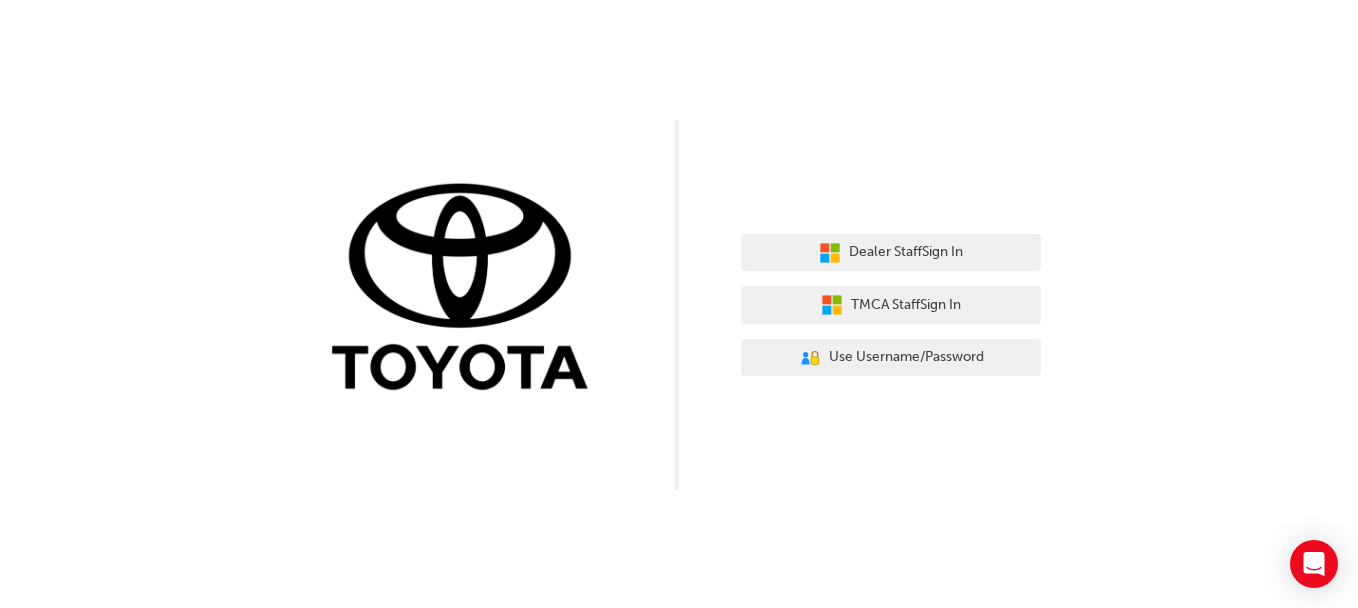scroll, scrollTop: 0, scrollLeft: 0, axis: both 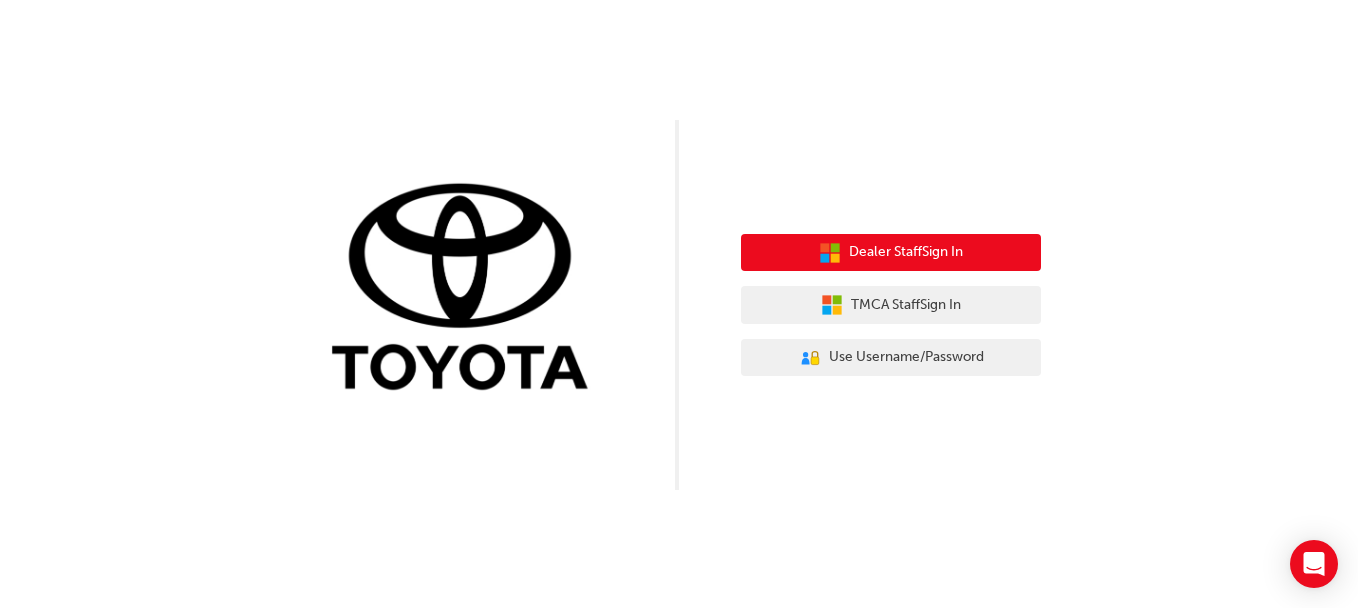 click on "Dealer Staff  Sign In" at bounding box center [906, 252] 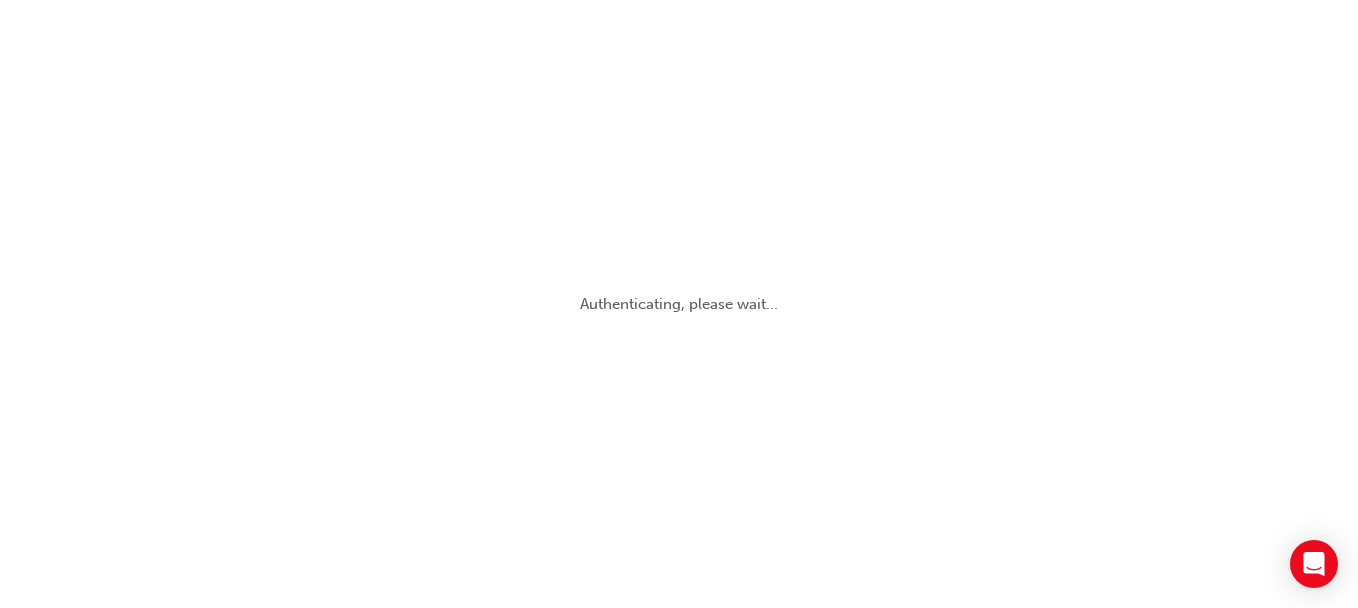 scroll, scrollTop: 0, scrollLeft: 0, axis: both 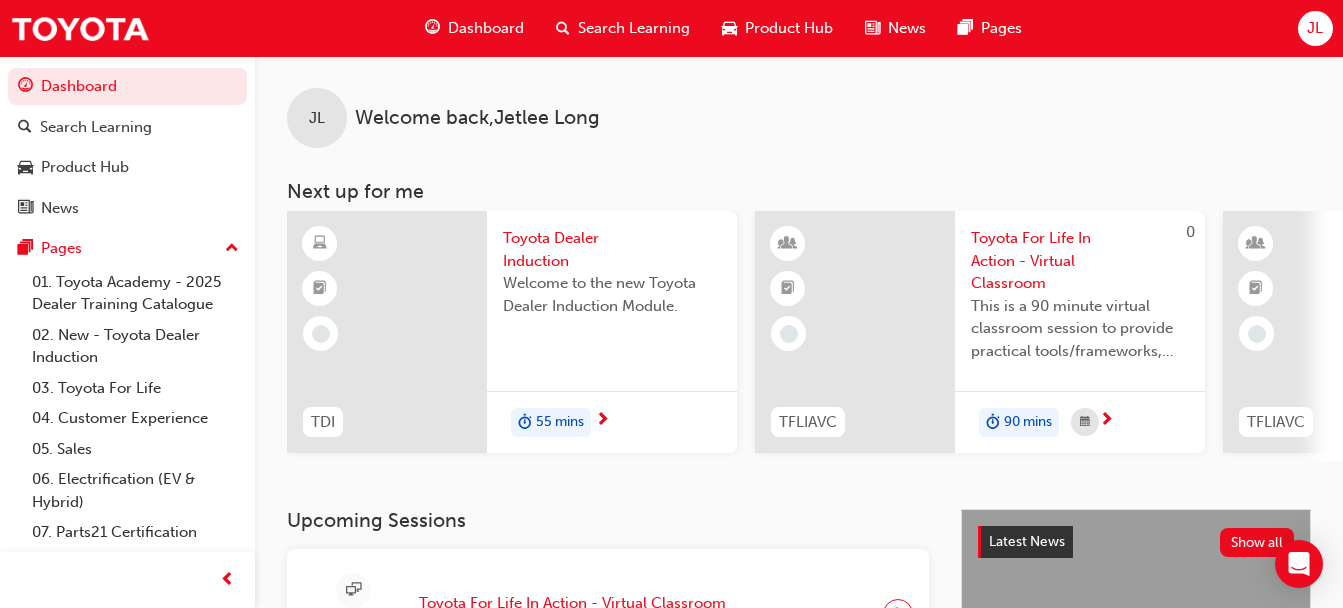 click on "55 mins" at bounding box center [560, 422] 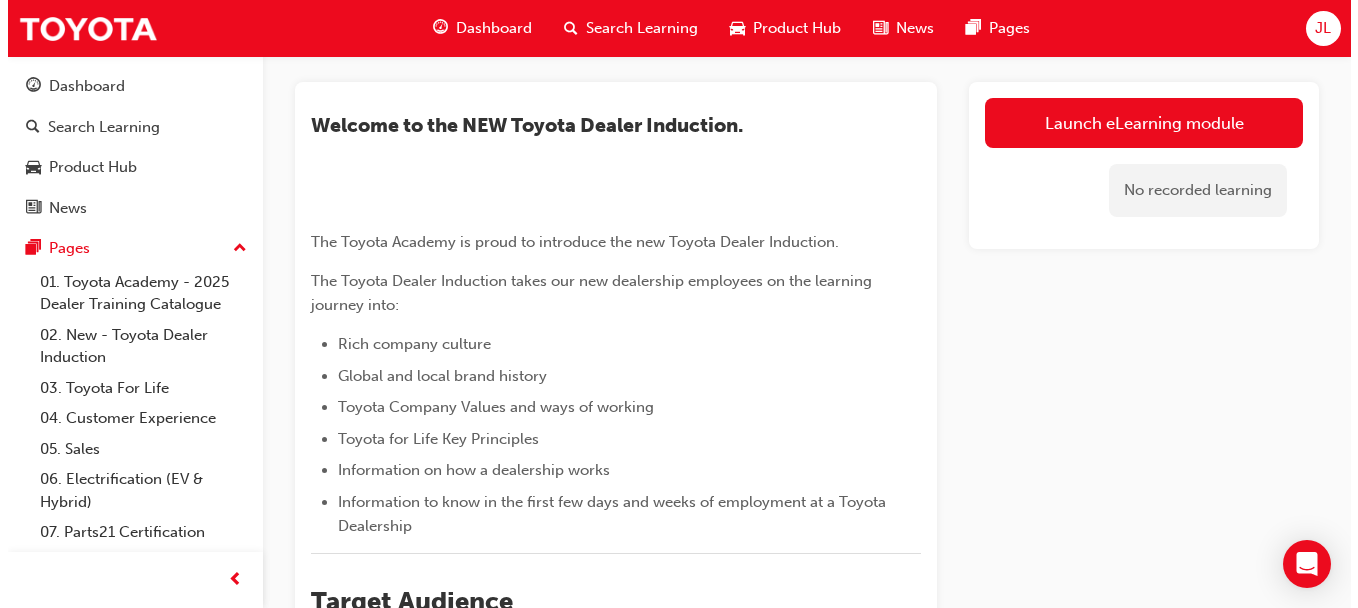 scroll, scrollTop: 0, scrollLeft: 0, axis: both 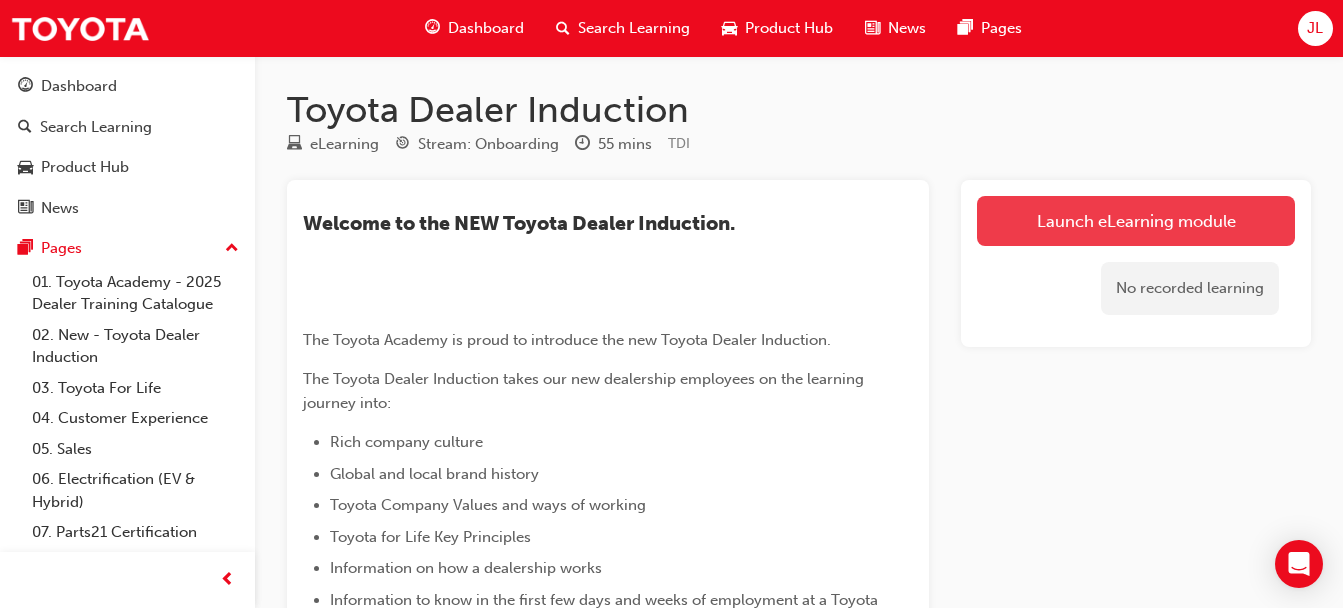 click on "Launch eLearning module" at bounding box center [1136, 221] 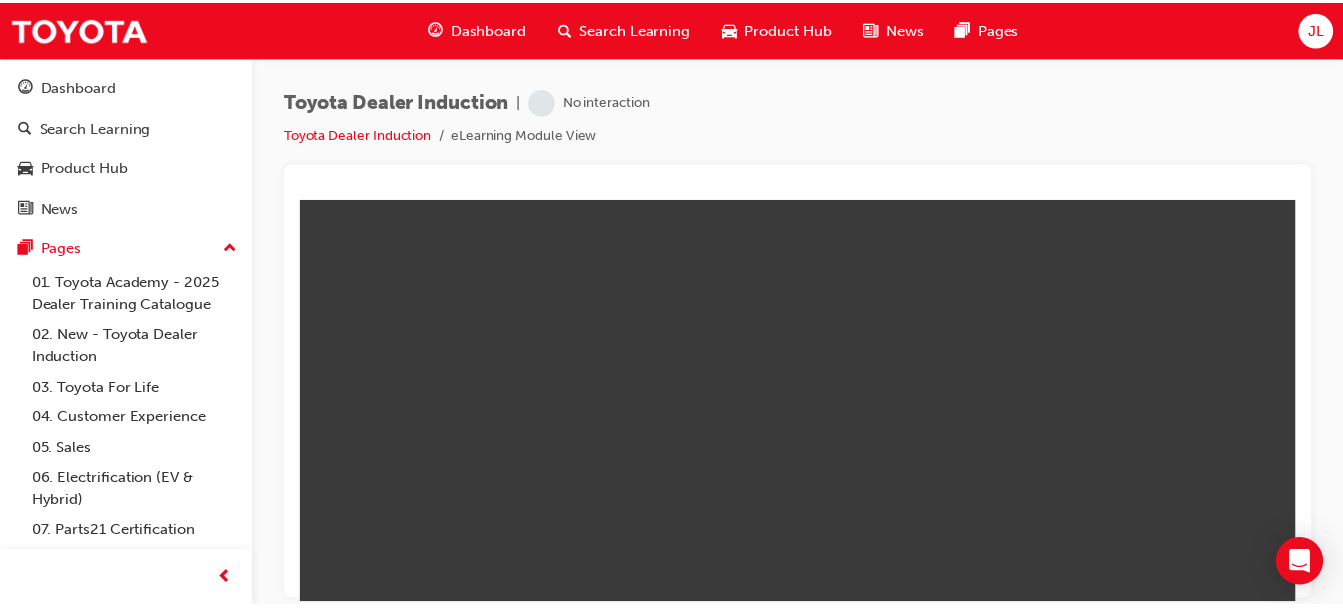 scroll, scrollTop: 0, scrollLeft: 0, axis: both 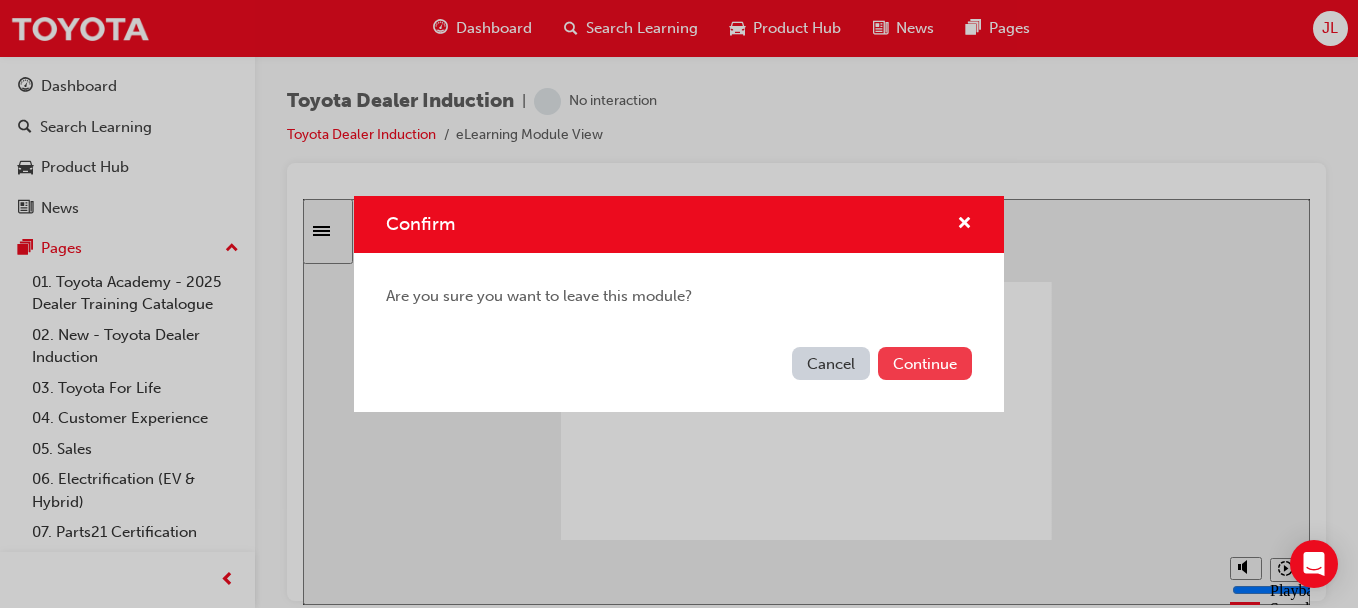 click on "Continue" at bounding box center [925, 363] 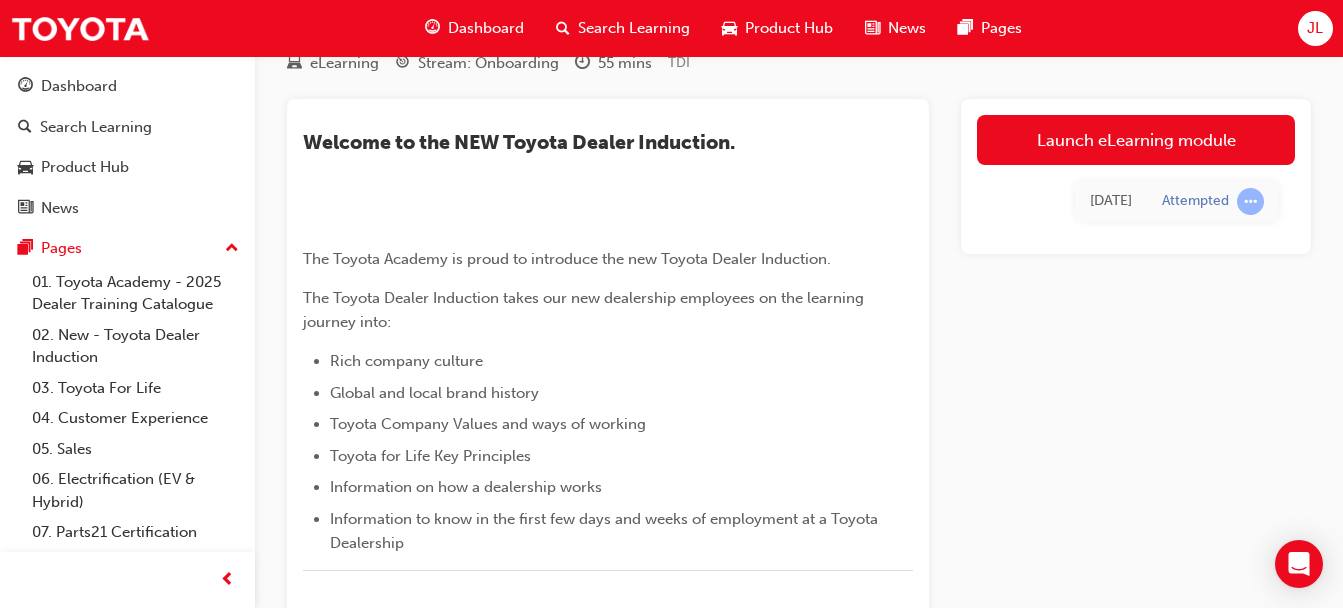 scroll, scrollTop: 0, scrollLeft: 0, axis: both 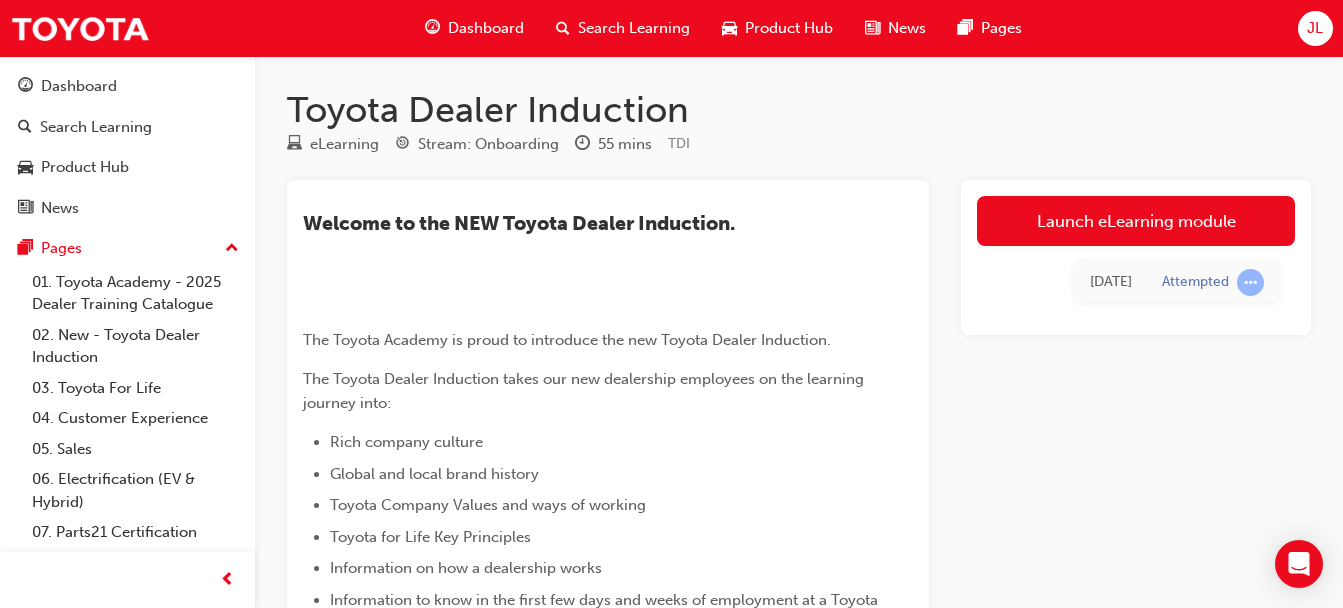 click on "Search Learning" at bounding box center [634, 28] 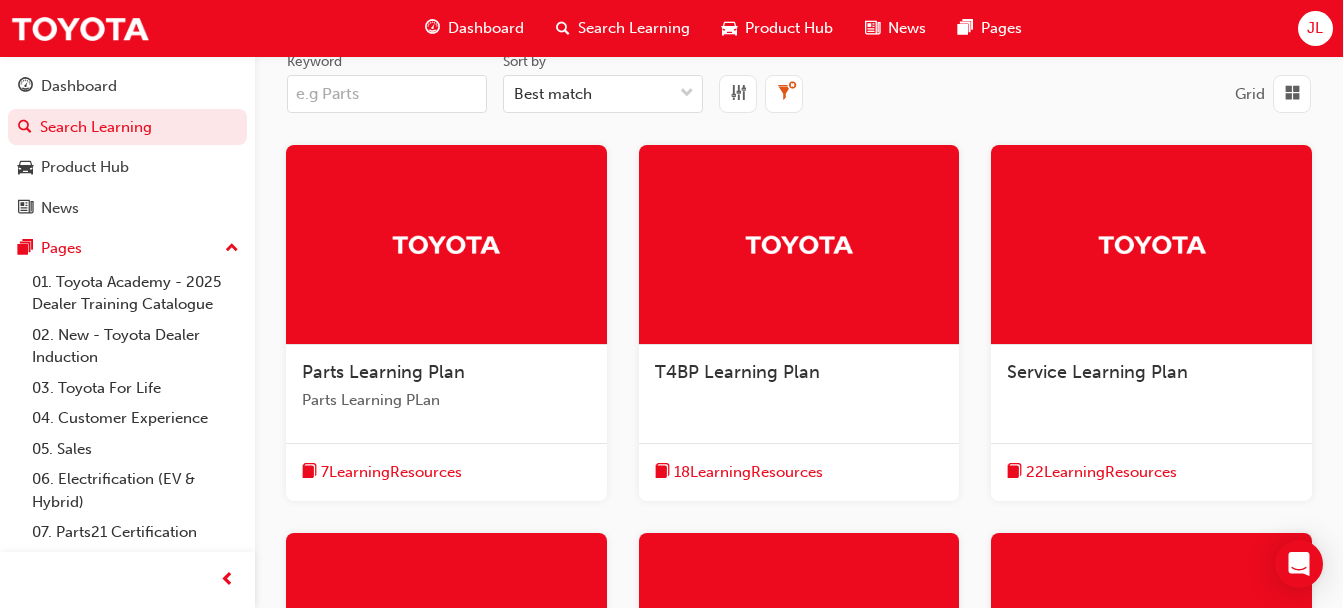 scroll, scrollTop: 0, scrollLeft: 0, axis: both 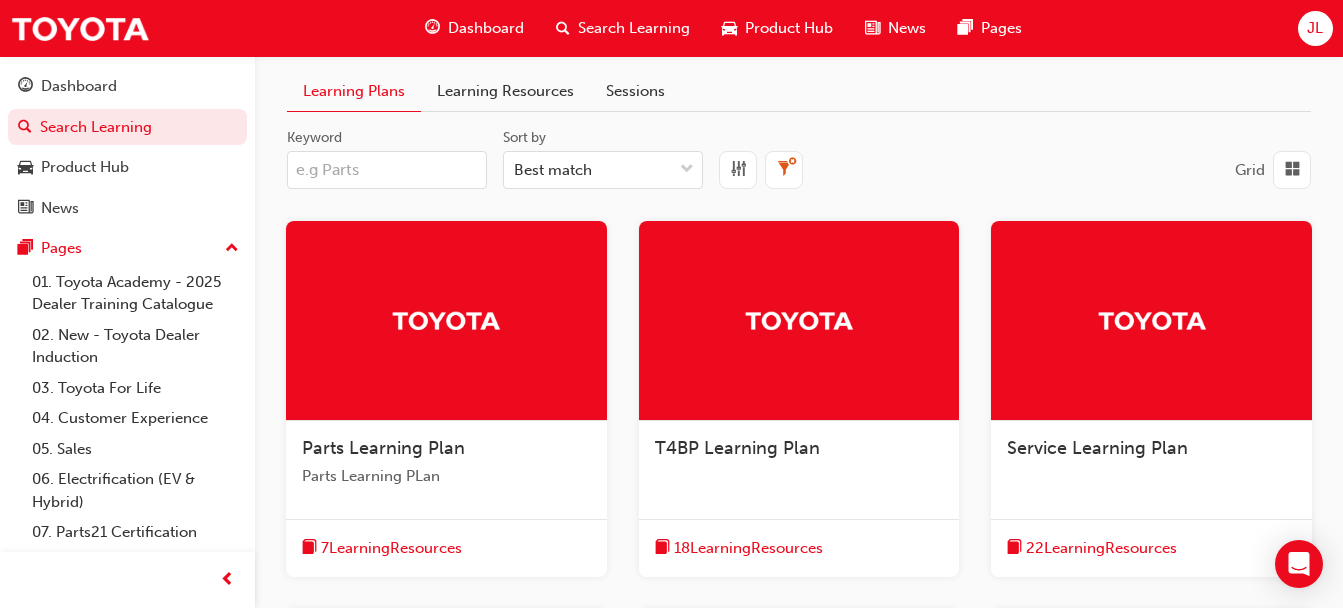 click on "Search Learning" at bounding box center (634, 28) 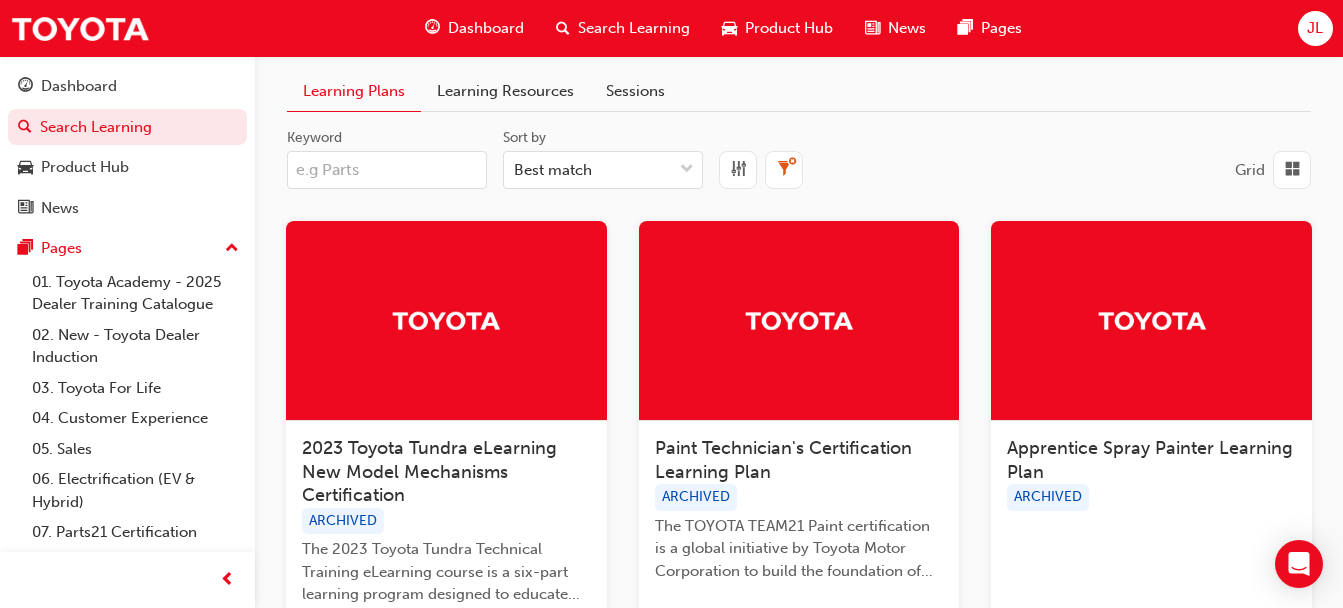 click at bounding box center (563, 28) 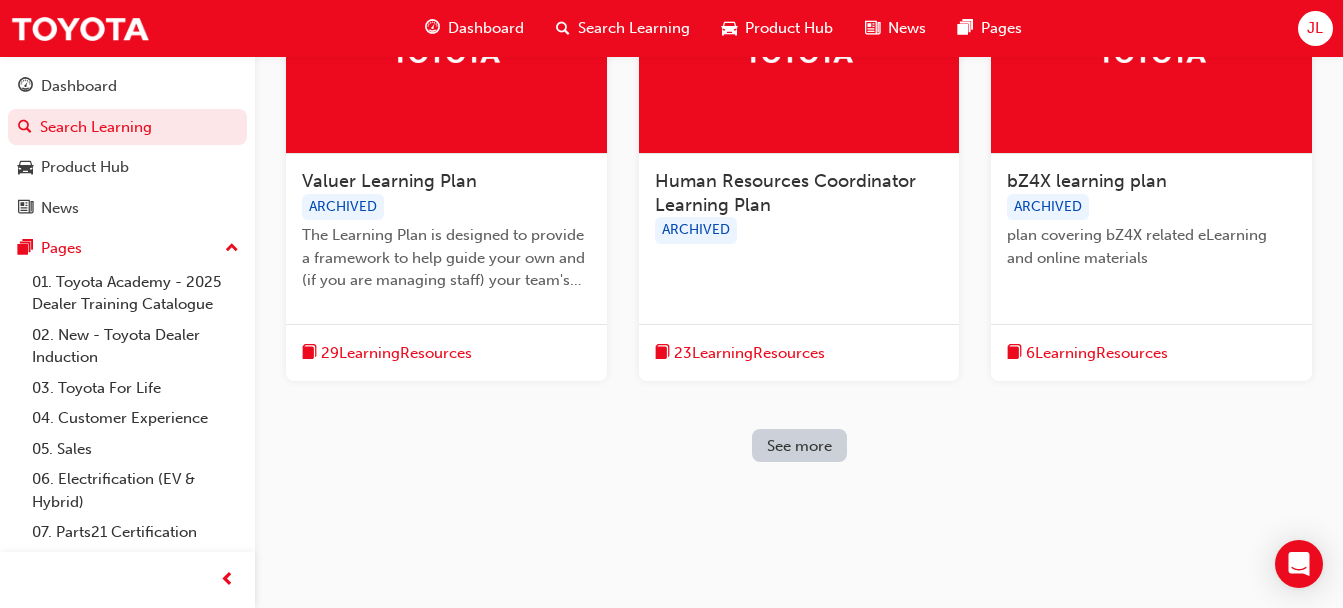 scroll, scrollTop: 0, scrollLeft: 0, axis: both 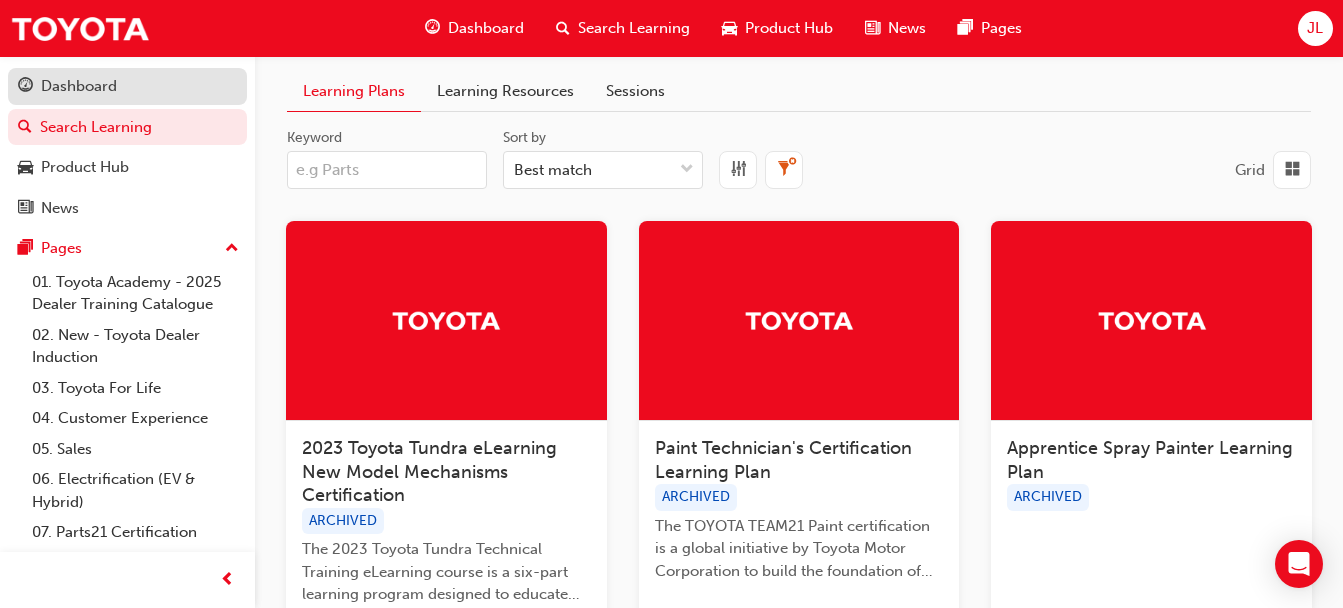 click on "Dashboard" at bounding box center [79, 86] 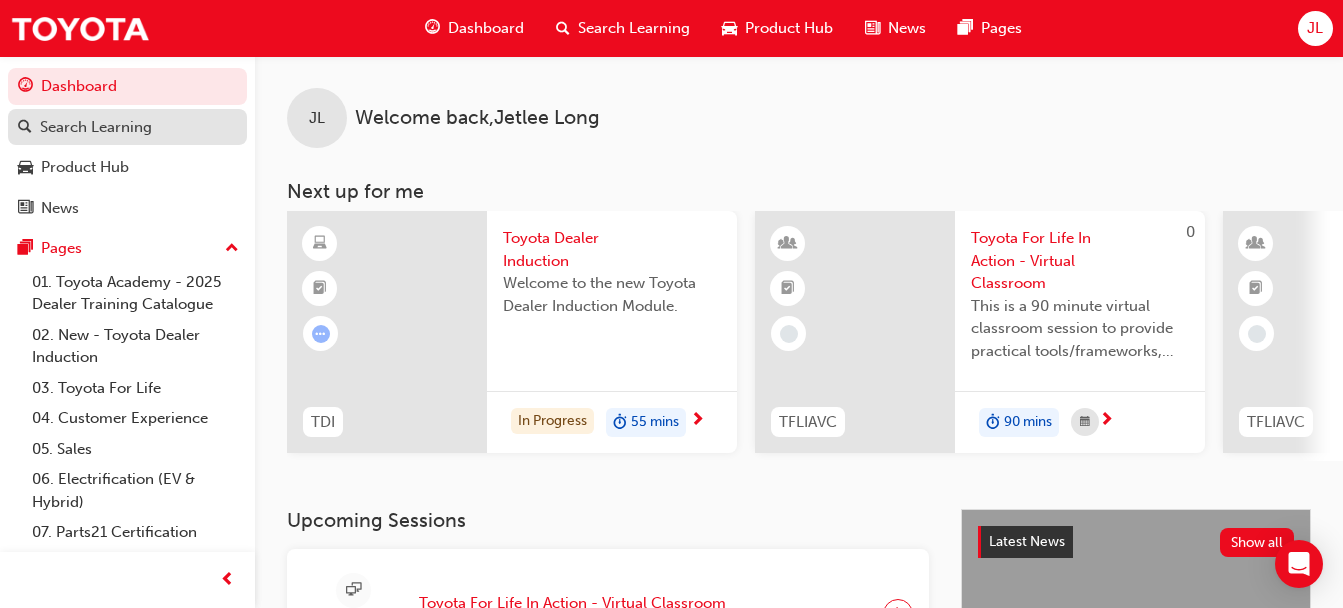 click on "Search Learning" at bounding box center (96, 127) 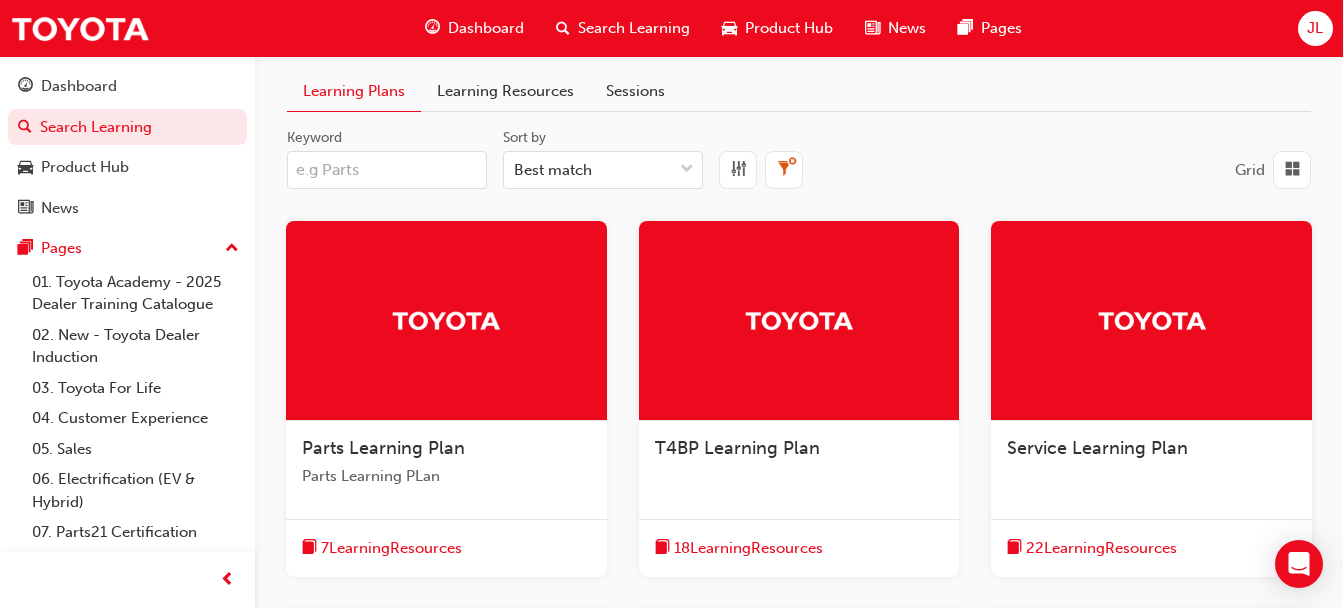 click on "Keyword" at bounding box center (387, 170) 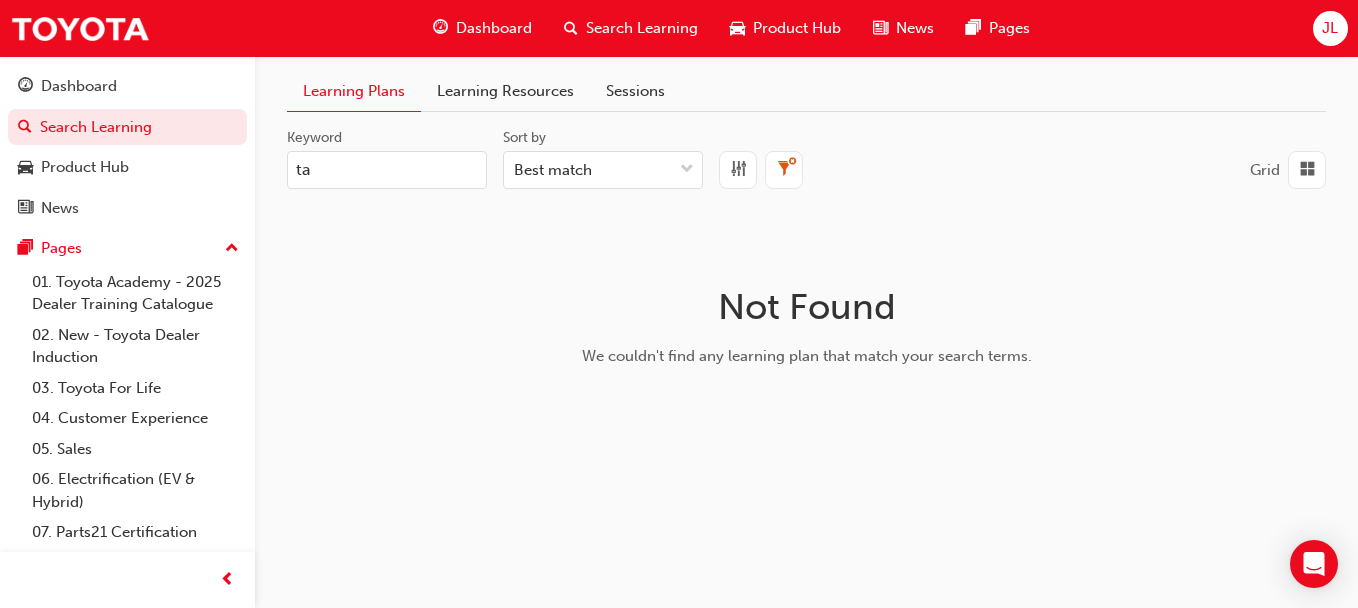 type on "t" 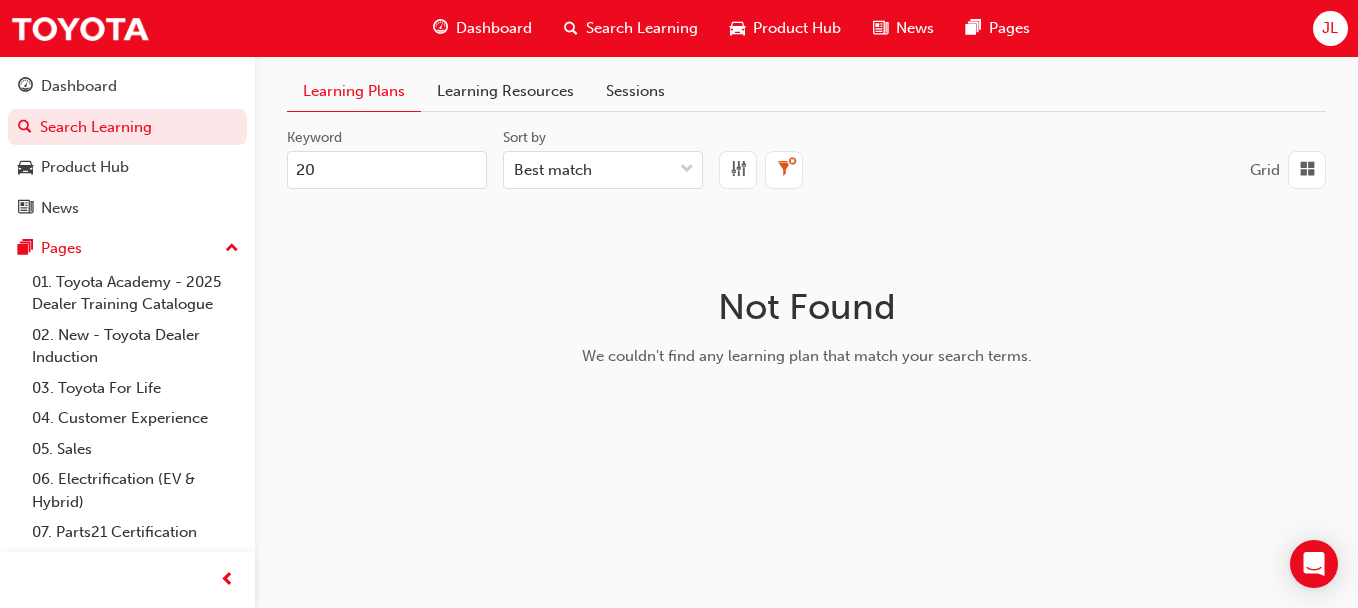 type on "2" 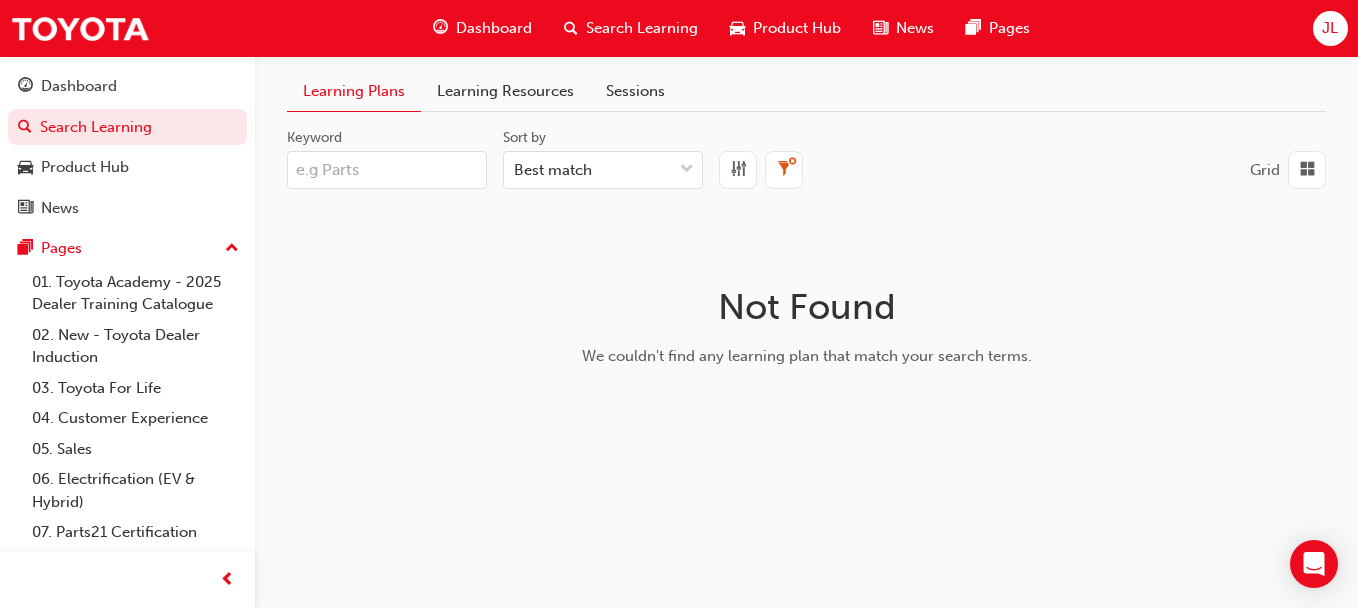 type 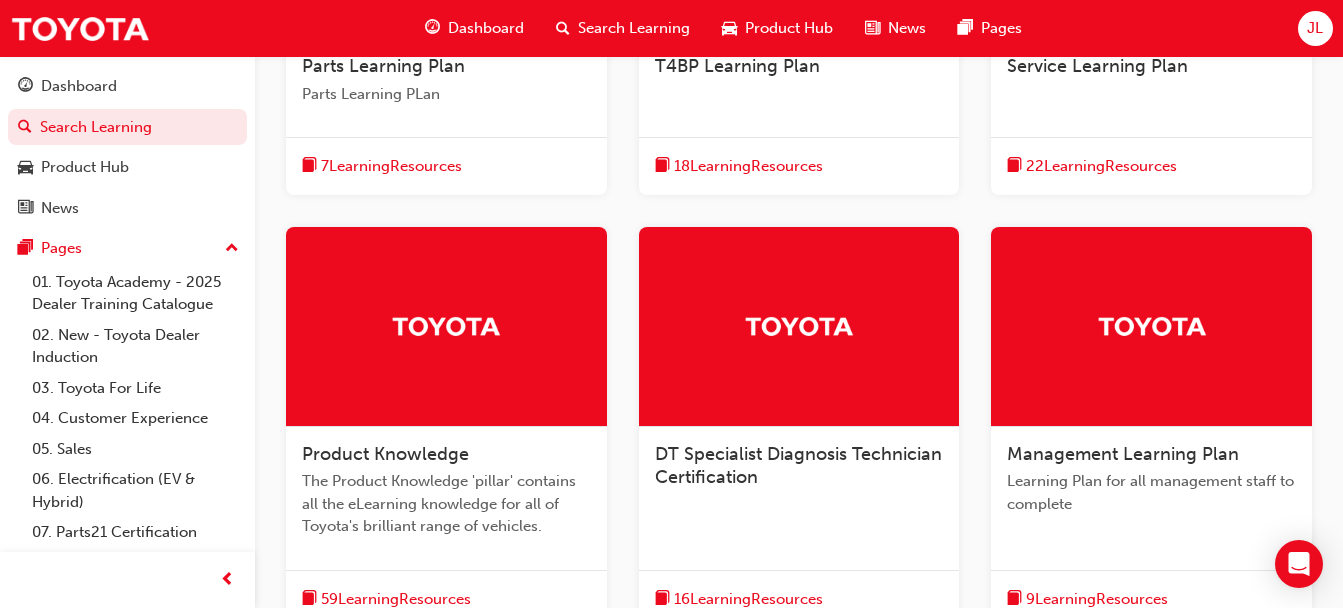 scroll, scrollTop: 0, scrollLeft: 0, axis: both 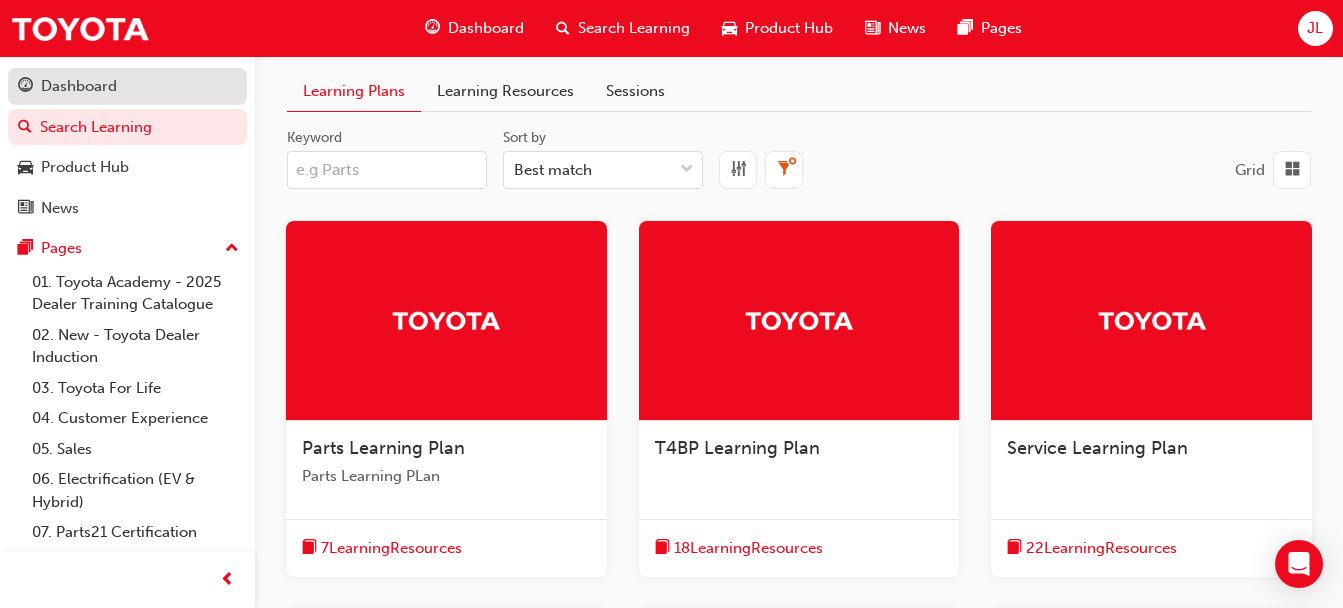 click on "Dashboard" at bounding box center [127, 86] 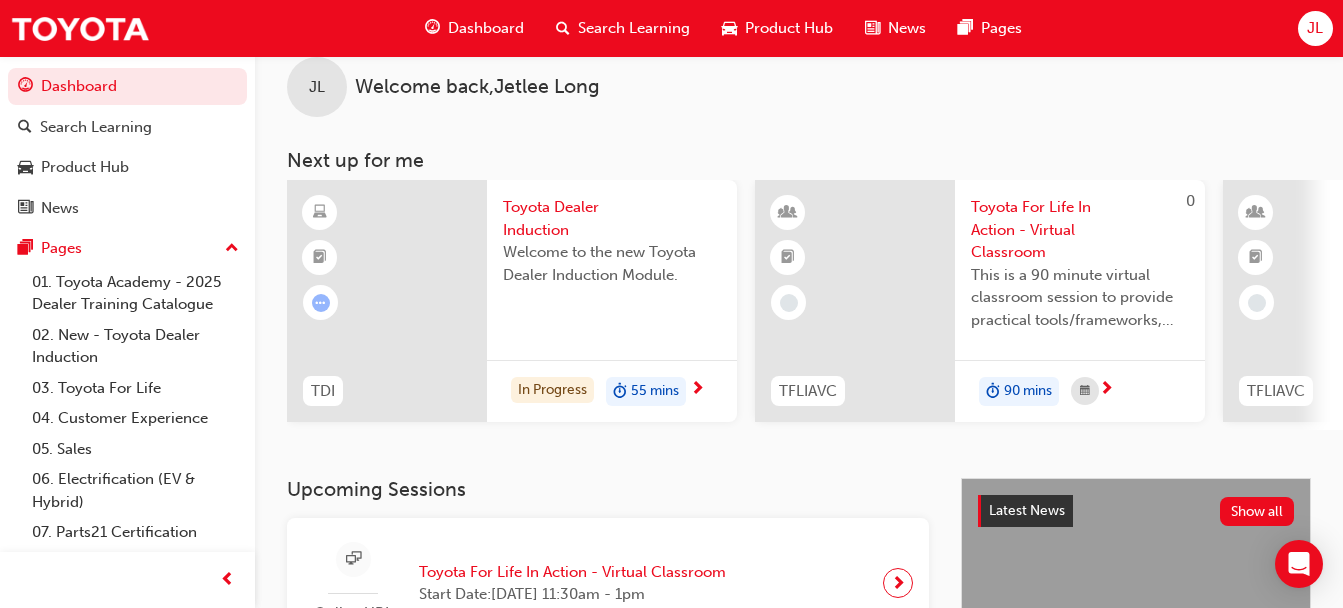 scroll, scrollTop: 0, scrollLeft: 0, axis: both 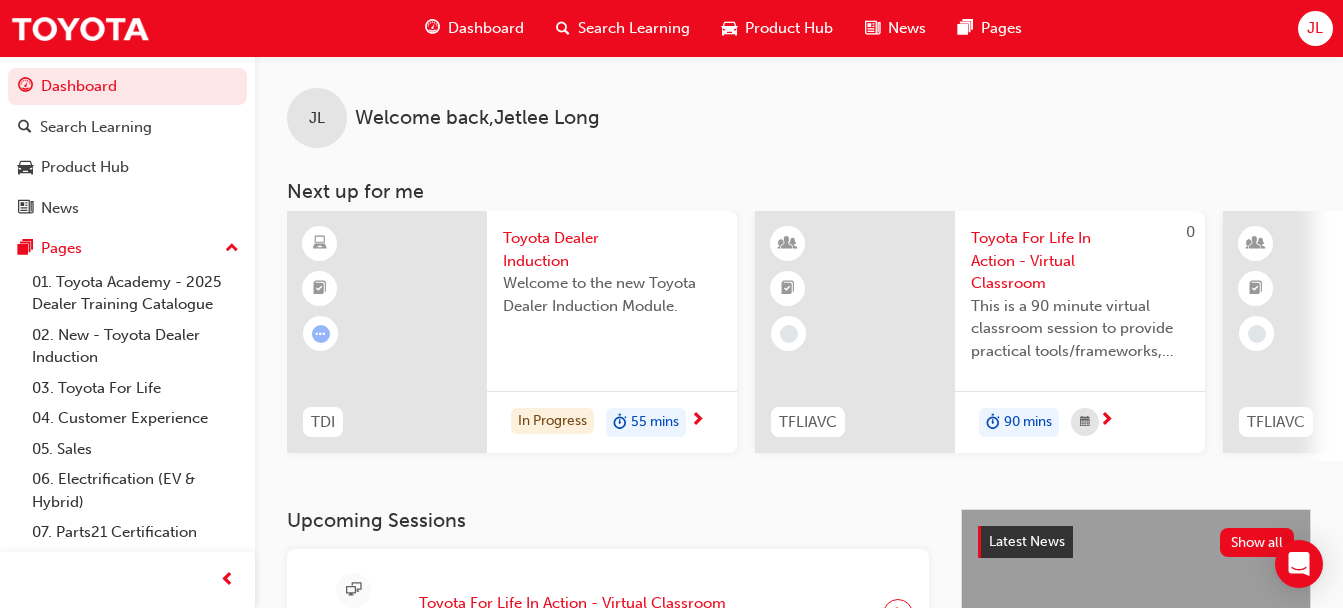 click on "Search Learning" at bounding box center (634, 28) 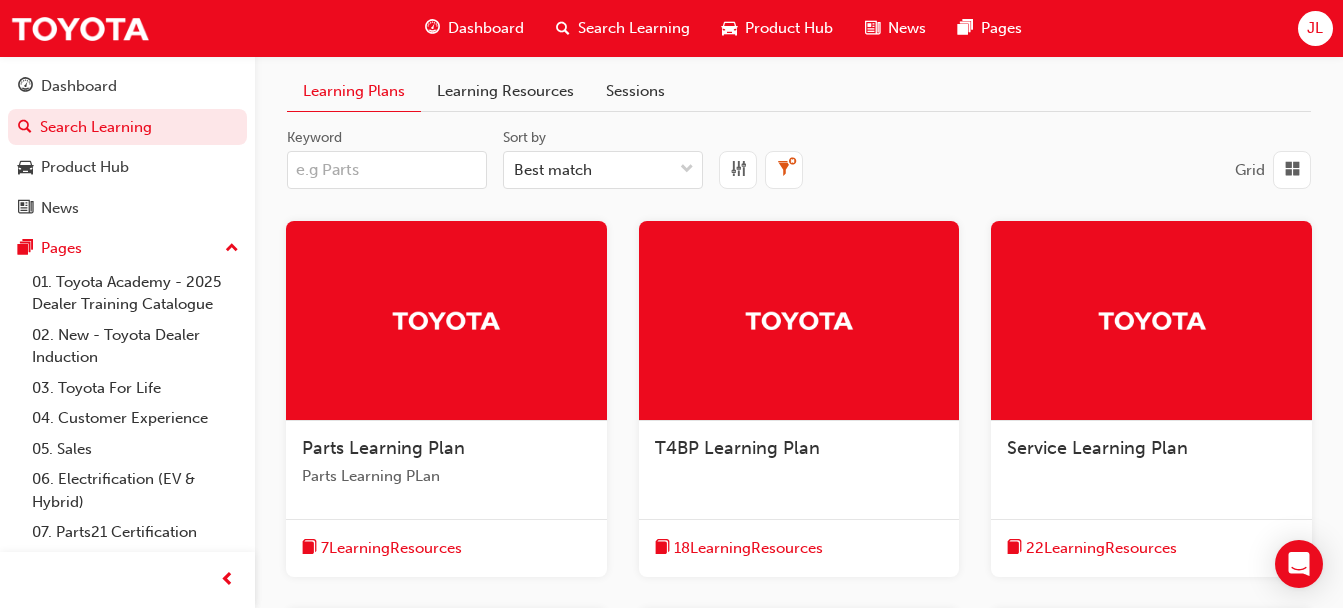 click on "Keyword" at bounding box center (387, 170) 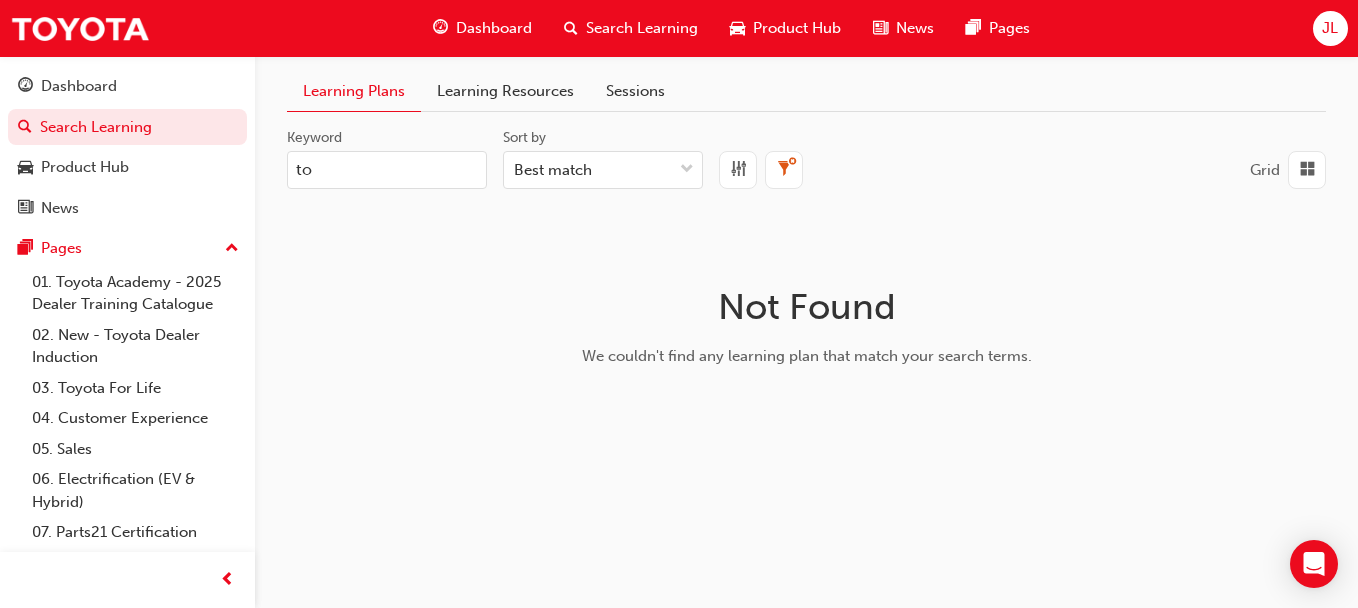type on "t" 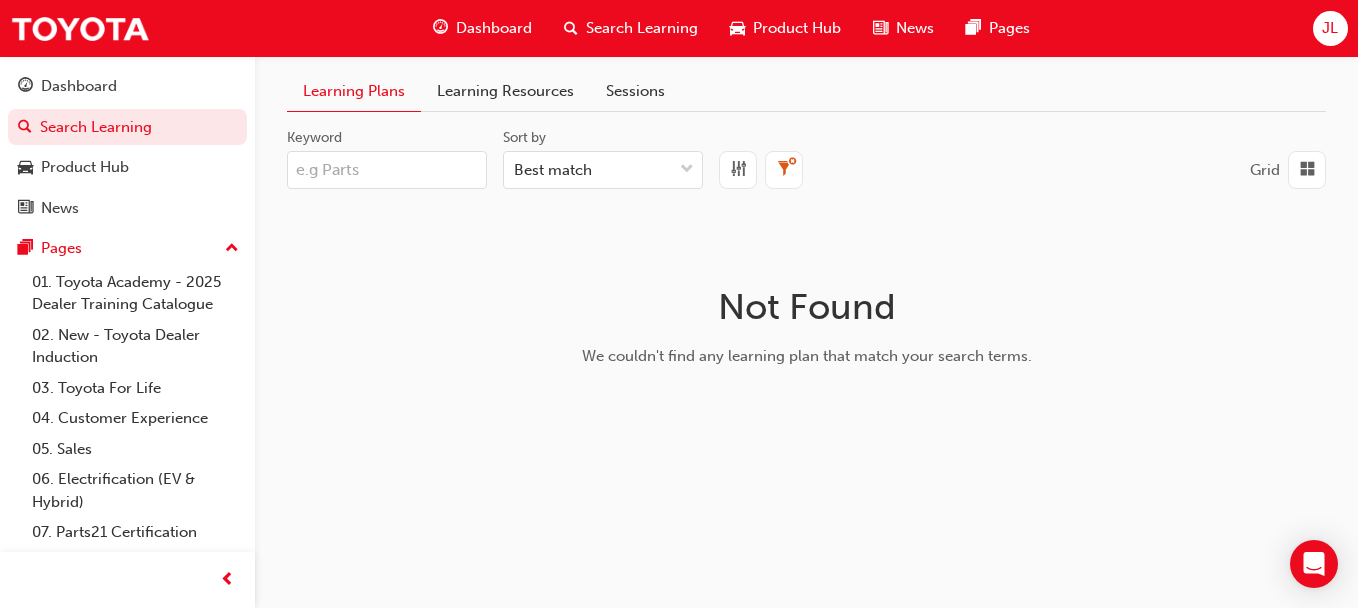 type 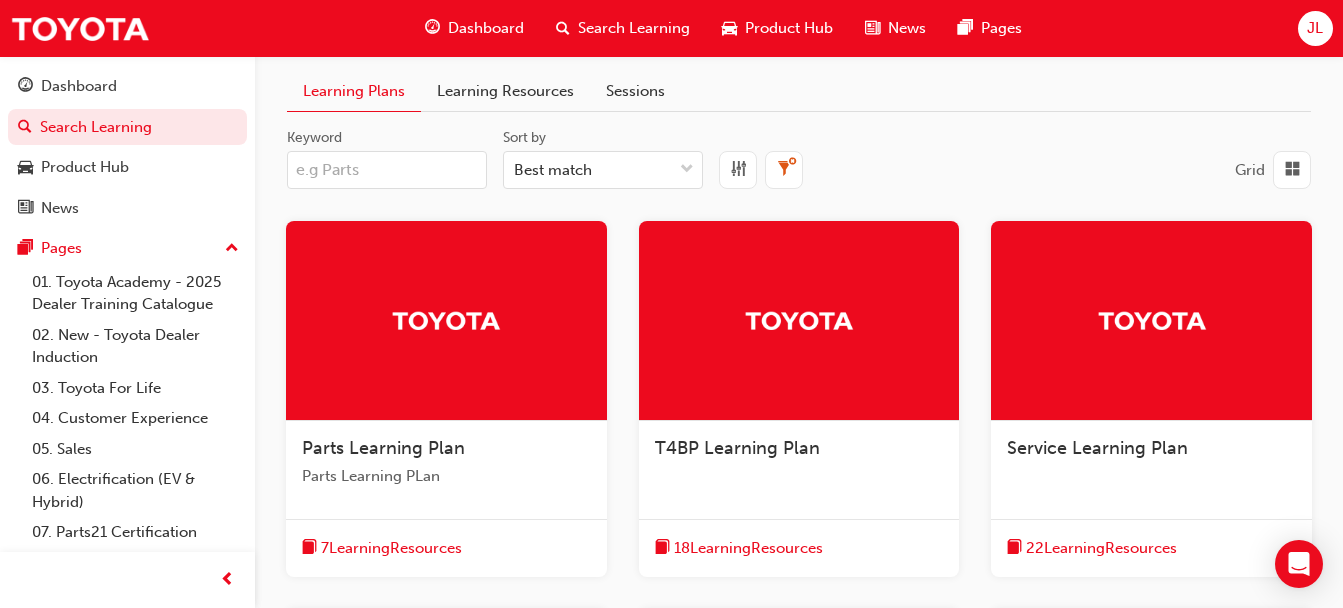 click on "Learning Resources" at bounding box center (505, 91) 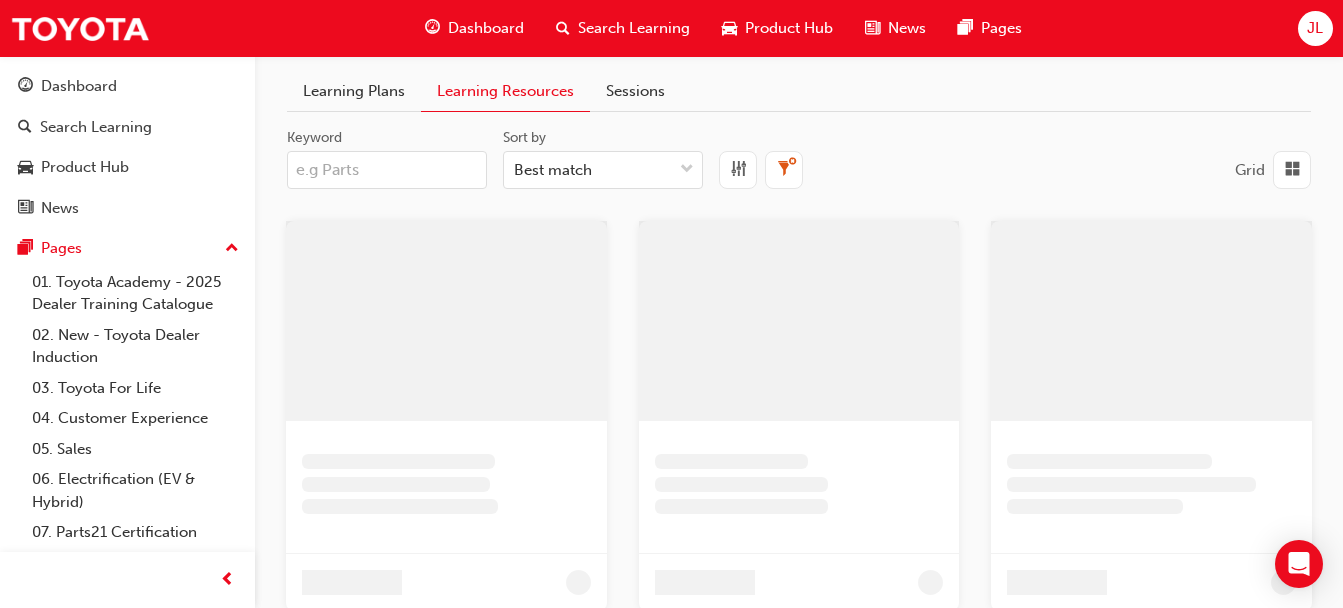 click on "Keyword" at bounding box center (387, 170) 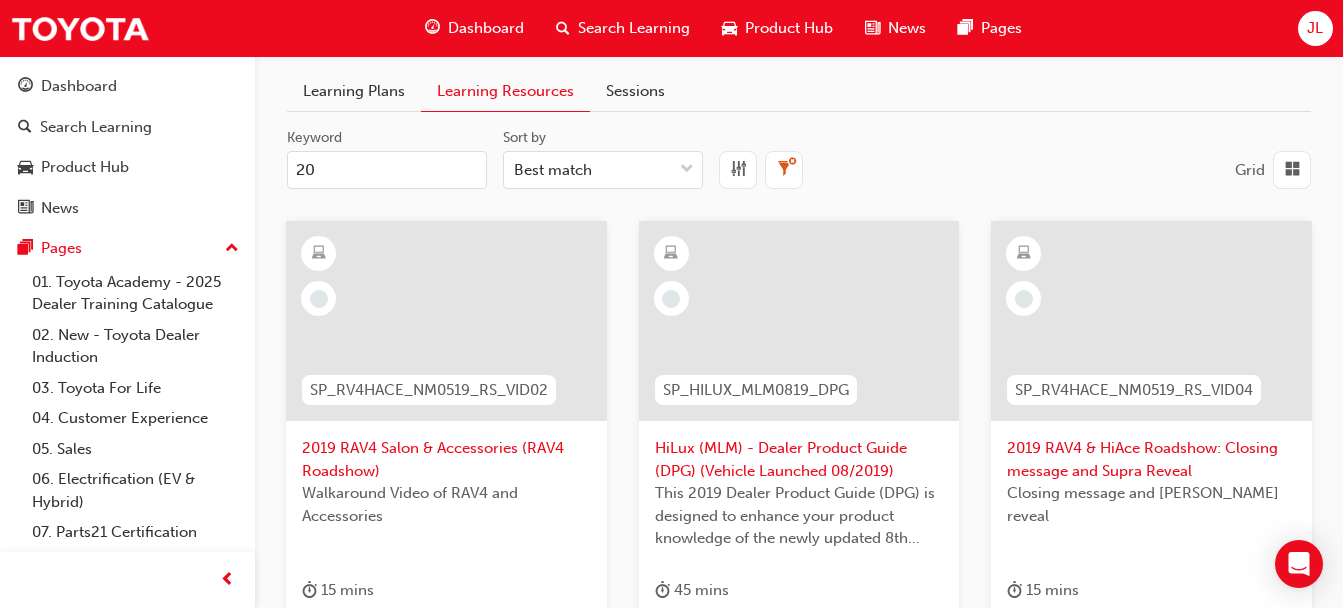 type on "2" 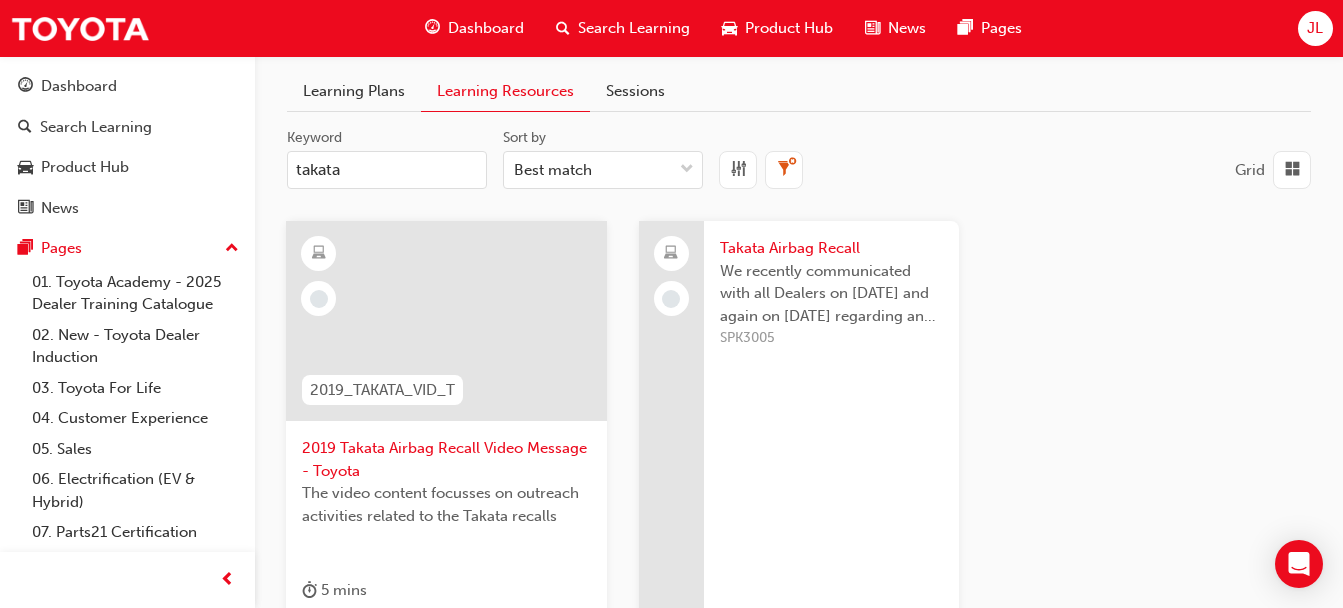 type on "takata" 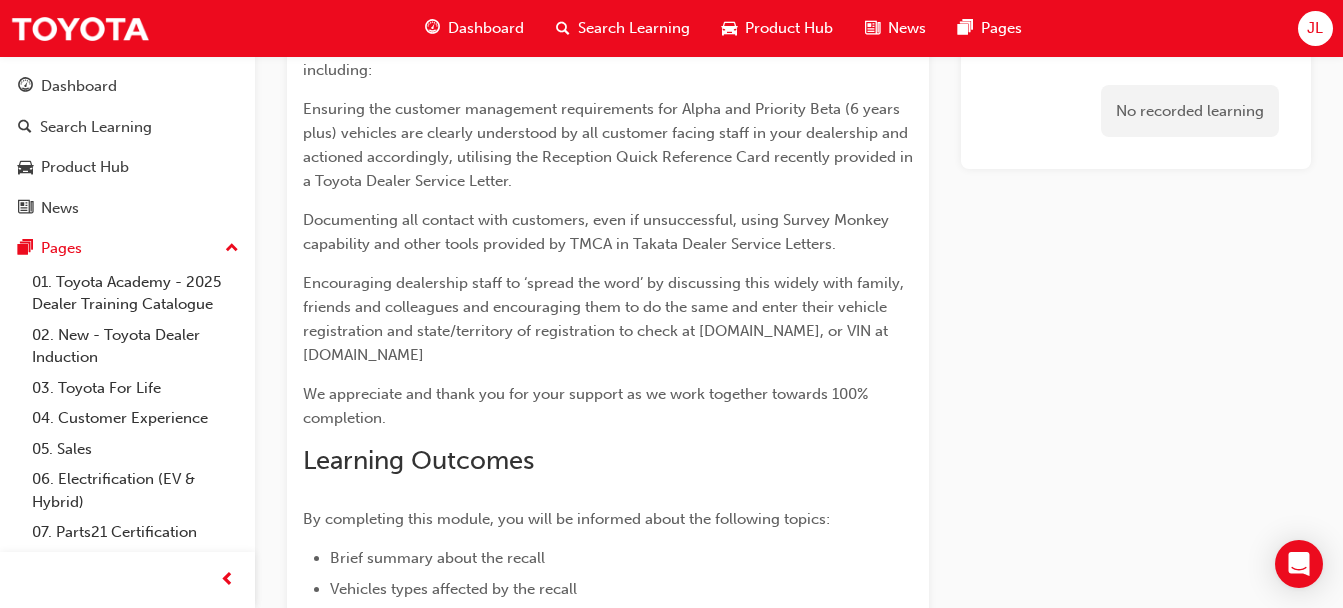 scroll, scrollTop: 0, scrollLeft: 0, axis: both 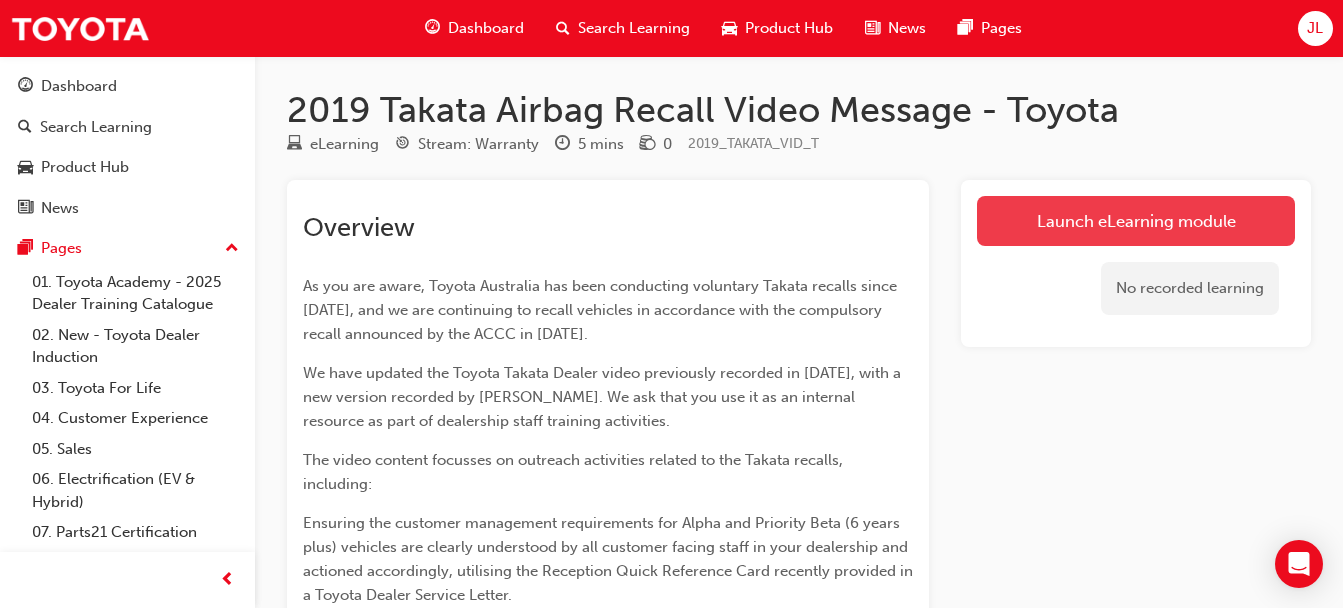 click on "Launch eLearning module" at bounding box center [1136, 221] 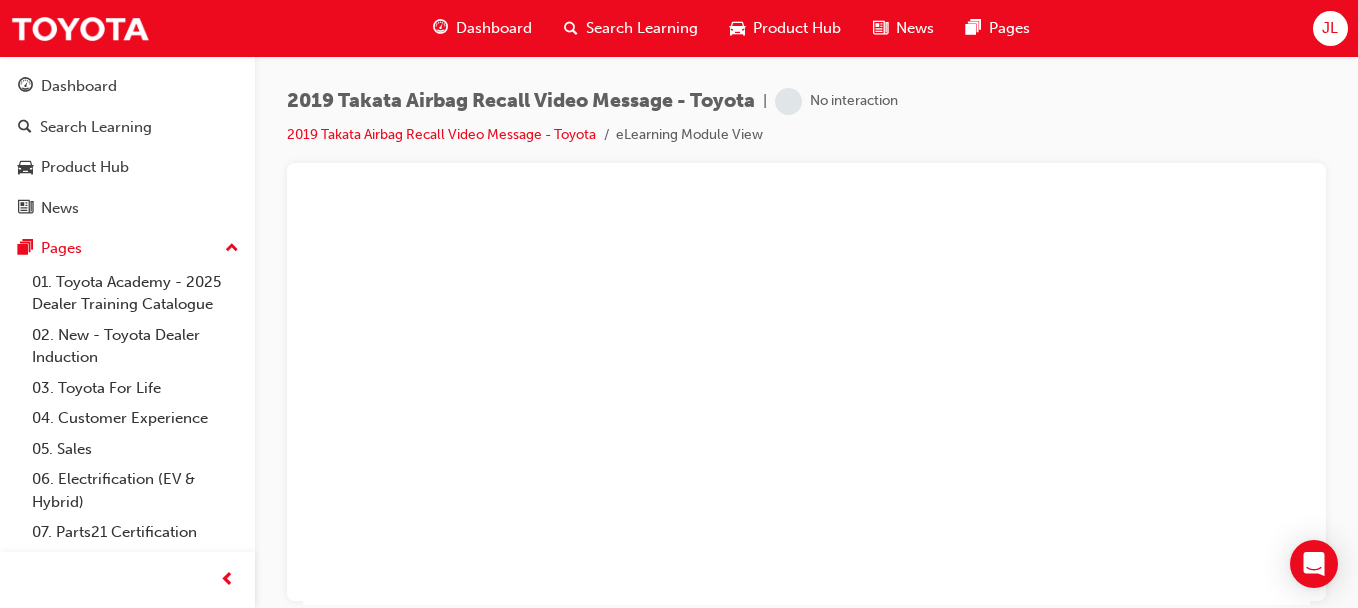 scroll, scrollTop: 0, scrollLeft: 0, axis: both 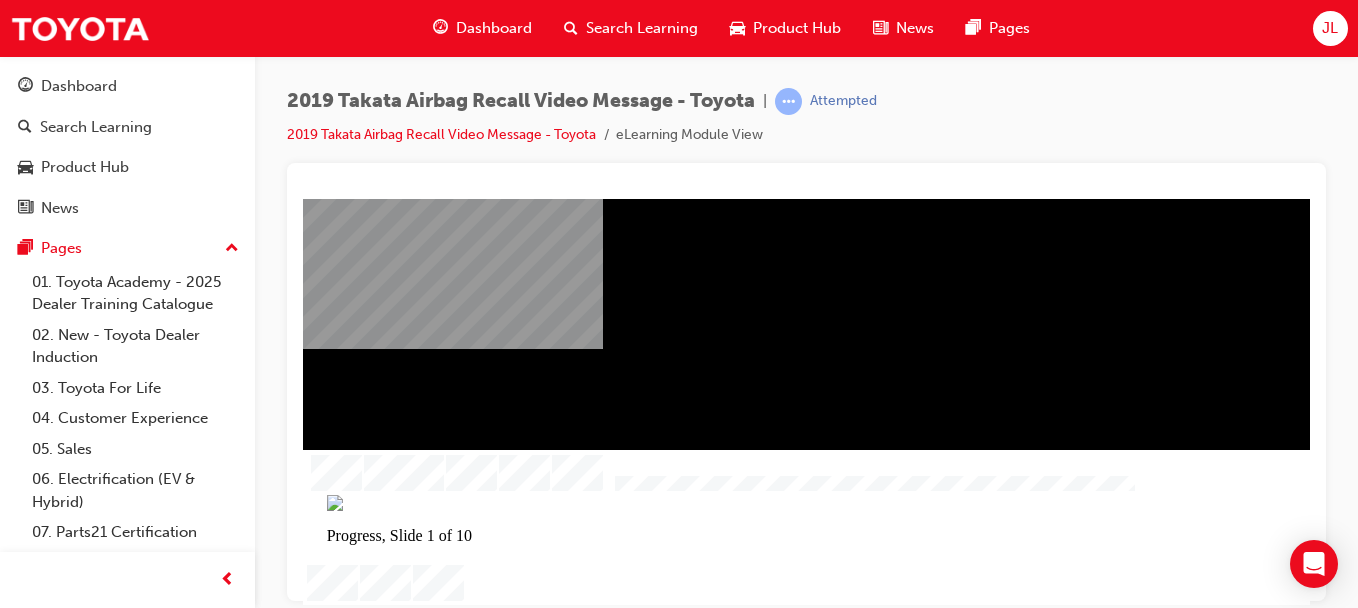drag, startPoint x: 1348, startPoint y: 199, endPoint x: 1357, endPoint y: 227, distance: 29.410883 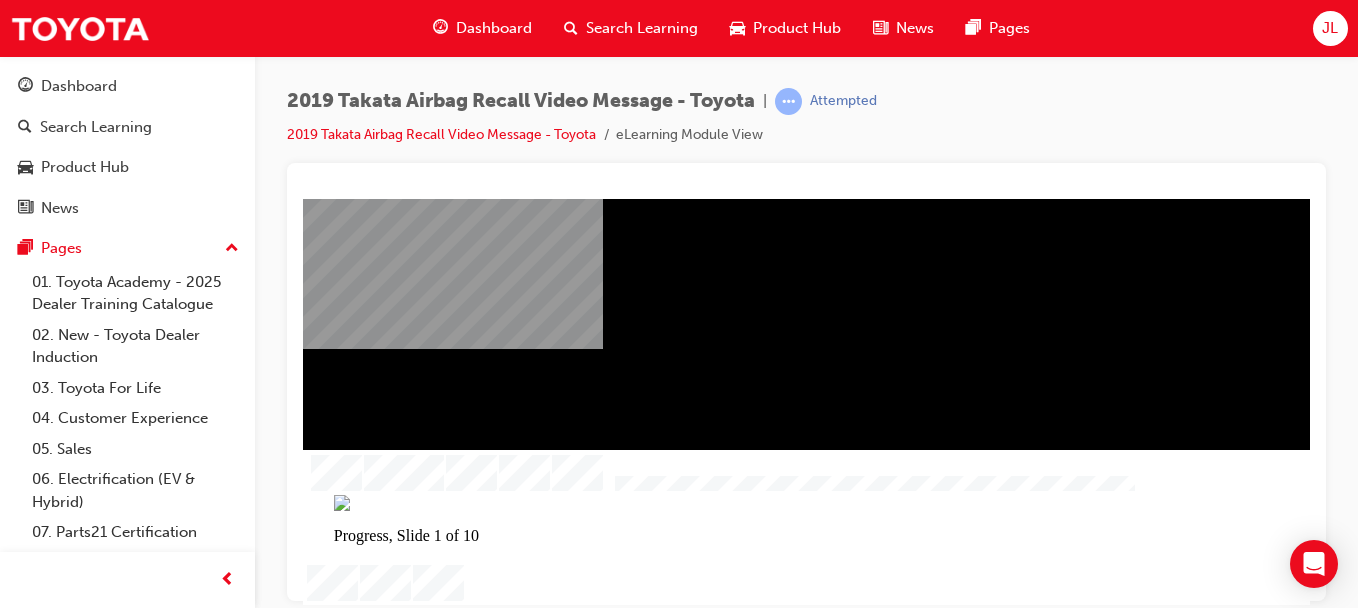 click at bounding box center [806, 419] 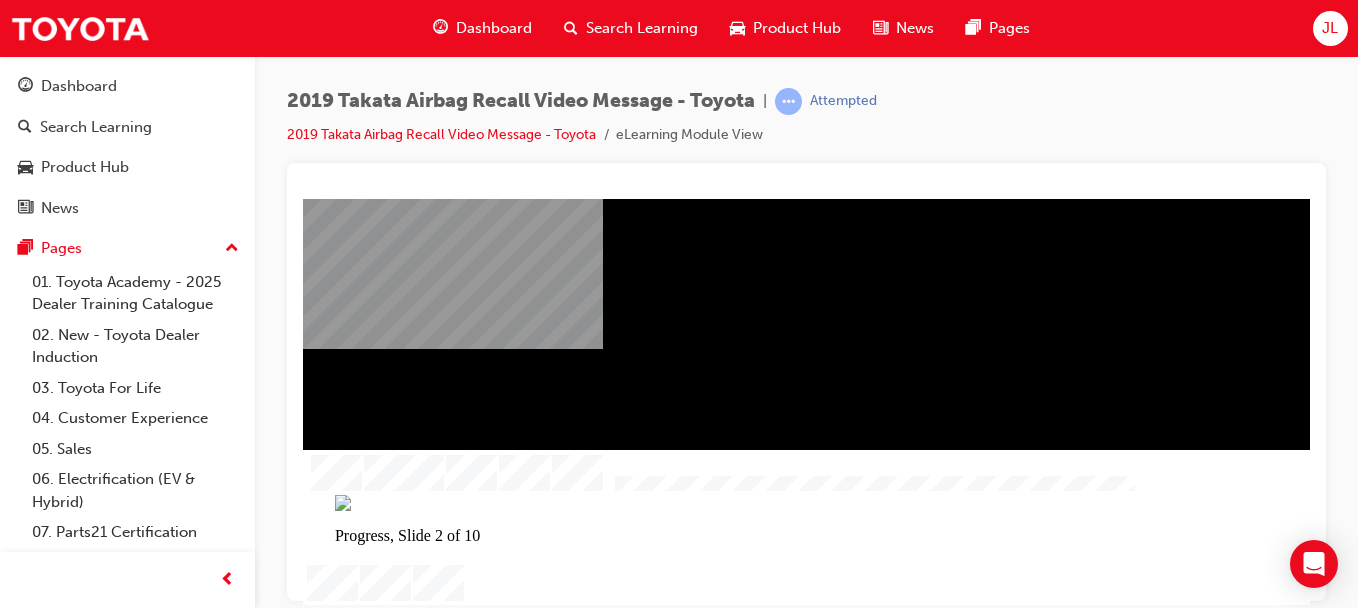 click at bounding box center (806, 378) 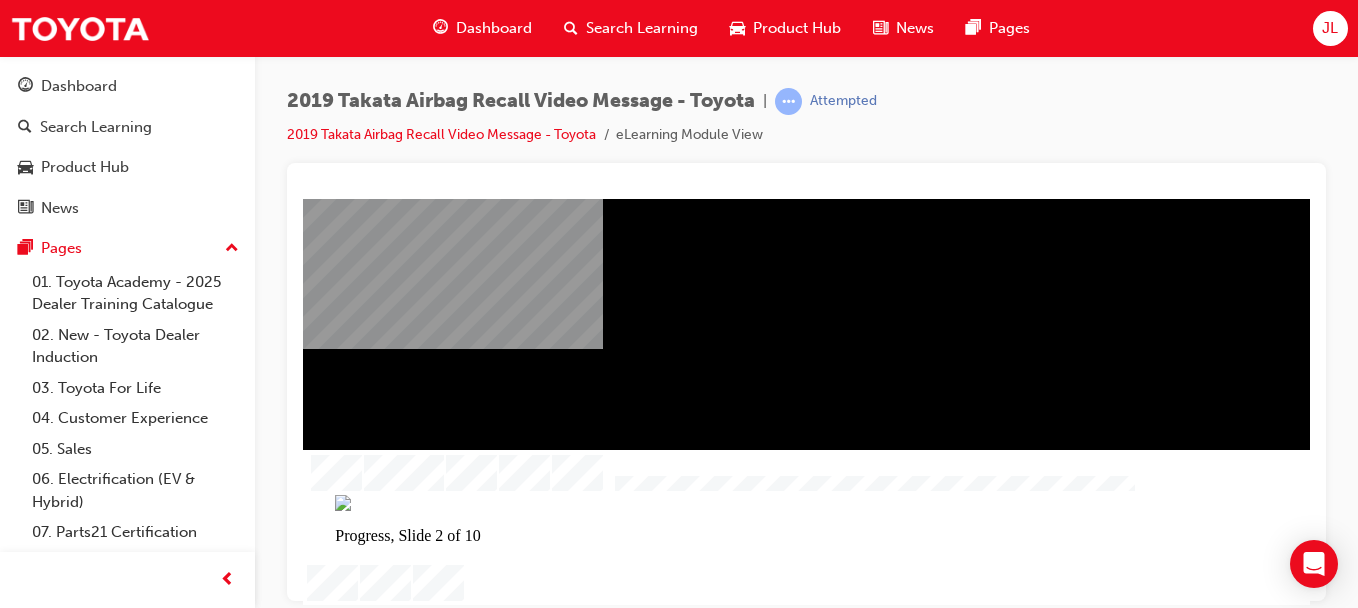 click at bounding box center (806, 378) 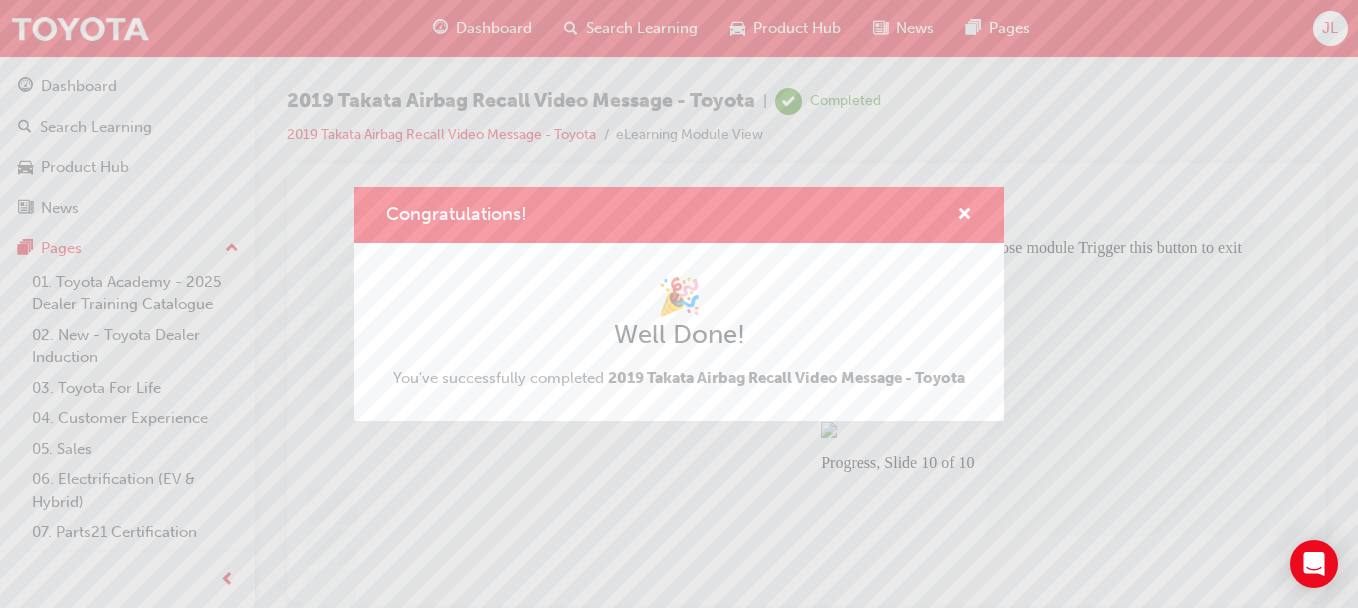 click on "Congratulations!" at bounding box center [679, 215] 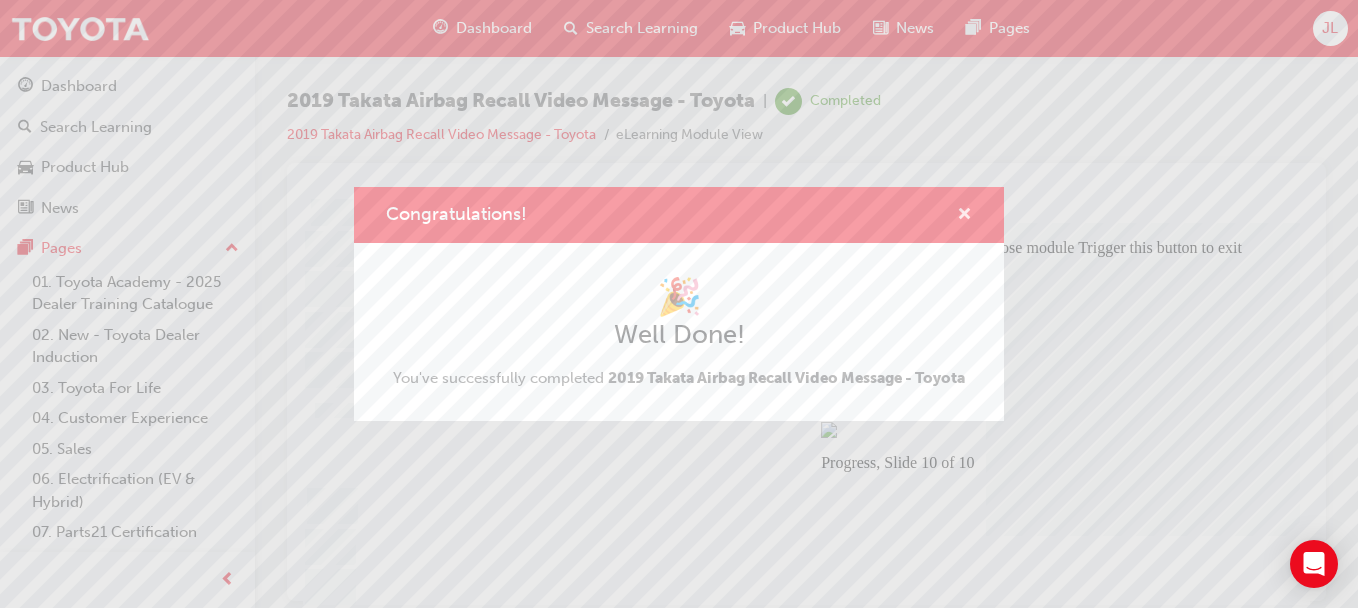 click at bounding box center (964, 216) 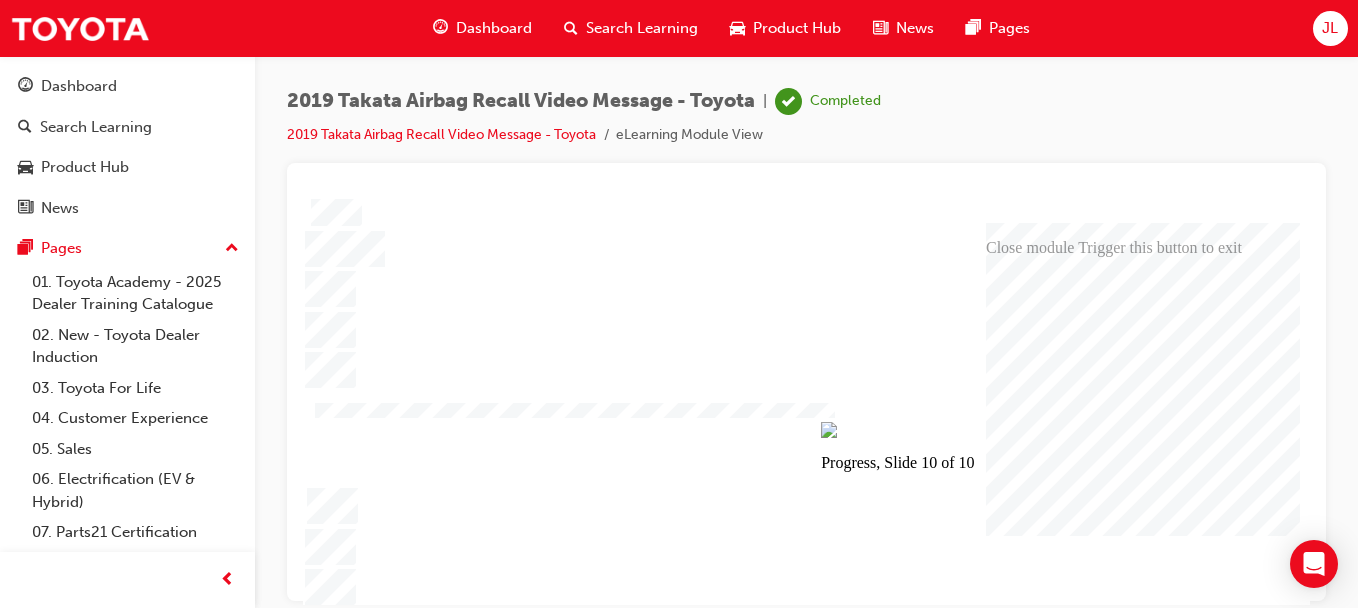 click on "Close module   Trigger this button to exit" at bounding box center [1143, 378] 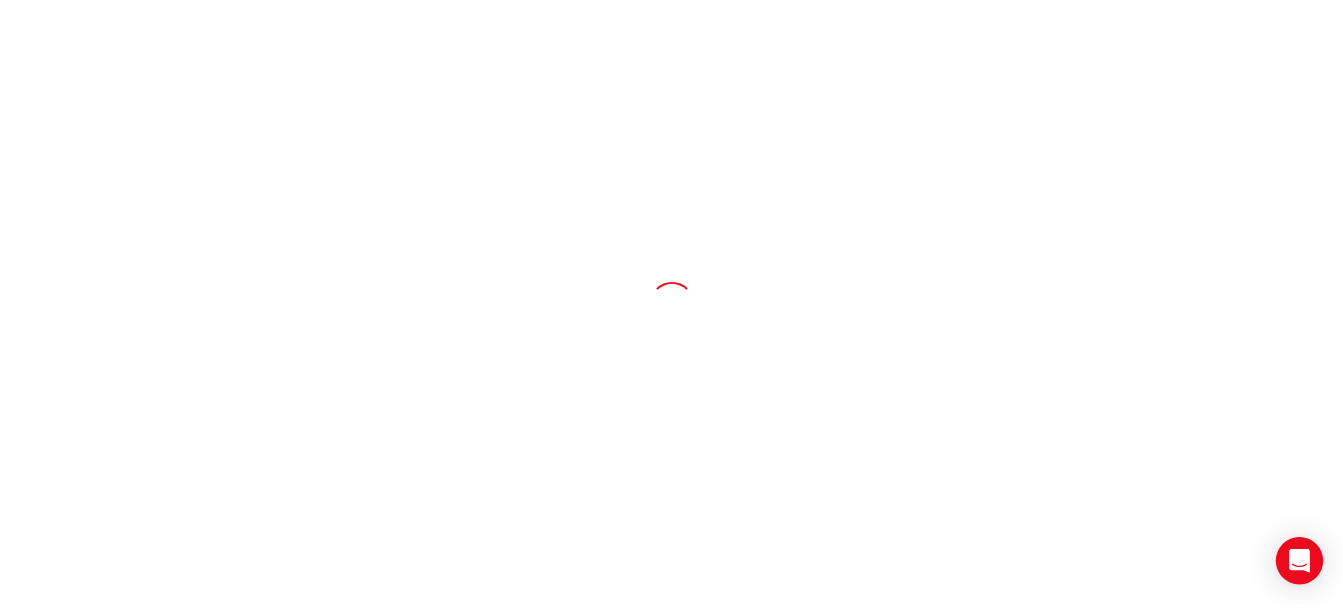 scroll, scrollTop: 0, scrollLeft: 0, axis: both 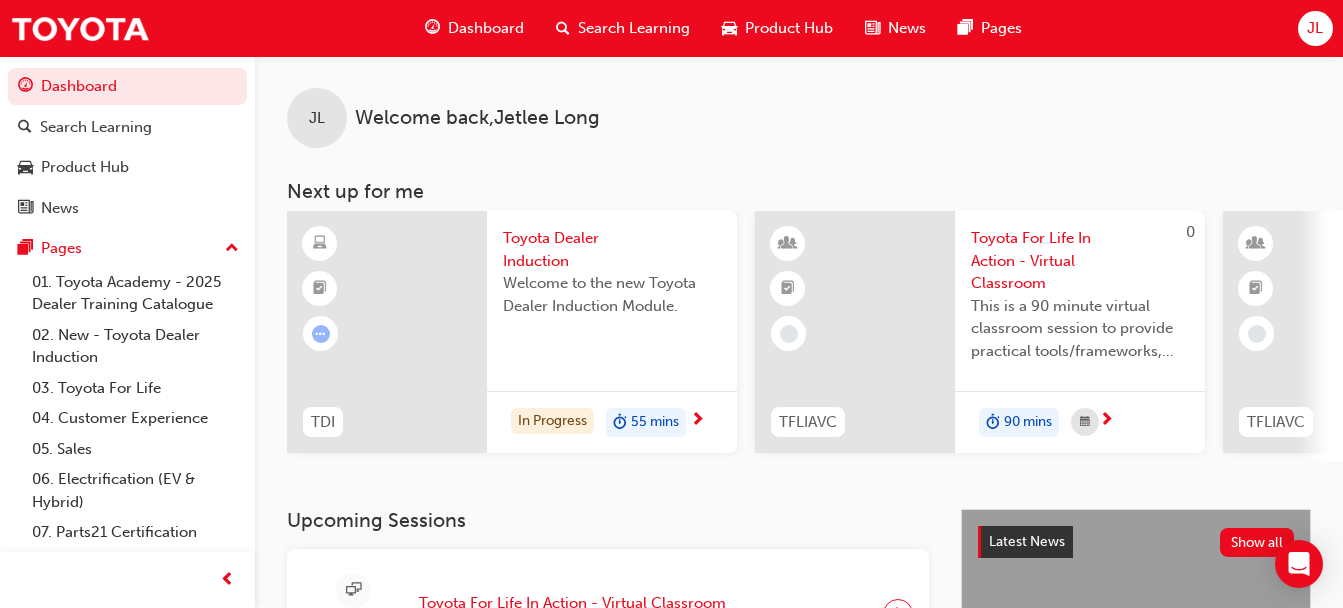 click on "Search Learning" at bounding box center (634, 28) 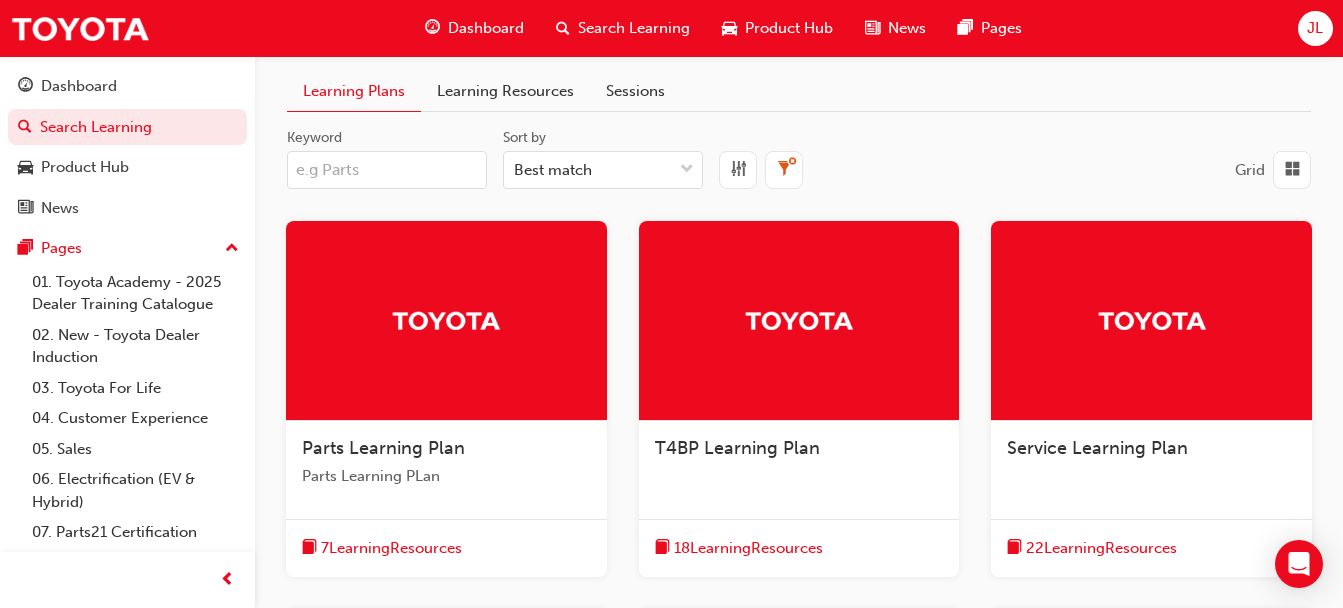 click on "Learning Resources" at bounding box center (505, 91) 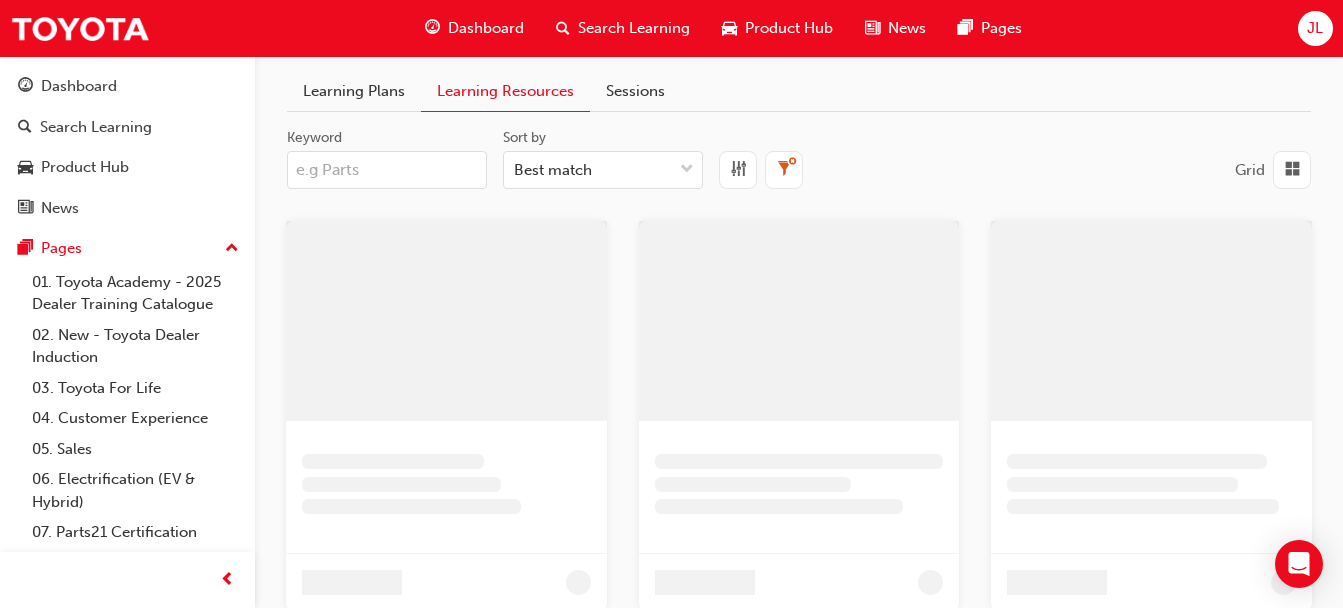 click on "Keyword" at bounding box center (387, 170) 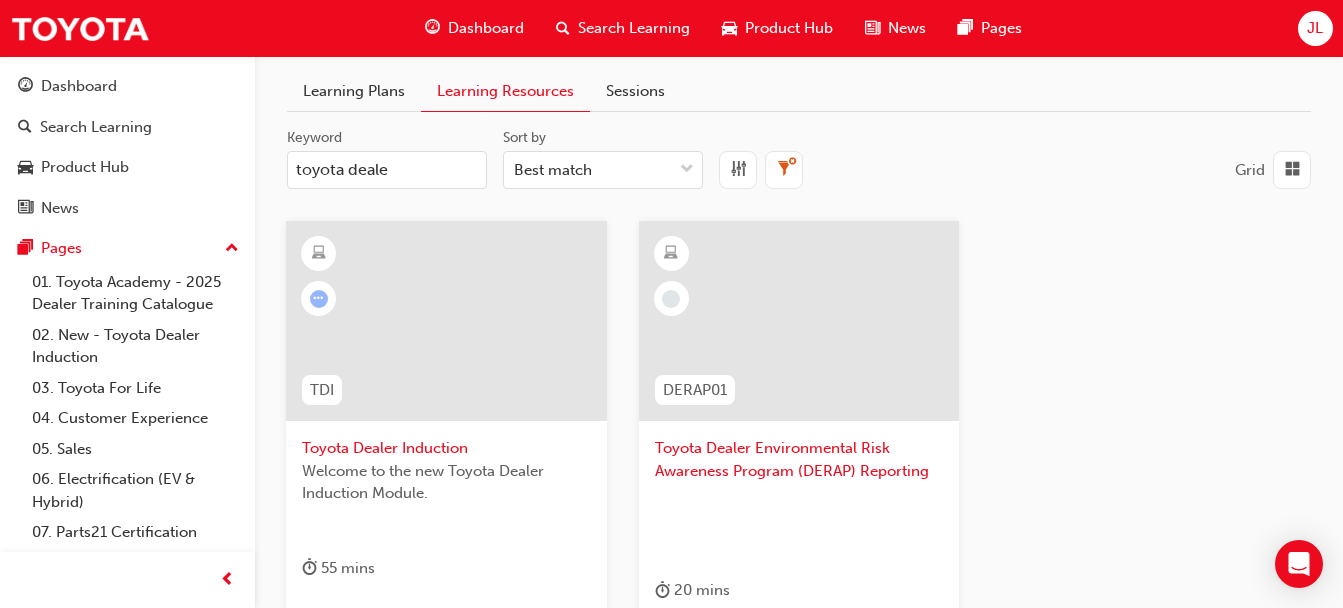 type on "toyota deale" 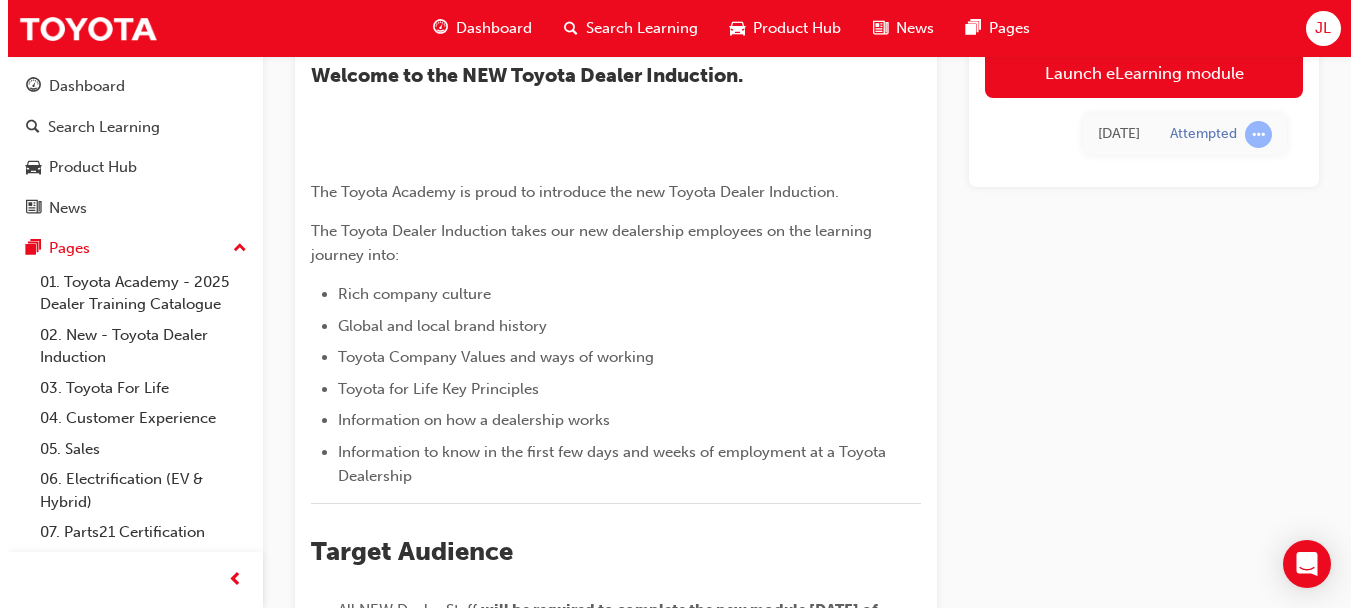 scroll, scrollTop: 0, scrollLeft: 0, axis: both 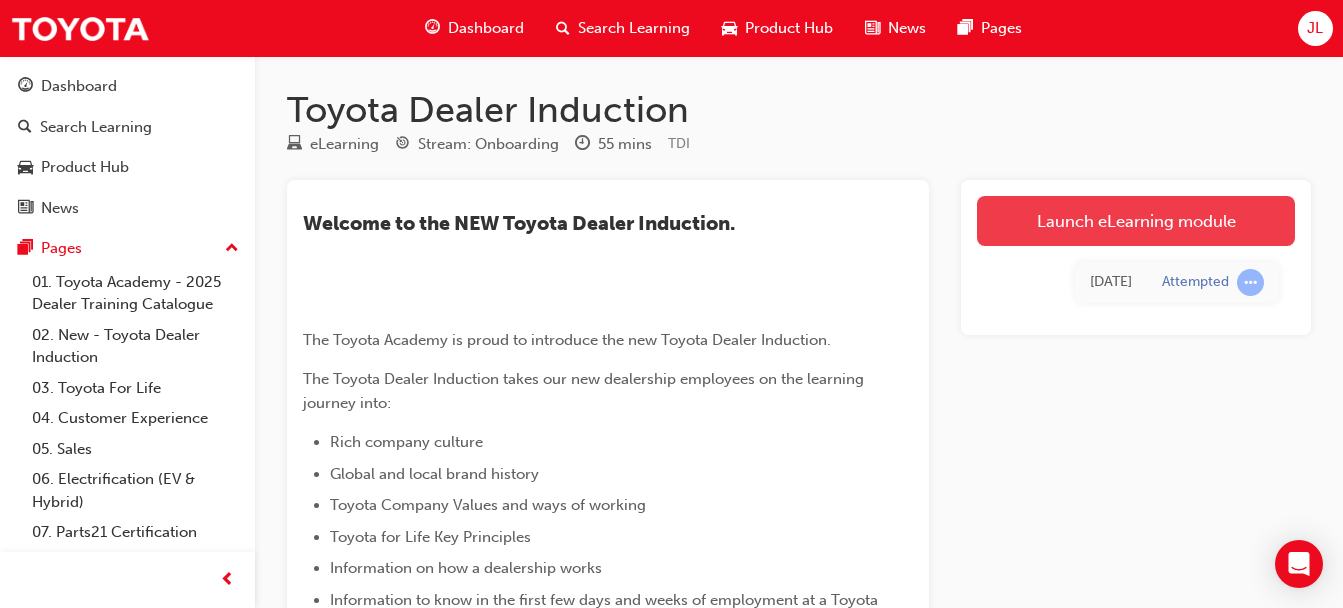 click on "Launch eLearning module" at bounding box center [1136, 221] 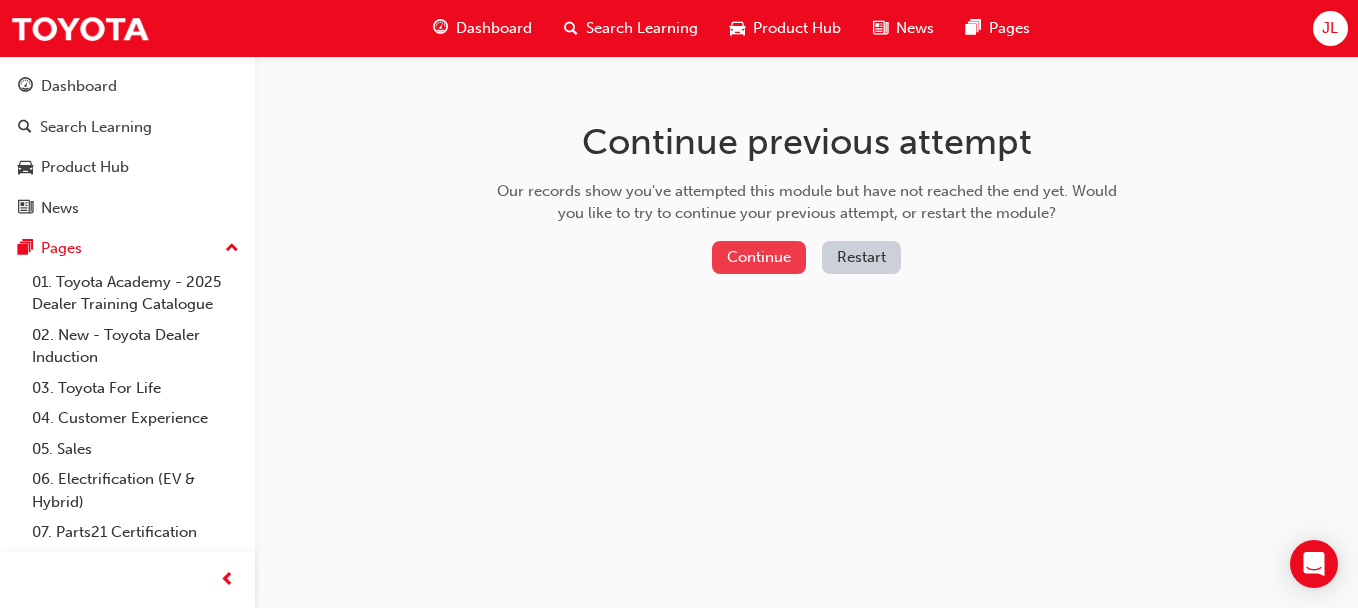 click on "Continue" at bounding box center [759, 257] 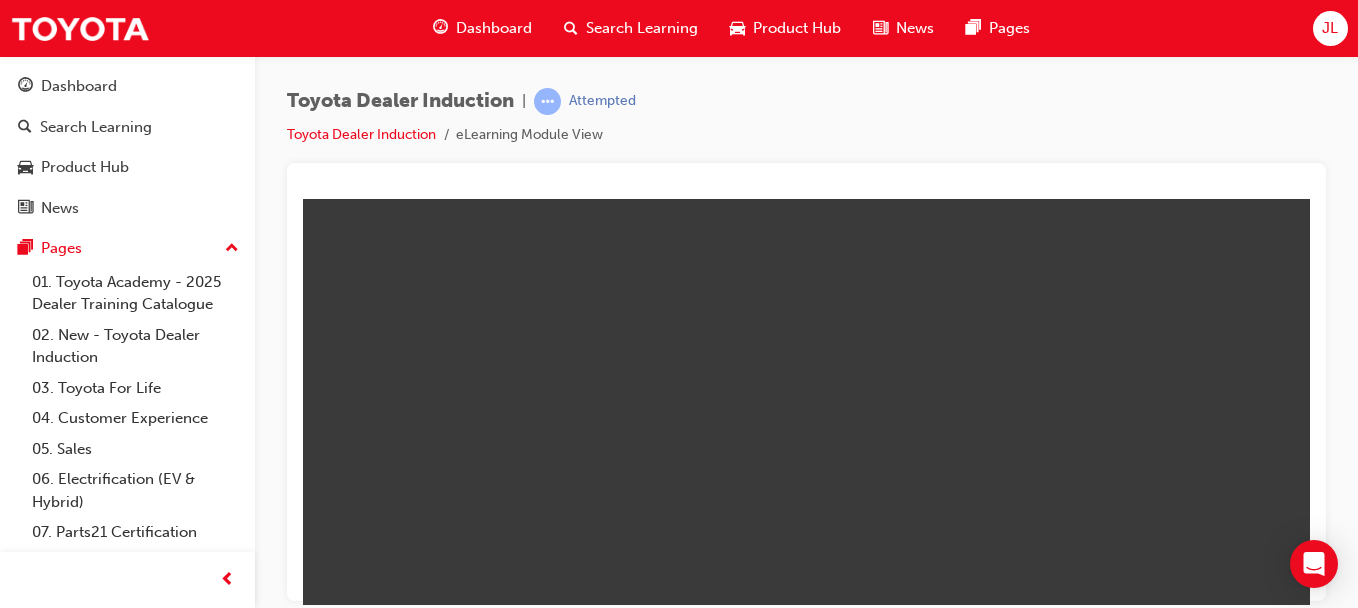 scroll, scrollTop: 0, scrollLeft: 0, axis: both 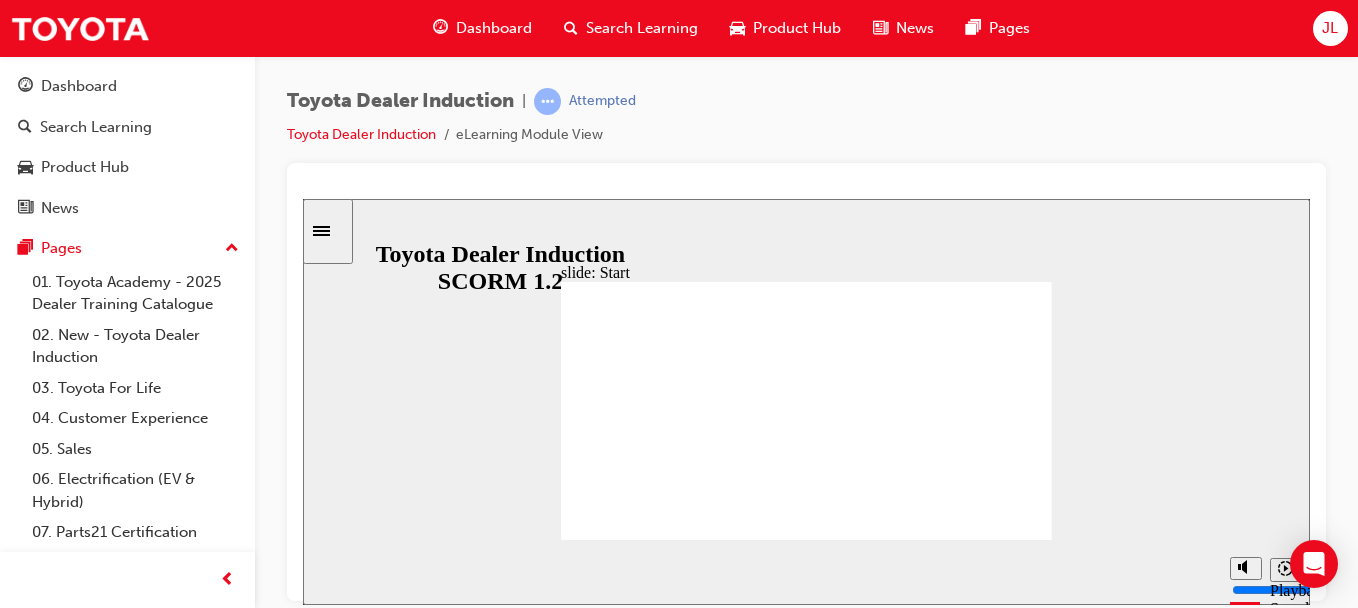 click 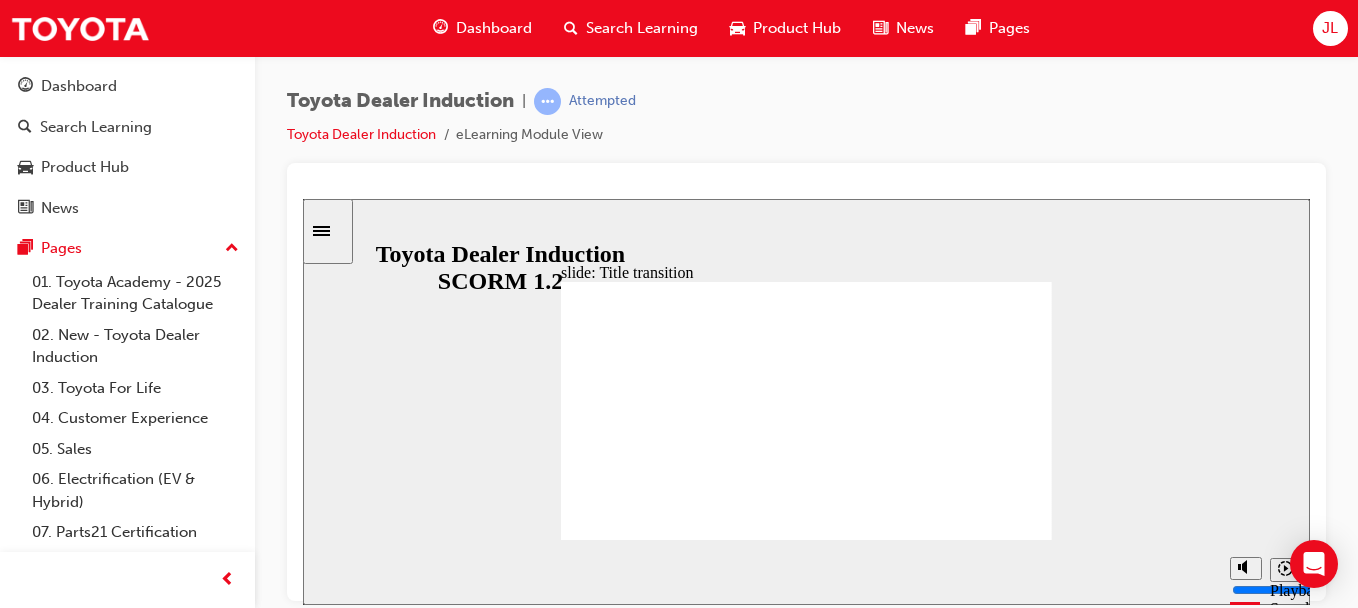 click 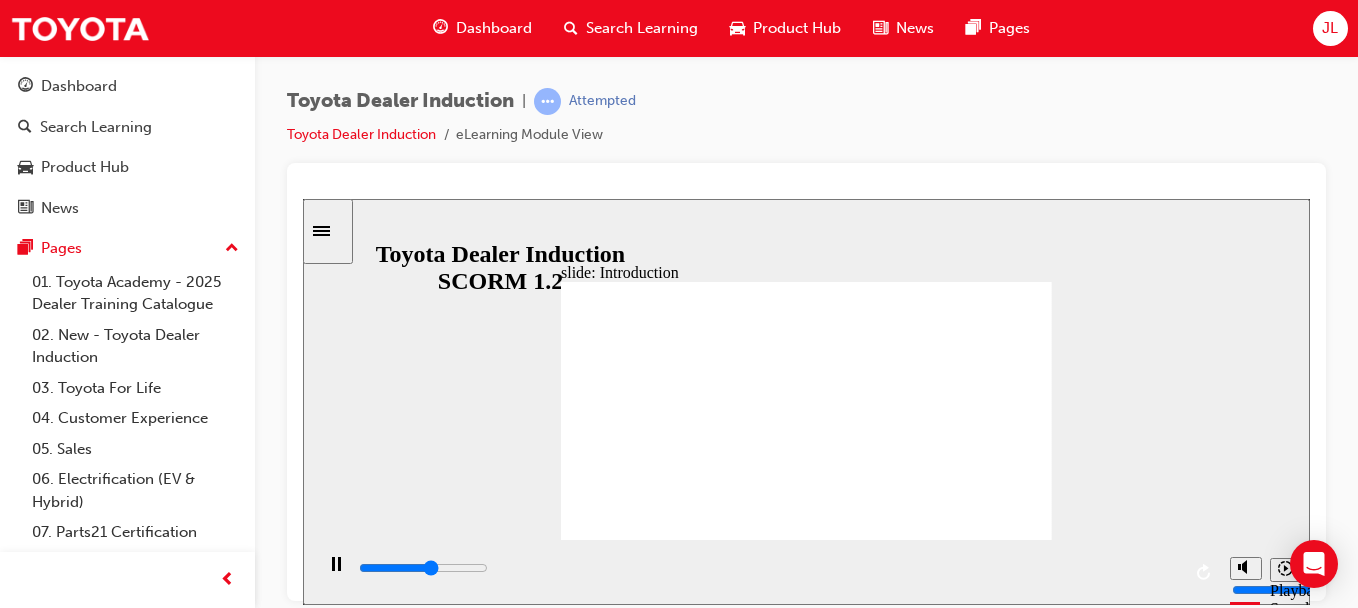 click at bounding box center [806, 1101] 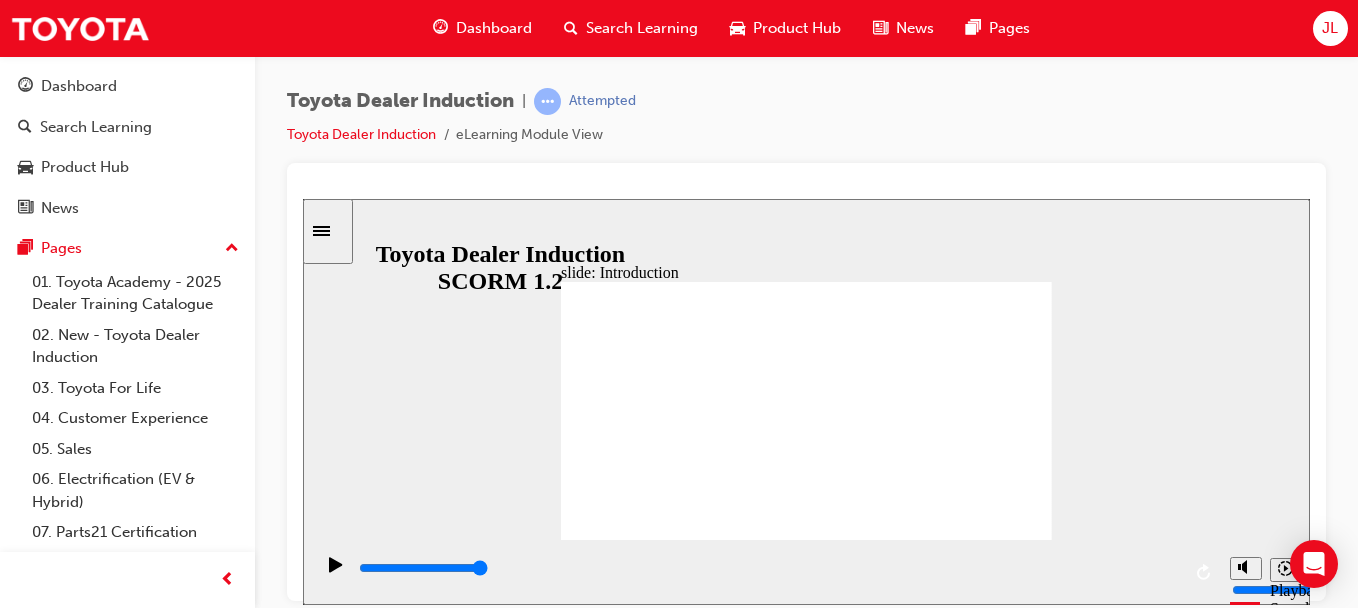 click 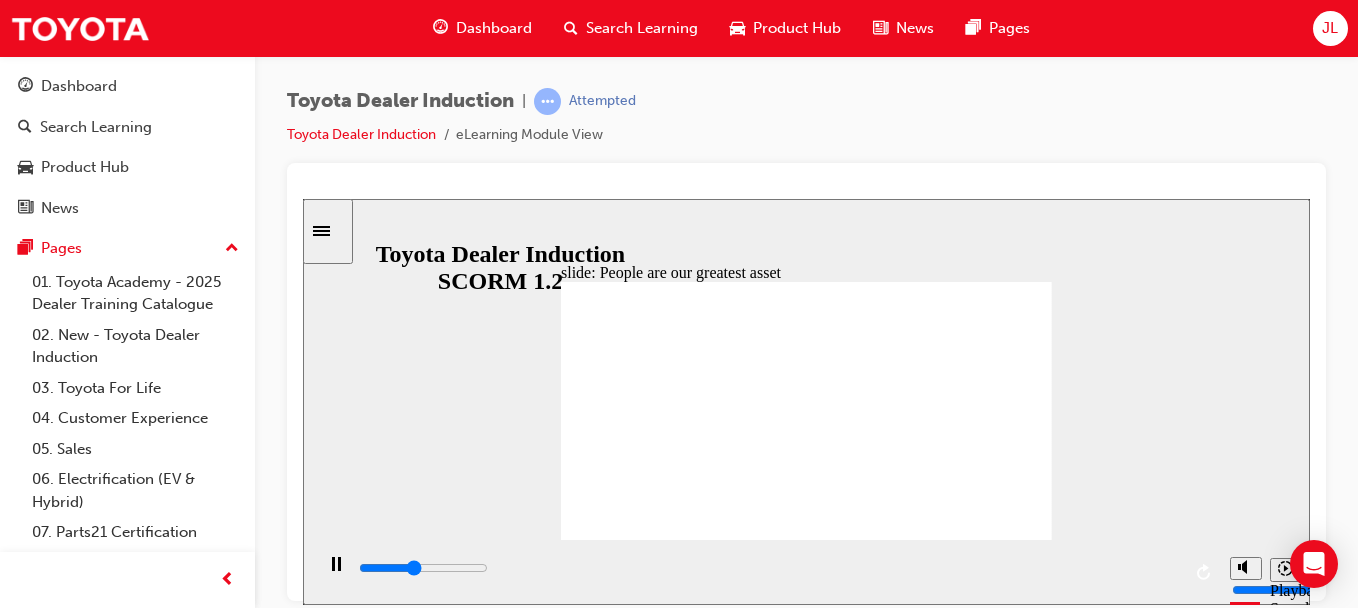 click 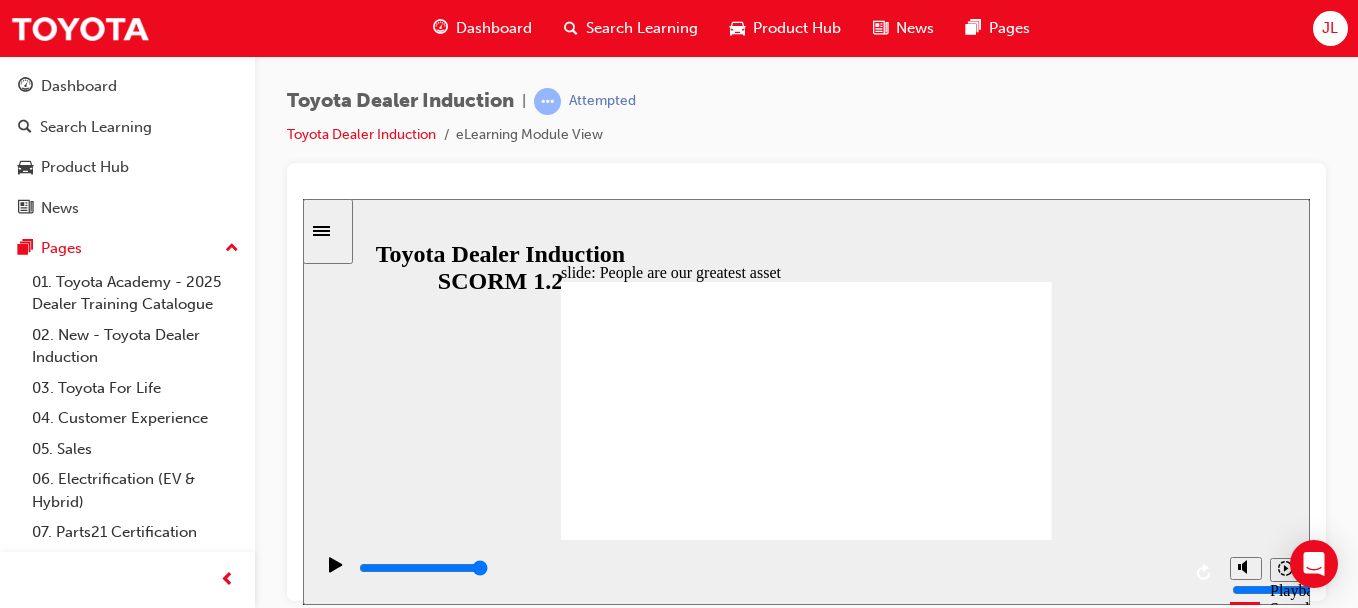 click on "NEXT NEXT" at bounding box center [1008, 1692] 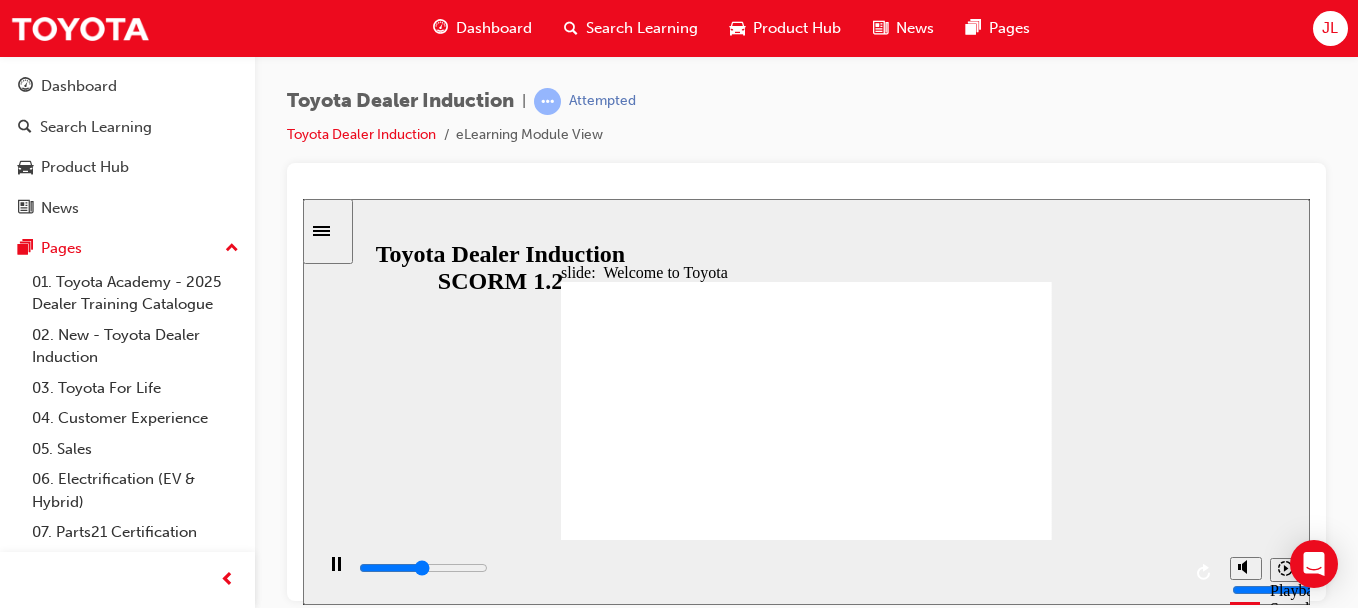 click 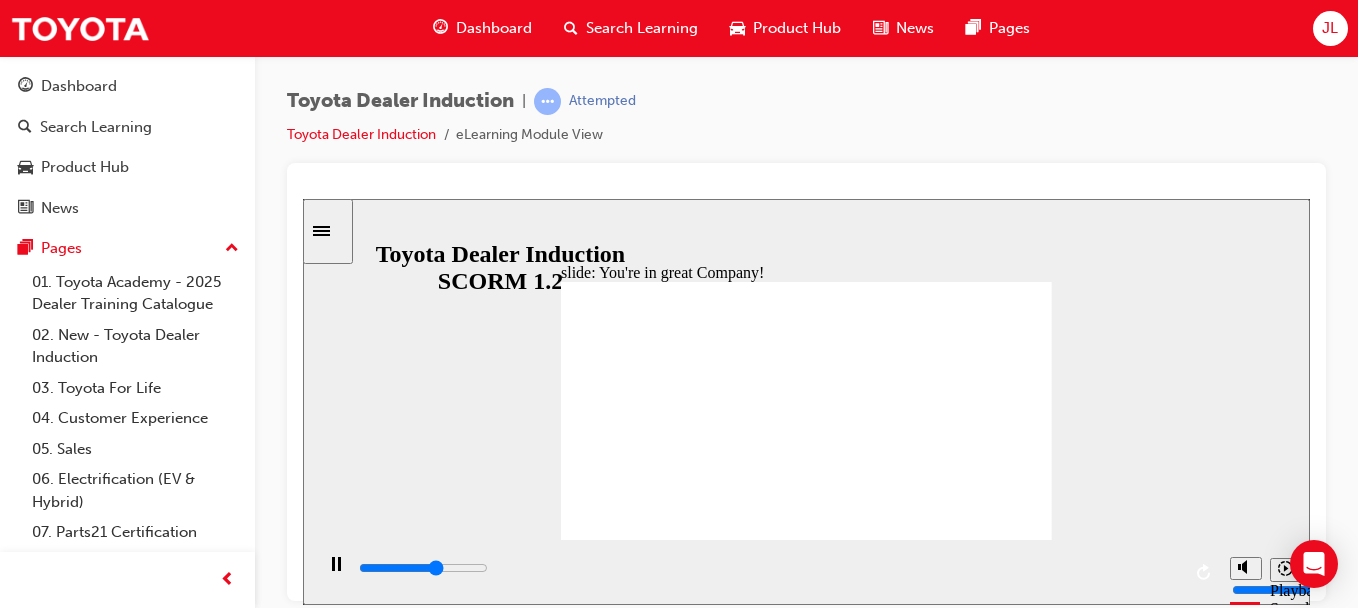 click 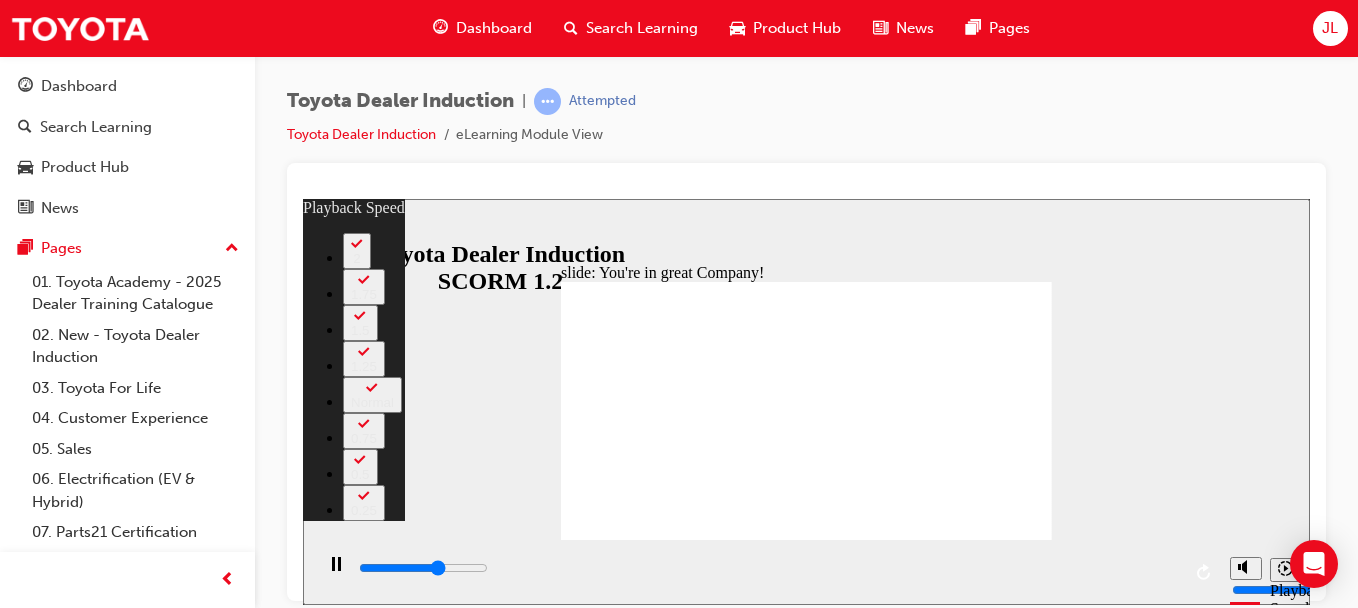 type on "4700" 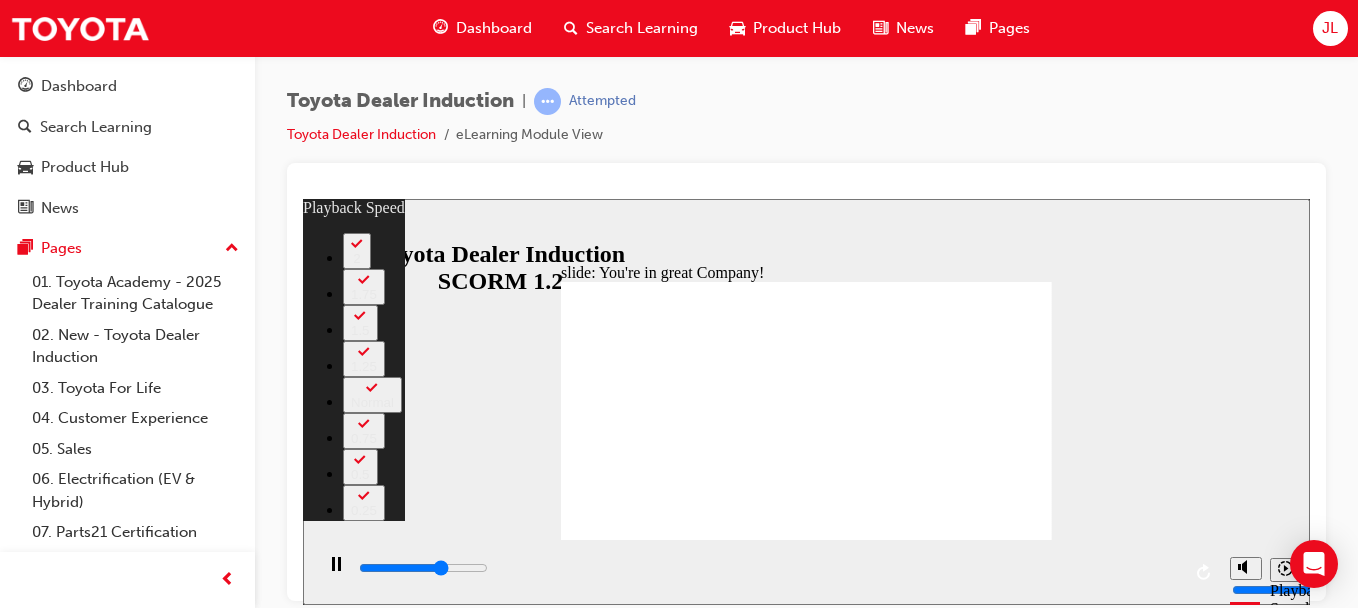 type on "4900" 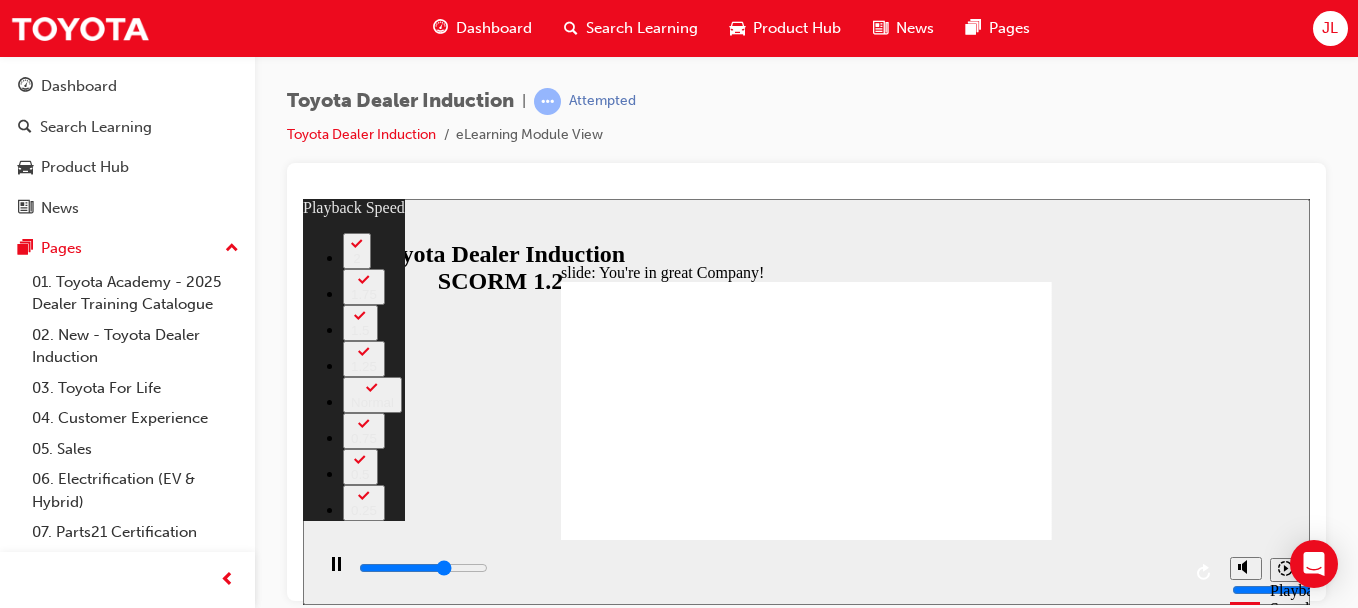 type on "5200" 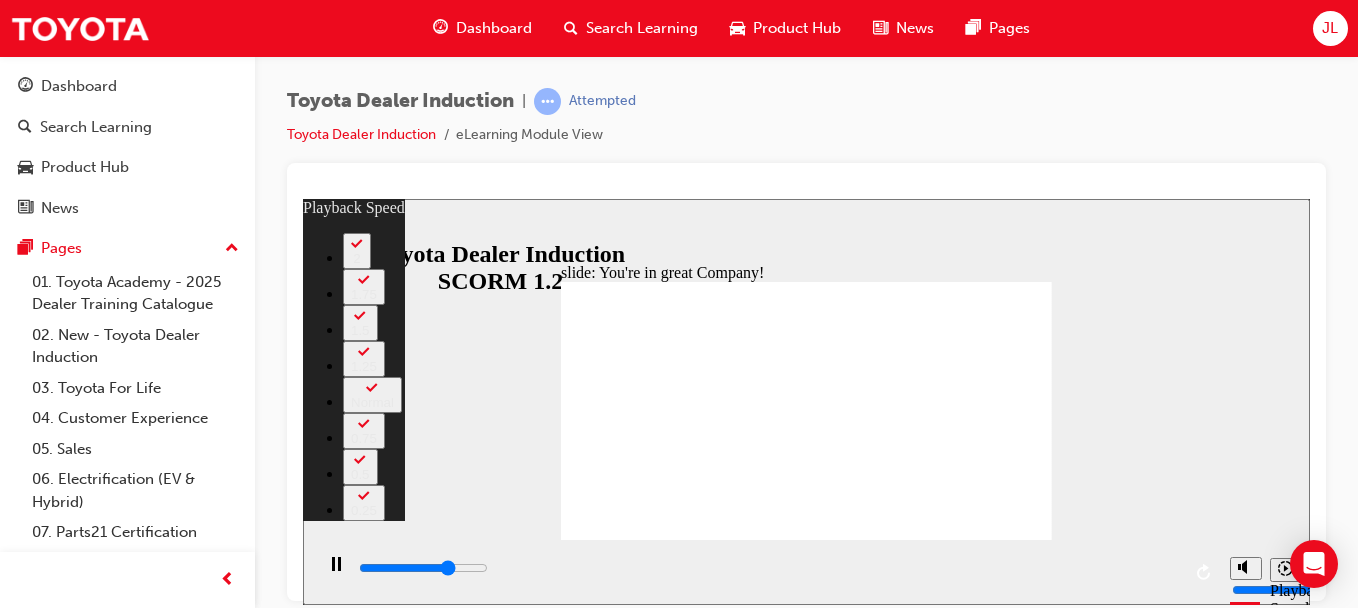 type on "5400" 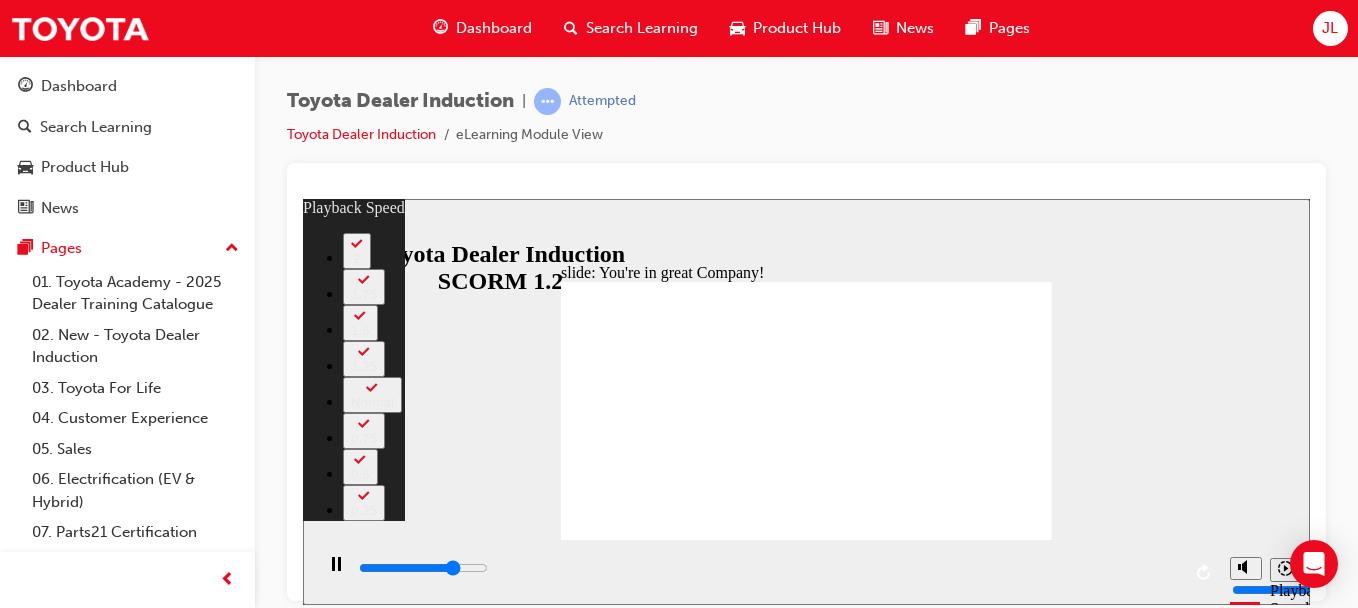 type on "5700" 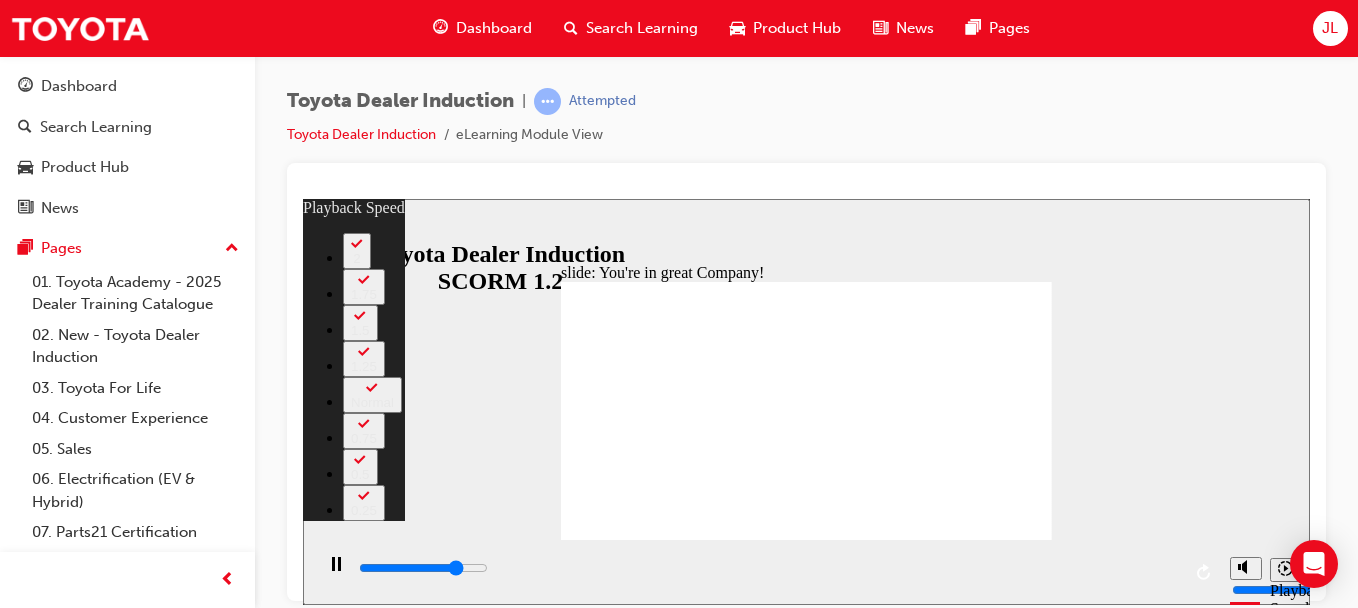 type on "5900" 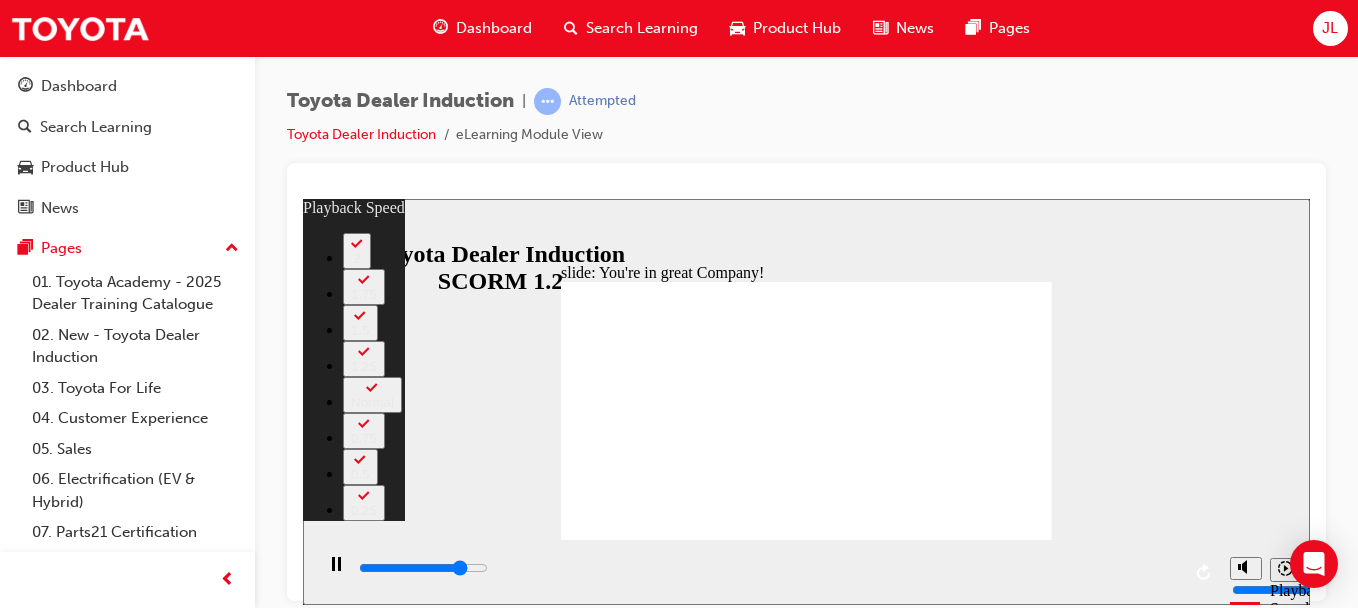 type on "6200" 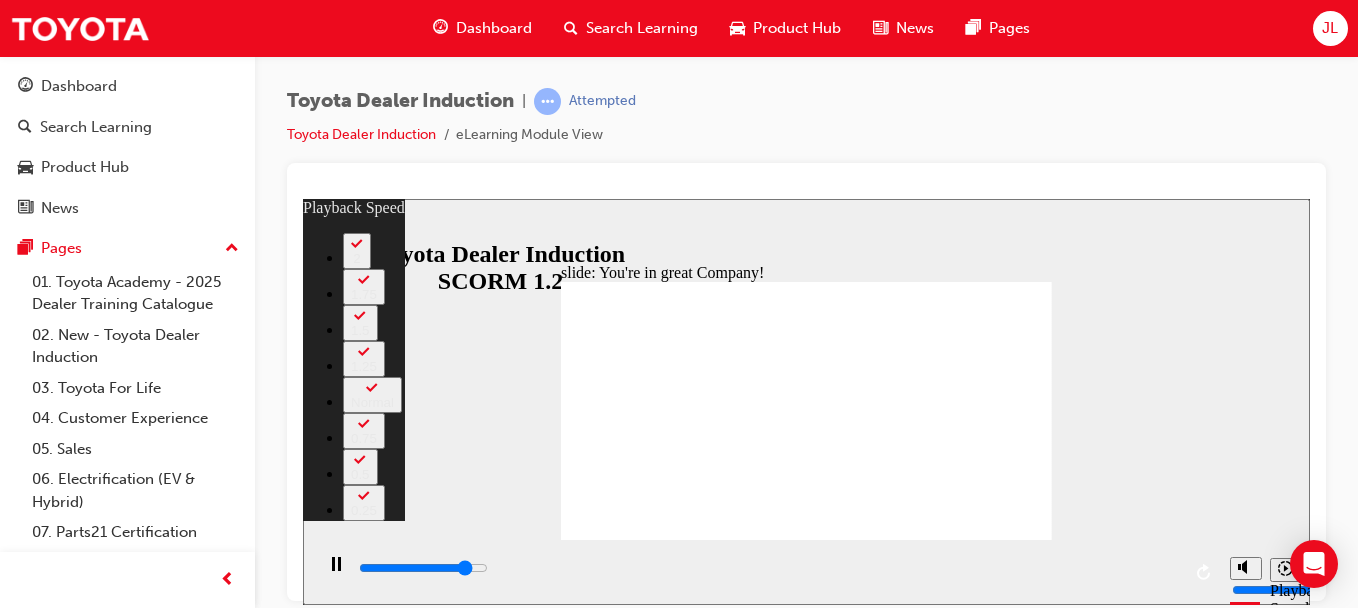type on "6500" 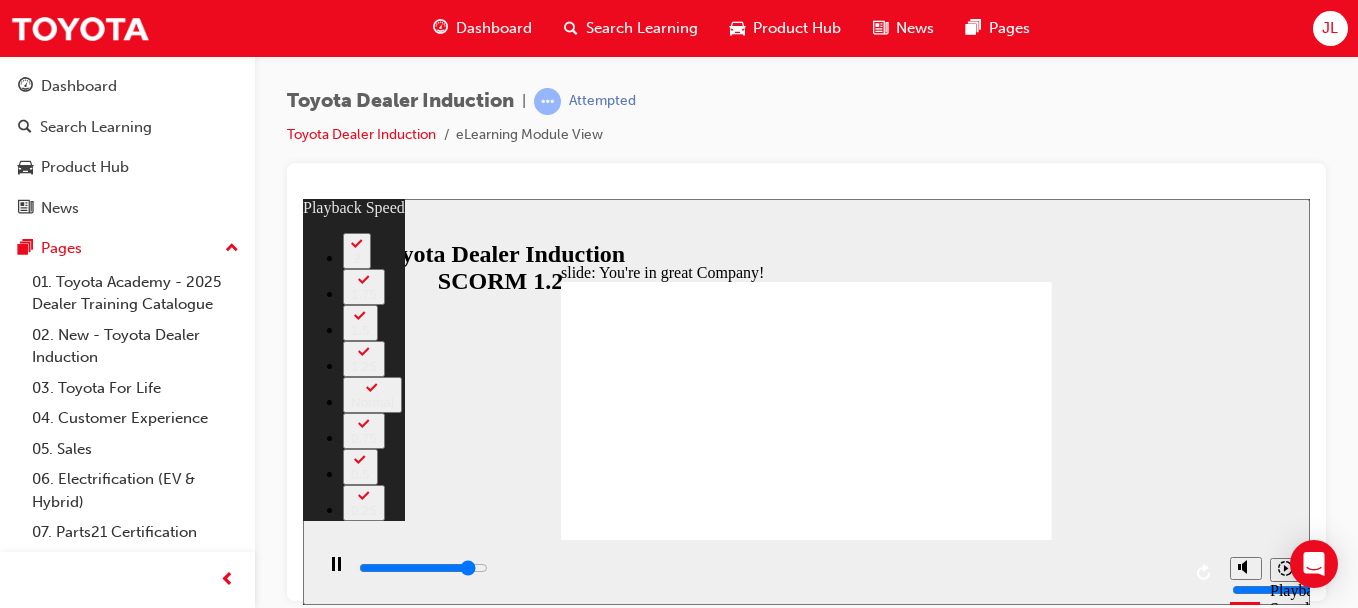 type on "6800" 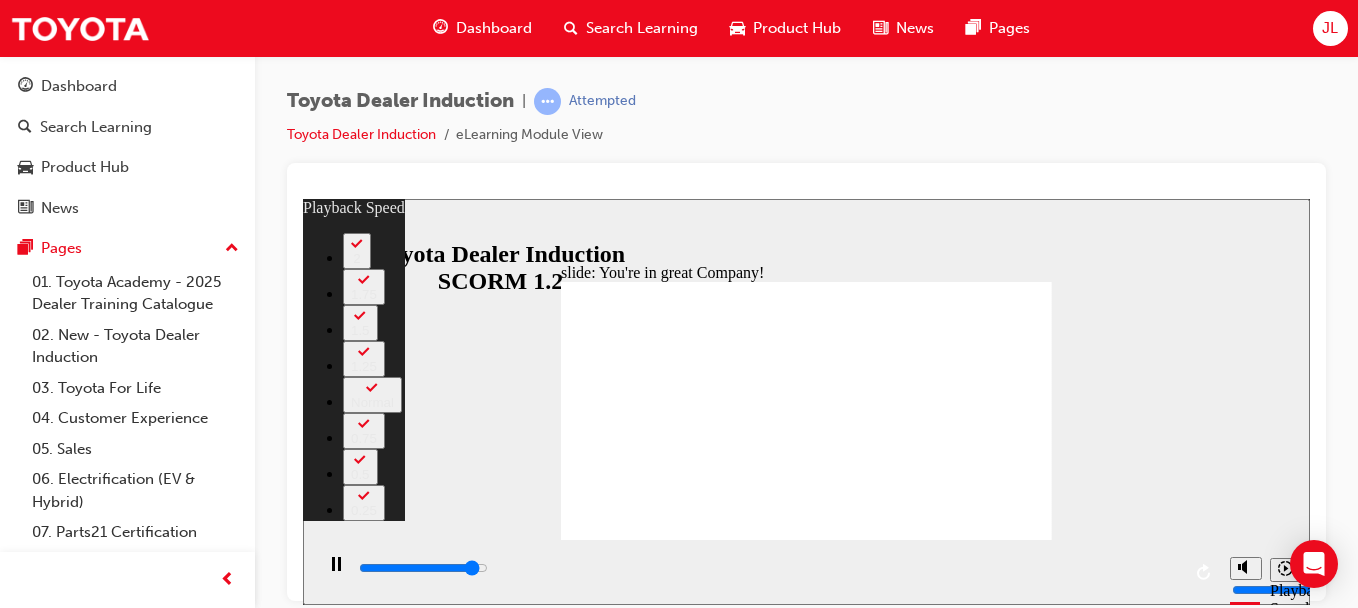 type on "7000" 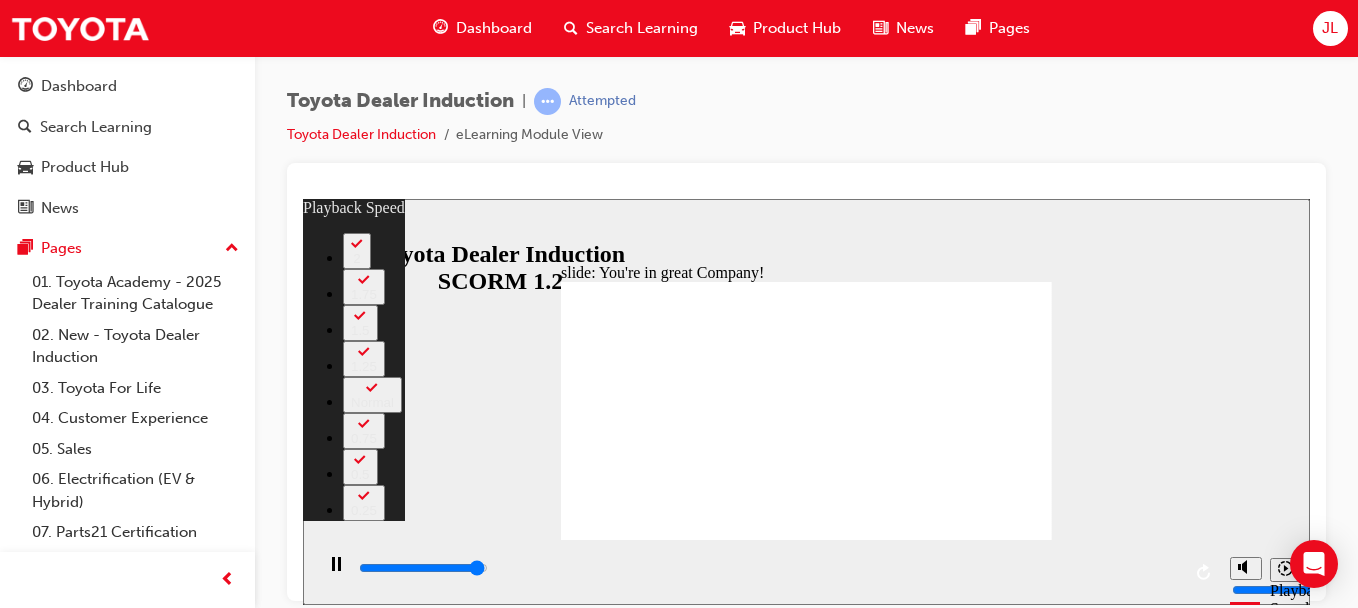 type on "7300" 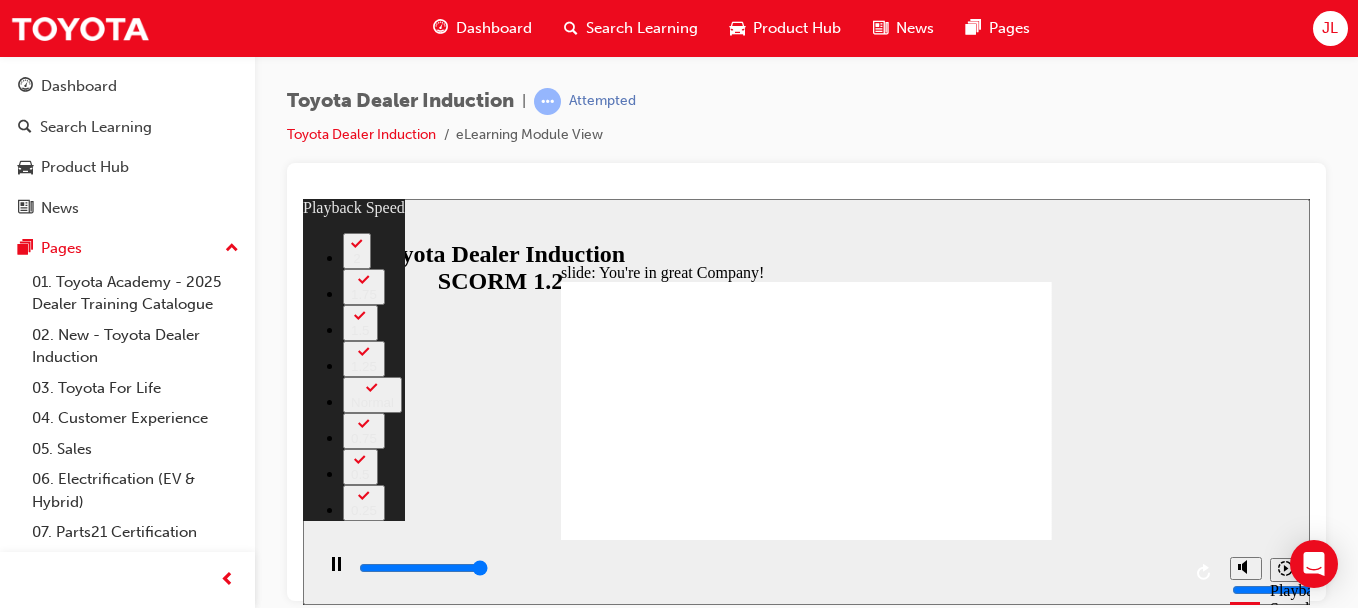 type on "7500" 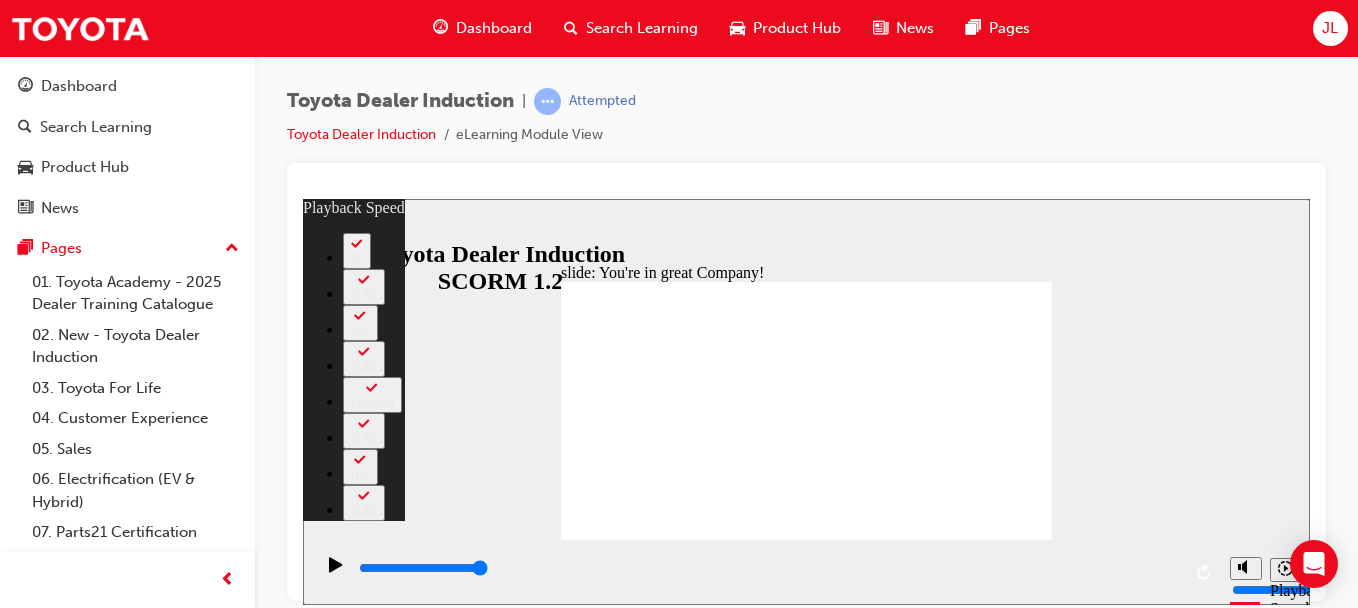 click 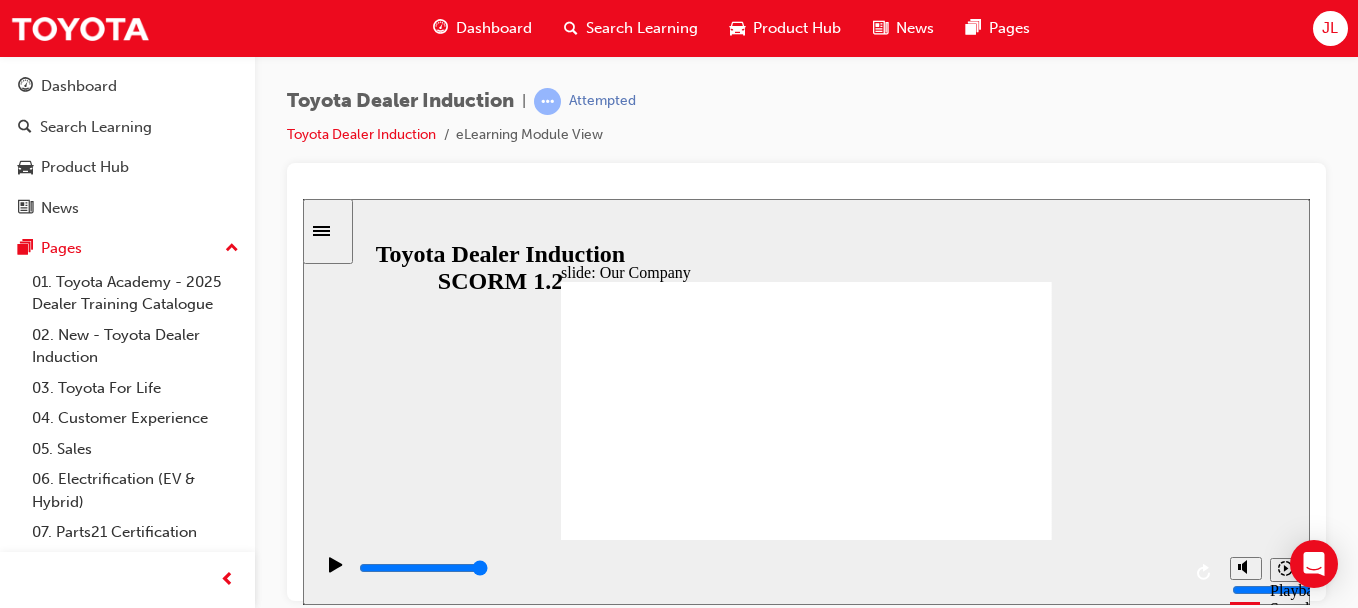 click 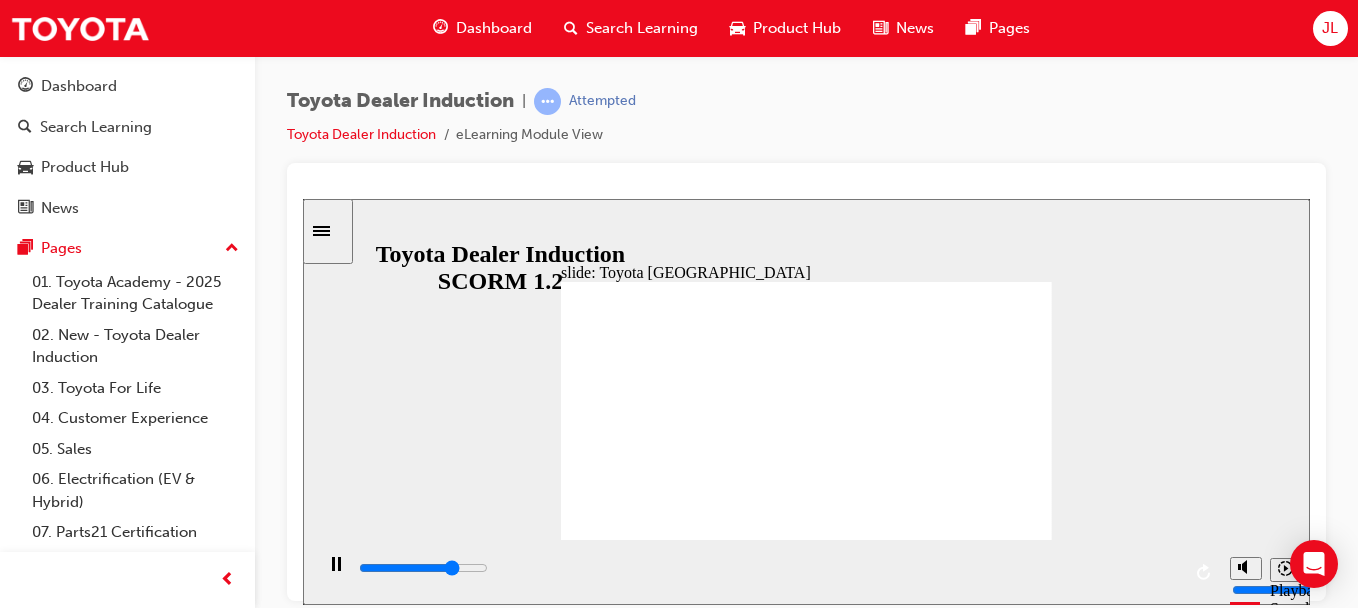 click 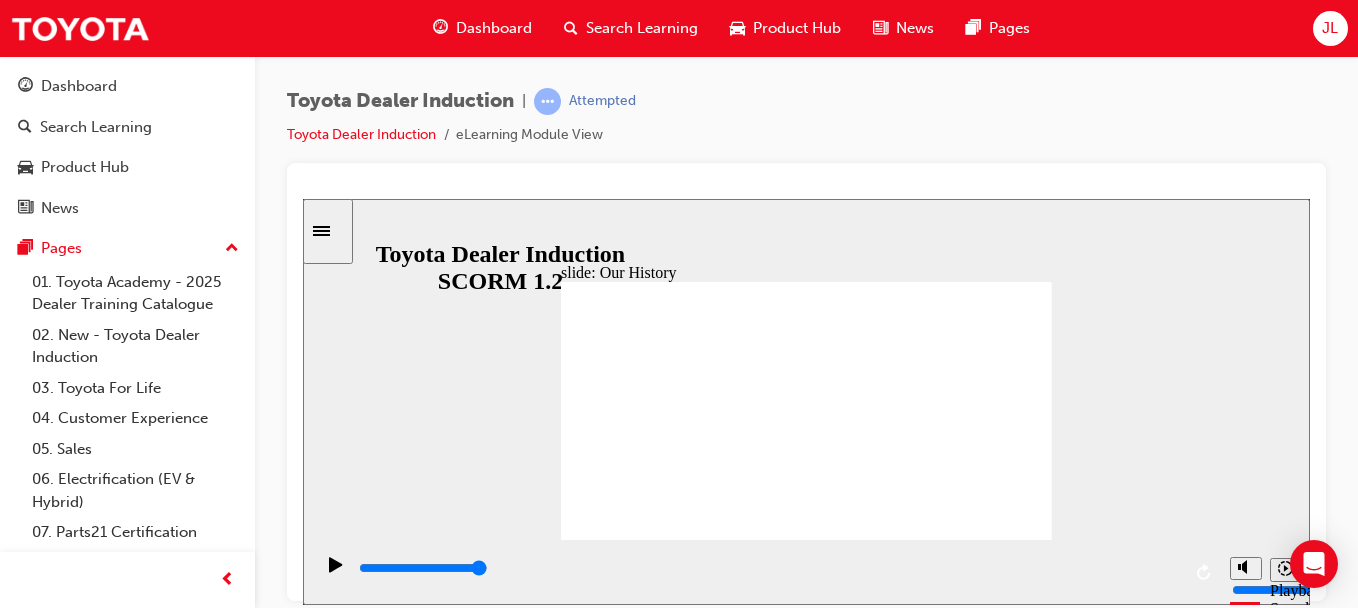 drag, startPoint x: 678, startPoint y: 483, endPoint x: 698, endPoint y: 484, distance: 20.024984 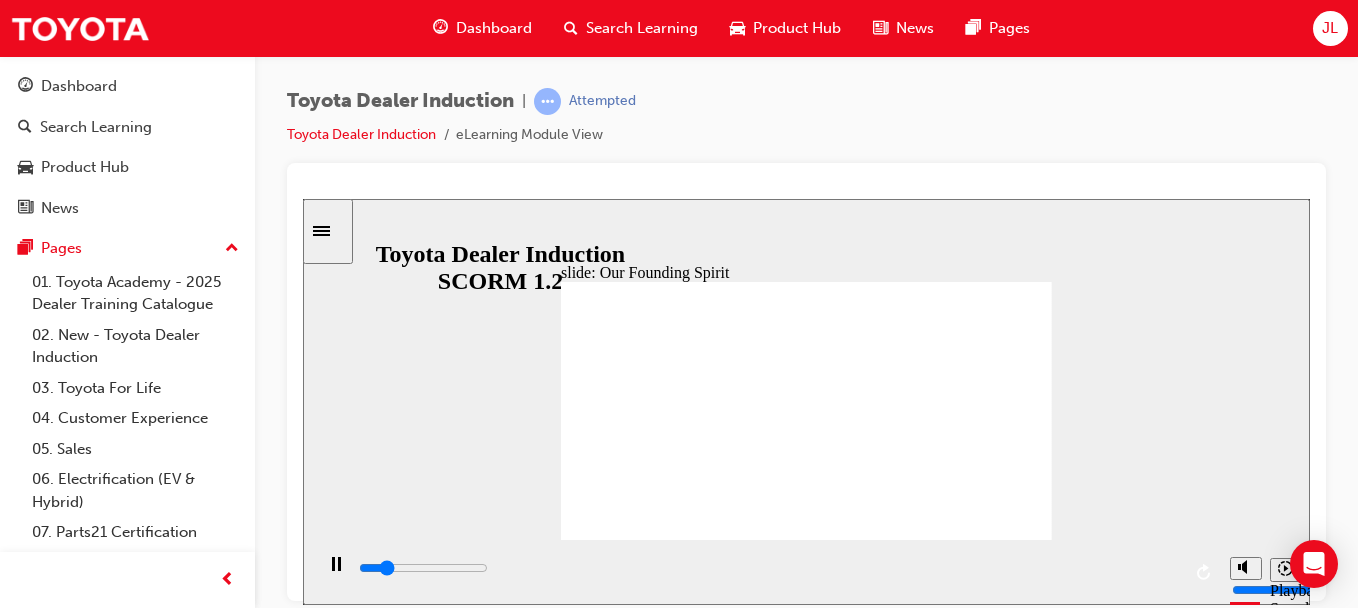 click 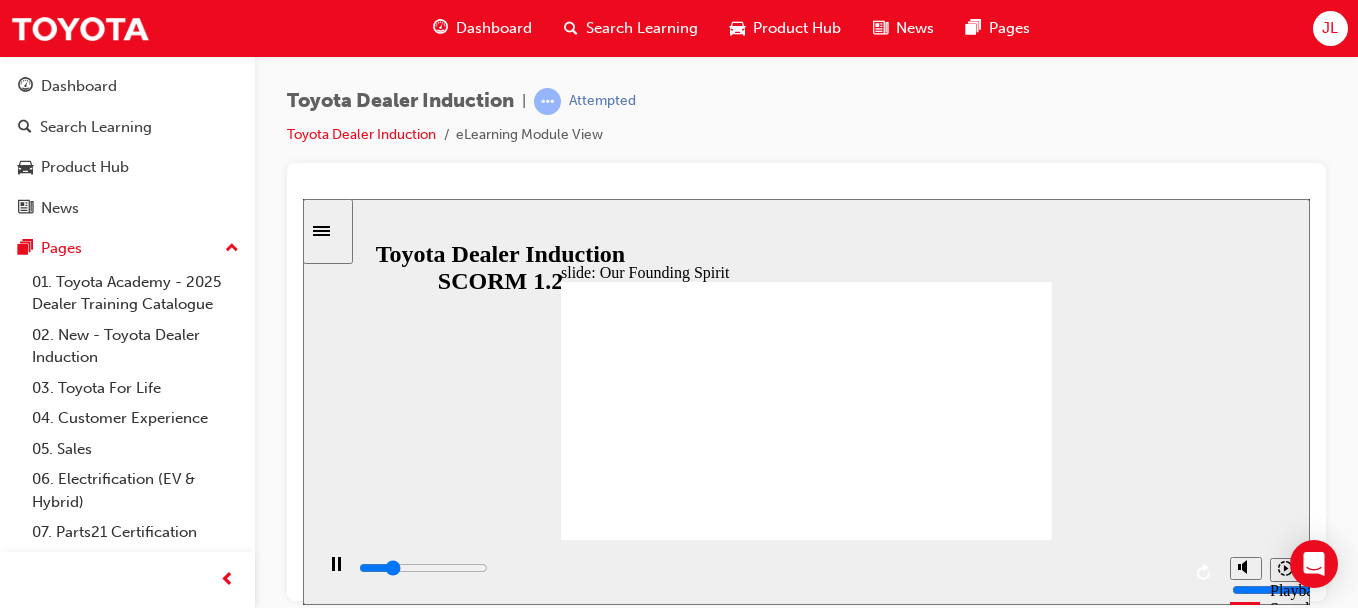 click 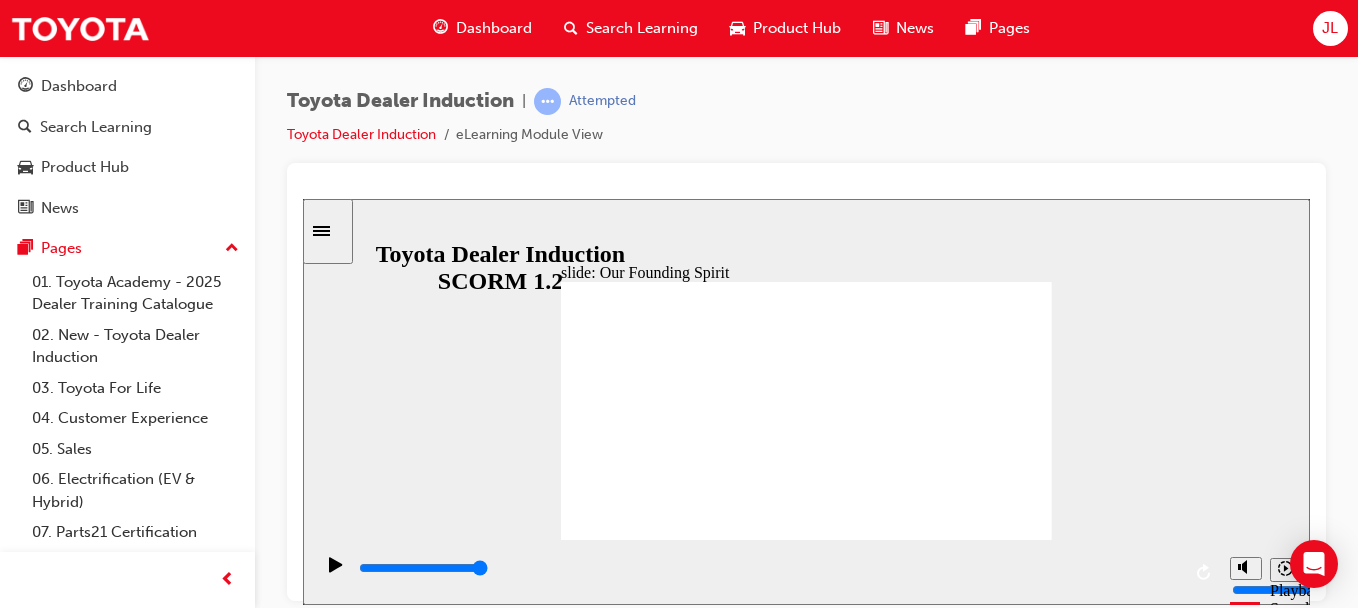 click 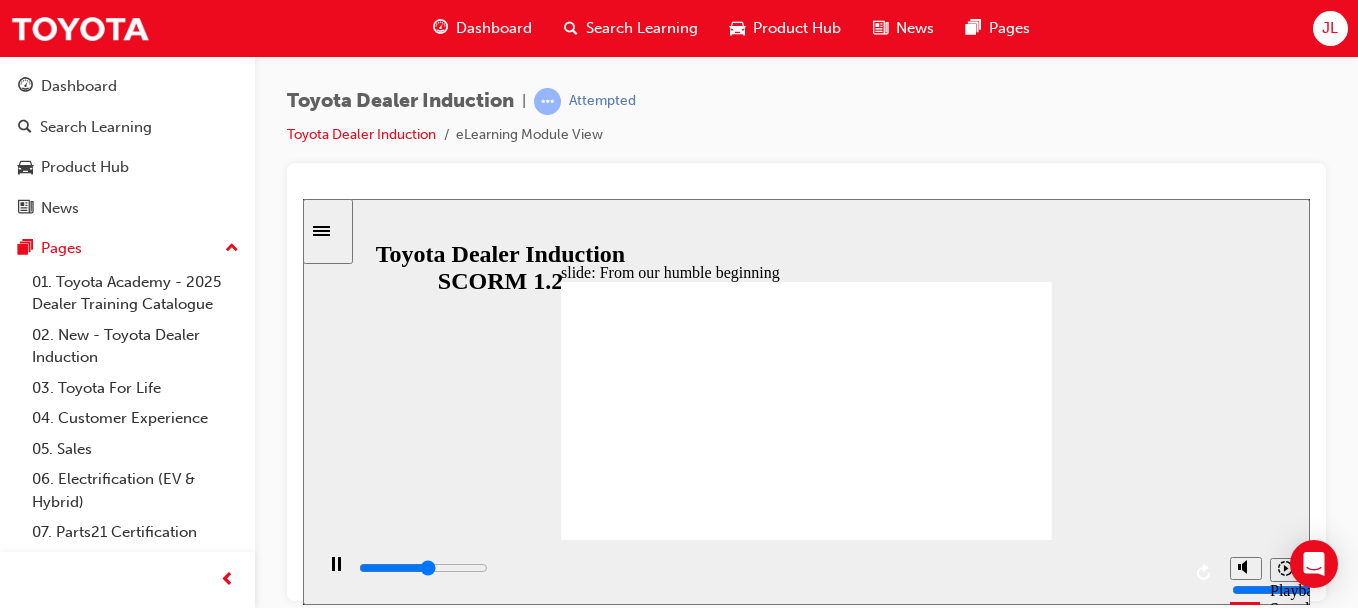 click 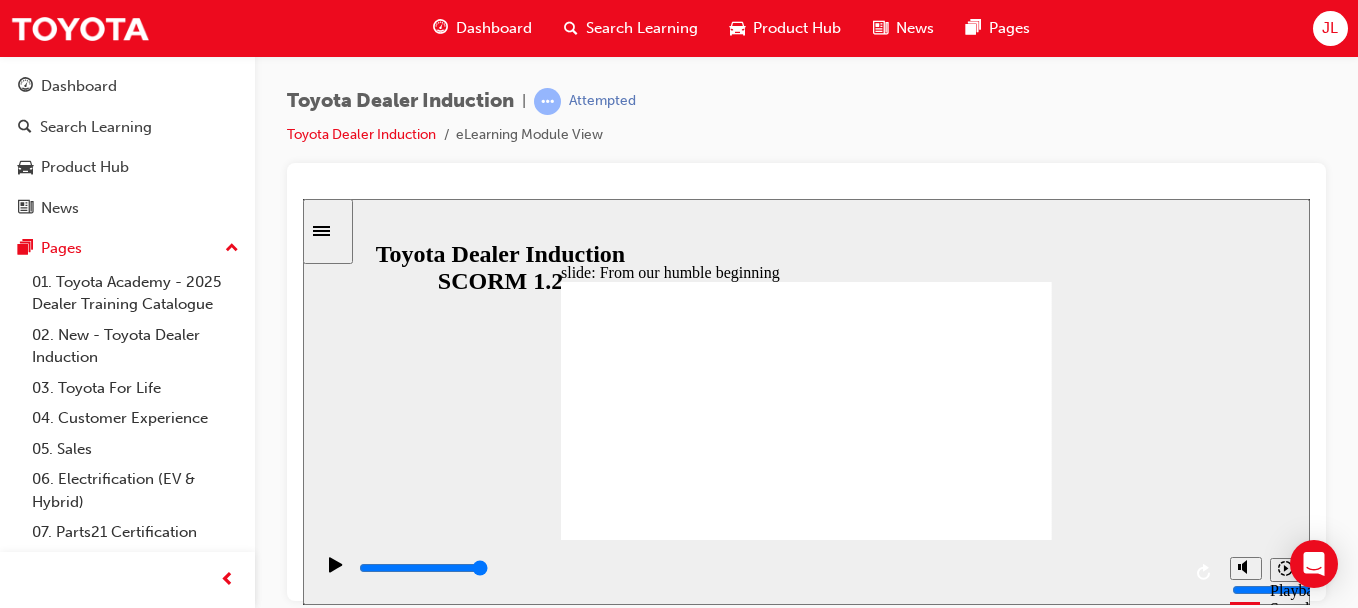 click on "NEXT NEXT" at bounding box center [1008, 2475] 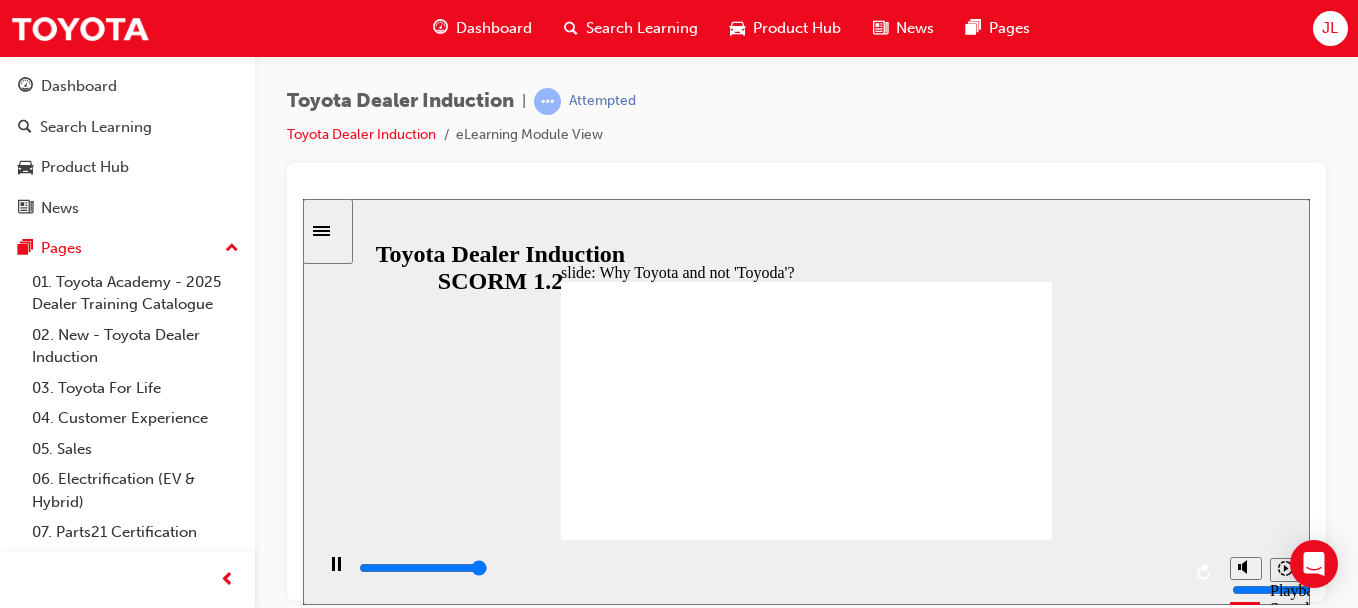 click 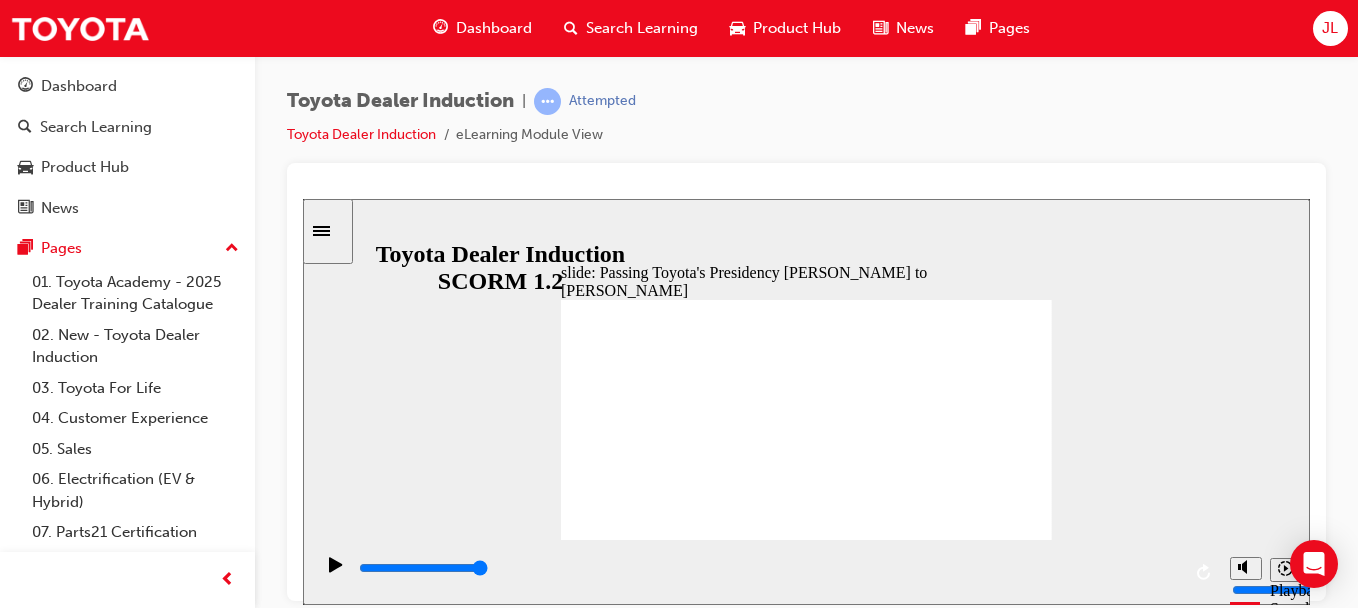 click 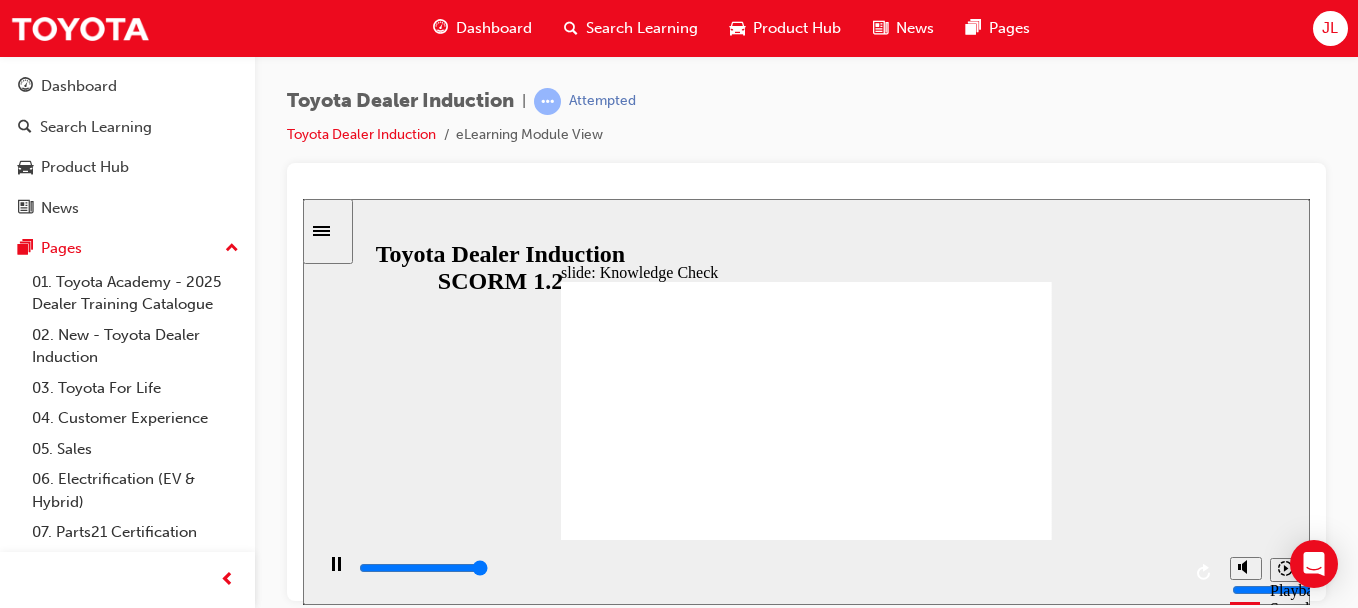 type on "5000" 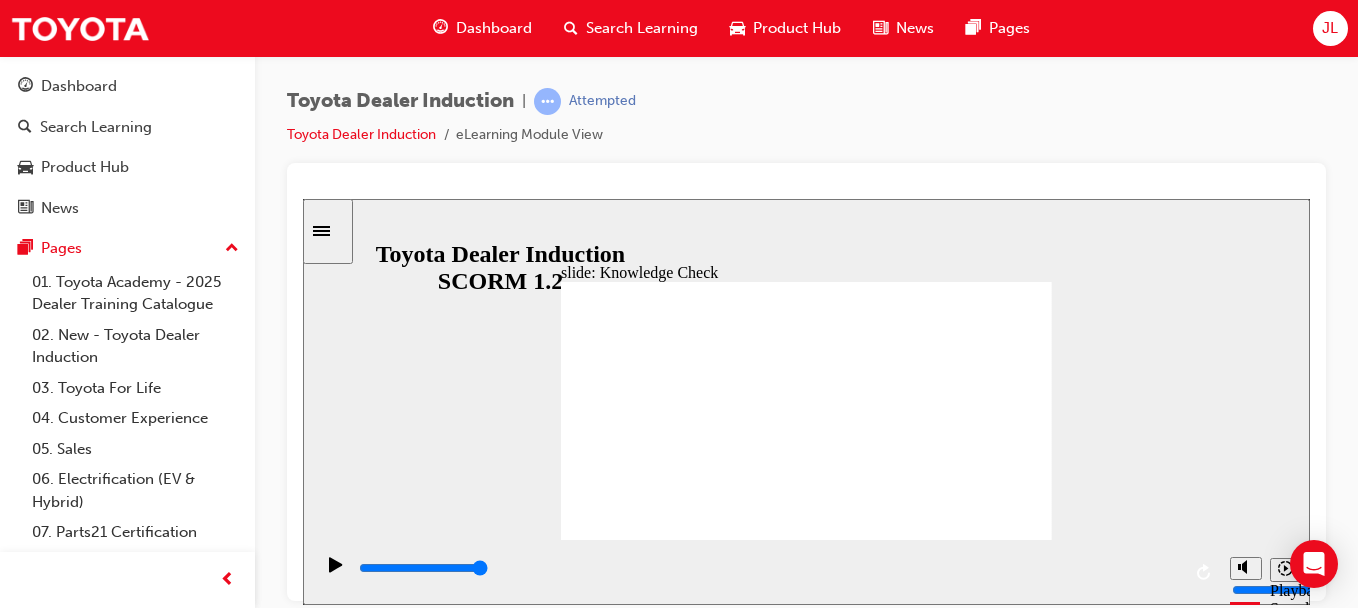 radio on "true" 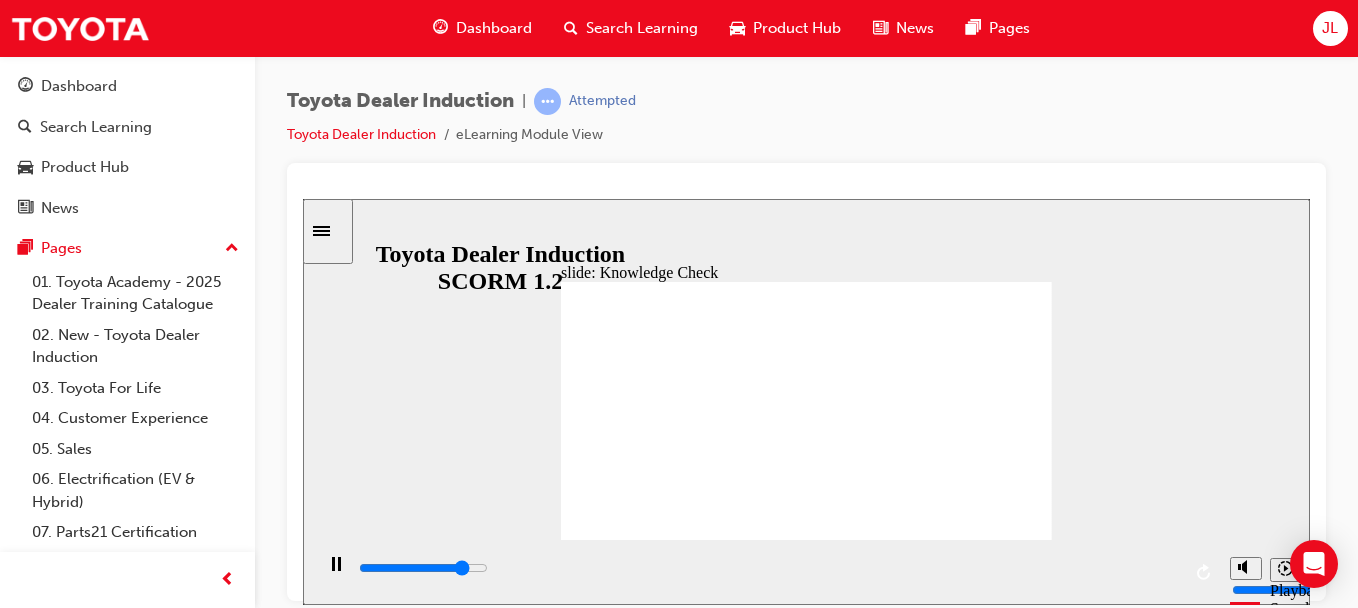 type on "4200" 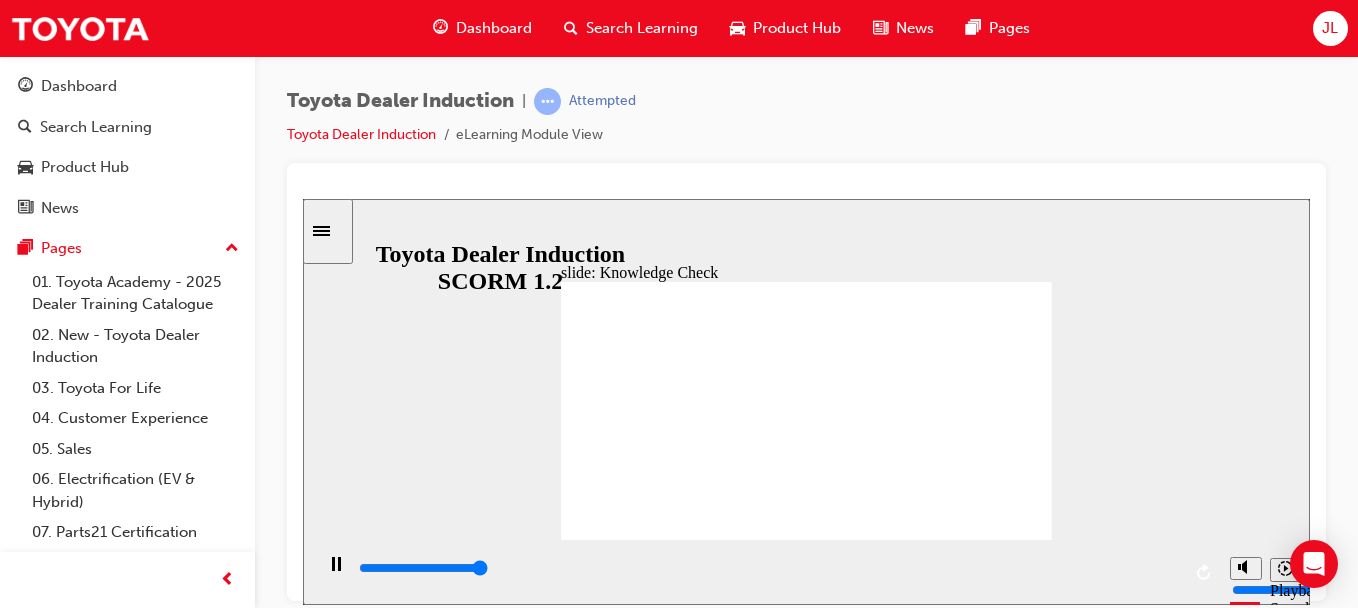 click 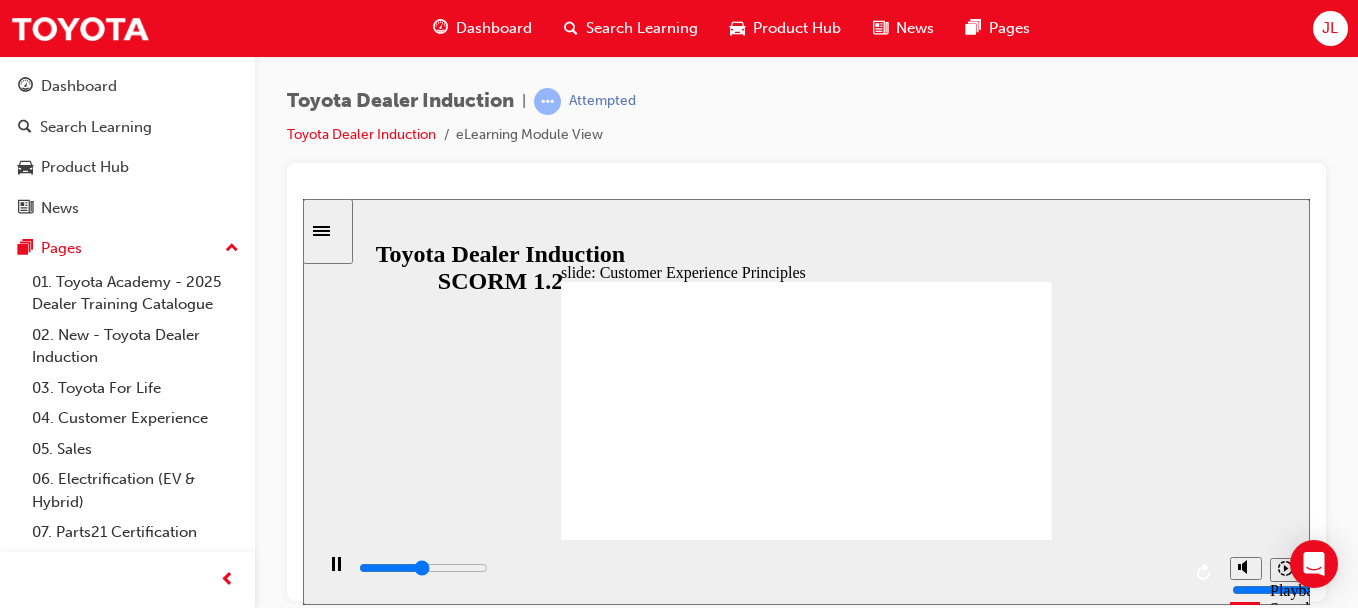 click 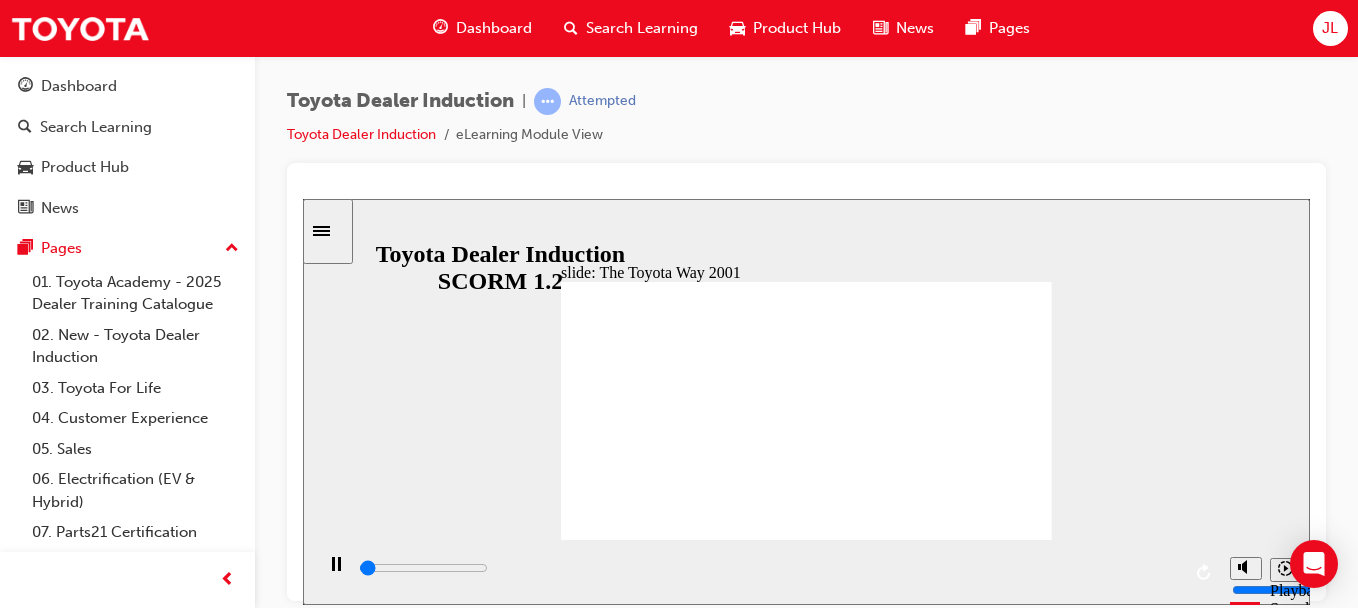 click at bounding box center (806, 1117) 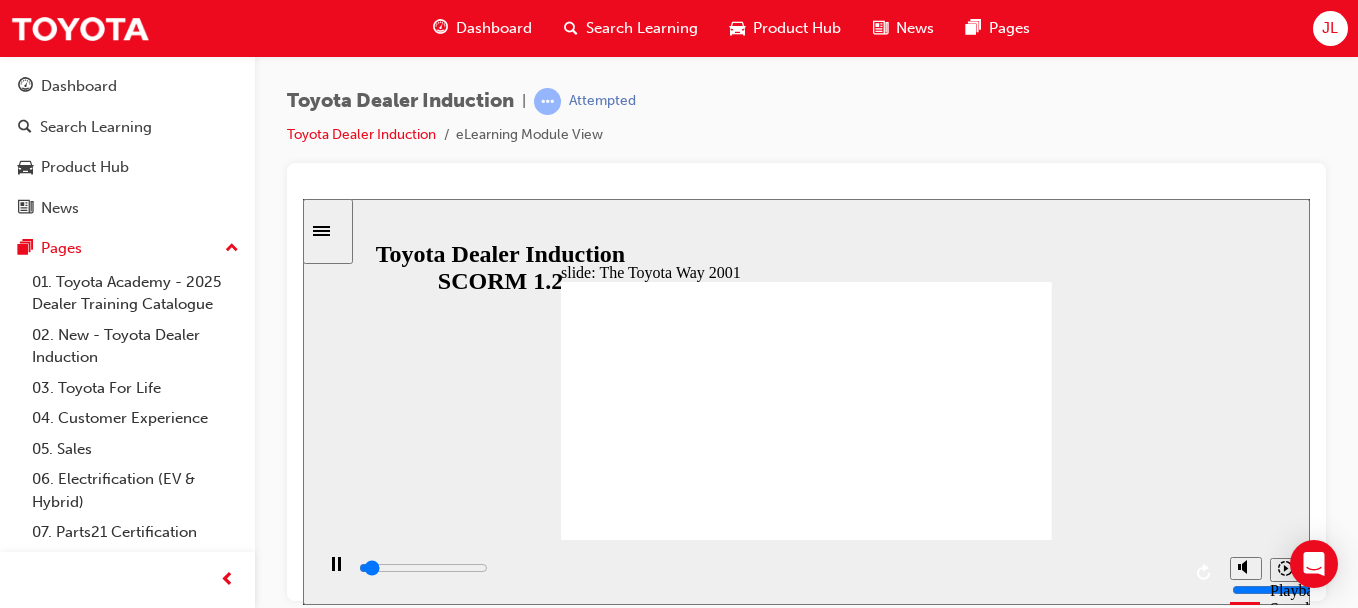 click 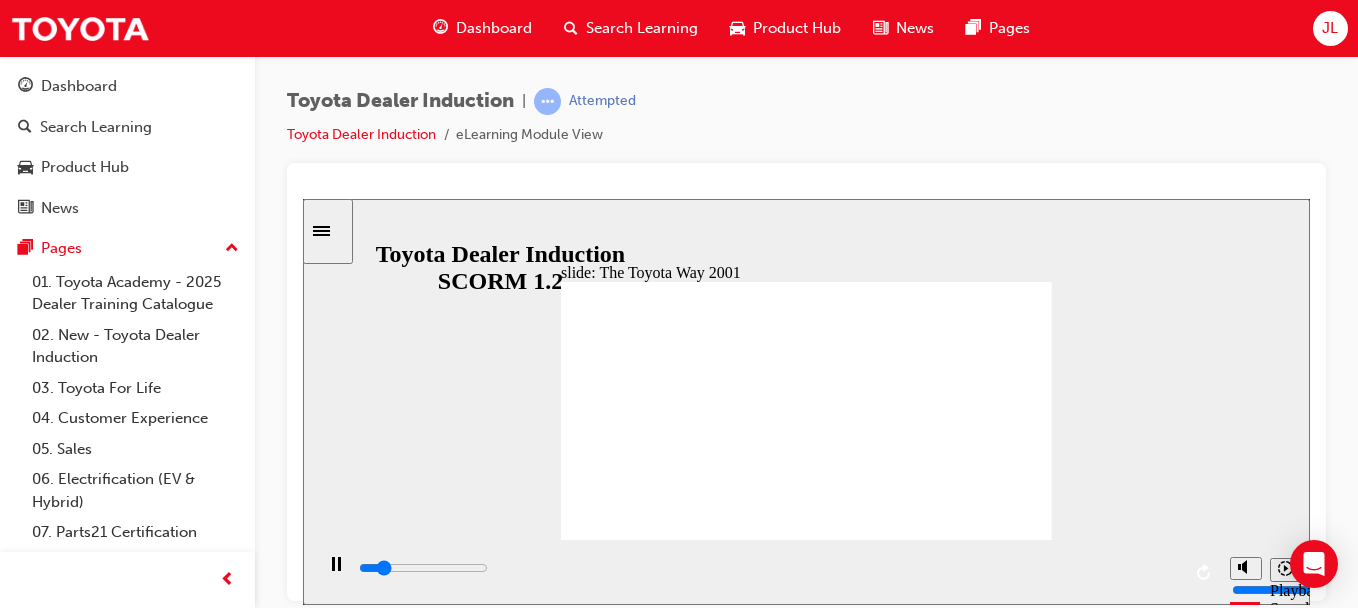 click on "NEXT NEXT Challenge Kaizen Genchi Genbutsu Respect Teamwork Respect or People Two Pillars Respect or People Continuous  Improvement Continuous  Improvement In 2001, as Toyota was experiencing rapid global expansion,  senior management decided they needed a way to dene their  values or all Toyota members worldwide.  Toyota Way 2001 BACK BACK" at bounding box center [806, 2744] 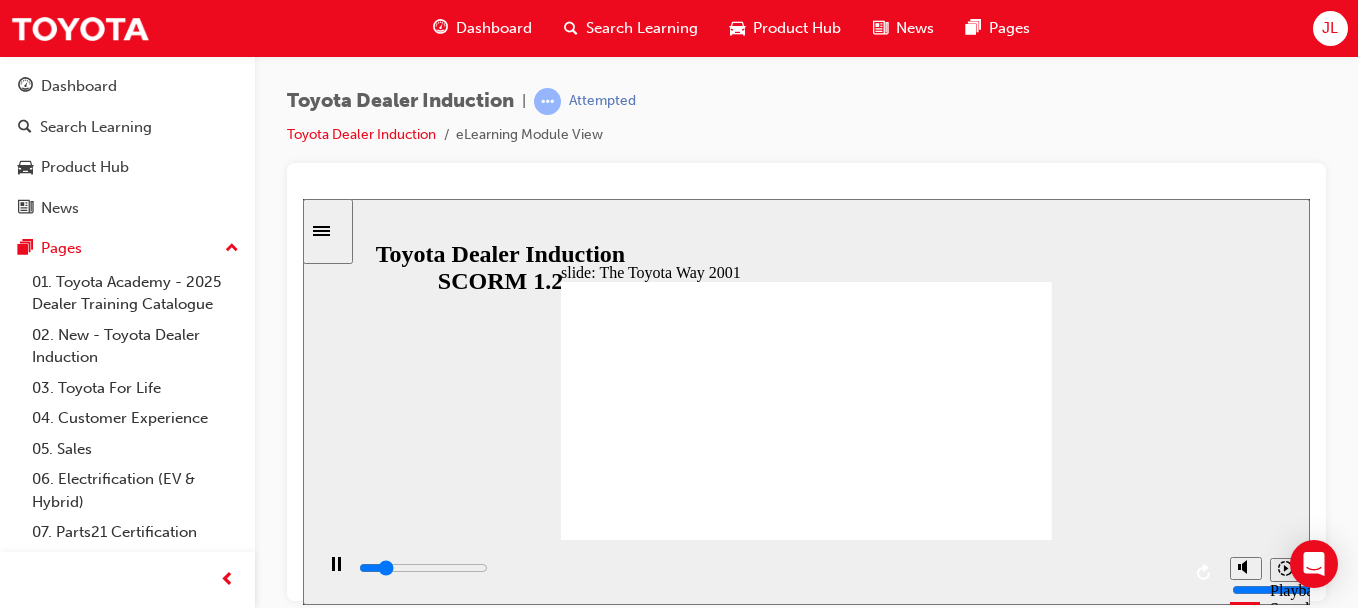 click on "NEXT NEXT Challenge Kaizen Genchi Genbutsu Respect Teamwork Respect or People Two Pillars Respect or People Continuous  Improvement Continuous  Improvement In 2001, as Toyota was experiencing rapid global expansion,  senior management decided they needed a way to dene their  values or all Toyota members worldwide.  Toyota Way 2001 BACK BACK" at bounding box center [806, 2744] 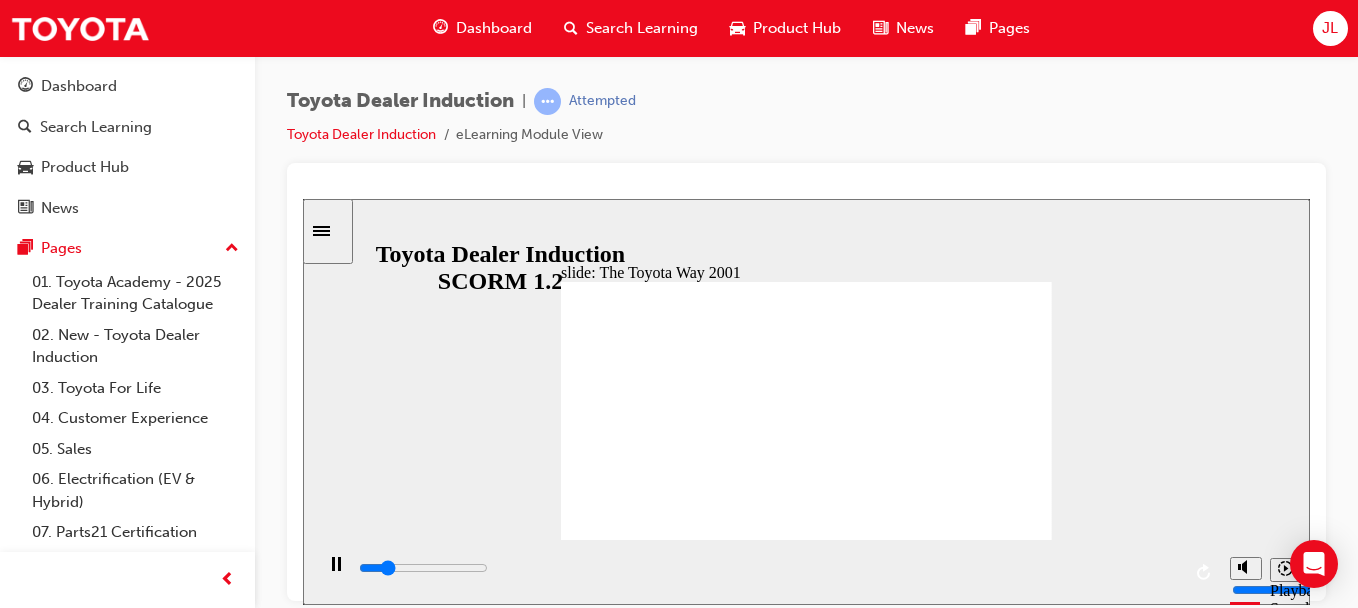 click on "NEXT NEXT Challenge Kaizen Genchi Genbutsu Respect Teamwork Respect or People Two Pillars Respect or People Continuous  Improvement Continuous  Improvement In 2001, as Toyota was experiencing rapid global expansion,  senior management decided they needed a way to dene their  values or all Toyota members worldwide.  Toyota Way 2001 BACK BACK" at bounding box center (806, 2744) 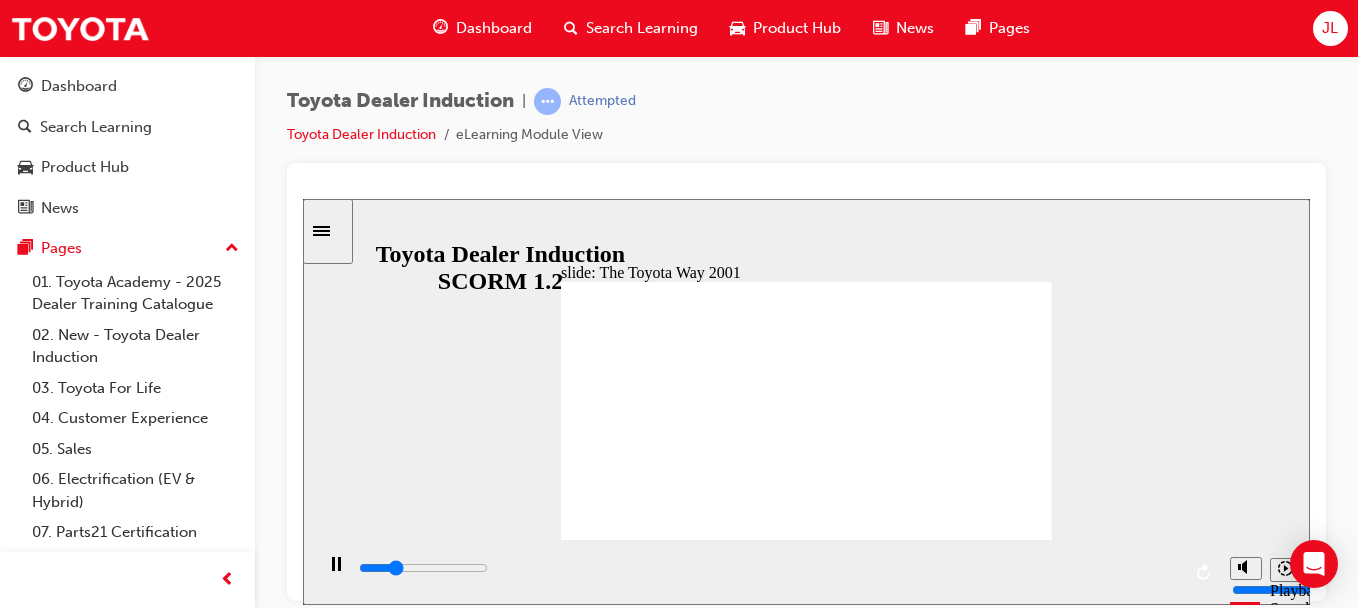 click 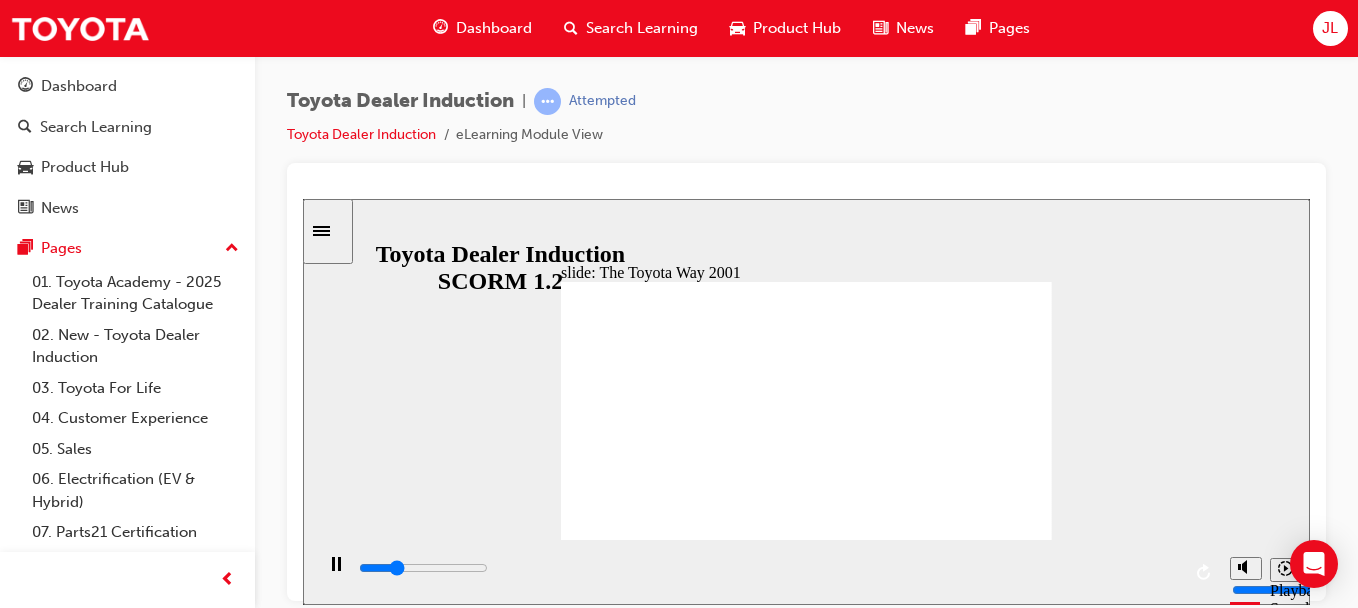 click 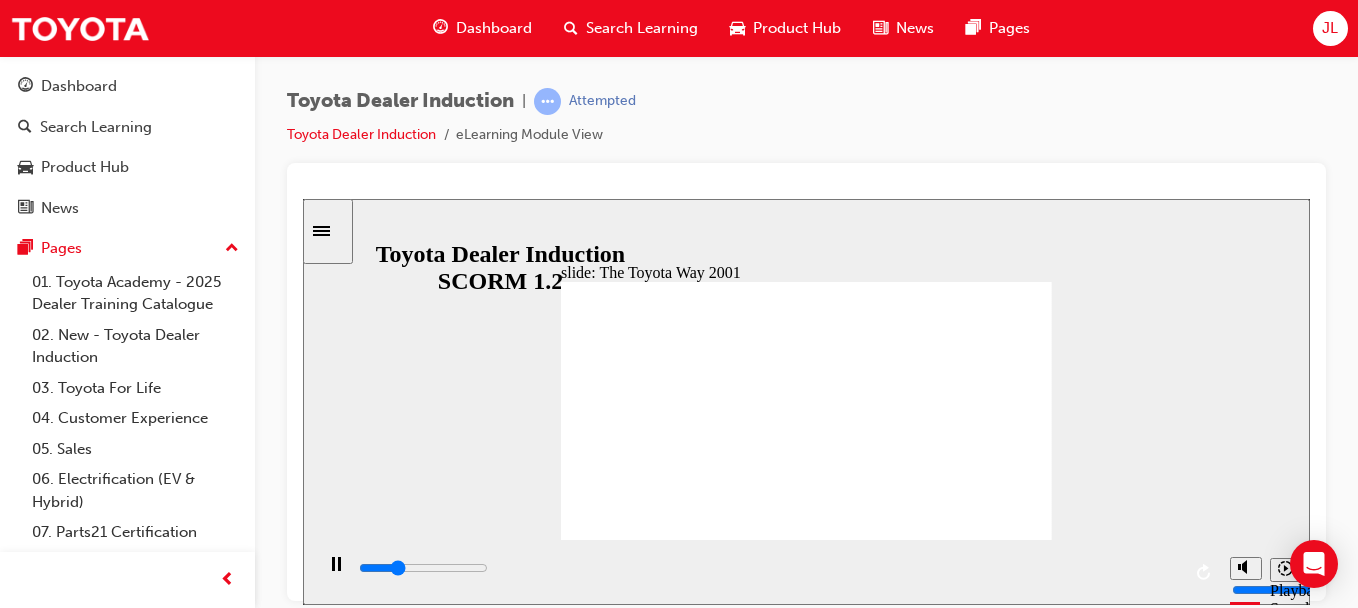 drag, startPoint x: 915, startPoint y: 424, endPoint x: 436, endPoint y: 463, distance: 480.58505 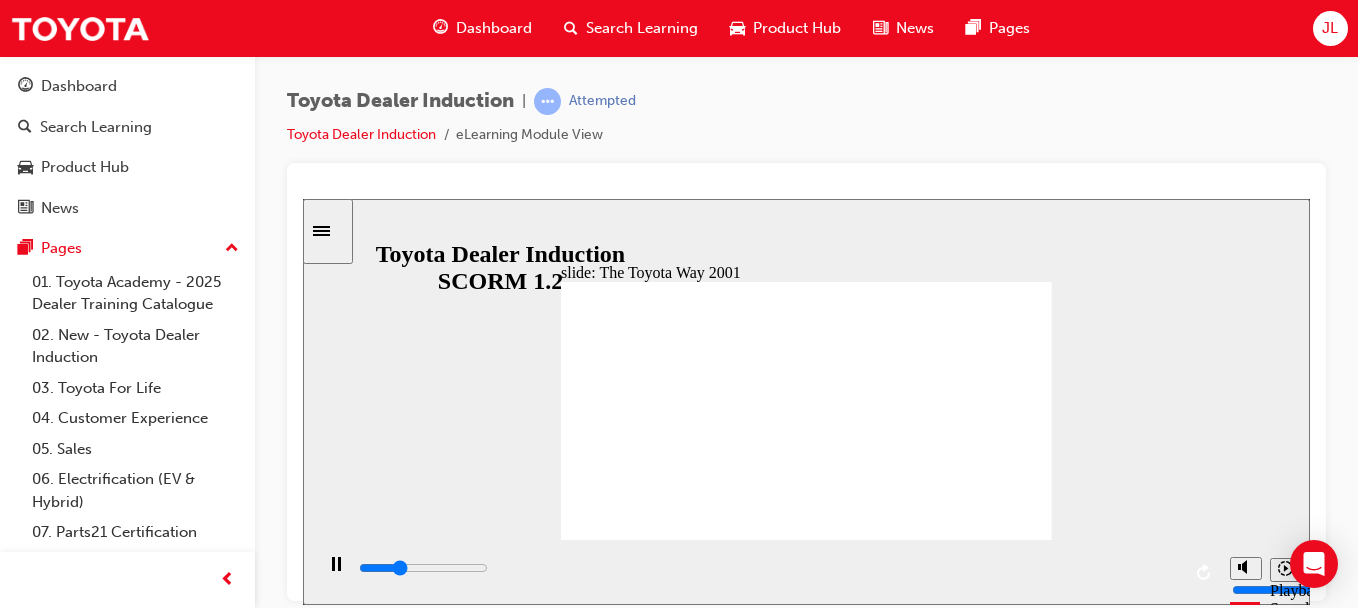 click 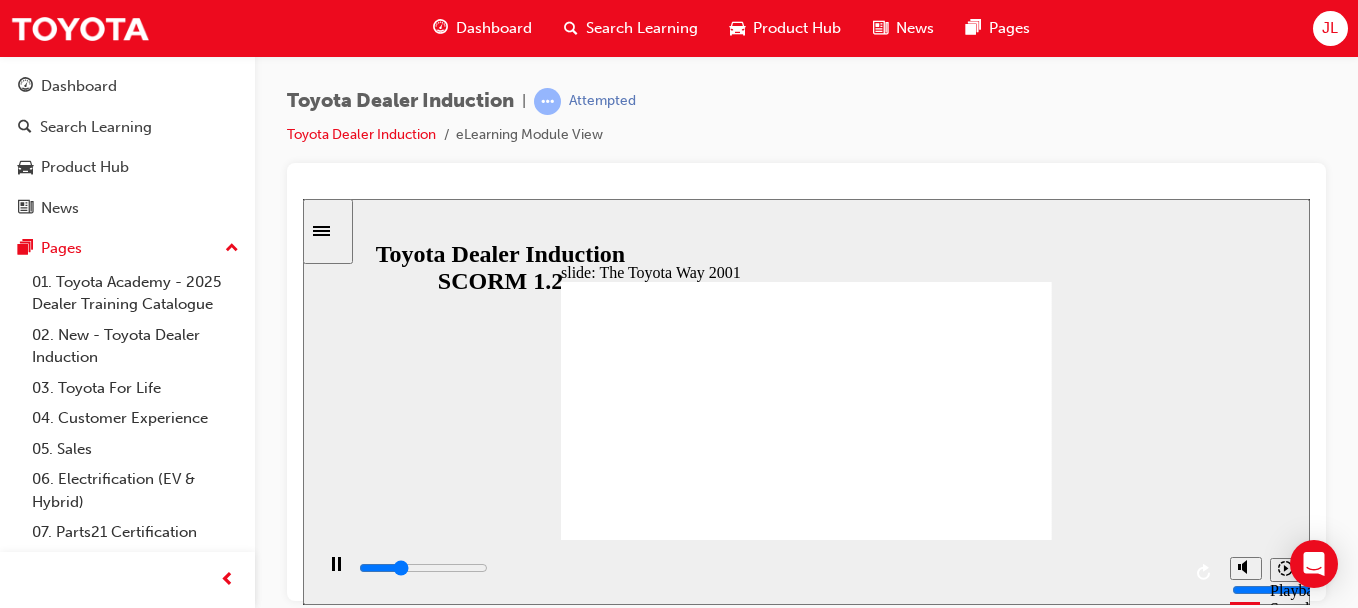 click on "Rectangle 6 Toyota Way 2001 Challenge In 2001, as Toyota was experiencing rapid global expansion, senior management decided they needed a way to define their values for all Toyota members worldwide.    Line 3 Continuous Improvement Oval 1 Continuous Improvement Kaizen Respect m5QwO_tp1OUwx503.jpg Line 1 Respect for People Oval 1 Respect for People Two Pillars Line 6 Genchi Genbutsu Line 4 Line 2 Teamwork Line 8 Line 7 Line 5 BACK BACK NEXT NEXT NEXT NEXT Challenge Kaizen Genchi Genbutsu Respect Teamwork Respect or People Two Pillars Respect or People Continuous  Improvement Continuous  Improvement In 2001, as Toyota was experiencing rapid global expansion,  senior management decided they needed a way to dene their  values or all Toyota members worldwide.  Toyota Way 2001 BACK BACK" at bounding box center [806, 837] 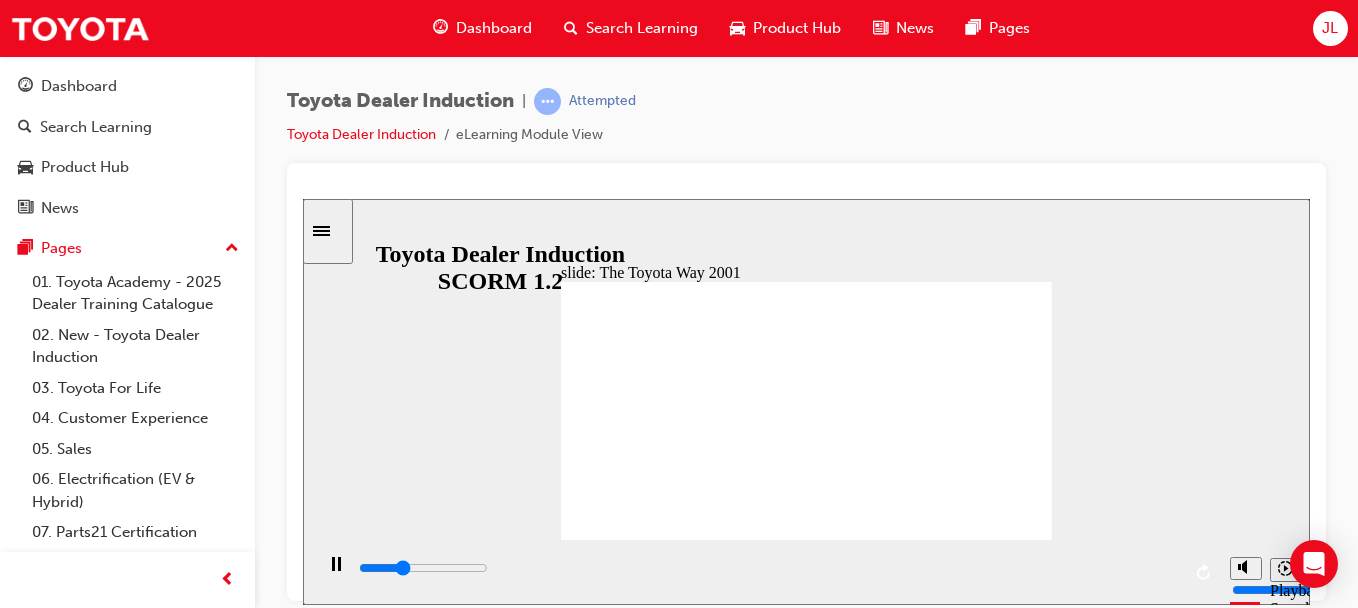 drag, startPoint x: 768, startPoint y: 460, endPoint x: 922, endPoint y: 460, distance: 154 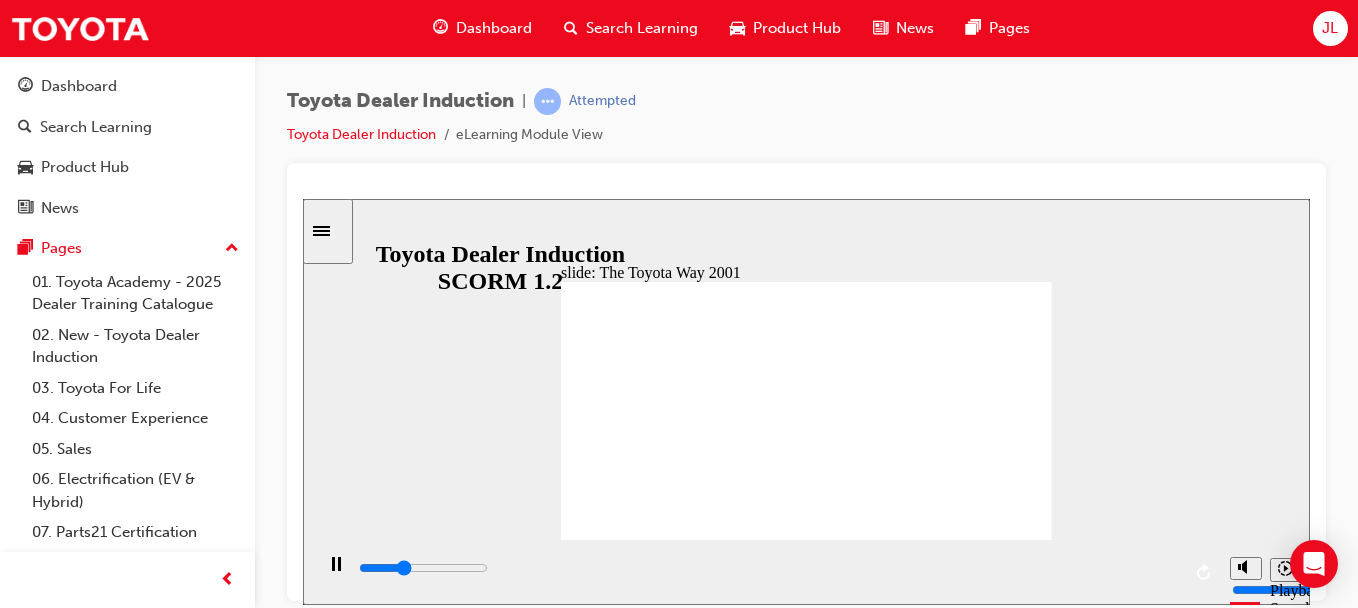 click 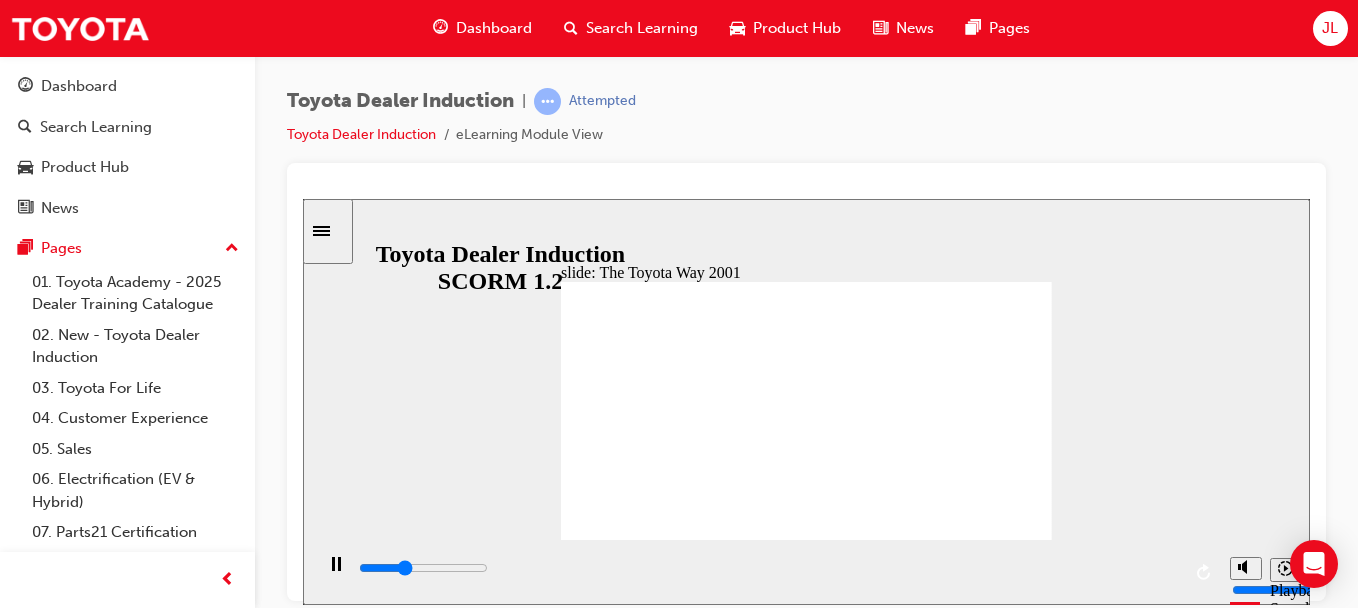 click 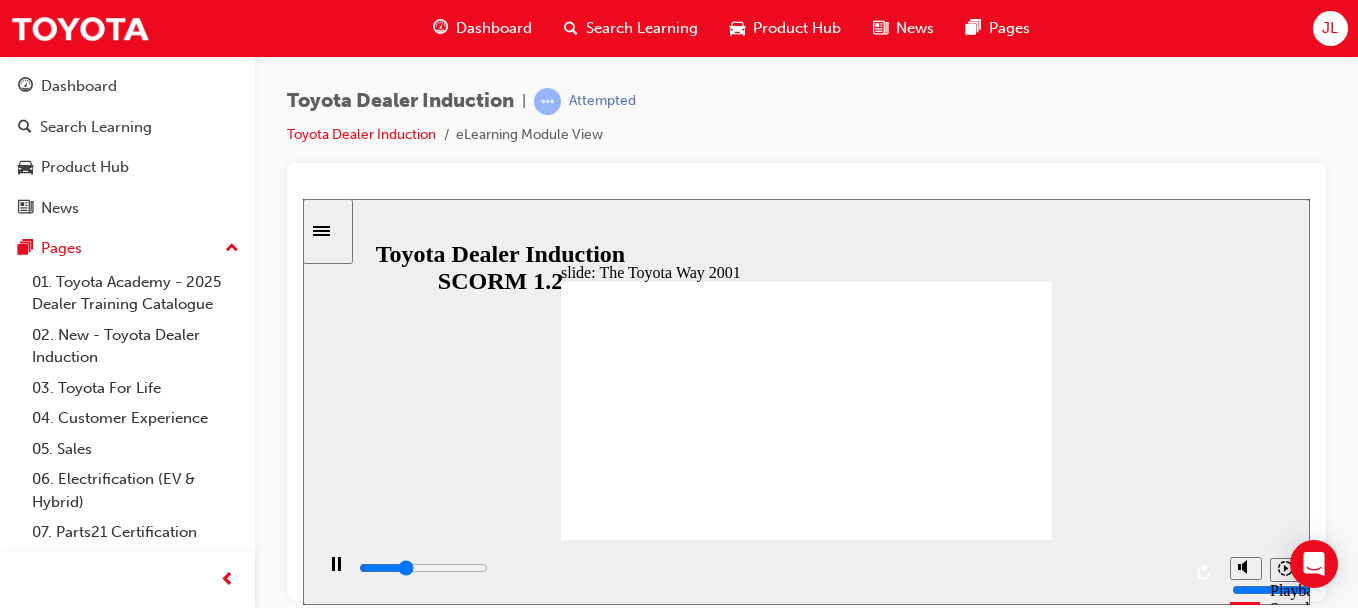 click 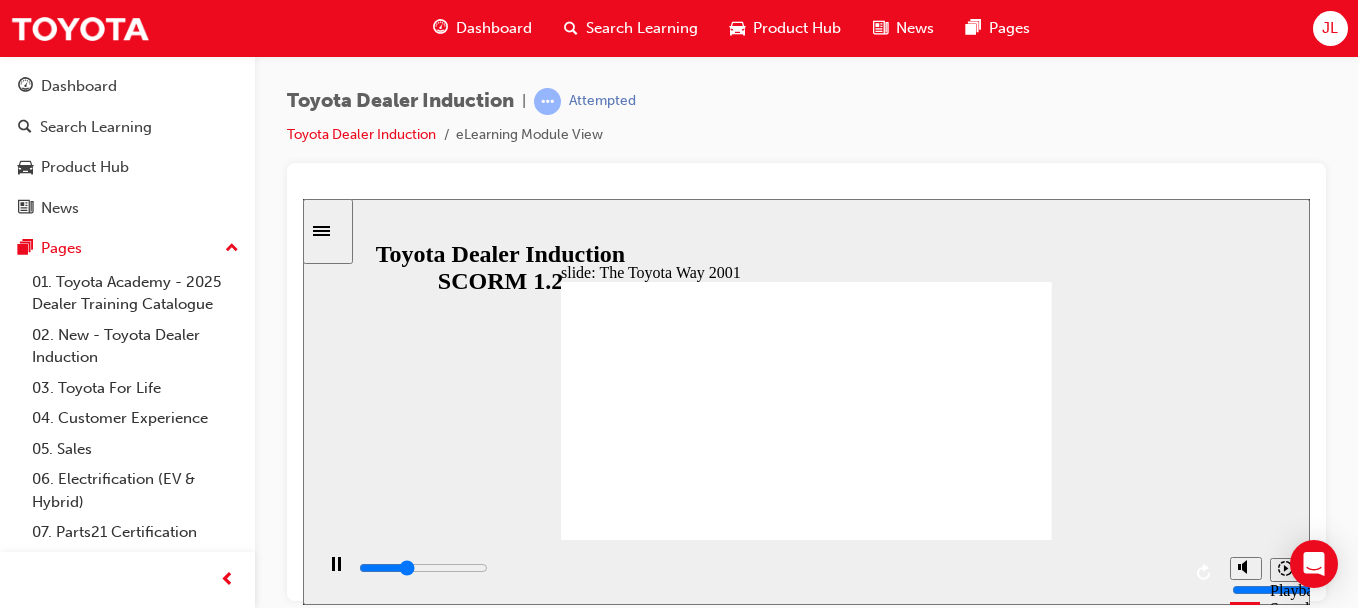 click 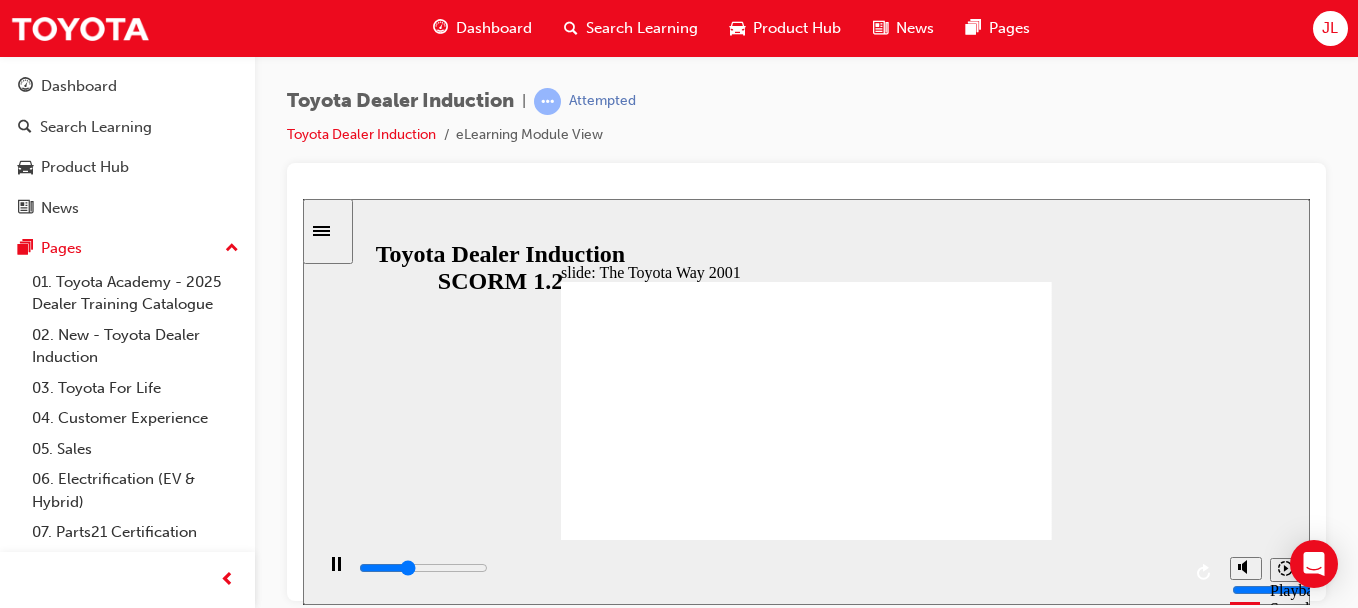 drag, startPoint x: 909, startPoint y: 474, endPoint x: 903, endPoint y: 491, distance: 18.027756 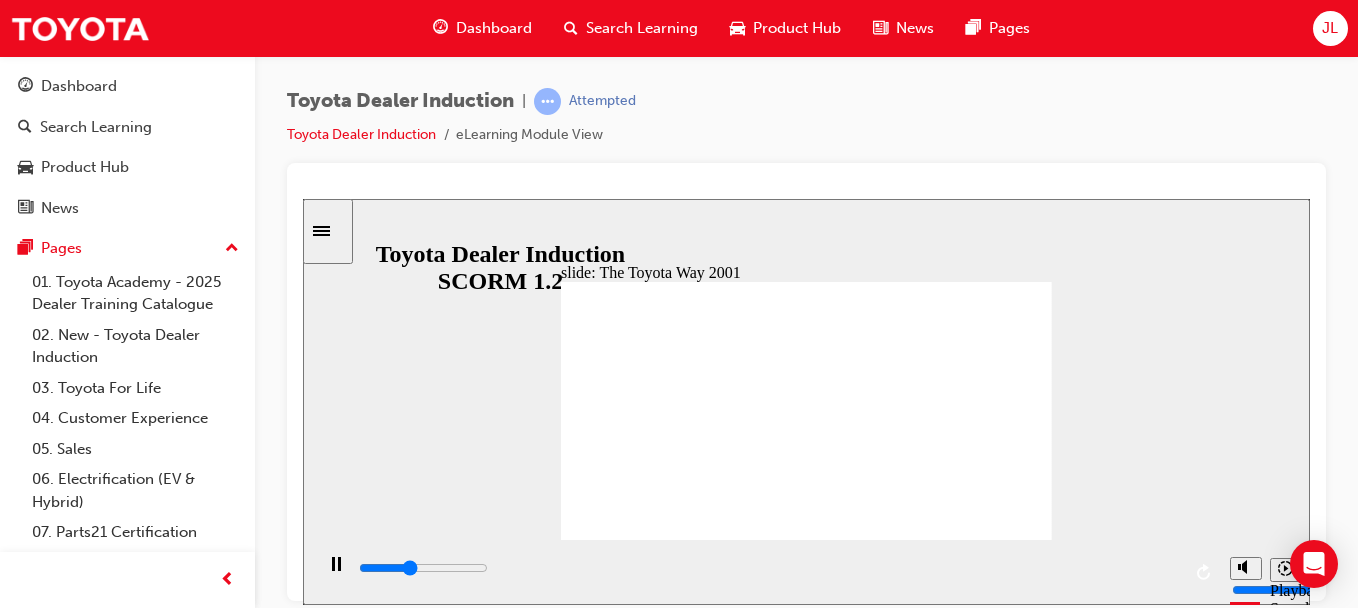 click at bounding box center [806, 1117] 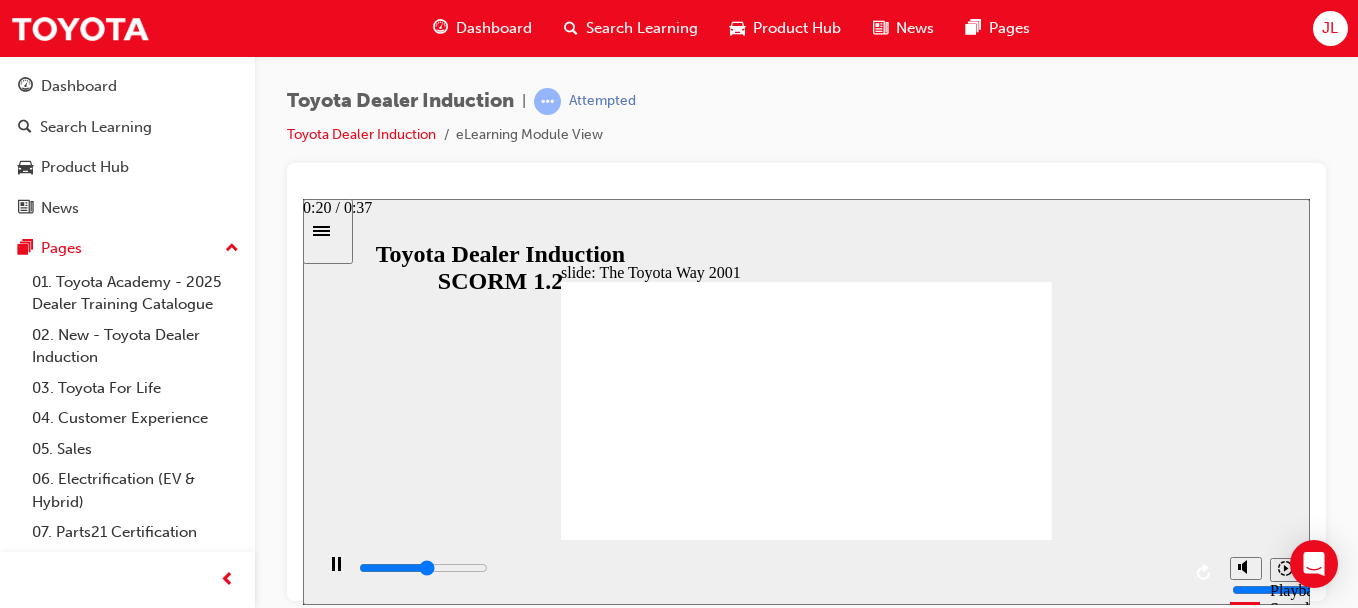 click at bounding box center (423, 567) 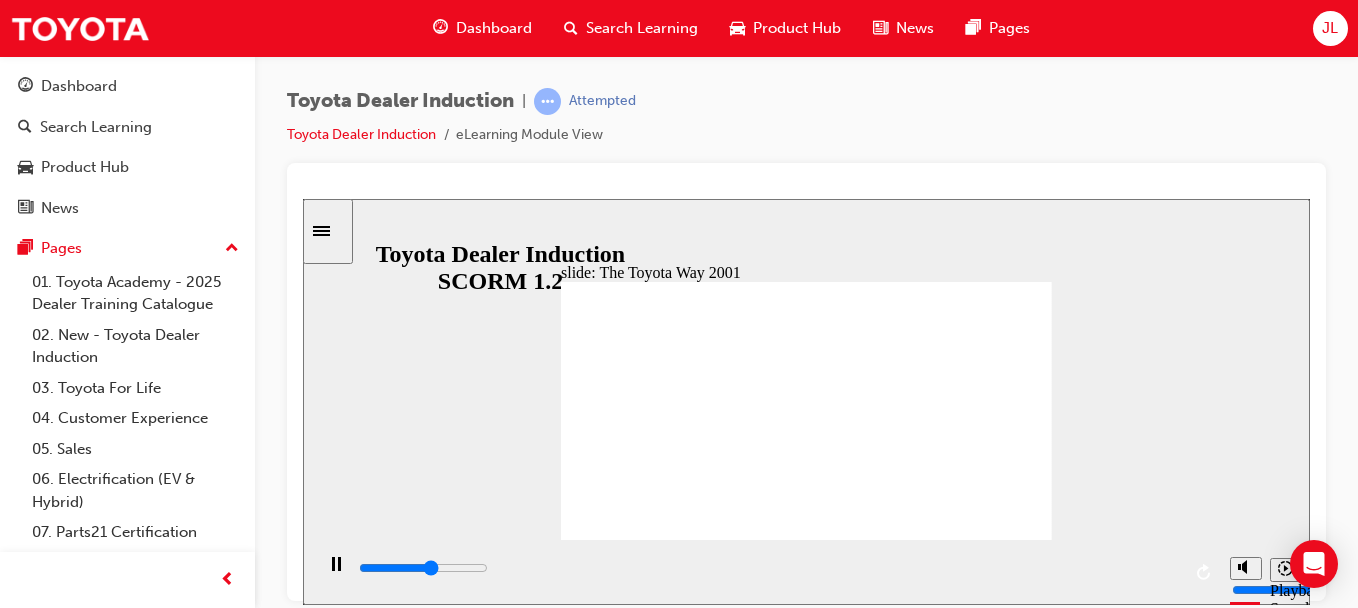 click 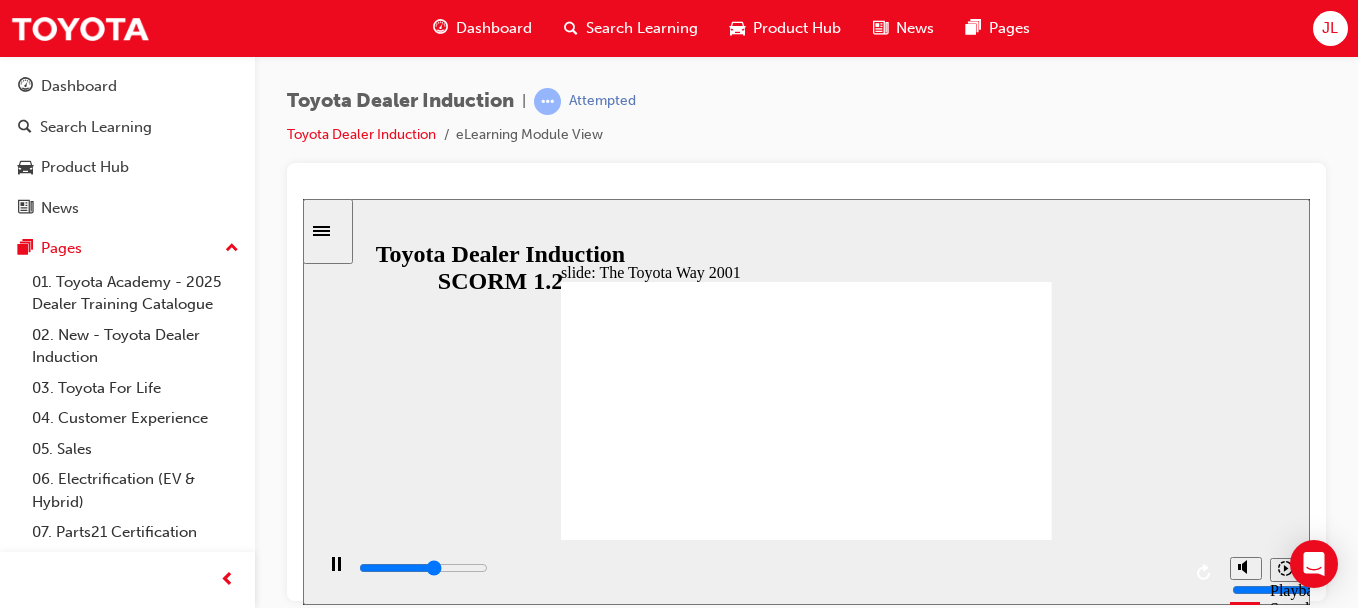 click 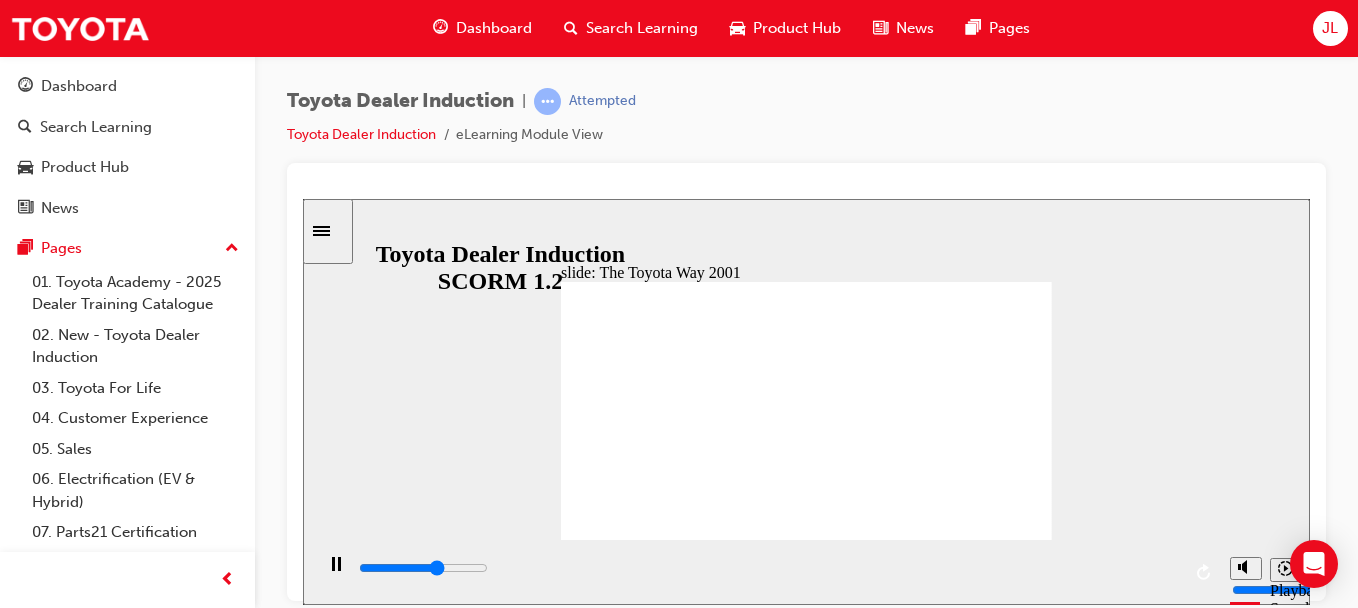 click 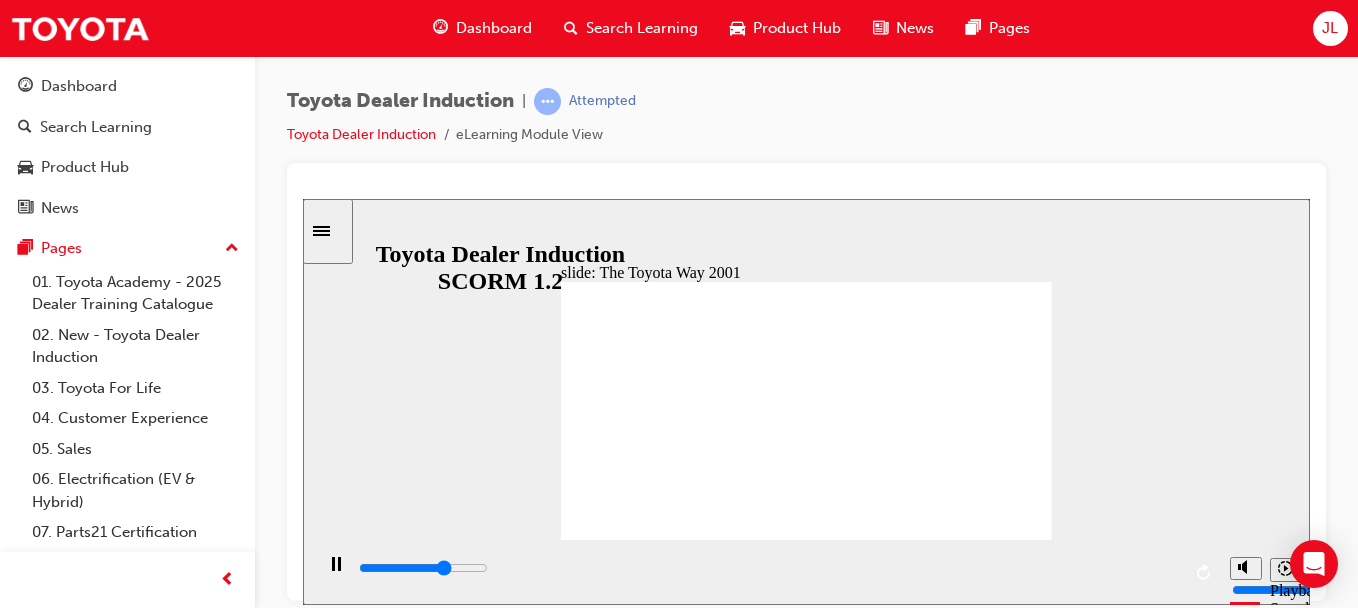 click 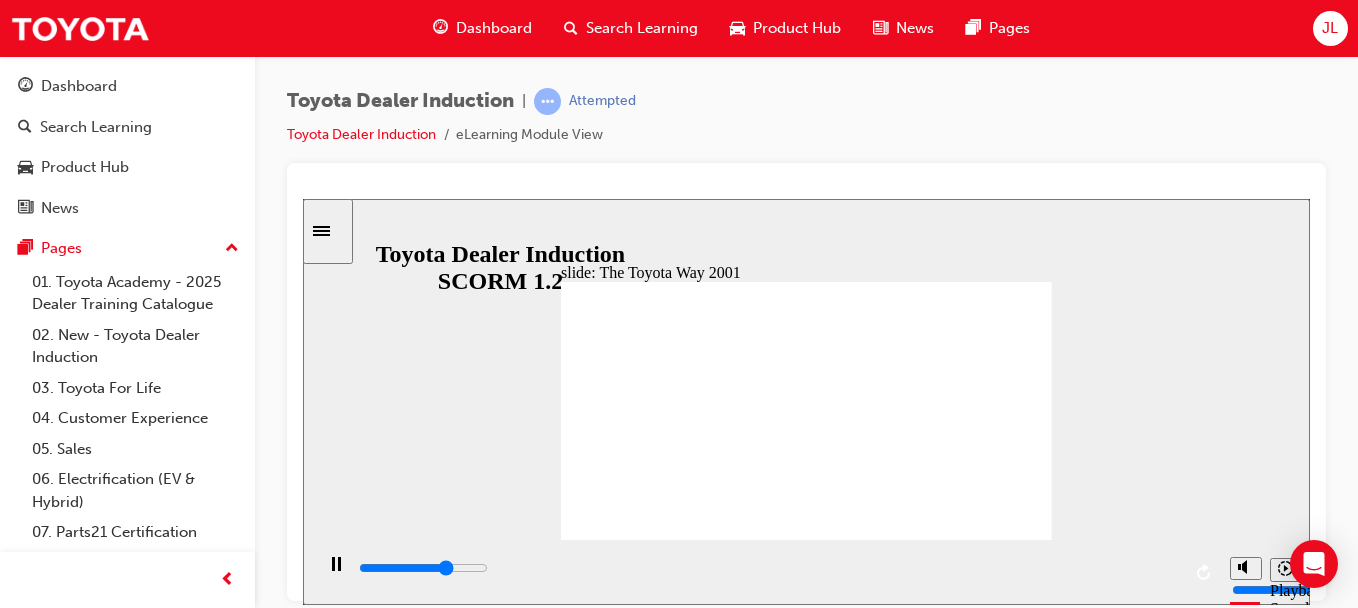 click 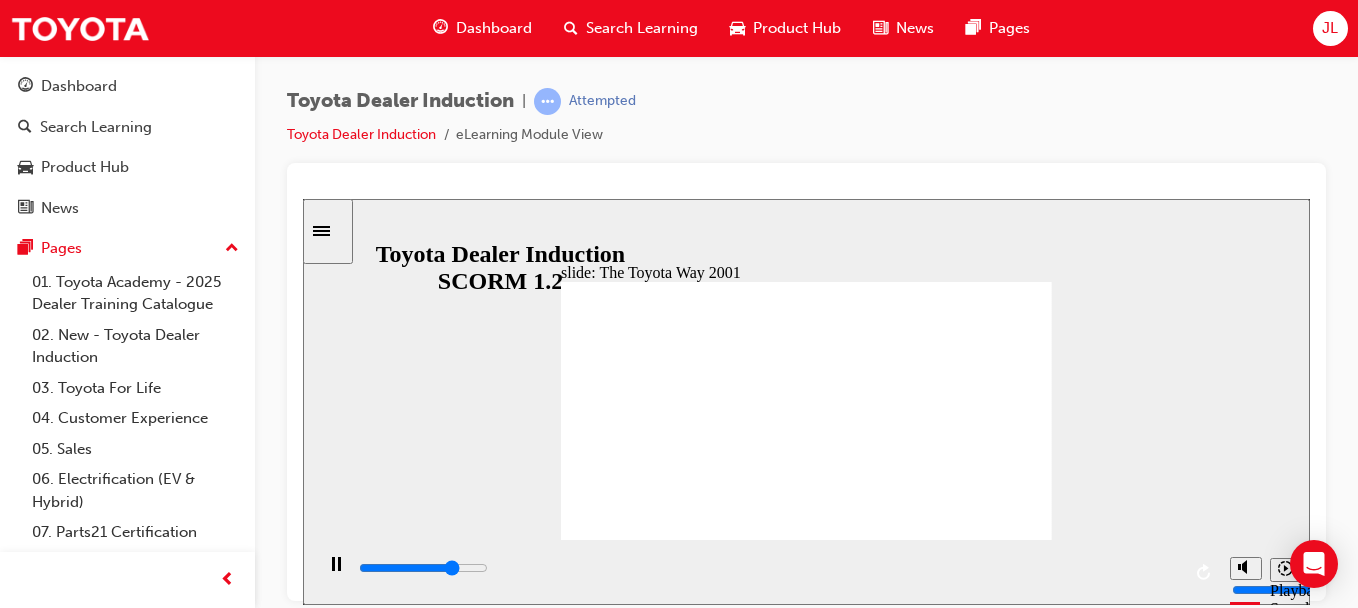 click 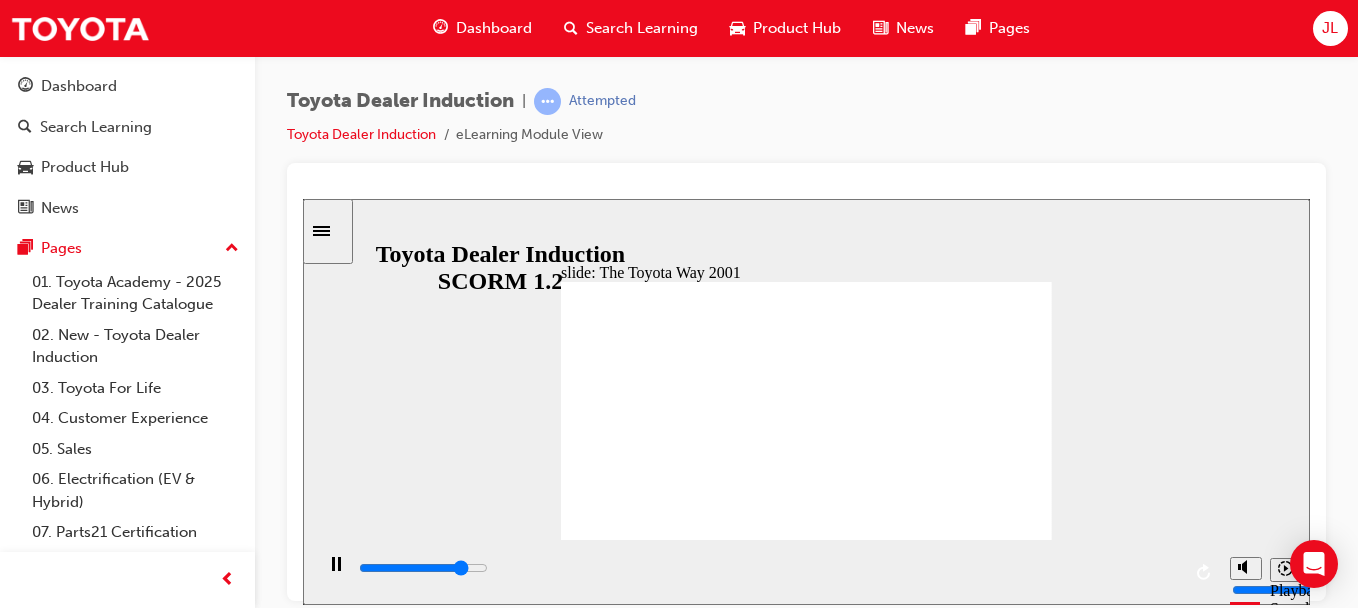 click 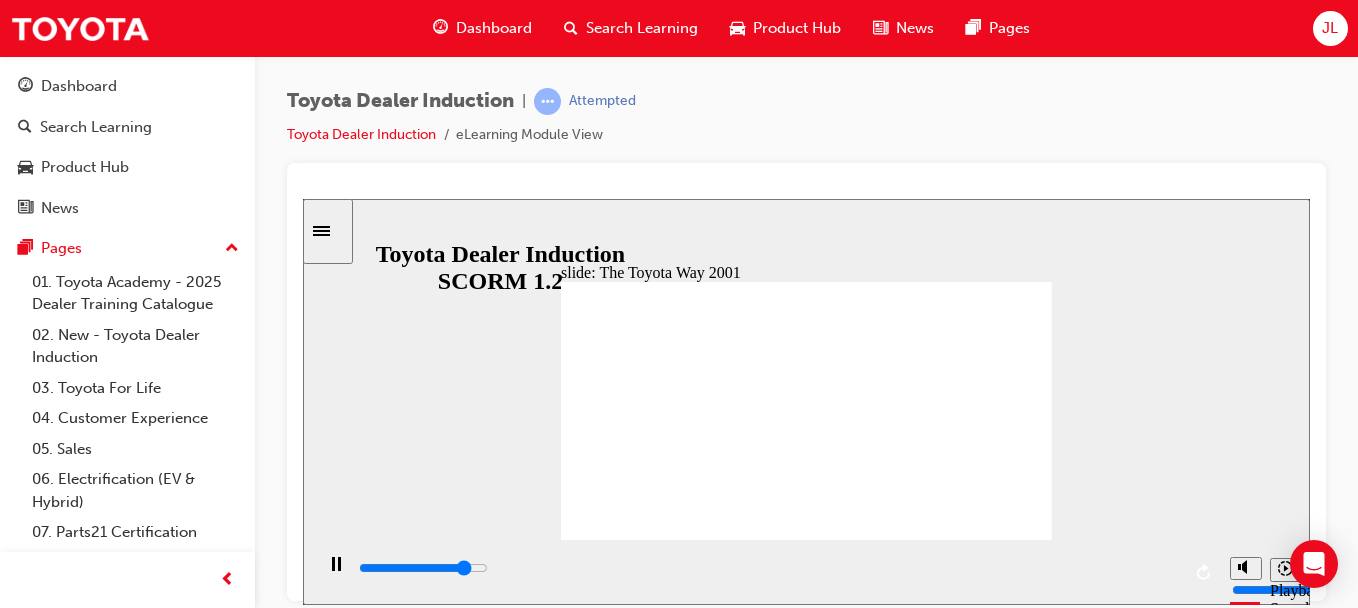 click 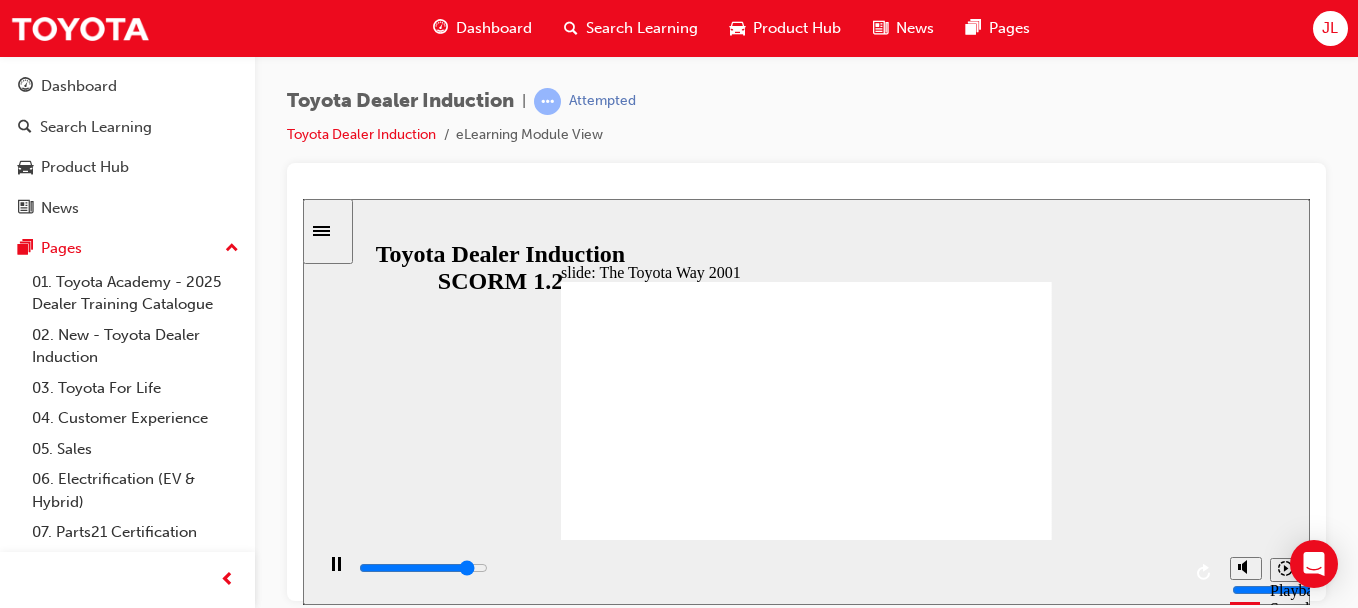 click 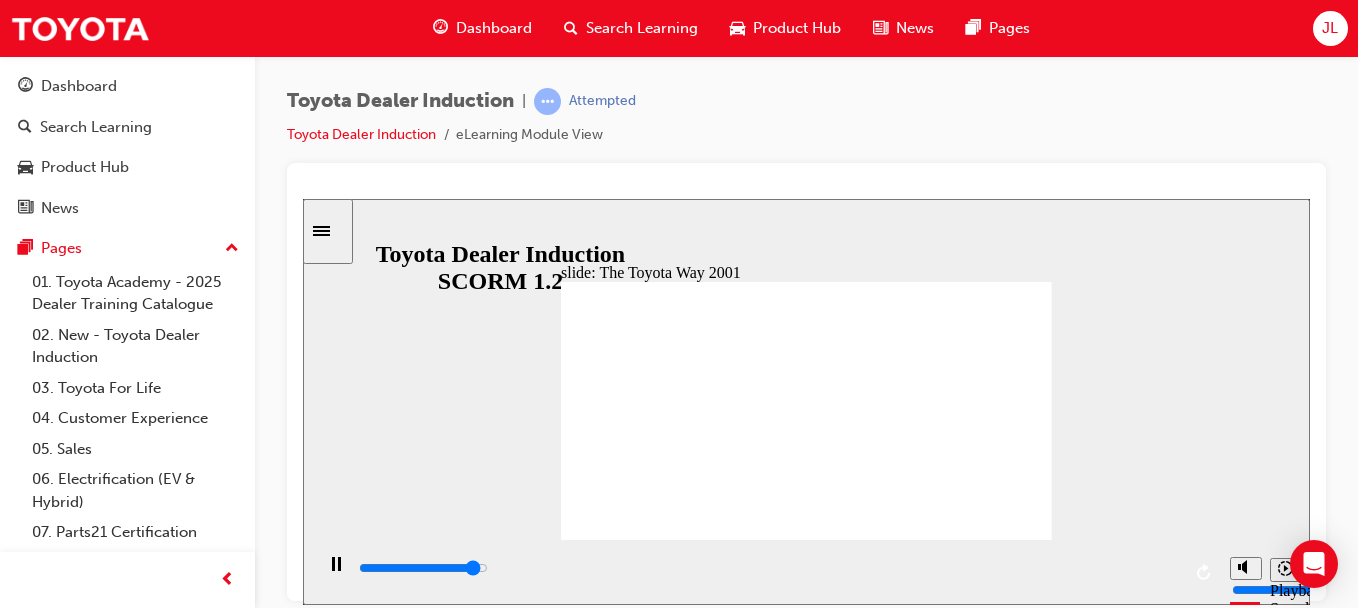 click 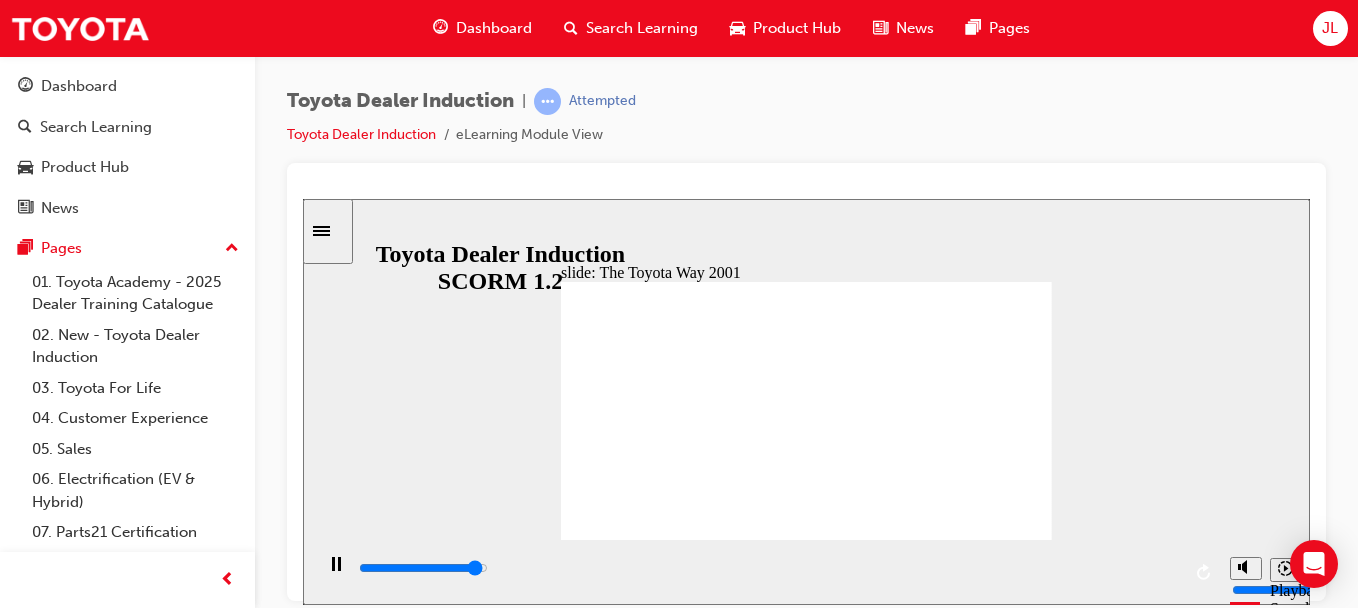 click 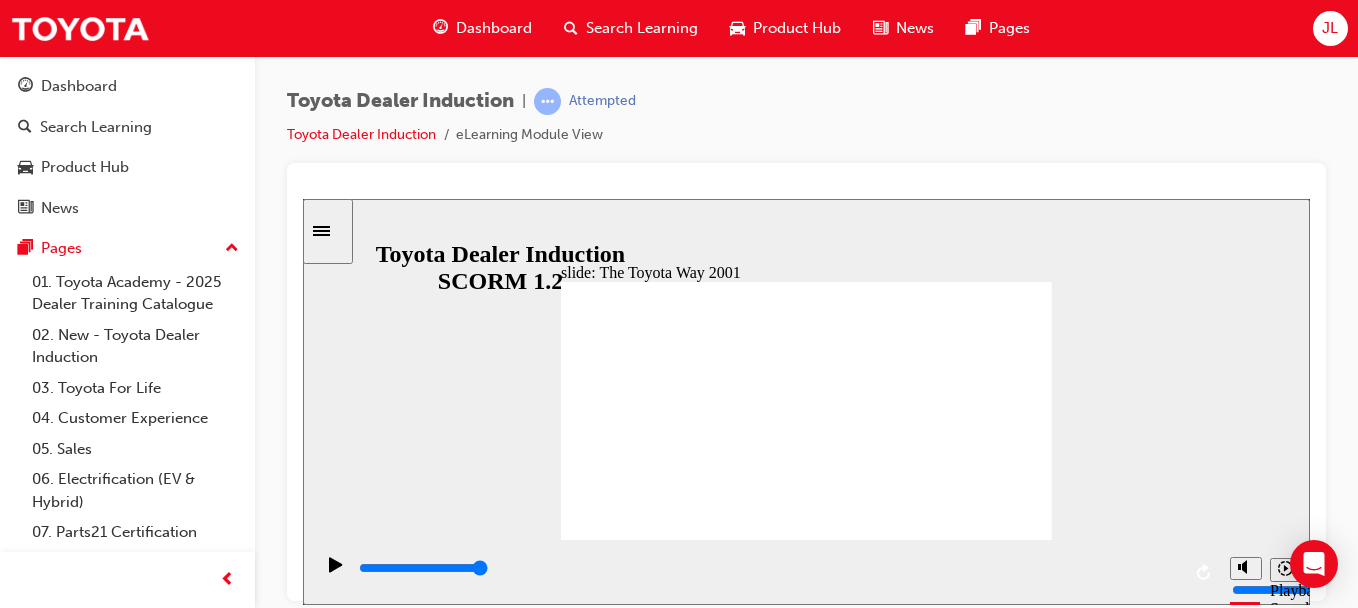 click 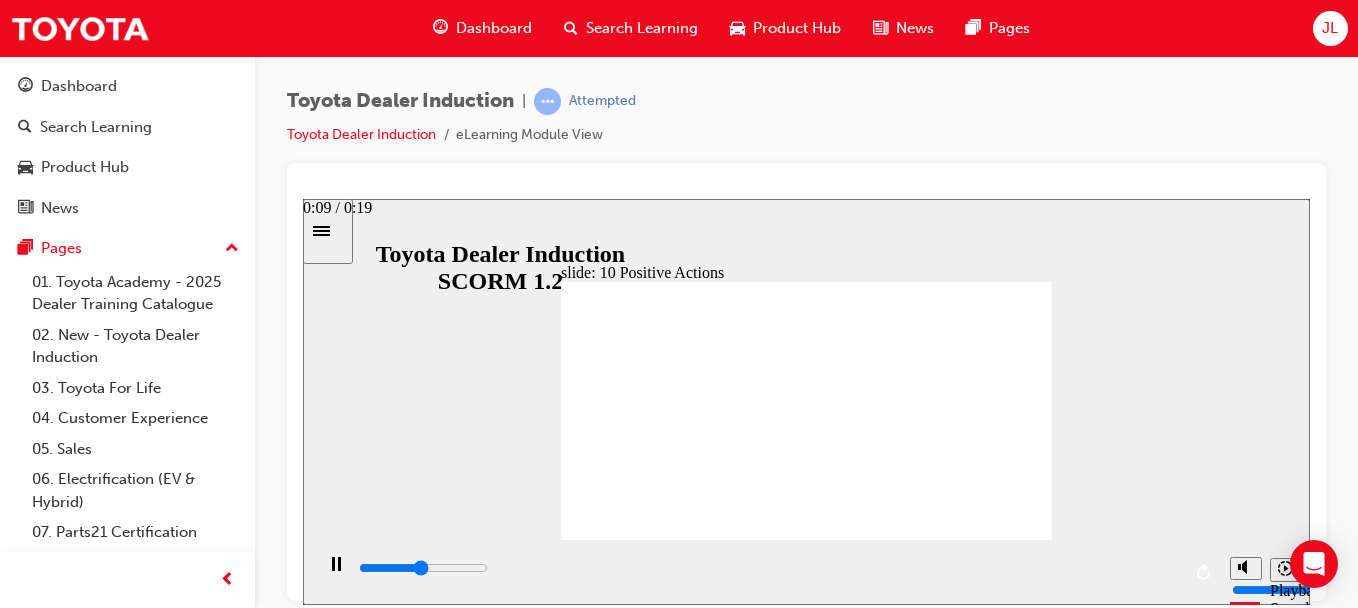 click at bounding box center (768, 568) 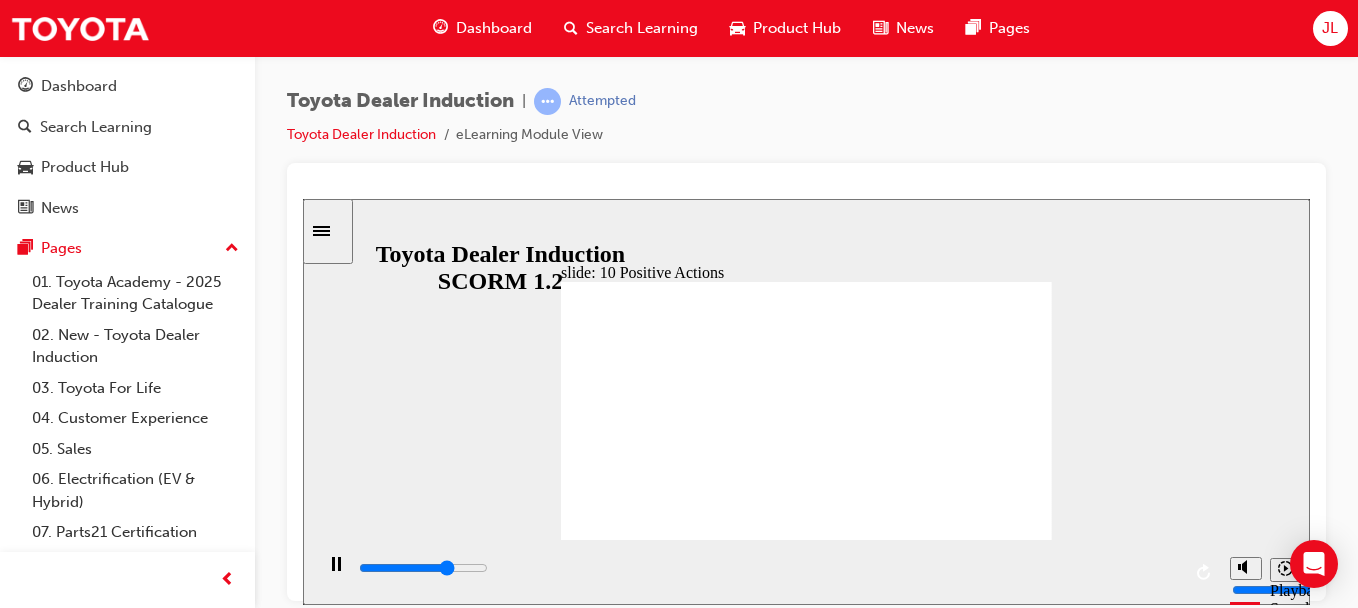 click 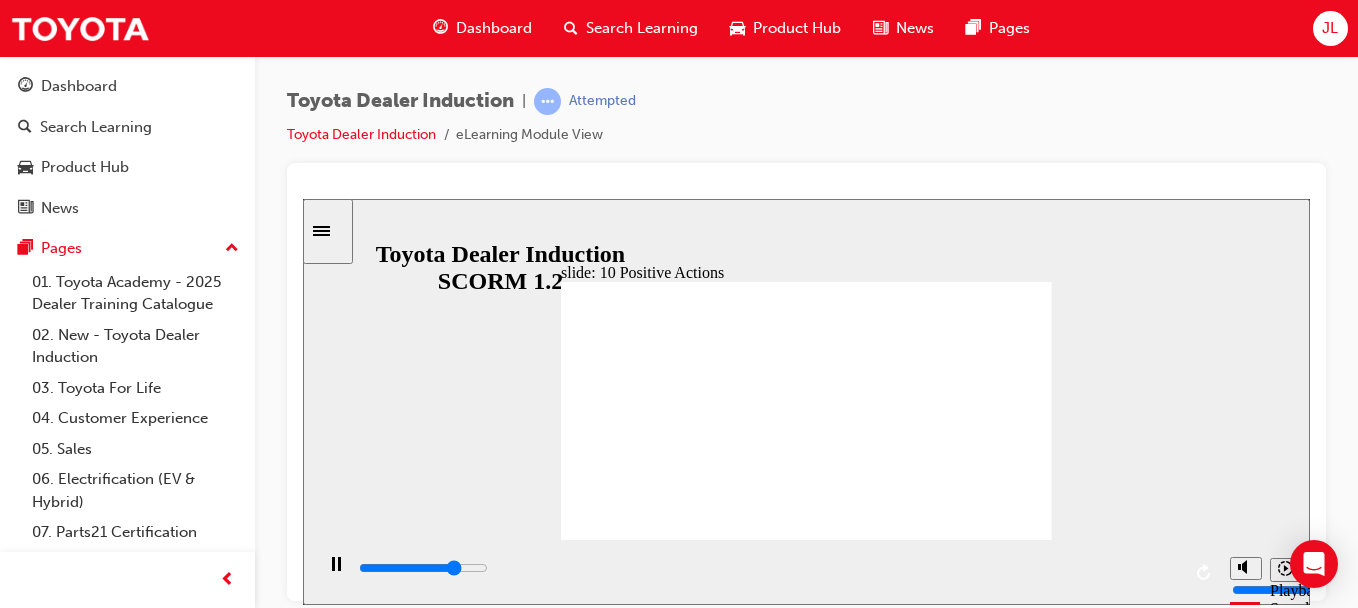 click 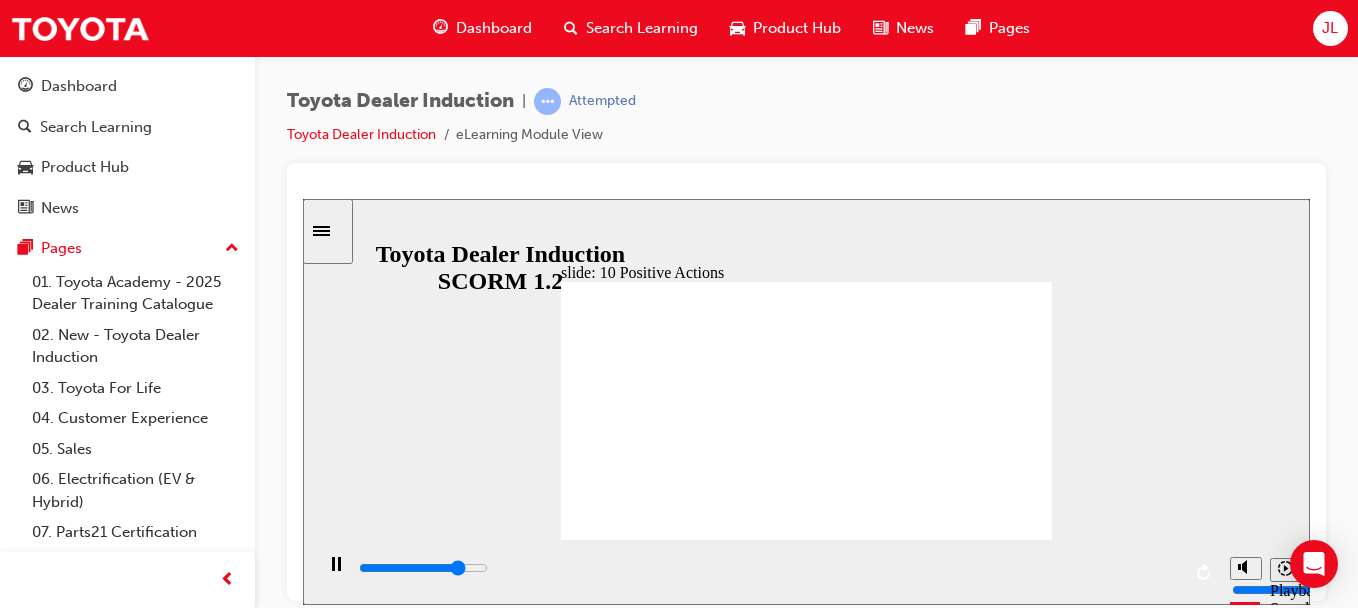 click 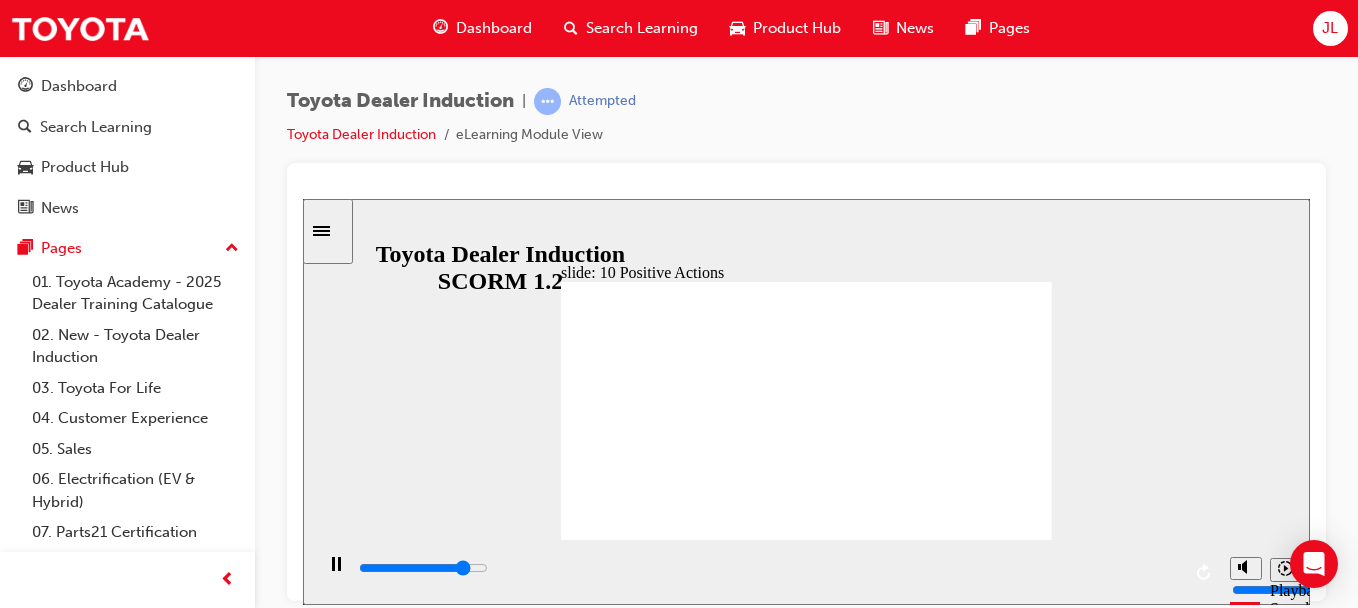 click 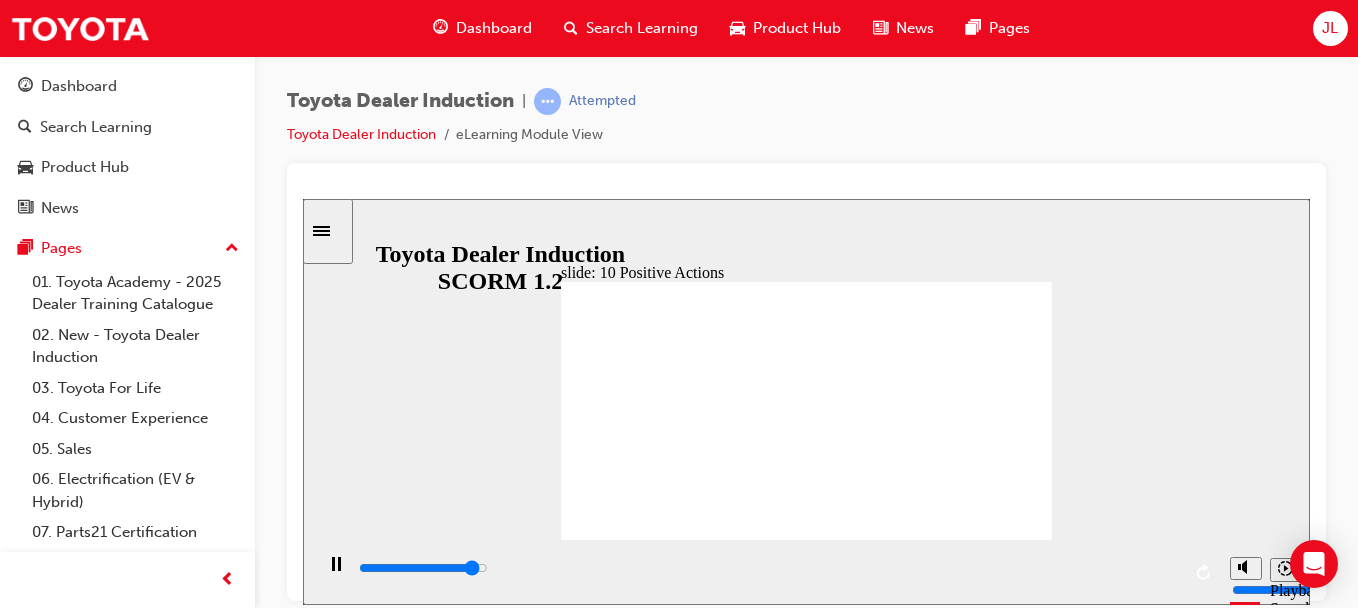 click 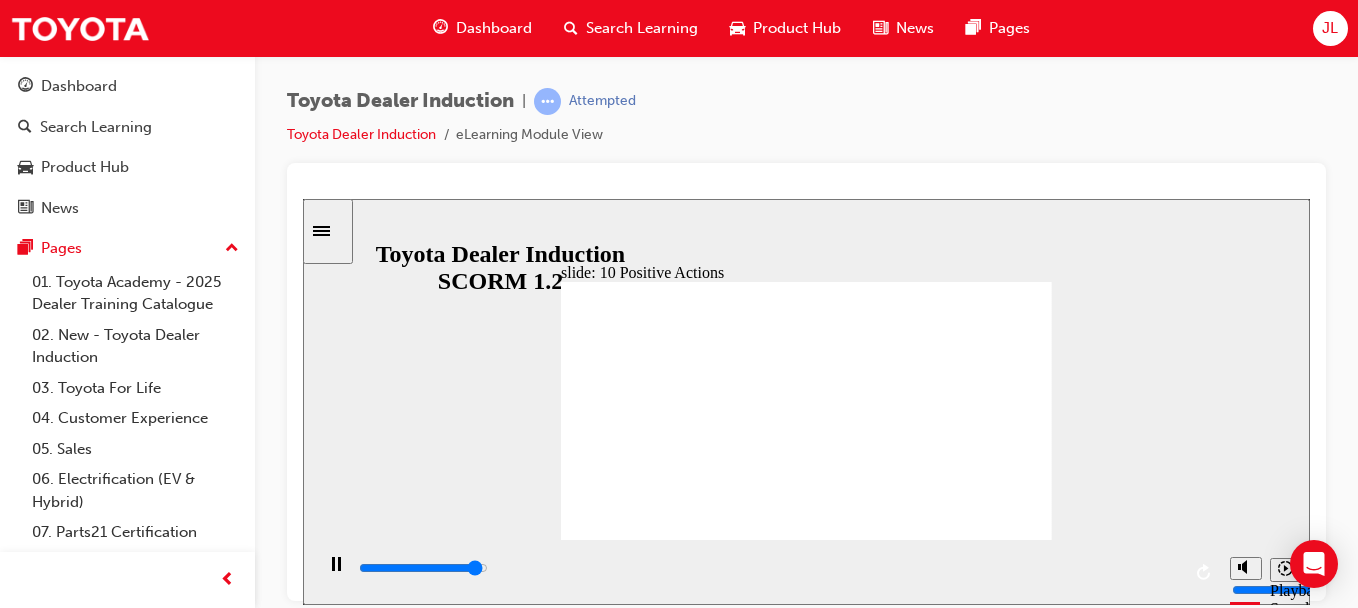 click 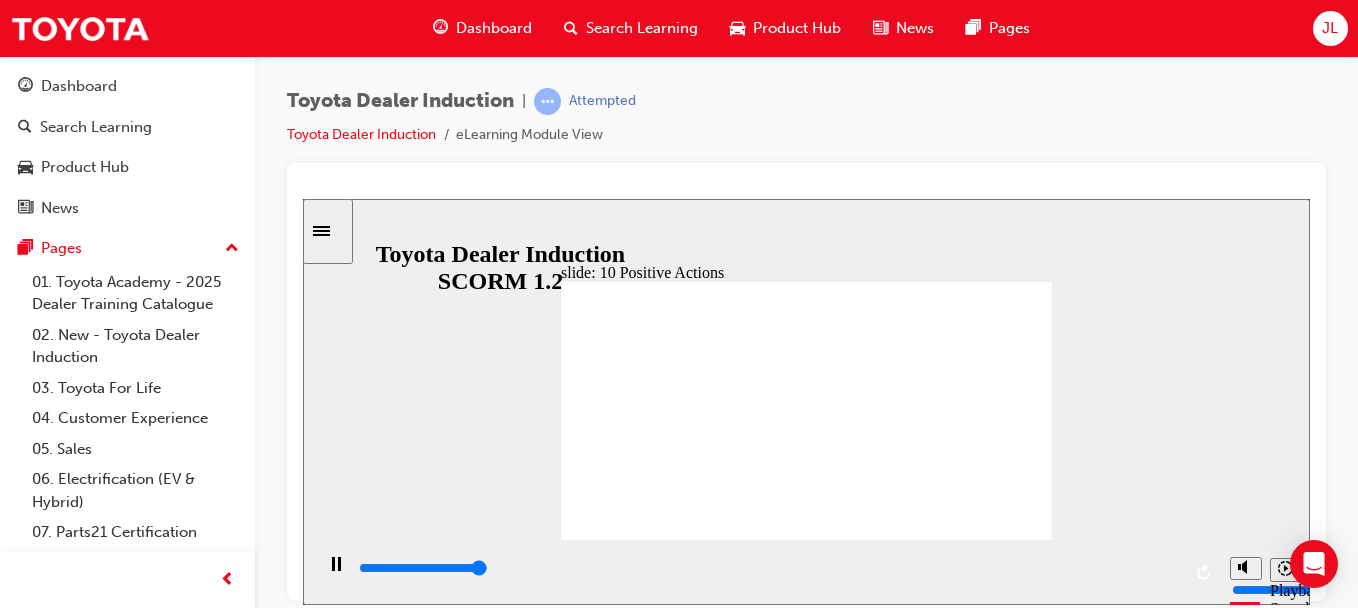 click 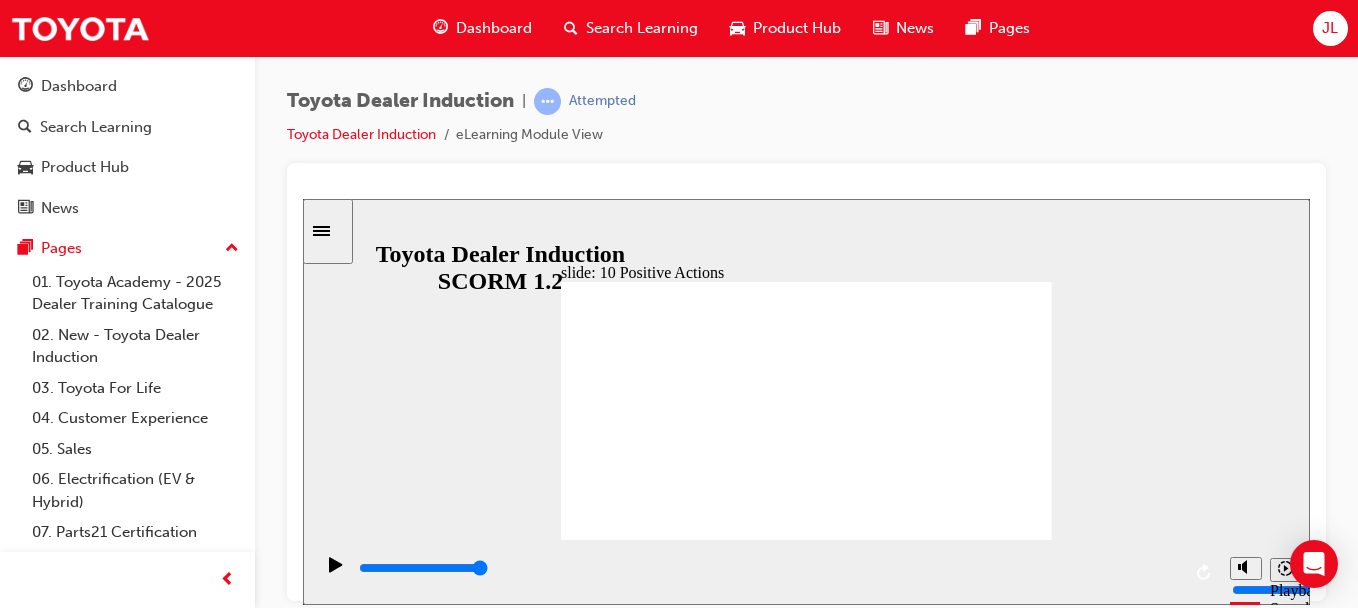 click 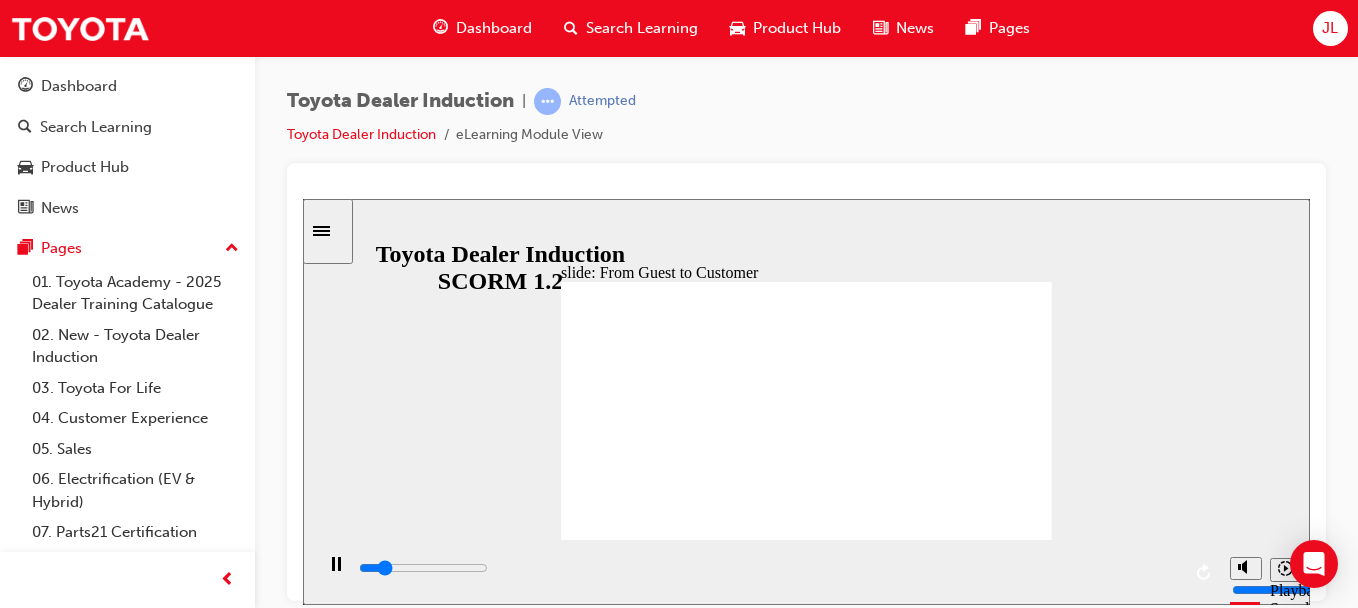 click 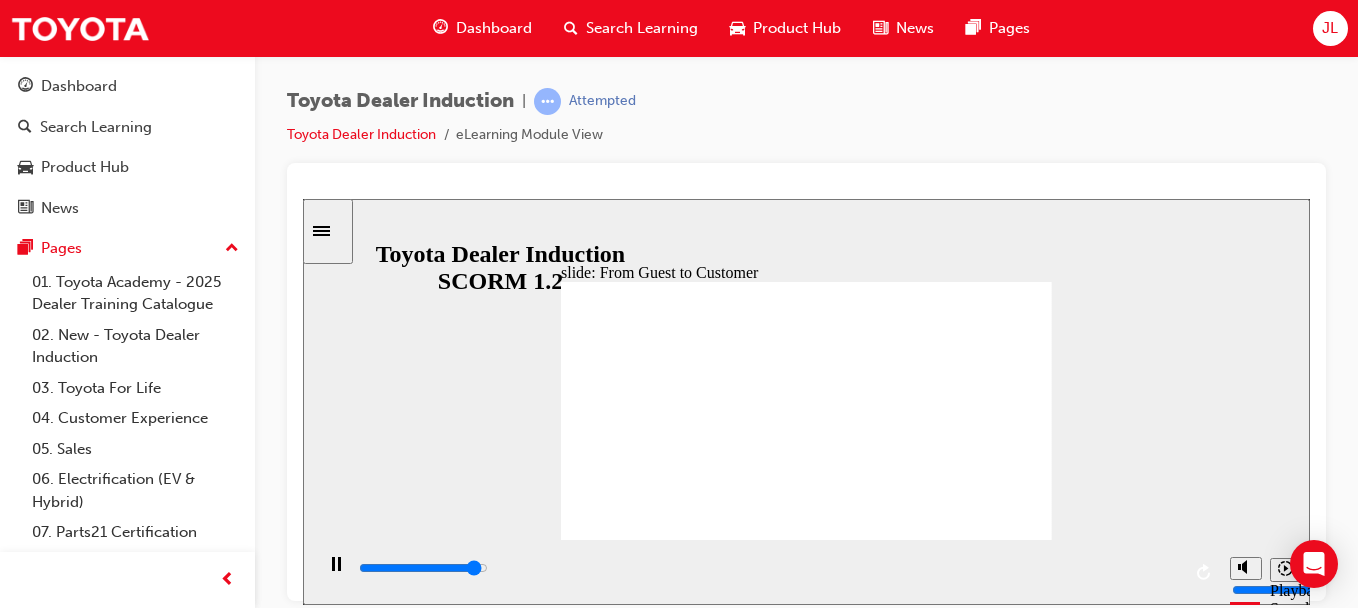 click 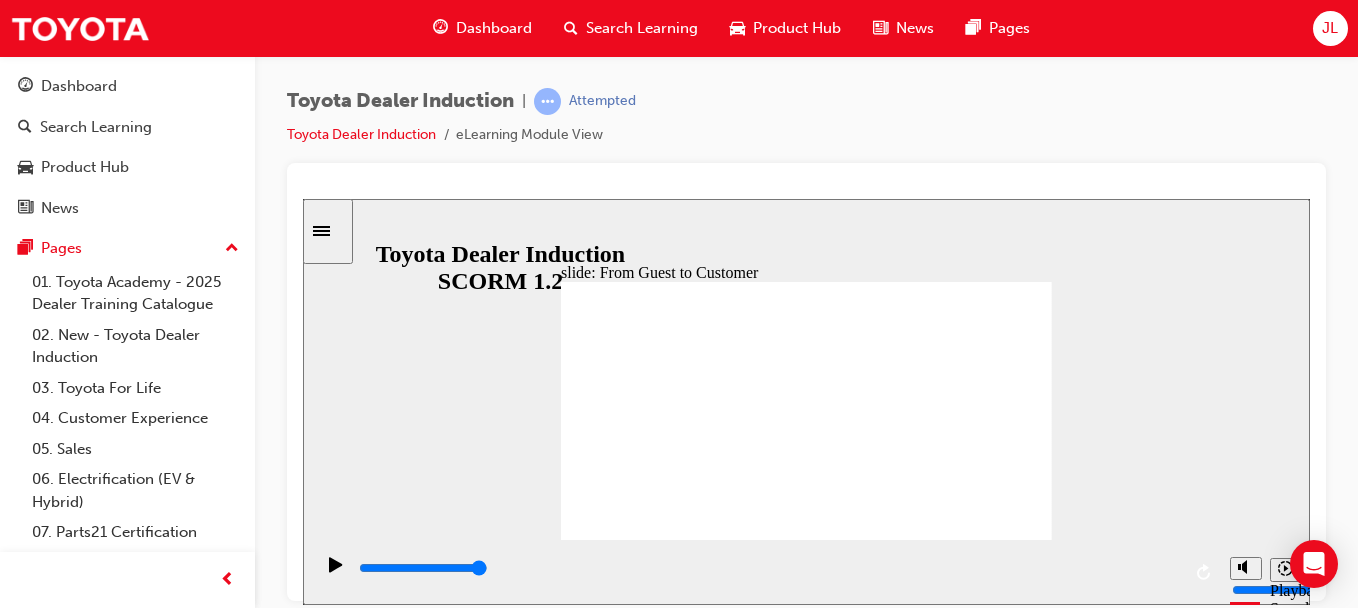 click 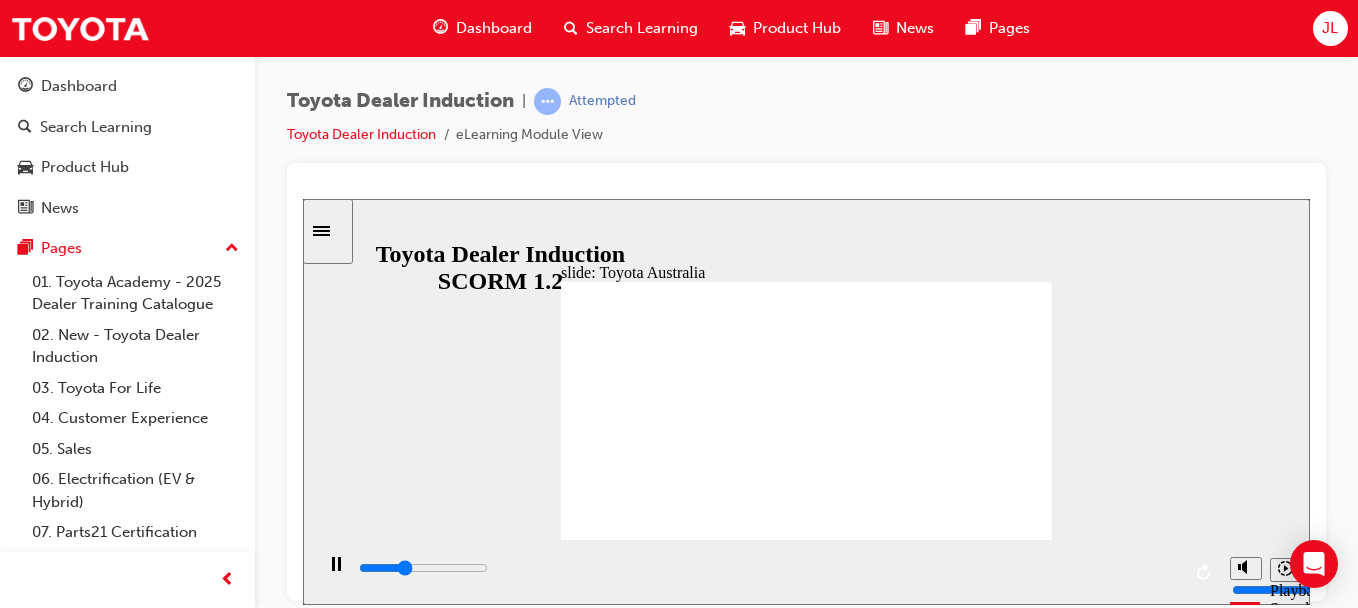 click 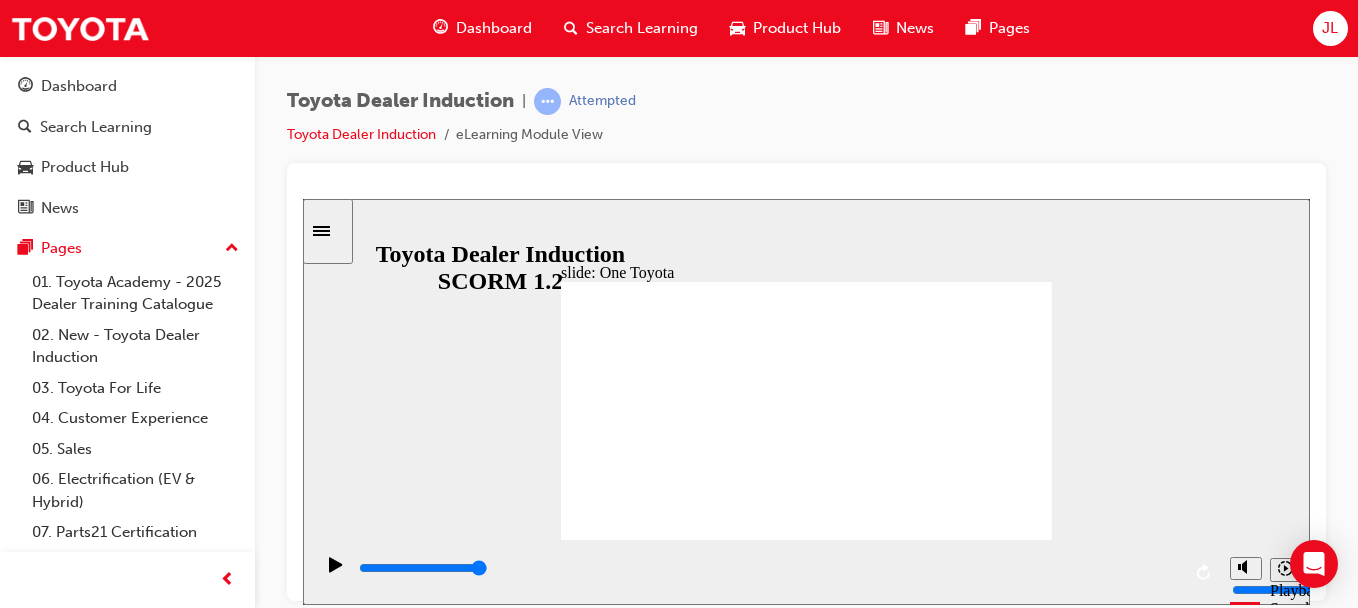 click 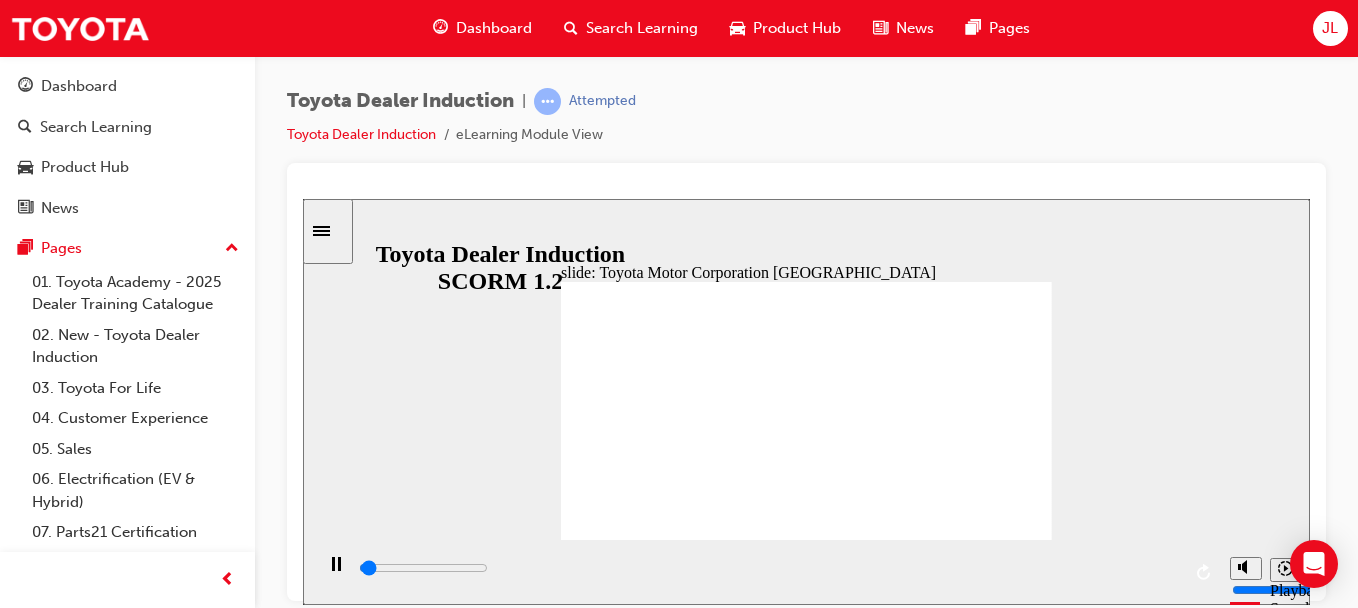 click 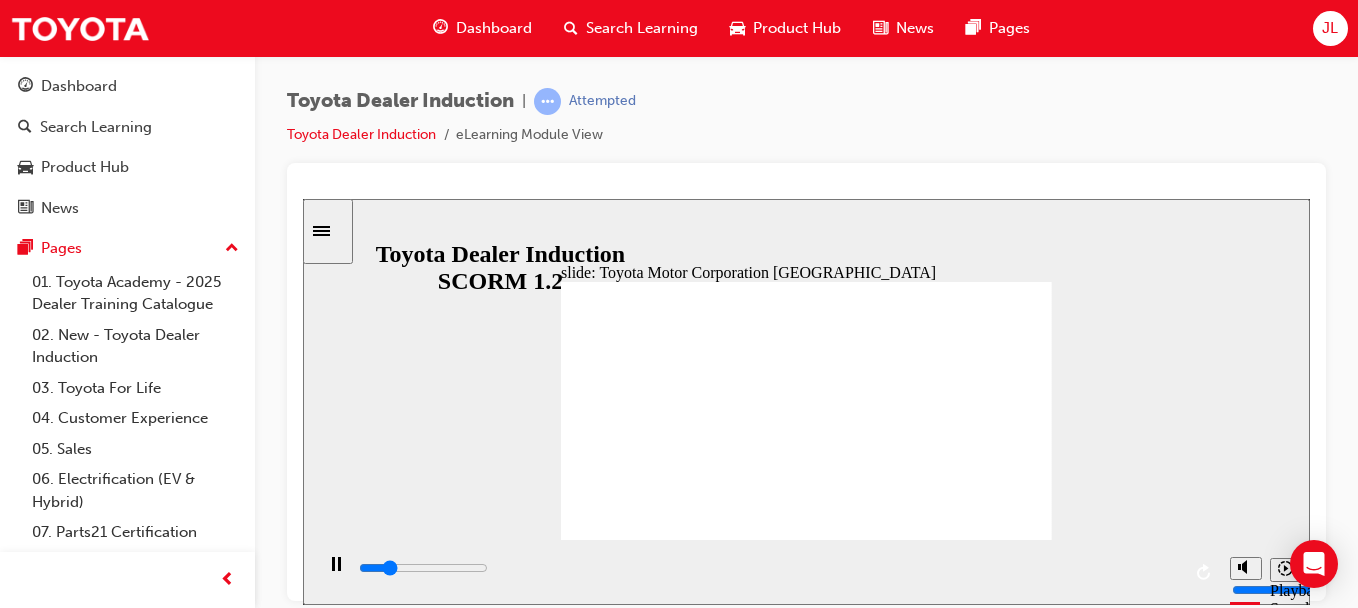 click 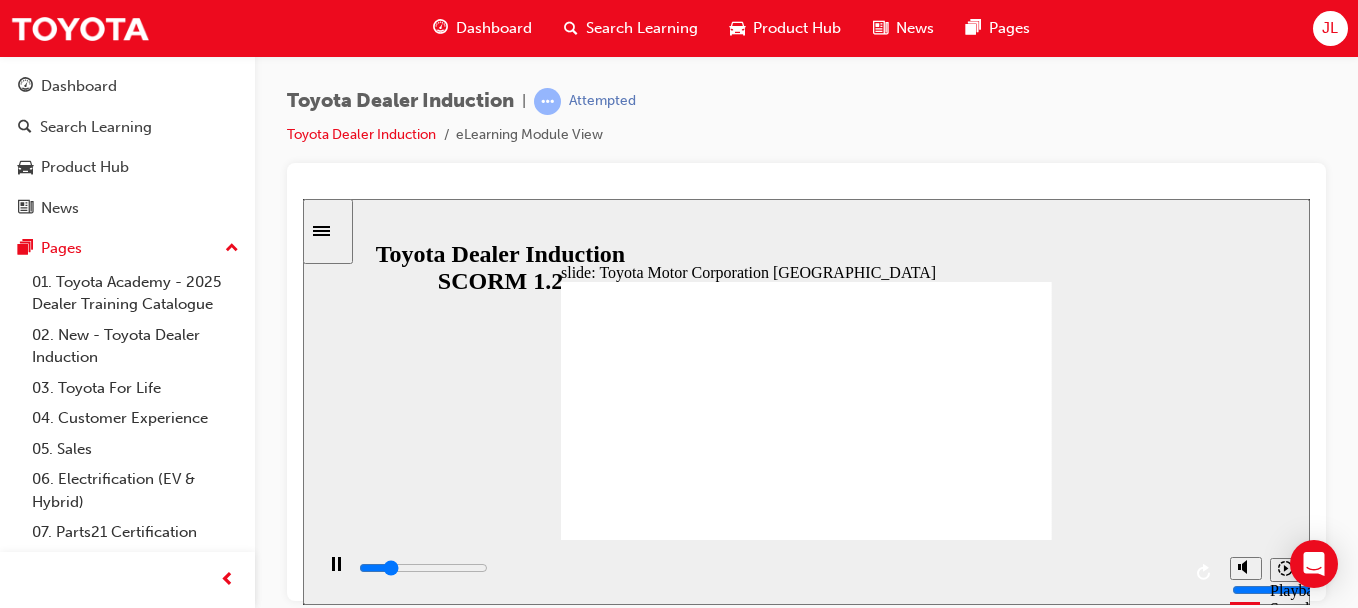 click 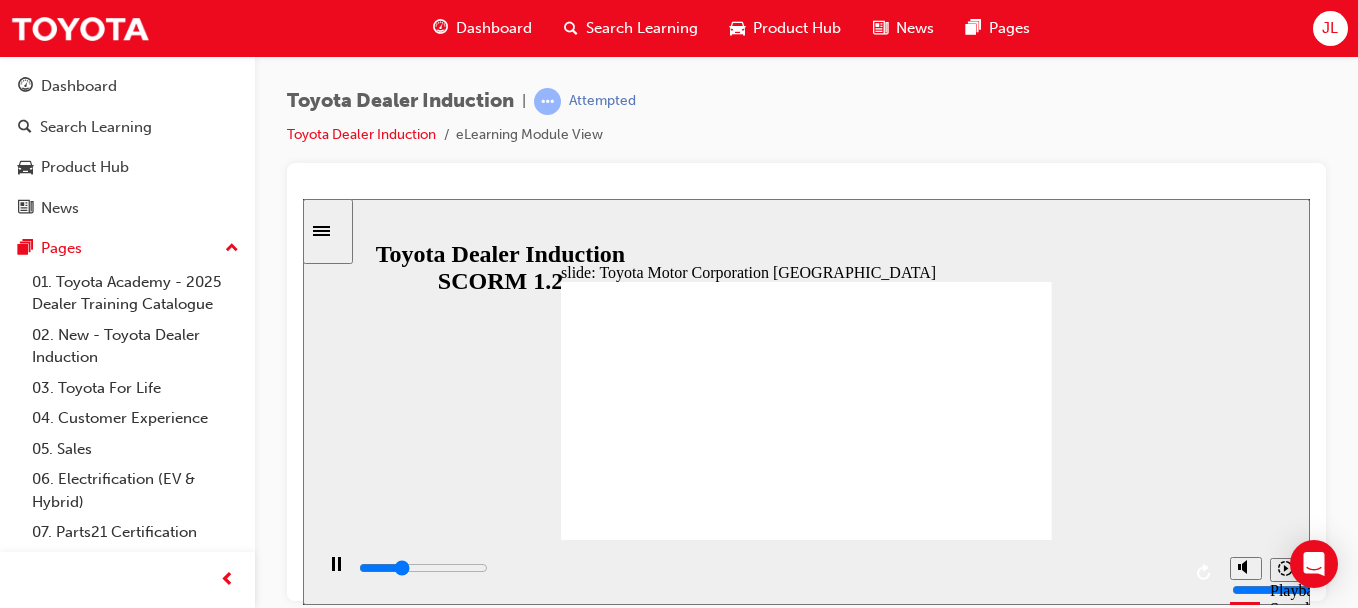 click 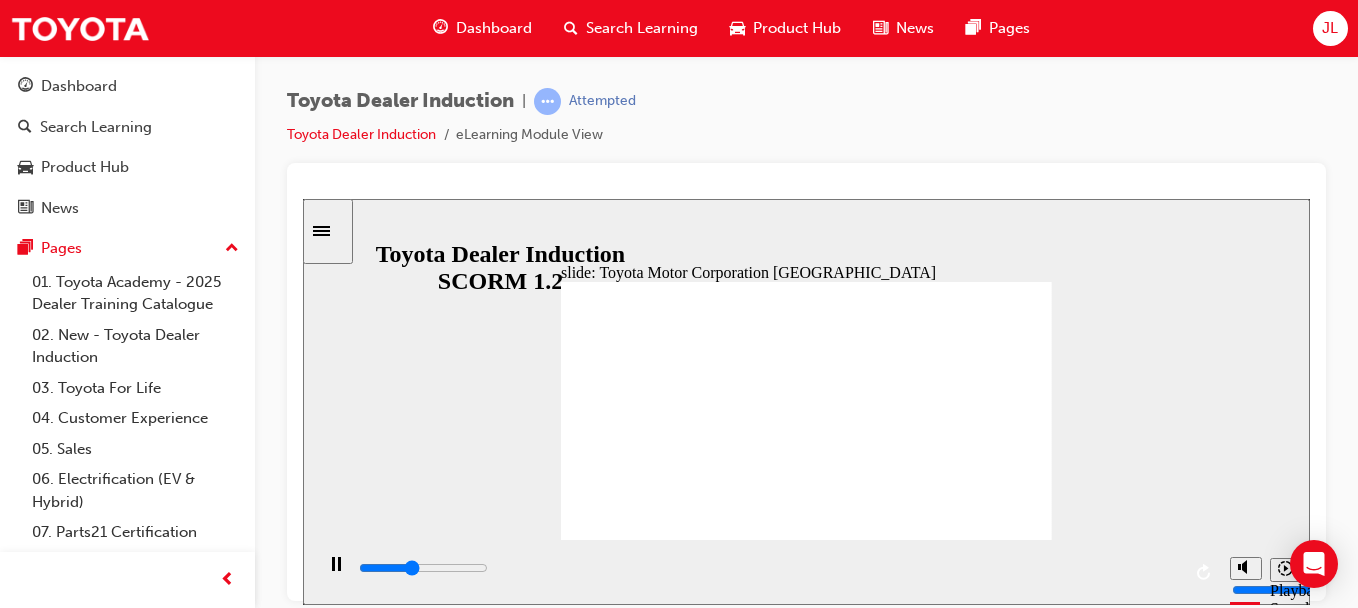 click 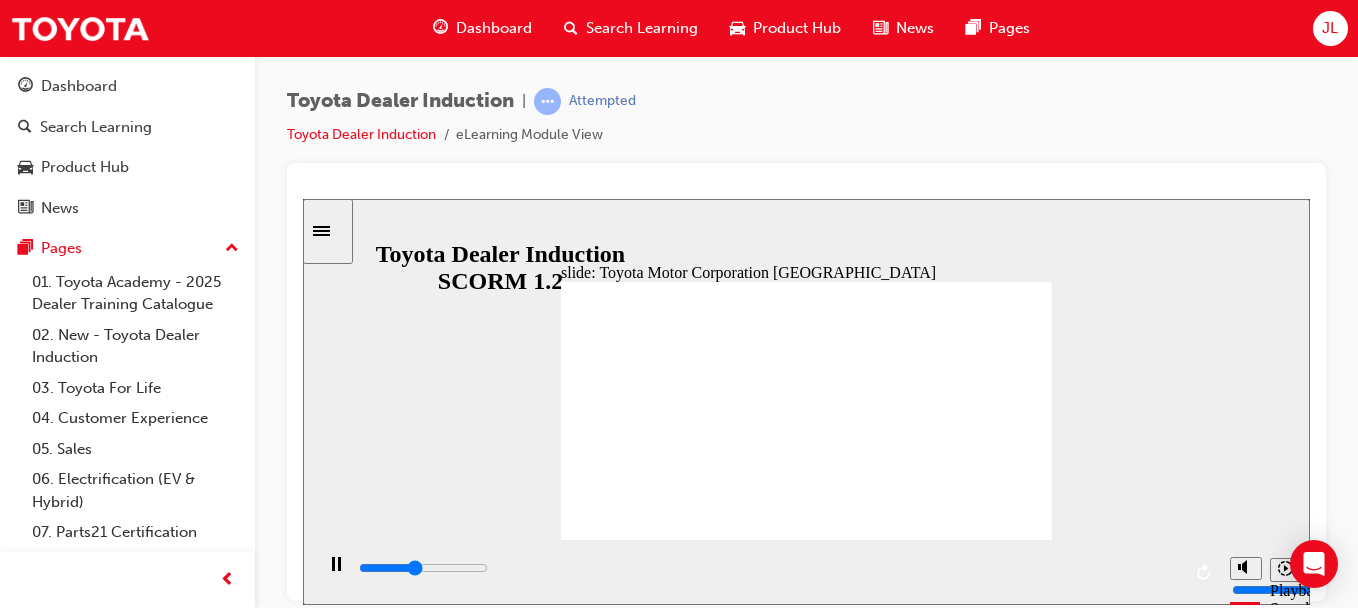 click 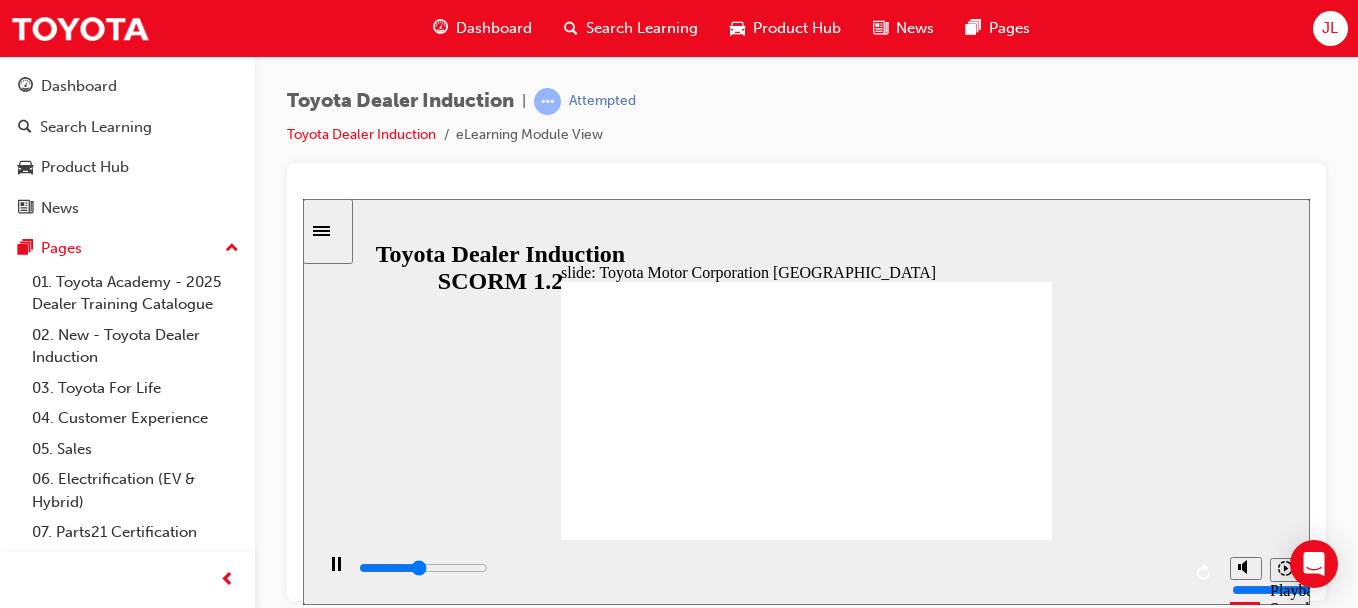click 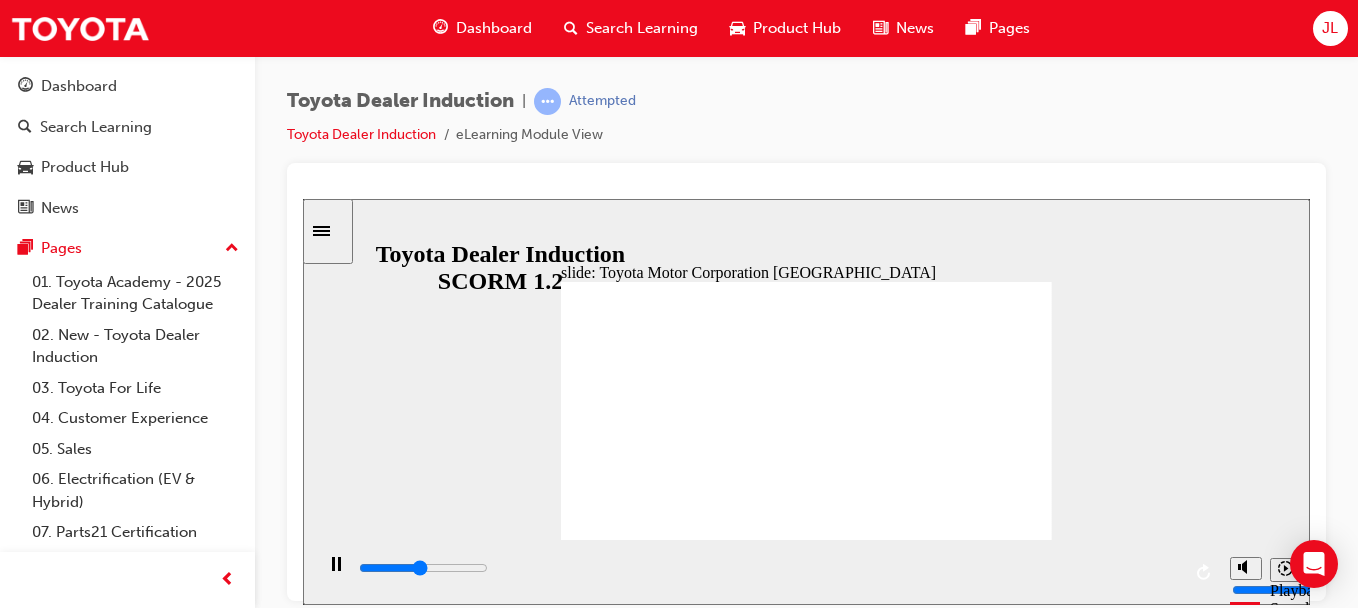 click 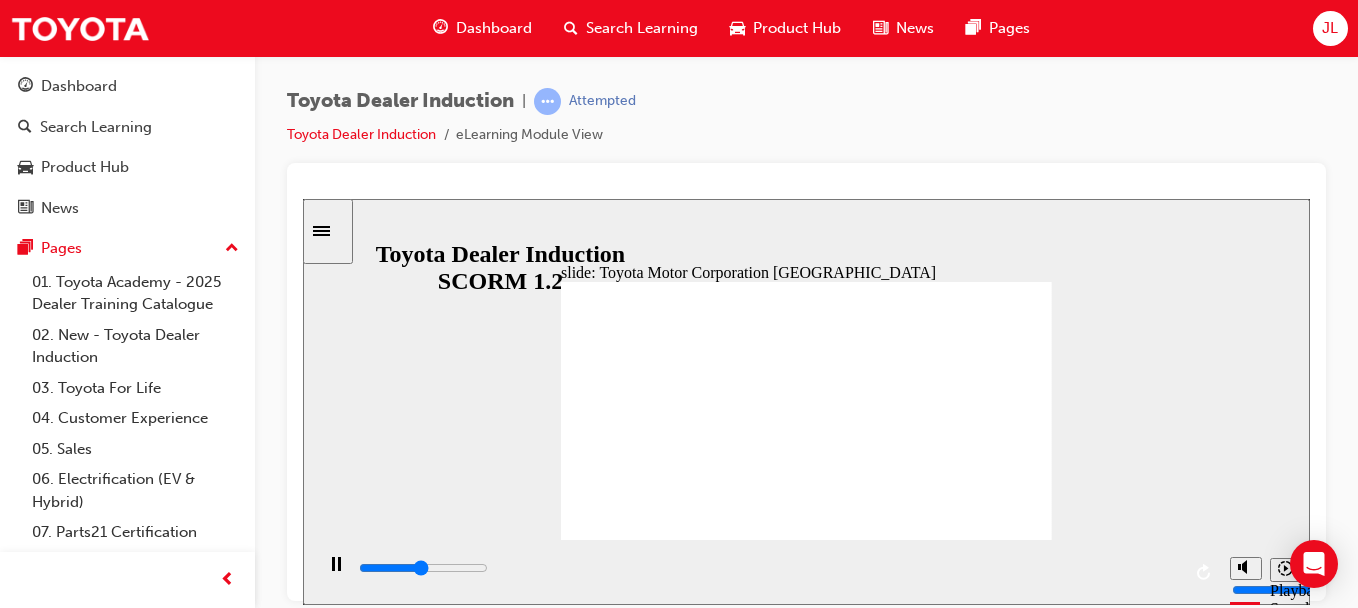 click 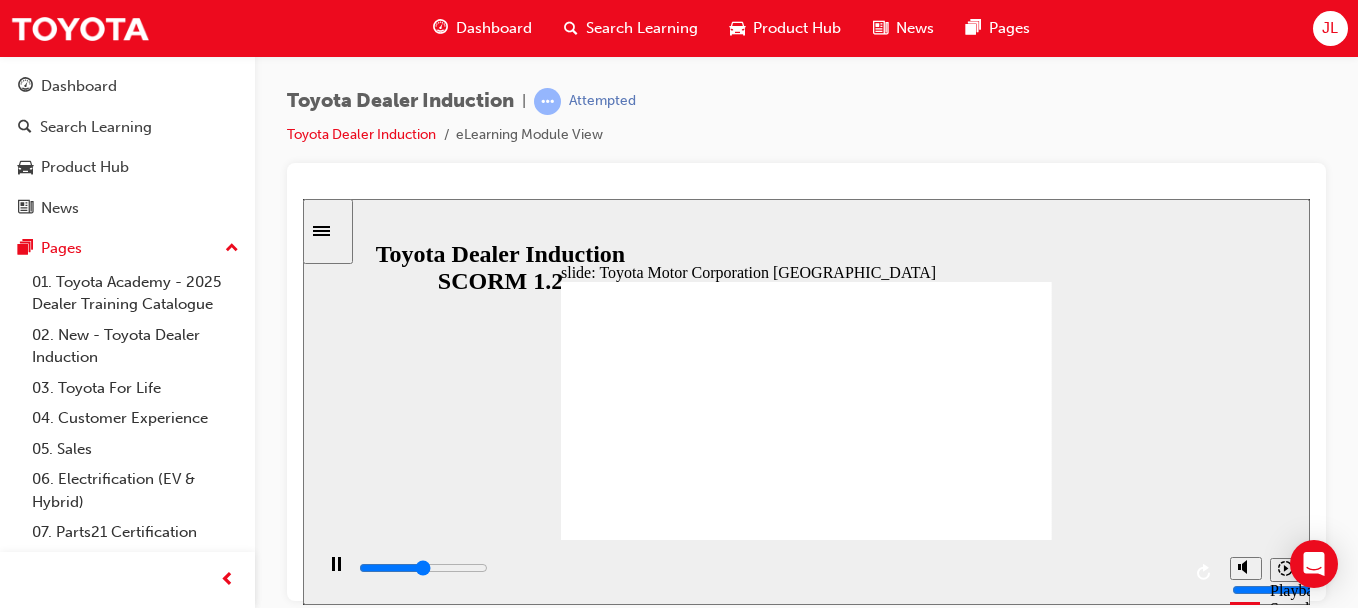 click 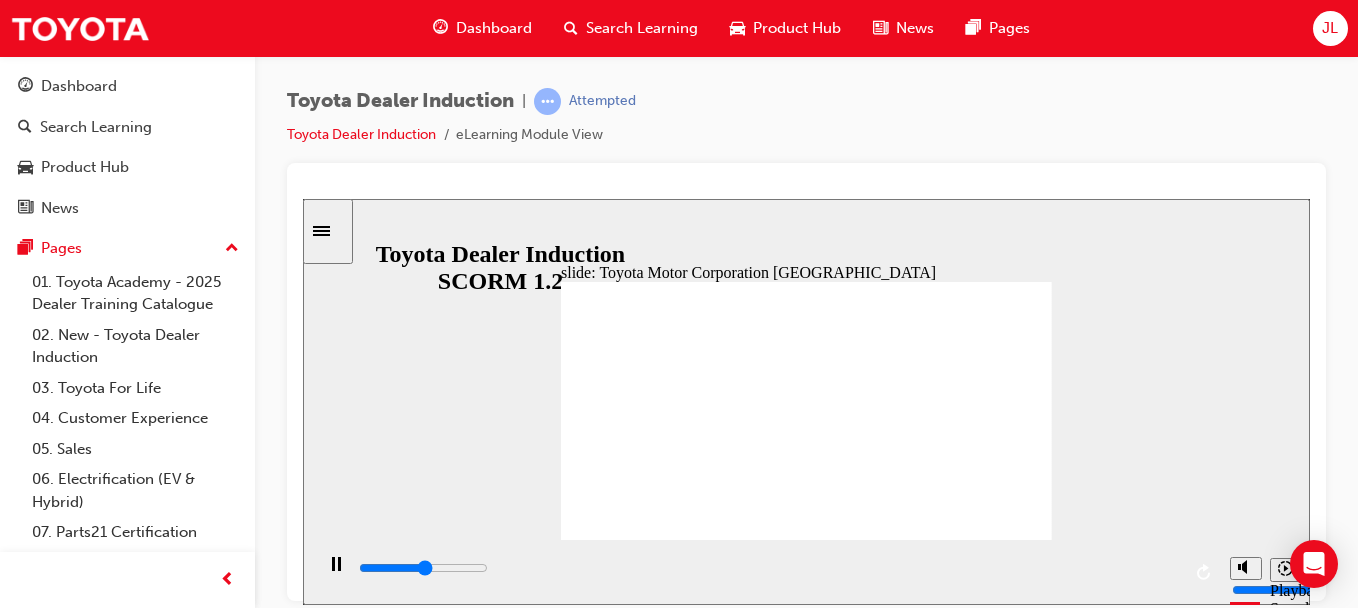 click 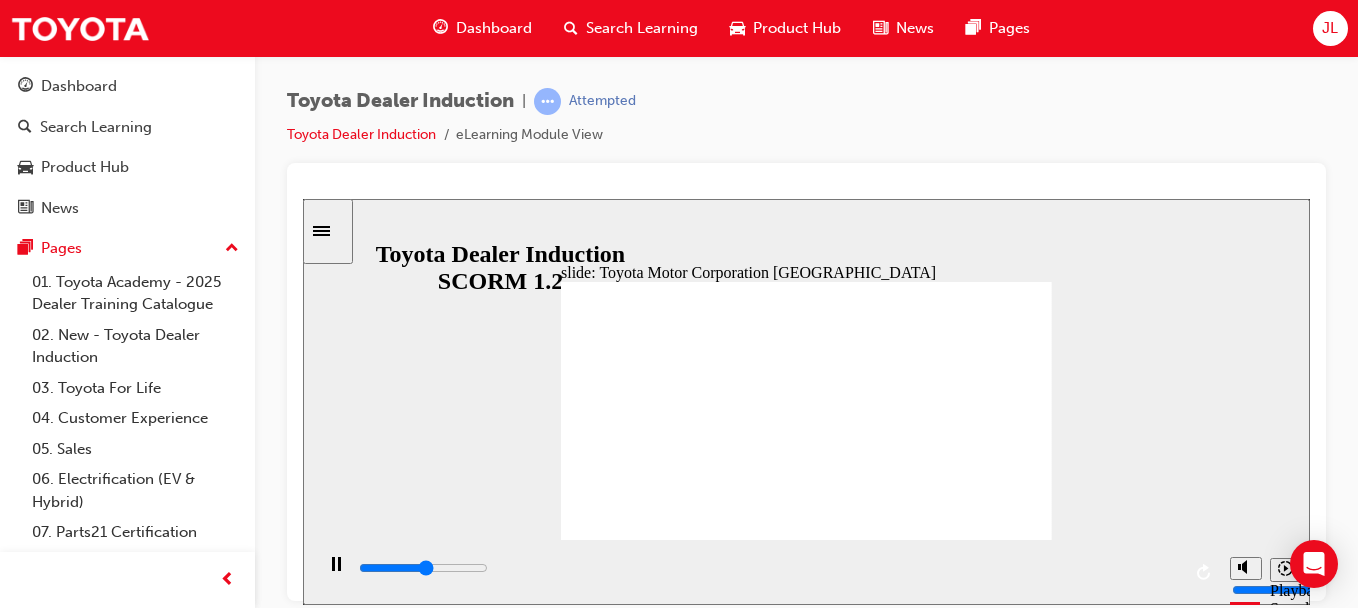 click 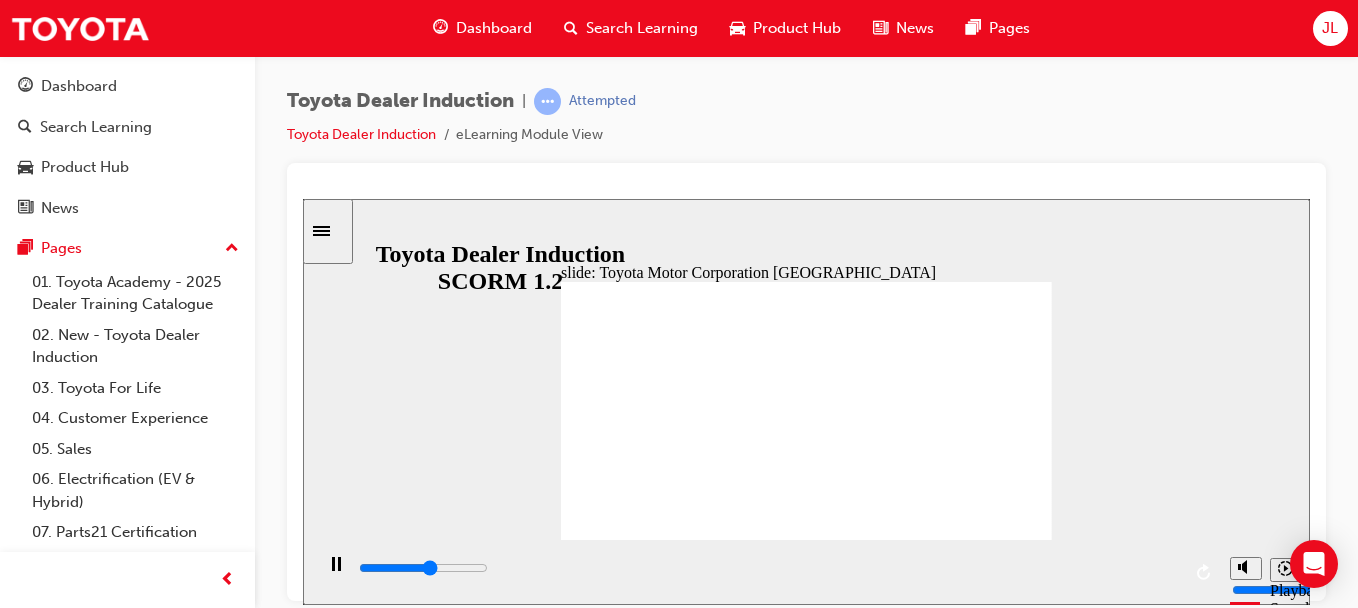 click 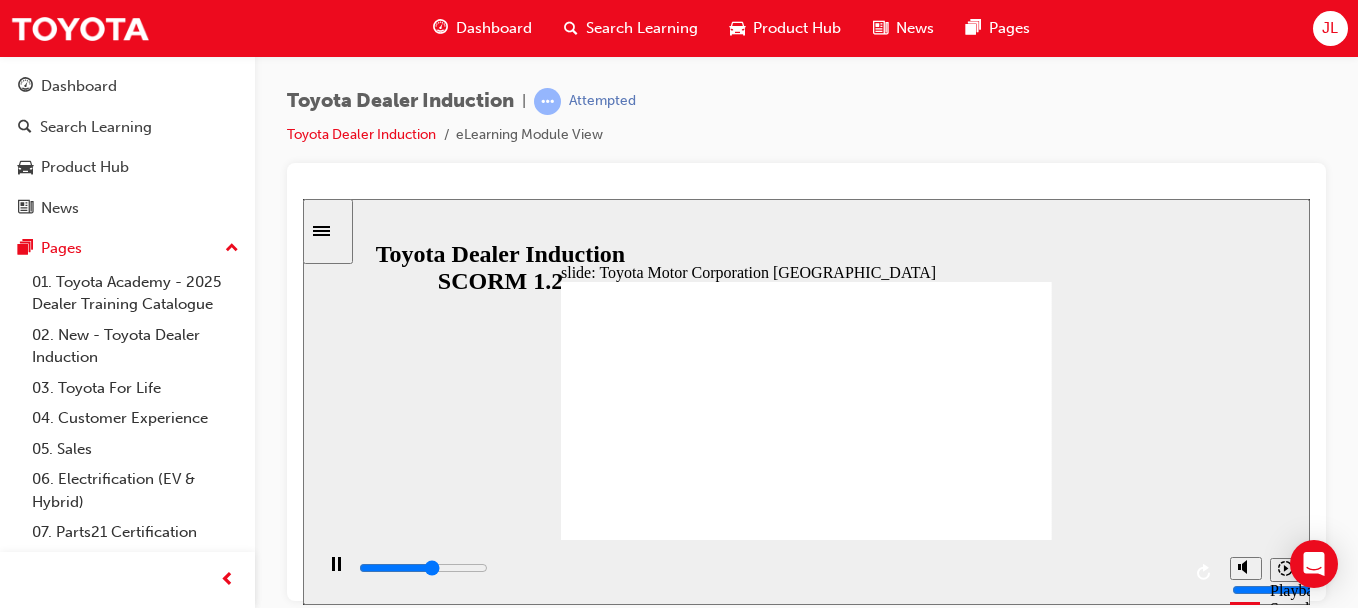 click 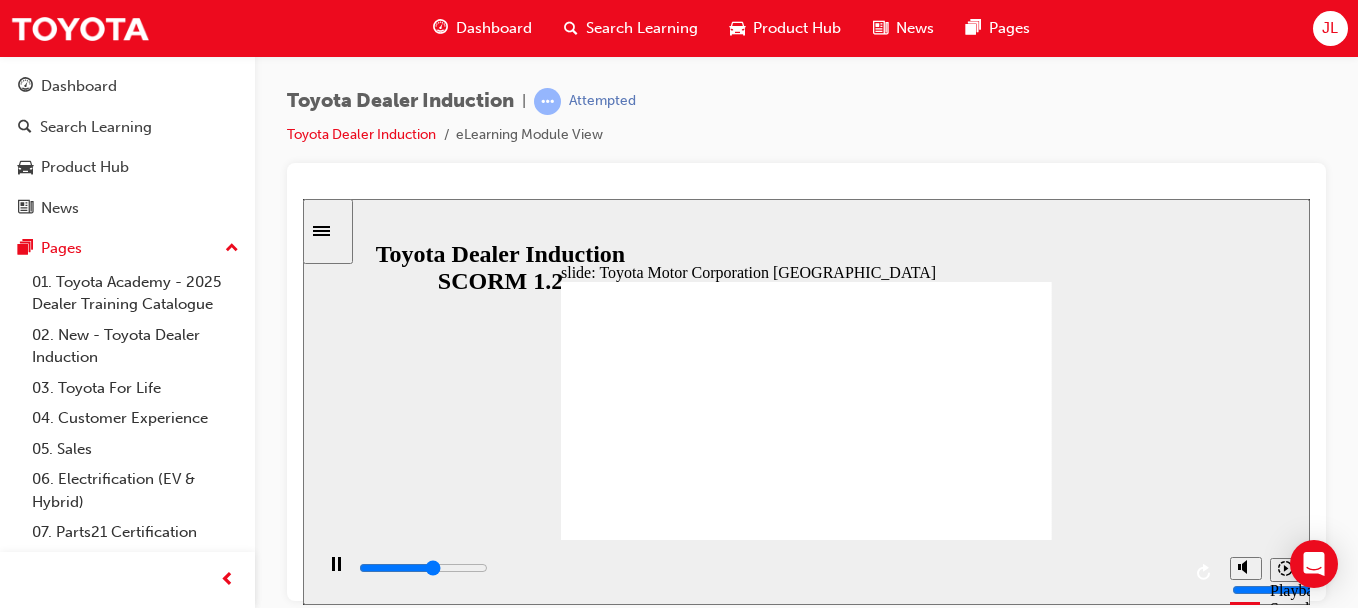 click 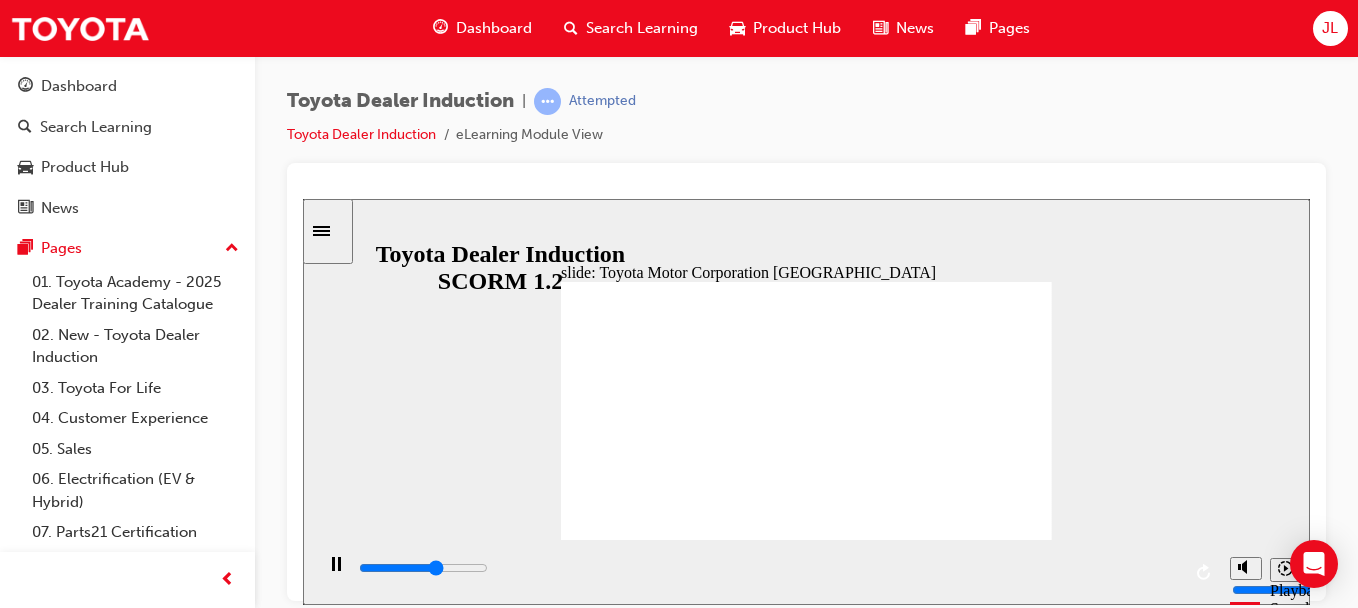 click 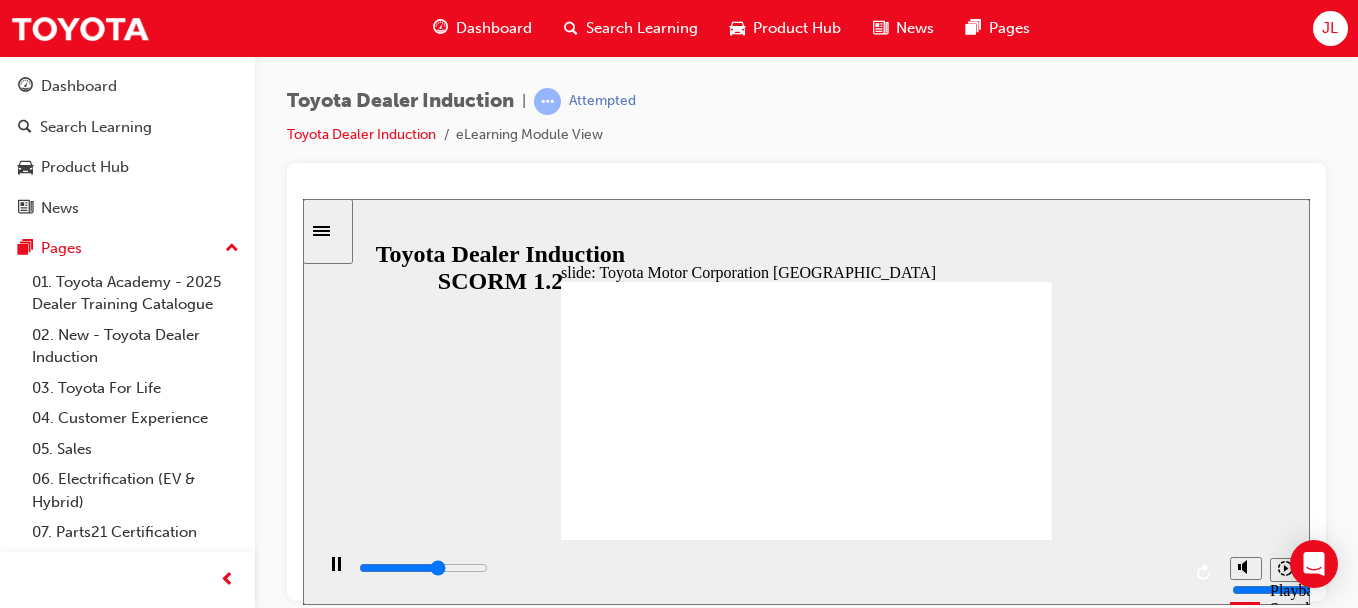 click 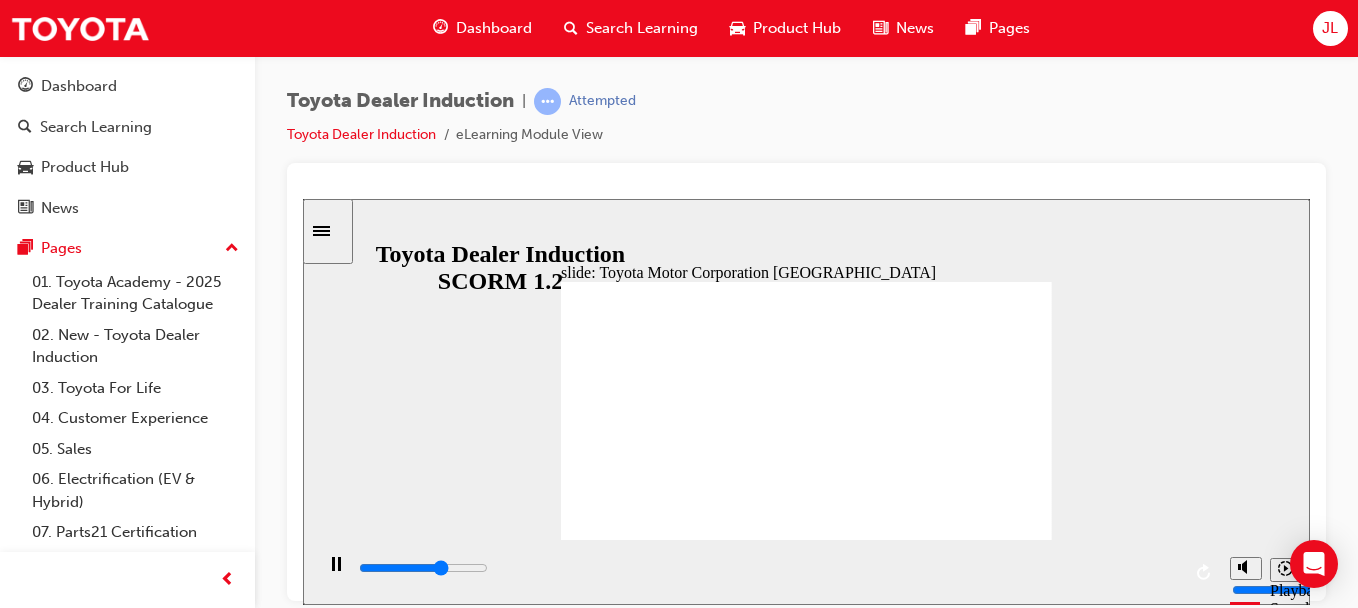 click 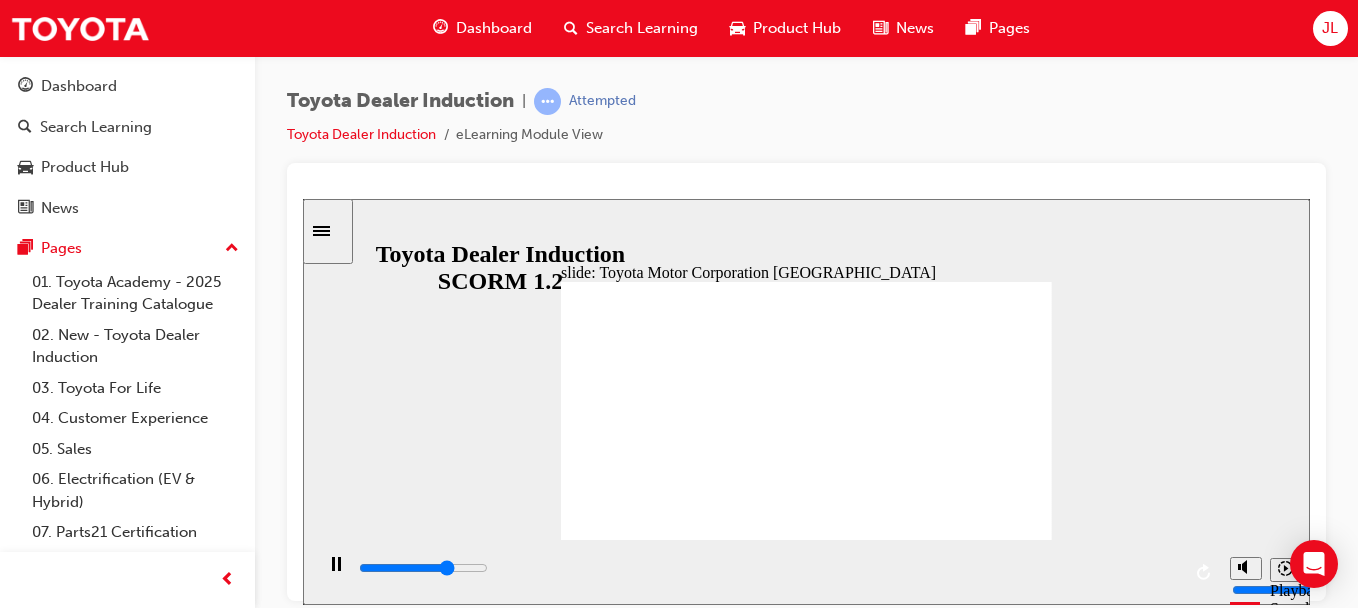 click 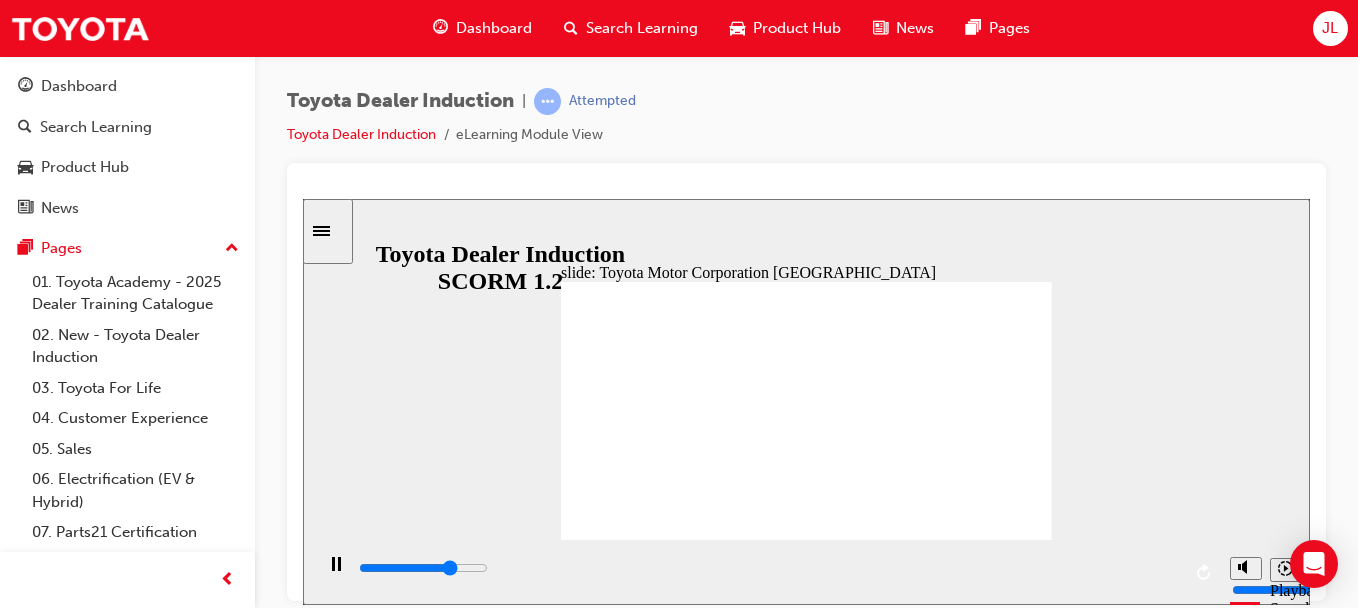 click 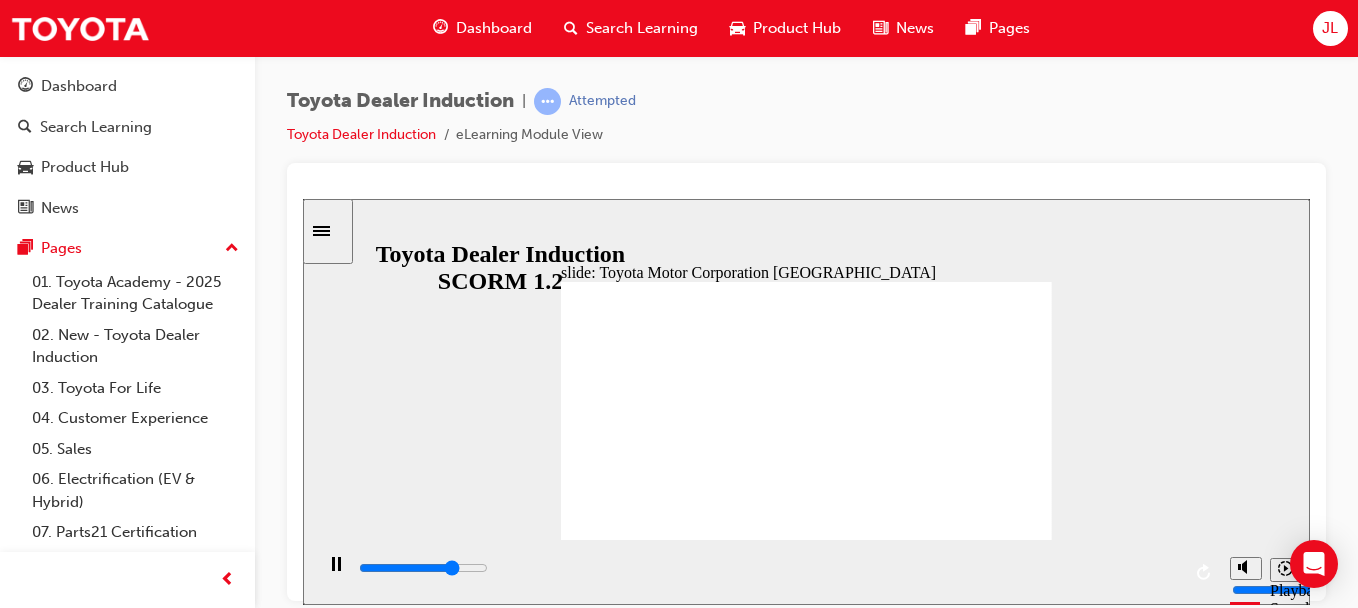 click 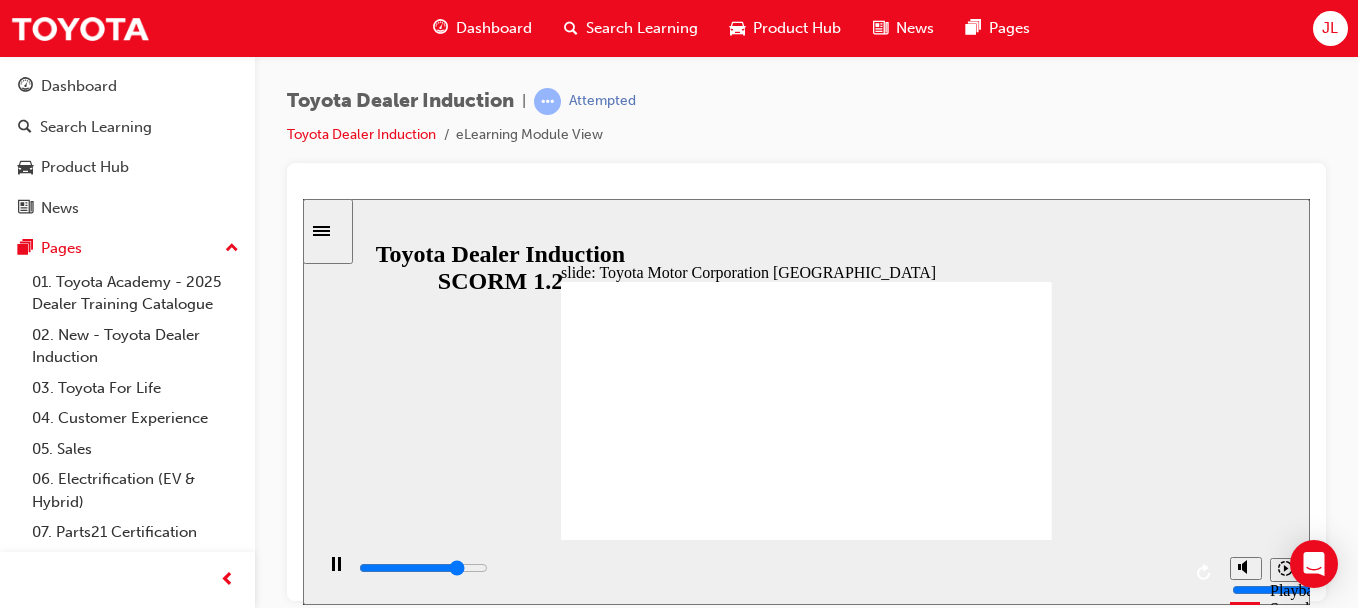 click 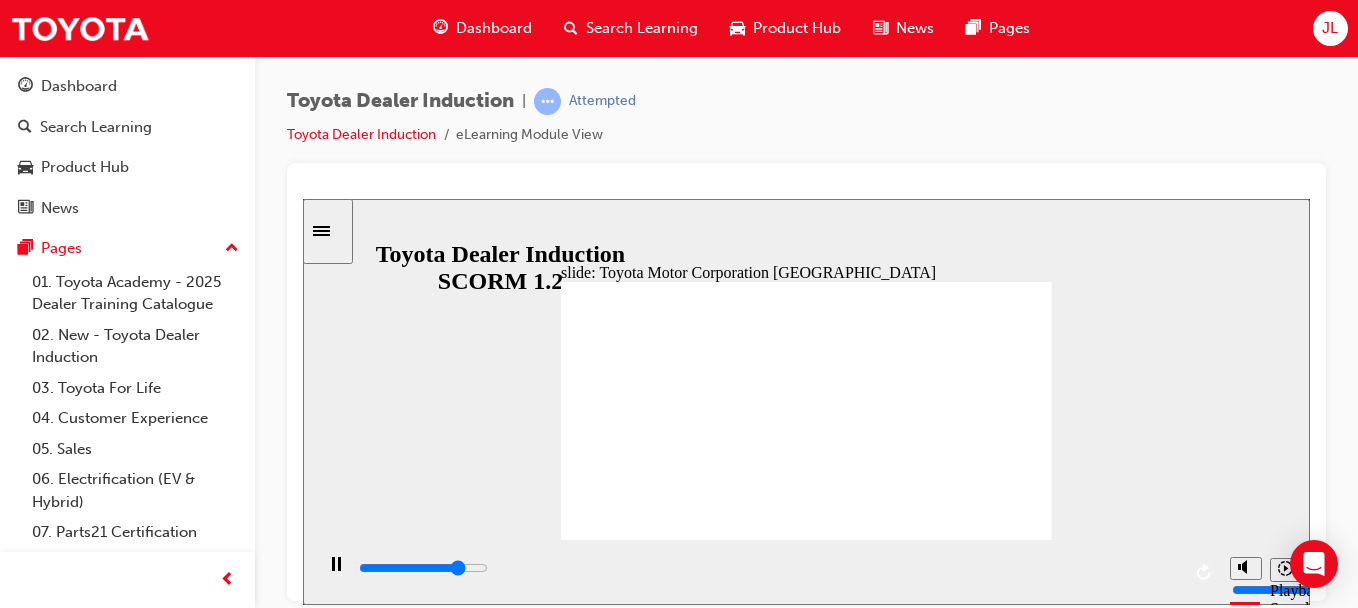 click 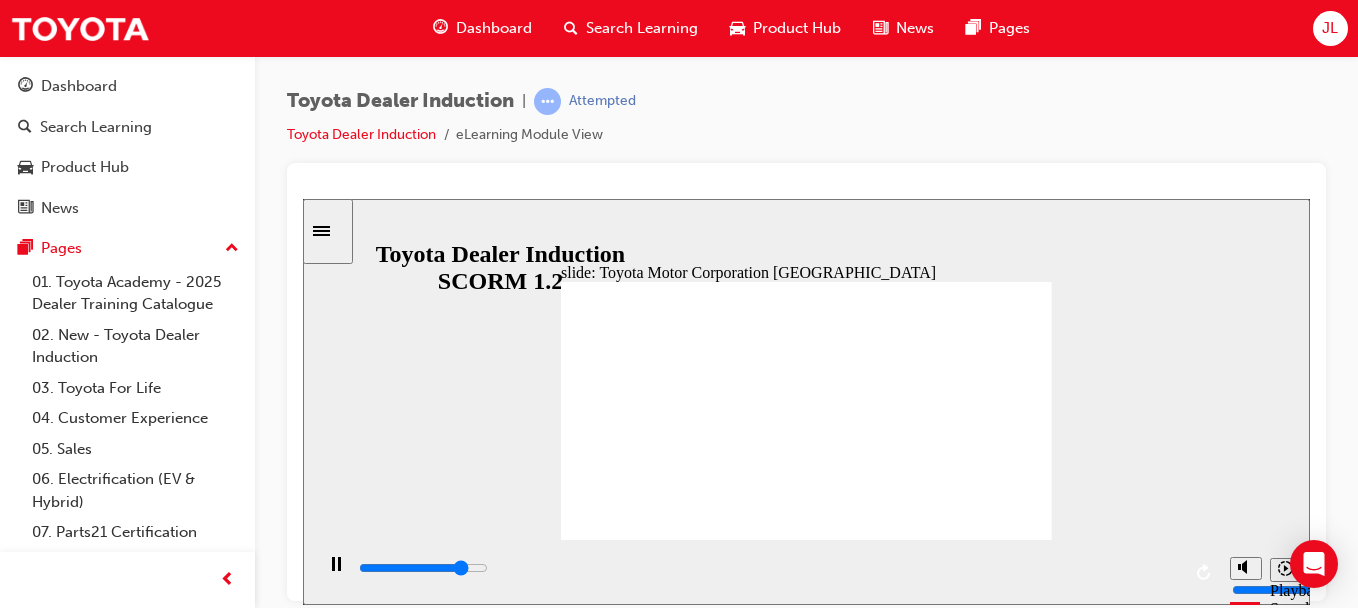 click 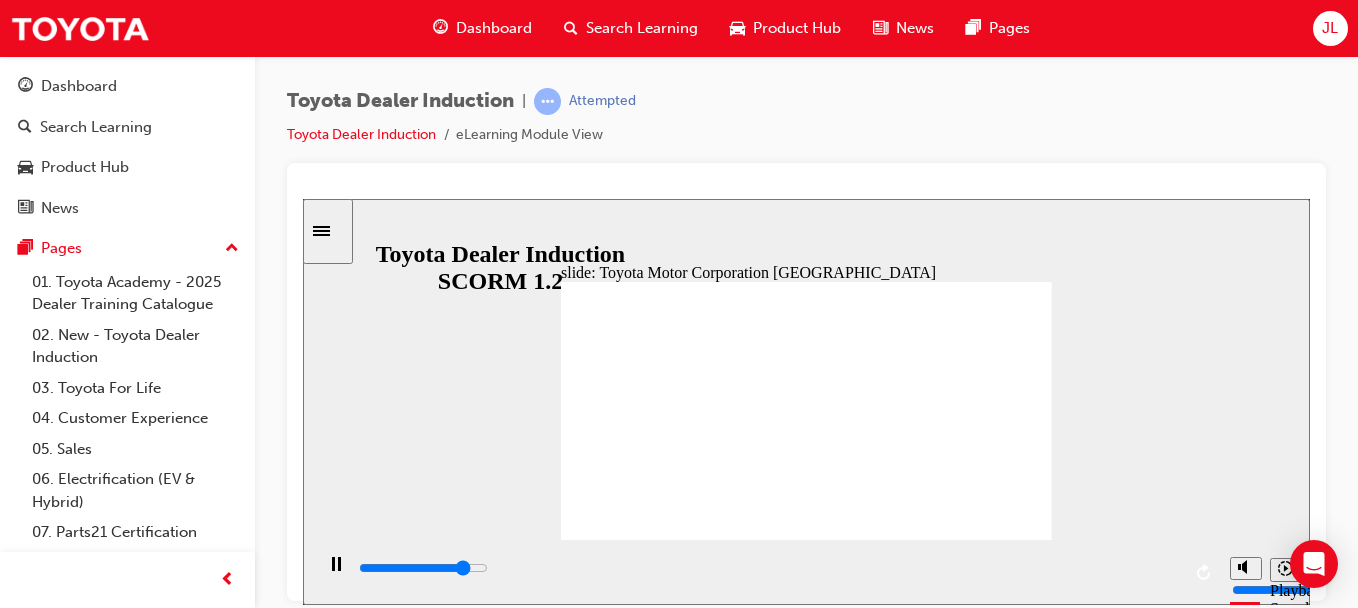 click 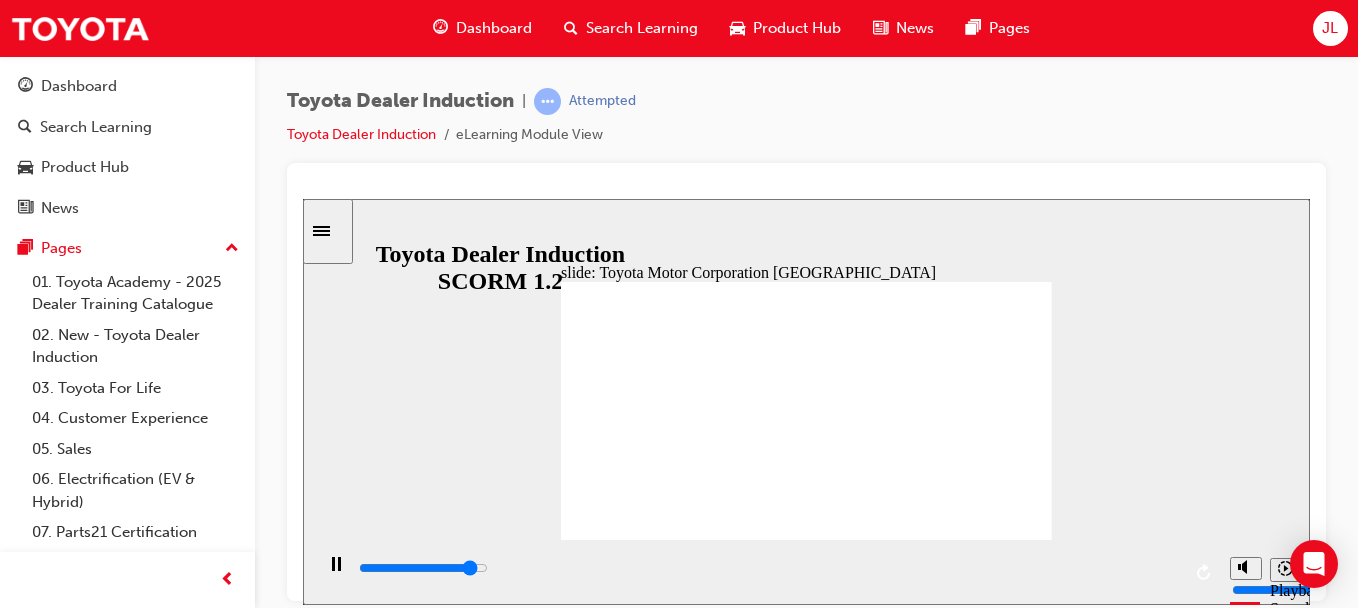 click 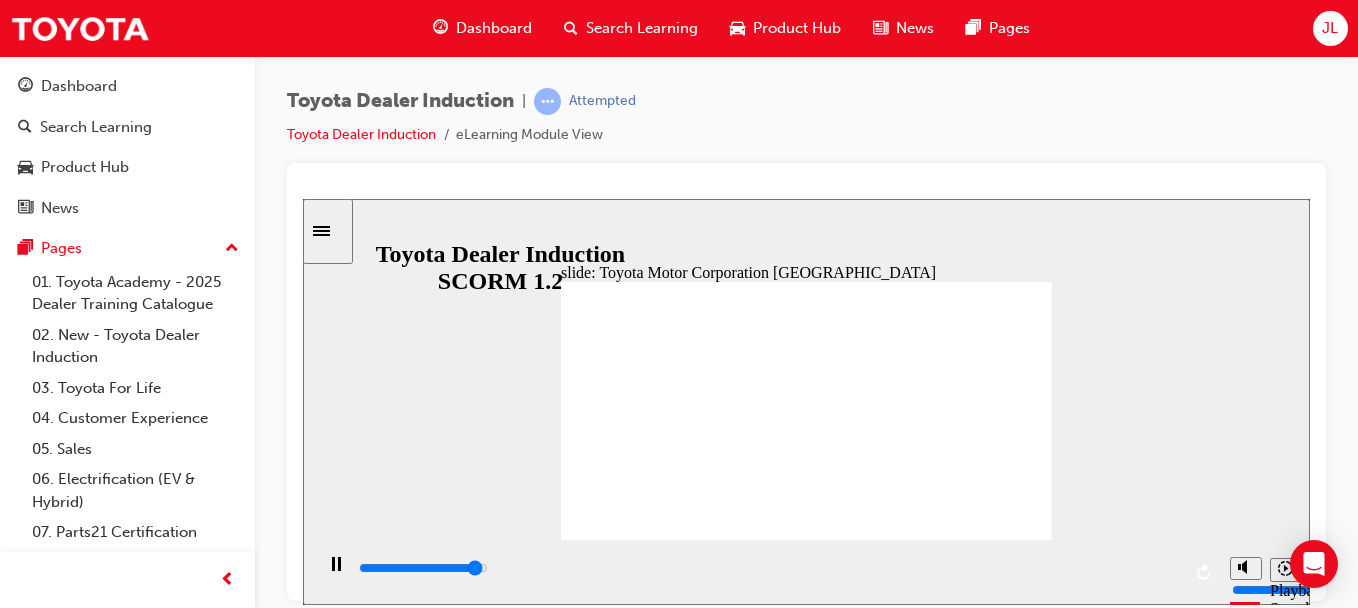 click 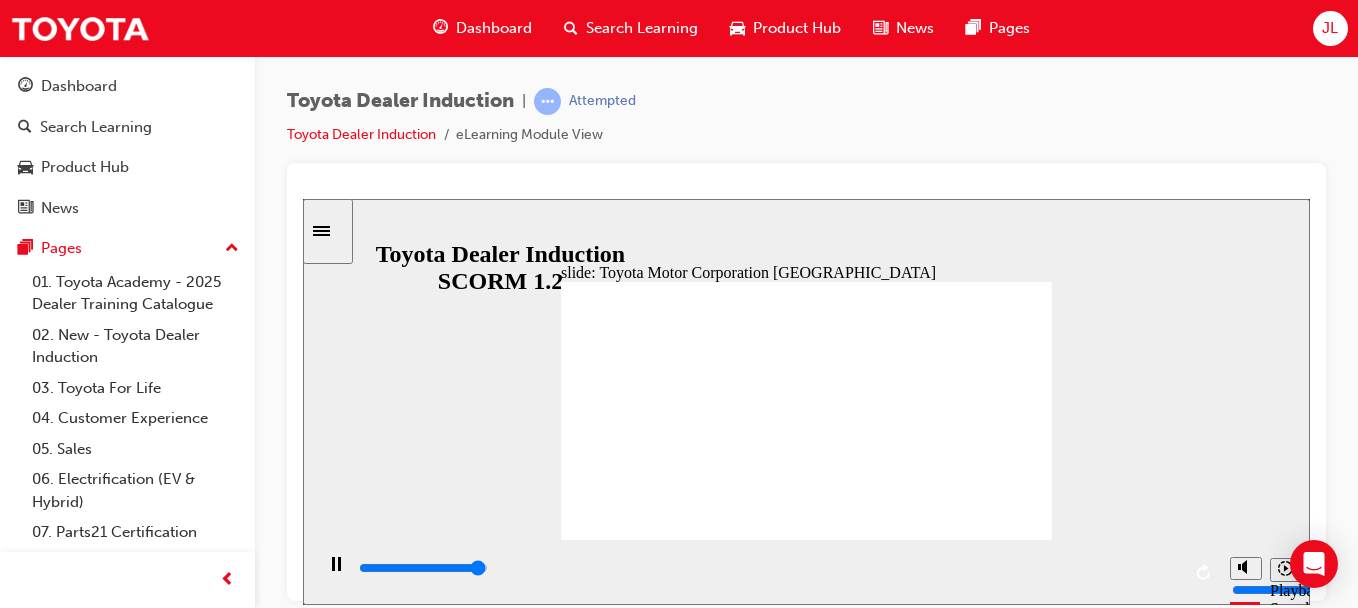 click 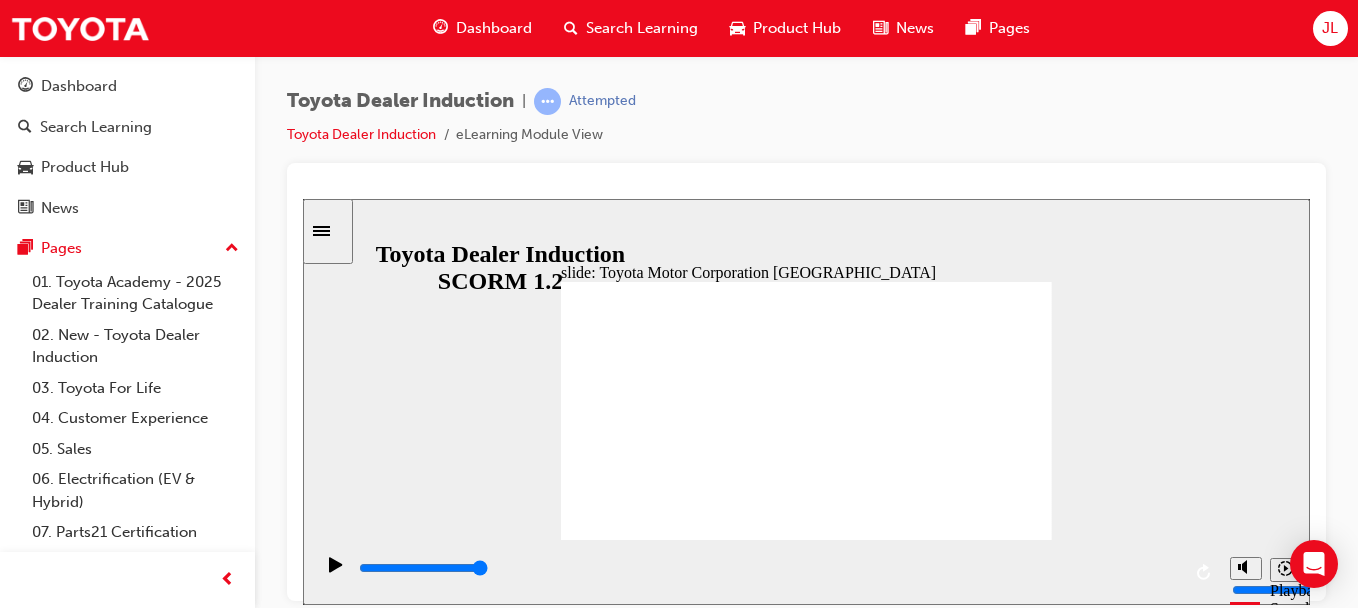 click 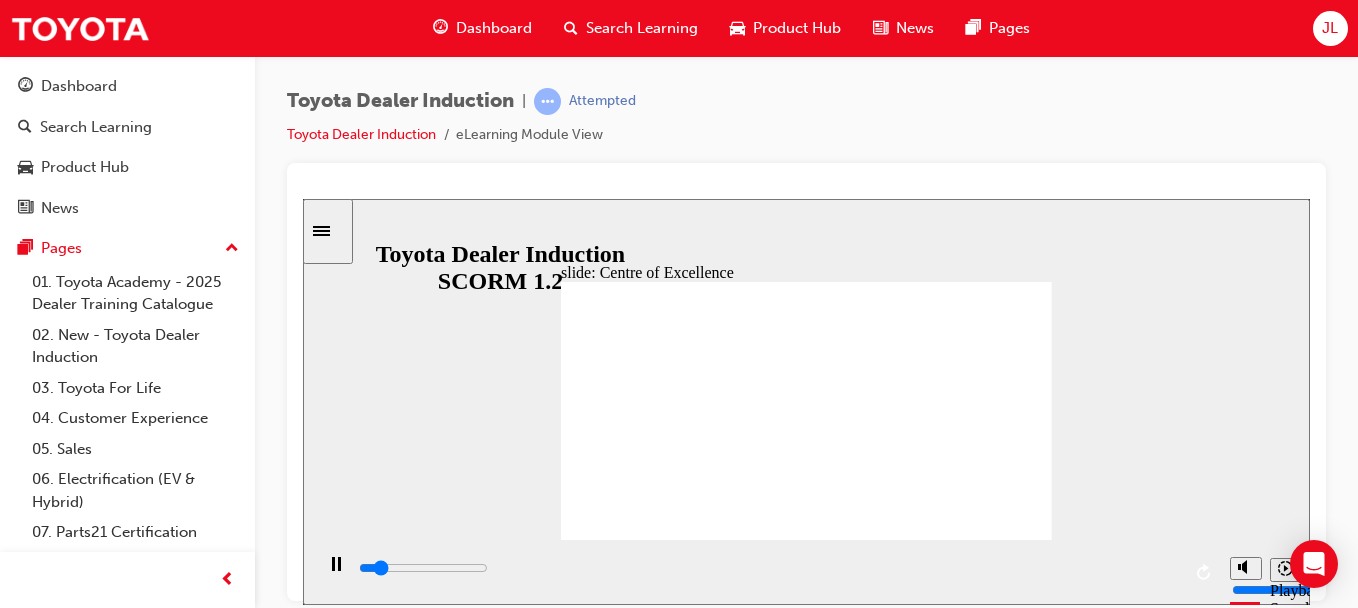 click 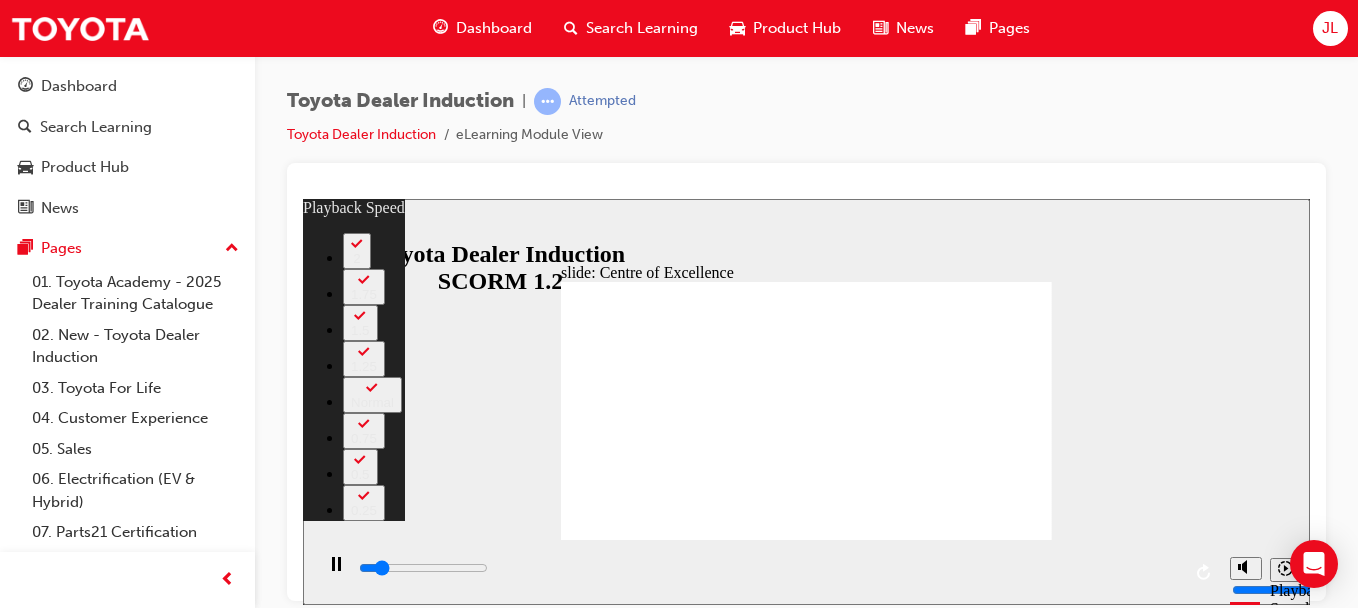type on "2200" 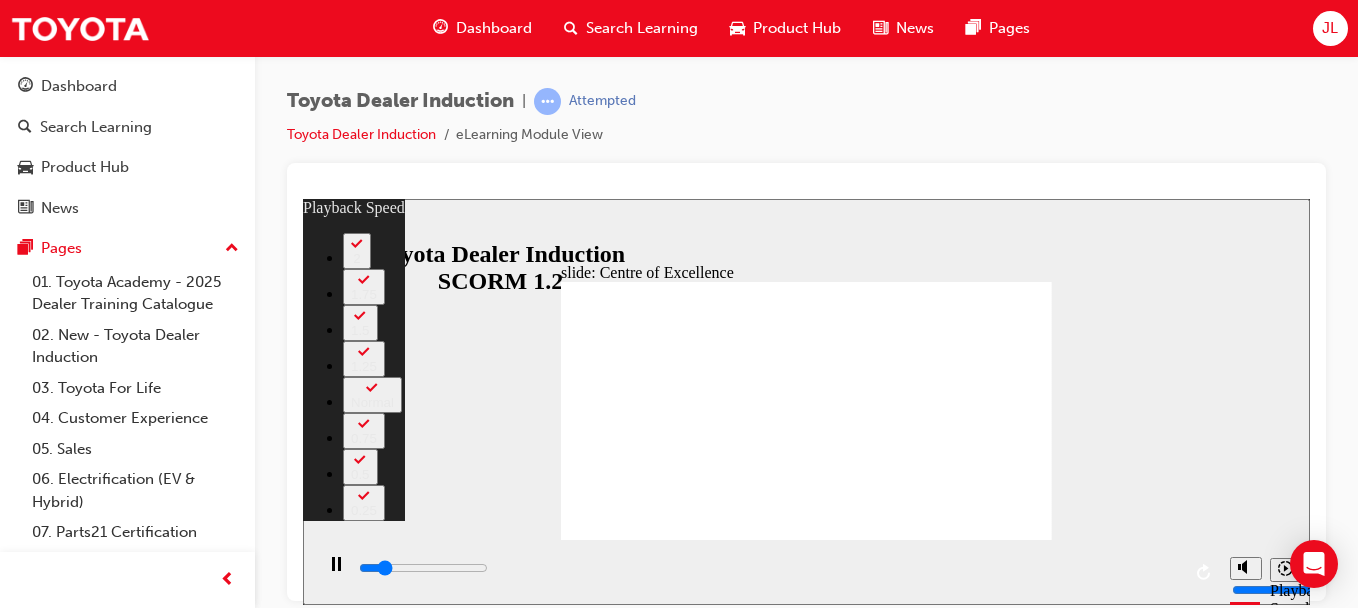 type on "2400" 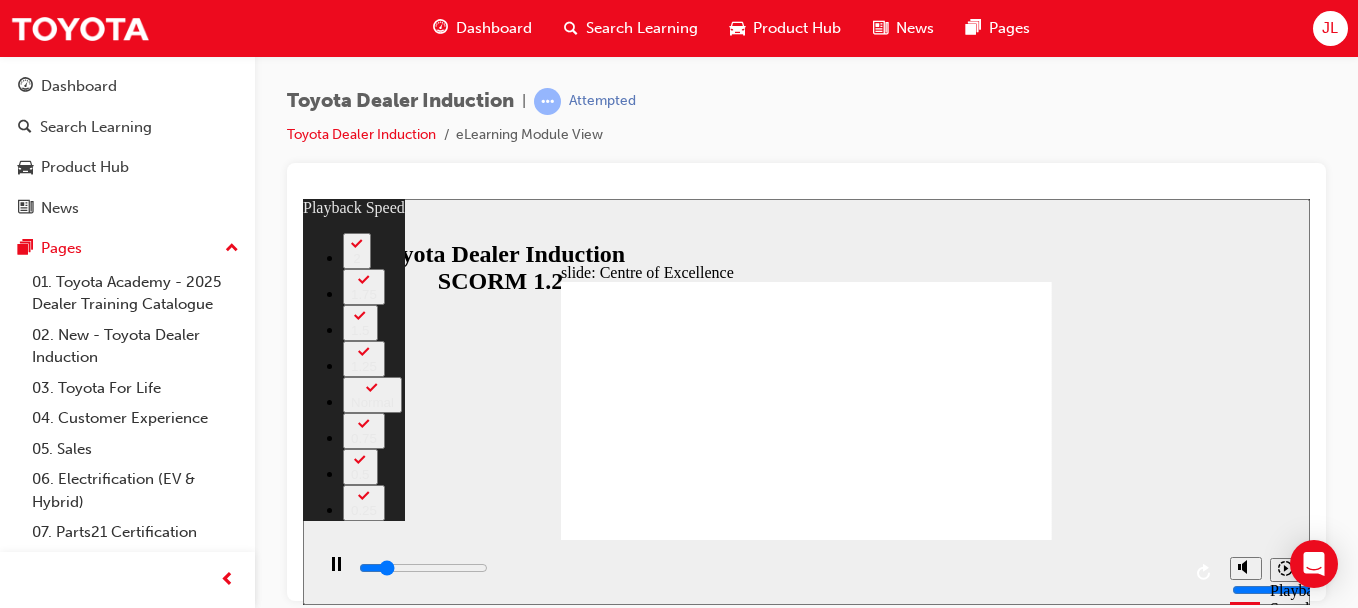 type on "2700" 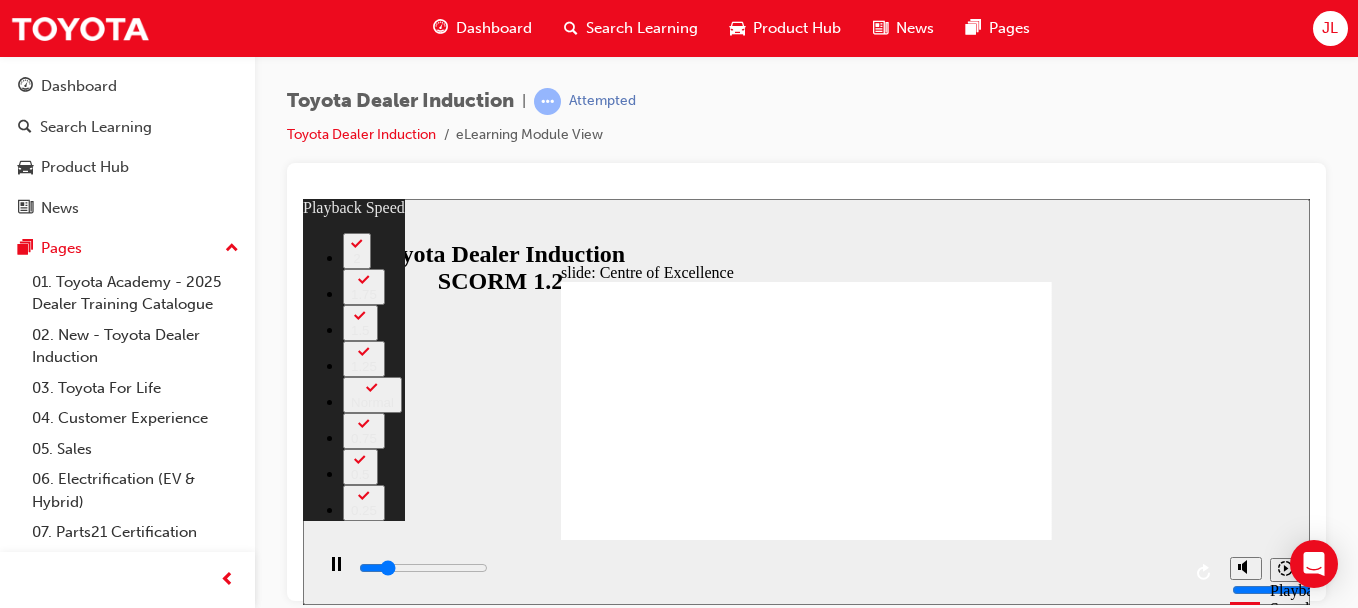 type on "2900" 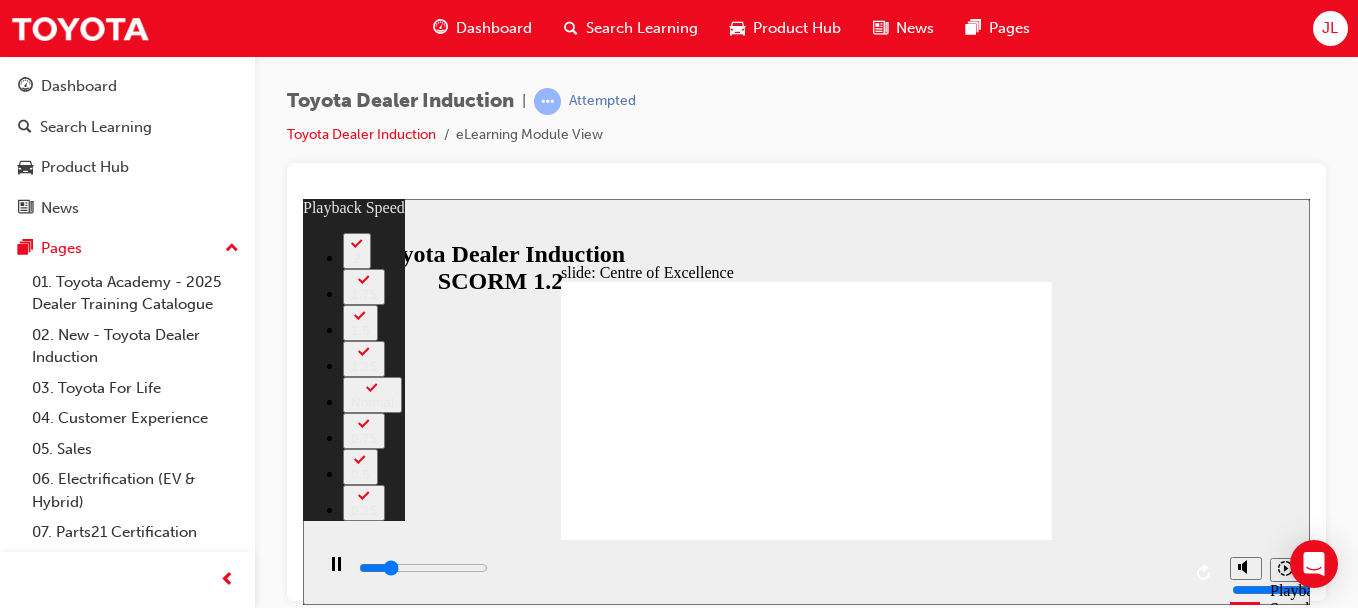 type on "3200" 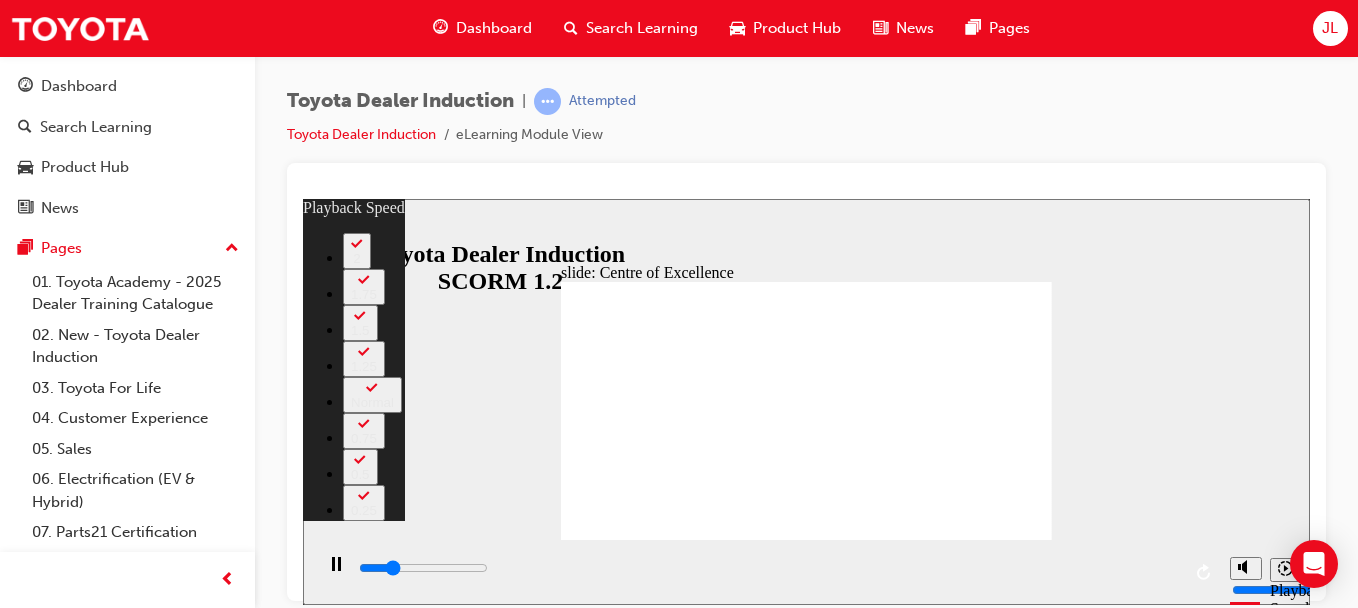 type on "3500" 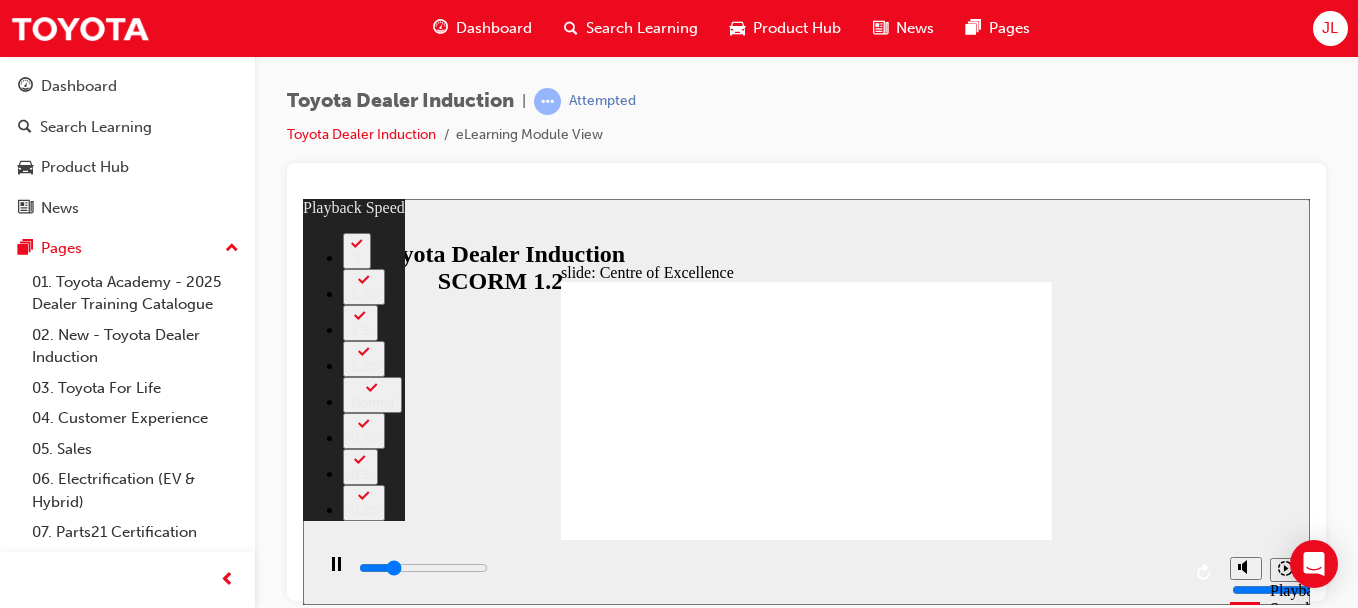 type on "3800" 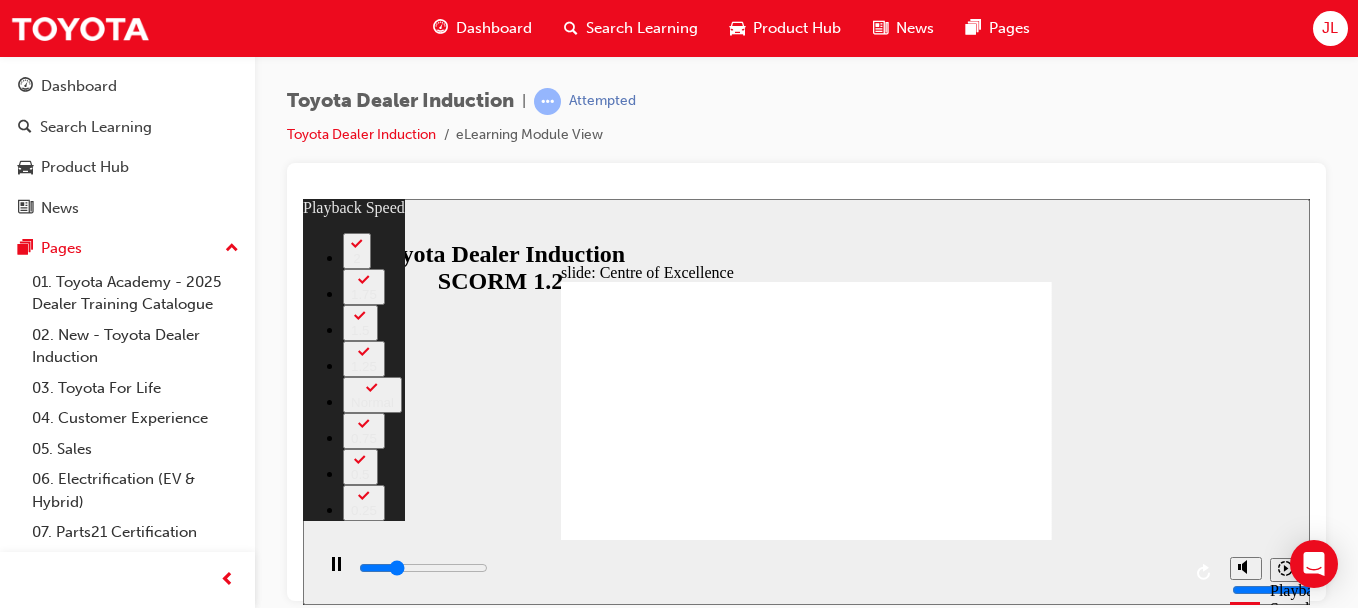 type on "4000" 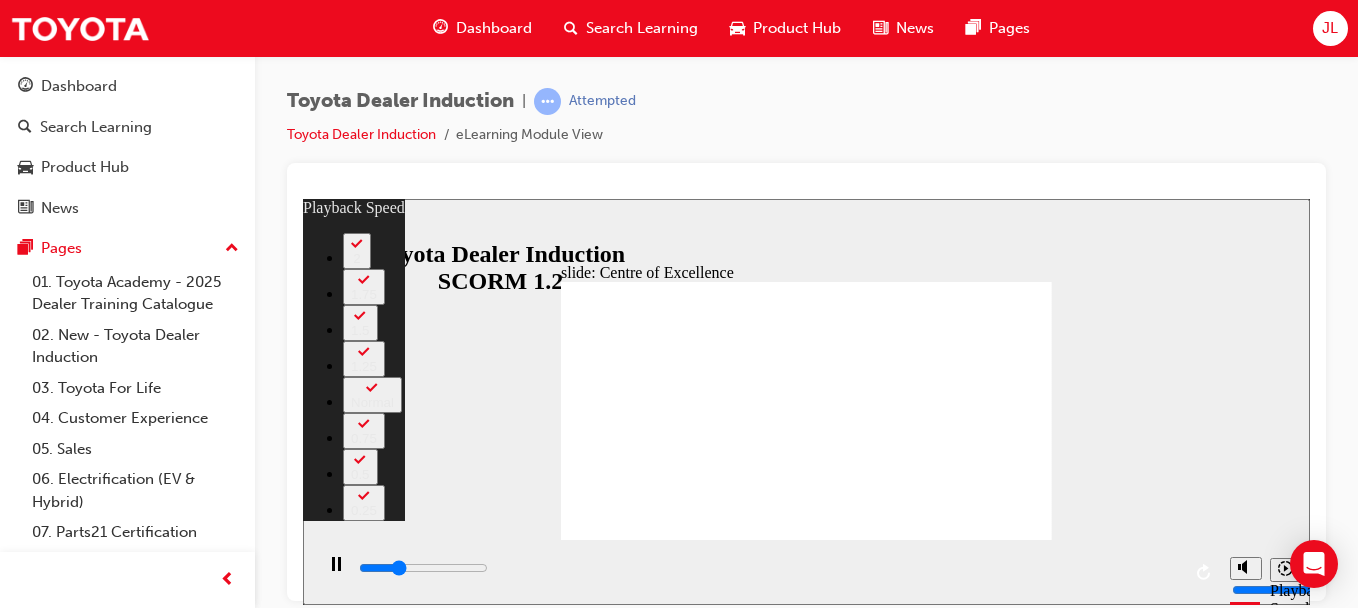 type on "4300" 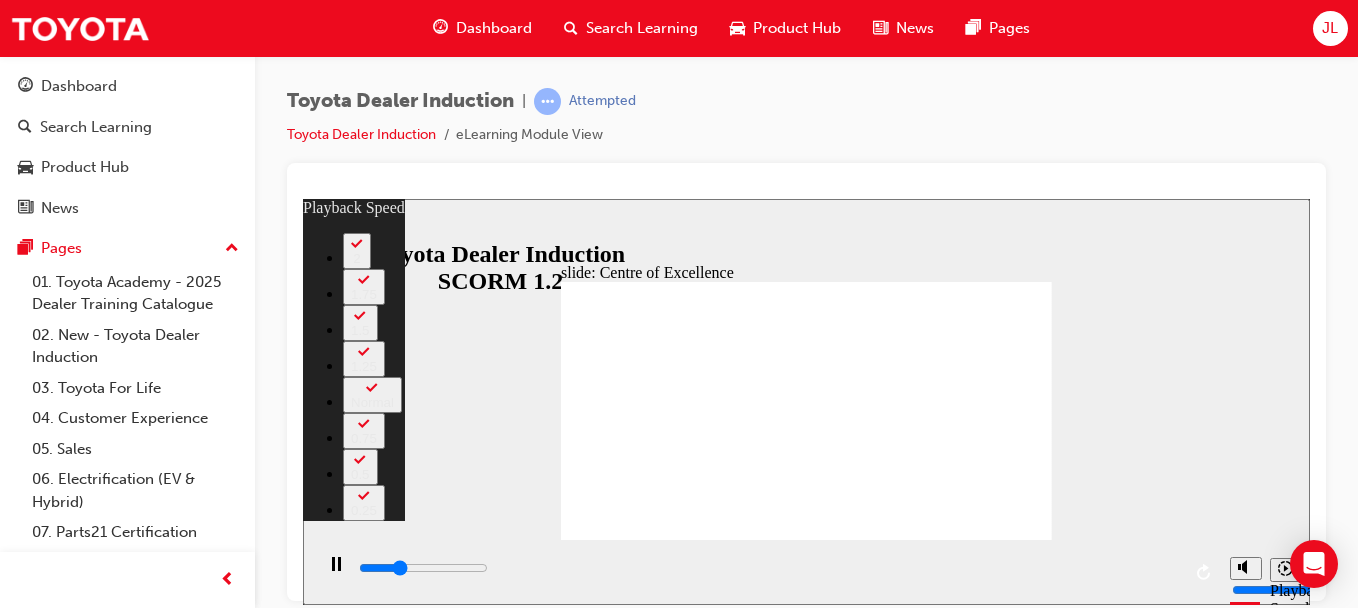 type on "4600" 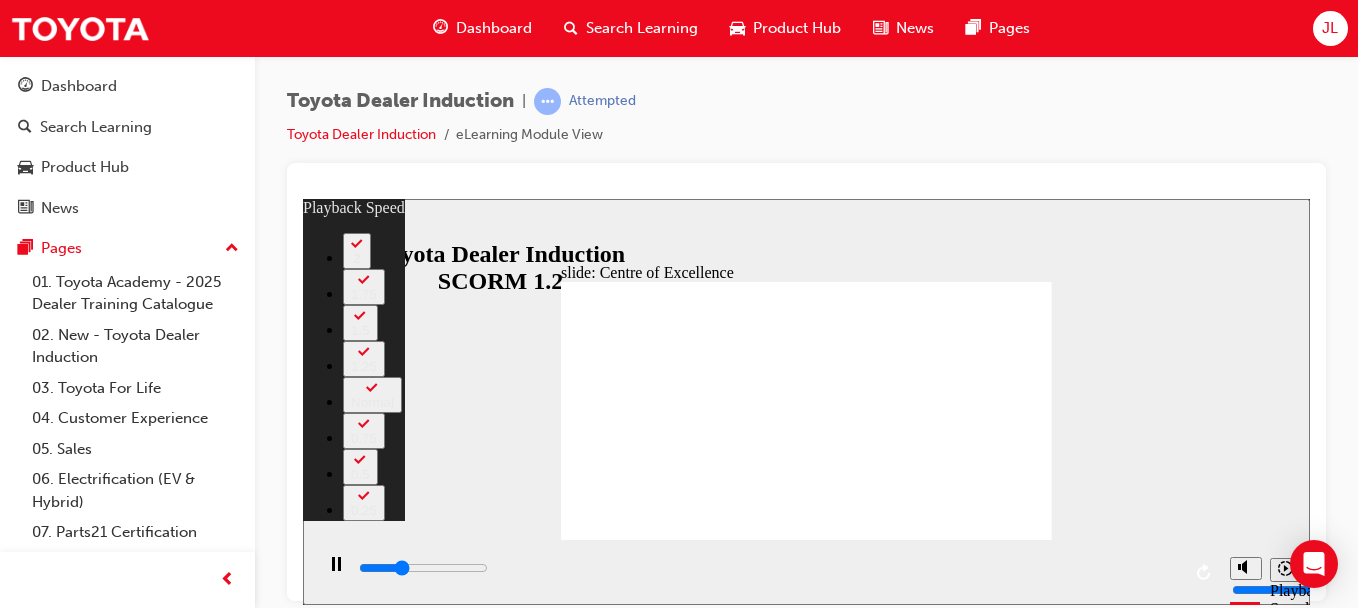 type on "4800" 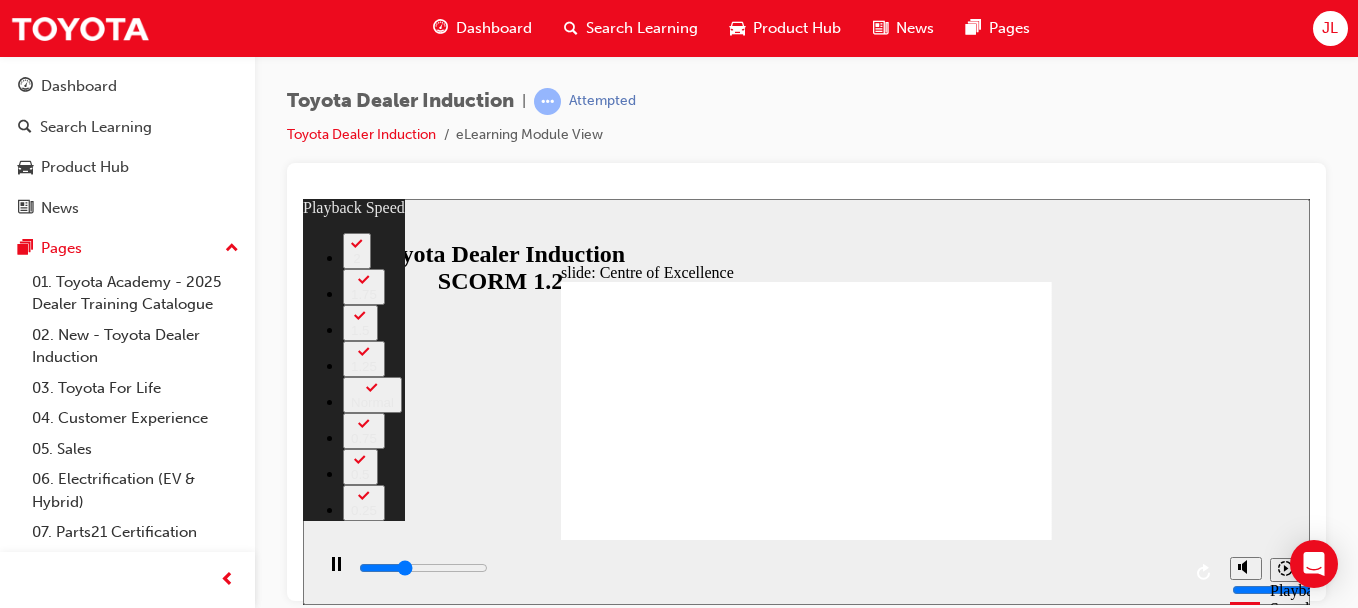 type on "5100" 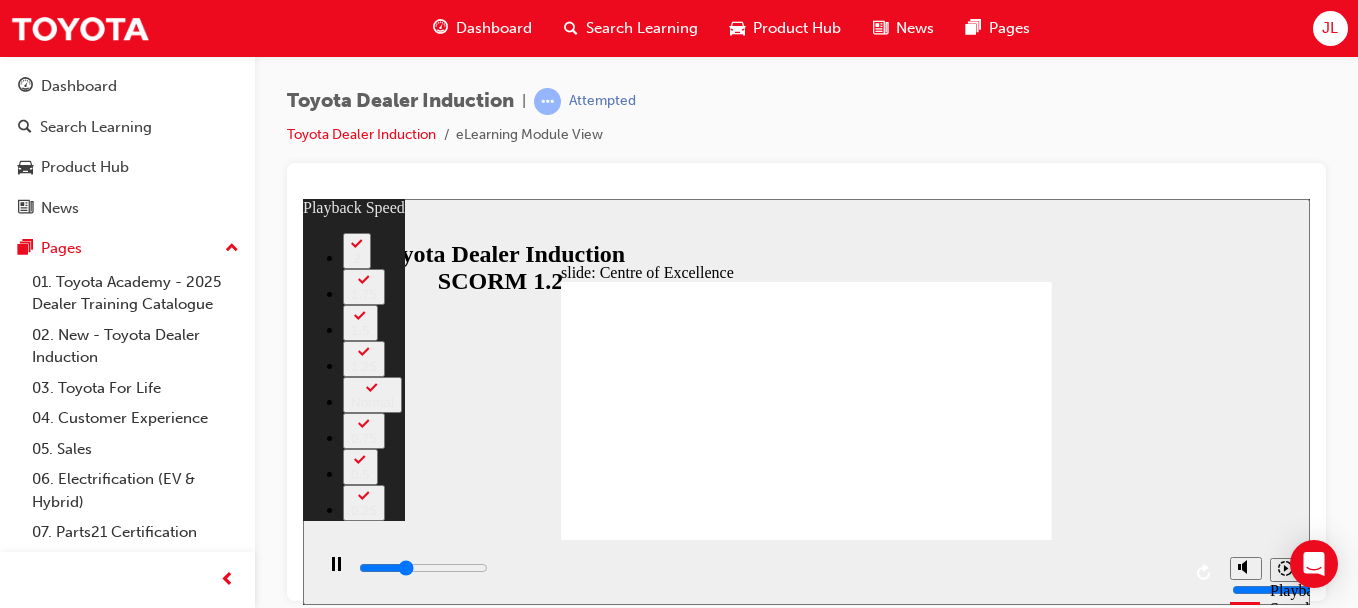 type on "5400" 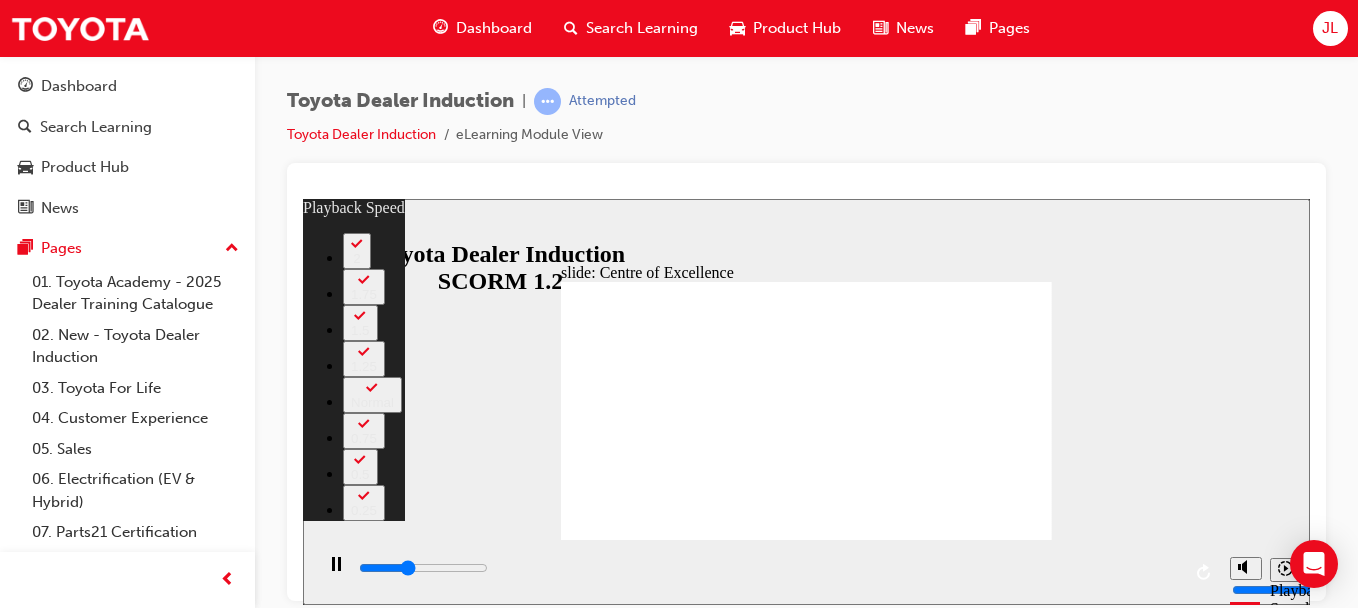 type on "5600" 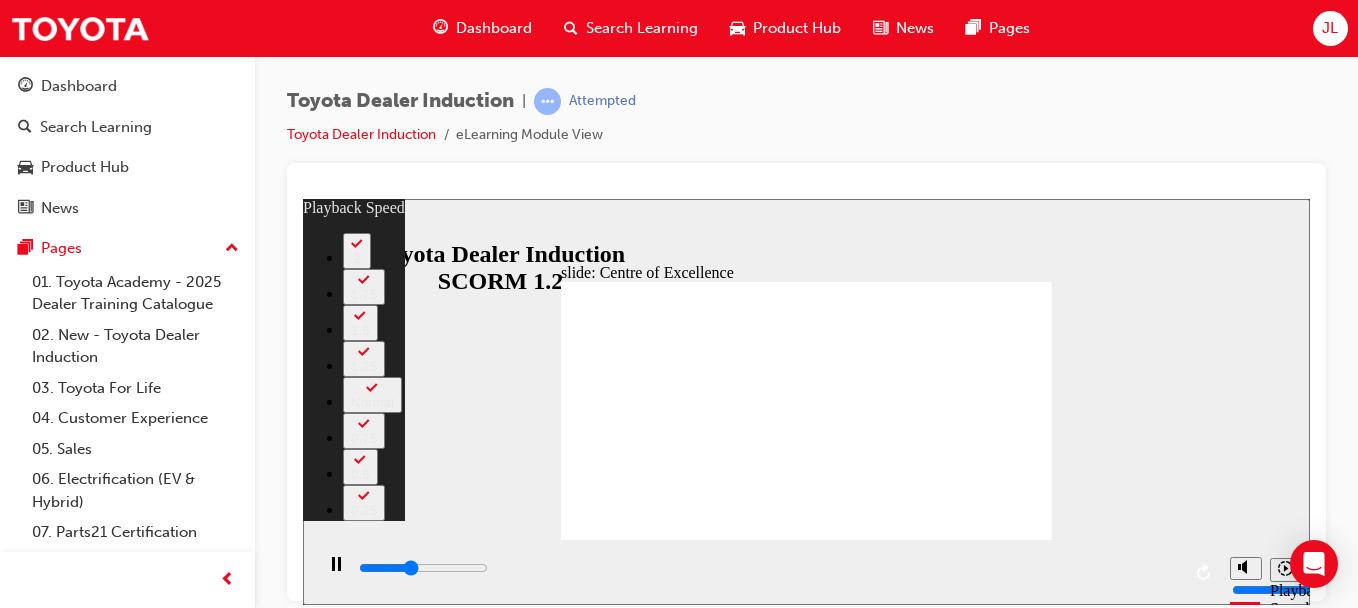 type on "5900" 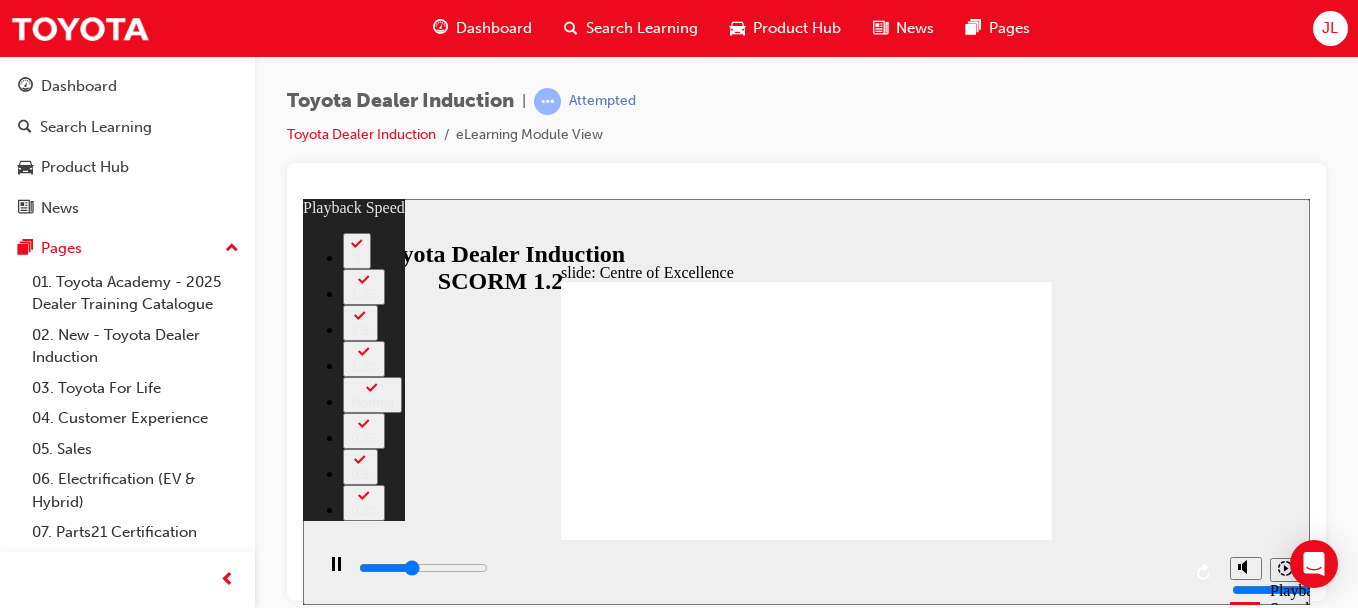 type on "6100" 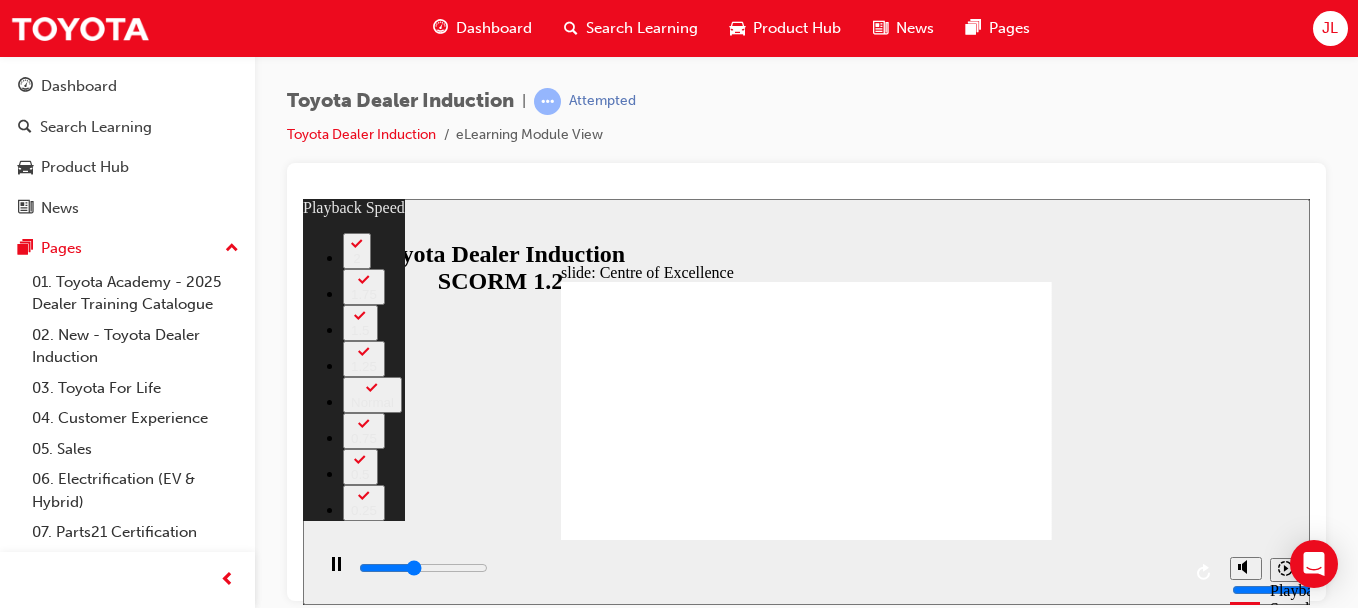 type on "6400" 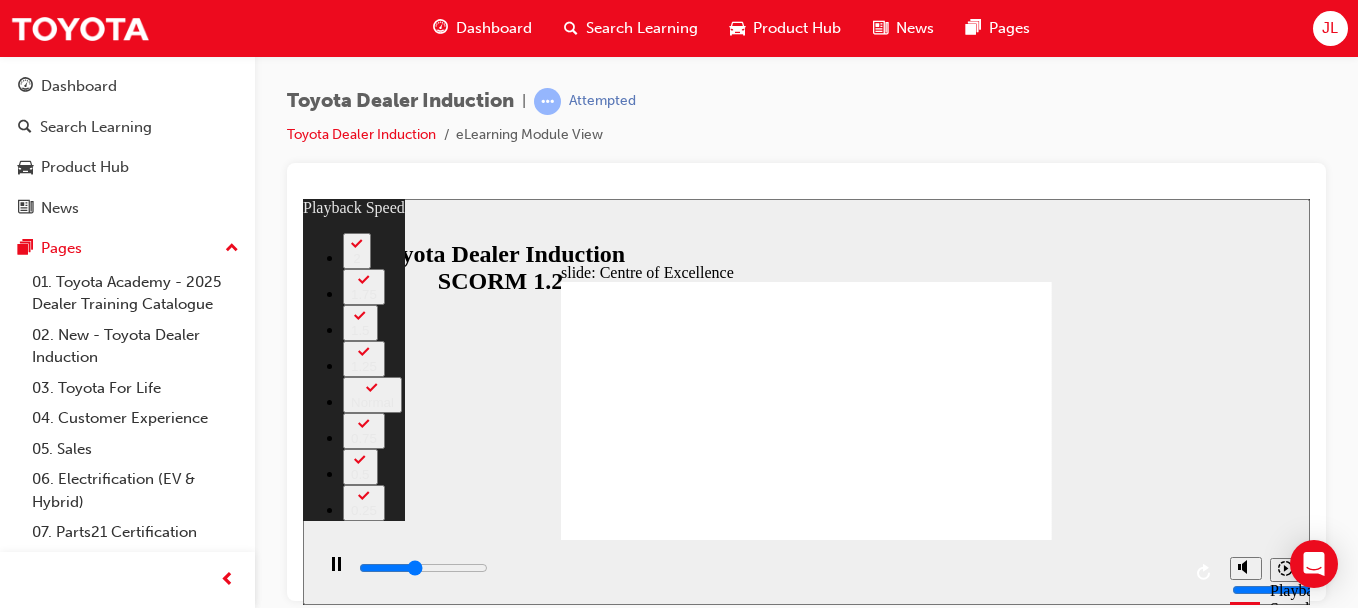 type on "6500" 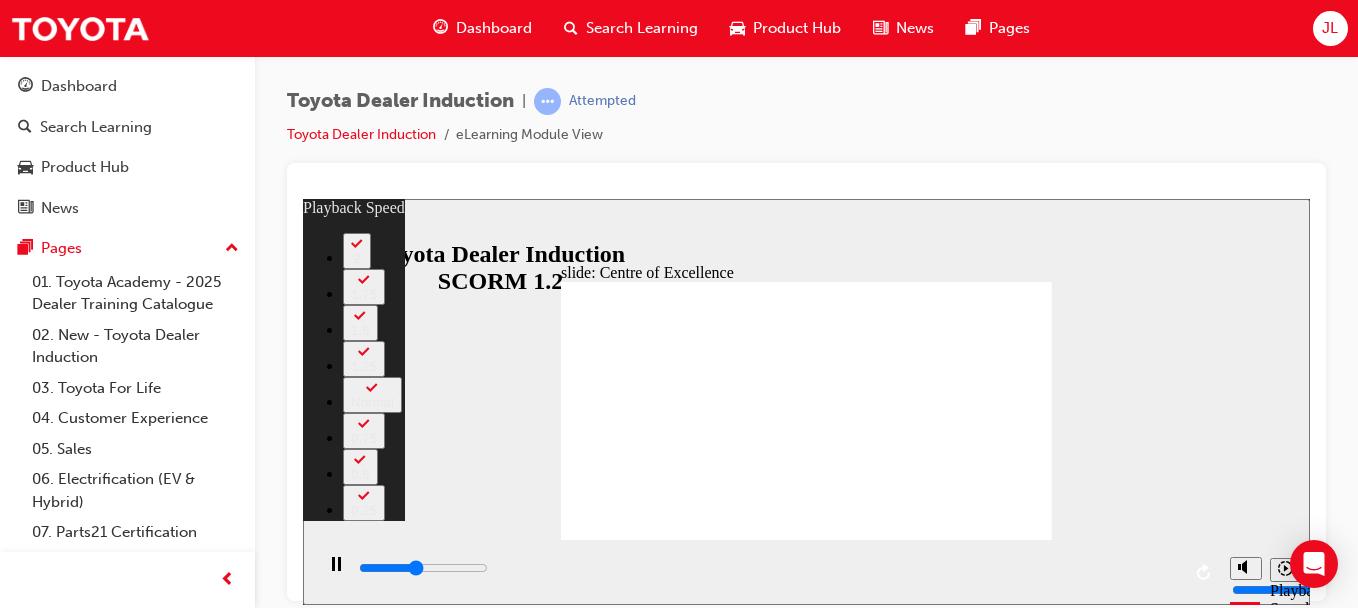 type on "6600" 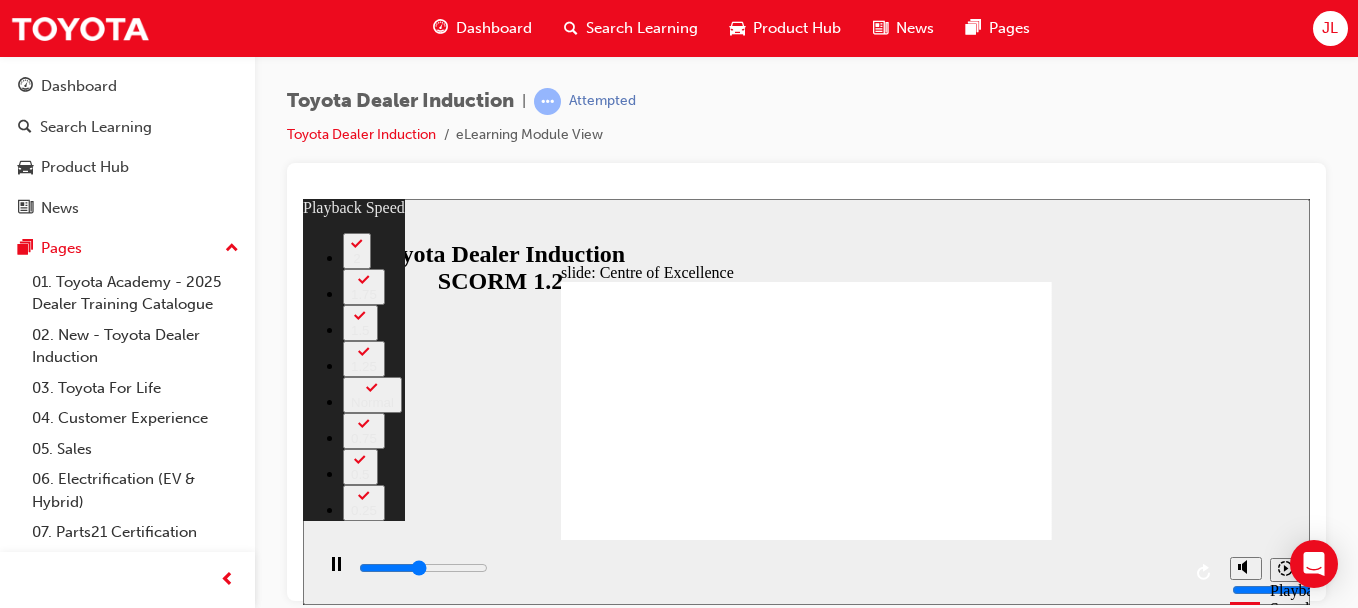 type on "7000" 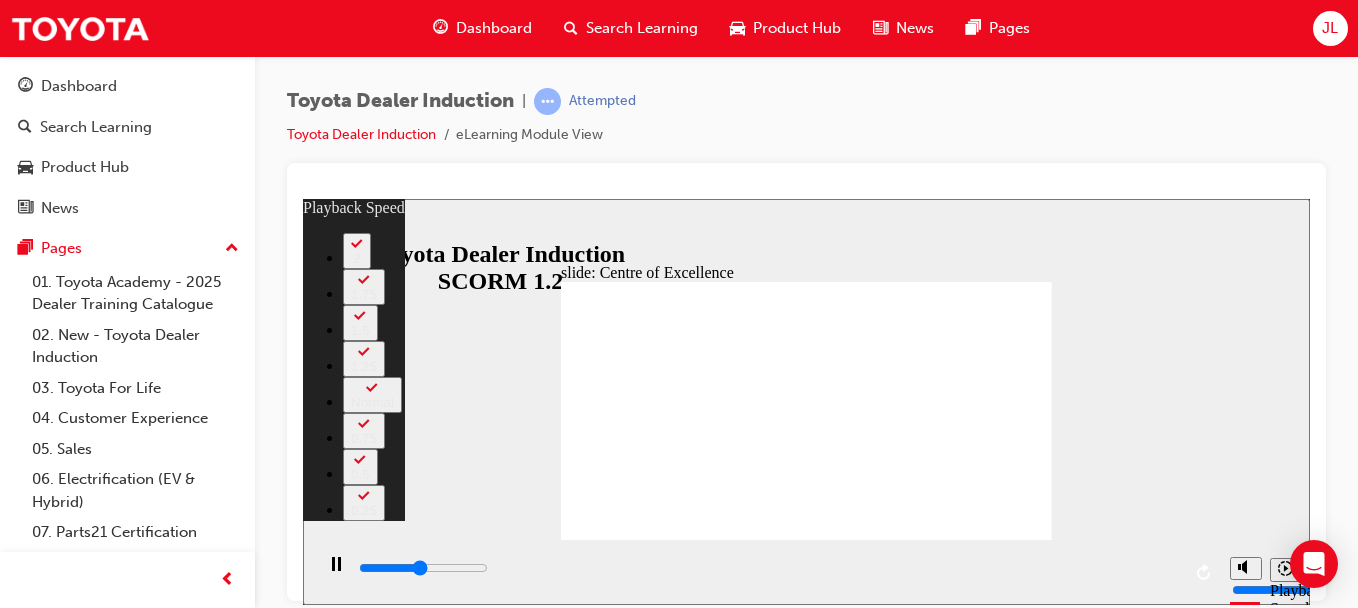 click at bounding box center (806, 2442) 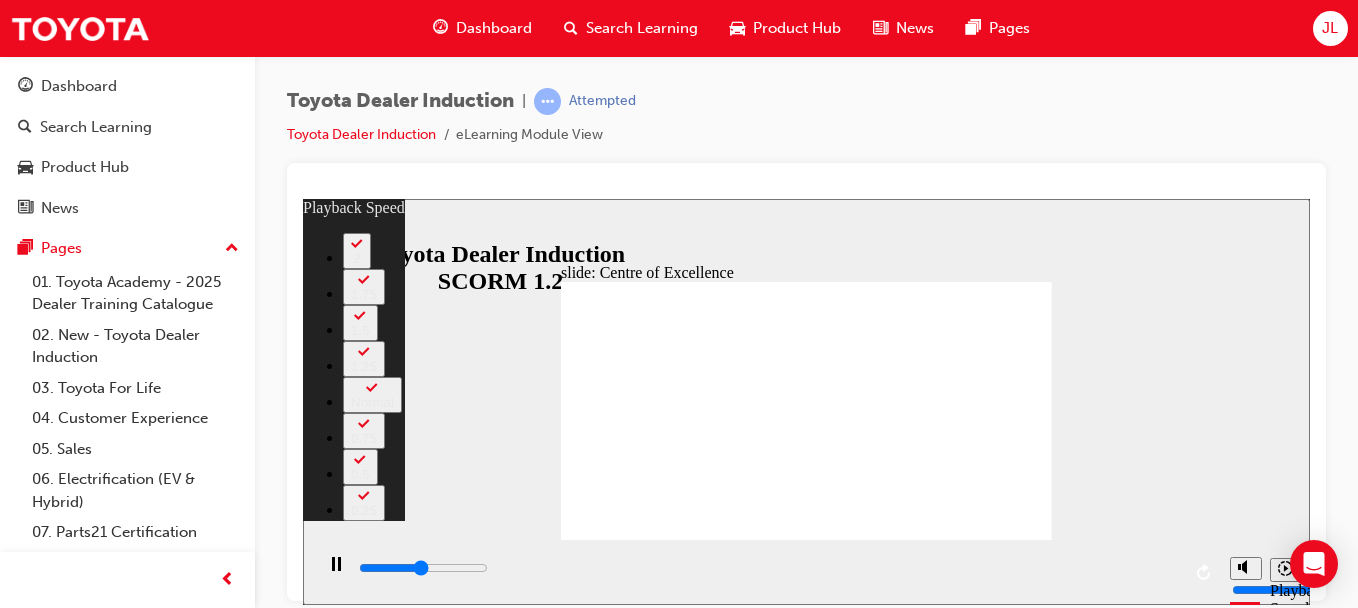 type on "7300" 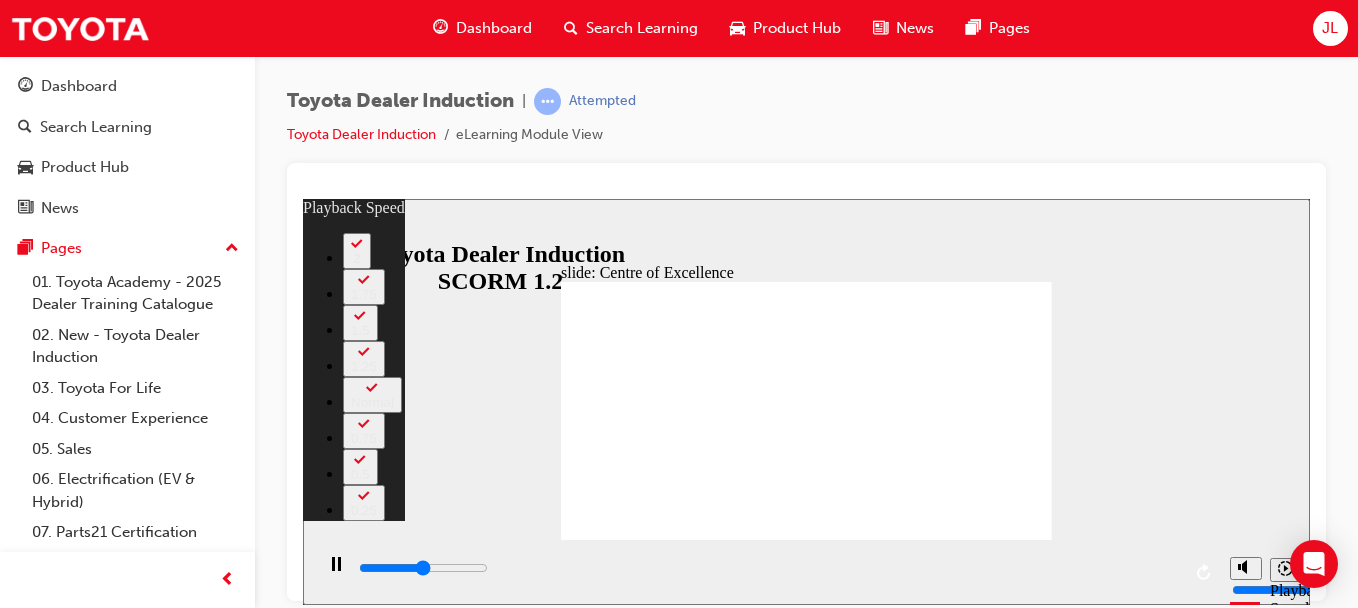 type on "7600" 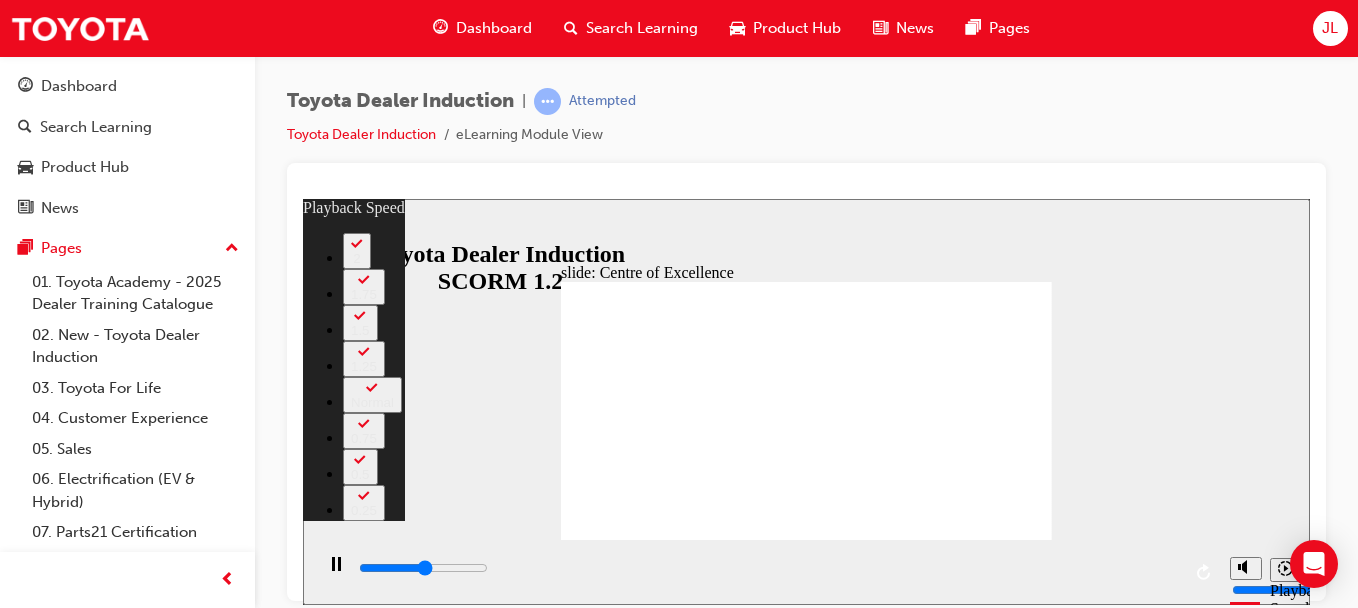 type on "7900" 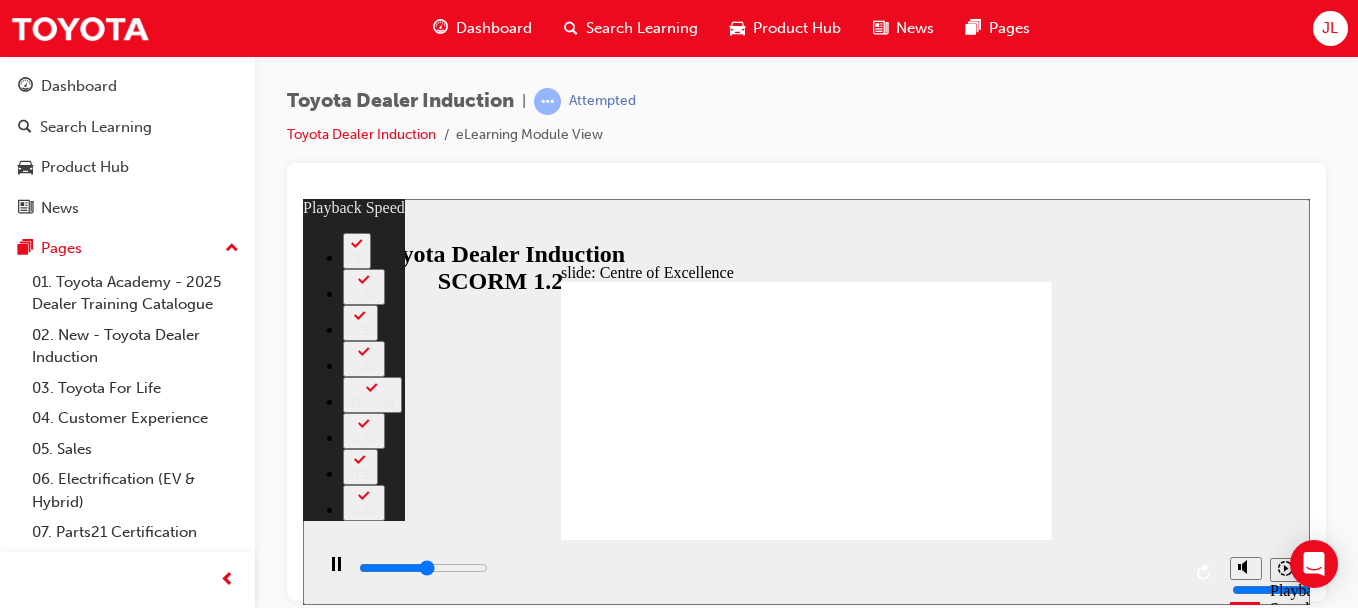type on "8100" 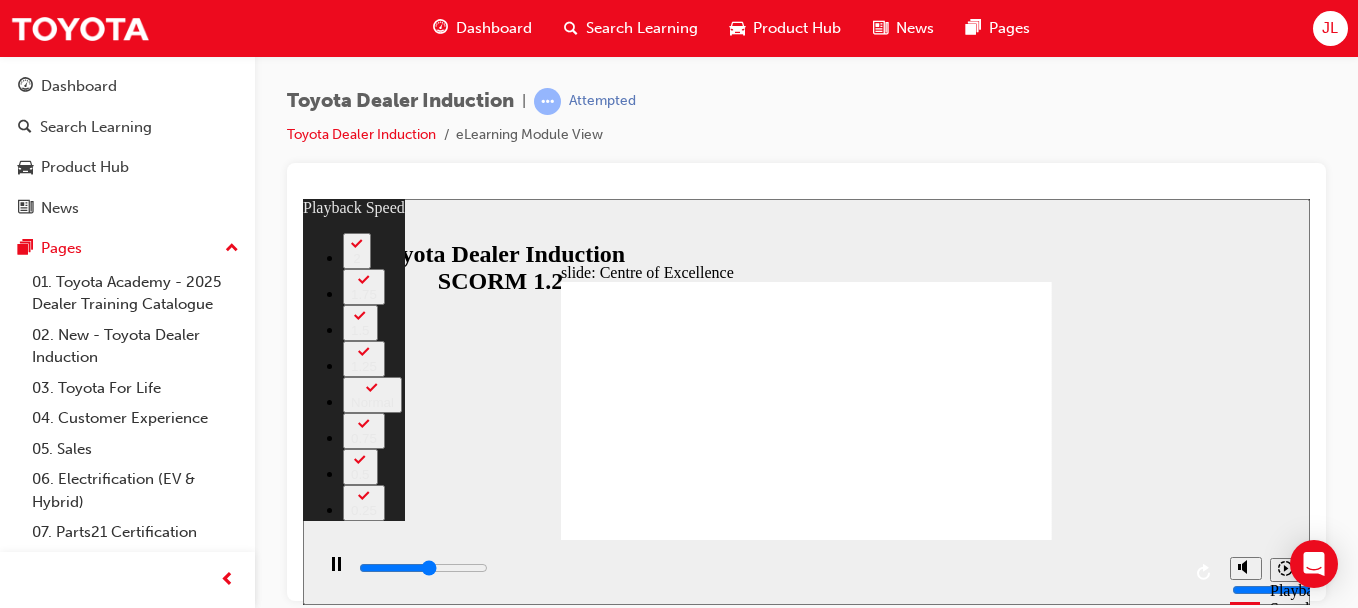type on "8400" 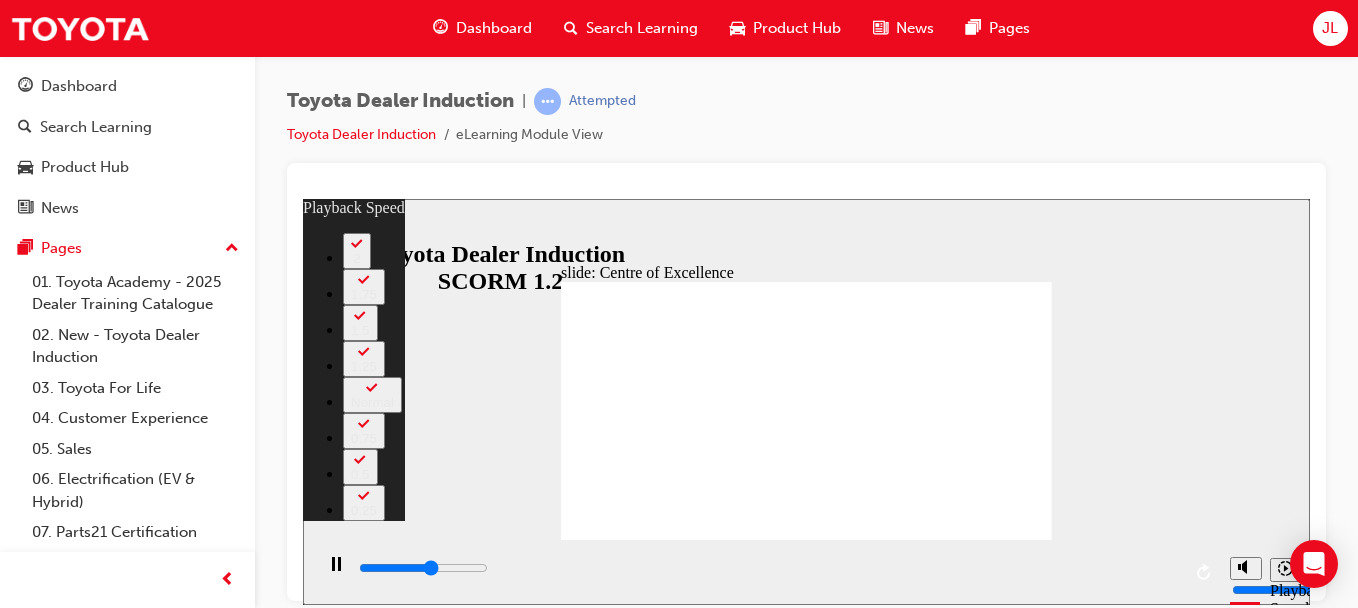type on "8700" 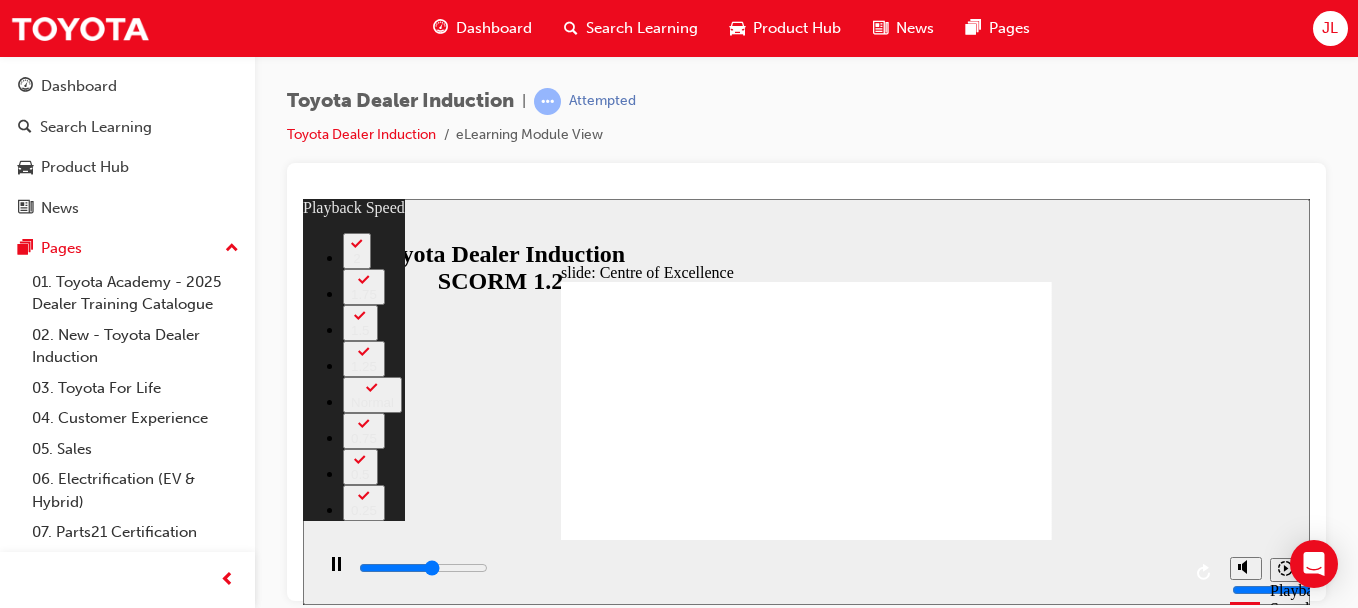type on "8800" 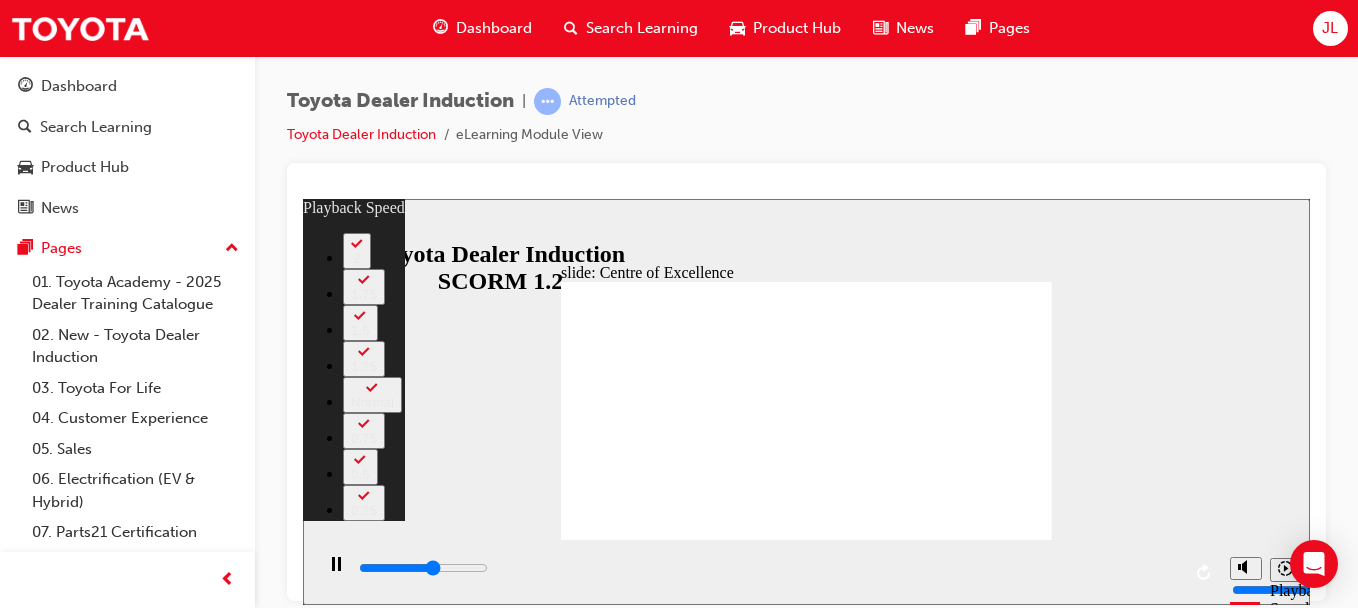 click at bounding box center [806, 2442] 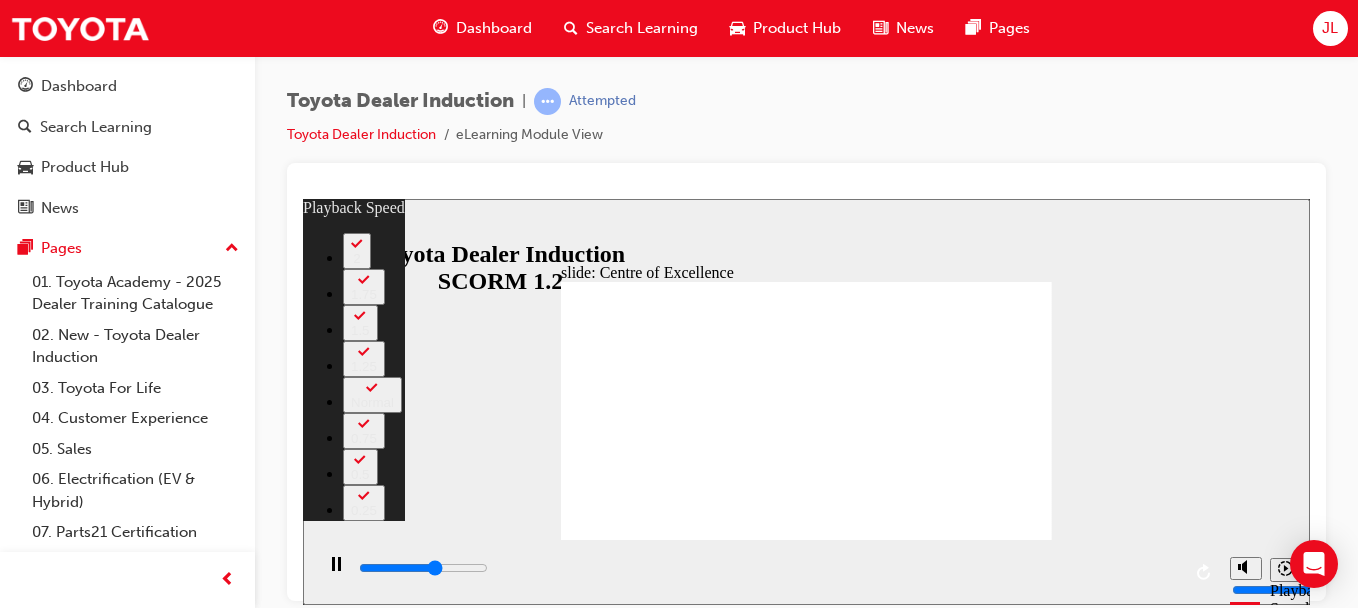 type on "9200" 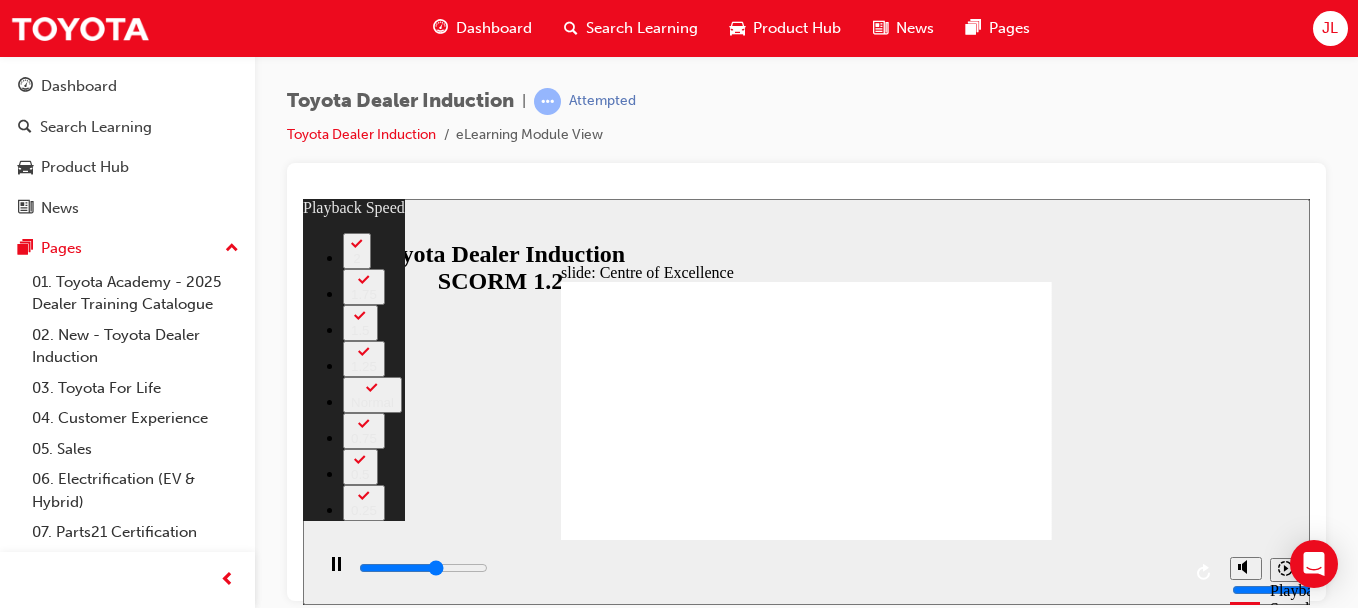 type on "9500" 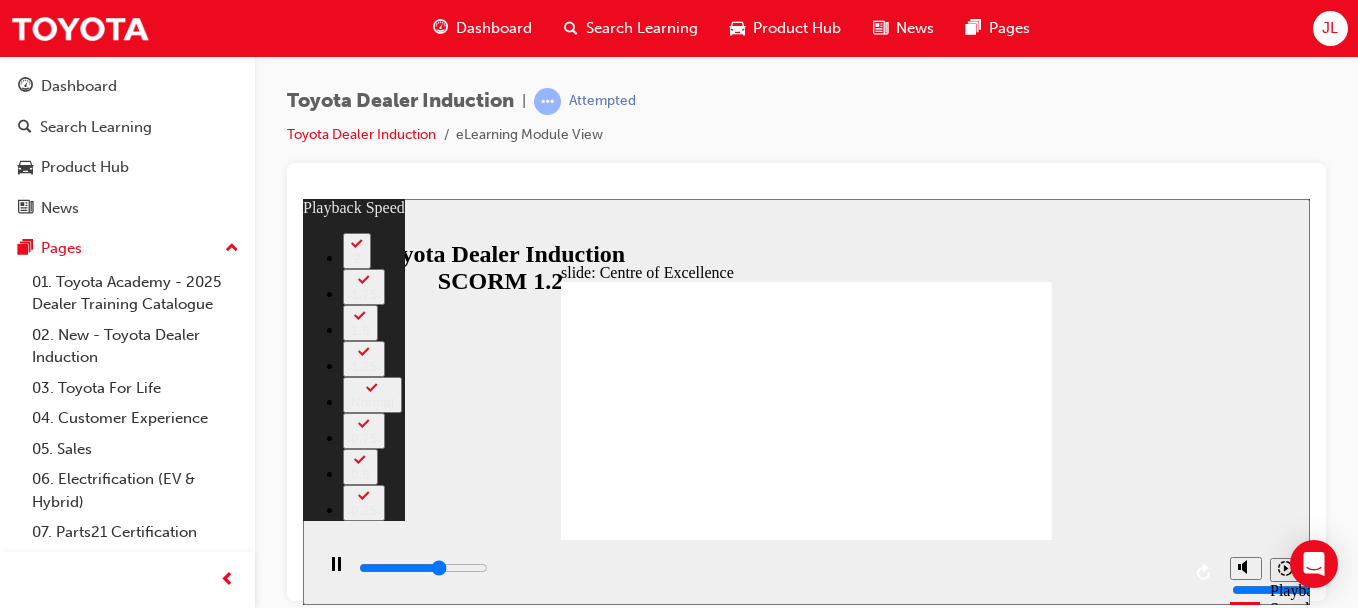 type on "9700" 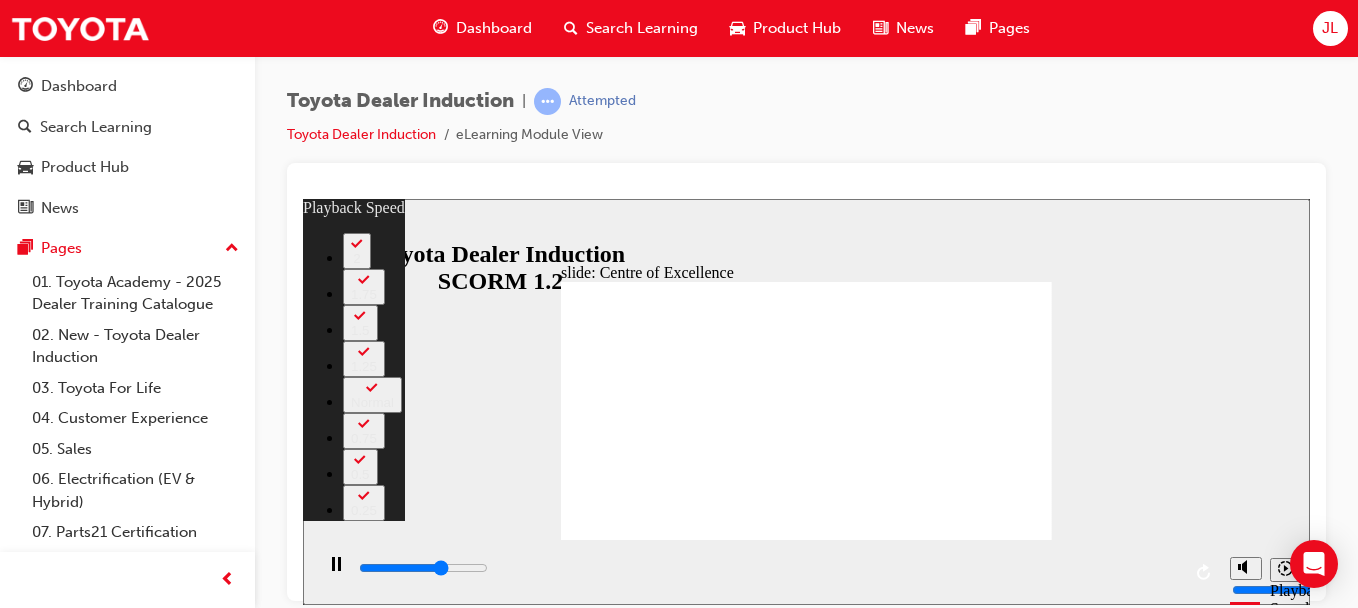 type on "10000" 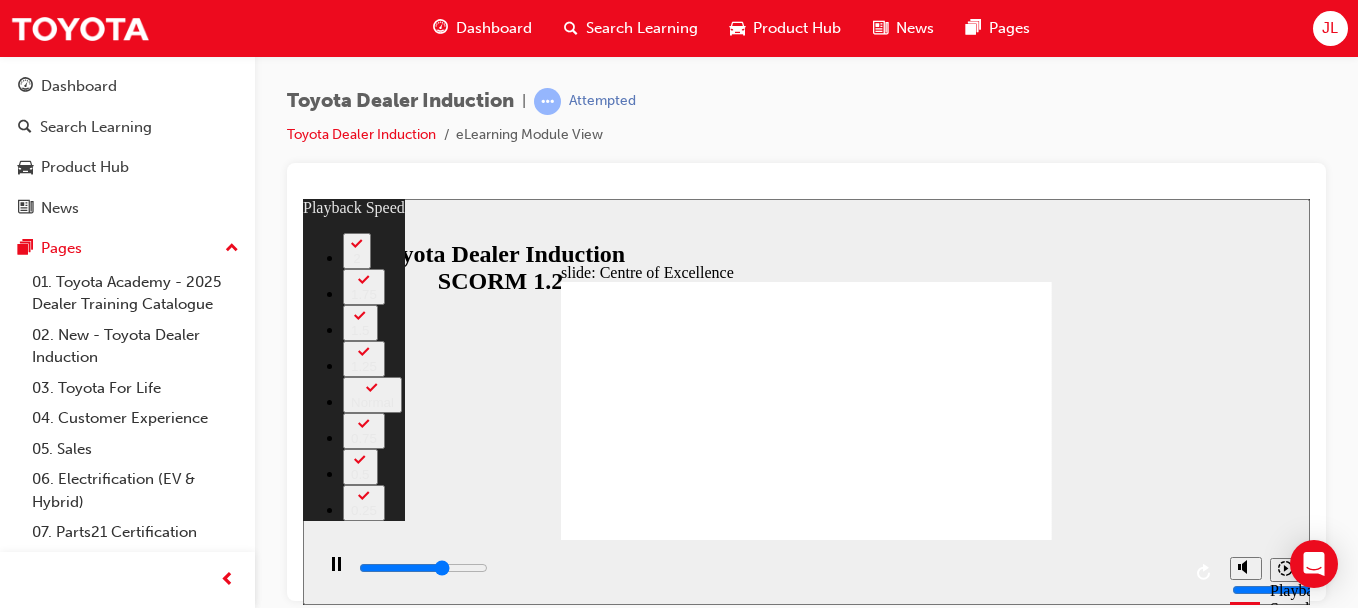 type on "10200" 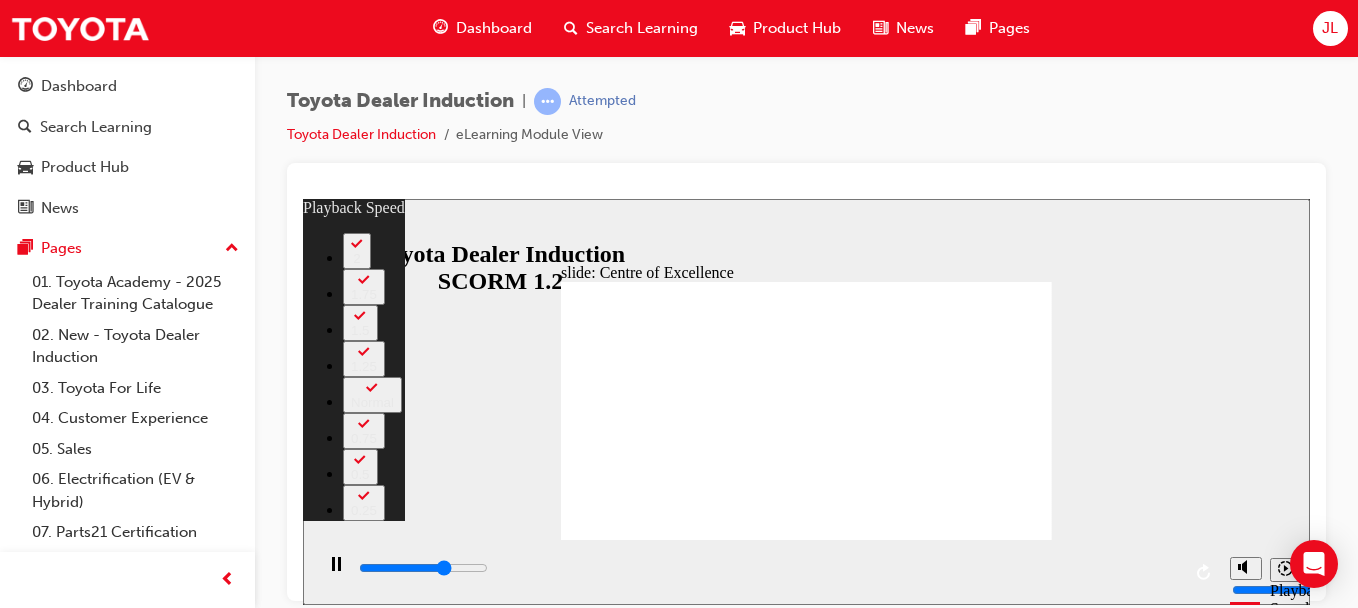 click at bounding box center [806, 2442] 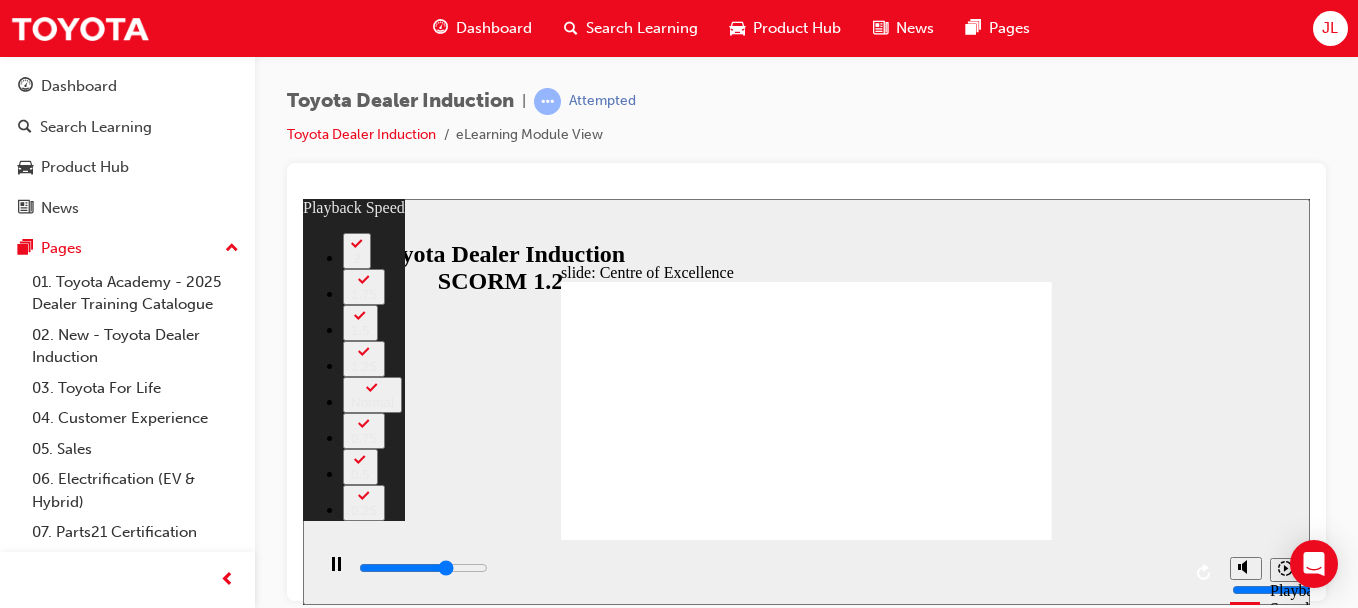 type on "10700" 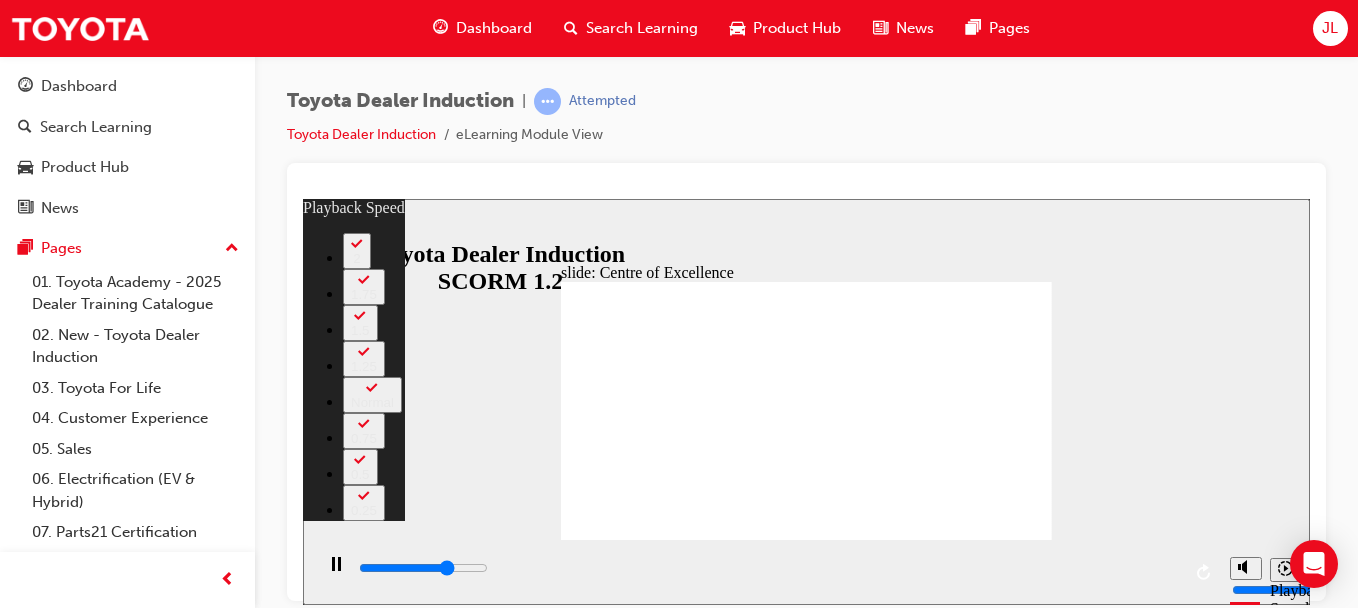 type on "10900" 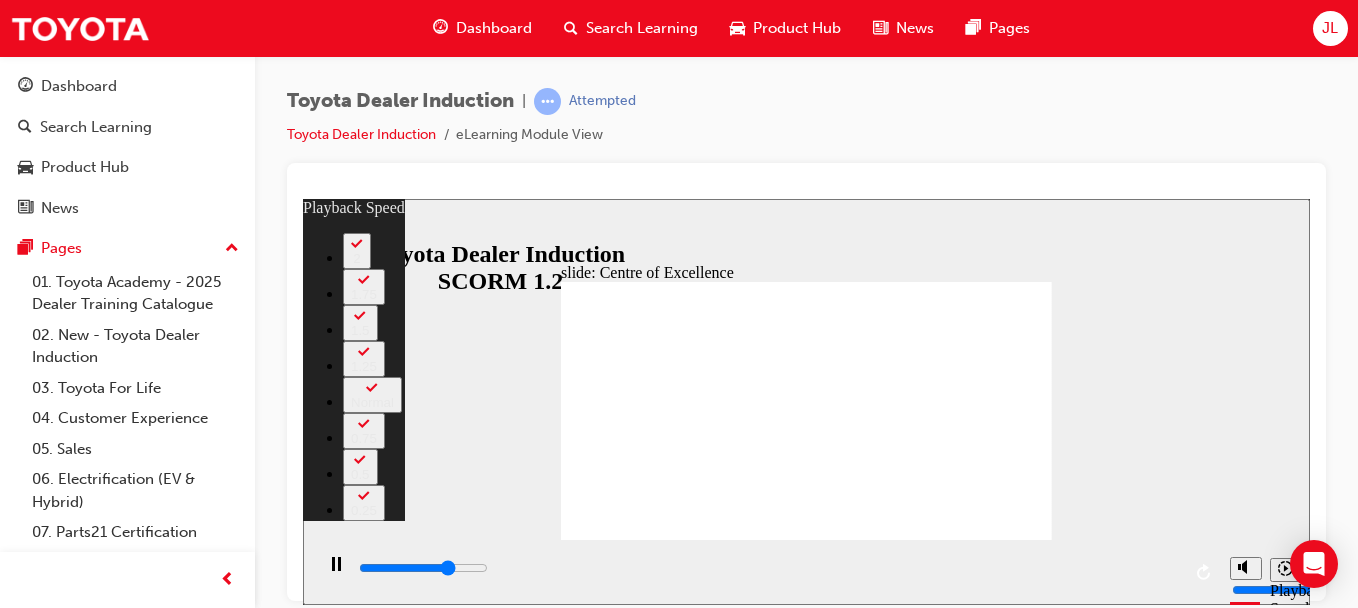 type on "11000" 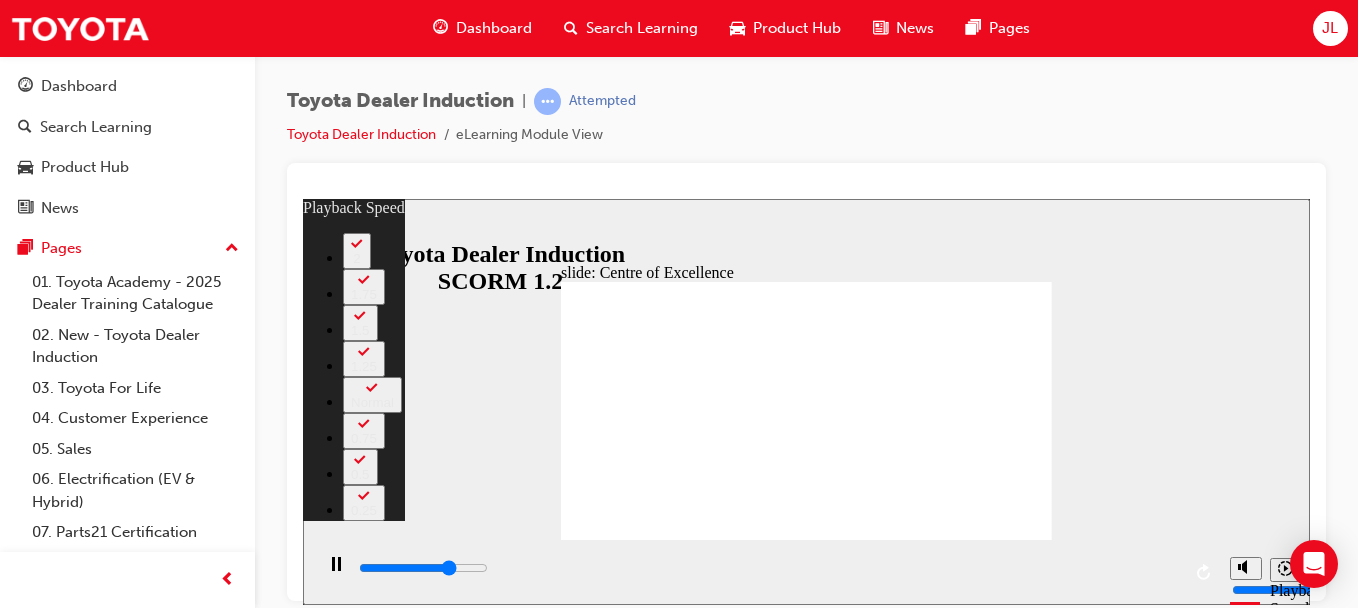 click at bounding box center [806, 2442] 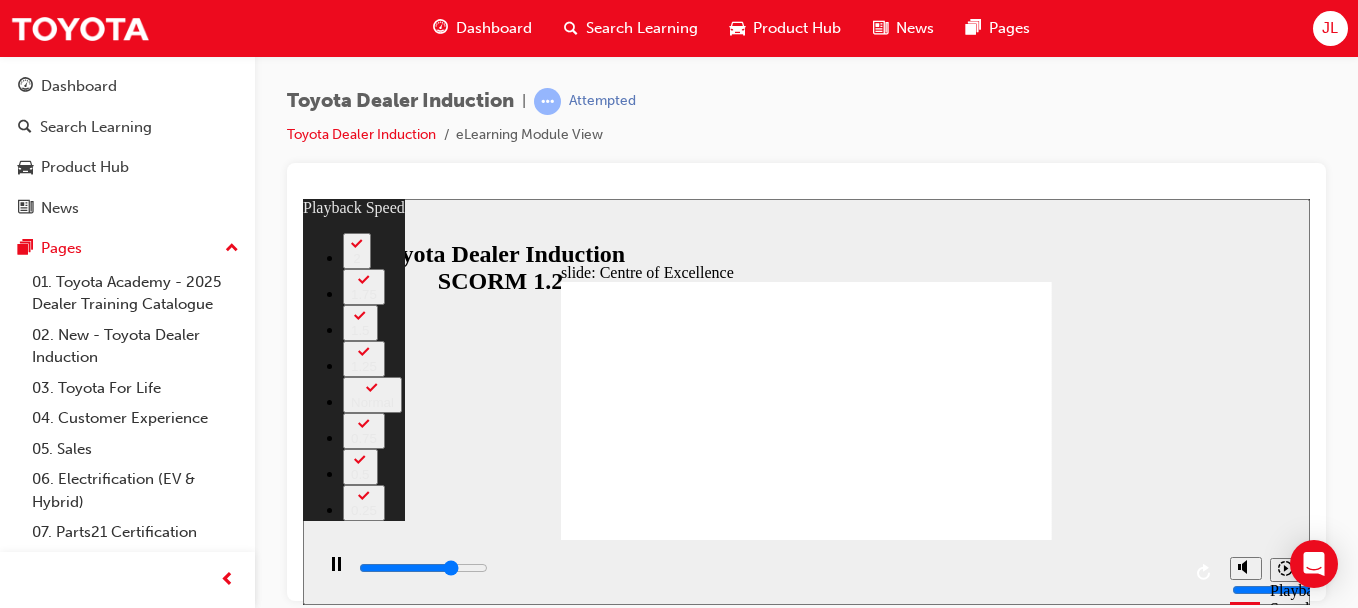 type on "11400" 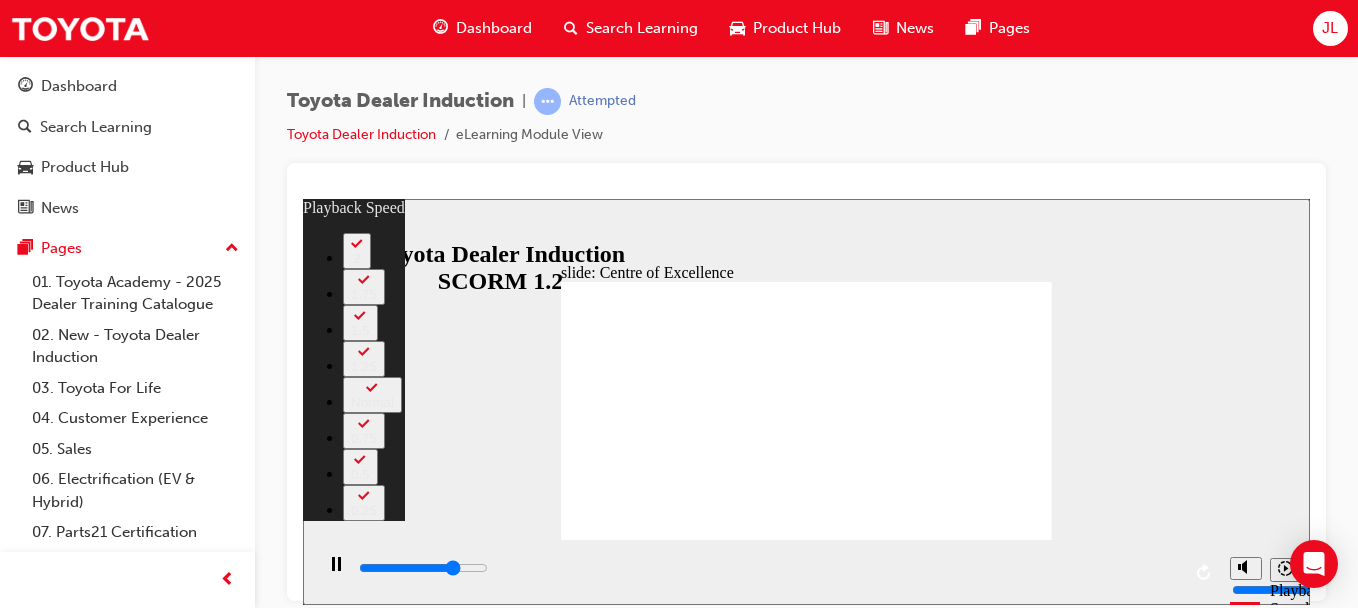 type on "11600" 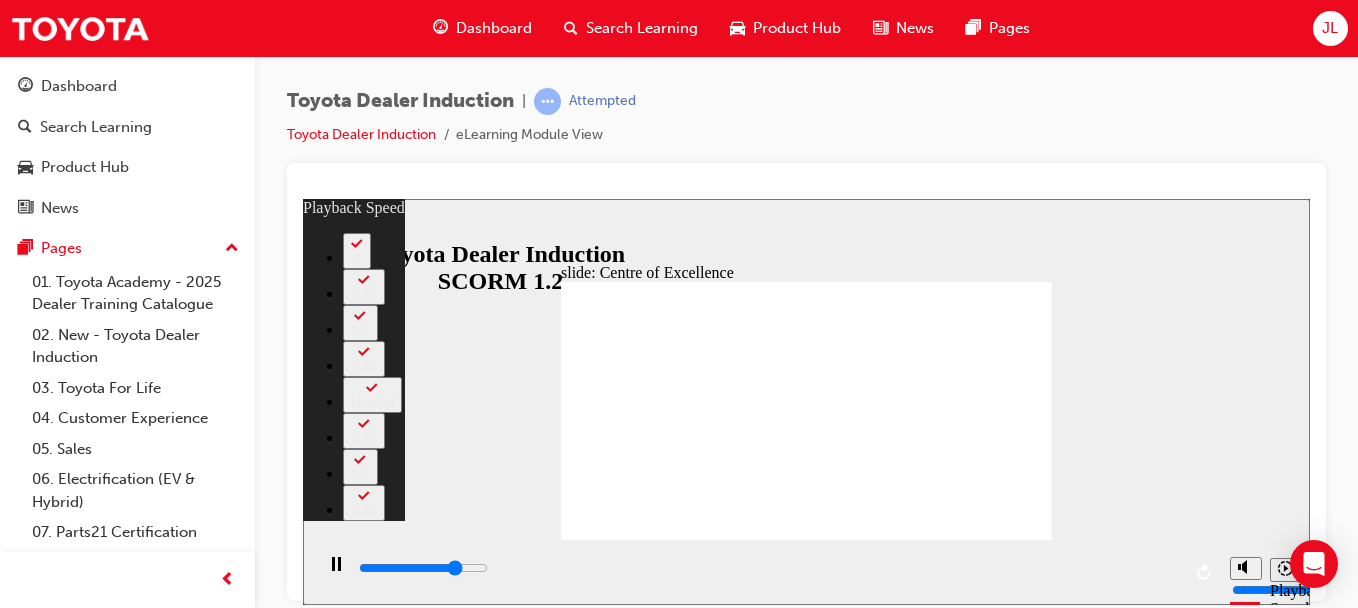 type on "11900" 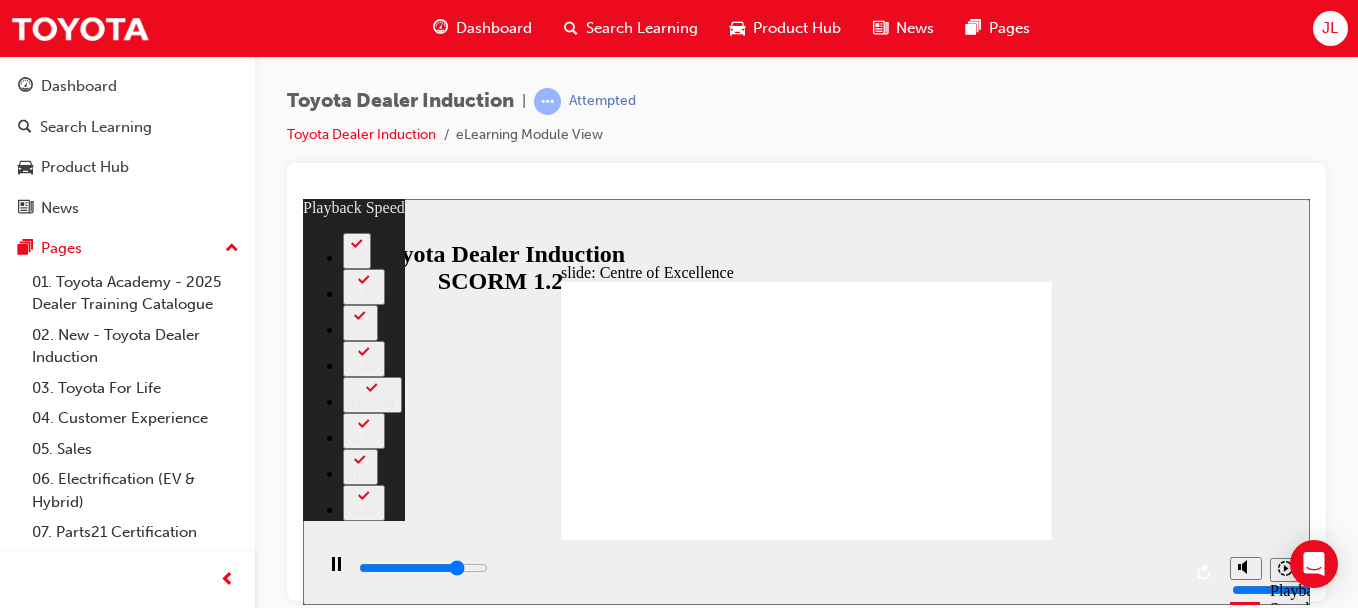 type on "12200" 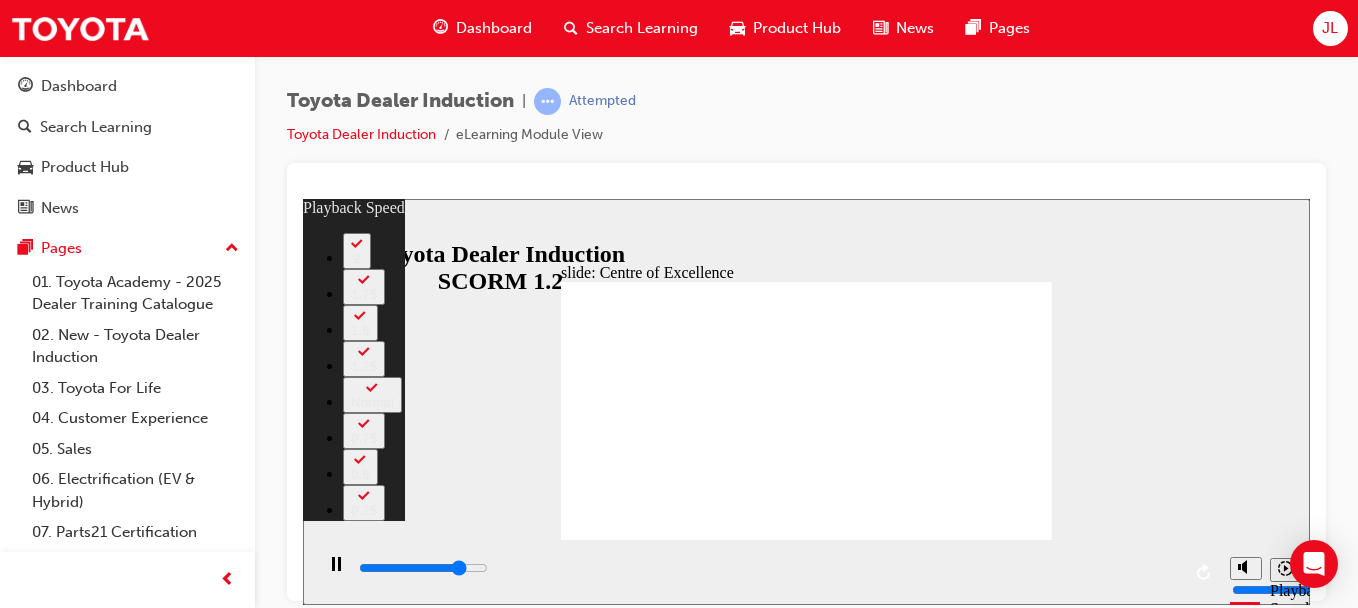 type on "12400" 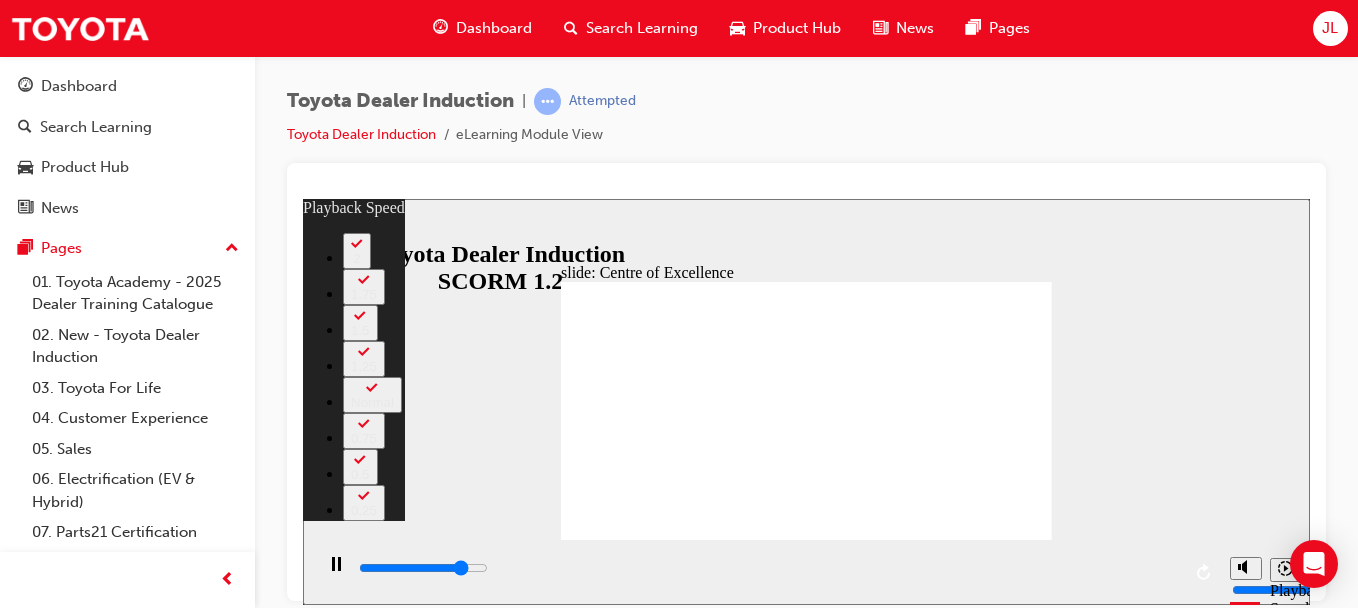 type on "12700" 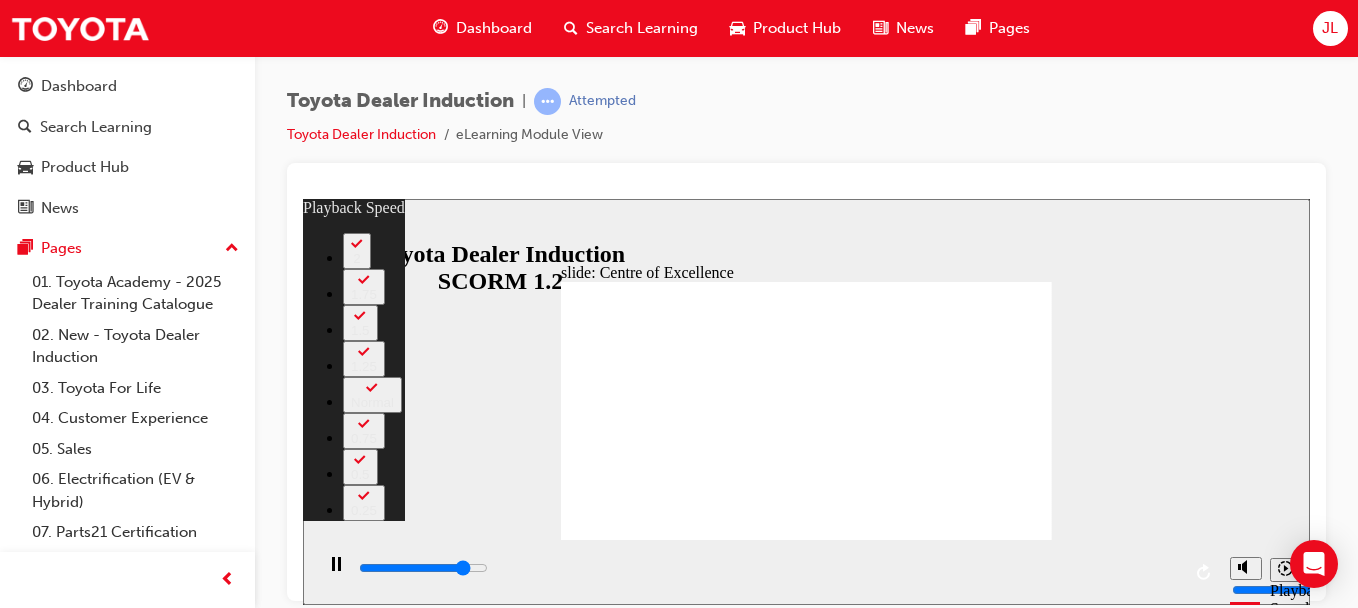 type on "13000" 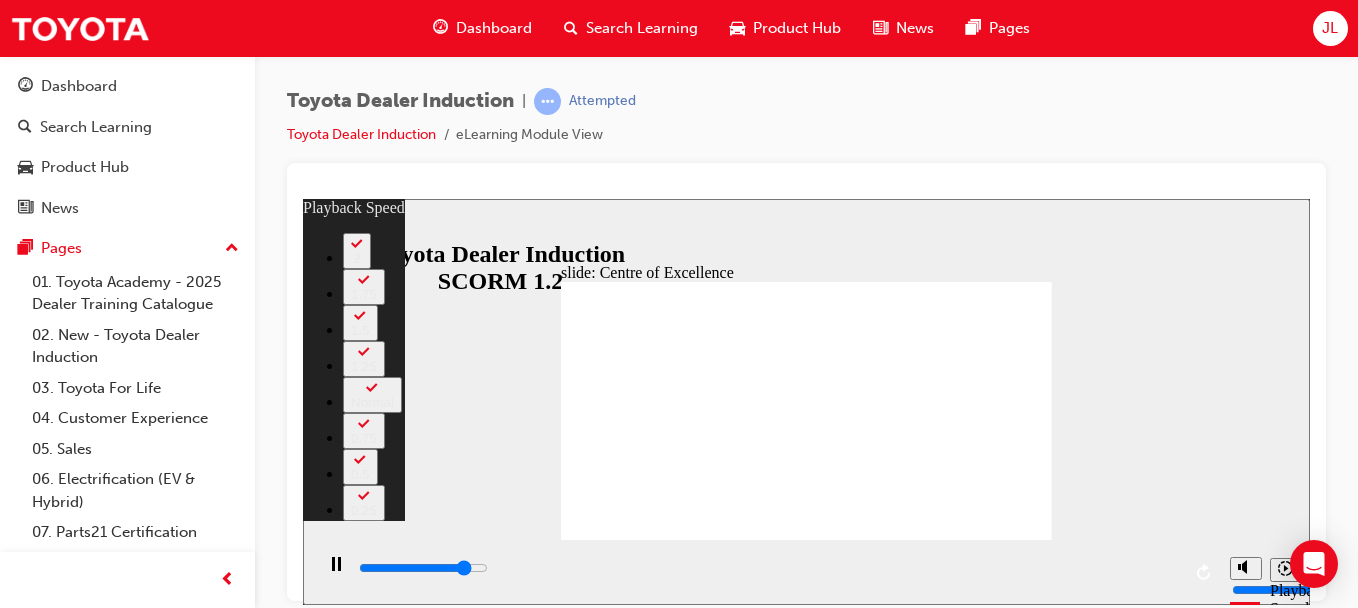 type on "13200" 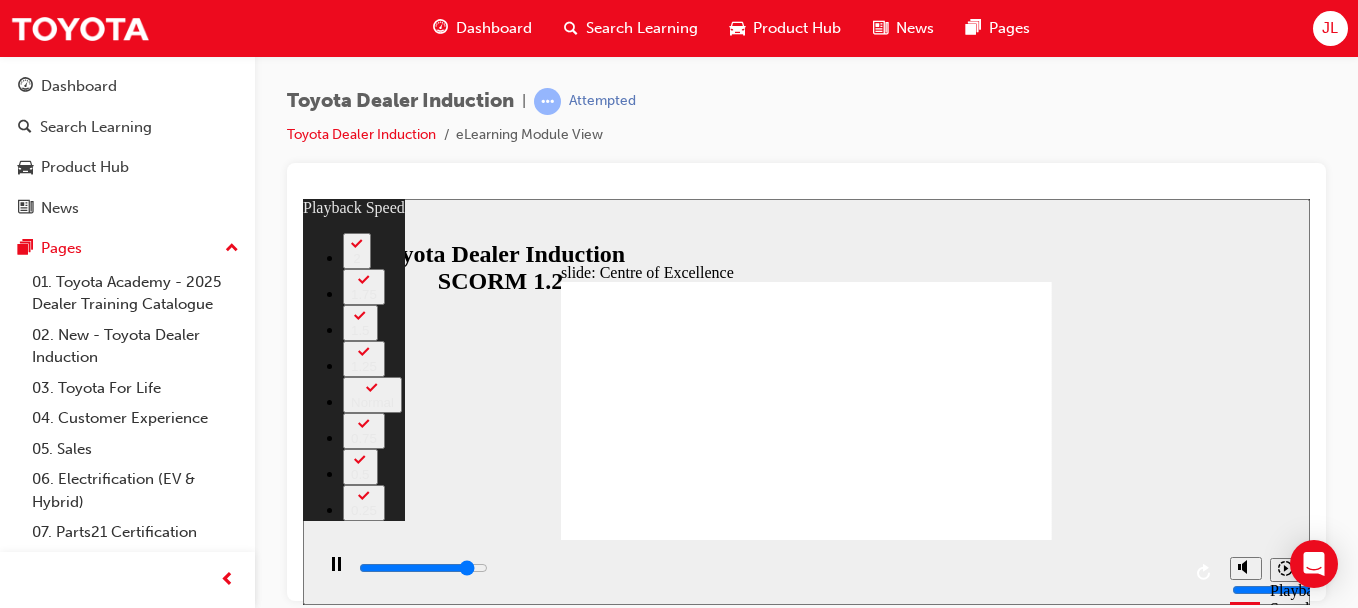 type on "13500" 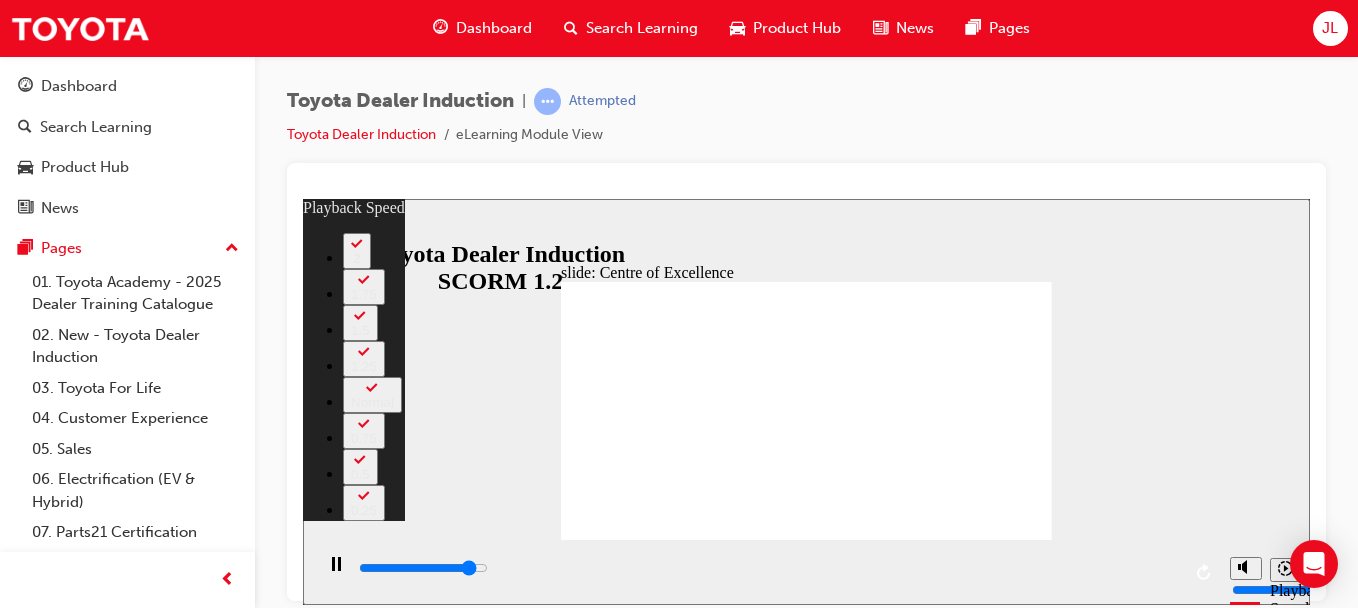type on "13800" 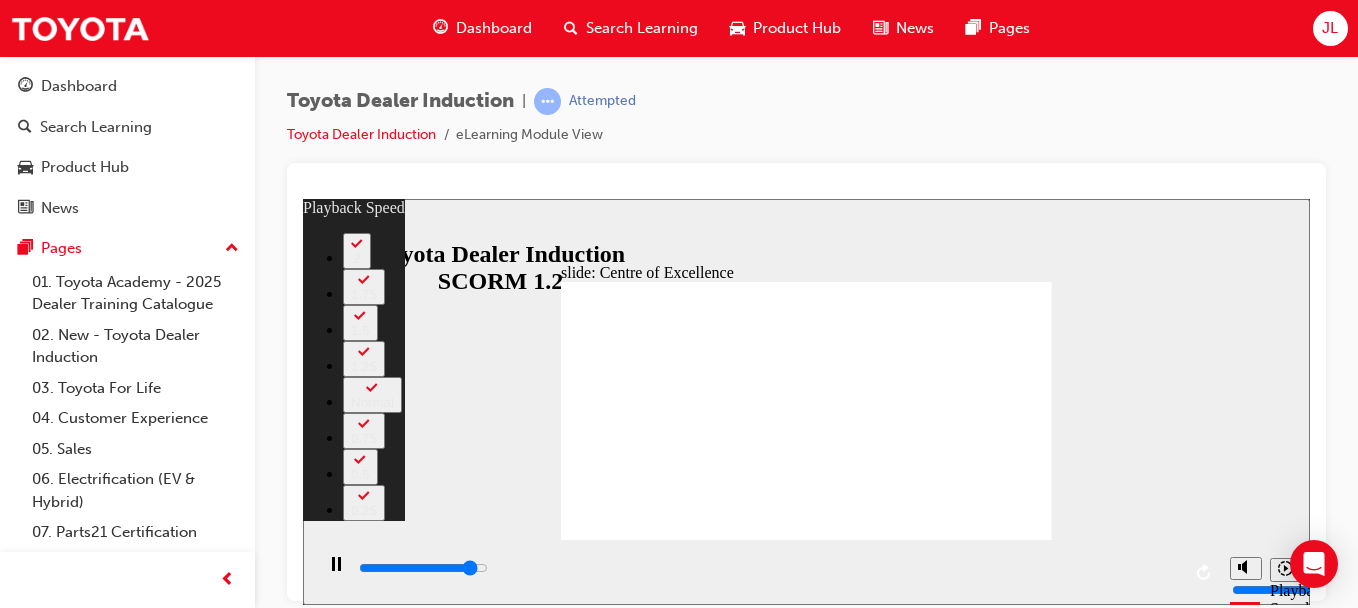 type on "14000" 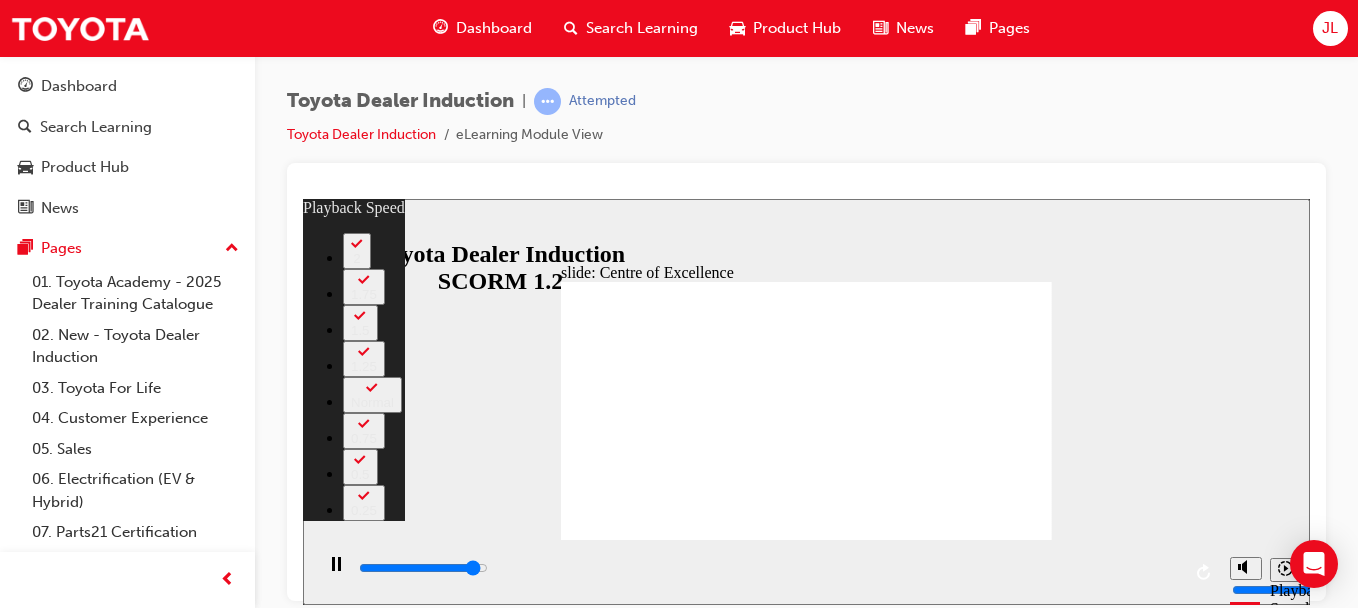 type on "14300" 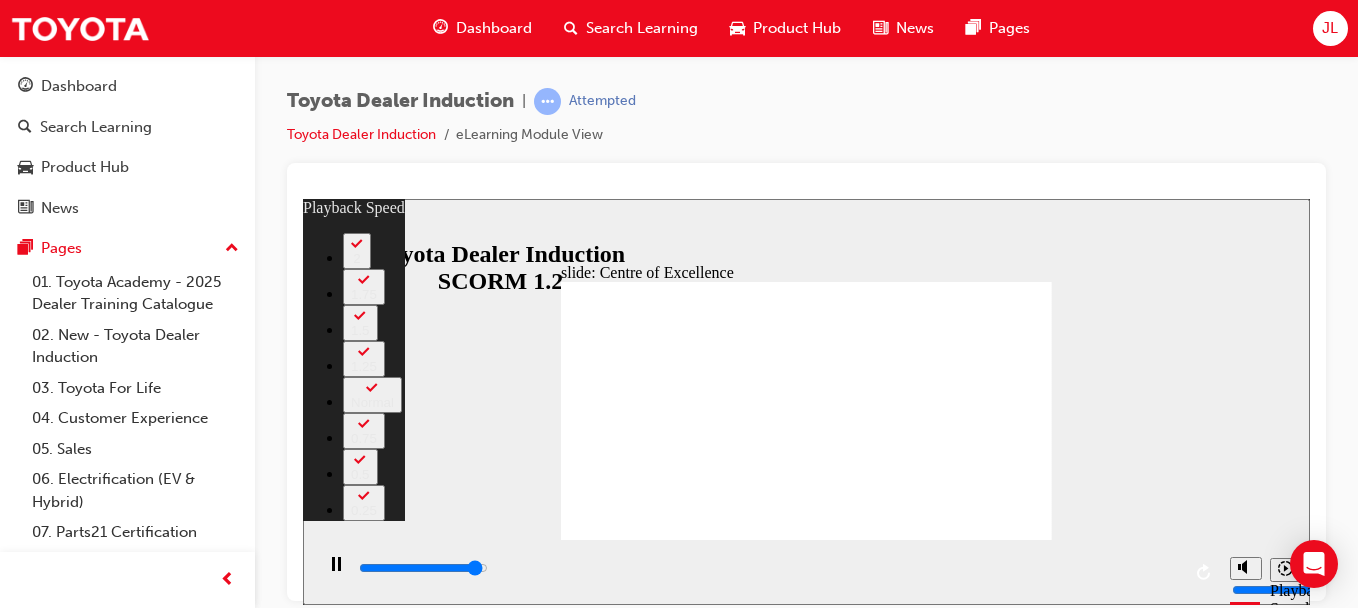 type on "14600" 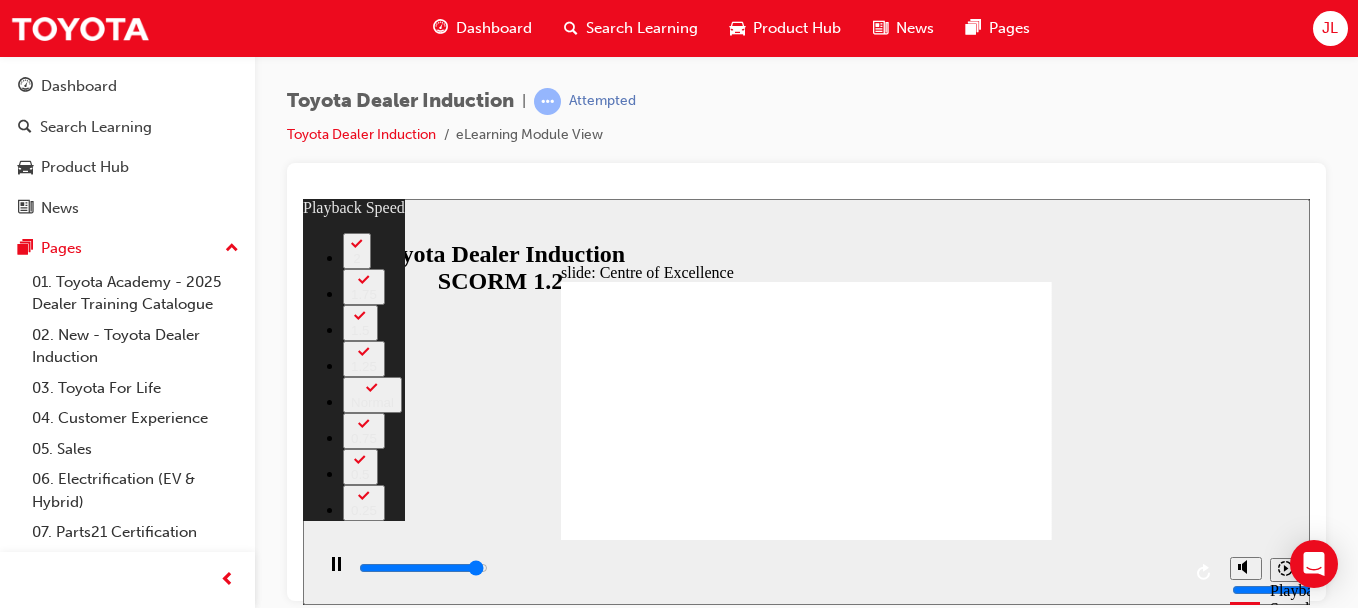 type on "14800" 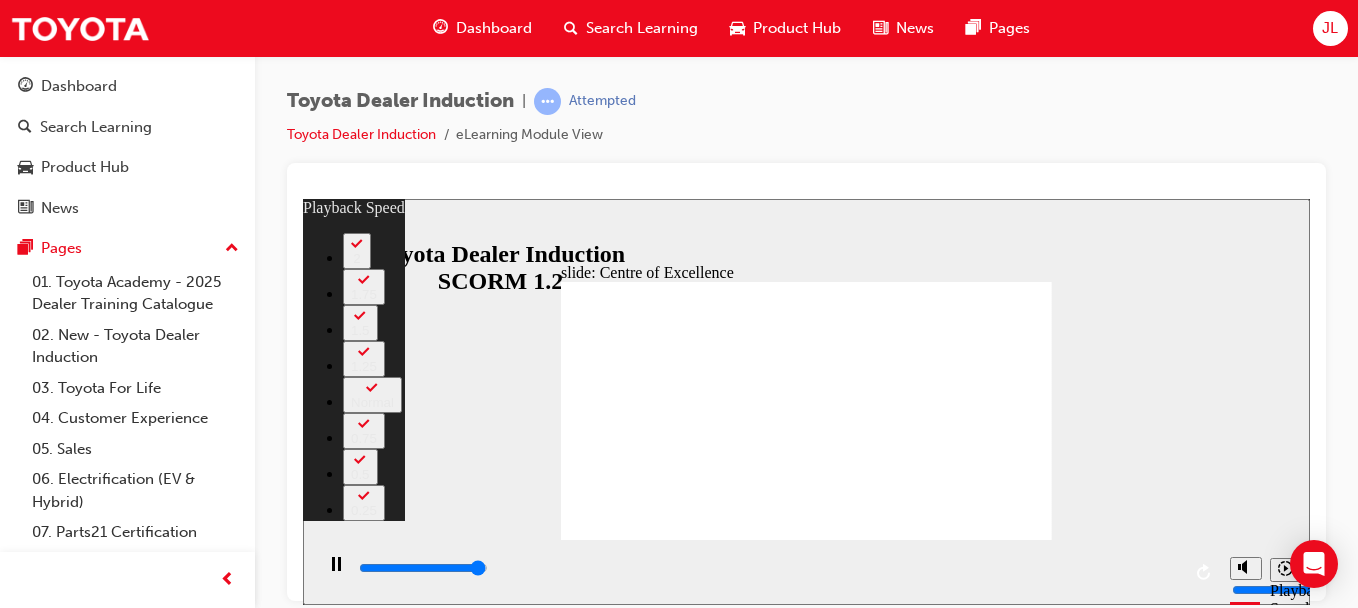type on "15100" 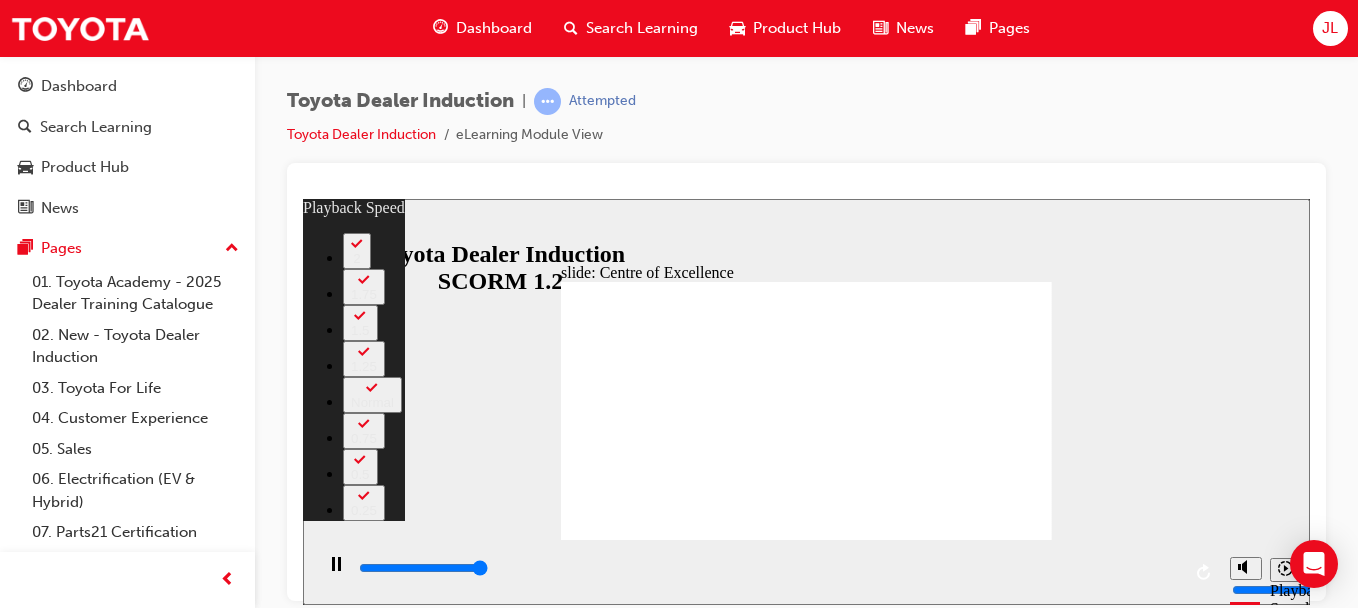 type on "15300" 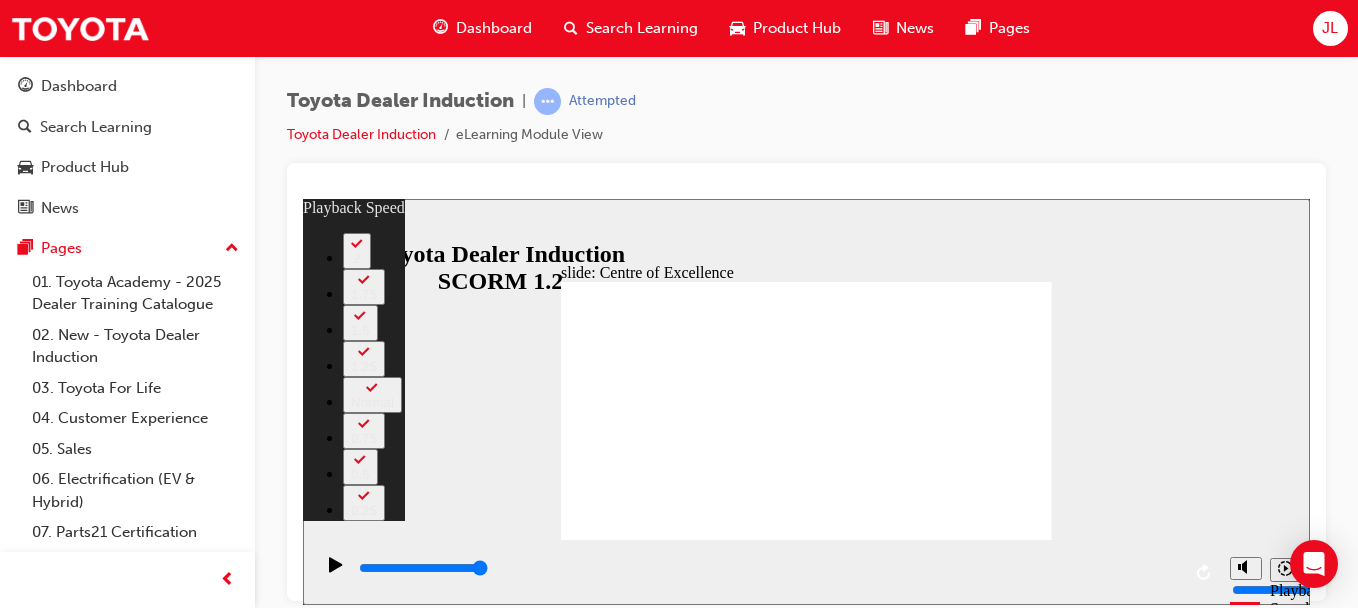 click 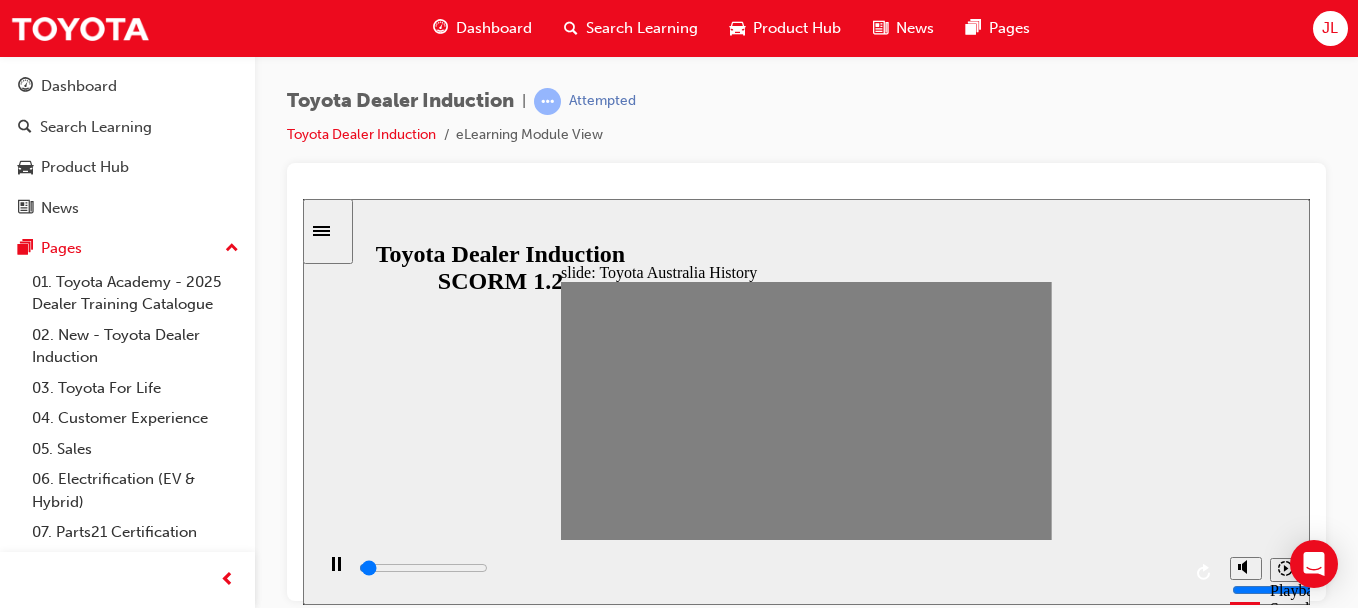 drag, startPoint x: 580, startPoint y: 413, endPoint x: 602, endPoint y: 412, distance: 22.022715 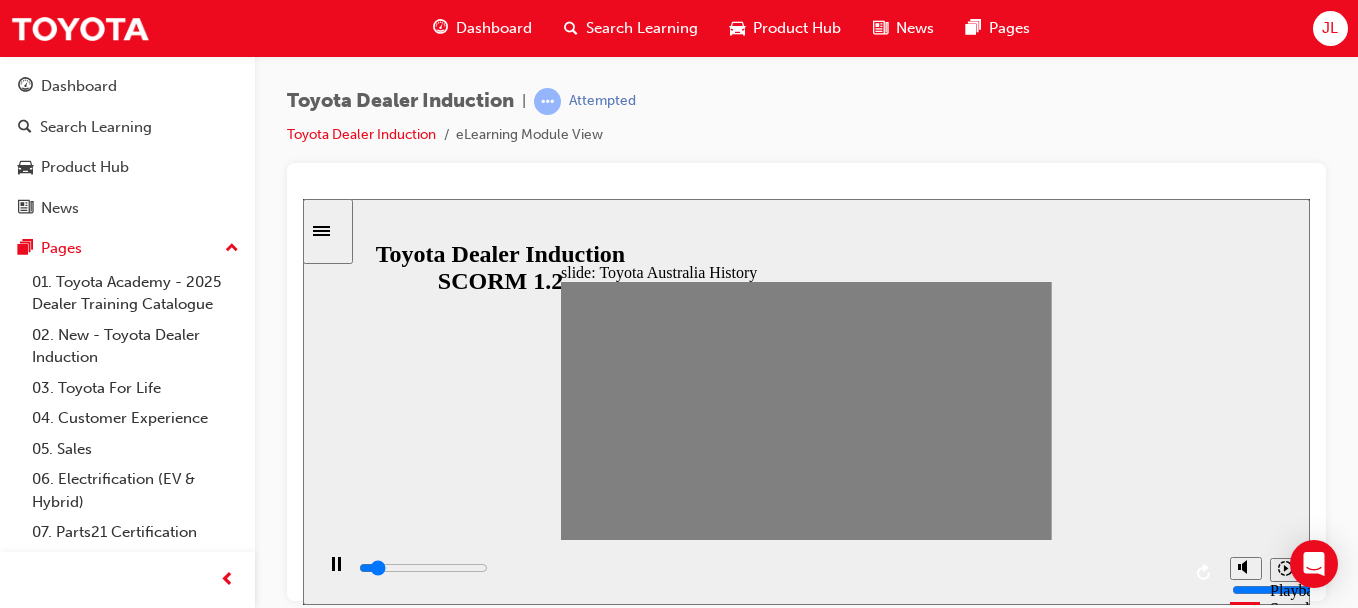 click 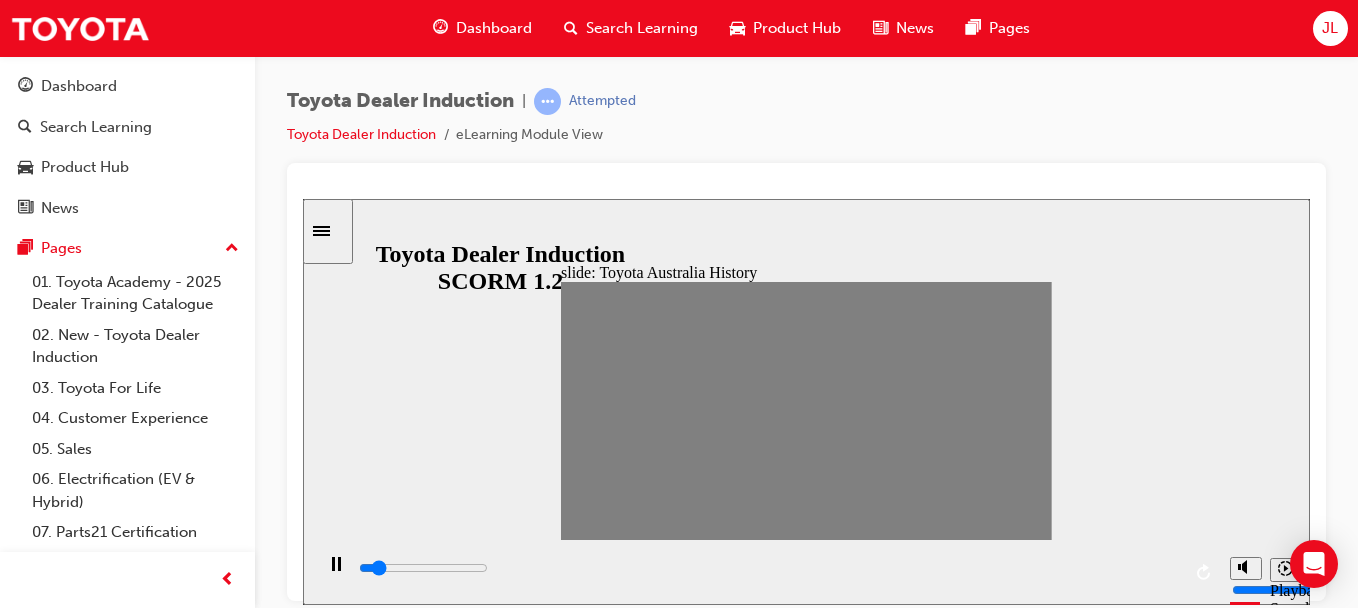 click 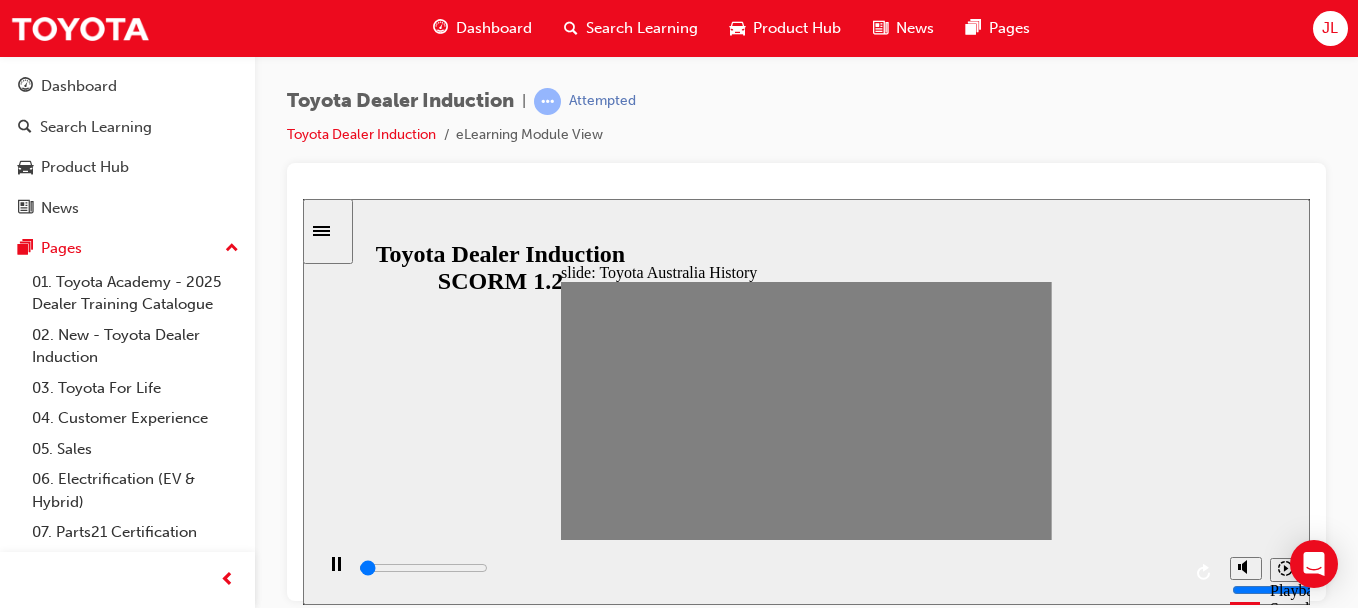 drag, startPoint x: 624, startPoint y: 412, endPoint x: 639, endPoint y: 407, distance: 15.811388 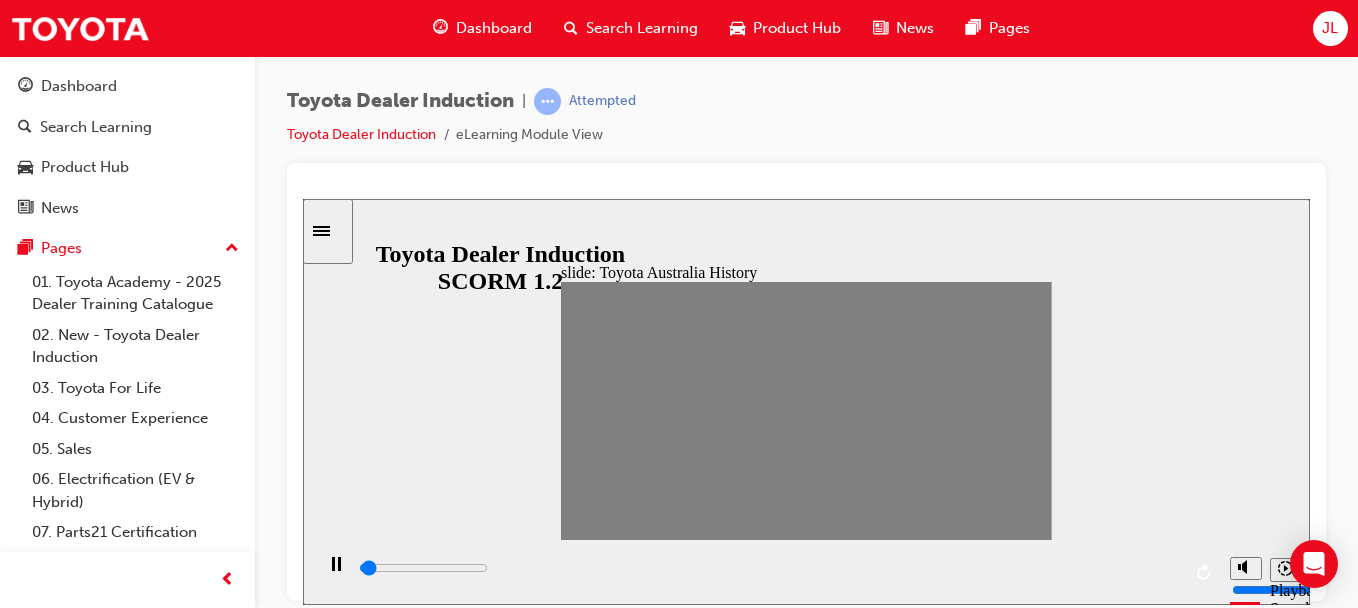 drag, startPoint x: 642, startPoint y: 407, endPoint x: 665, endPoint y: 407, distance: 23 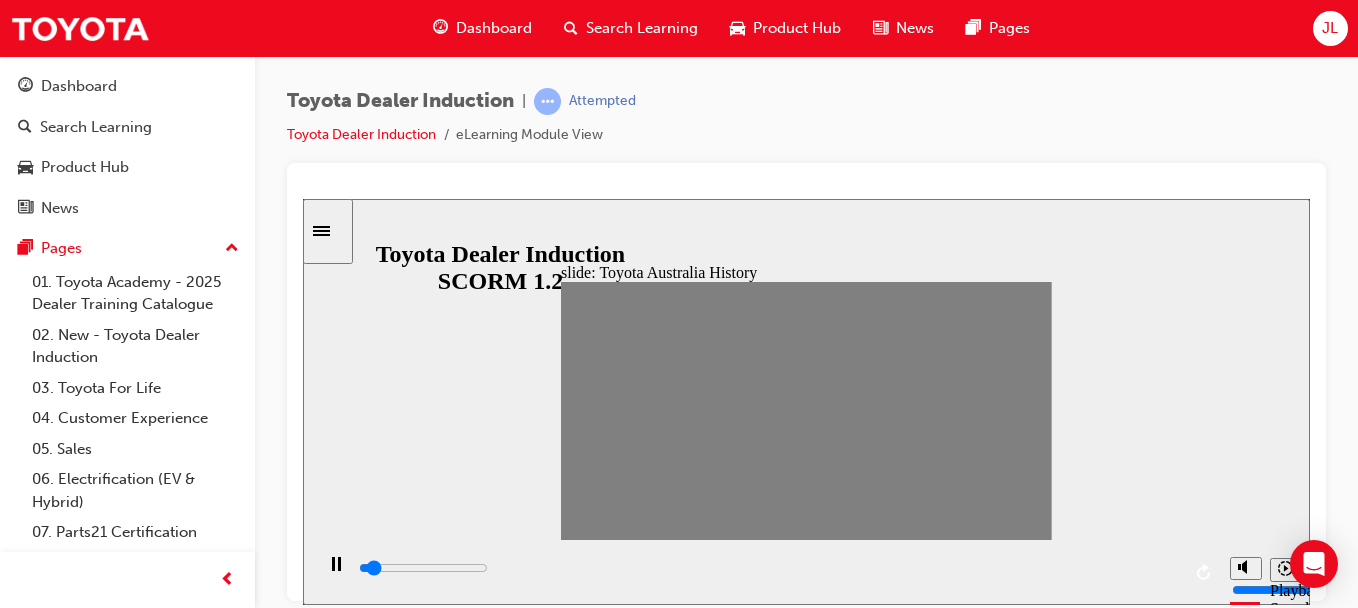 drag, startPoint x: 670, startPoint y: 413, endPoint x: 694, endPoint y: 412, distance: 24.020824 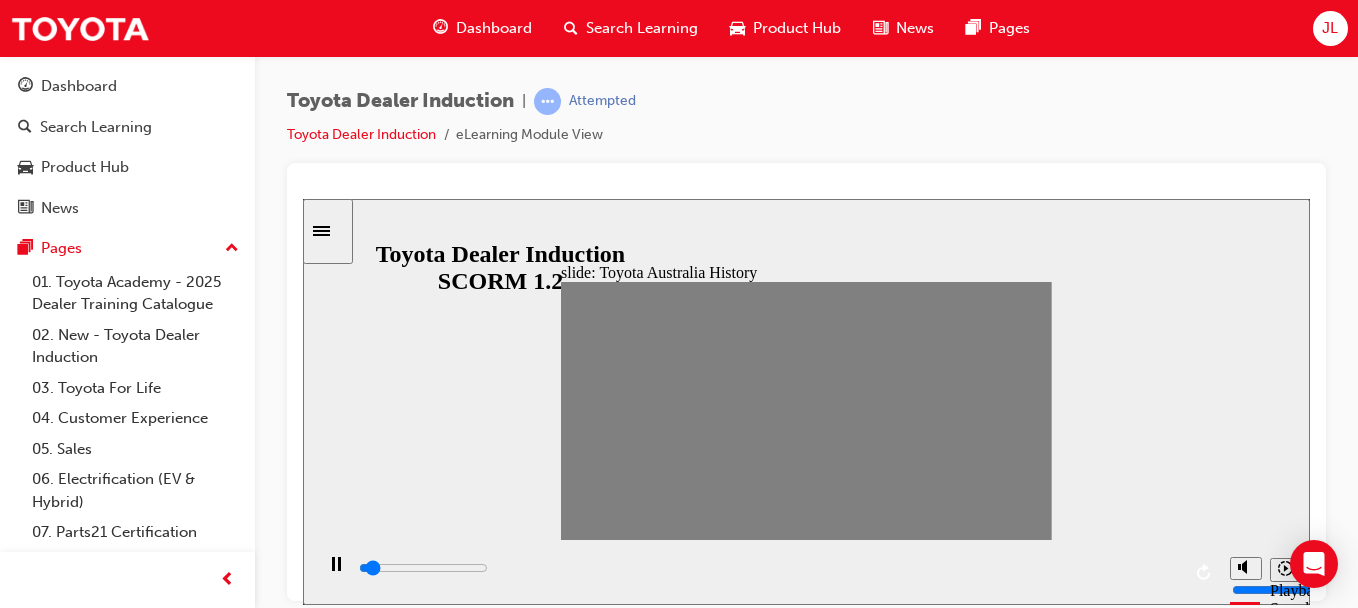 drag, startPoint x: 694, startPoint y: 412, endPoint x: 715, endPoint y: 407, distance: 21.587032 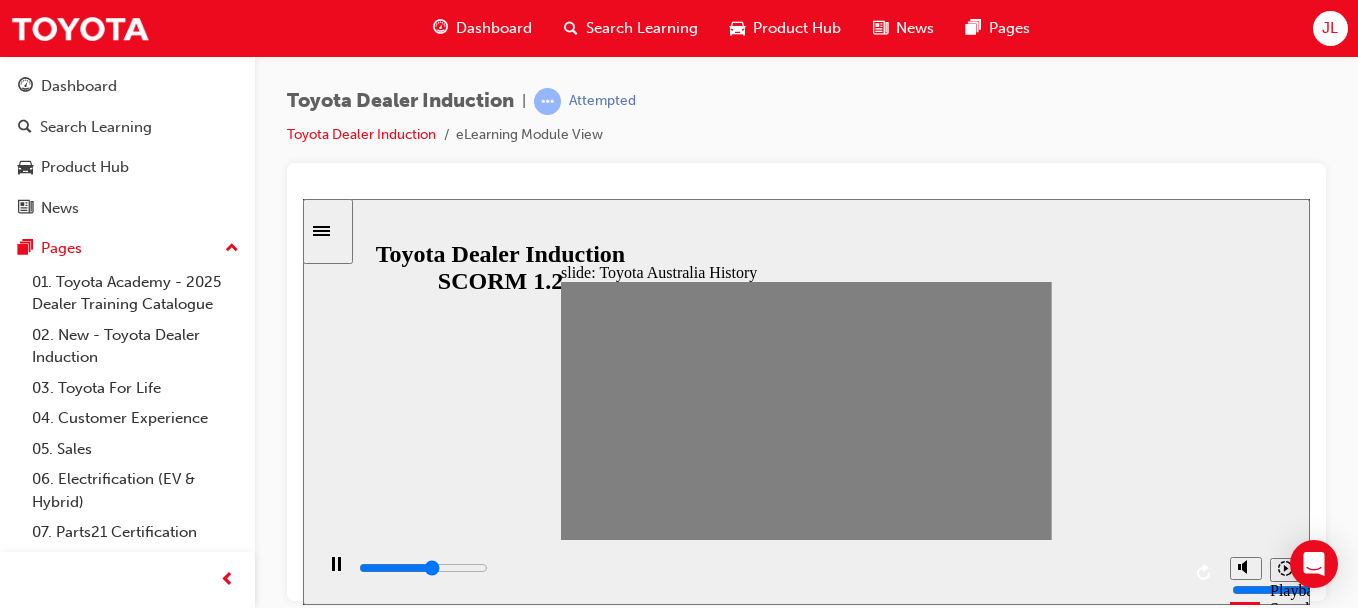 click 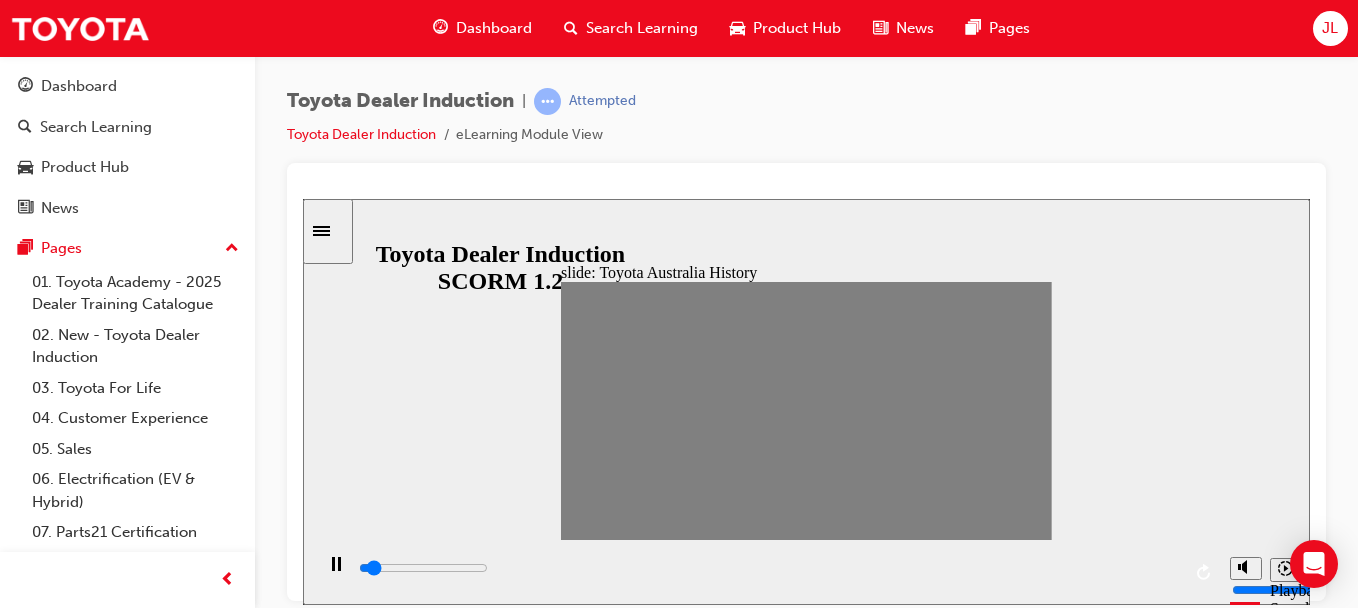 type on "0" 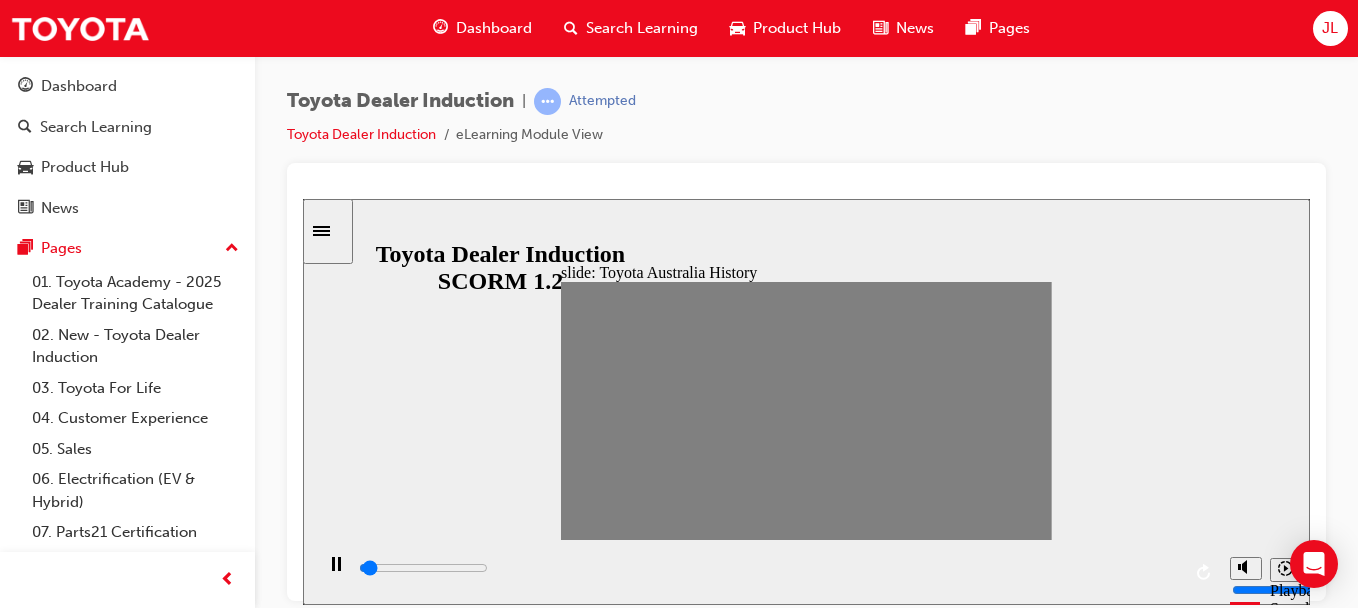 drag, startPoint x: 715, startPoint y: 416, endPoint x: 733, endPoint y: 417, distance: 18.027756 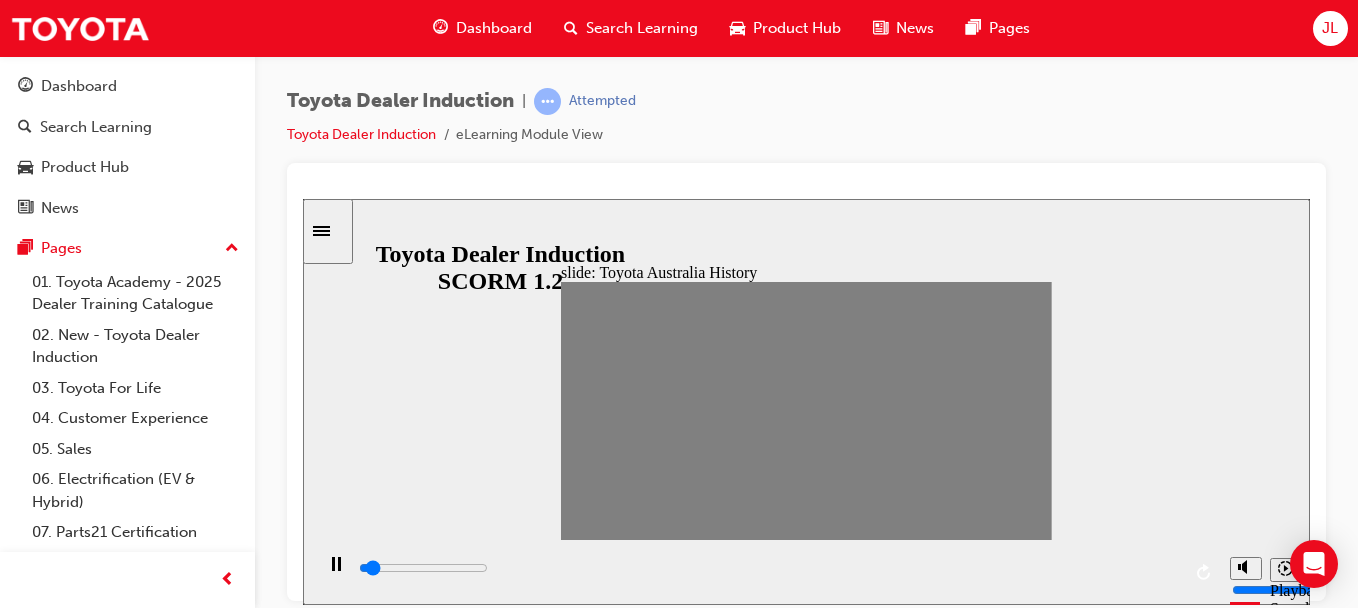 drag, startPoint x: 735, startPoint y: 409, endPoint x: 765, endPoint y: 409, distance: 30 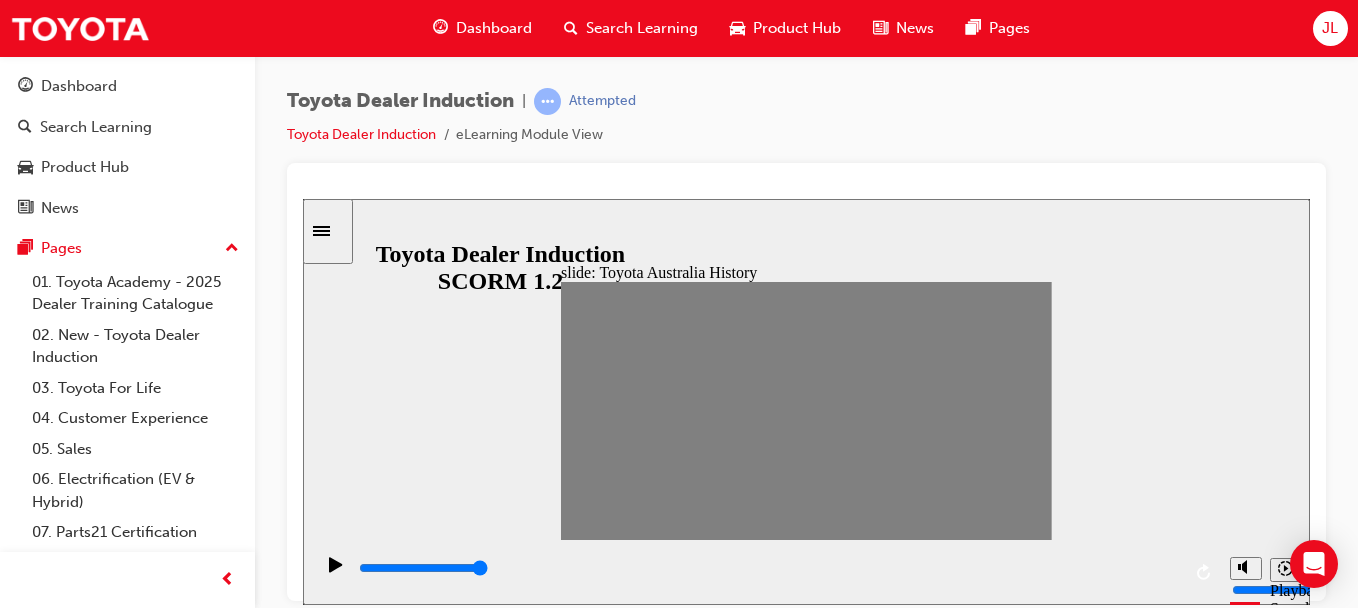 type on "0" 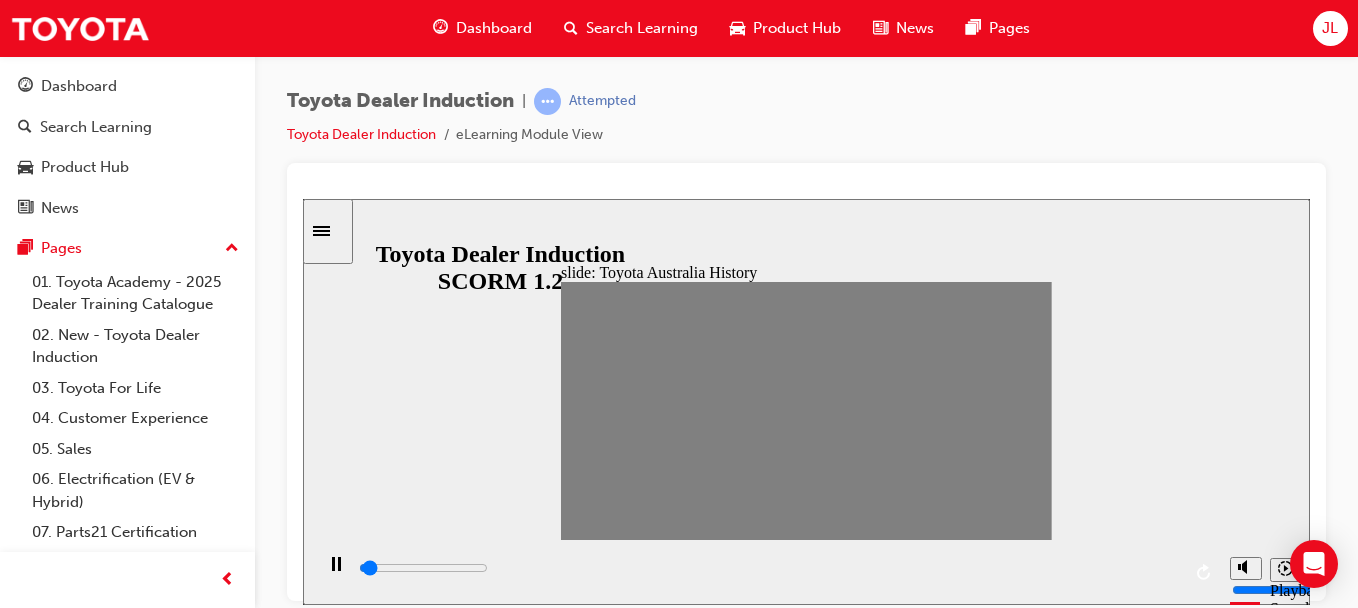 drag, startPoint x: 762, startPoint y: 411, endPoint x: 779, endPoint y: 411, distance: 17 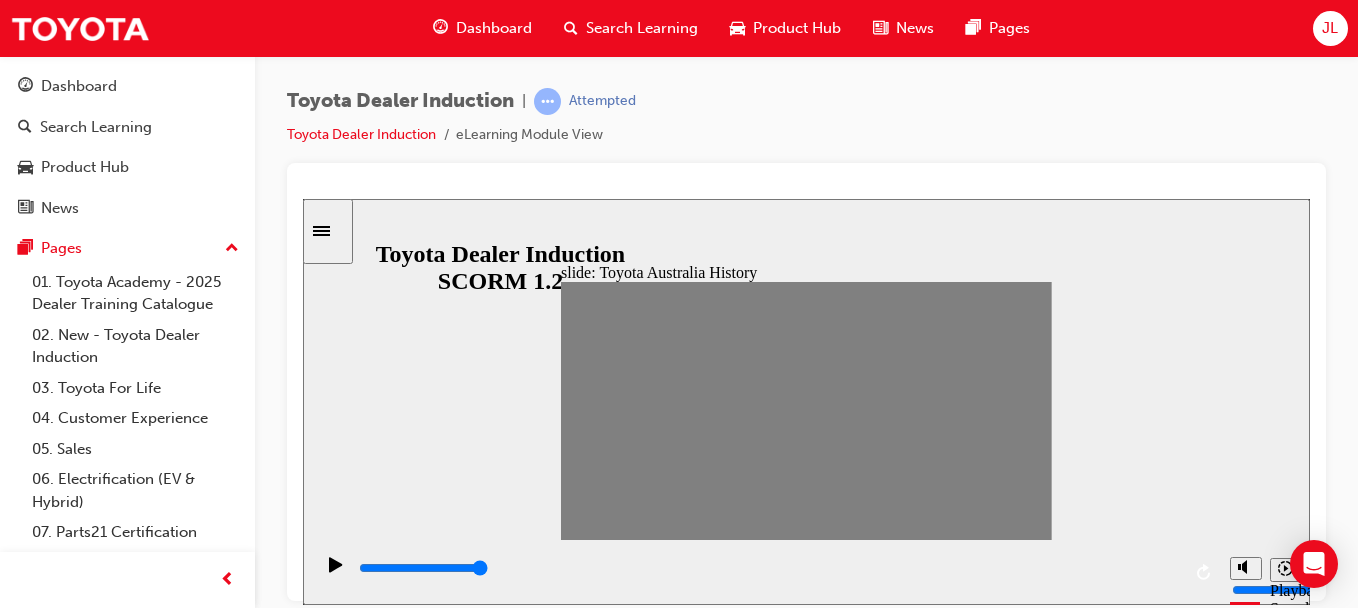 drag, startPoint x: 782, startPoint y: 412, endPoint x: 814, endPoint y: 403, distance: 33.24154 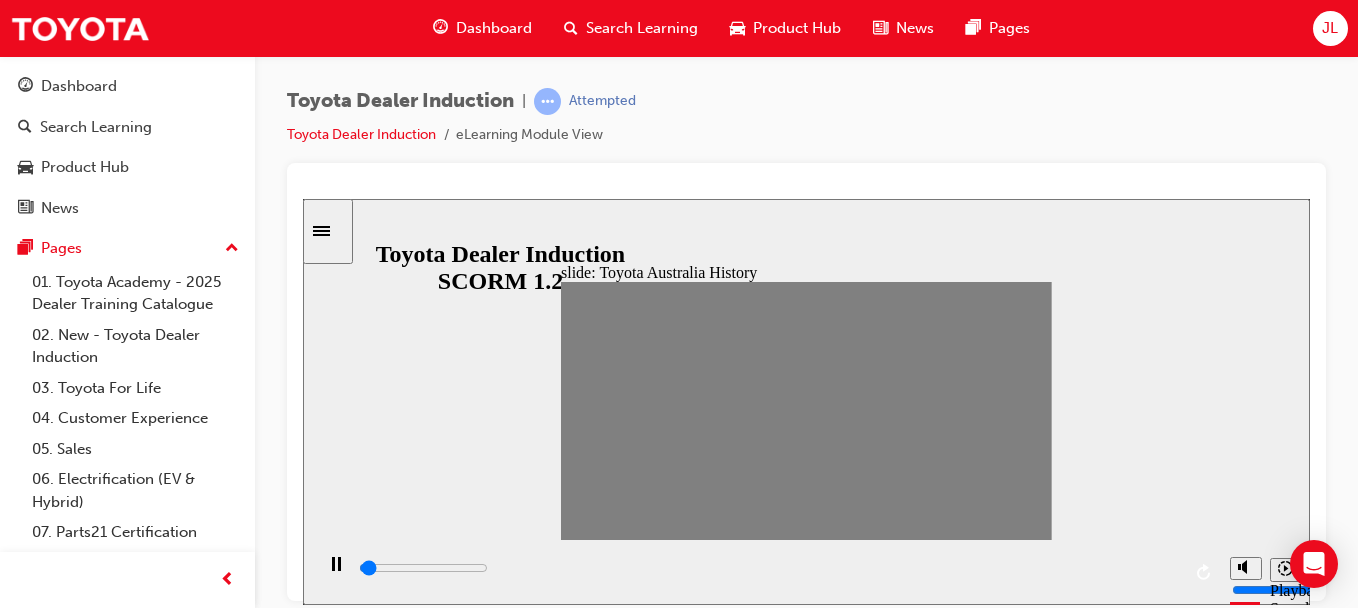 drag, startPoint x: 803, startPoint y: 407, endPoint x: 816, endPoint y: 406, distance: 13.038404 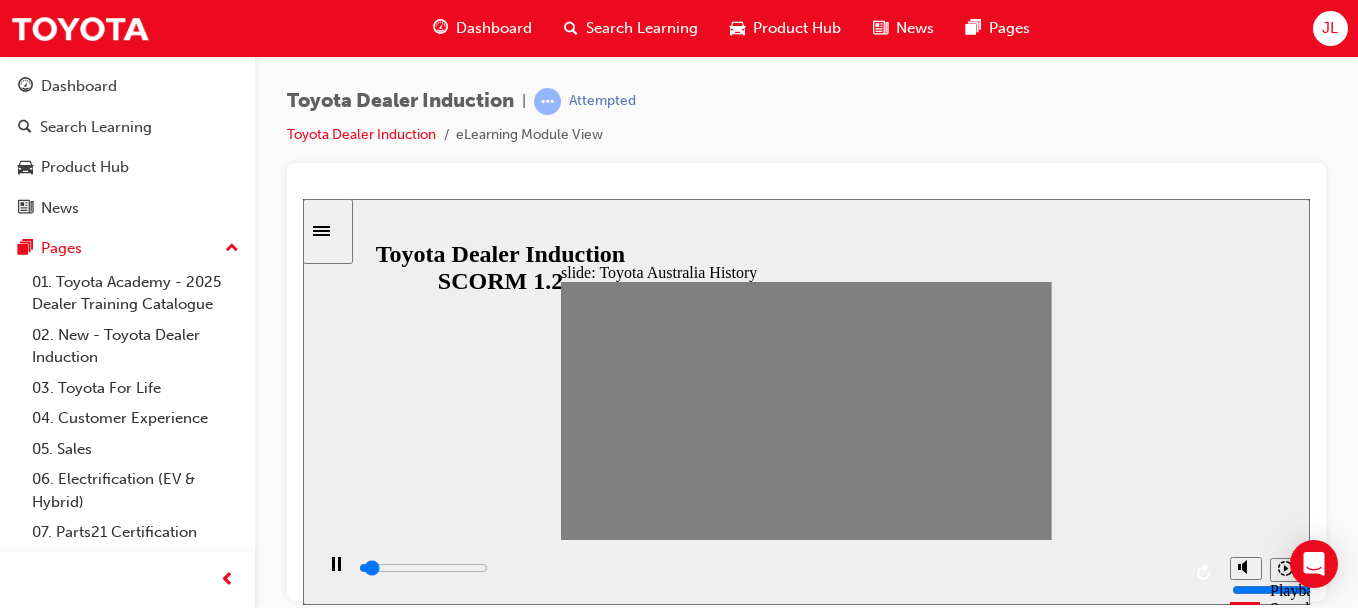 drag, startPoint x: 821, startPoint y: 406, endPoint x: 850, endPoint y: 416, distance: 30.675724 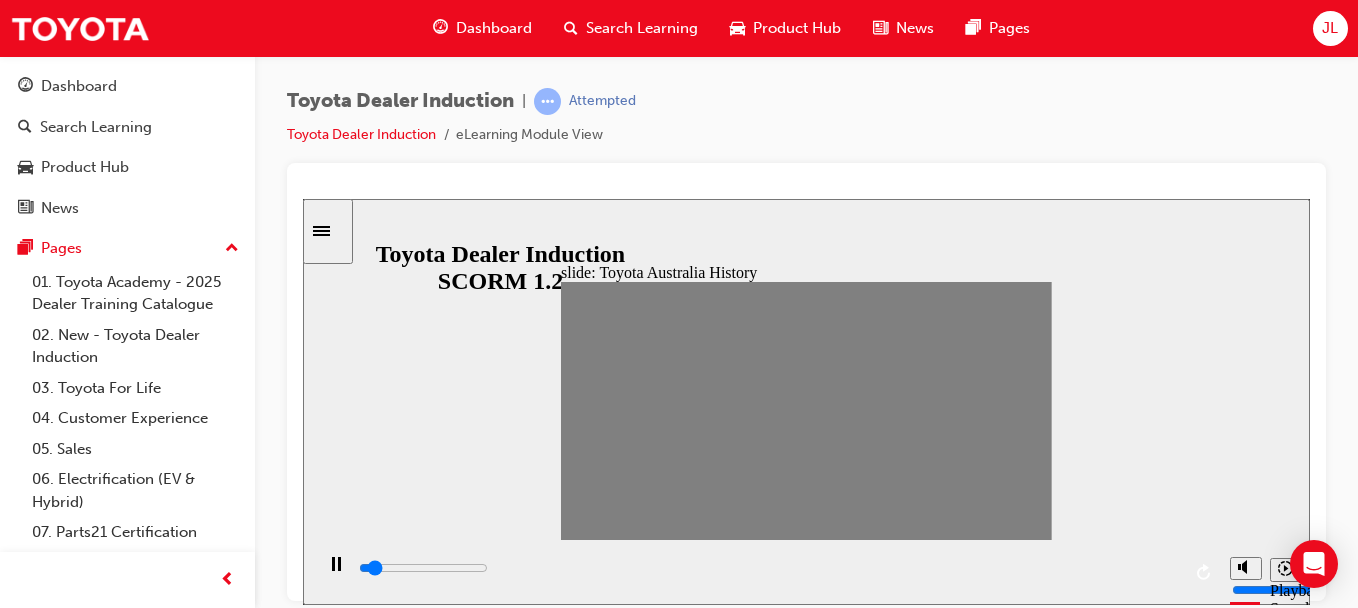 type on "0" 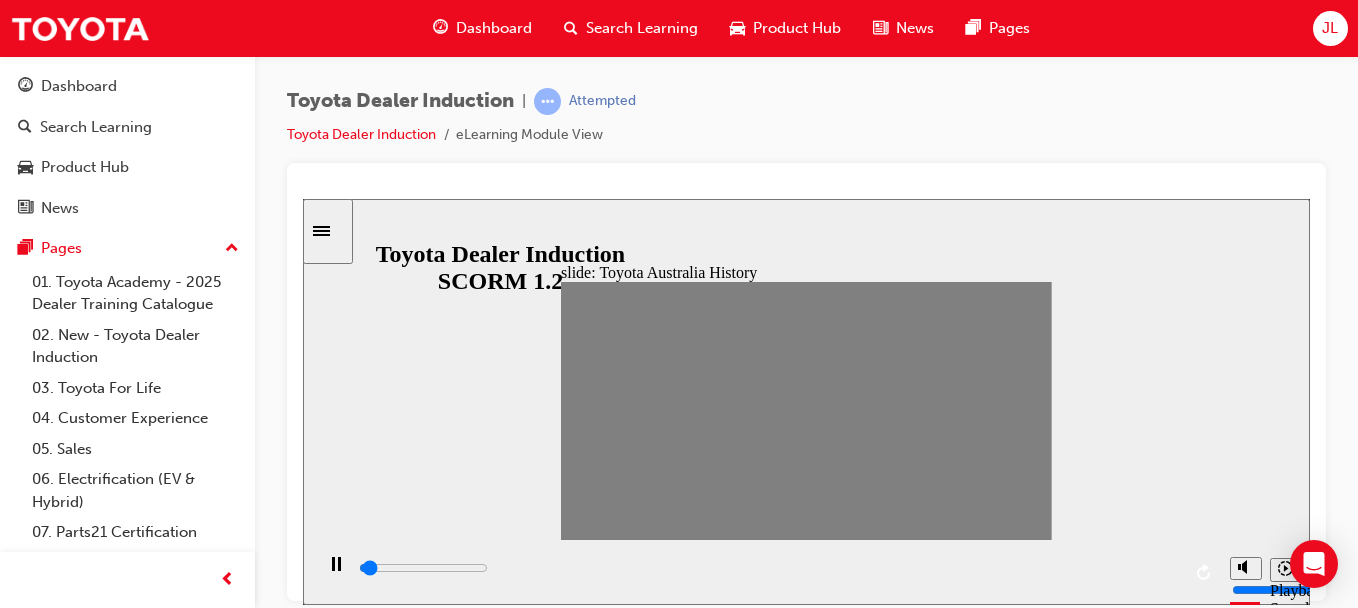 type on "100" 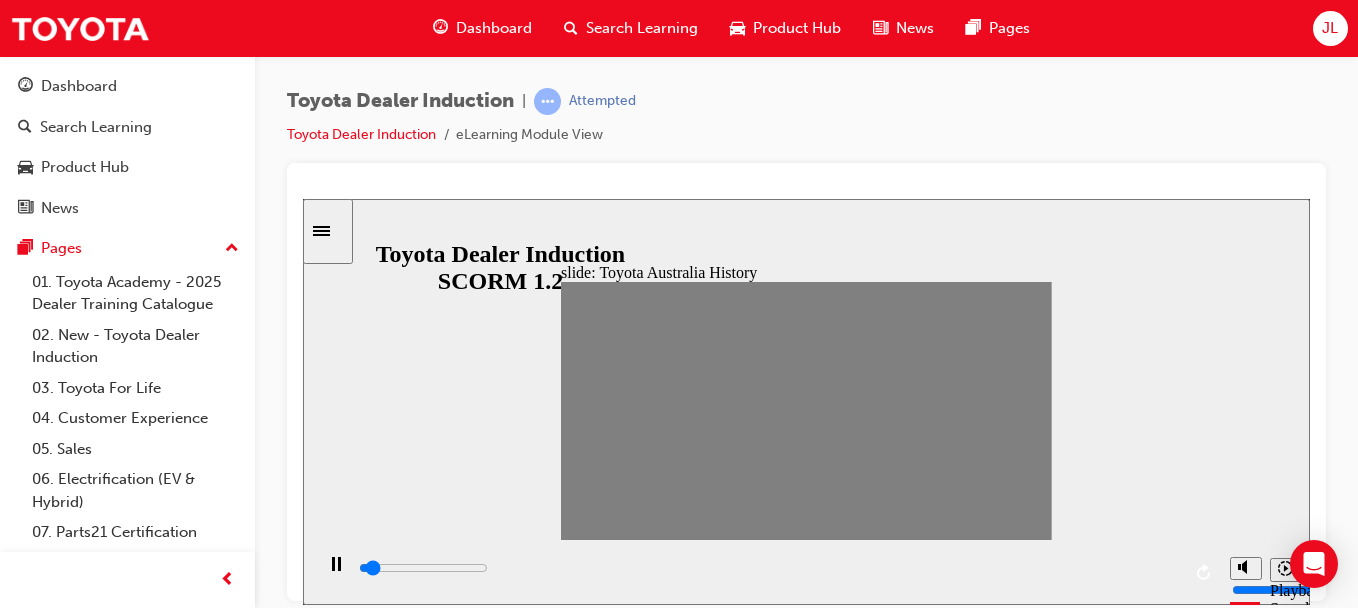 drag, startPoint x: 854, startPoint y: 412, endPoint x: 887, endPoint y: 418, distance: 33.54102 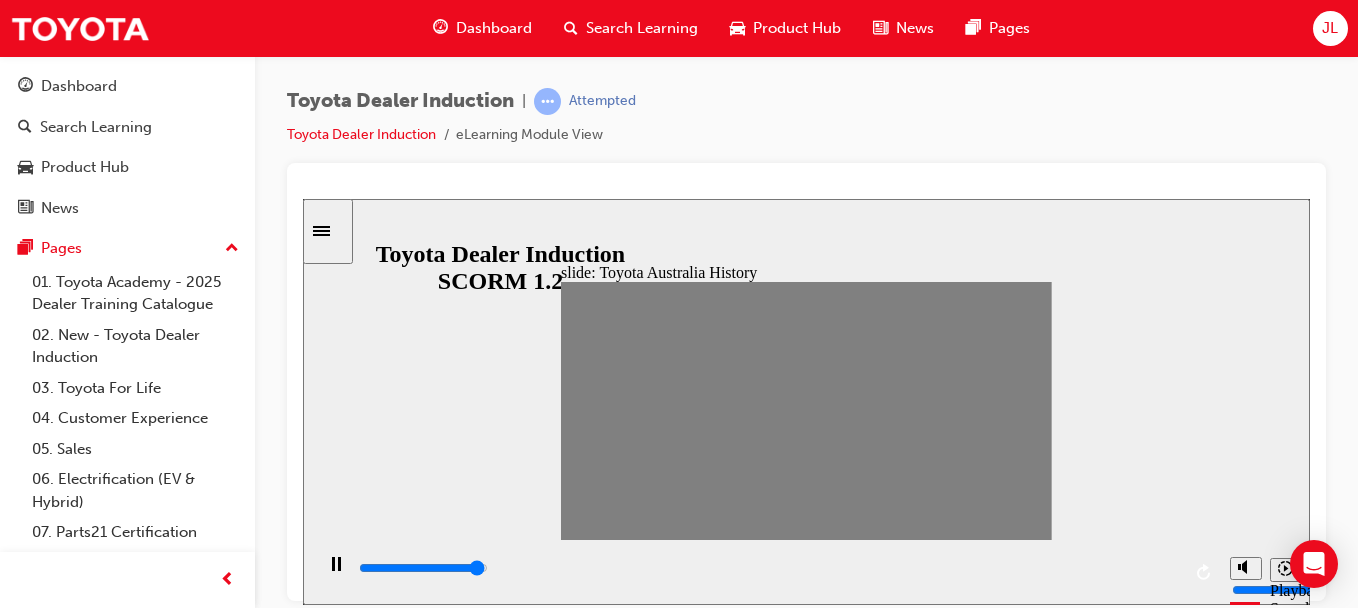 type on "0" 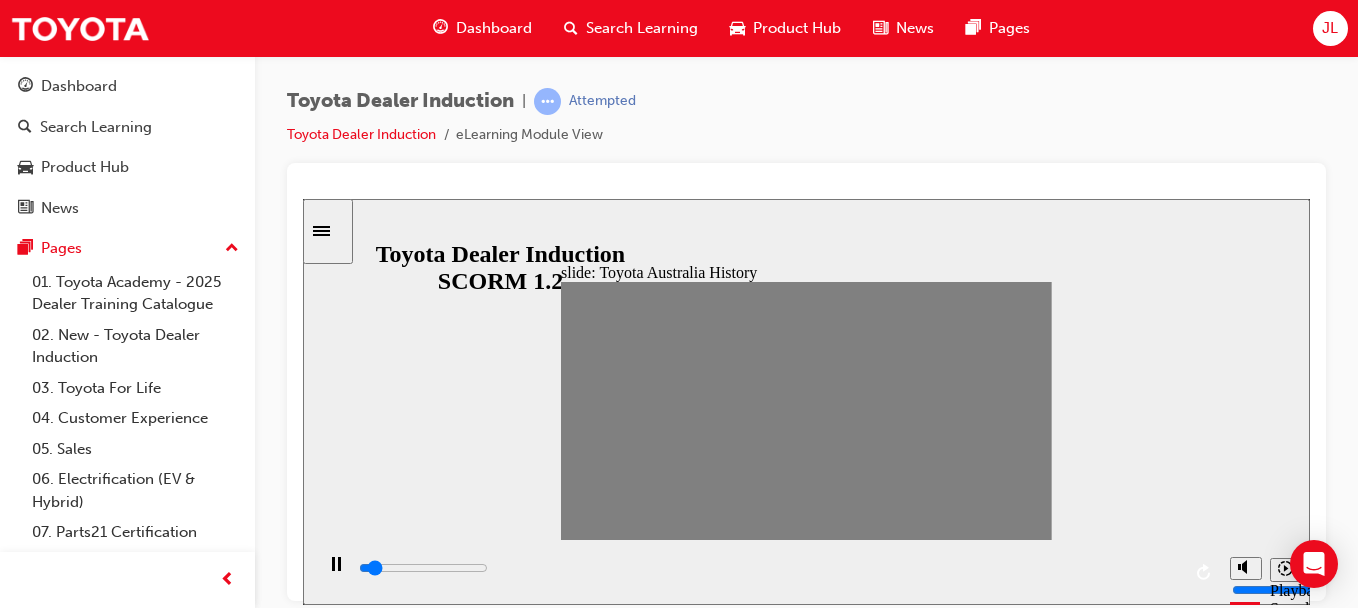 drag, startPoint x: 874, startPoint y: 409, endPoint x: 885, endPoint y: 409, distance: 11 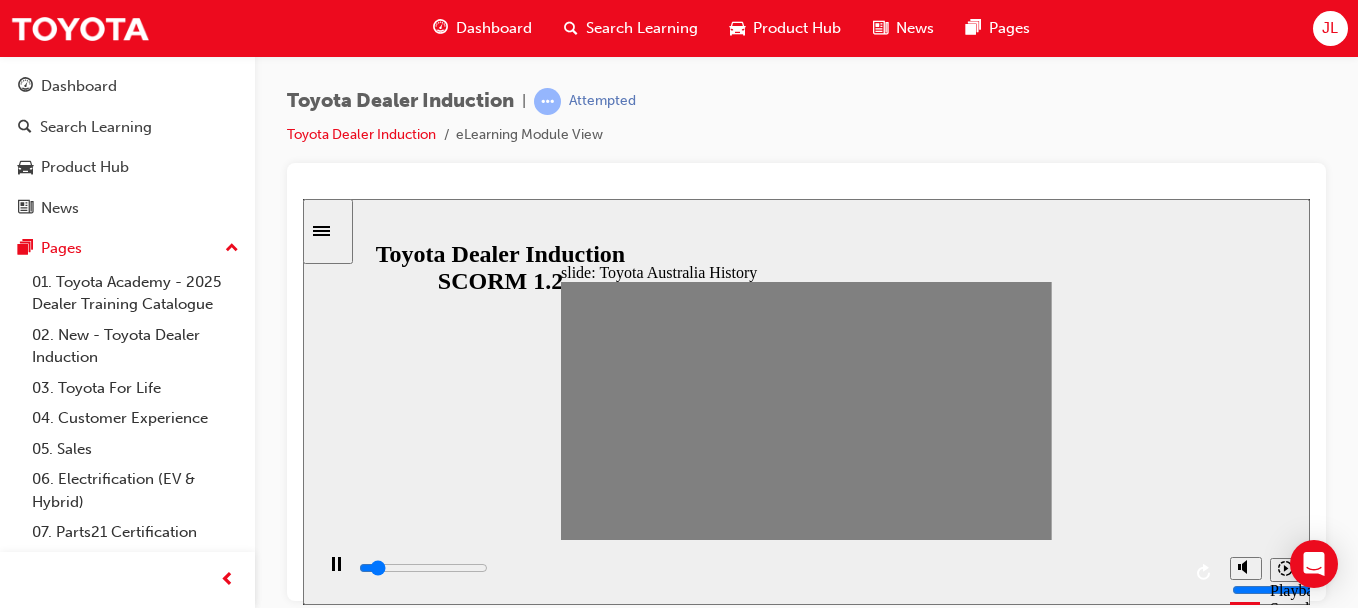 drag, startPoint x: 899, startPoint y: 407, endPoint x: 920, endPoint y: 407, distance: 21 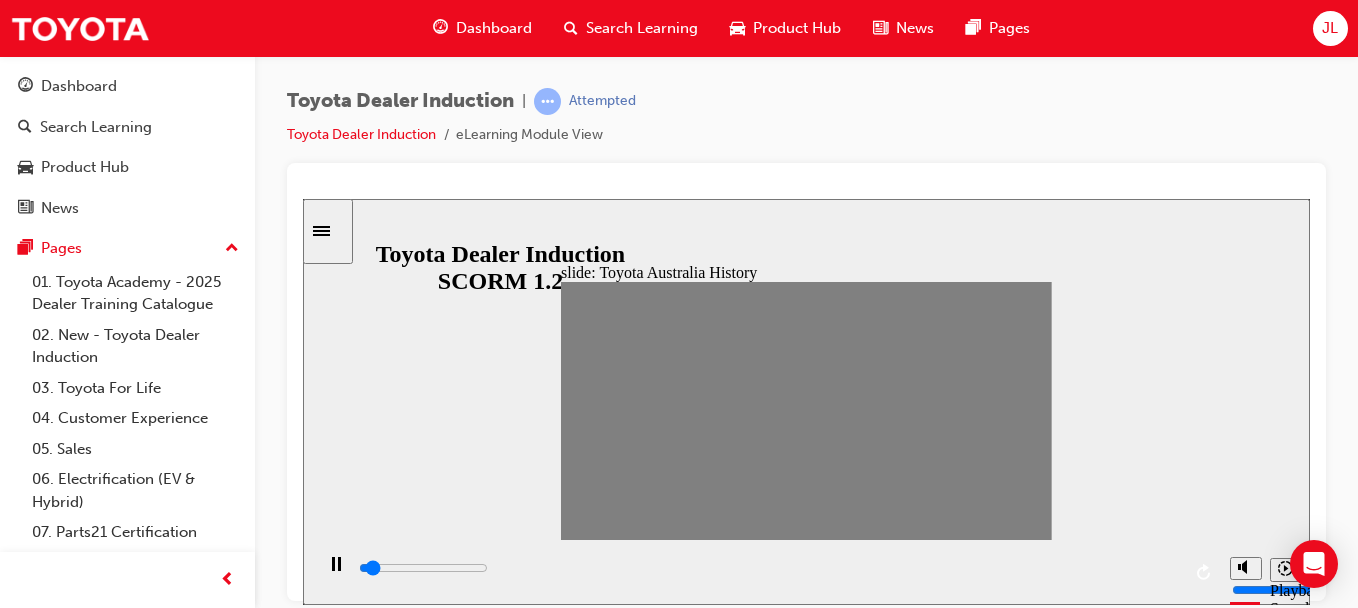 drag, startPoint x: 917, startPoint y: 408, endPoint x: 933, endPoint y: 407, distance: 16.03122 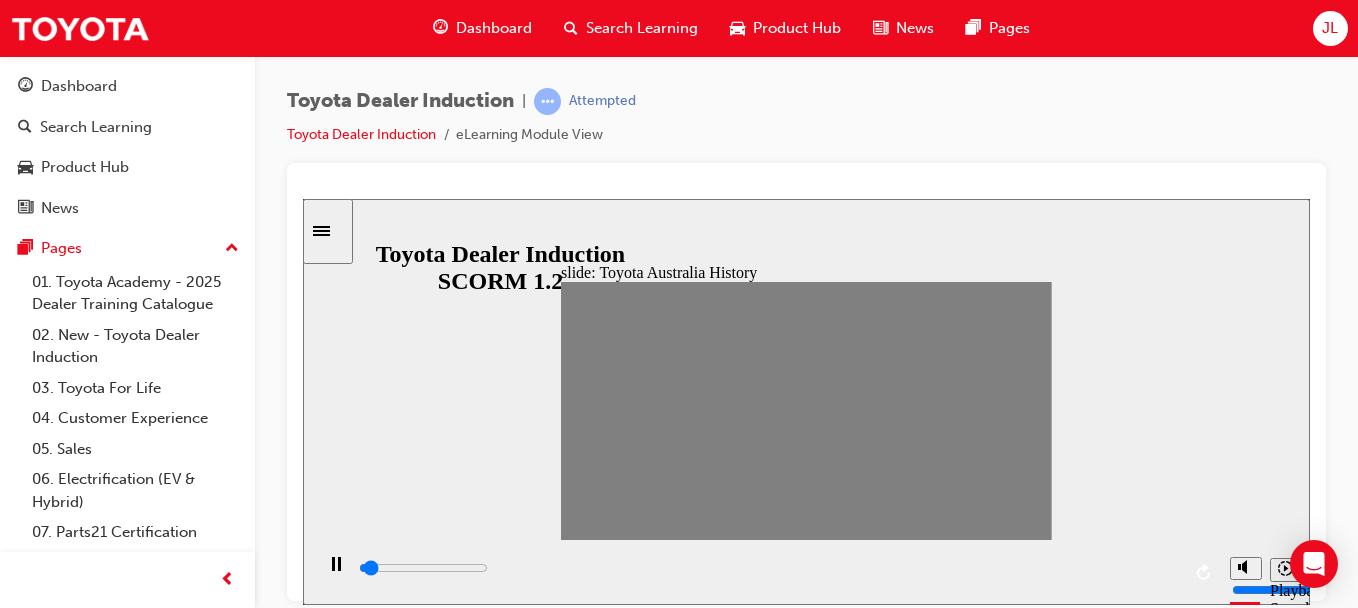 drag, startPoint x: 944, startPoint y: 411, endPoint x: 965, endPoint y: 411, distance: 21 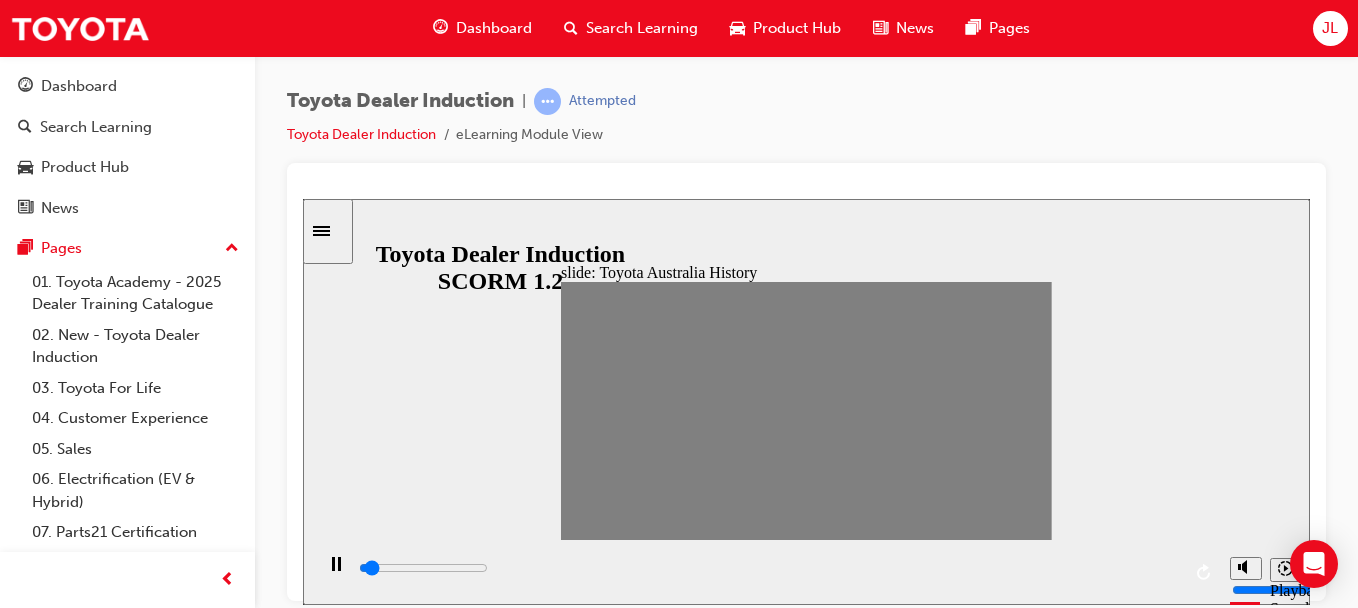 drag, startPoint x: 966, startPoint y: 409, endPoint x: 984, endPoint y: 411, distance: 18.110771 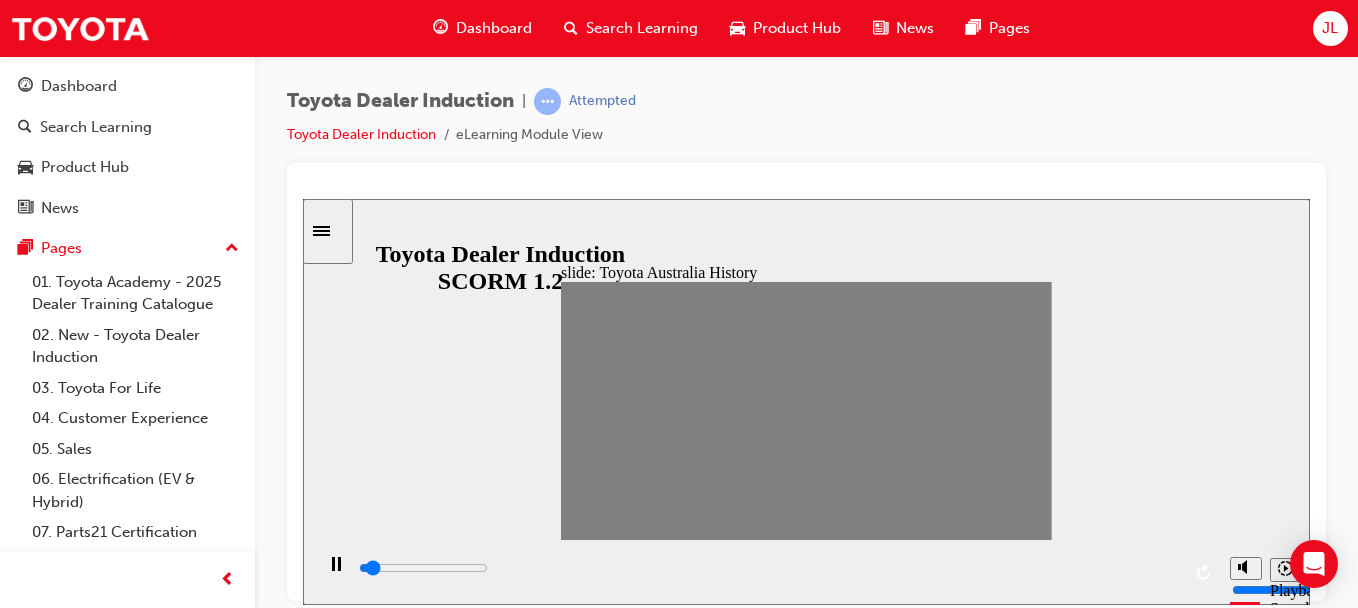 drag, startPoint x: 984, startPoint y: 411, endPoint x: 1001, endPoint y: 422, distance: 20.248457 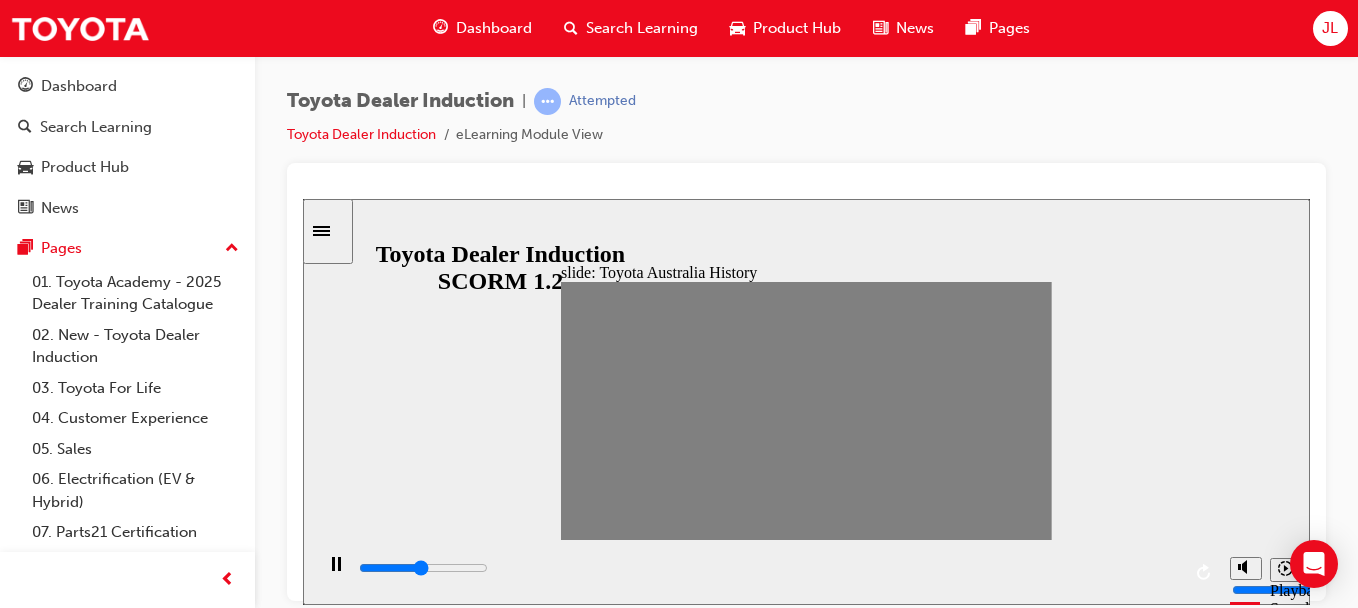 click on "Australia Timeline TOYOTA Move the slider to learn more 1958 1959 1961 1963 1964 1967 1971 1974 1978 1980 1982 1983 1991 1992 1995 1997 2008 2009 2015 2017 Move the slider to learn more BACK BACK NEXT NEXT" at bounding box center [806, 1349] 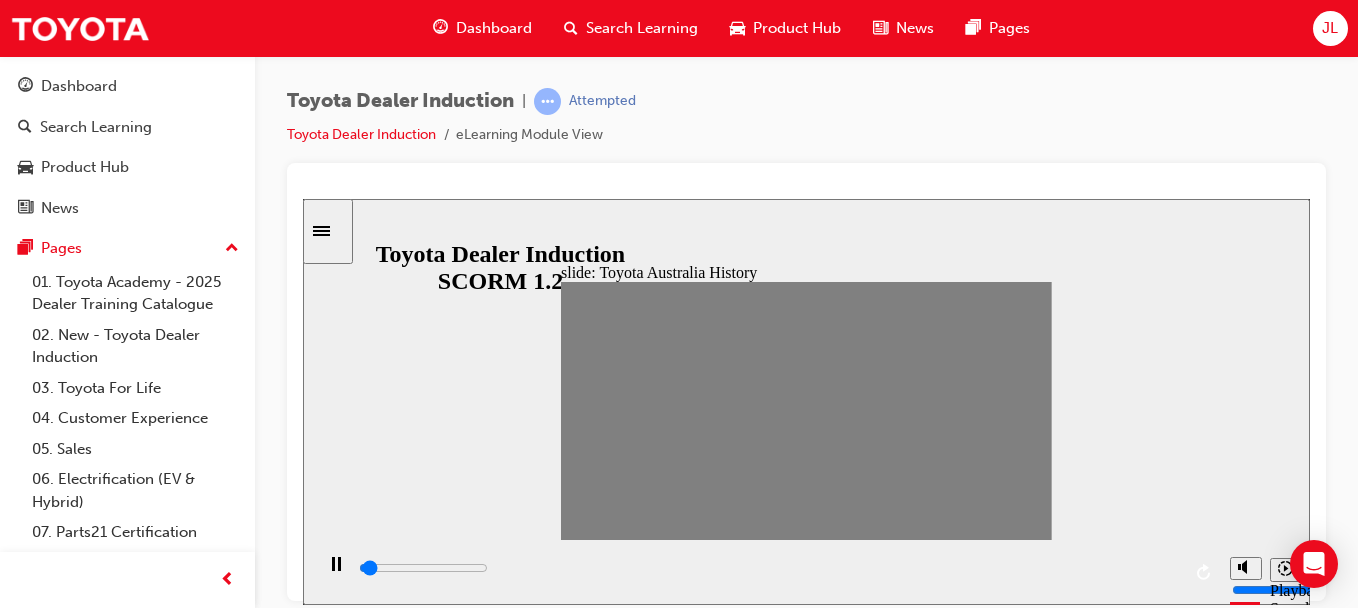 drag, startPoint x: 1004, startPoint y: 415, endPoint x: 1019, endPoint y: 414, distance: 15.033297 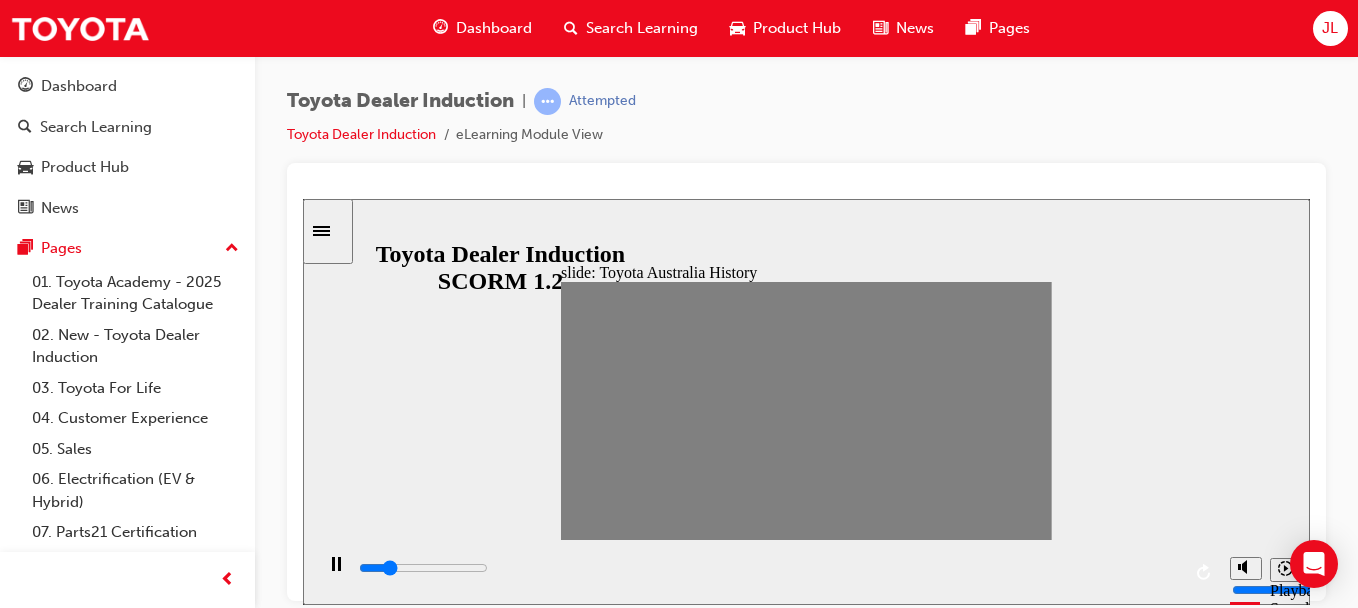 click 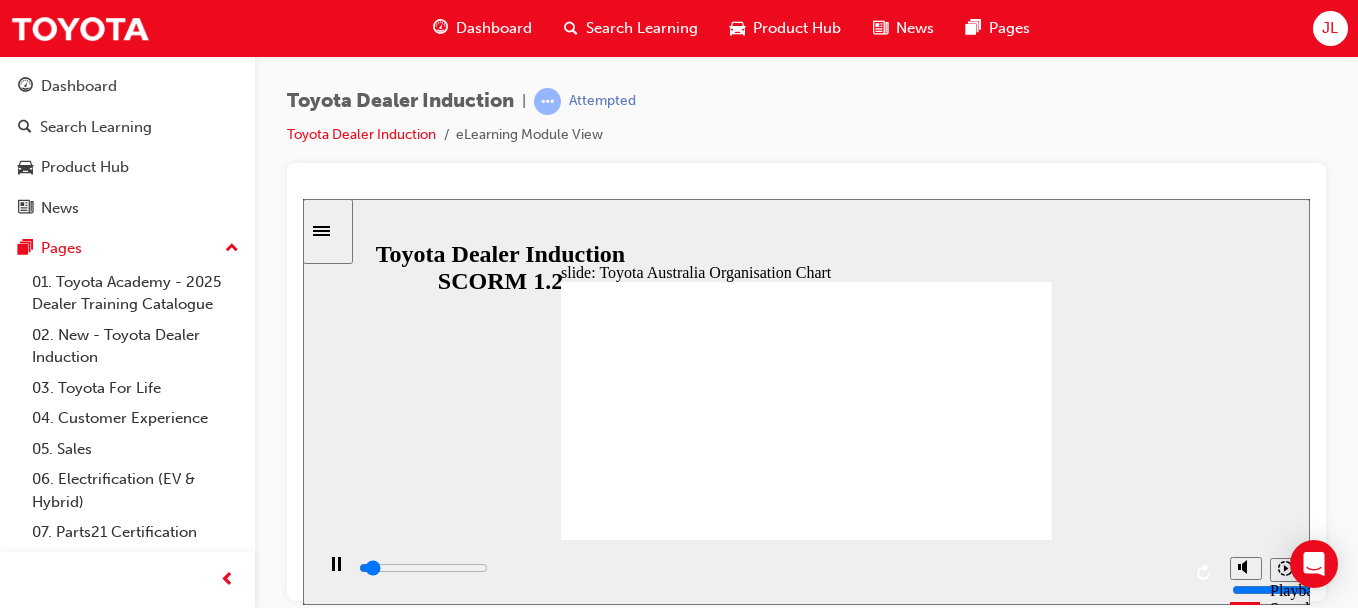 click 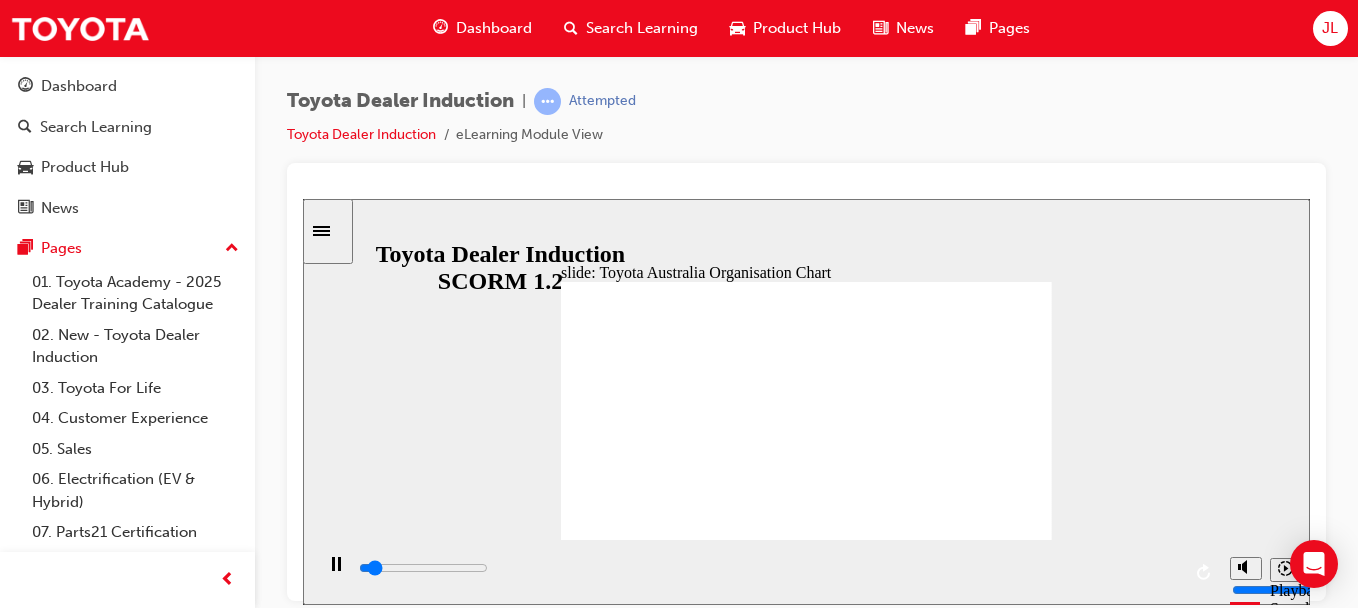 click 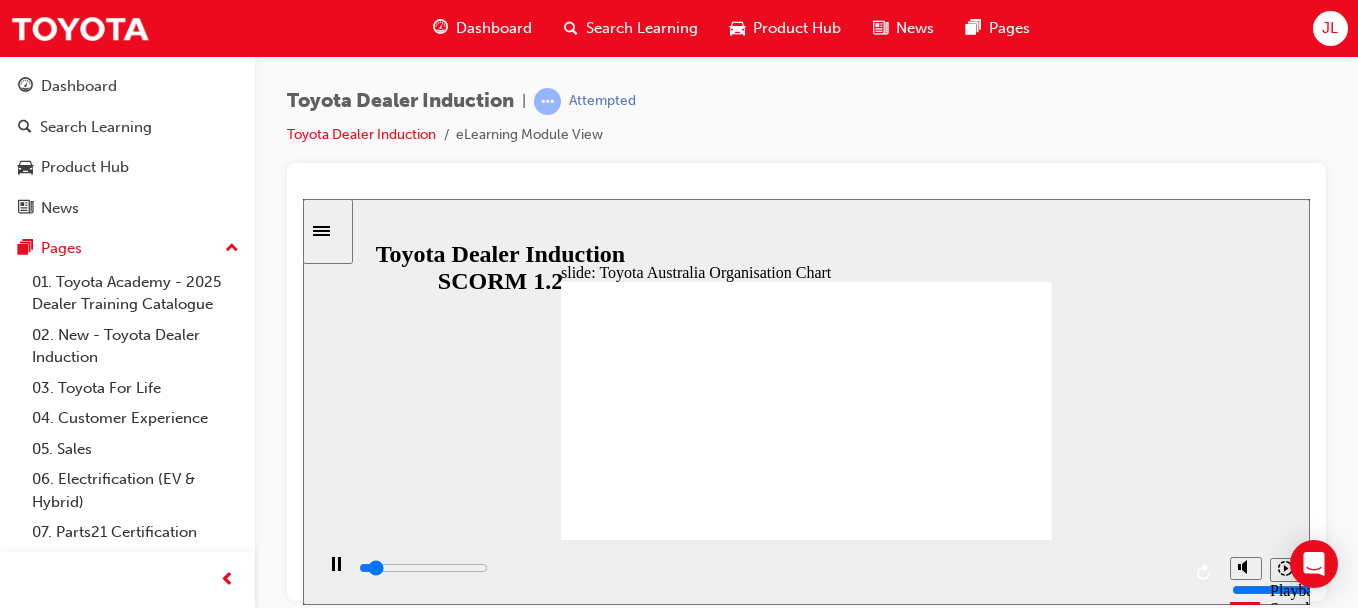 click 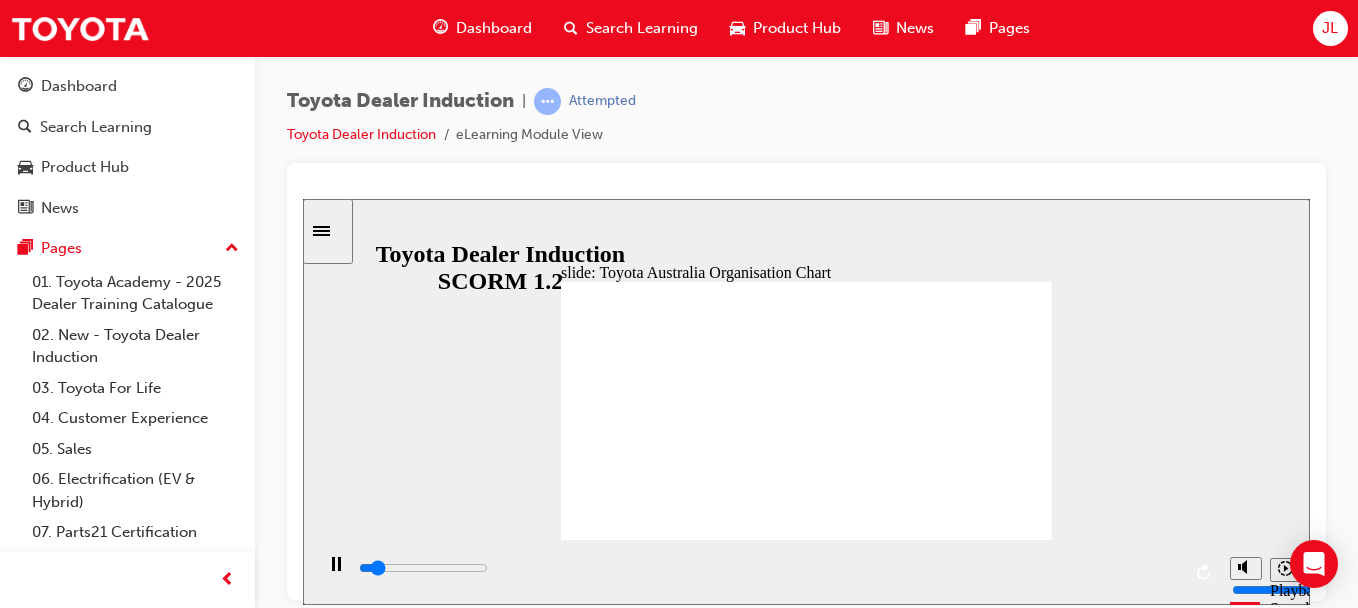 click 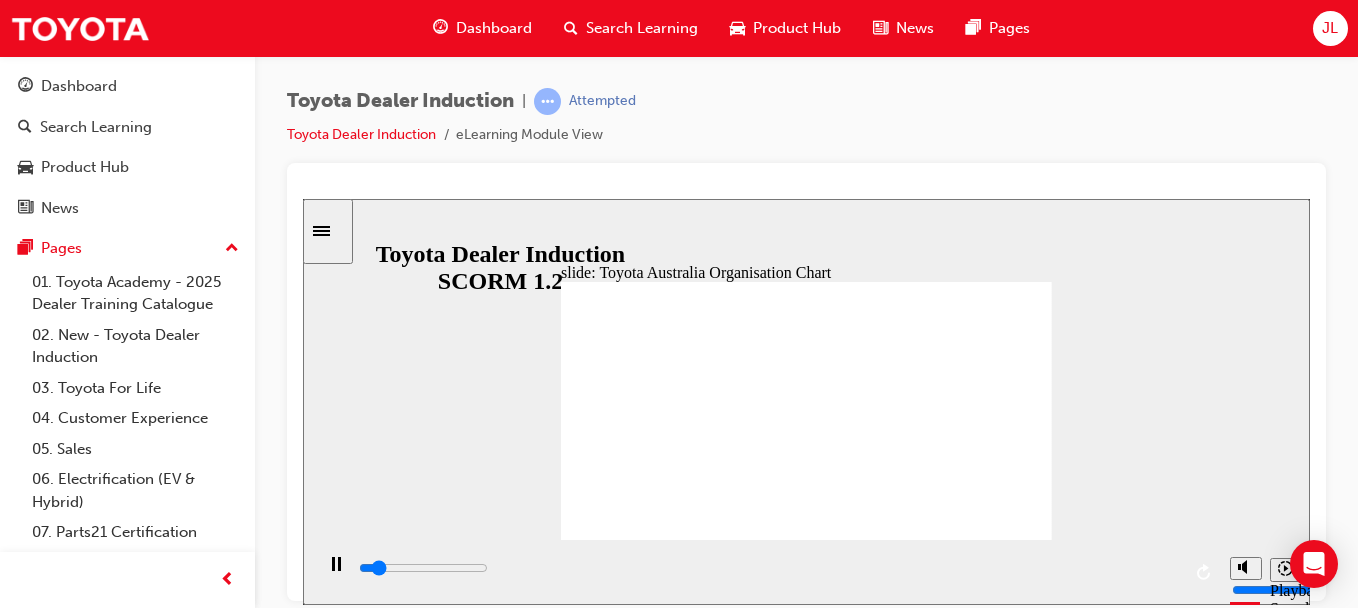click 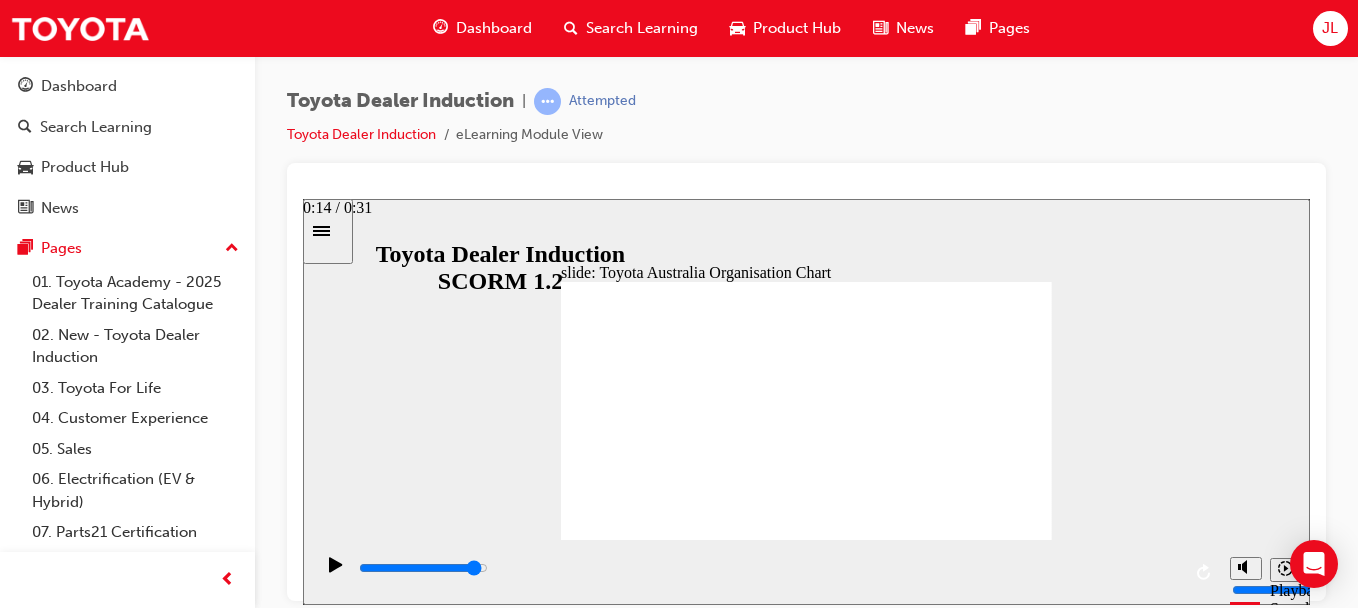 click on "slide: Toyota Australia Organisation Chart
Toyota Australia Organisation Chart Where we are located Group 1 Click on each marker to see  the regional office locations Darwin Parts and Distribution Darwin 60 Coonawarra Road, Winnellie, NT 0820 T: (08) 8922 0220 Rectangle 7 Line 1 Group Rectangle 8 Sales and Marketing team icon 1 Freeform 85 Freeform 84 Freeform 82 Freeform 83 Freeform 81 Freeform 89 Freeform 153 Rectangle 8 sales icon 1 Freeform 1 Freeform 2 Rectangle 8 marketing icon 1 Freeform 1 Freeform 4 Freeform 2 Freeform 3 Rectangle 8 team icon 2 Freeform 161 Freeform 162 Freeform 163 Freeform 164 team icon 2 Freeform 165 Freeform 166 Freeform 167 Freeform 168 Northern Regional Office Northern Region 20 Paradise Road  Acadia Ridge QLD 4110 T: (07) 3307 8555 Rectangle 2 Line 3 Rectangle 8 Eastern Regional Office  Toyota WA Distributor Toyota WA 10 Miles Road Kewdale WA 6105 T: (08) 9268 8844 Rectangle 6 Sydney Parts & Distribution Line 4 Line 10 Eastern Region 4 Murray Rose Ave T: 02 9710 3333 2" at bounding box center [806, 401] 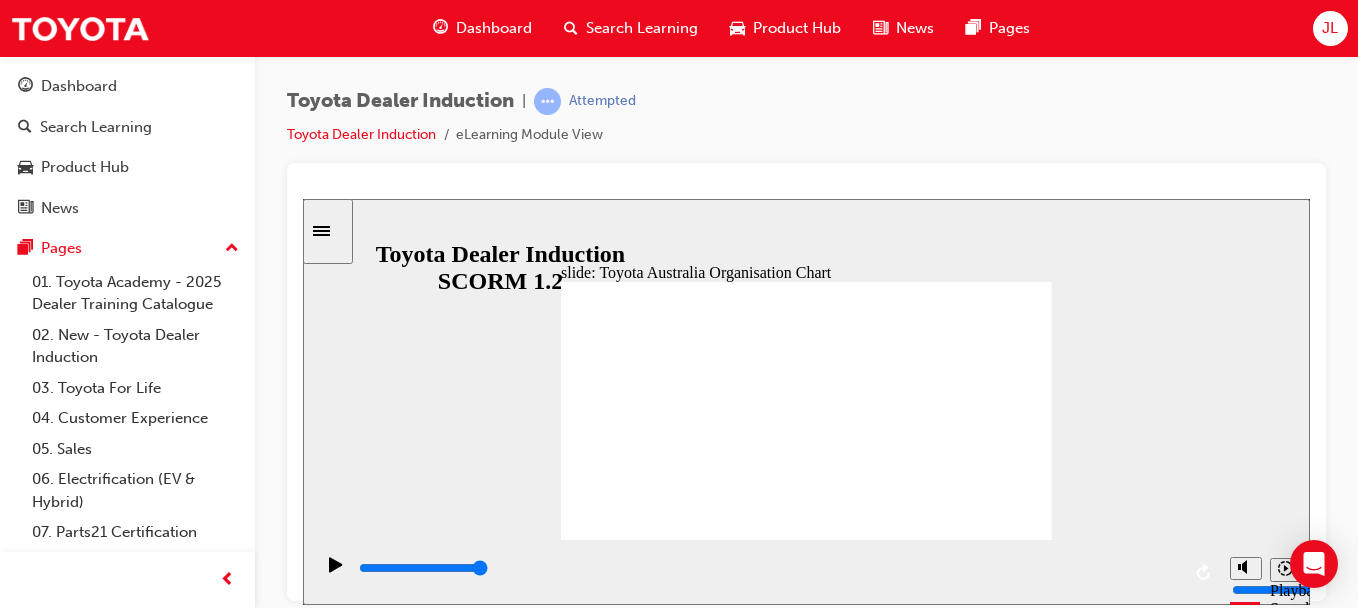 click on "NEXT NEXT" at bounding box center [1008, 1672] 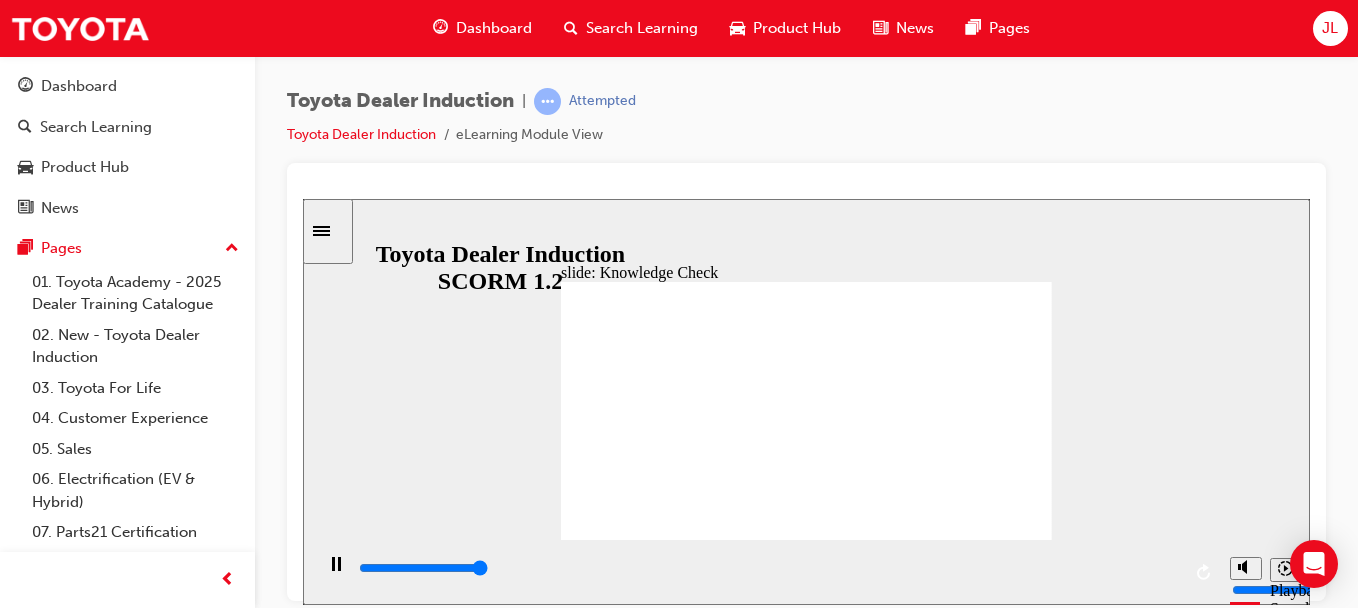 type on "5000" 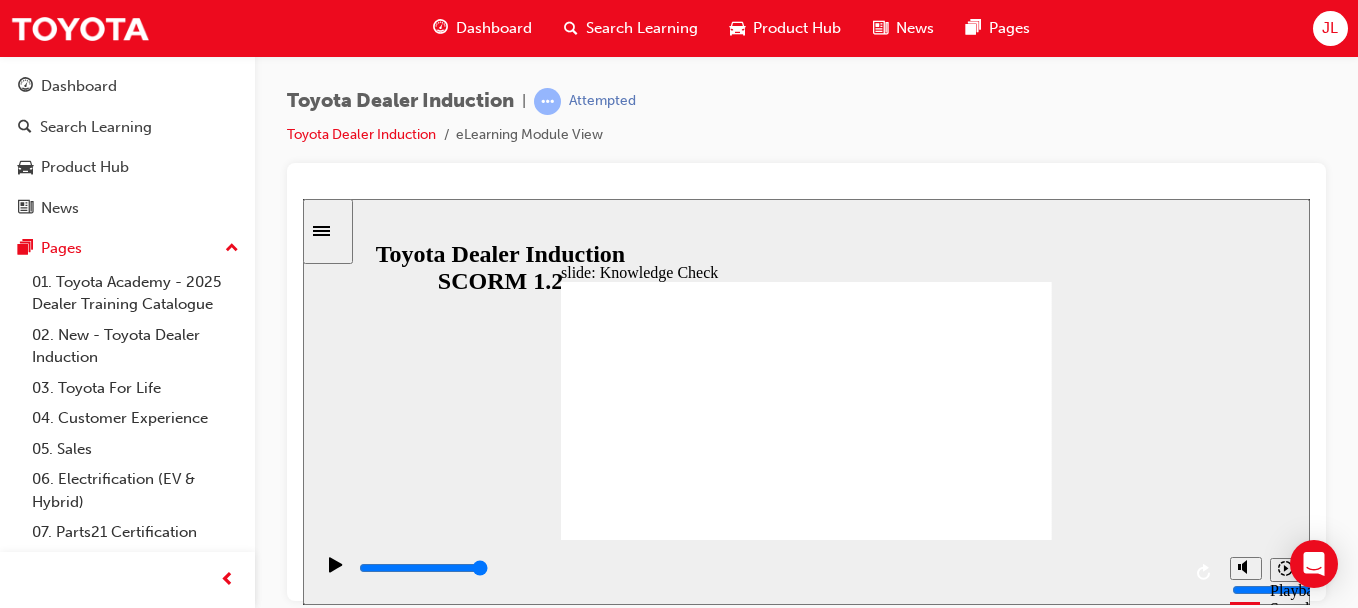 radio on "true" 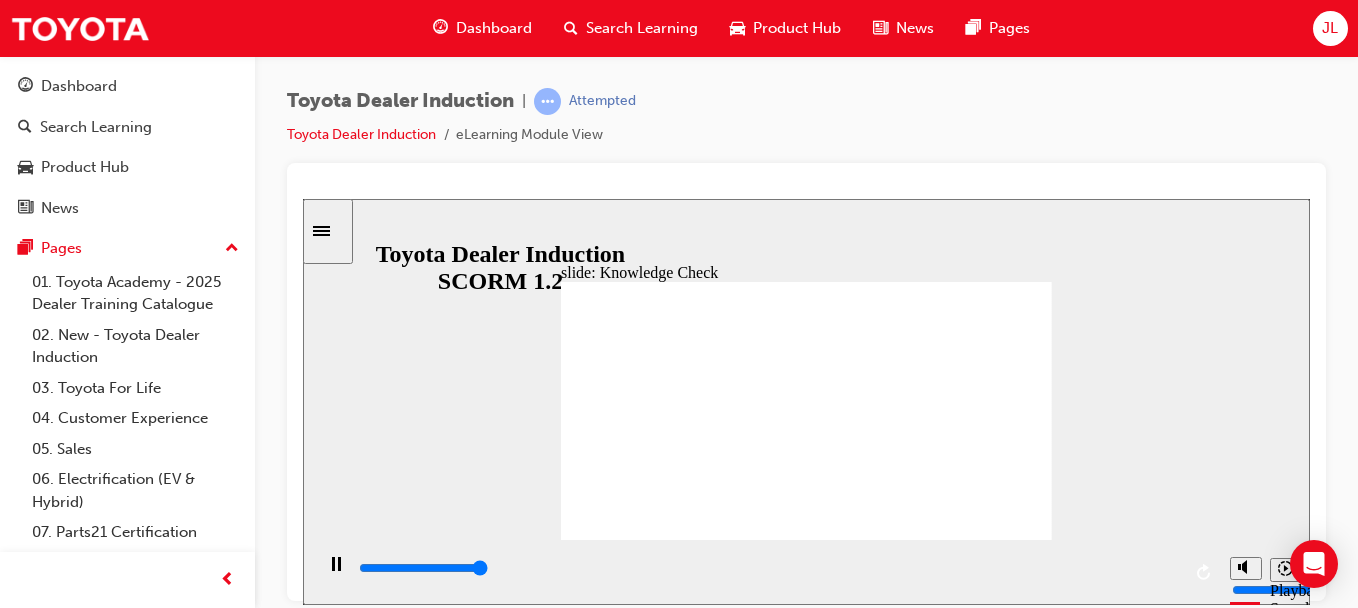 type on "5000" 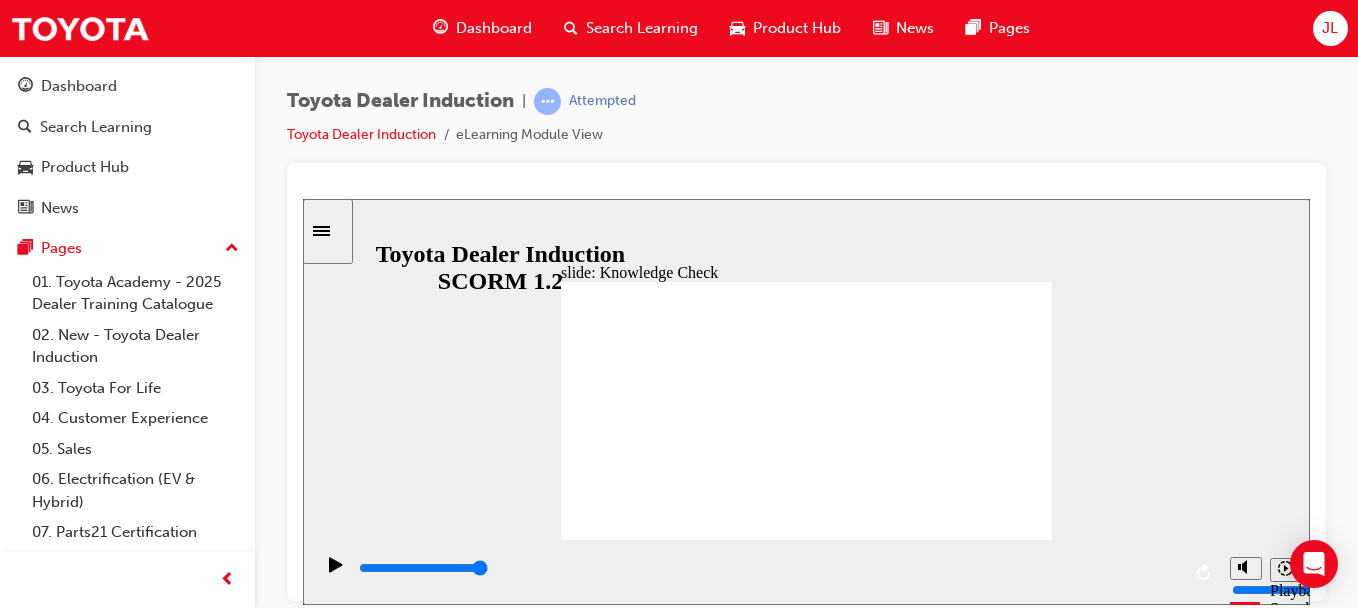 radio on "true" 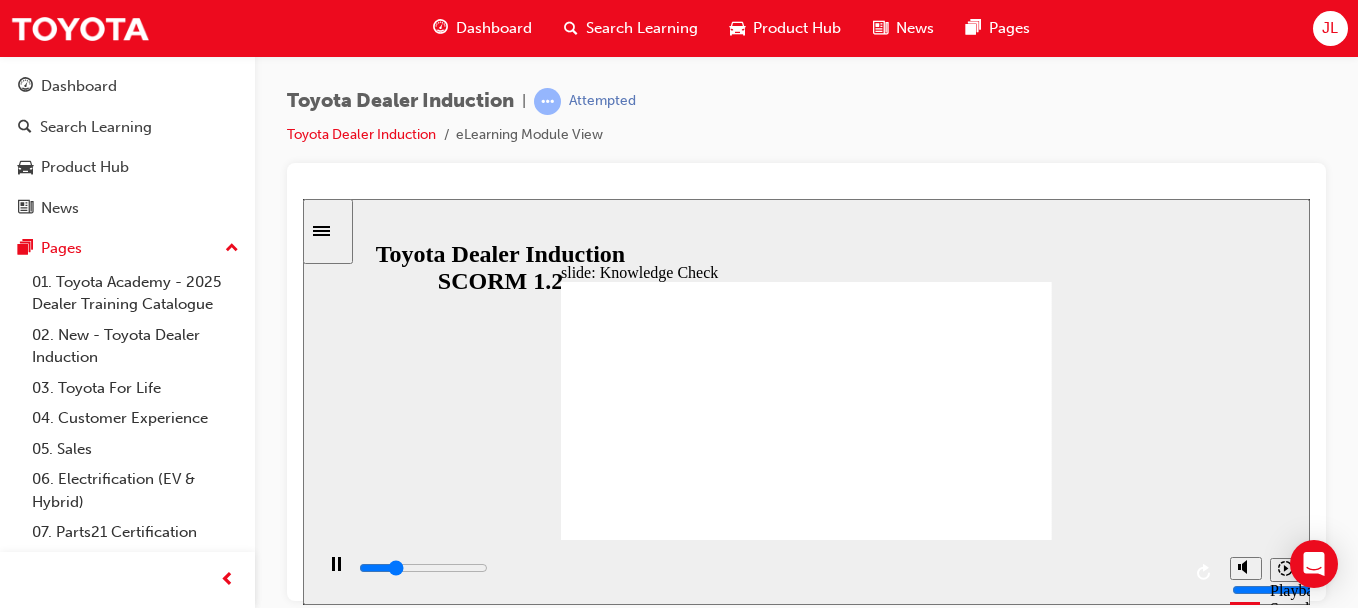 click on "BACK BACK" at bounding box center (603, 1771) 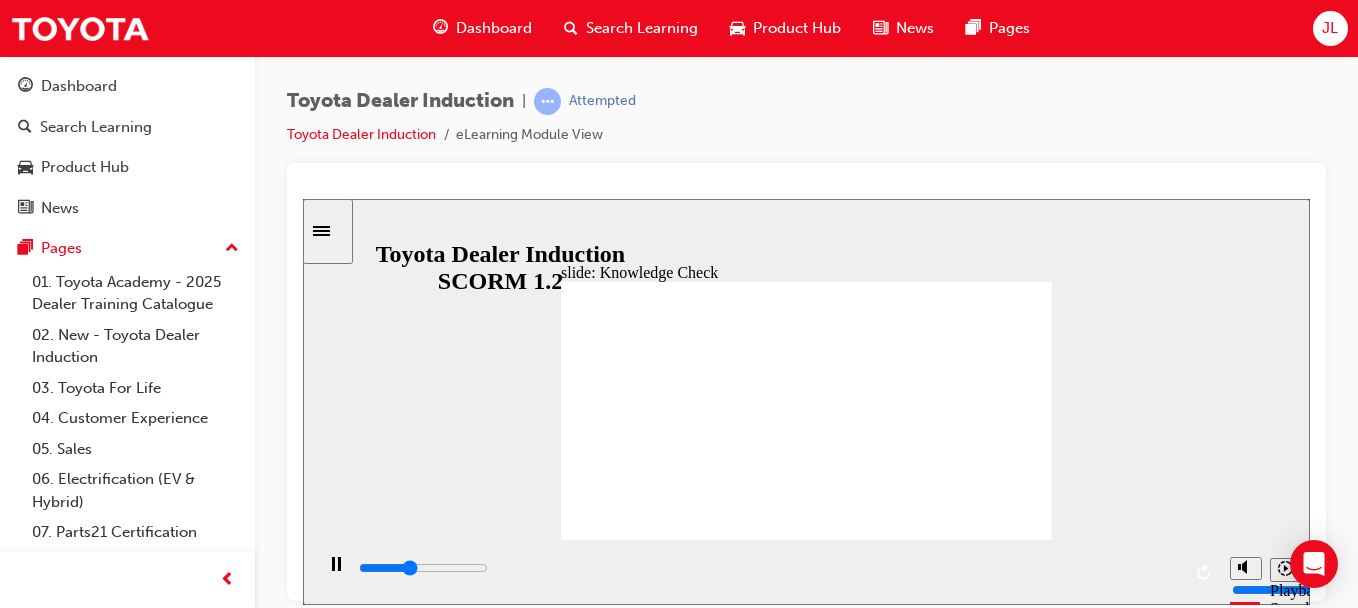 click on "BACK BACK" at bounding box center (603, 1771) 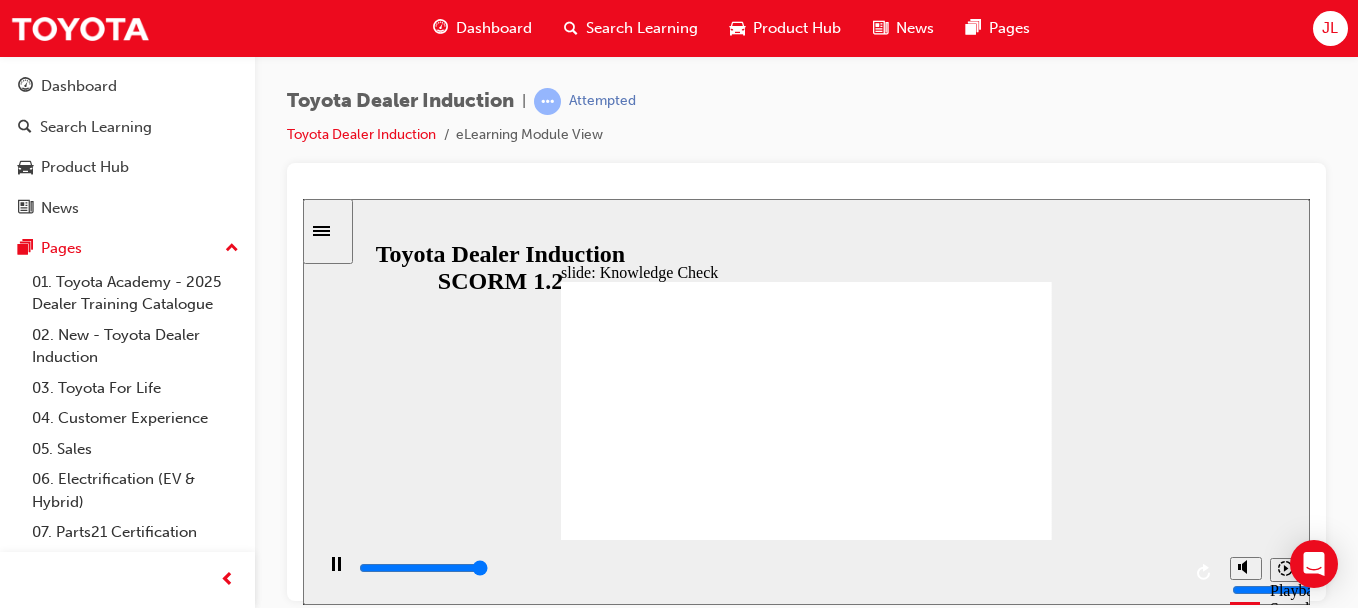type on "5000" 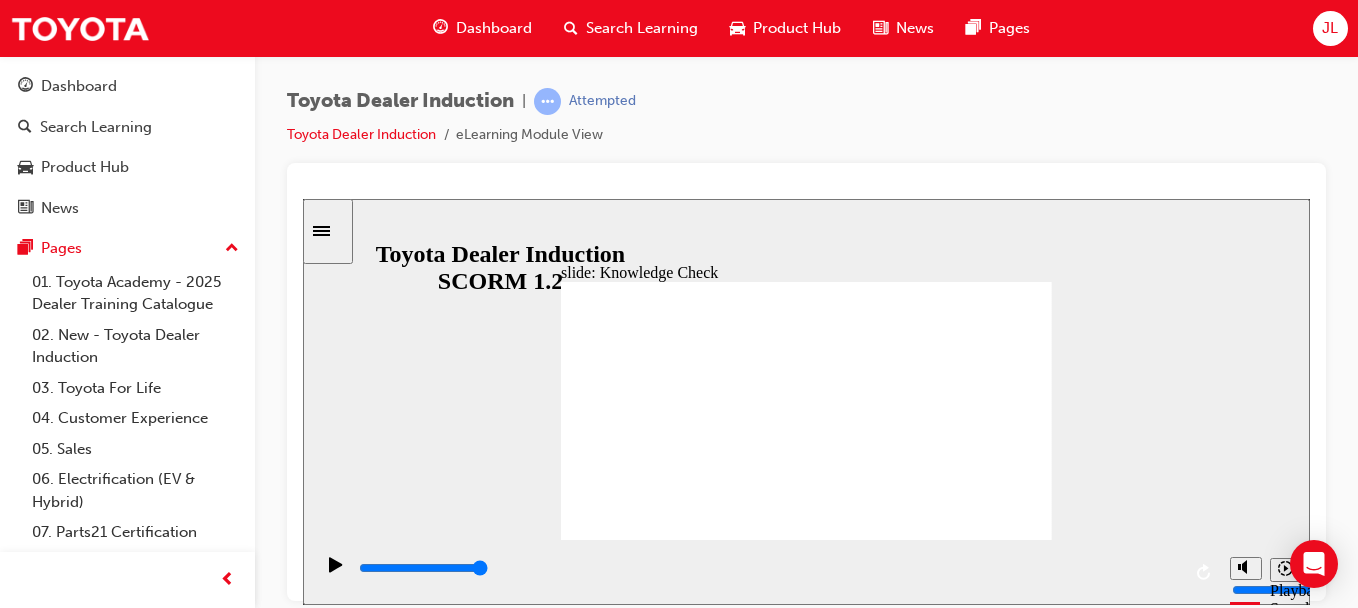 radio on "true" 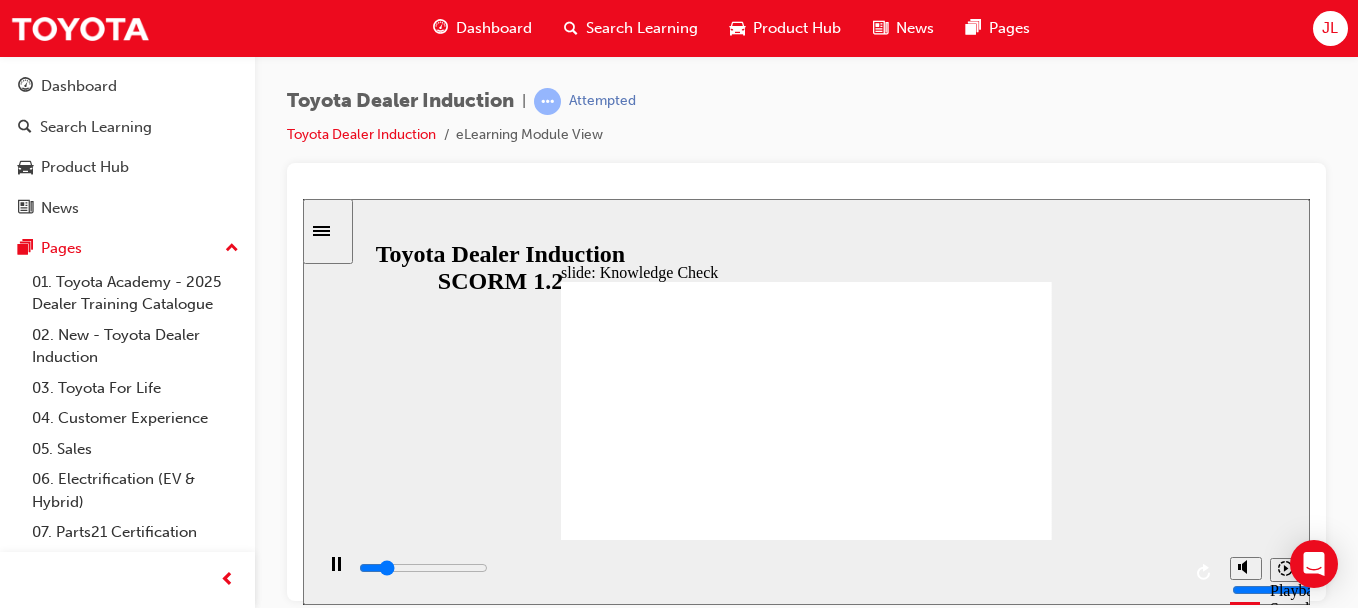 click 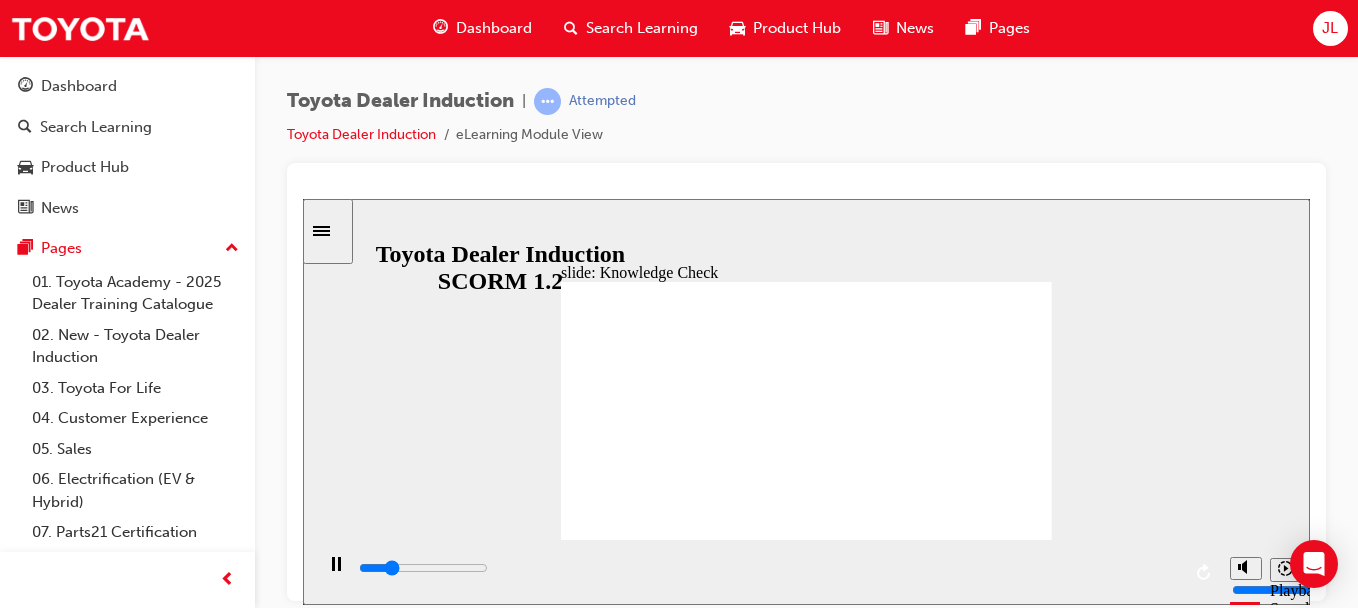 type on "1100" 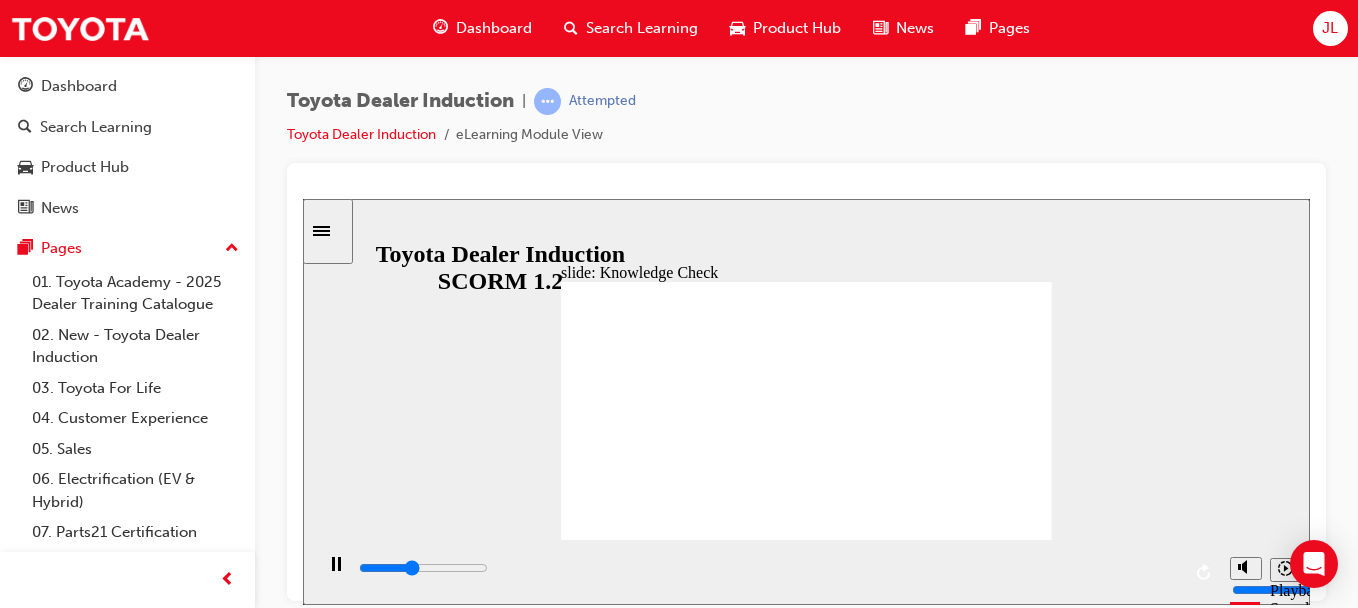 click 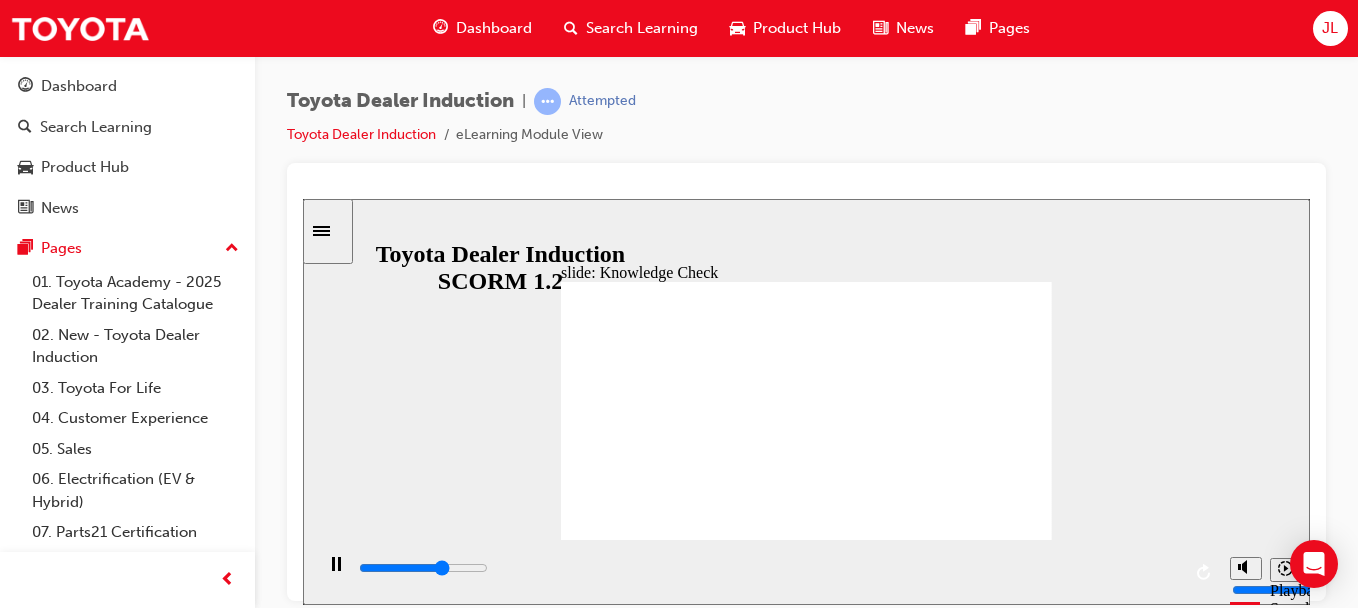 click 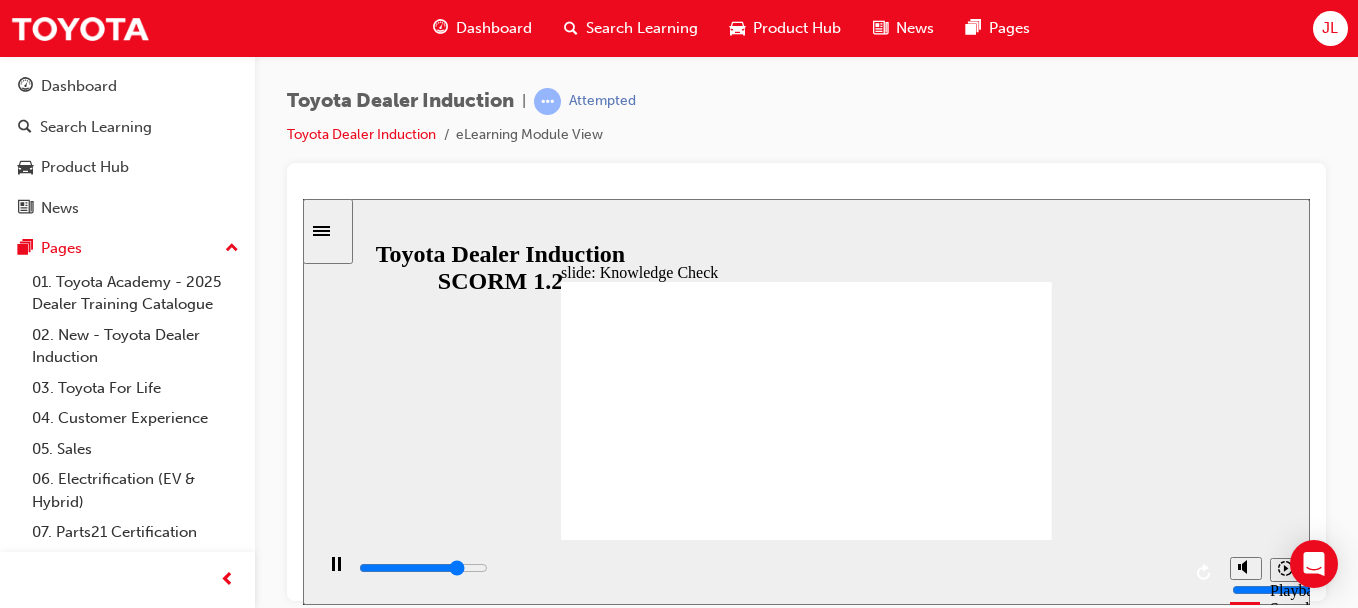 type on "4100" 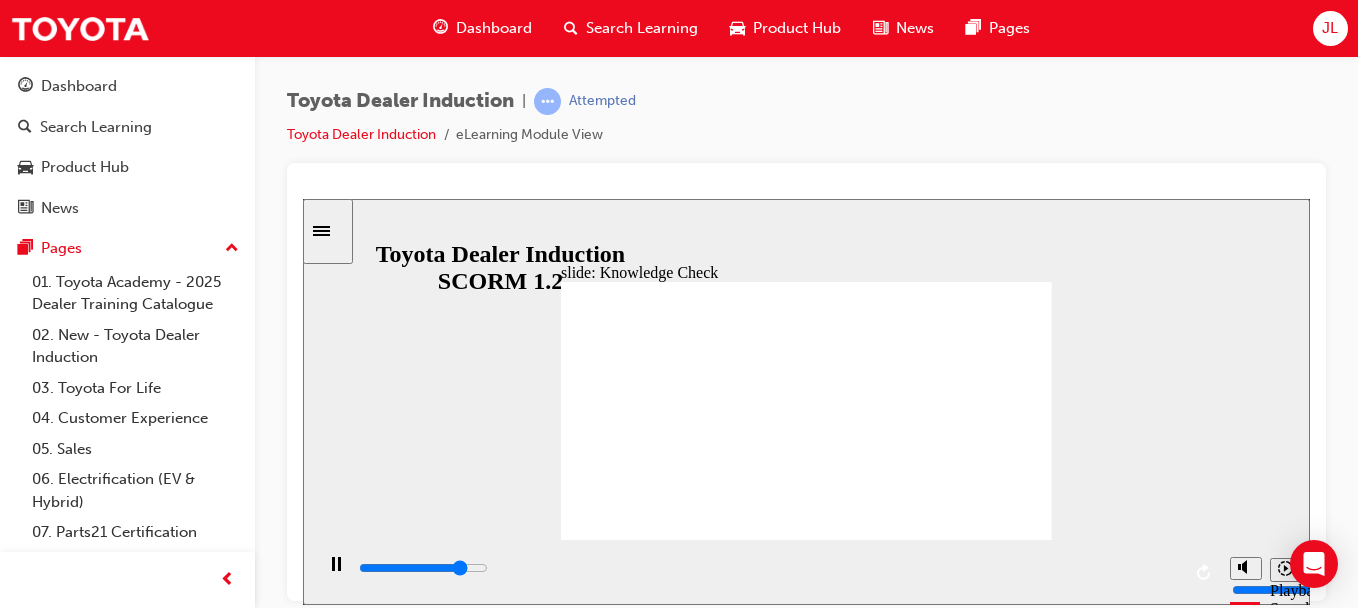 radio on "true" 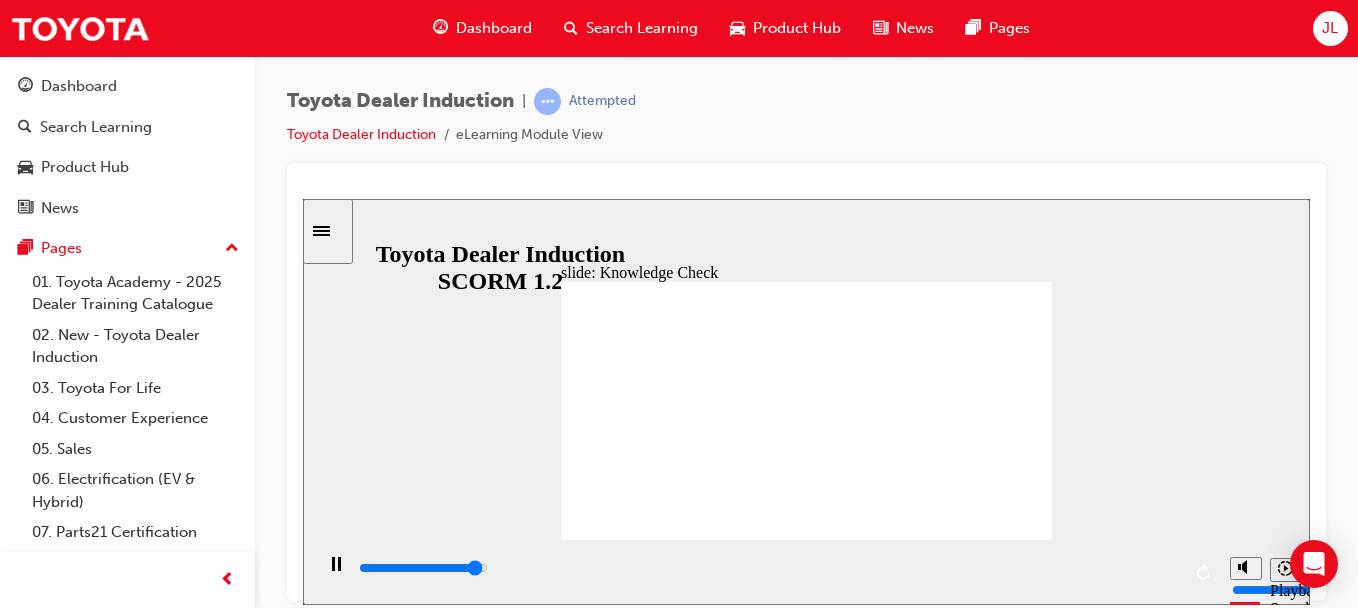 click on "slide: Knowledge Check
Rectangle 1 BACK BACK SUBMIT SUBMIT Knowledge Check When did the Toyota Manufacturing Plant in Altona, Victoria, cease its operations? Select the correct answer: 2016 2019 2018 2017 Click  Submit  to check your response BACK BACK 2019 2018 2017 2016 When did the Toyota Manuacturing Plant in Altona, Victoria, cease its operations? Select the correct answer: Click  Submit  to check your response SUBMIT SUBMIT Knowledge Check Back to top
Playback Speed" at bounding box center [806, 401] 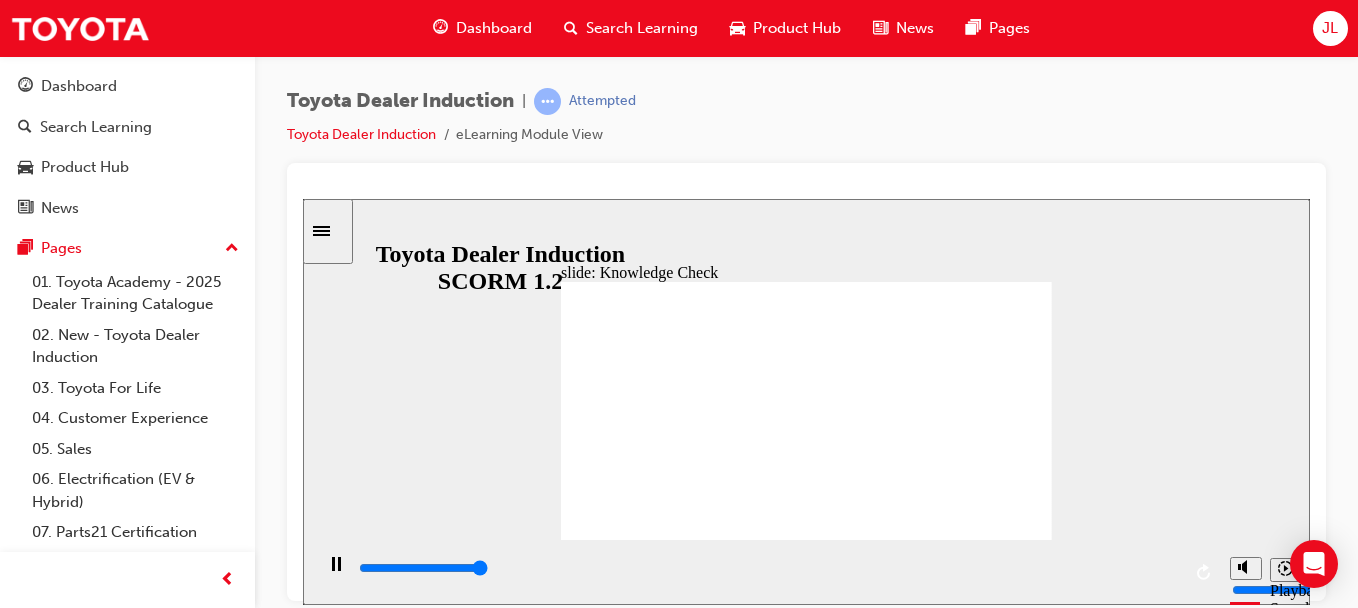 click 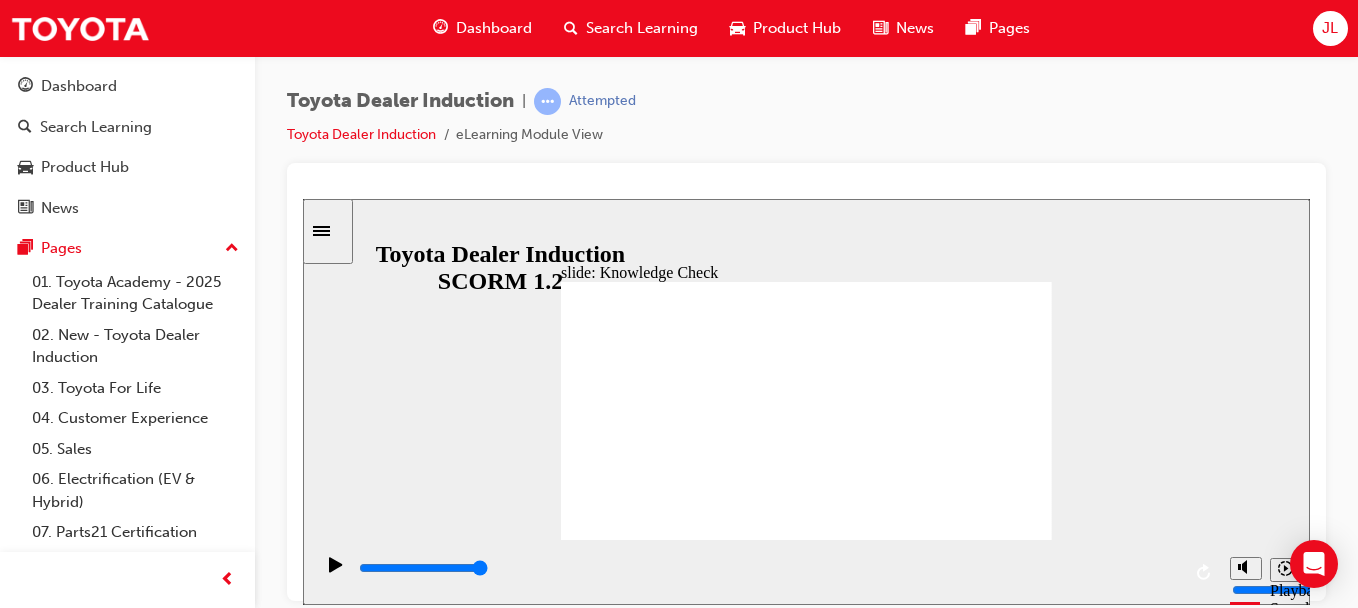 click 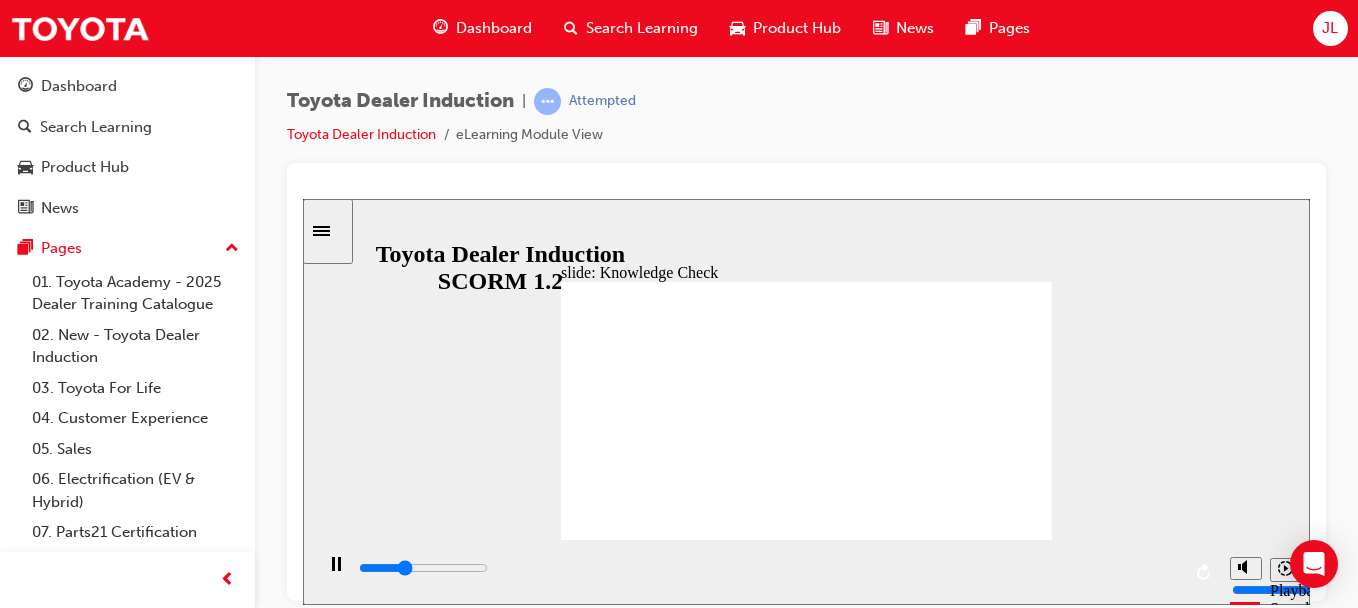 type on "1700" 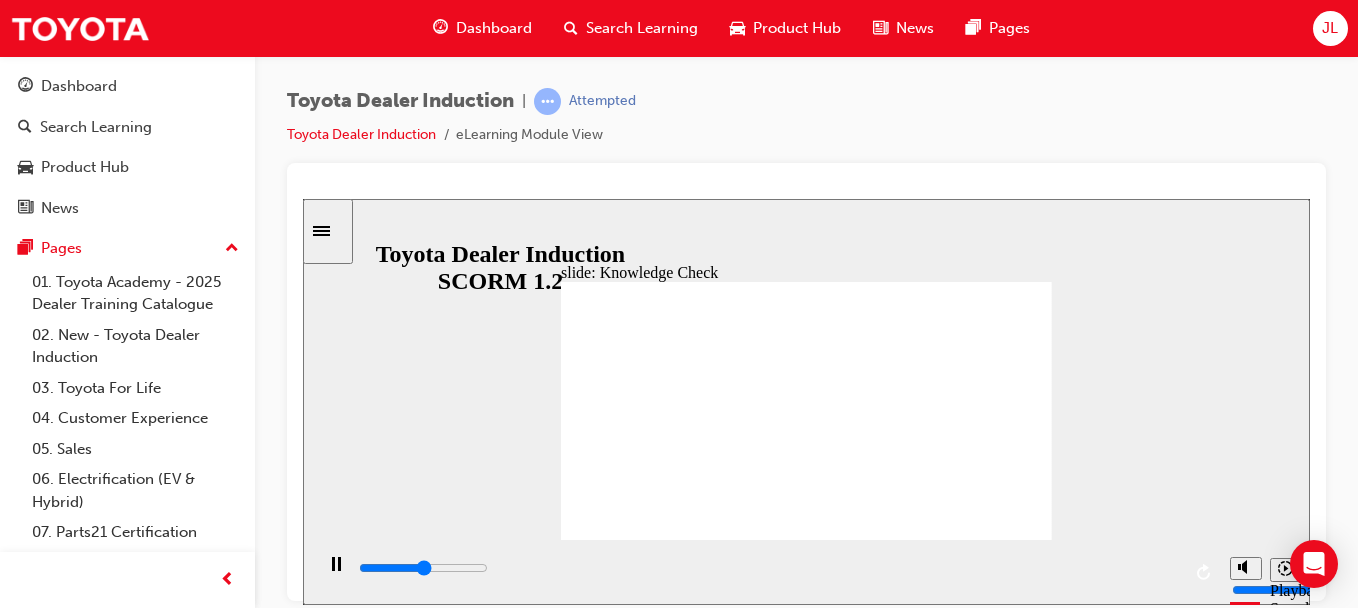 click 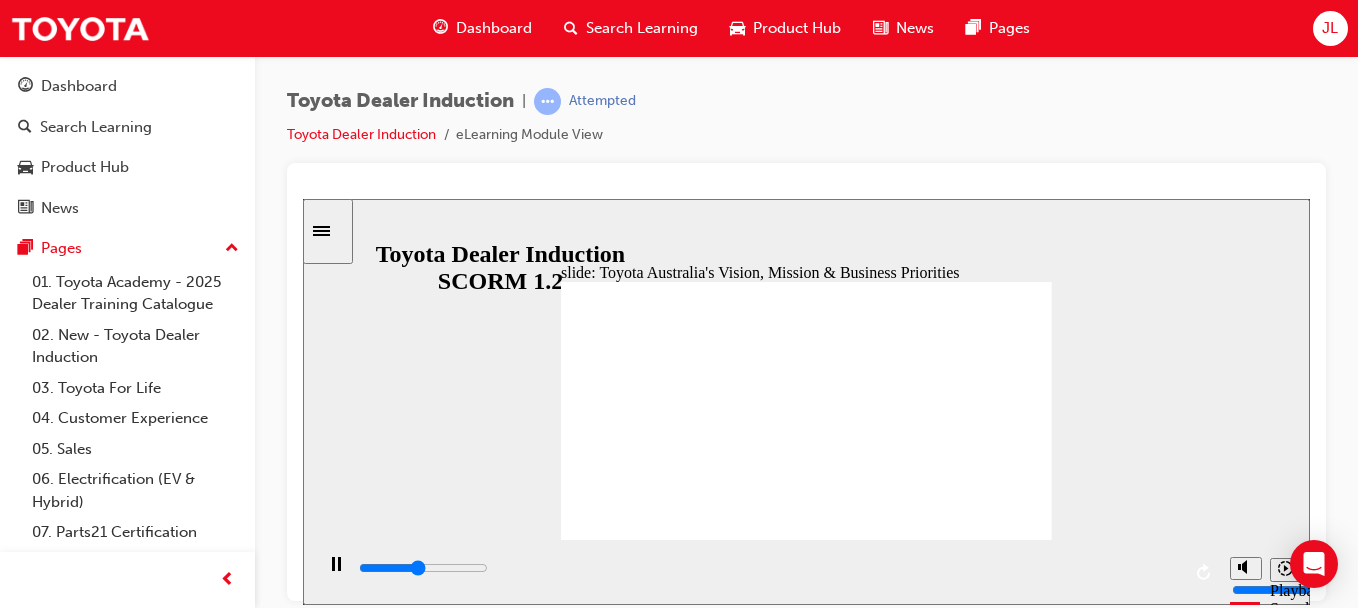 click 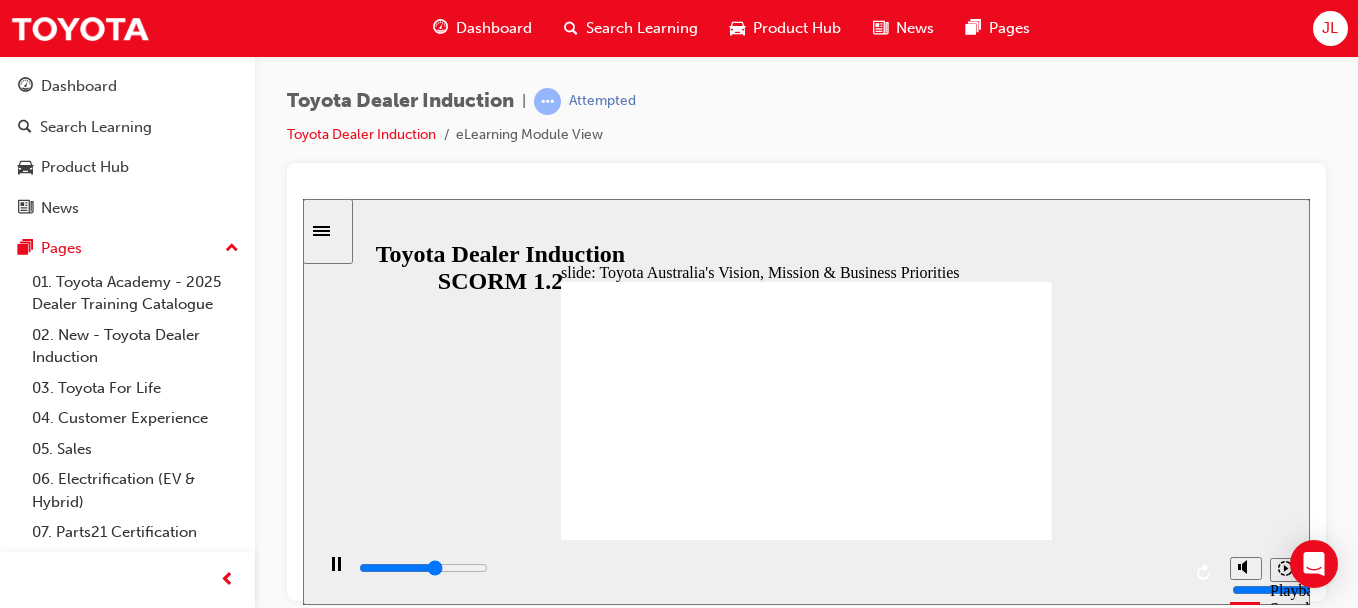 click 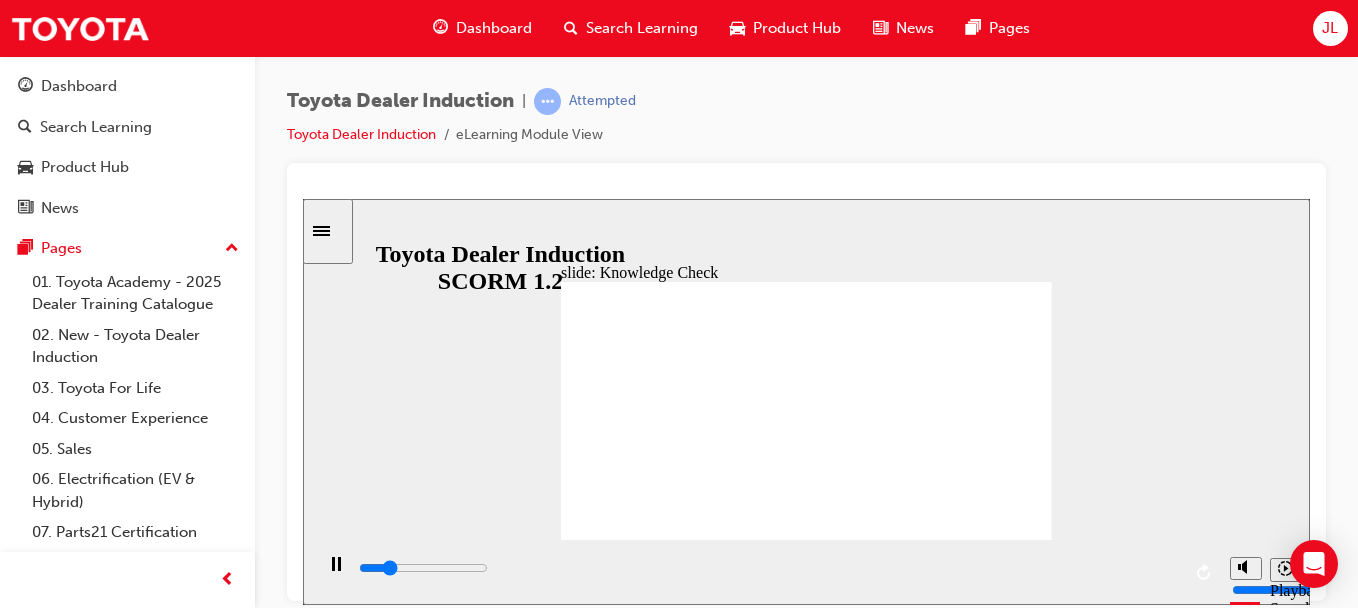 type on "1000" 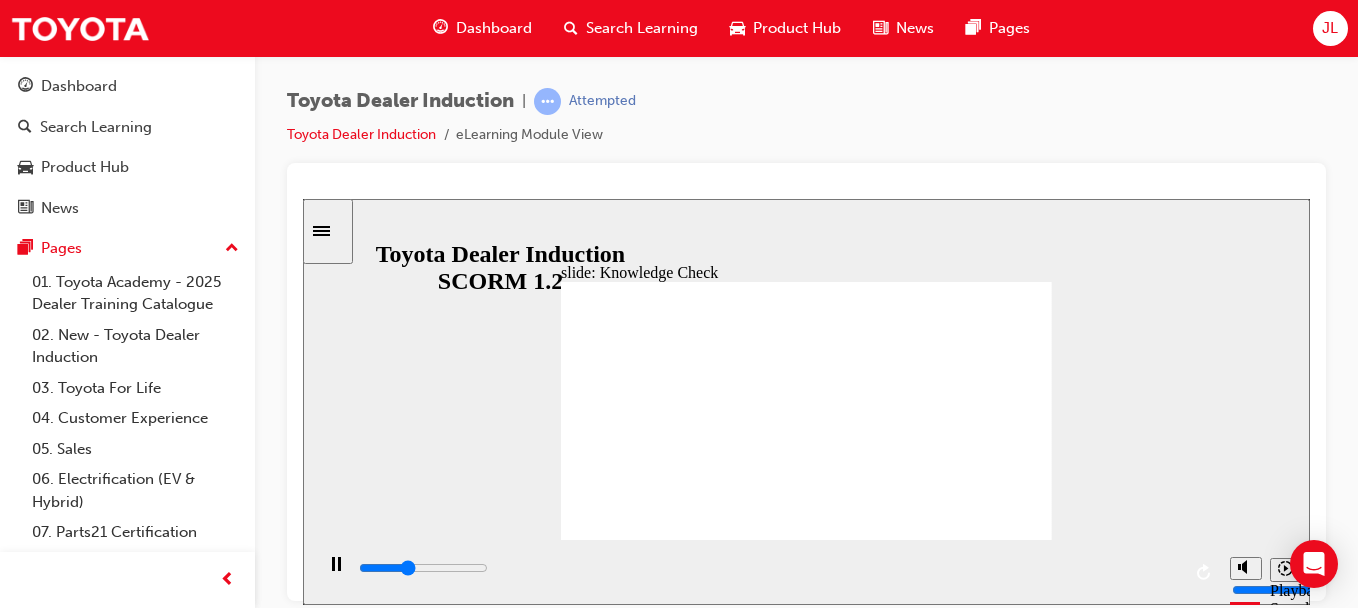 click 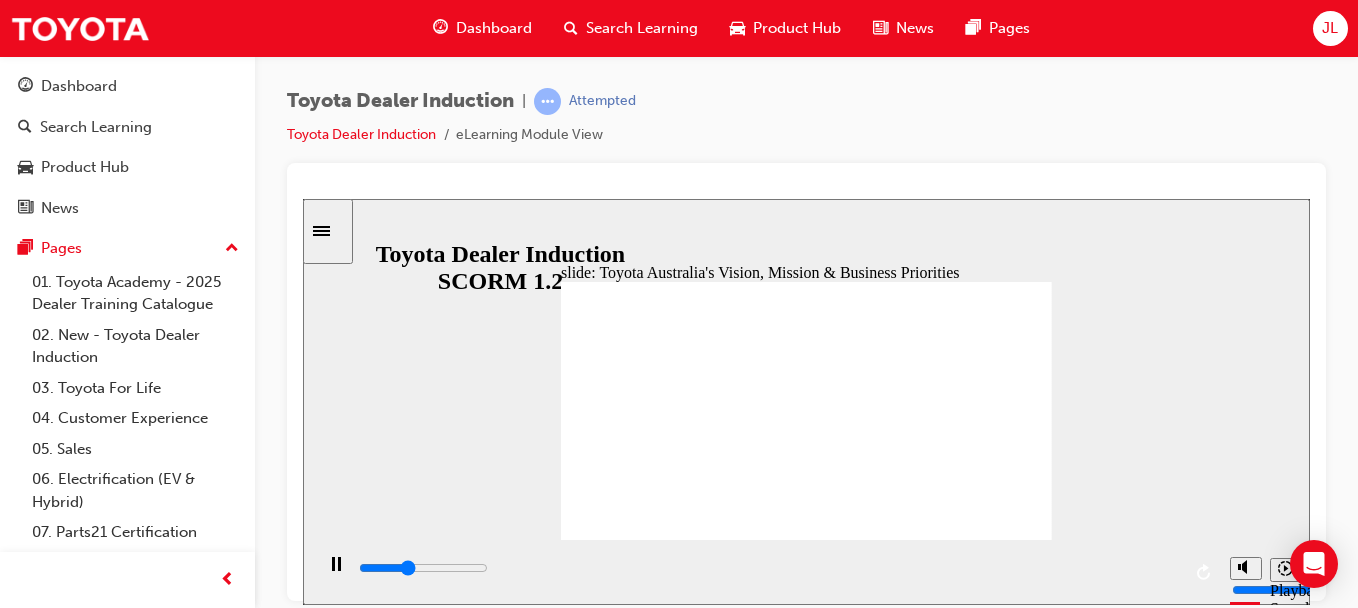 click on "NEXT NEXT" at bounding box center (1008, 1724) 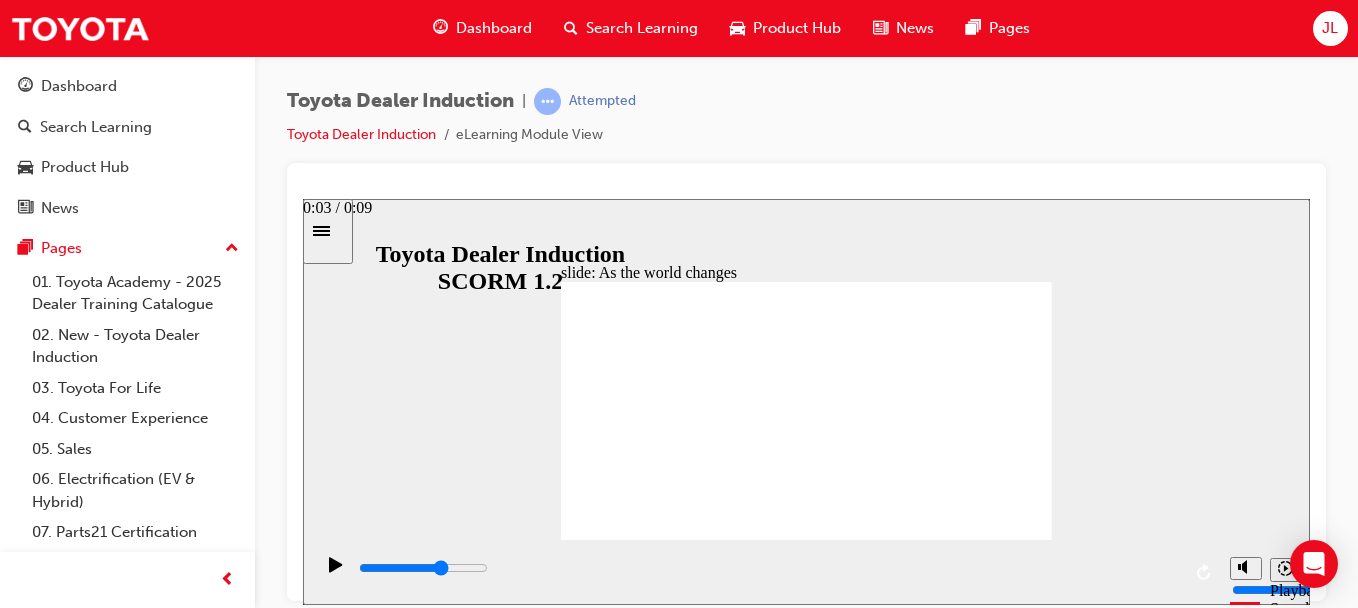 drag, startPoint x: 689, startPoint y: 567, endPoint x: 900, endPoint y: 522, distance: 215.74522 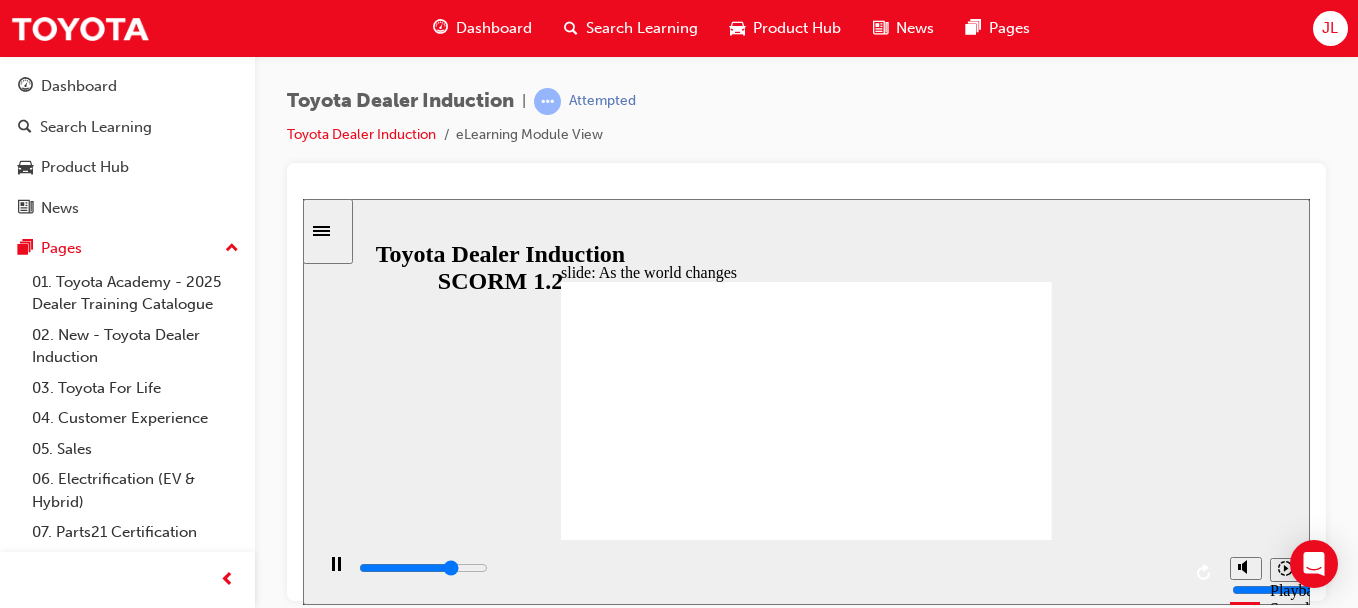 click 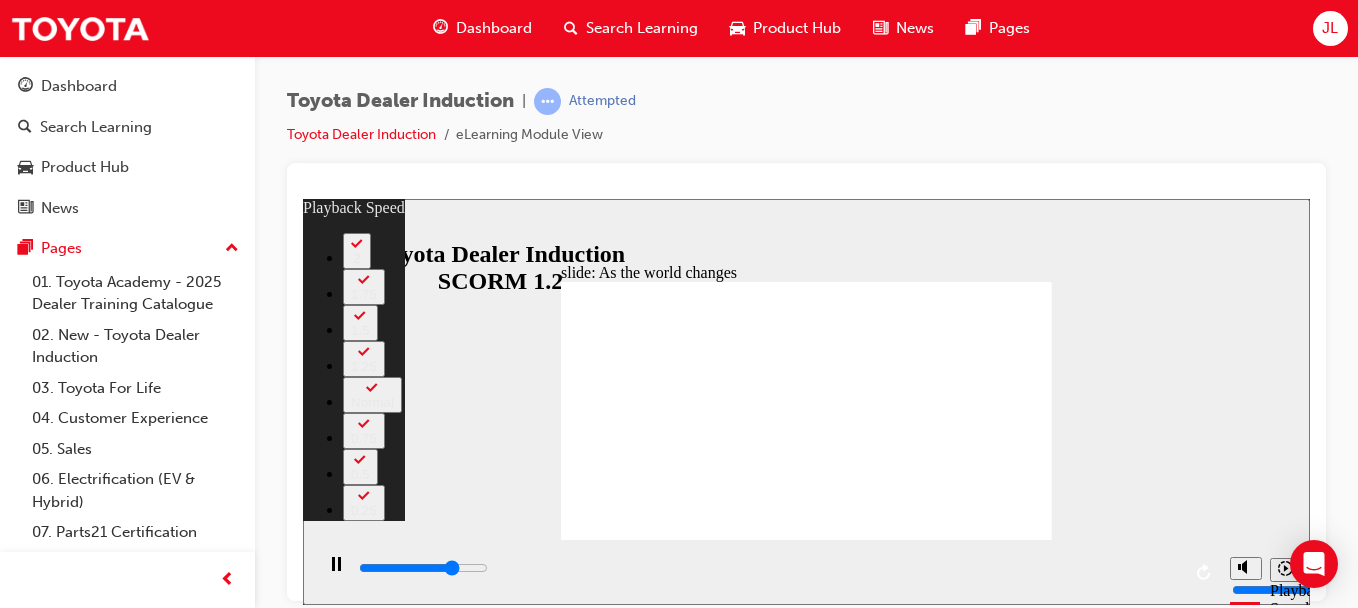 type on "7000" 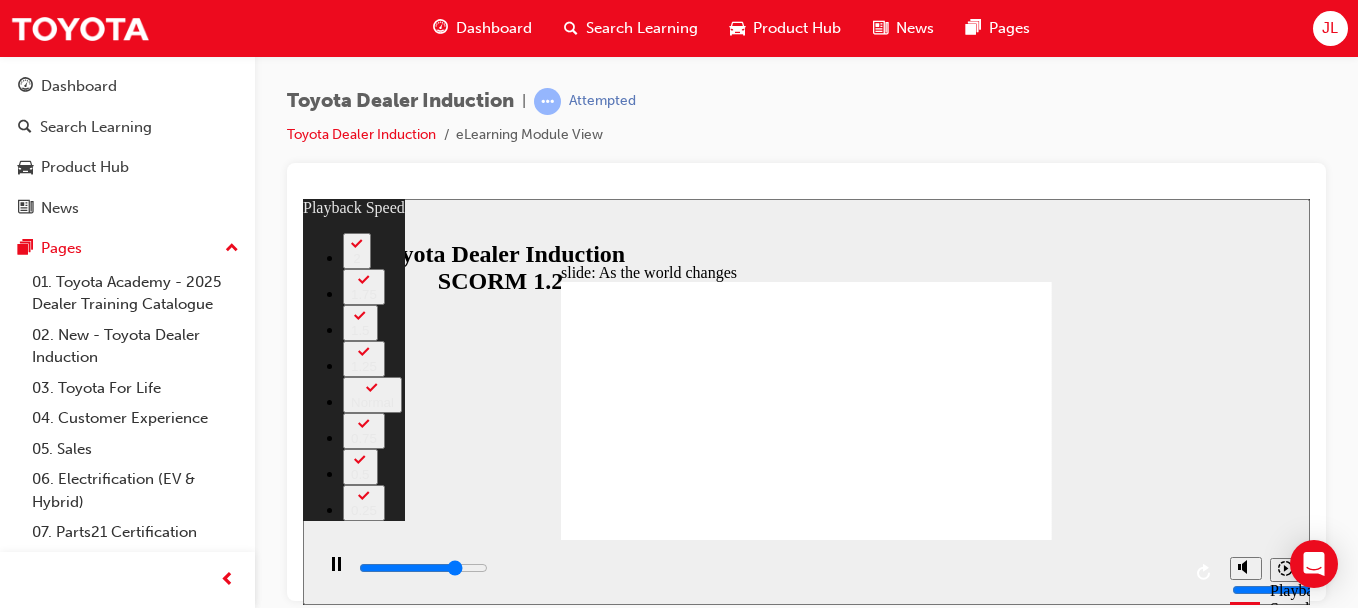 type on "7200" 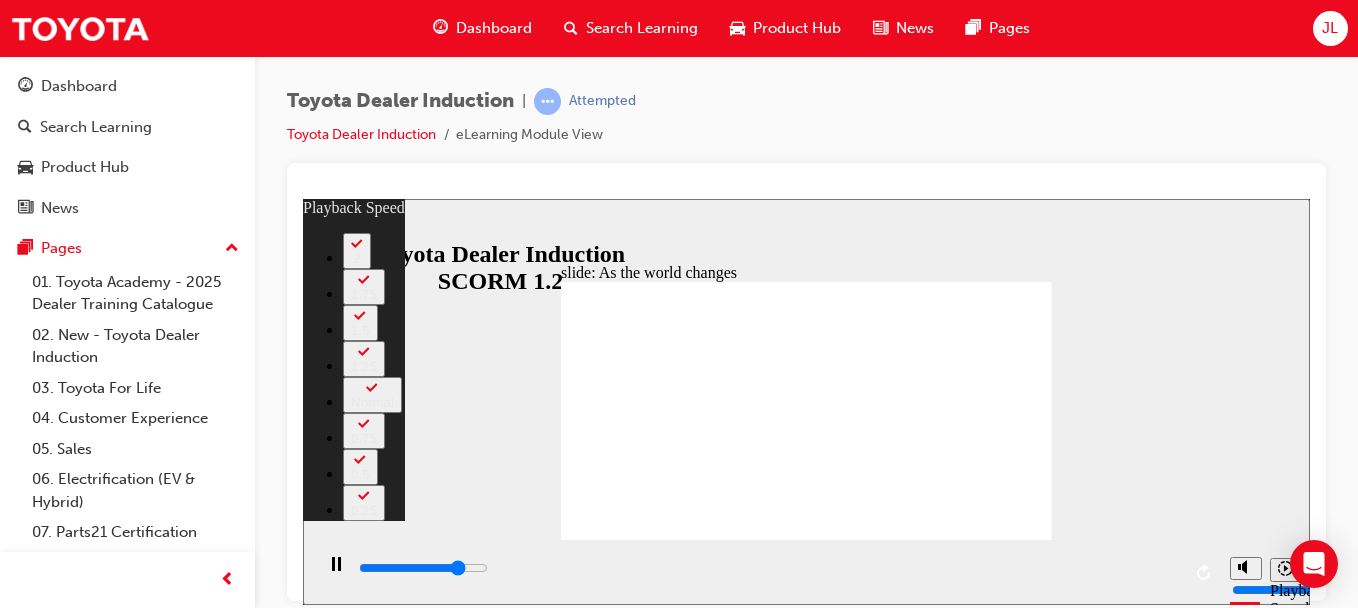 type on "7500" 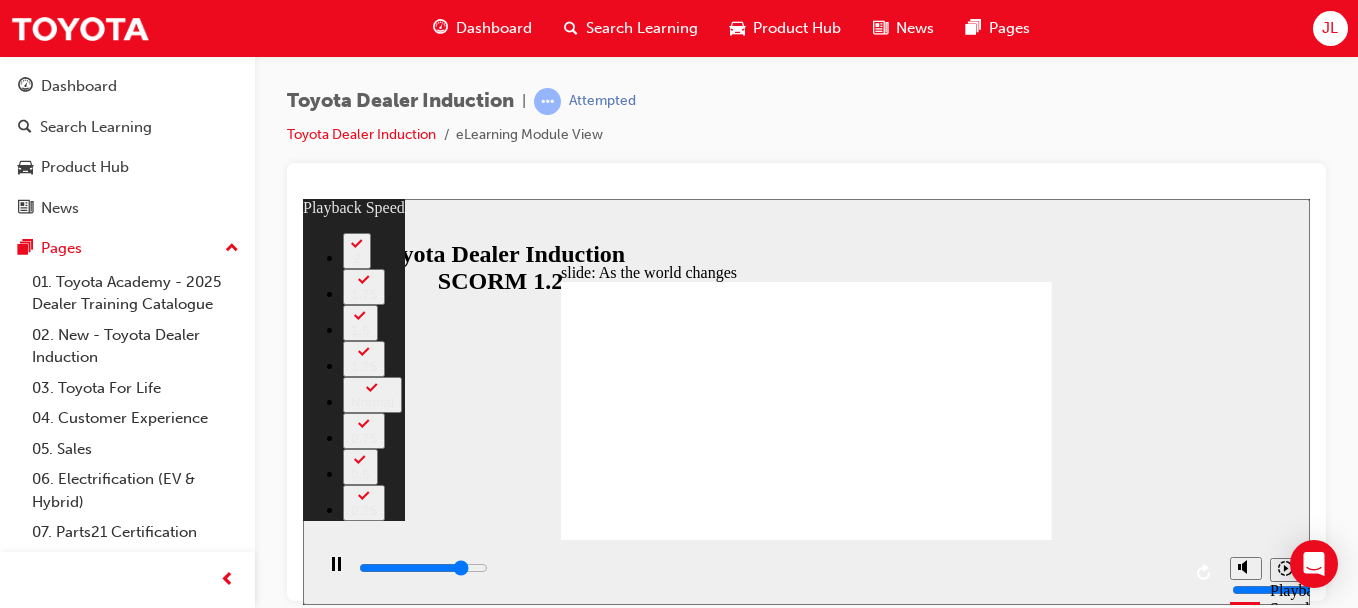 type on "7700" 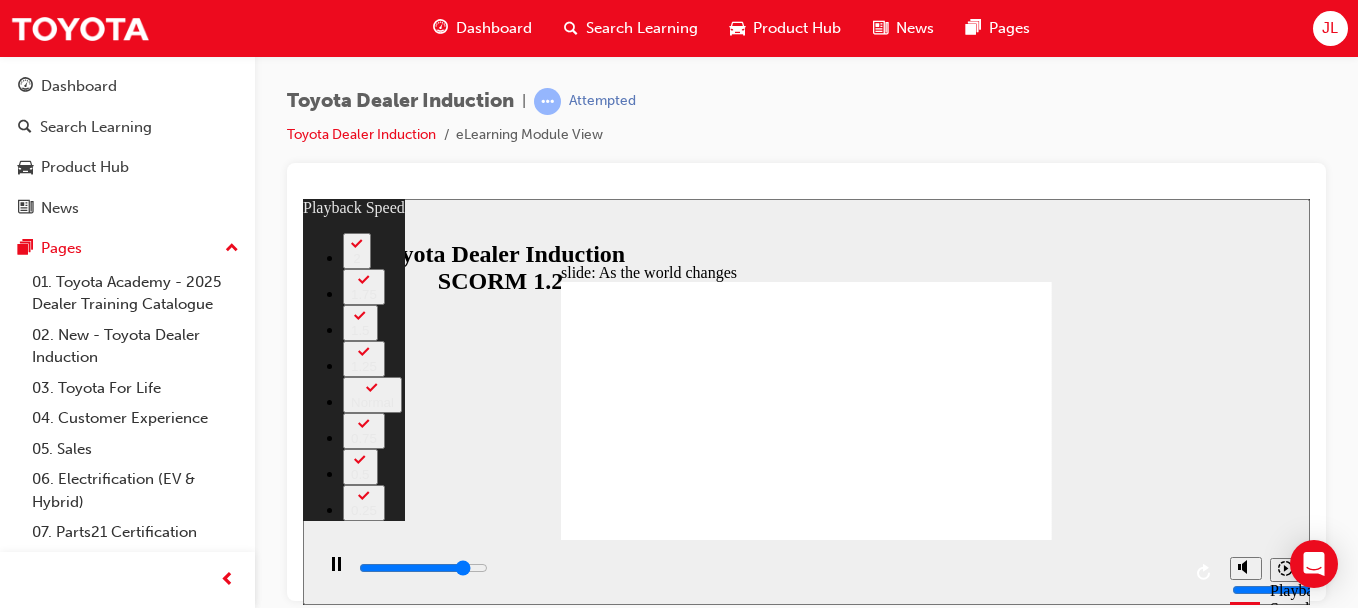 type on "7900" 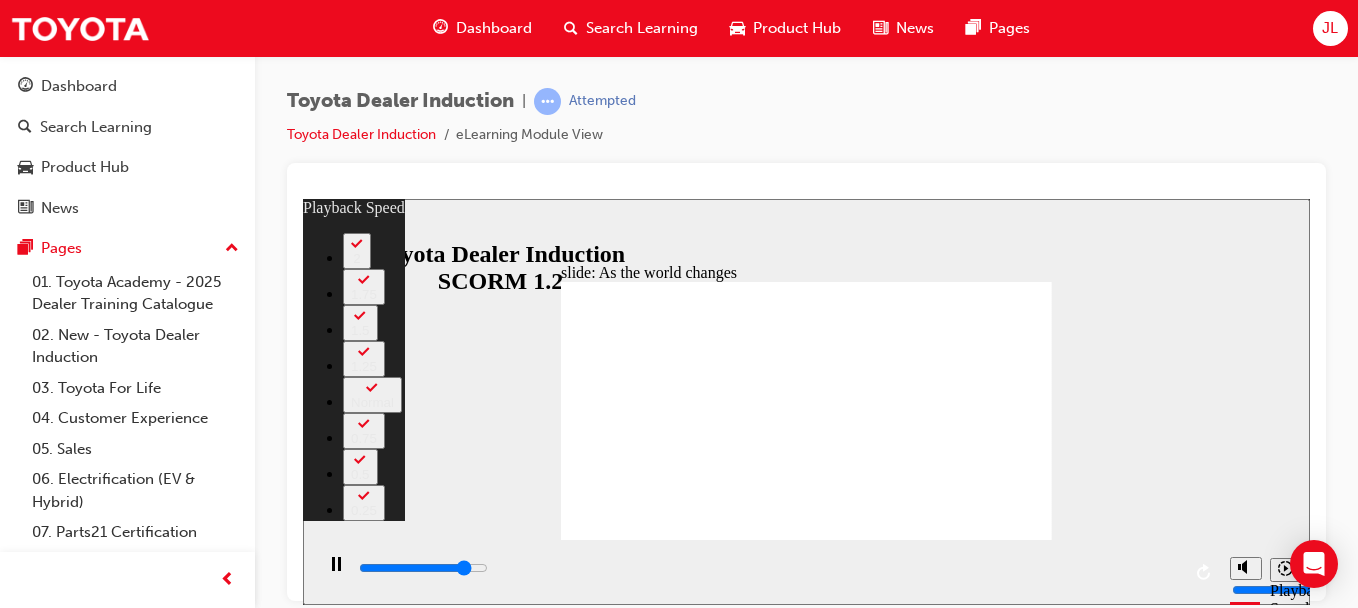 type on "8000" 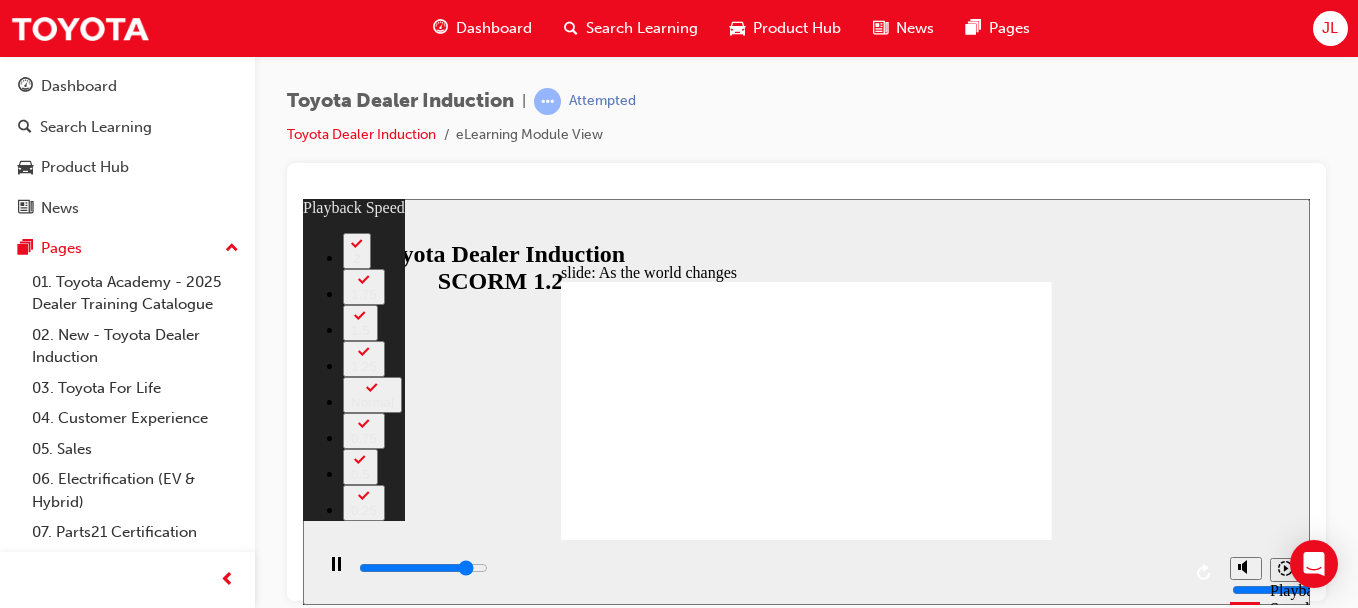 drag, startPoint x: 750, startPoint y: 496, endPoint x: 907, endPoint y: 478, distance: 158.02847 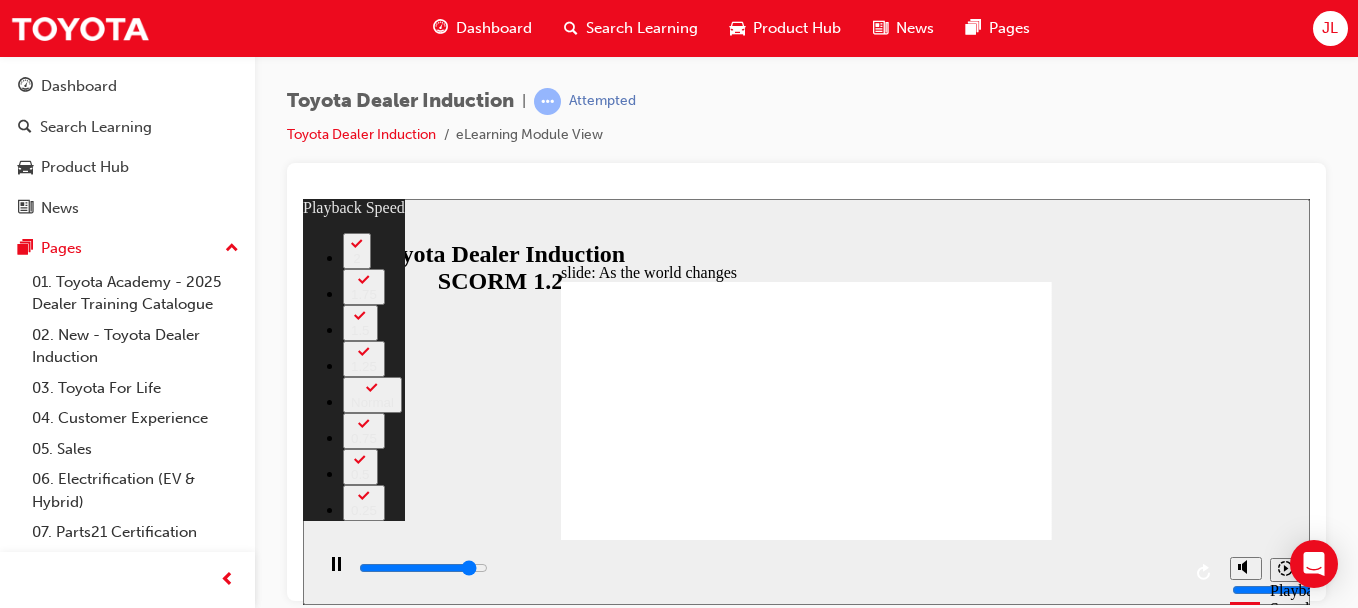 type on "8400" 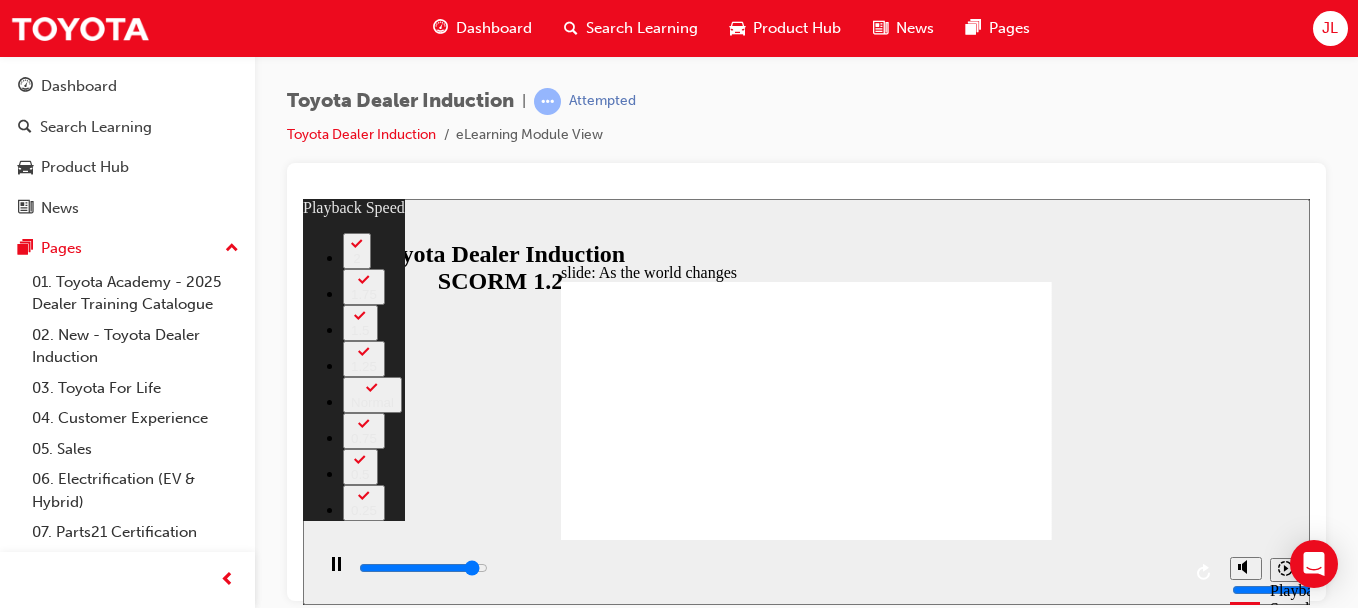 type on "8700" 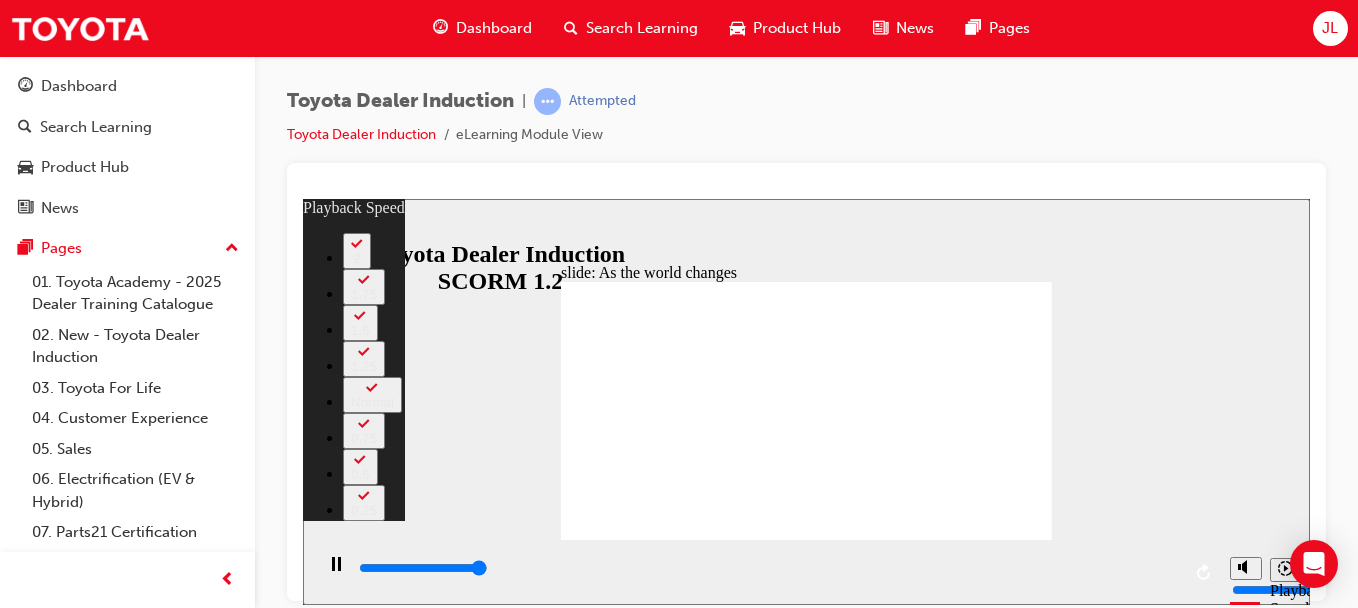 drag, startPoint x: 928, startPoint y: 498, endPoint x: 1002, endPoint y: 482, distance: 75.70998 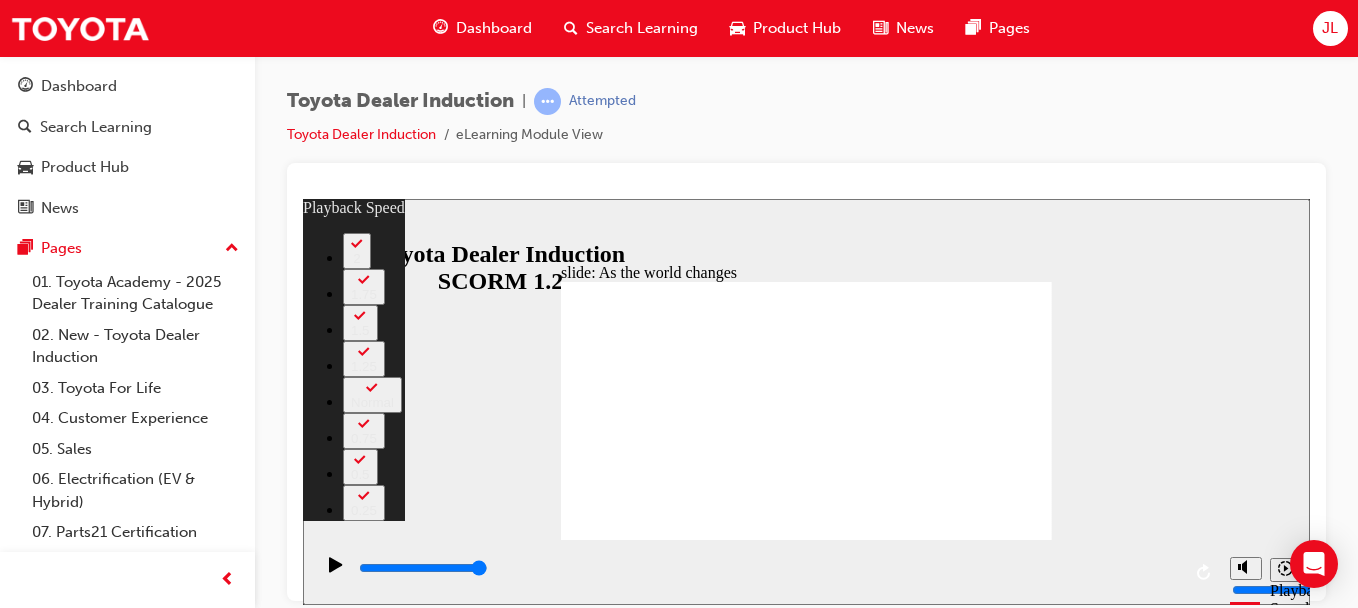 drag, startPoint x: 1014, startPoint y: 494, endPoint x: 1042, endPoint y: 490, distance: 28.284271 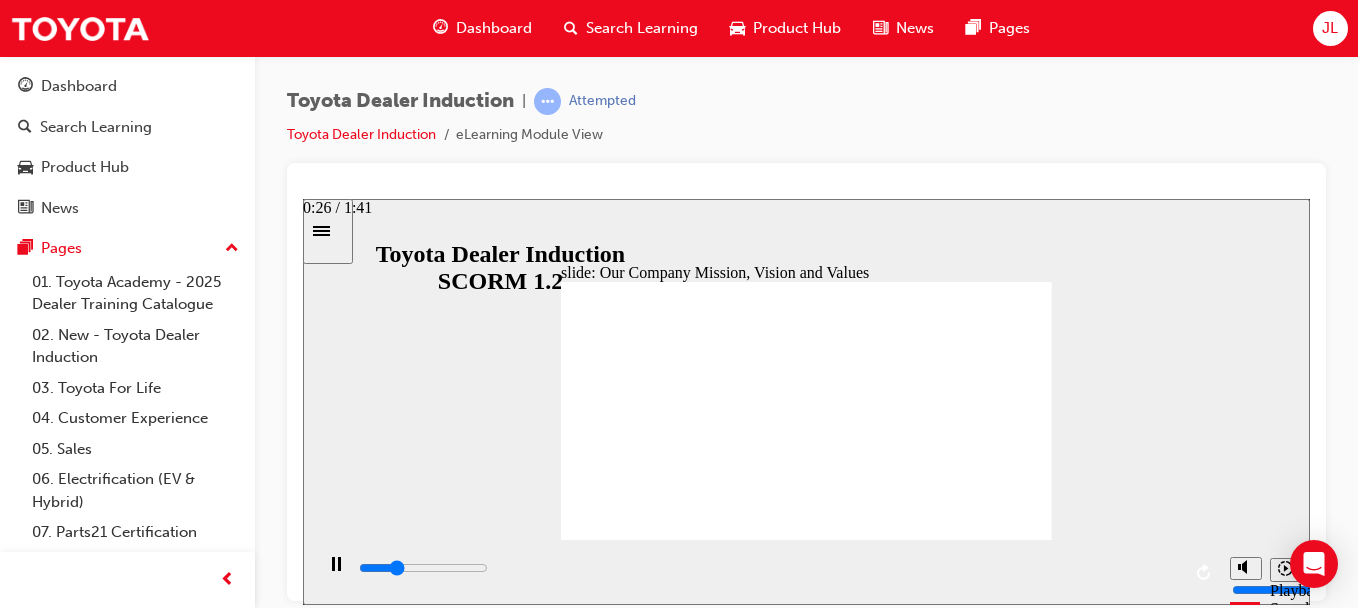 click at bounding box center [423, 567] 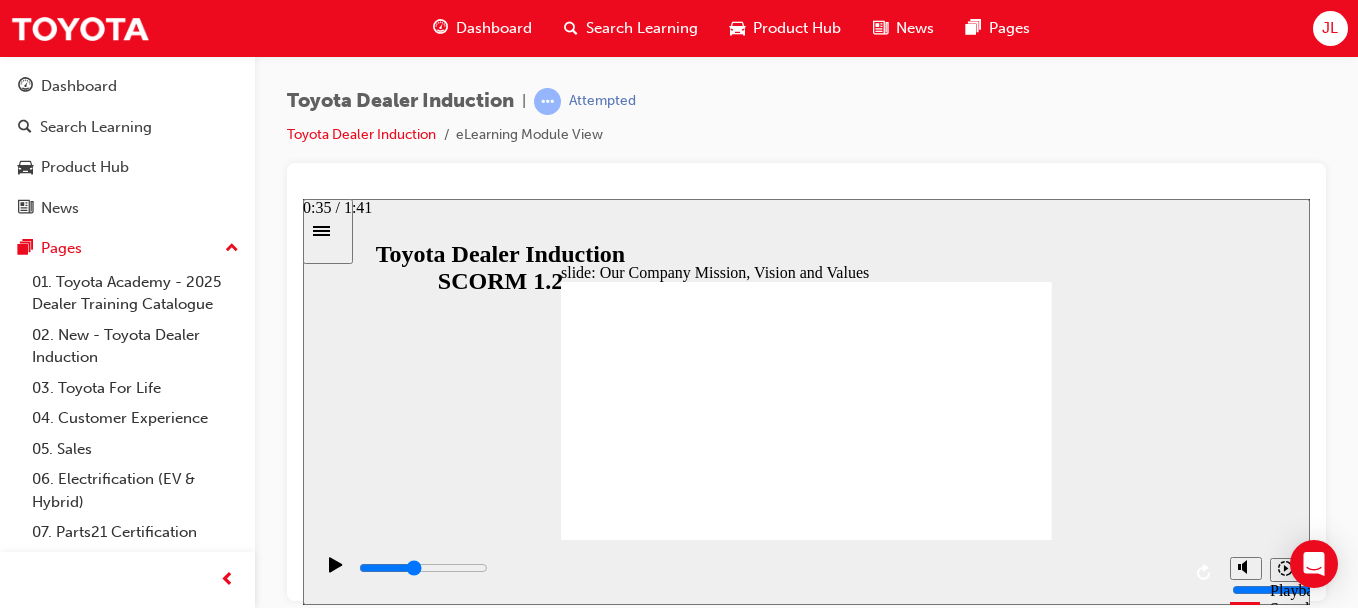 drag, startPoint x: 641, startPoint y: 561, endPoint x: 736, endPoint y: 549, distance: 95.7549 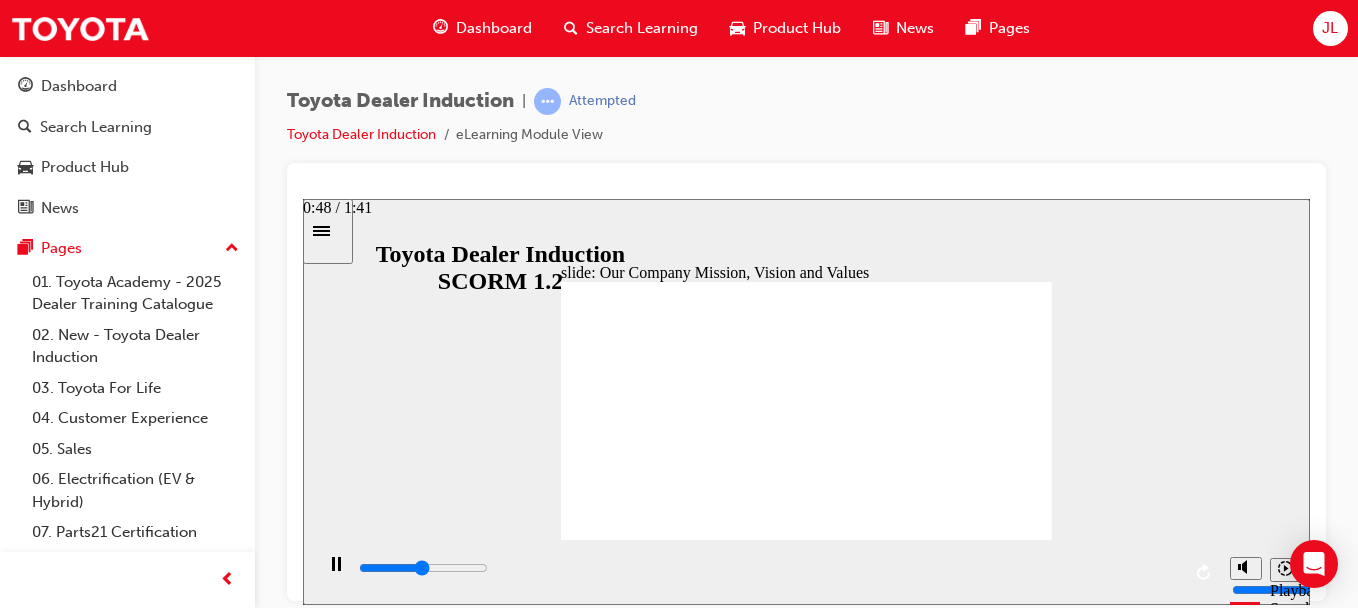 drag, startPoint x: 757, startPoint y: 570, endPoint x: 947, endPoint y: 546, distance: 191.5098 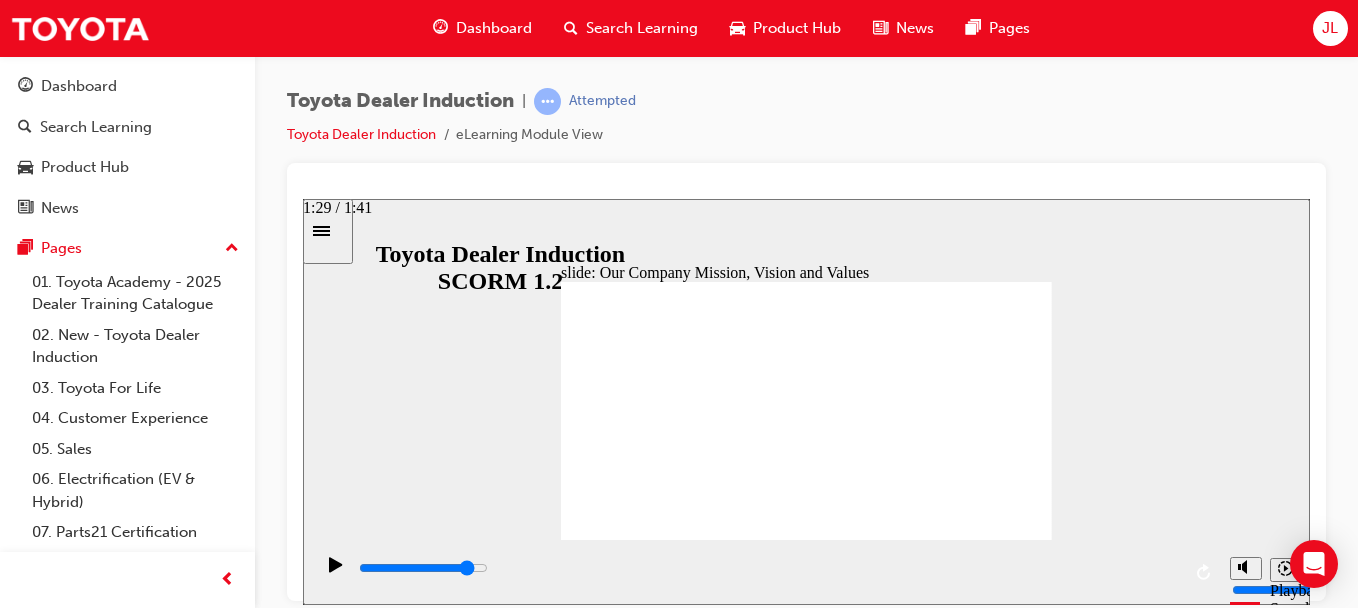 drag, startPoint x: 1006, startPoint y: 568, endPoint x: 1084, endPoint y: 562, distance: 78.23043 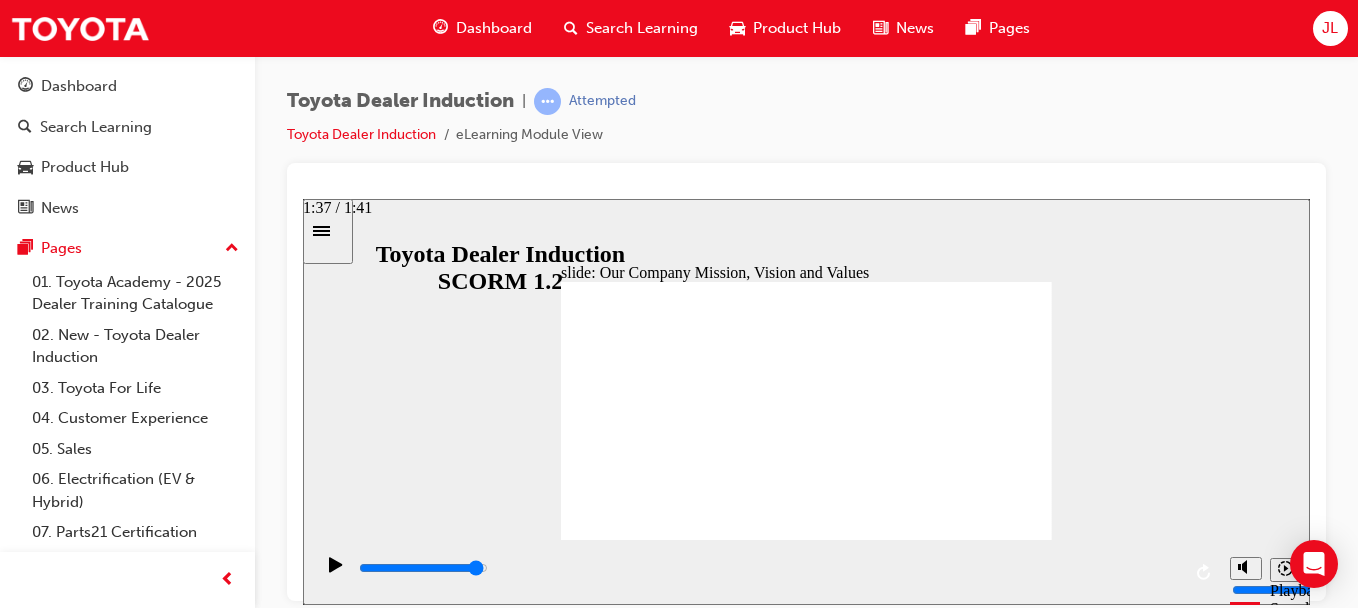 click at bounding box center (768, 572) 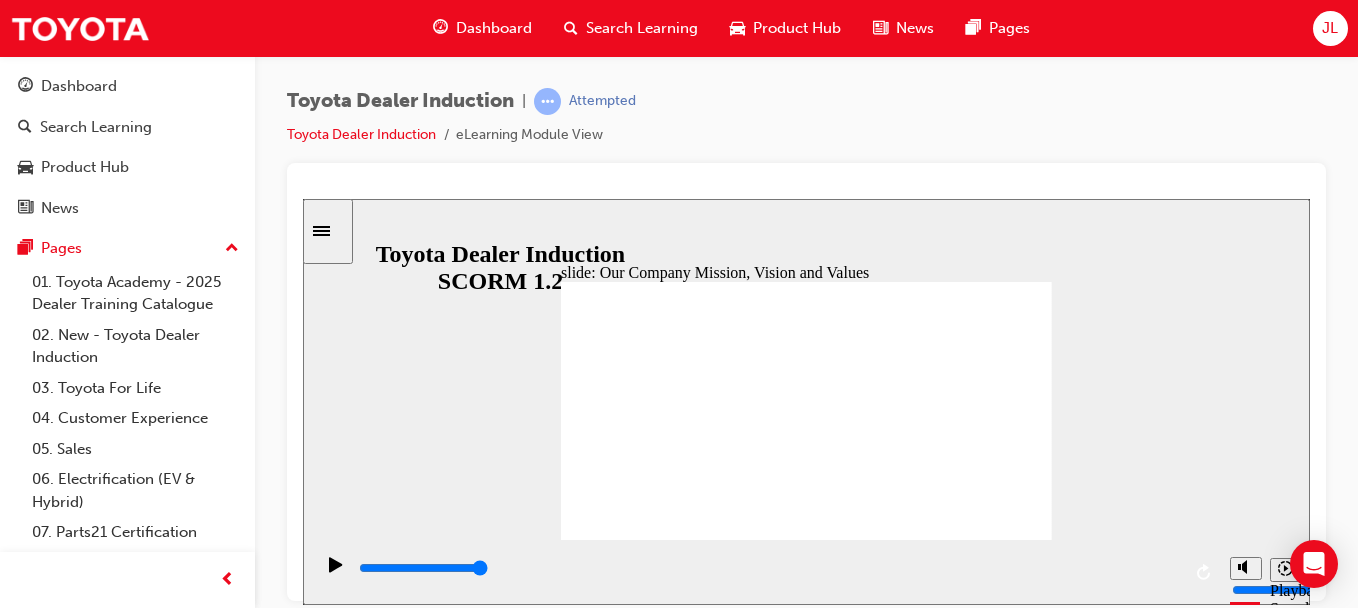 click 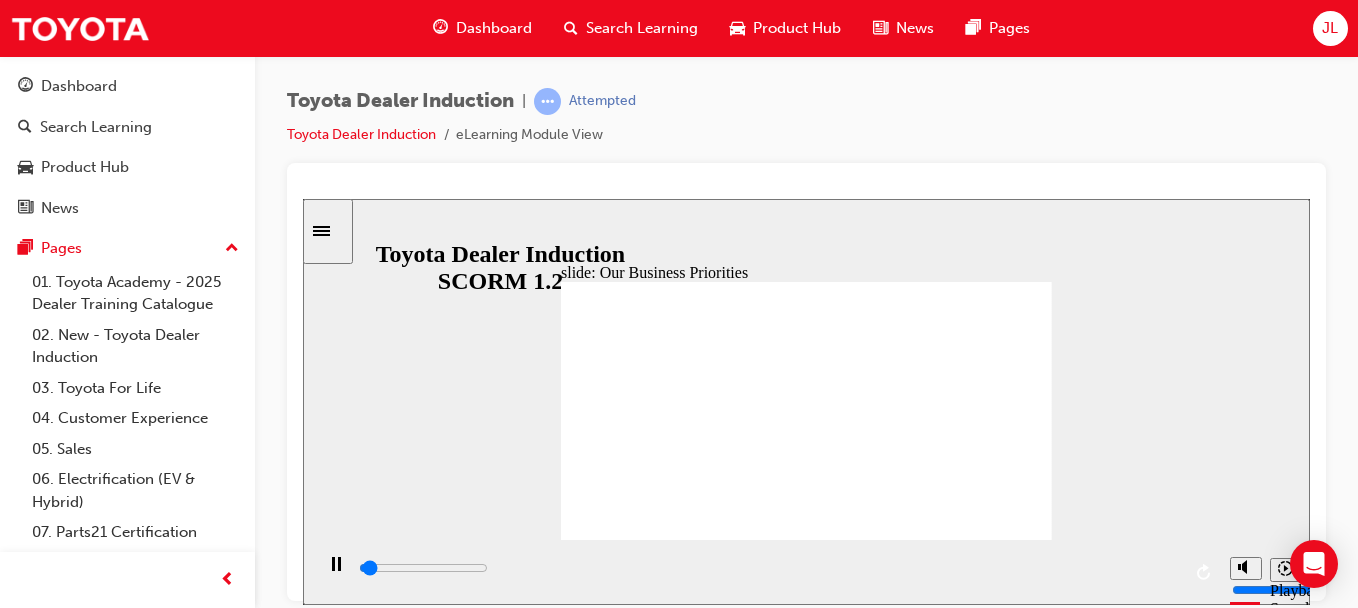 click at bounding box center [806, 1101] 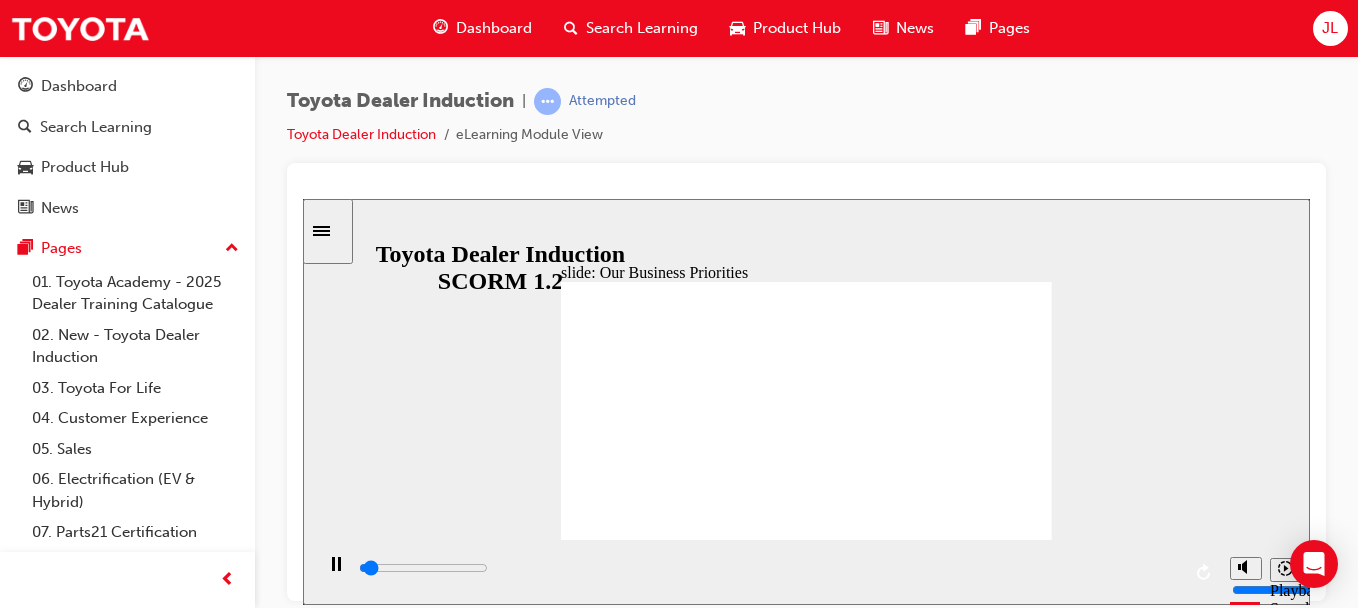 click at bounding box center (806, 1101) 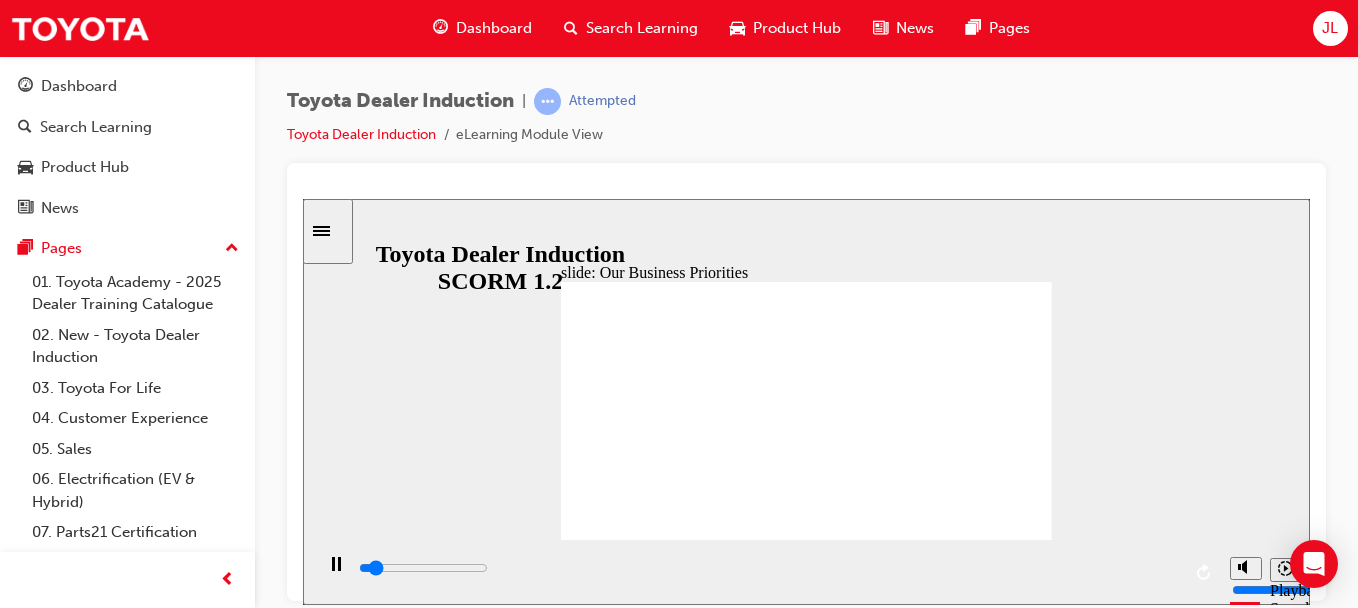 click at bounding box center (766, 571) 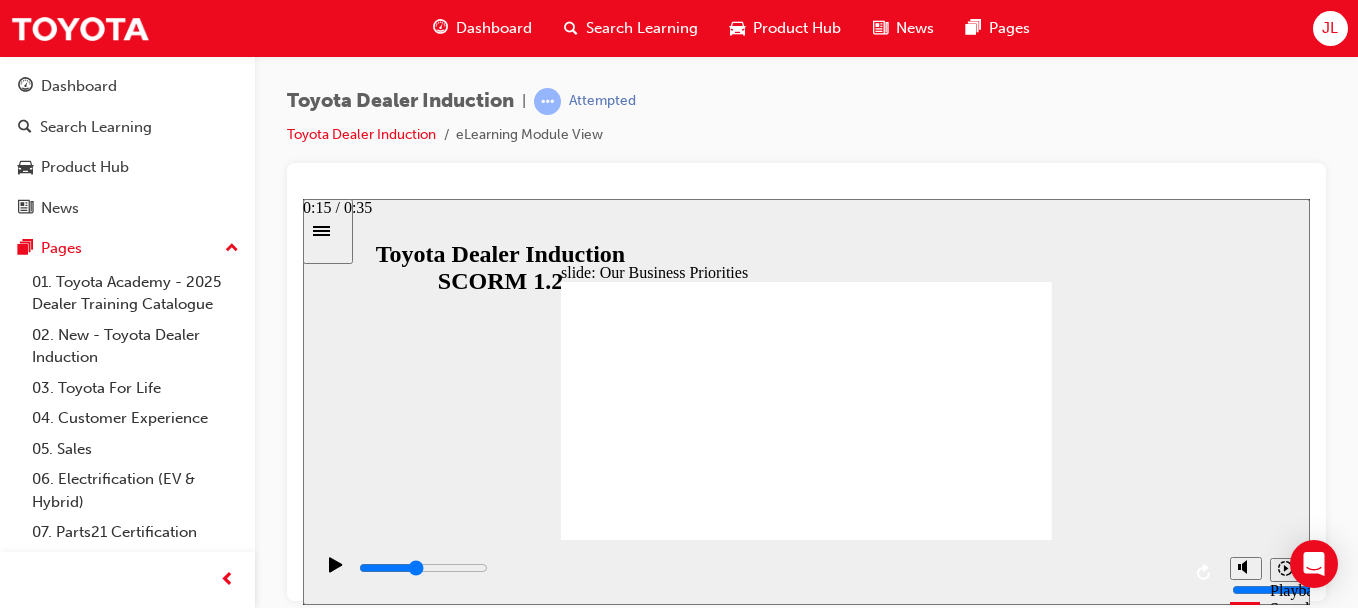 click at bounding box center (423, 567) 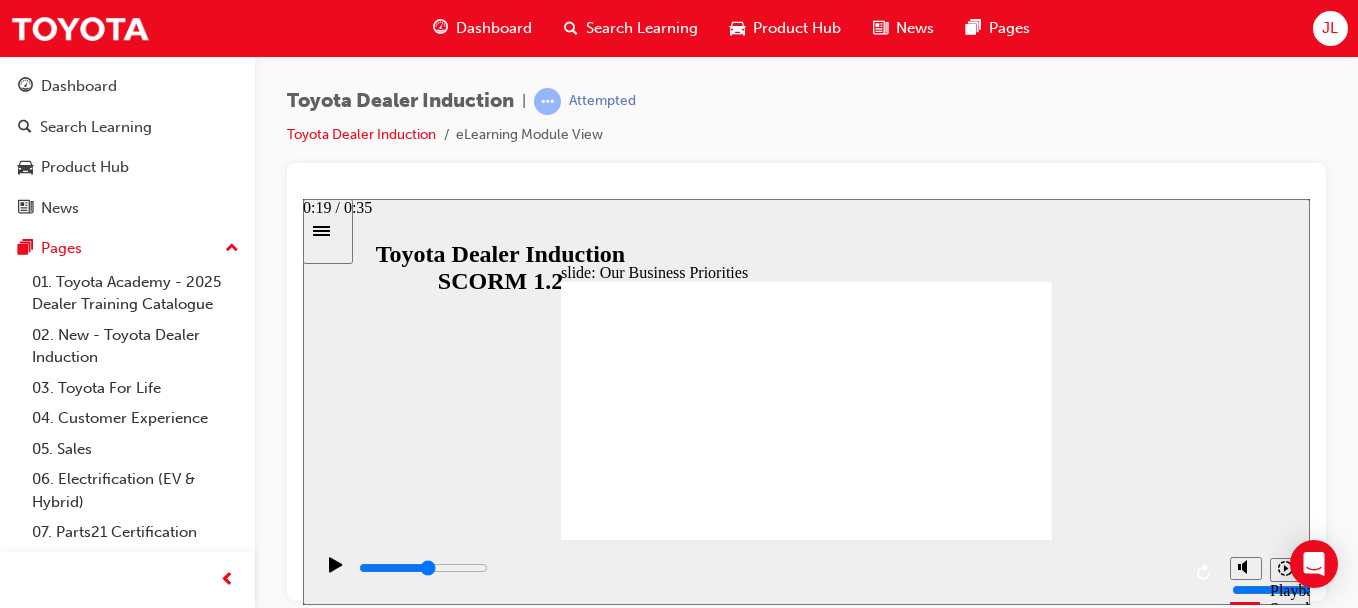 click at bounding box center [768, 572] 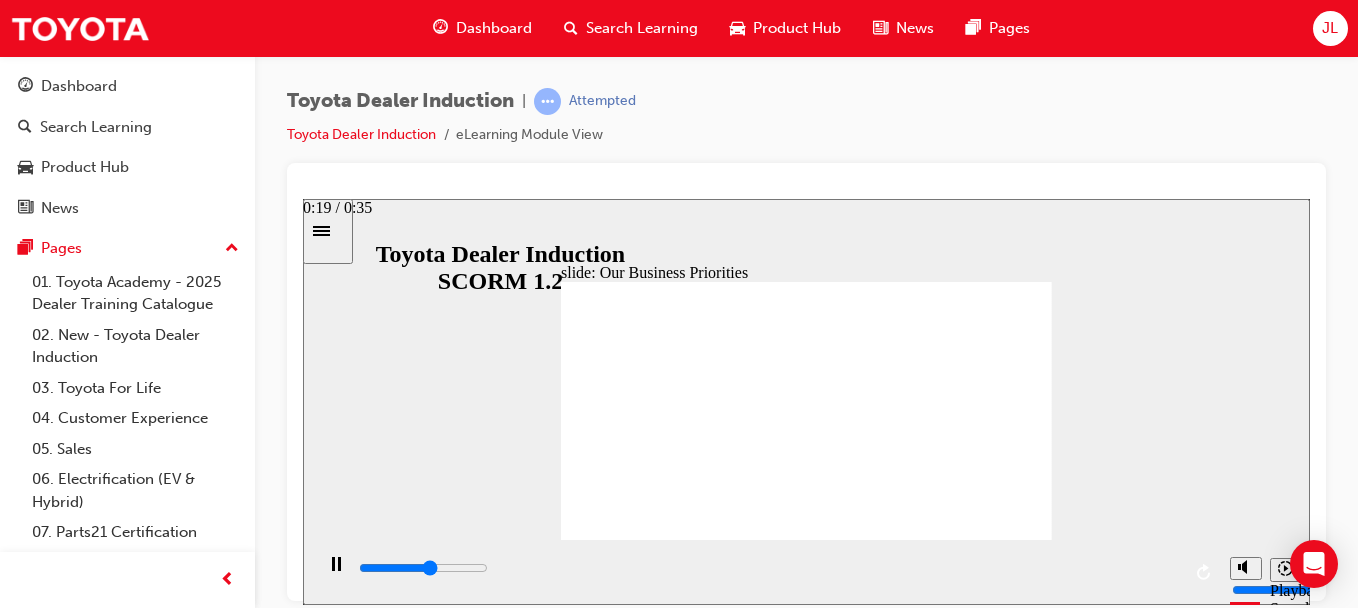 click at bounding box center (766, 571) 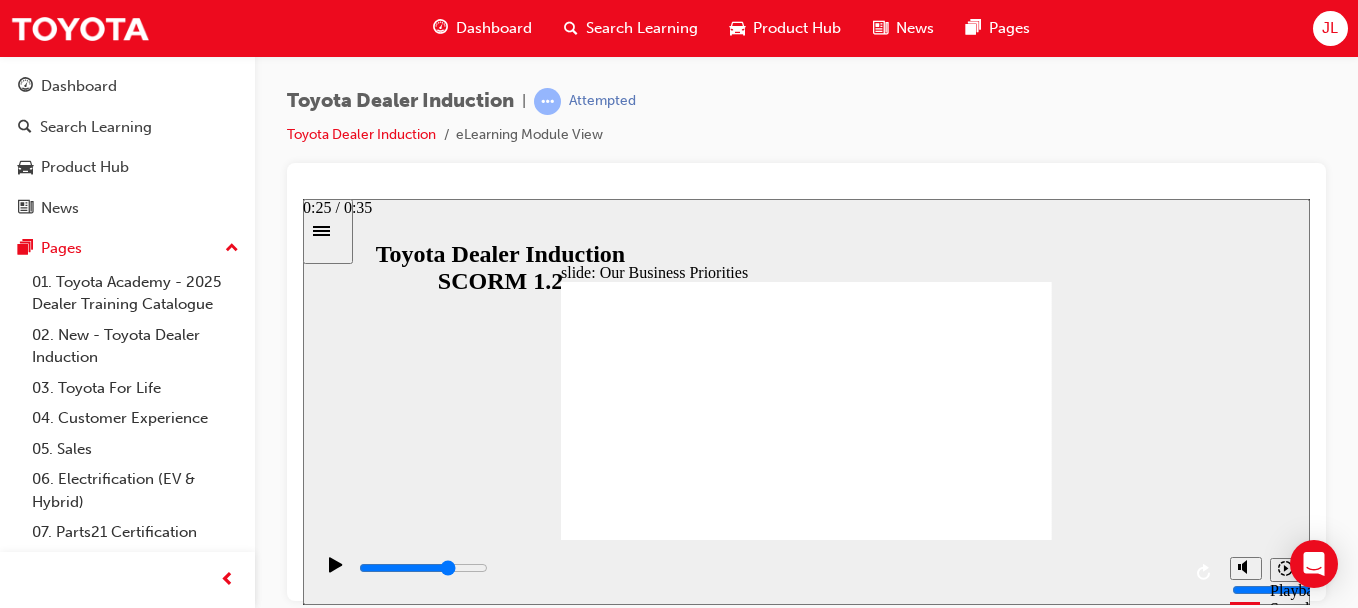 click at bounding box center (768, 572) 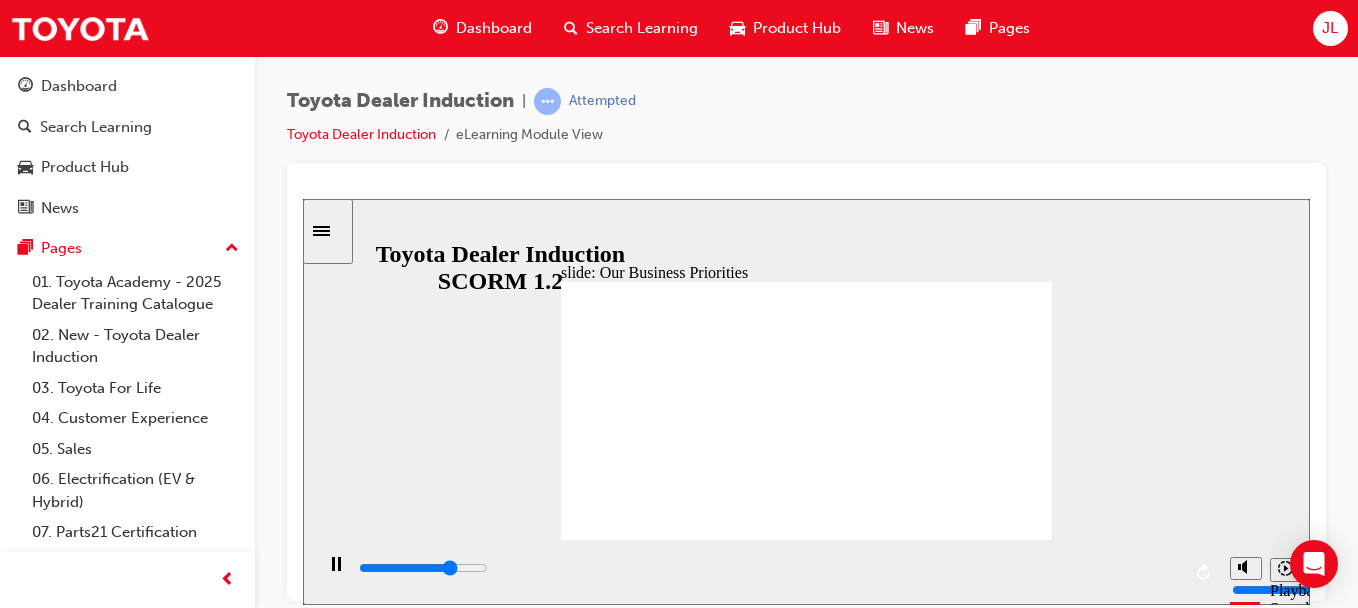 click 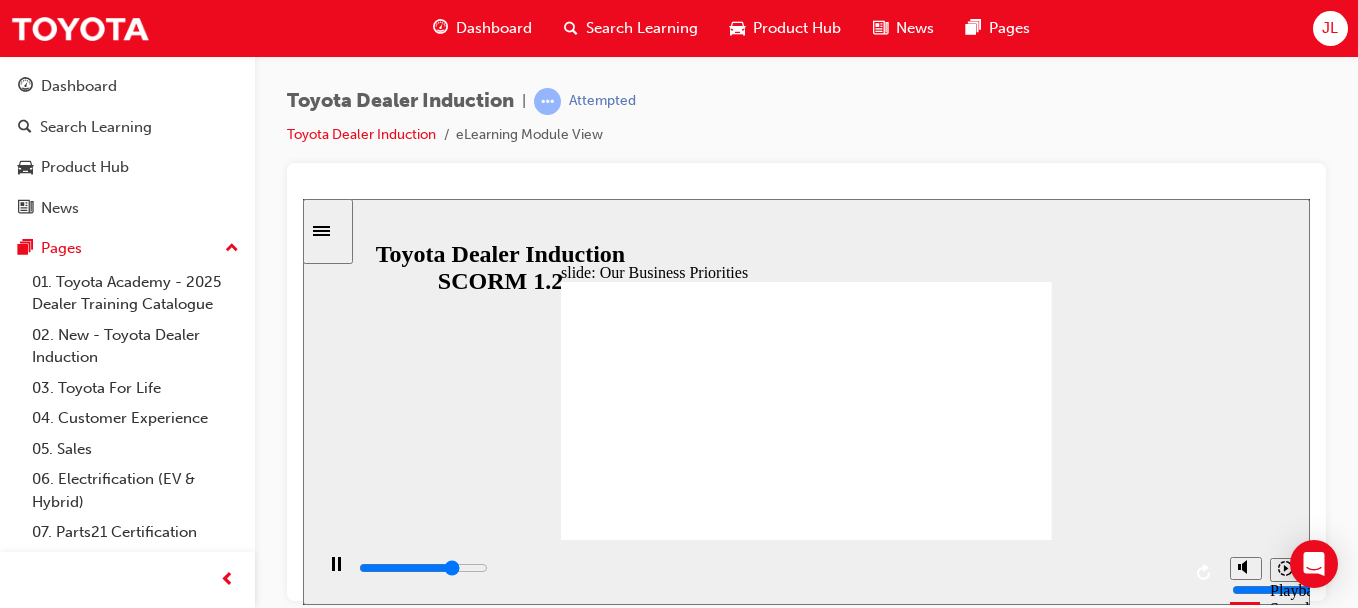 drag, startPoint x: 767, startPoint y: 324, endPoint x: 783, endPoint y: 314, distance: 18.867962 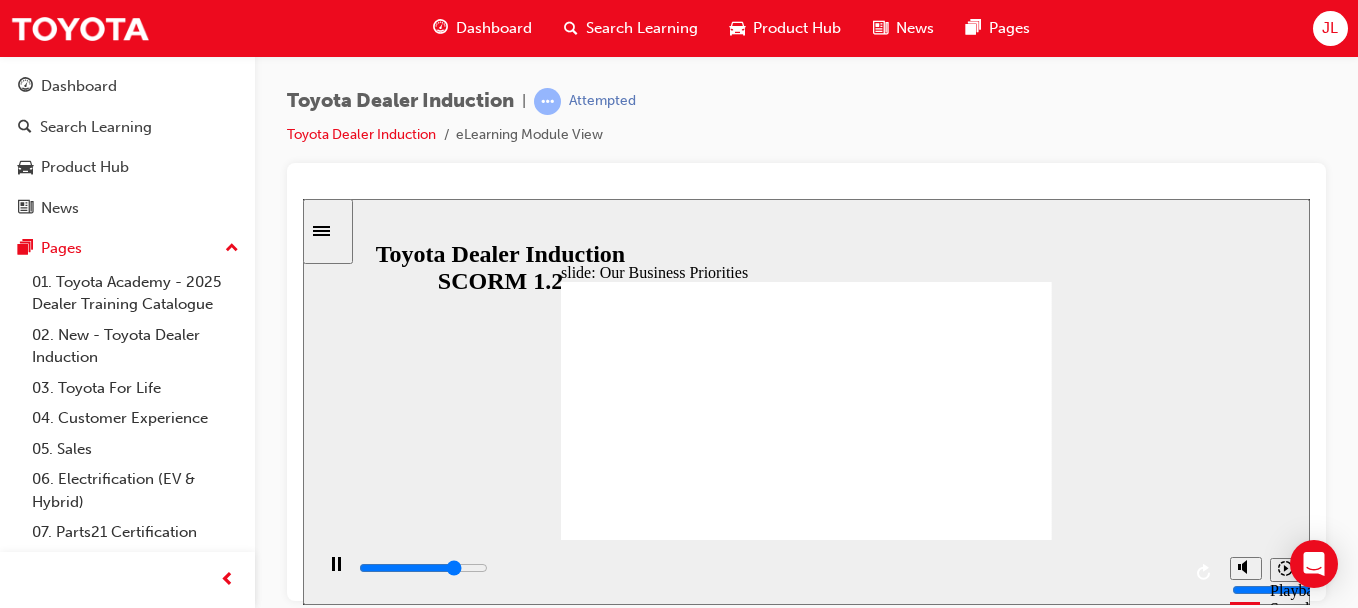 click 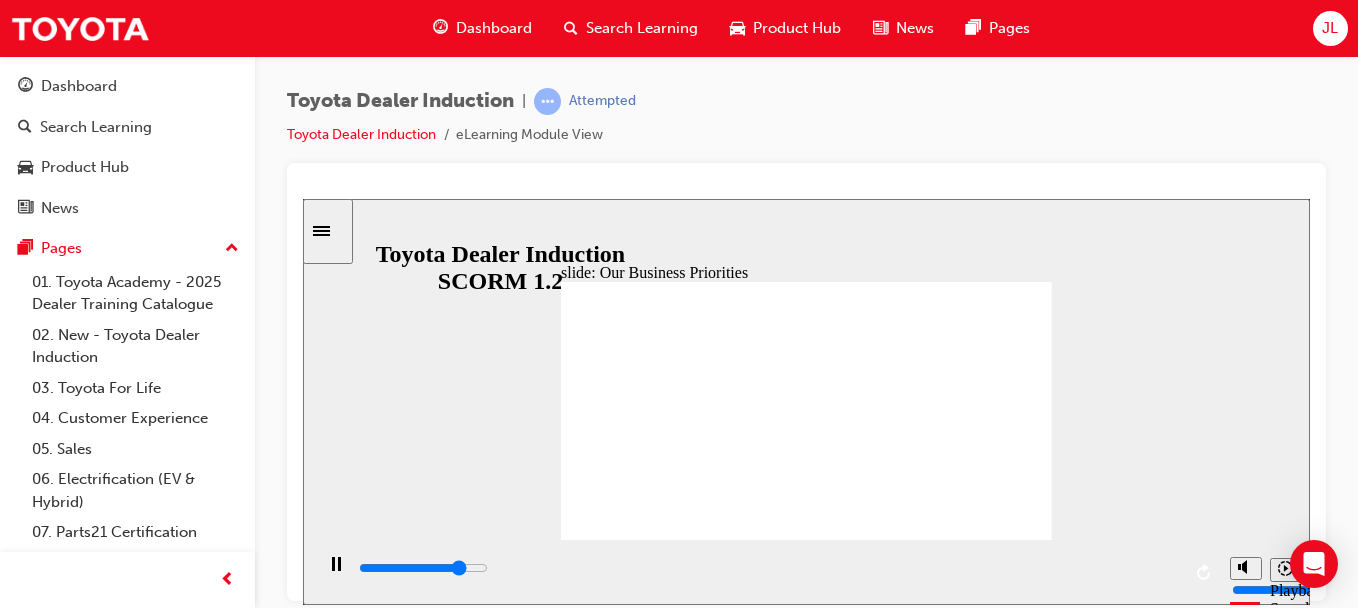 click on "Group 1 Round Same Side Corner 1 The company we keep   The people and groups we choose to partner with reflect our  values and beliefs From community outreach to legendary athletes, we're proud to back a great bunch of Australians.  Rectangle 3 Click to learn more about our Partnerships NEXT NEXT Group 1 Round Same Side Corner 1 We put community first   Our relationship  with local councils is key to building  stronger communities Through annual equipment grants, we're able to help councils reach even more people than ever before.  Rectangle 3 Click to learn more about the Toyota Community Foundation NEXT NEXT Our Business Priorities Group 1 Click the tabs for resource links arrow icon 1 Group Round Same Side Corner 1 The company we keep Group Round Same Side Corner 1 A more sustainable future  Group Round Same Side Corner 1 We put community first    Create more innovative mobility solutions The people and groups we choose to partner with Our relationship  with local councils reflect our  BACK BACK NEXT" at bounding box center (806, 1243) 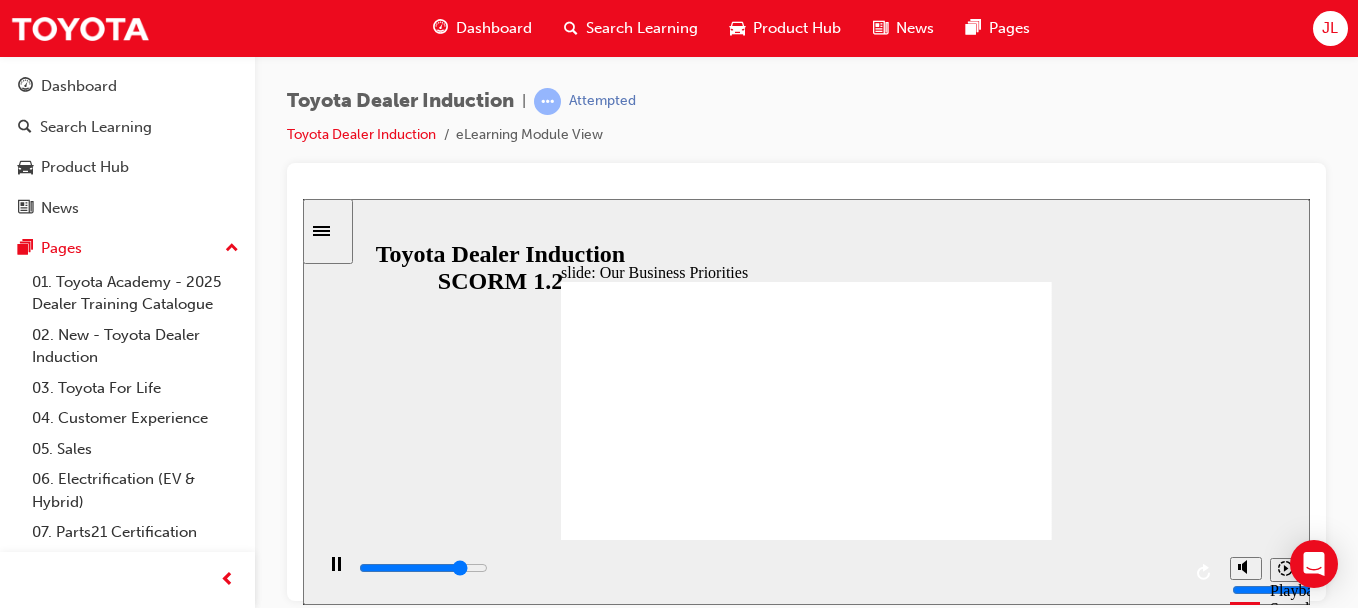 click 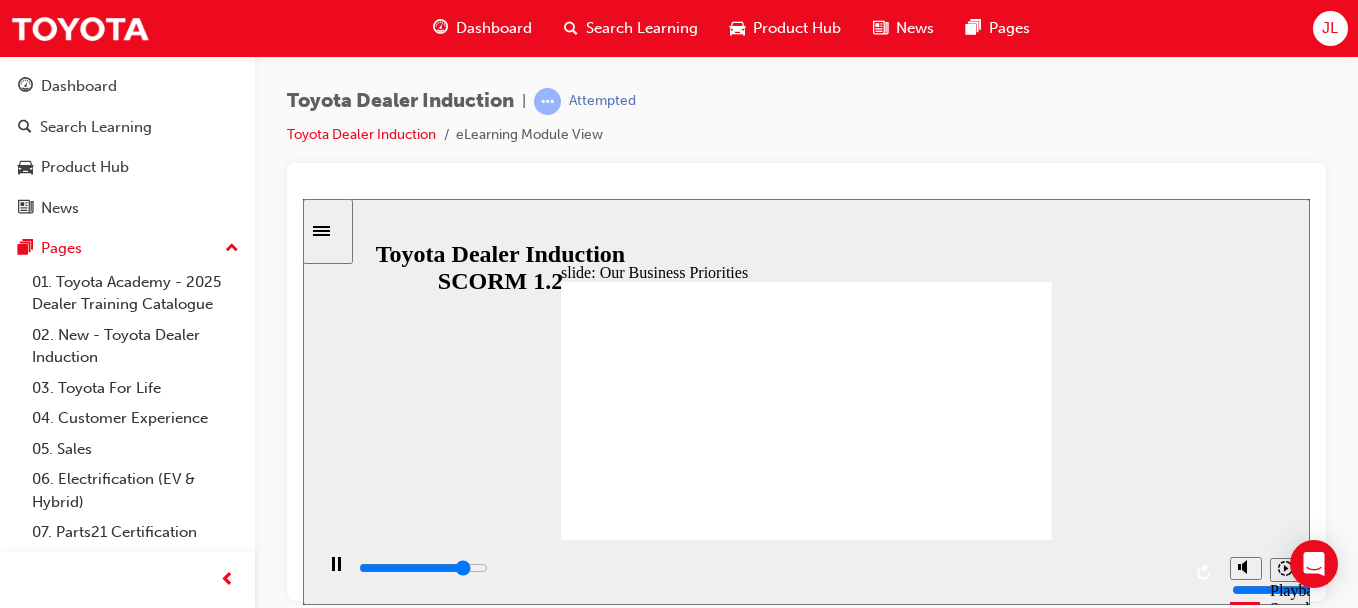 click 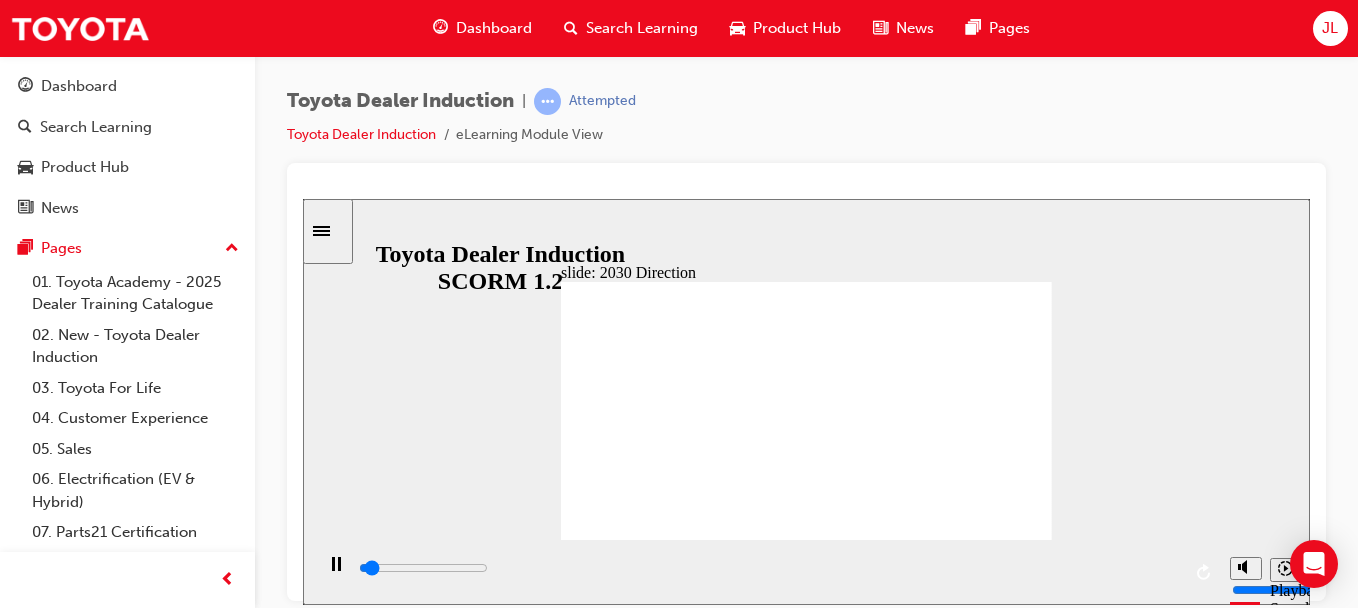click 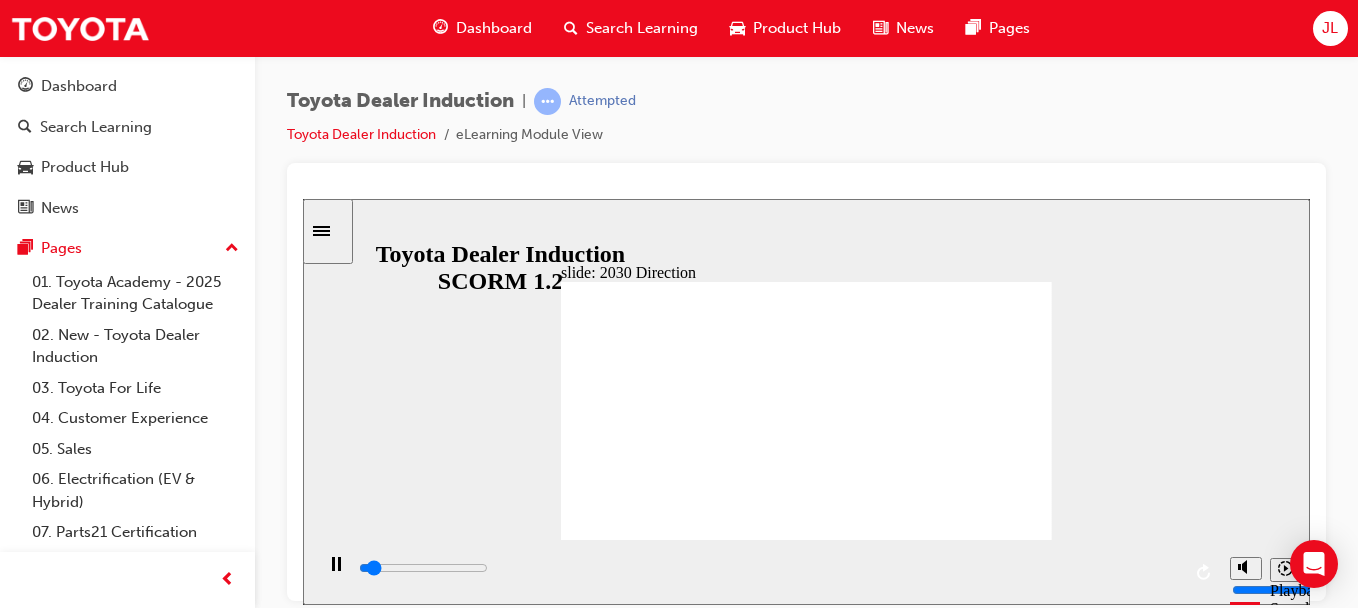 click 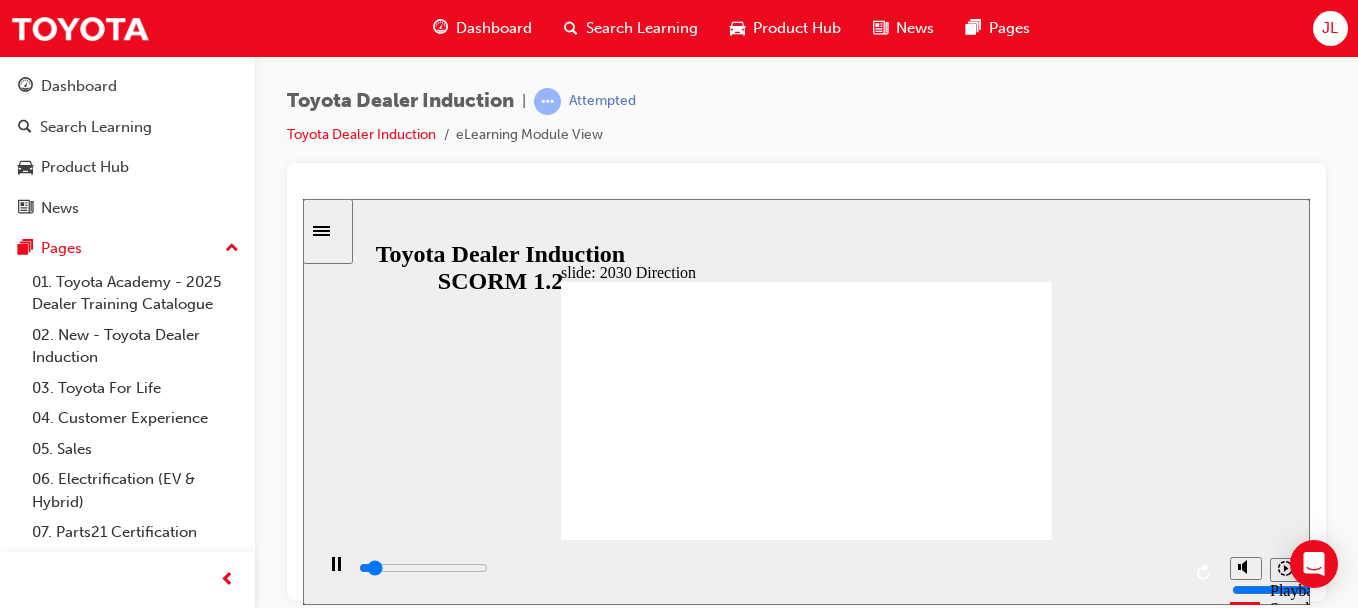 click 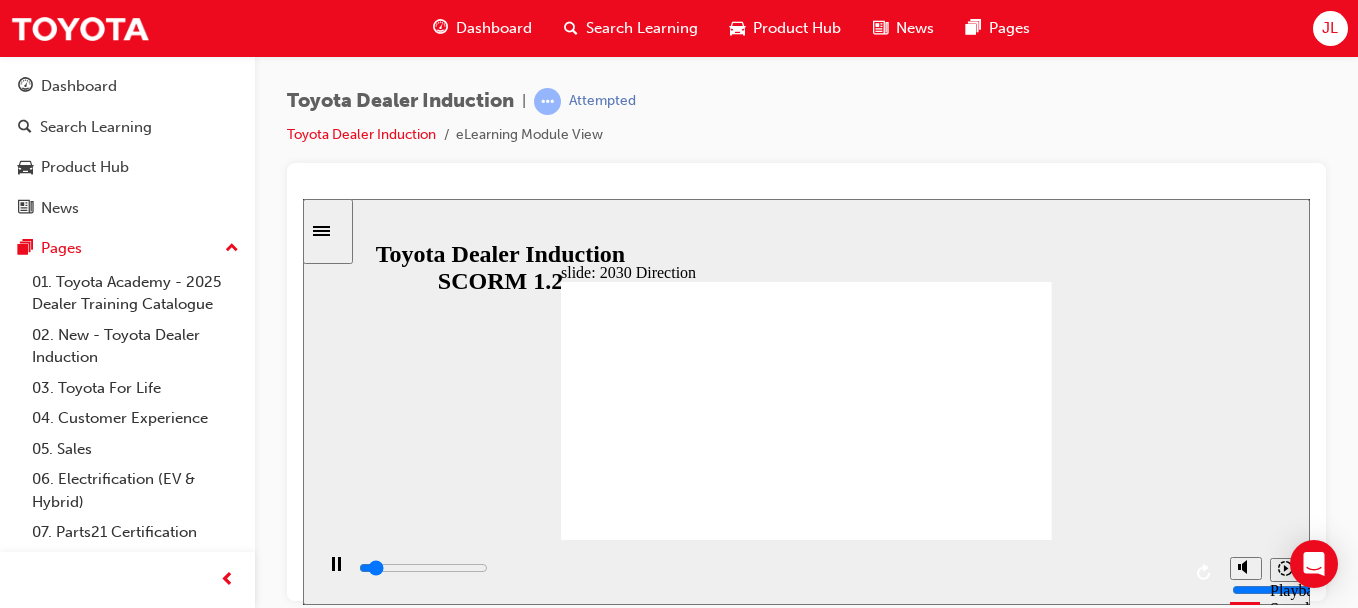click 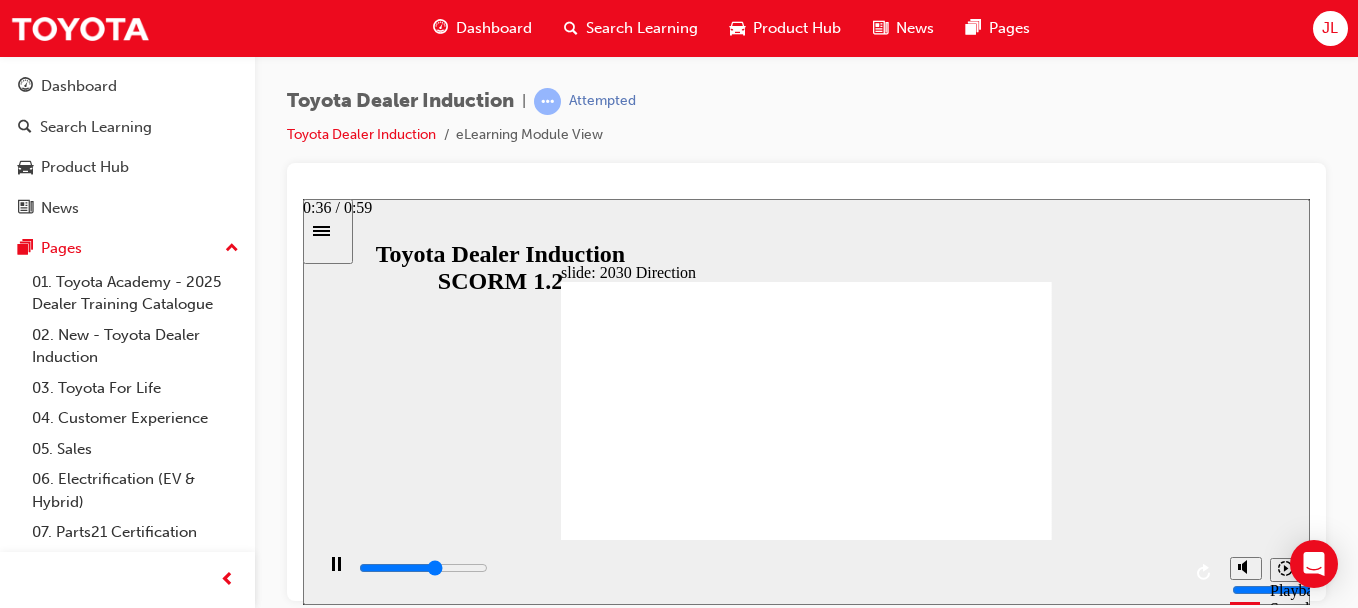 click at bounding box center (768, 568) 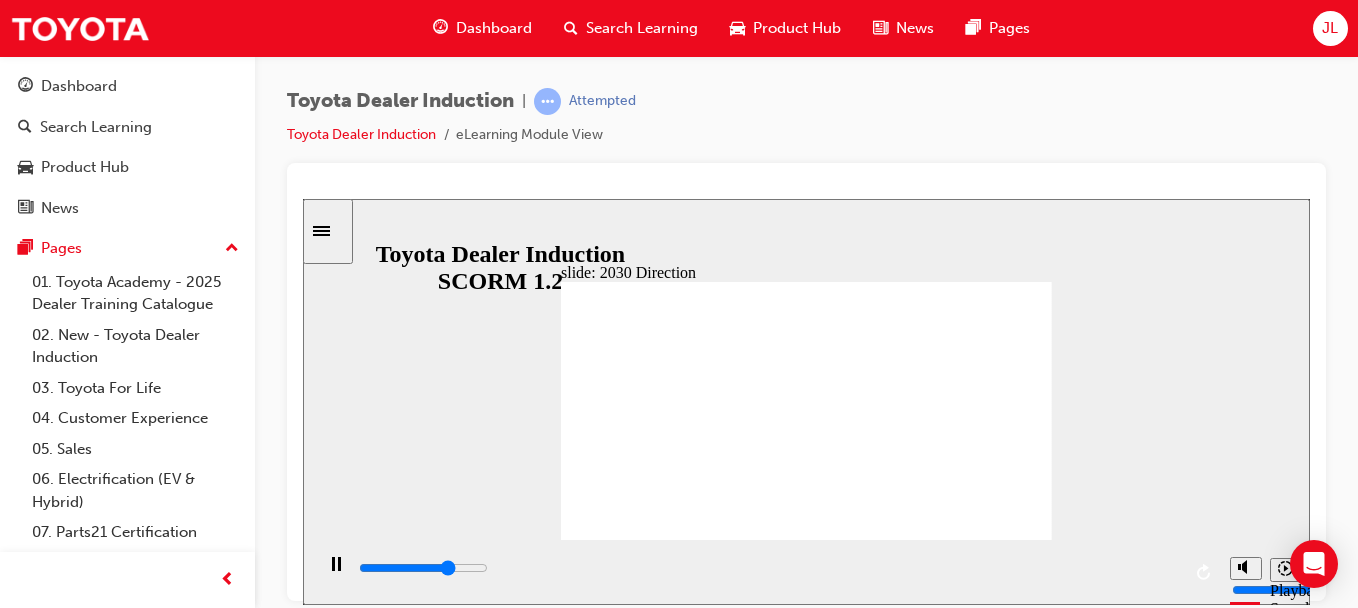 click 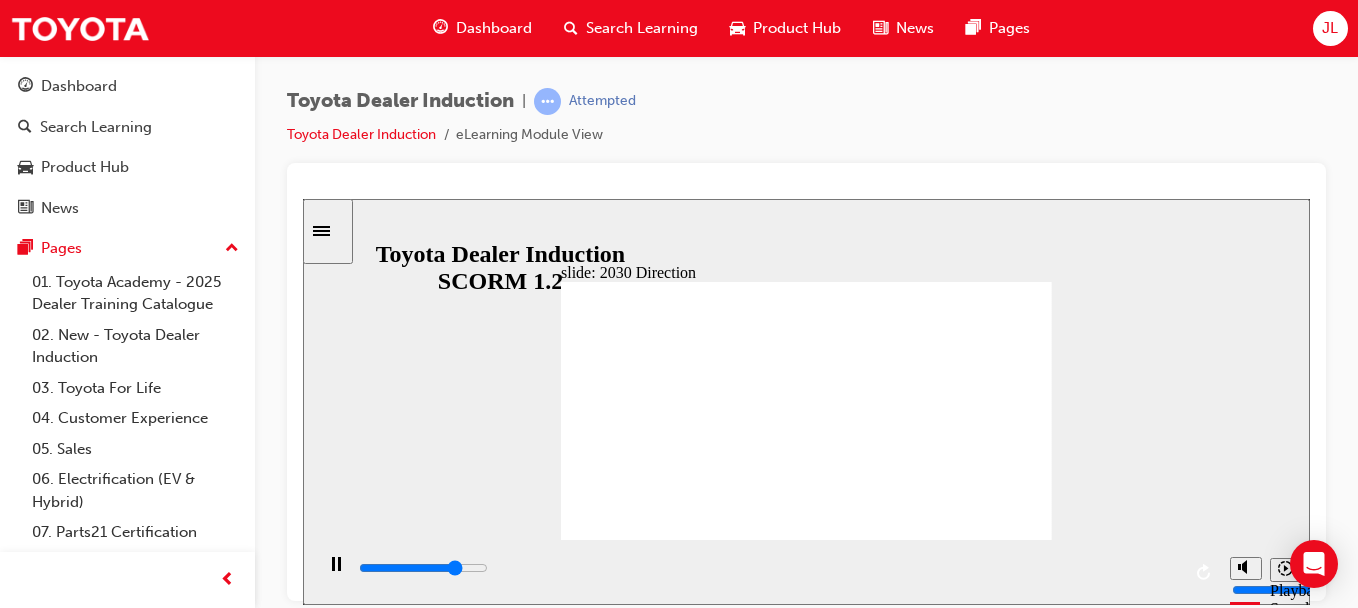 scroll, scrollTop: 0, scrollLeft: 0, axis: both 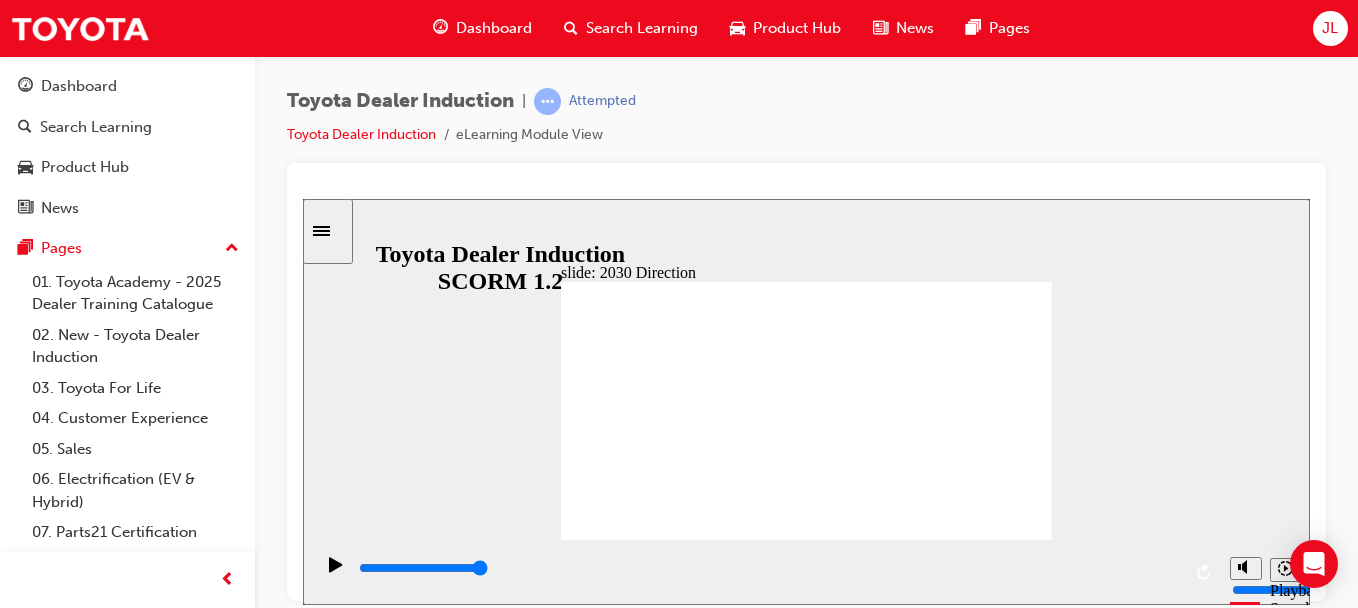 click 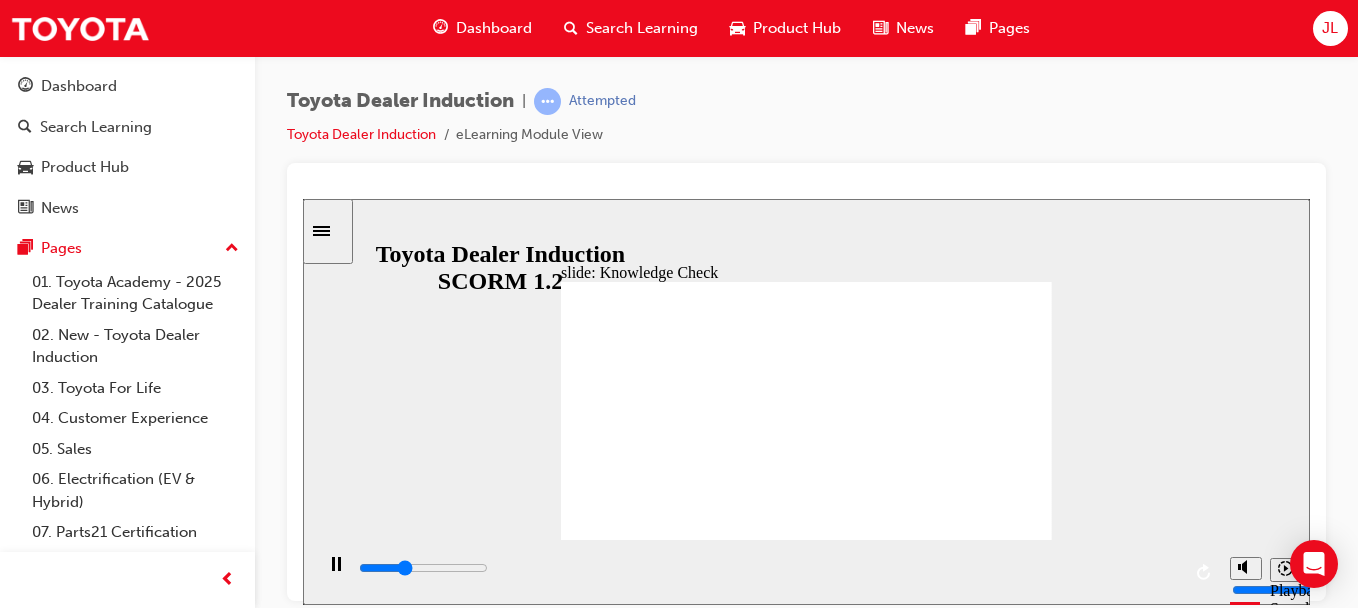 click at bounding box center [620, 1140] 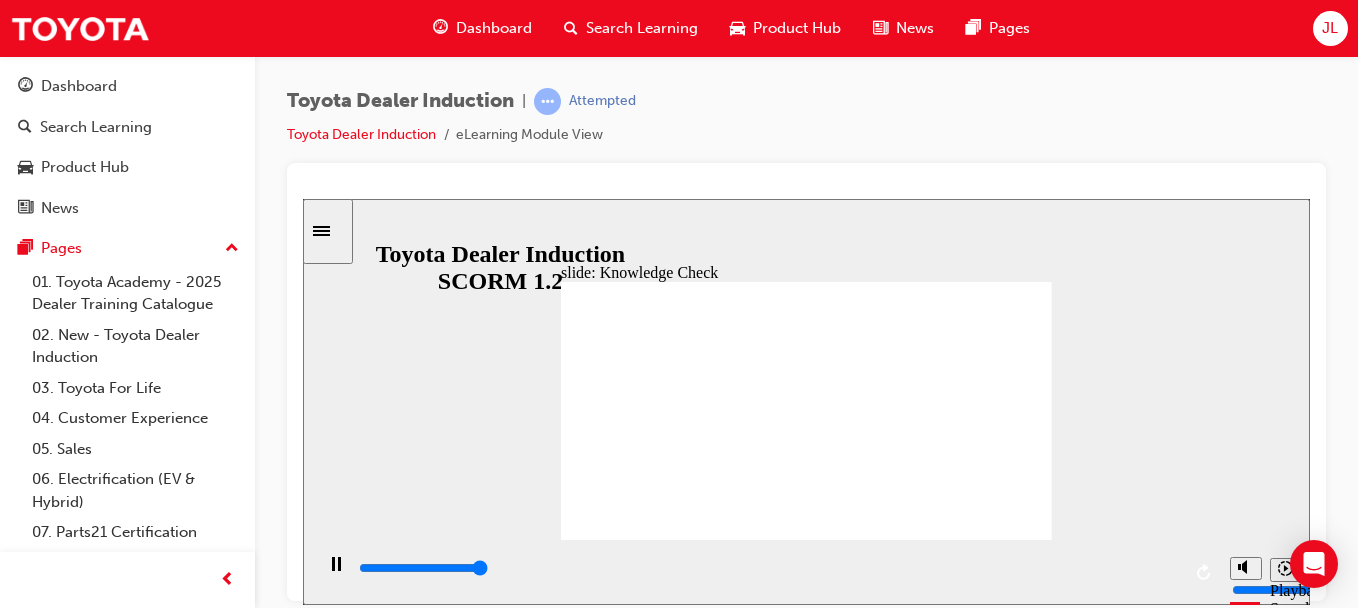 type on "5000" 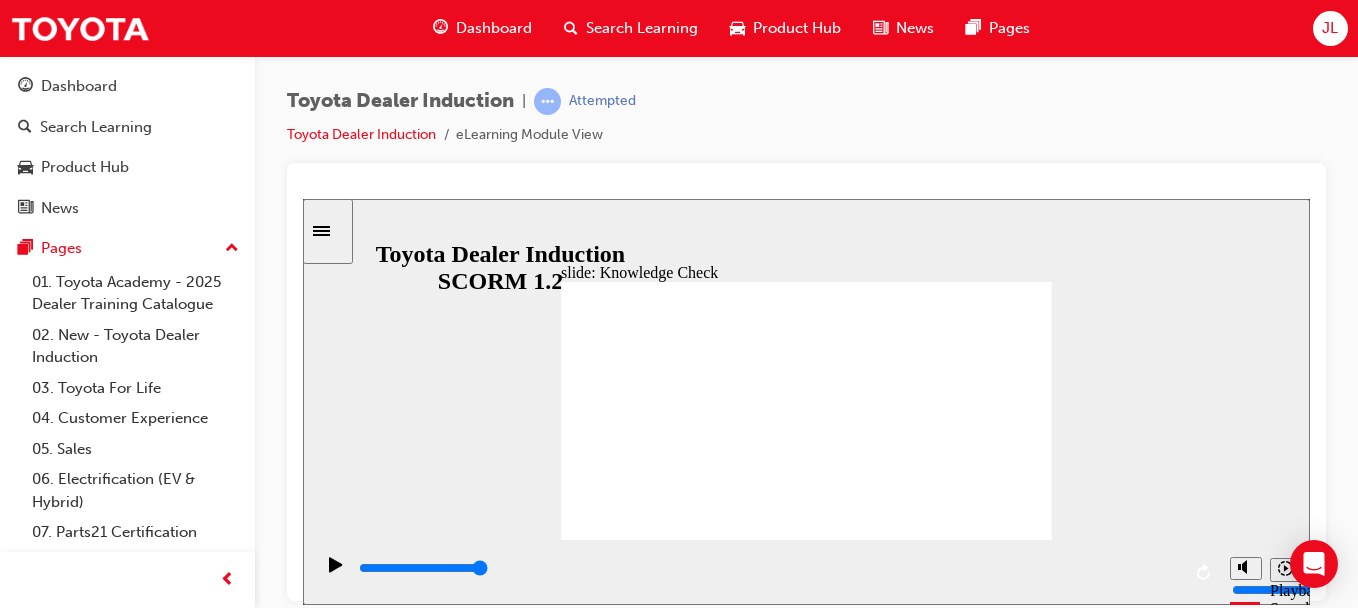 type on "e" 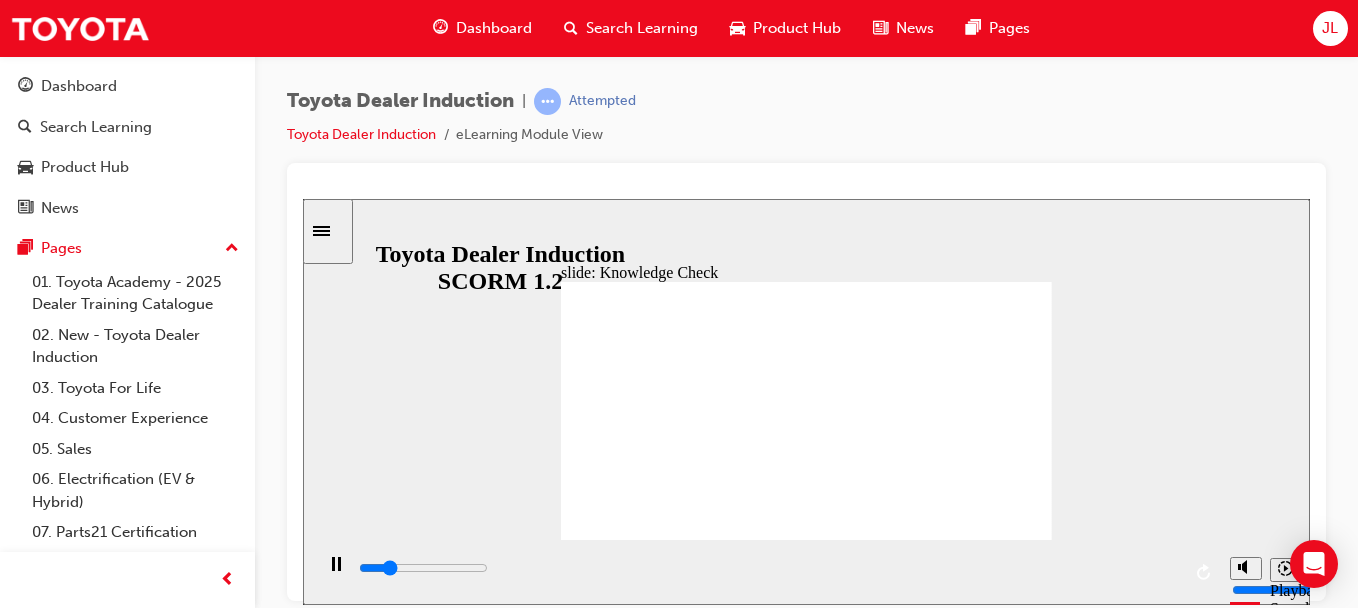 click 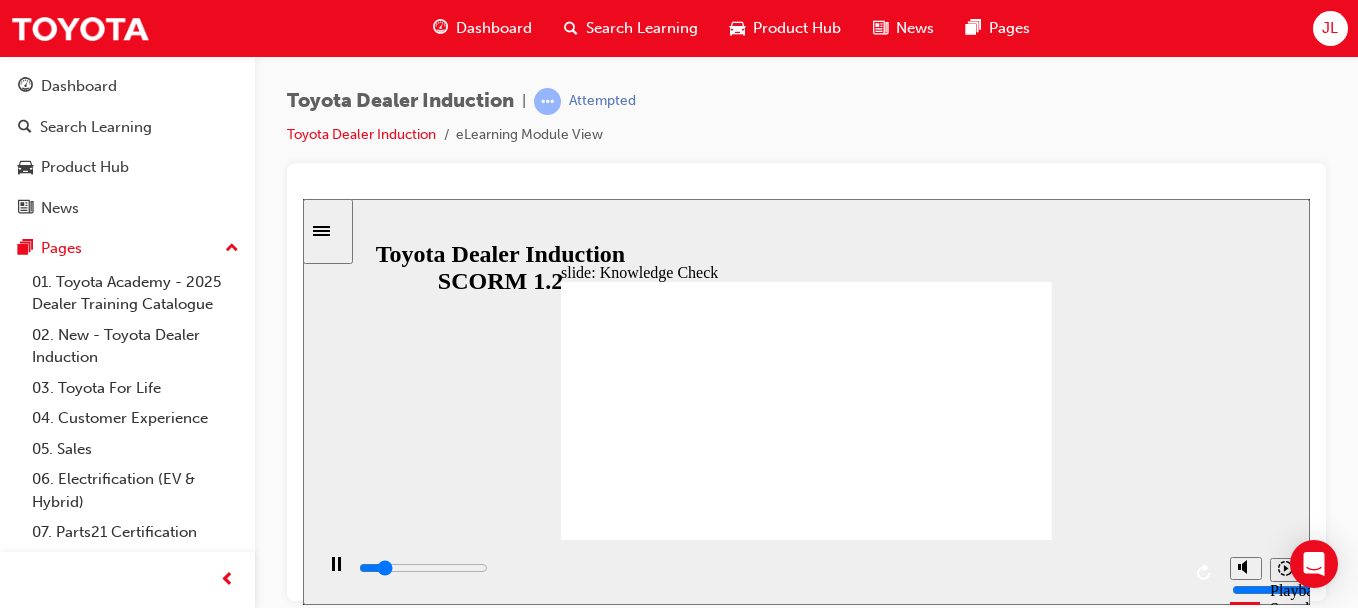 type on "800" 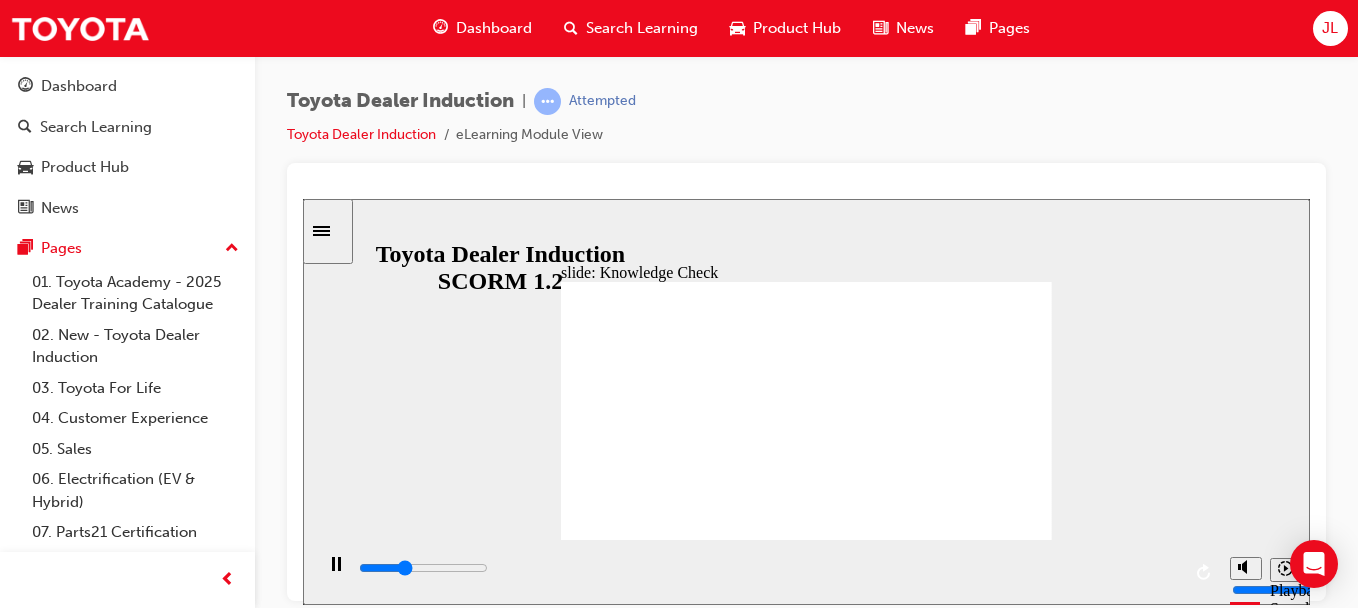 type on "1700" 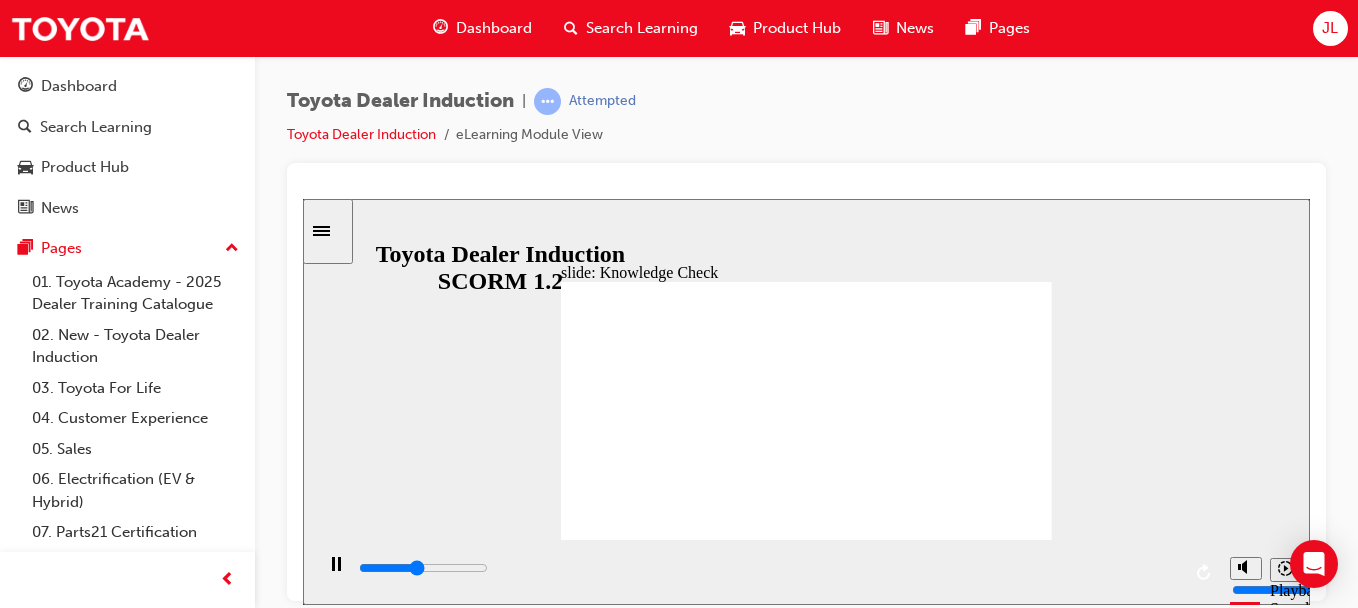 type on "2200" 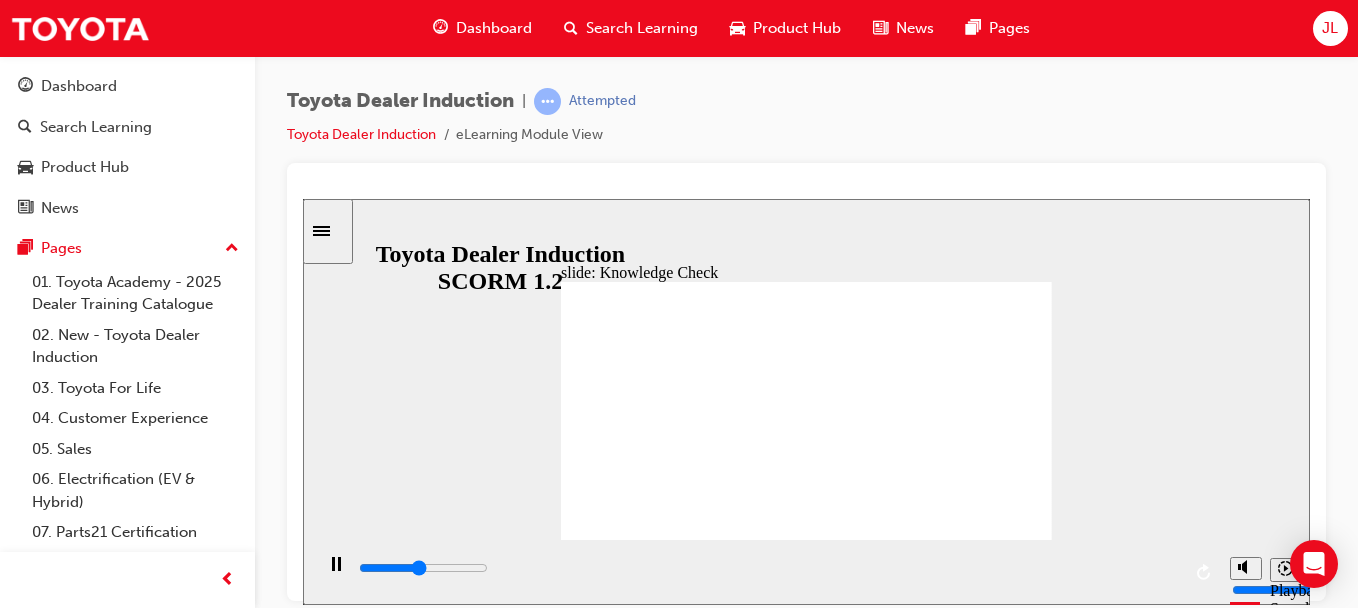 type on "2300" 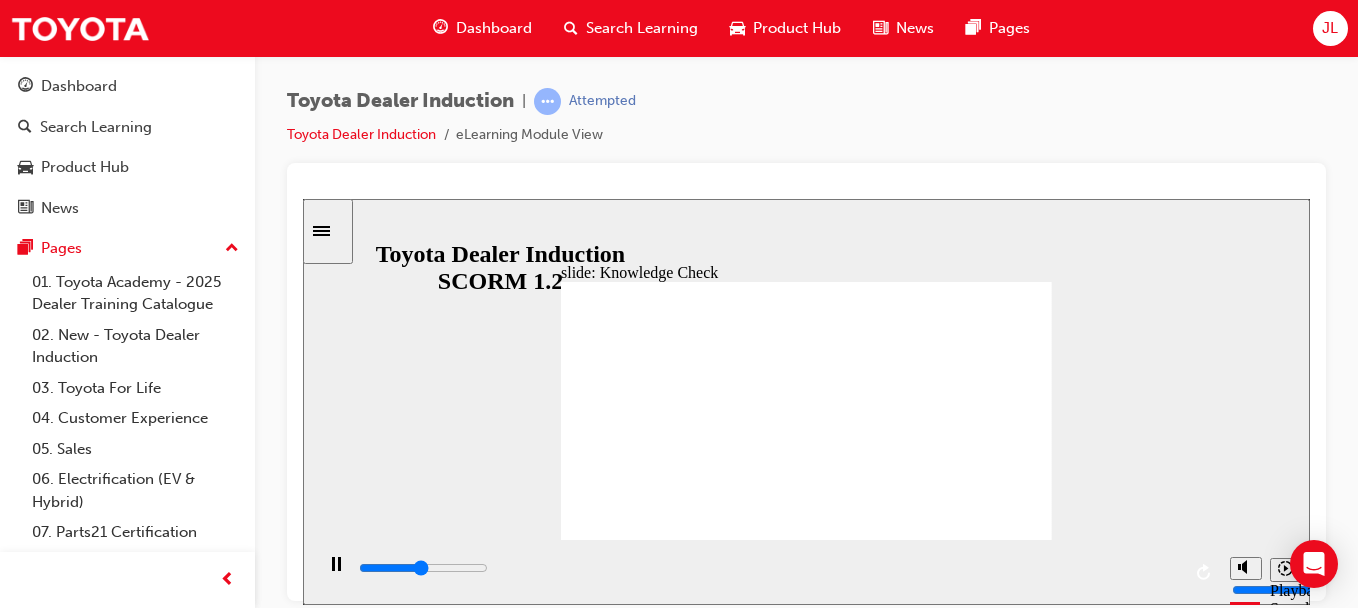 type on "2400" 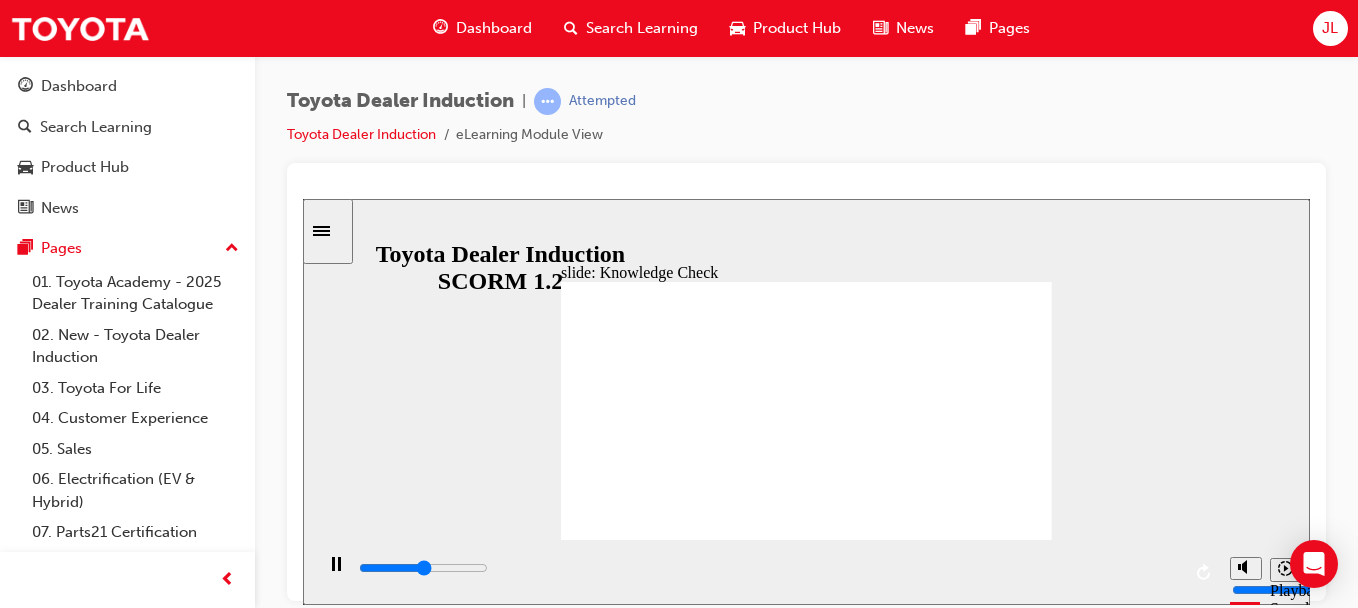 type on "2500" 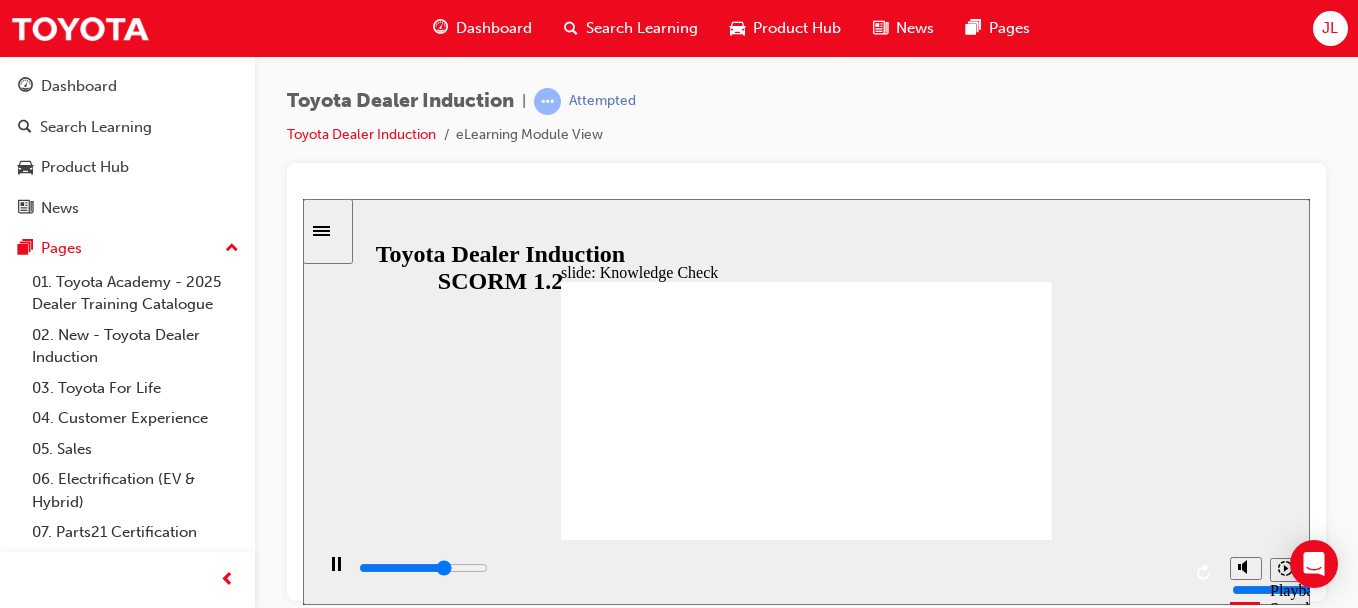 type on "3400" 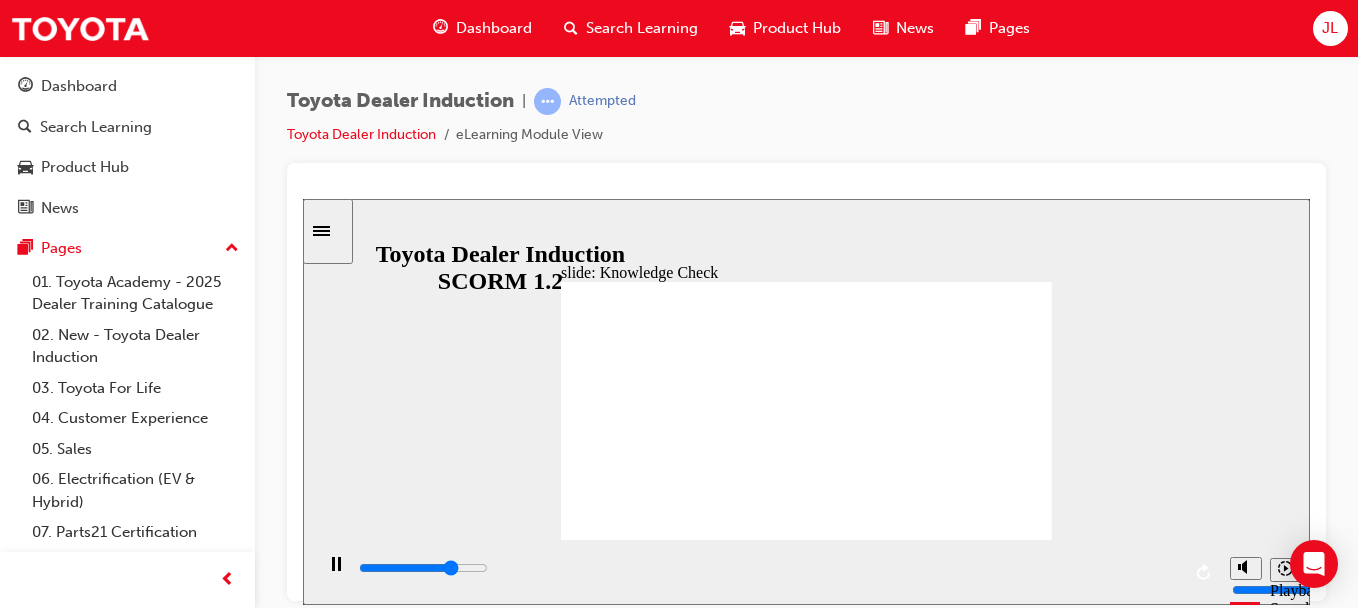 type on "3700" 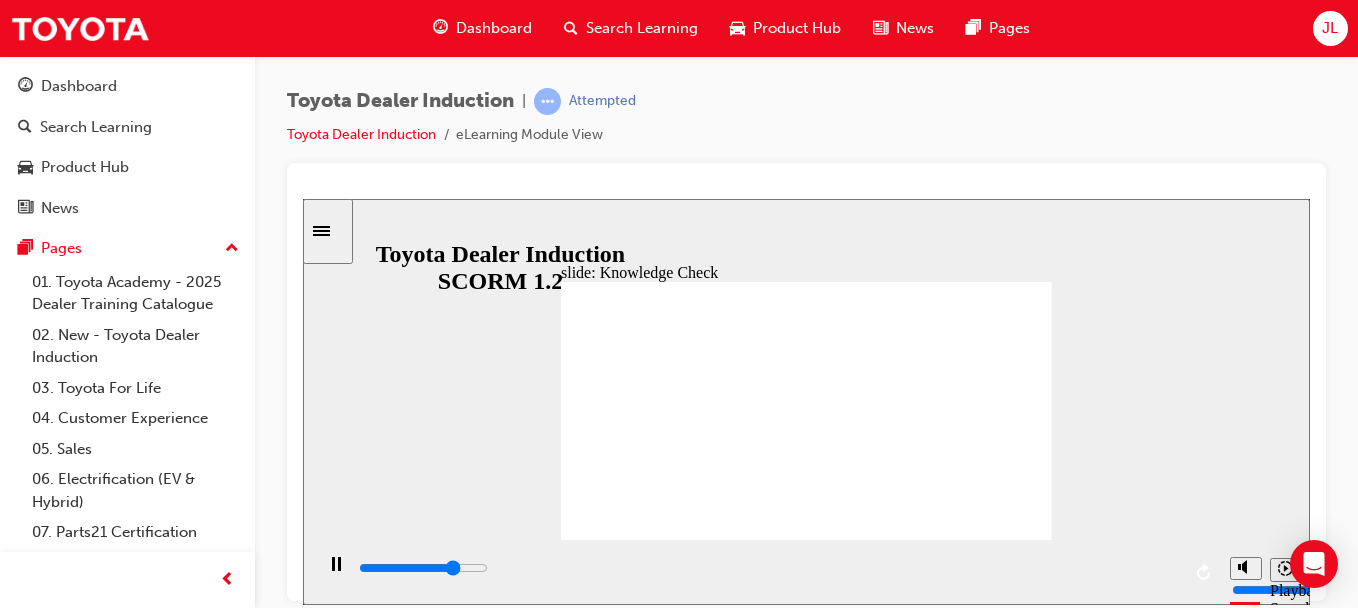 type on "3800" 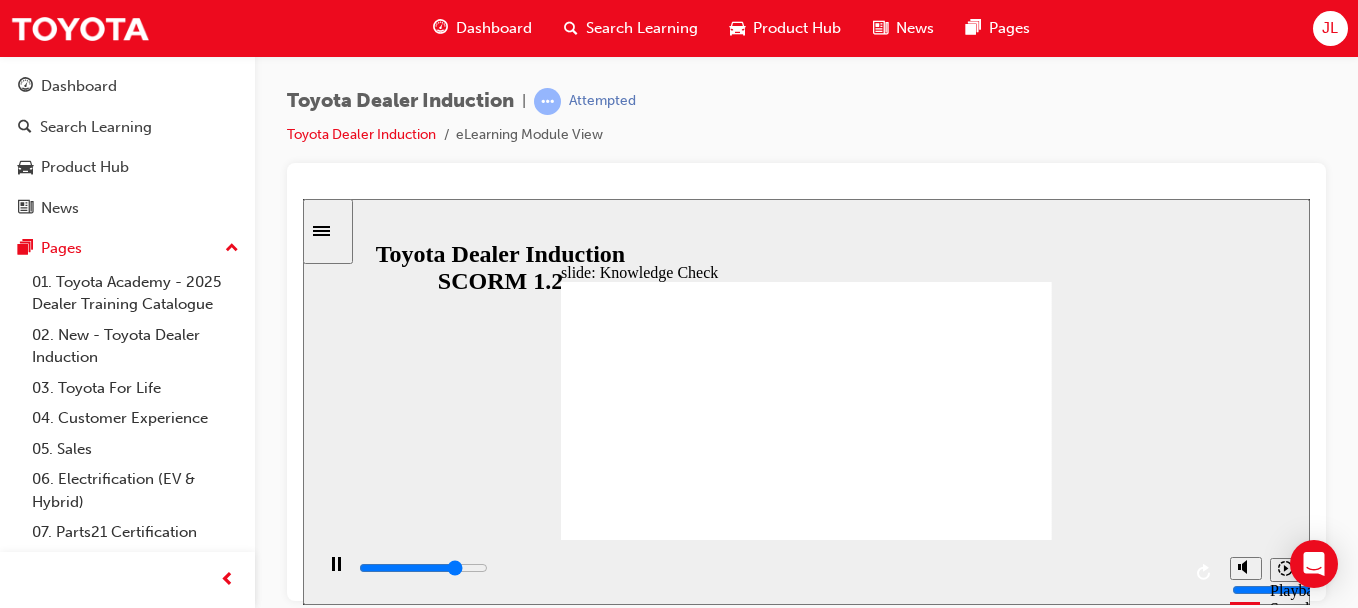type on "3900" 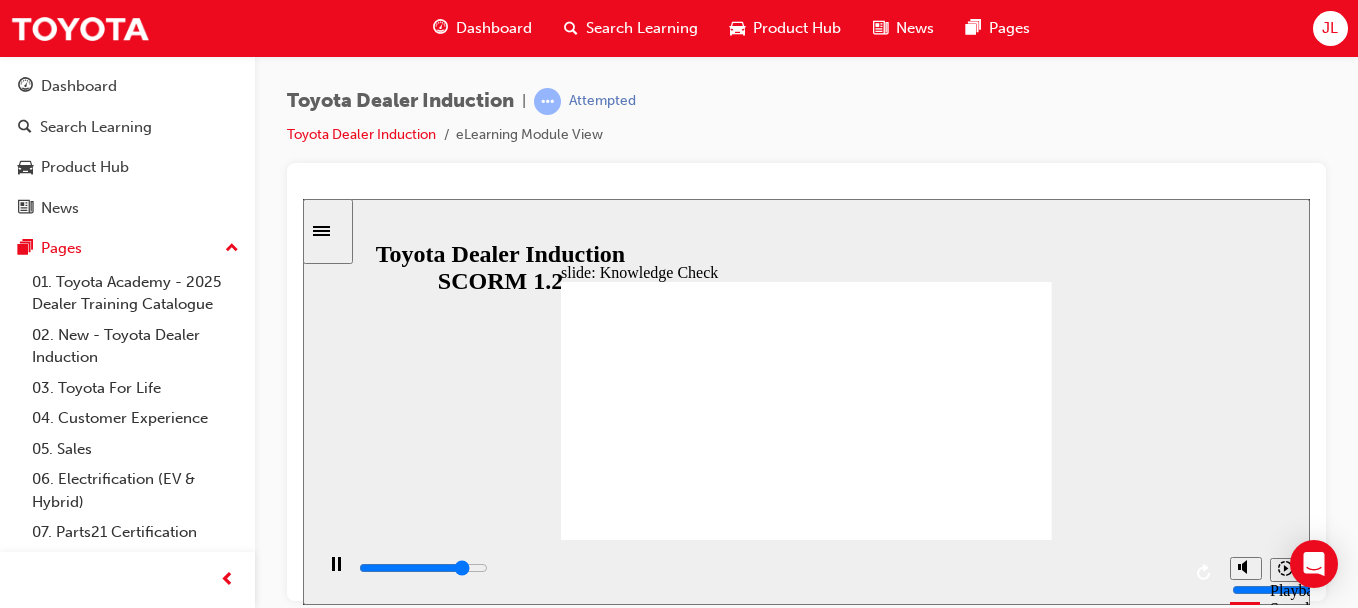 type on "4200" 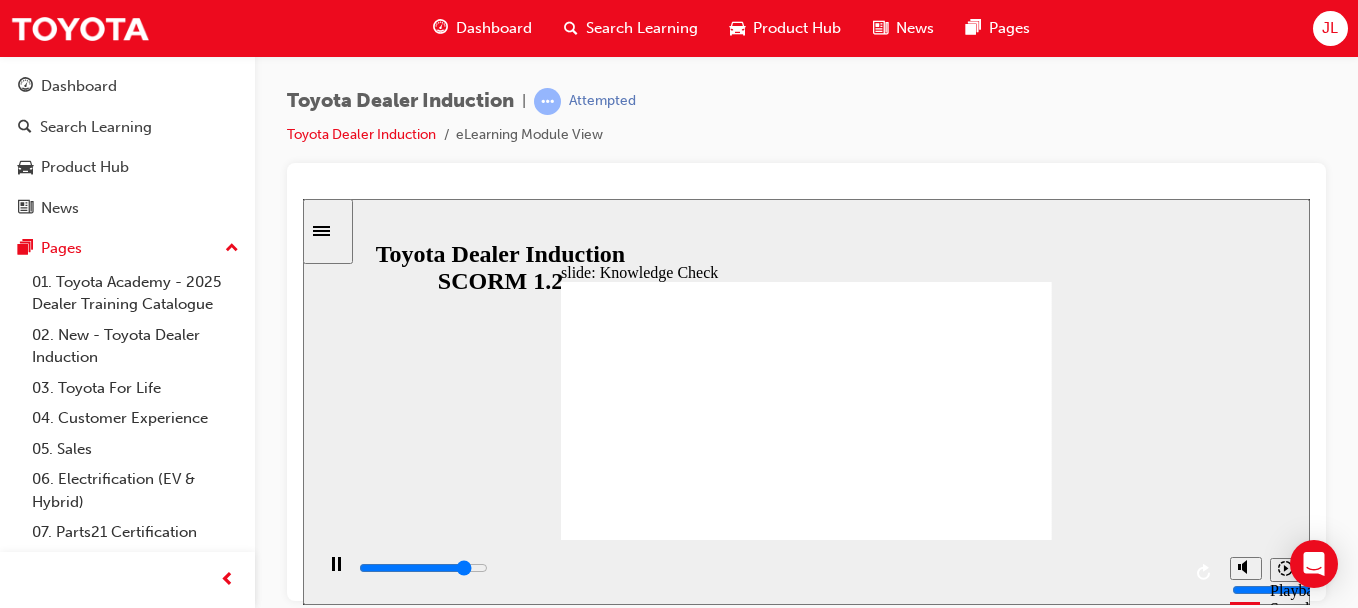 type on "4300" 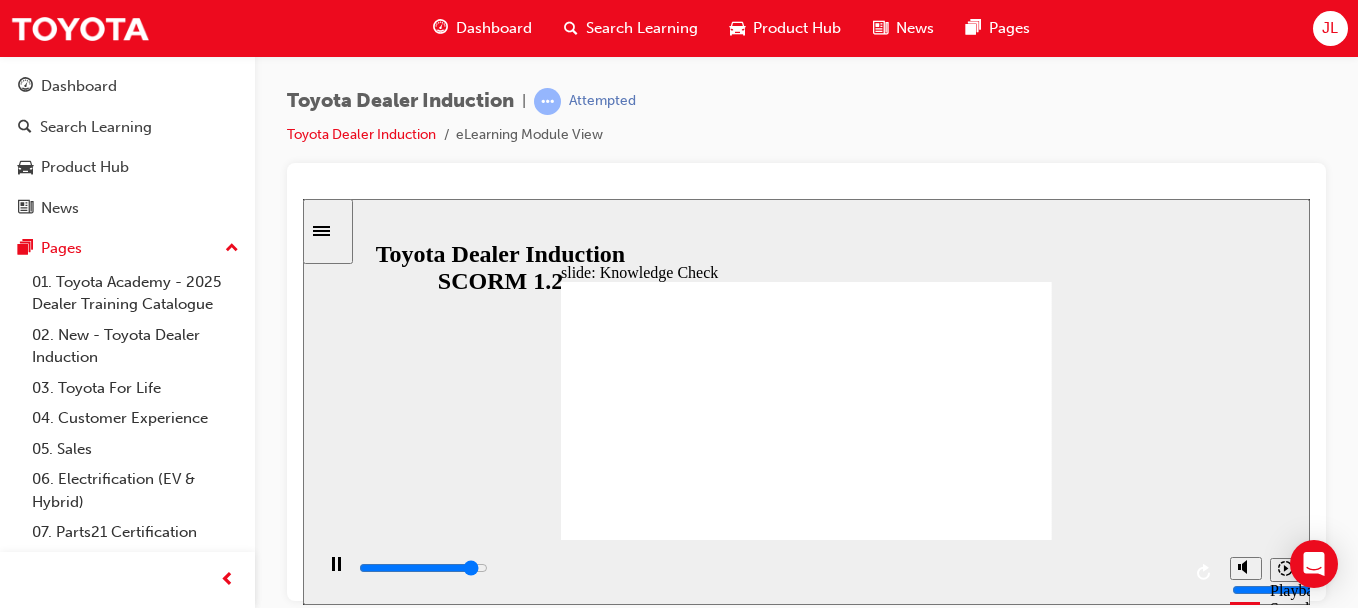 type on "4600" 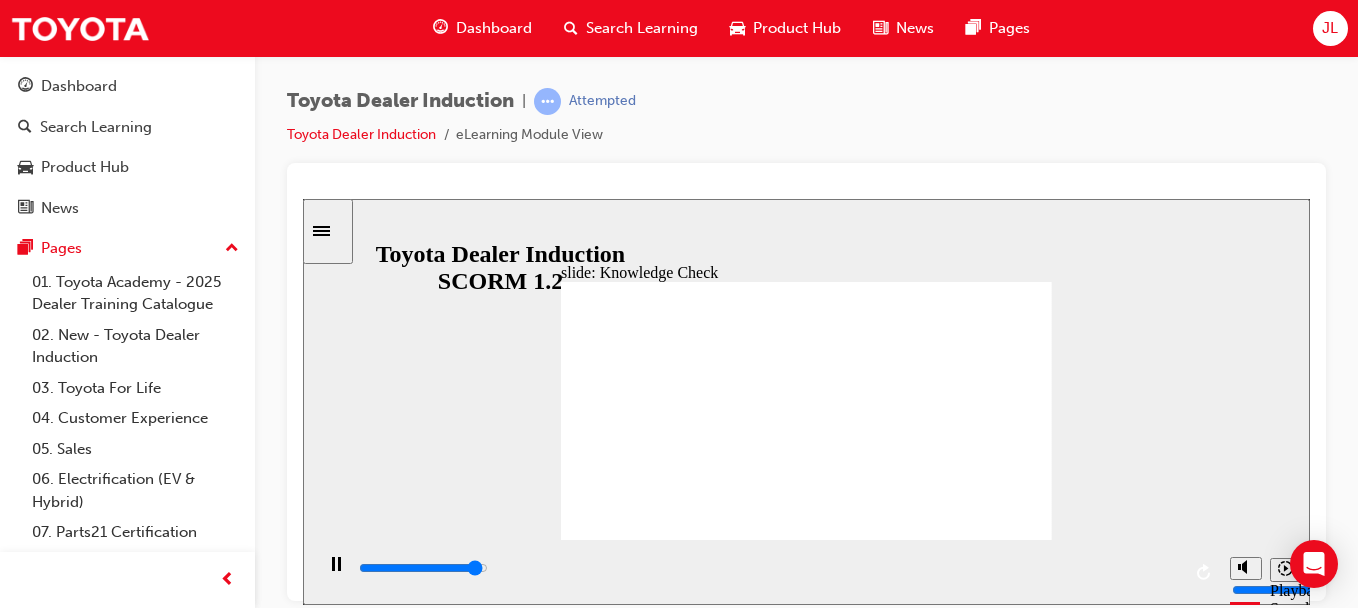 type on "4900" 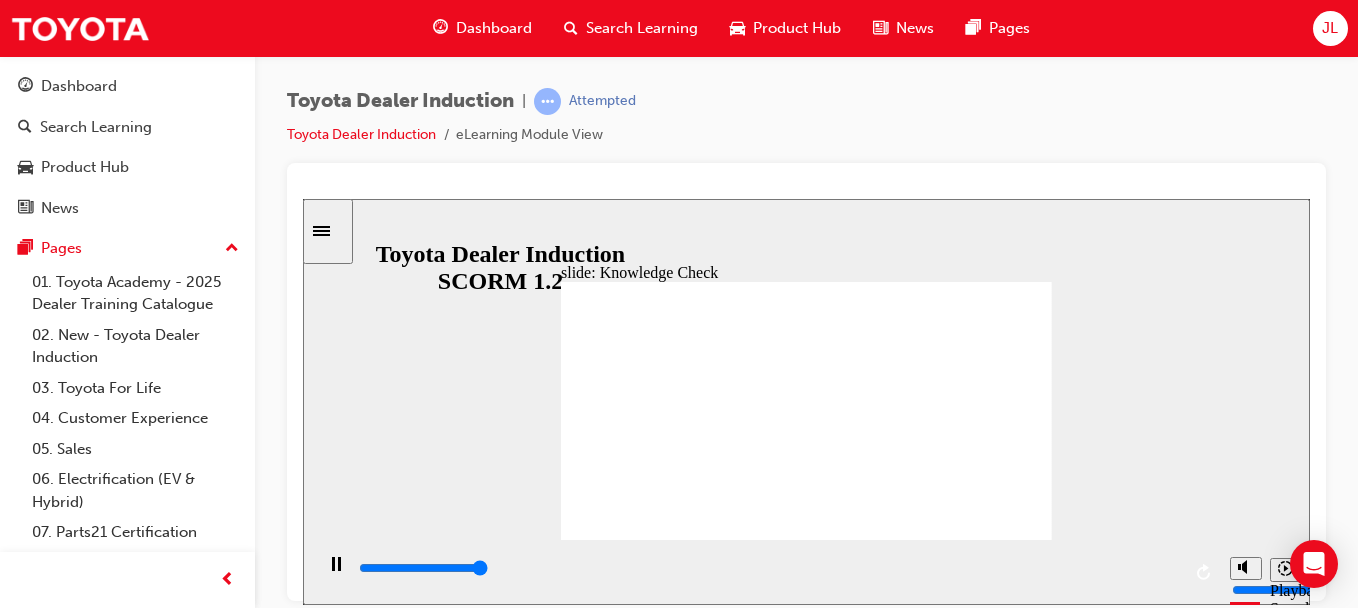 type on "5000" 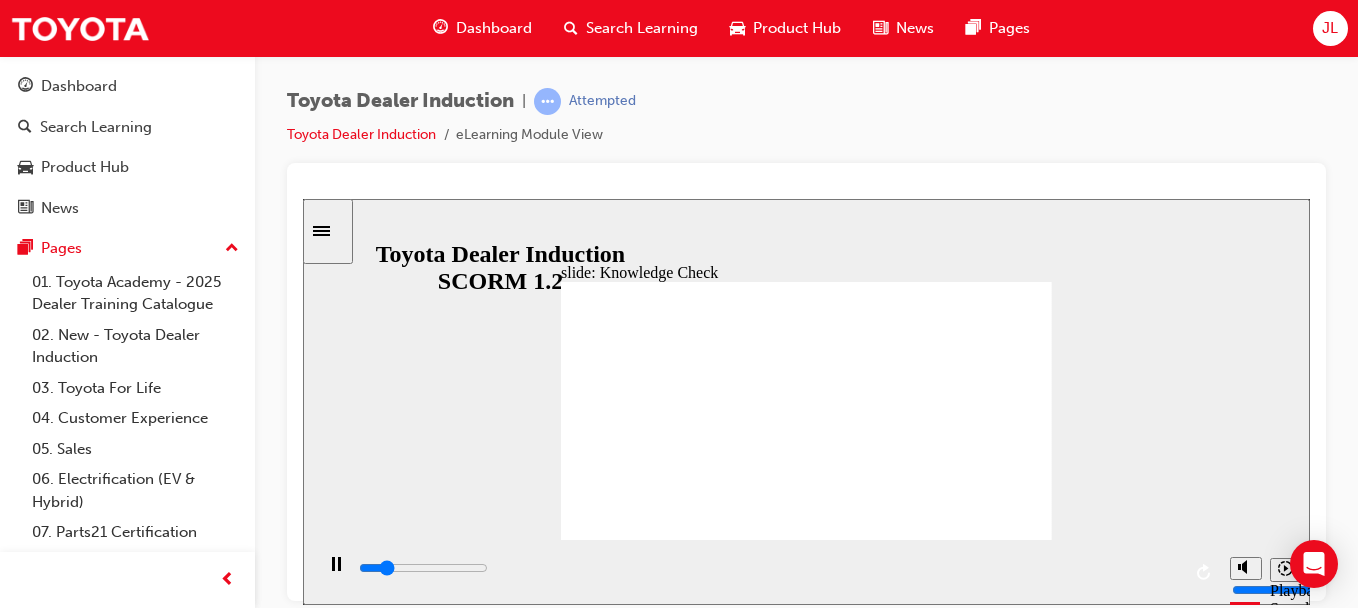 click at bounding box center [620, 1130] 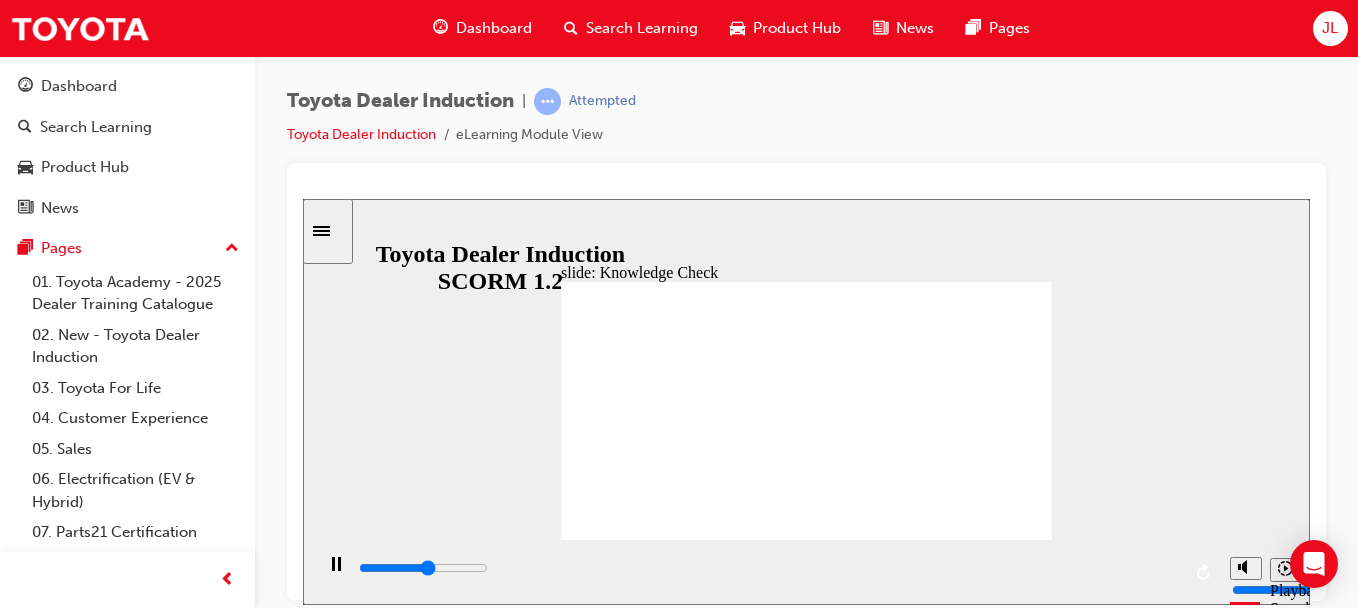 click 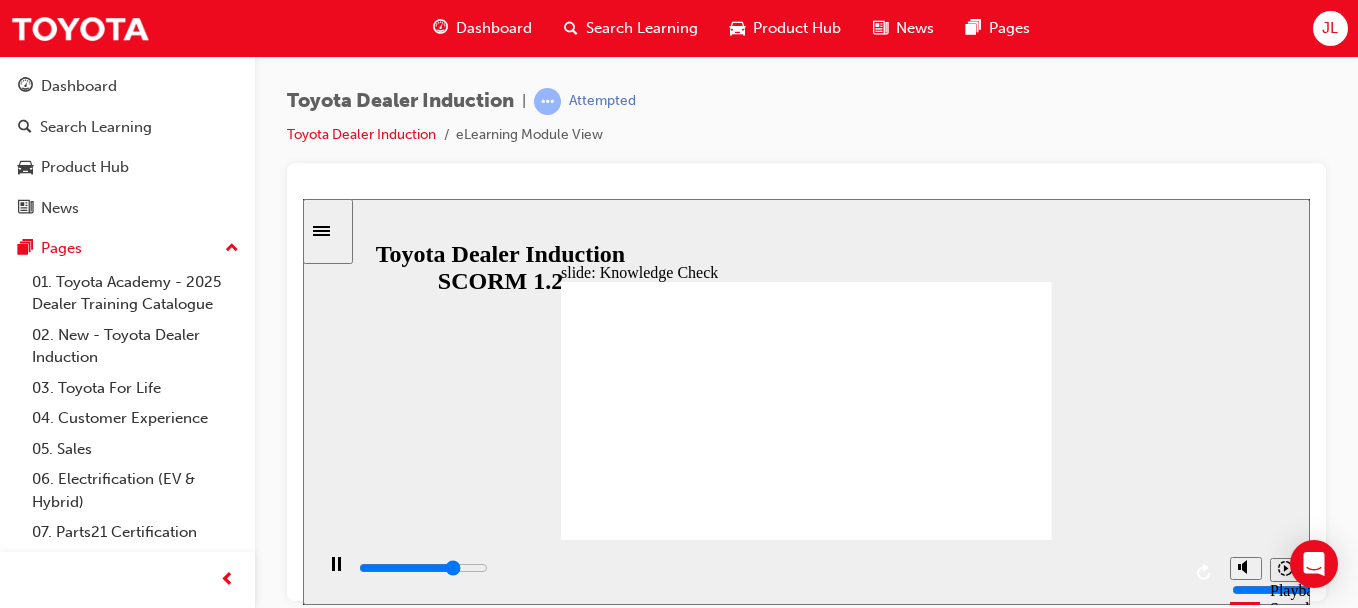 click at bounding box center [620, 1140] 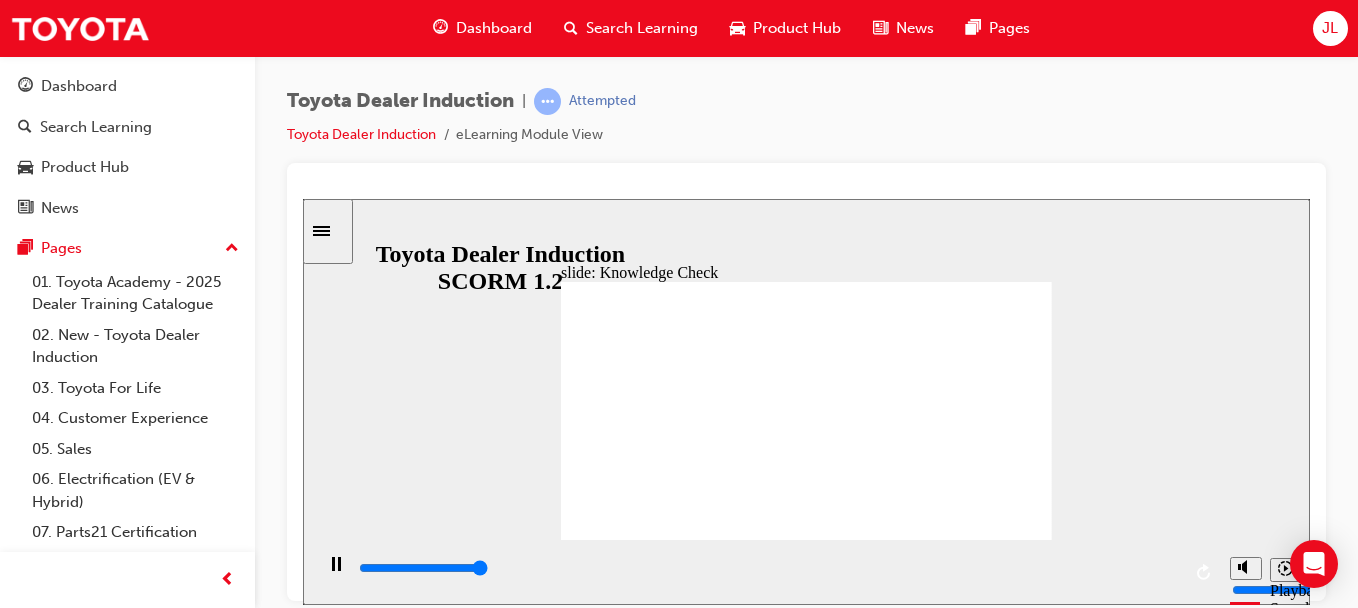 type on "5000" 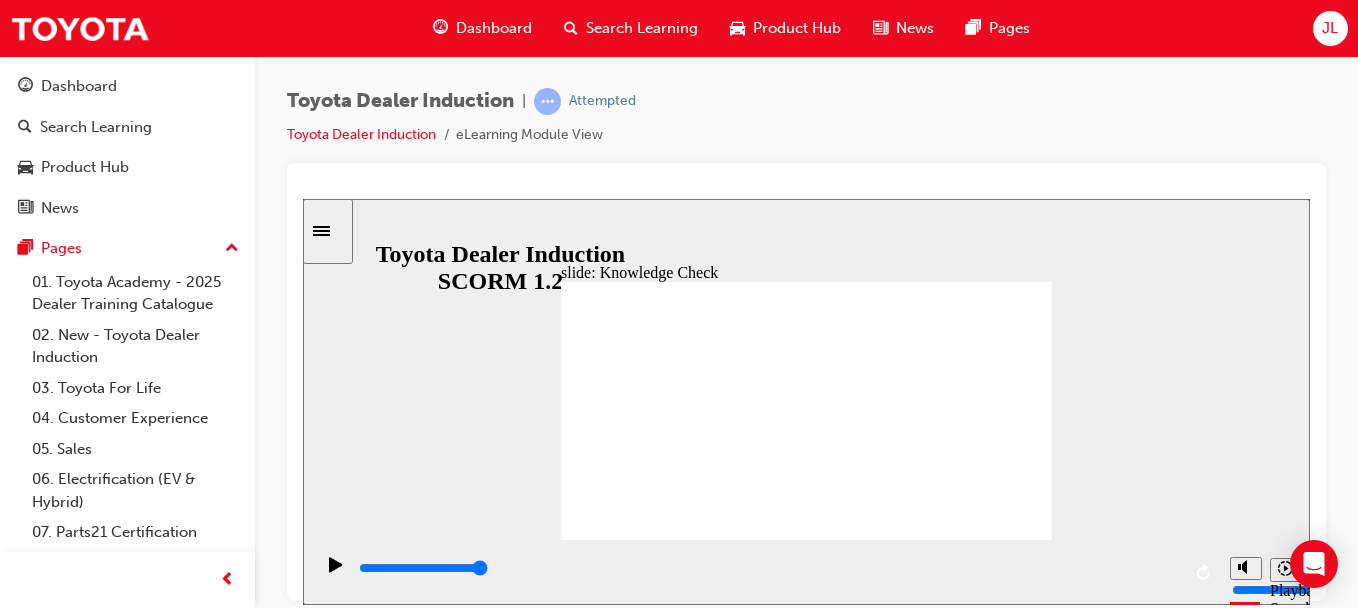 type on "f" 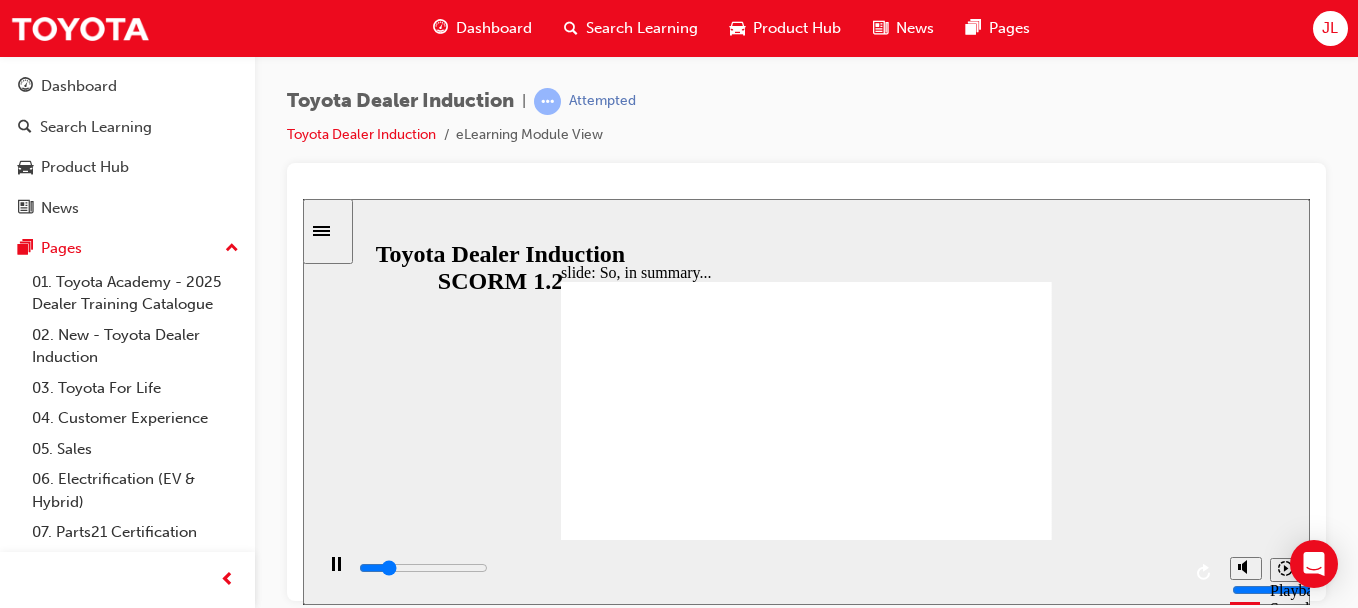 click on "BACK BACK" at bounding box center [603, 1890] 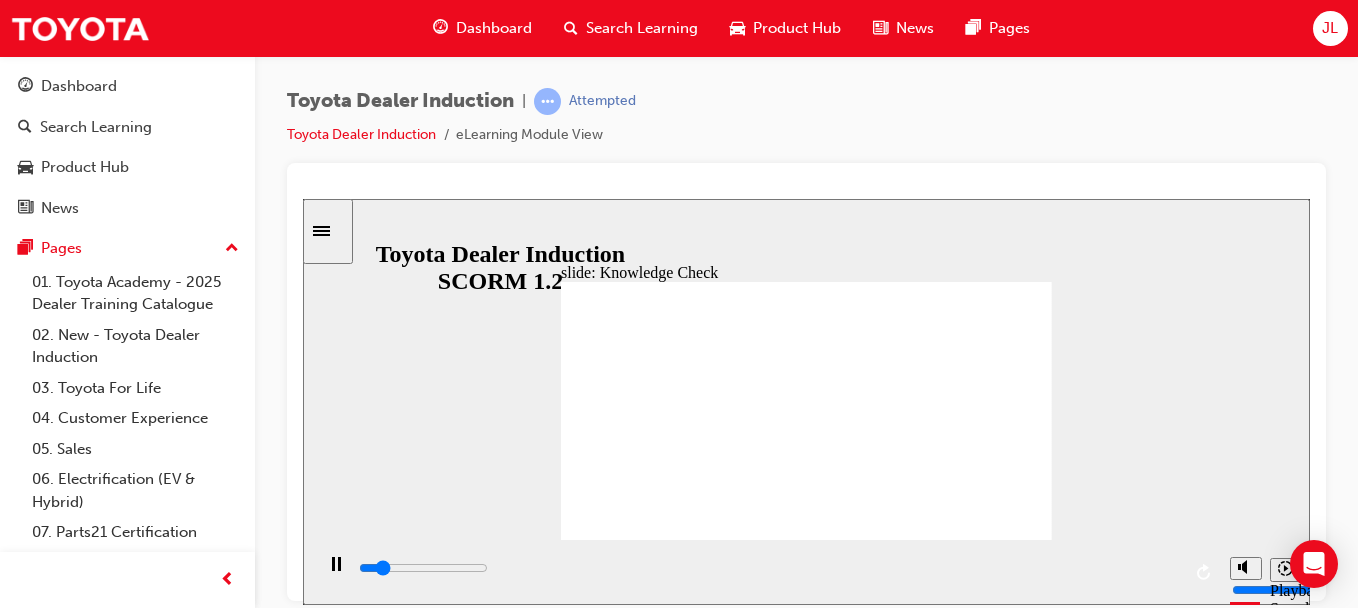 click on "free" at bounding box center [620, 1118] 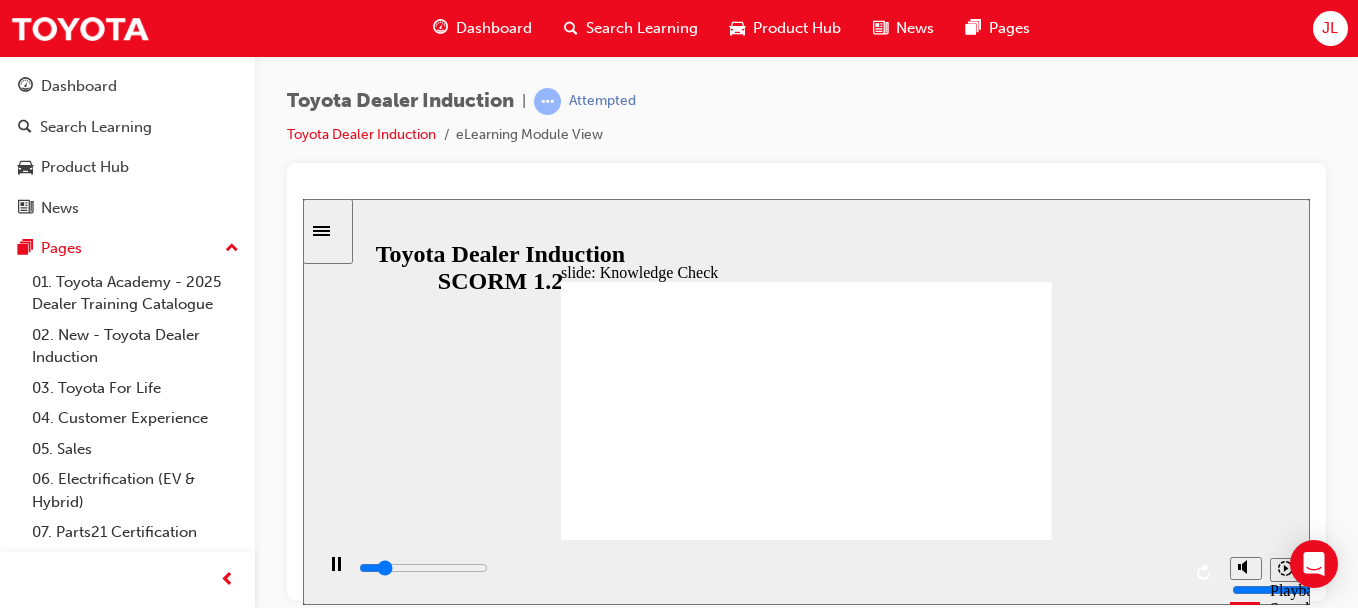type on "800" 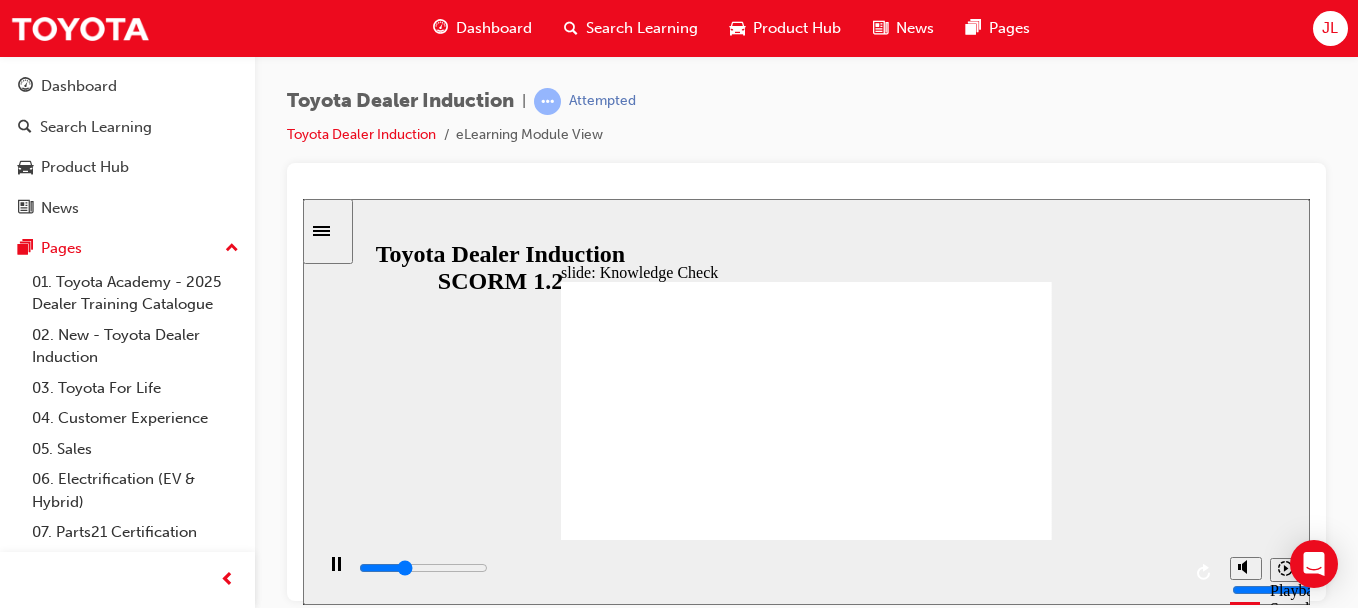 type on "1700" 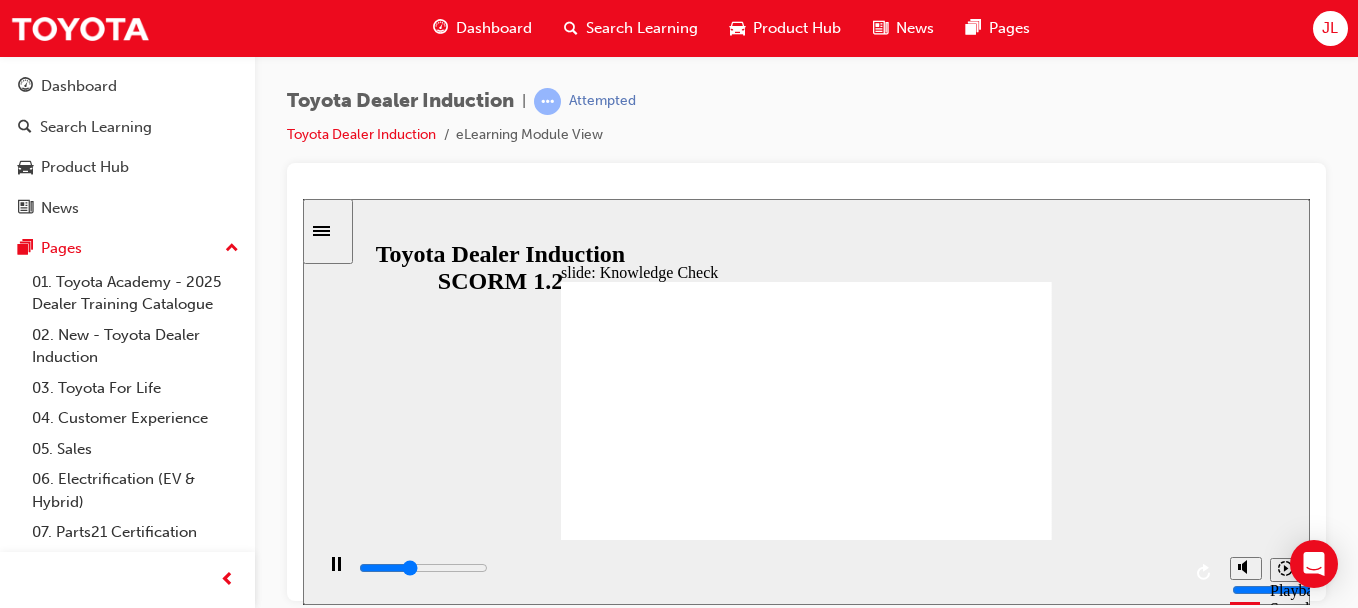 type on "1900" 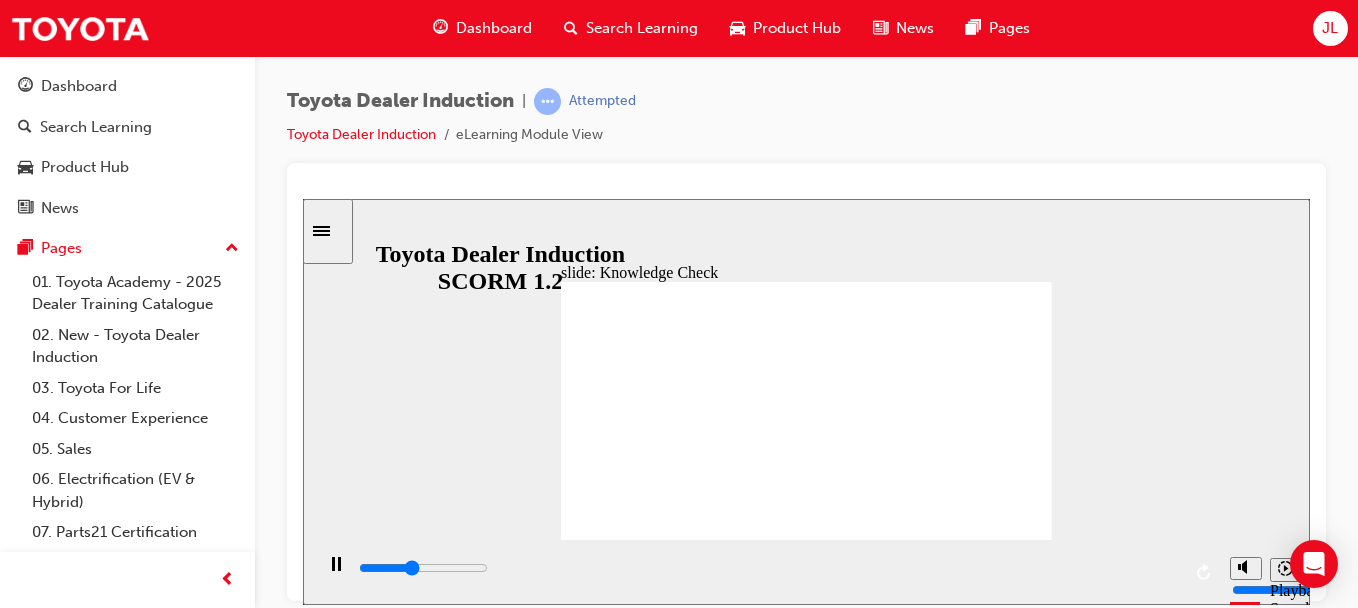 type on "2100" 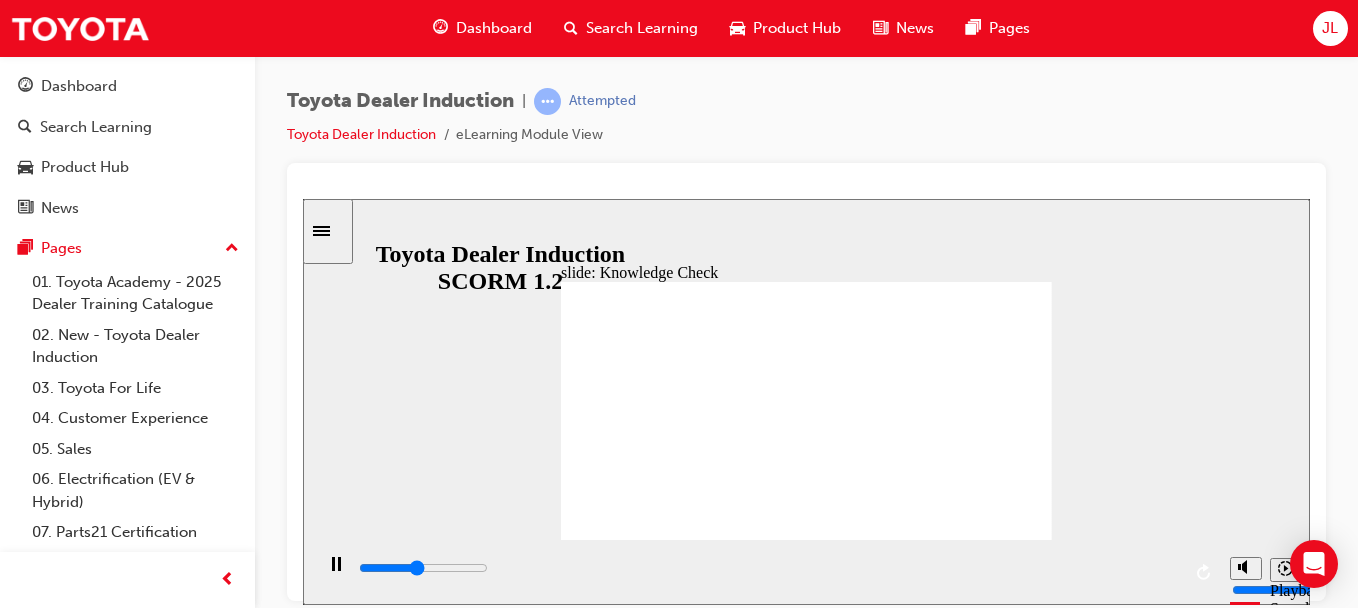 type on "2300" 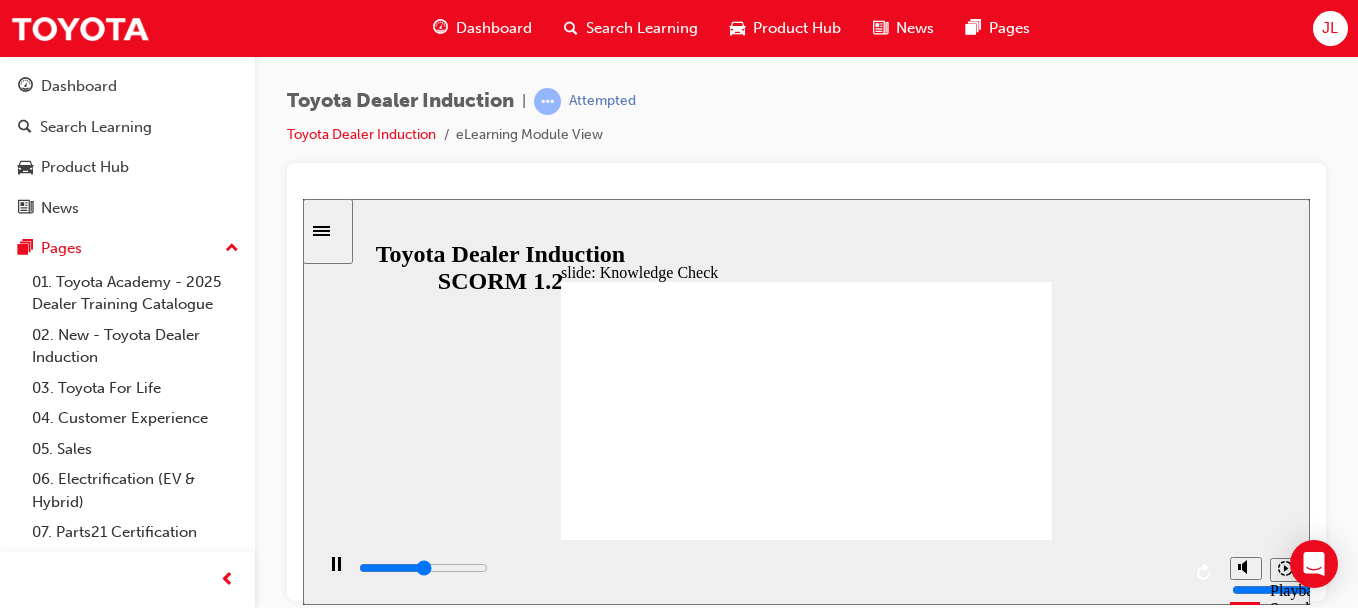 type on "2600" 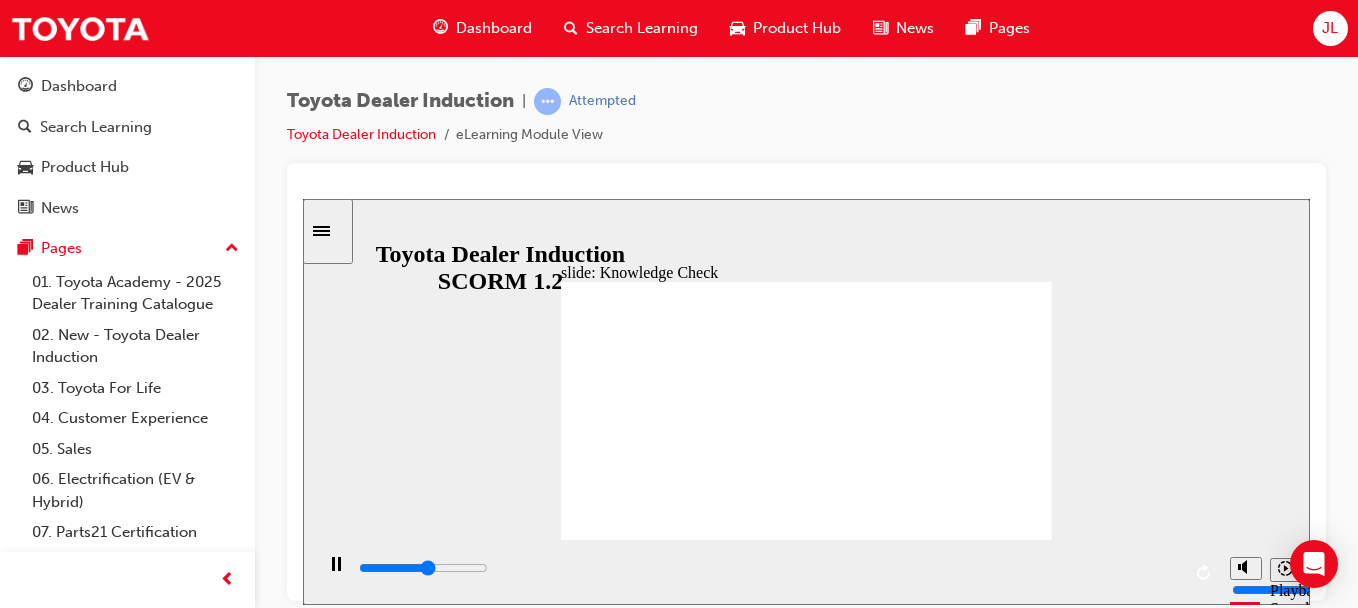 type on "2700" 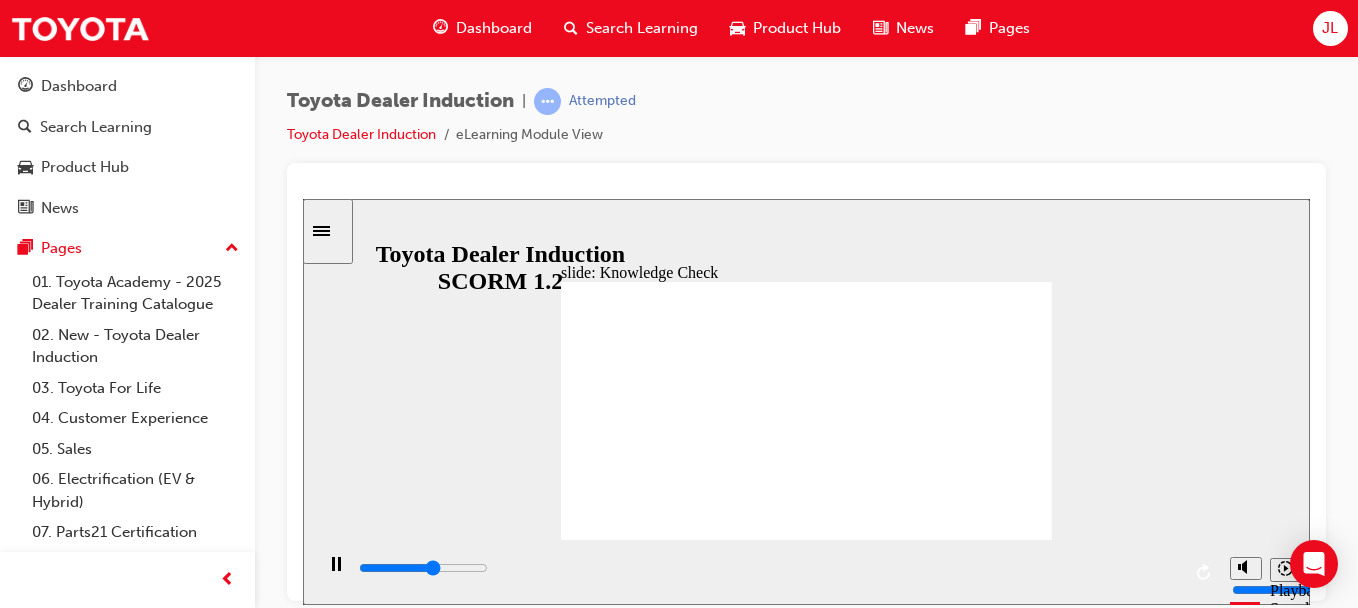 type on "2900" 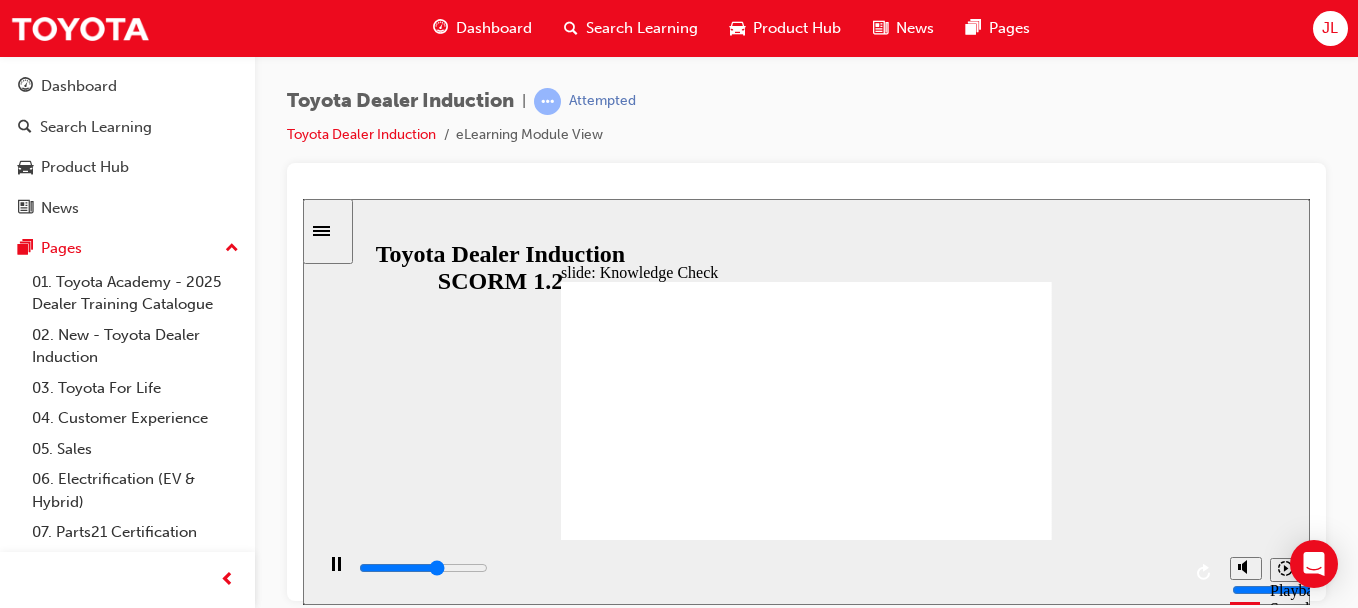 type on "3200" 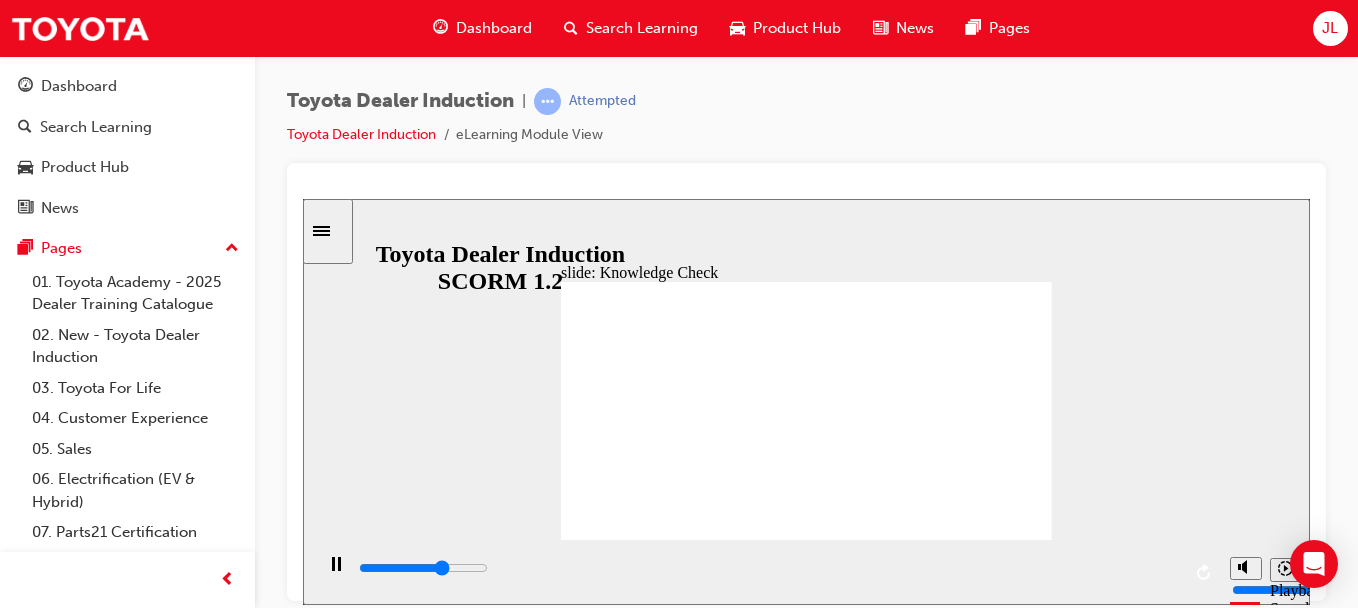 type on "3400" 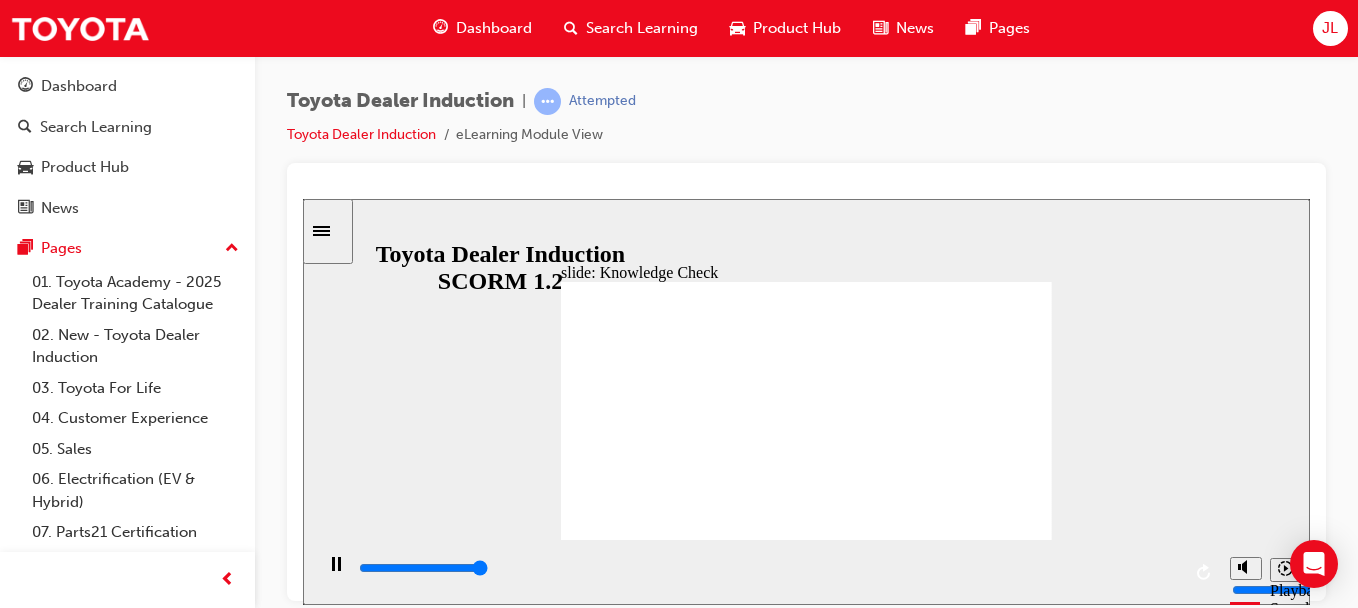 type on "5000" 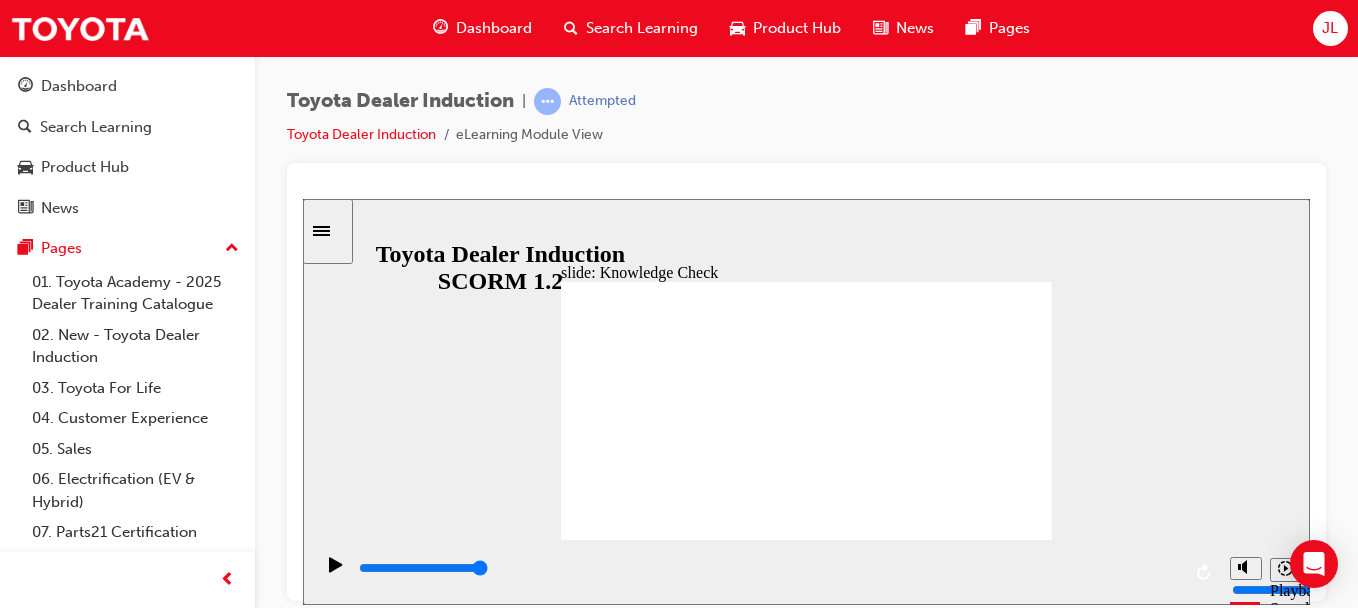 type on "moved" 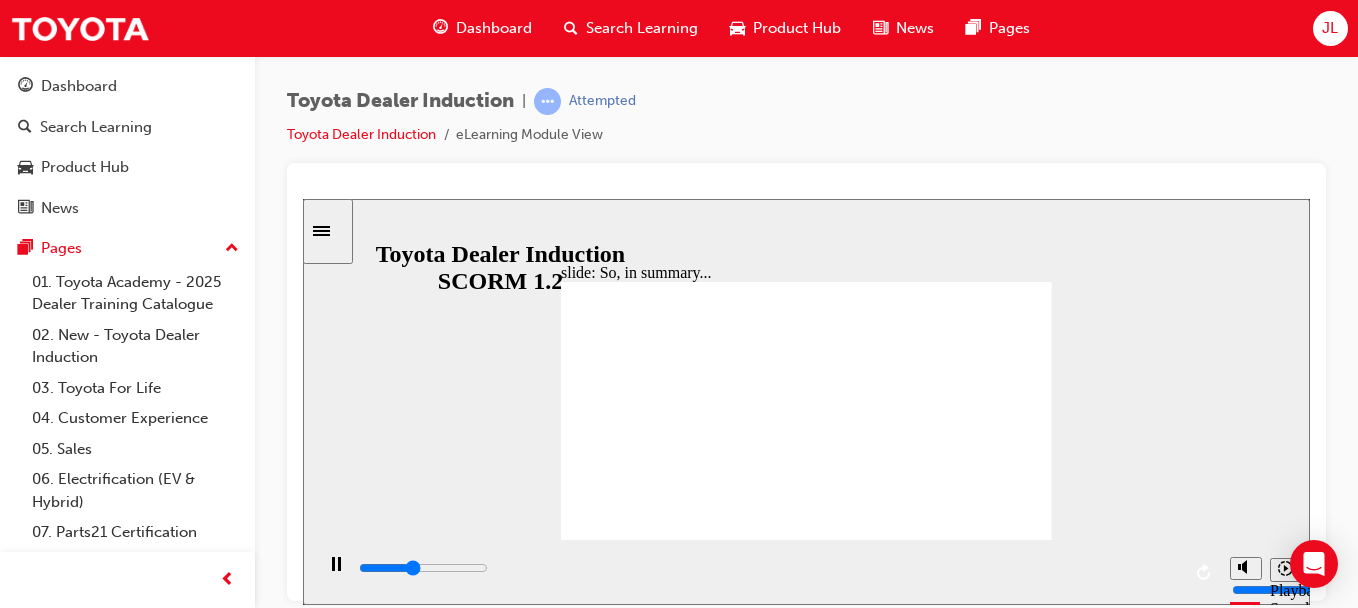 click 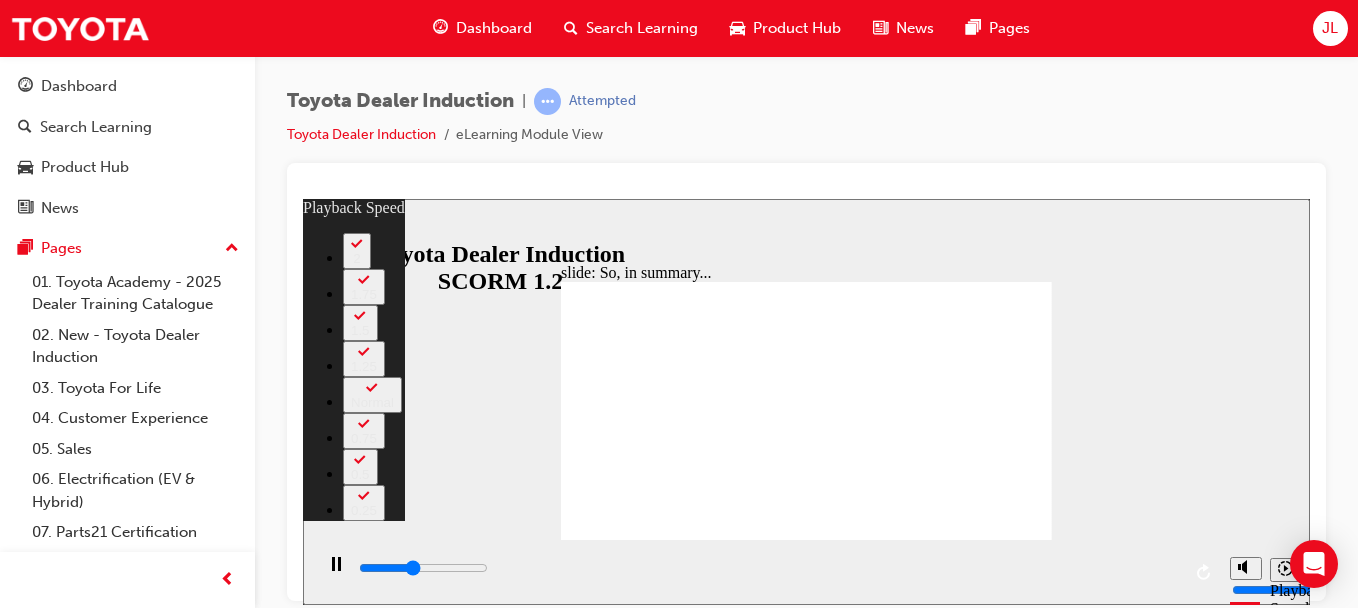 type on "2700" 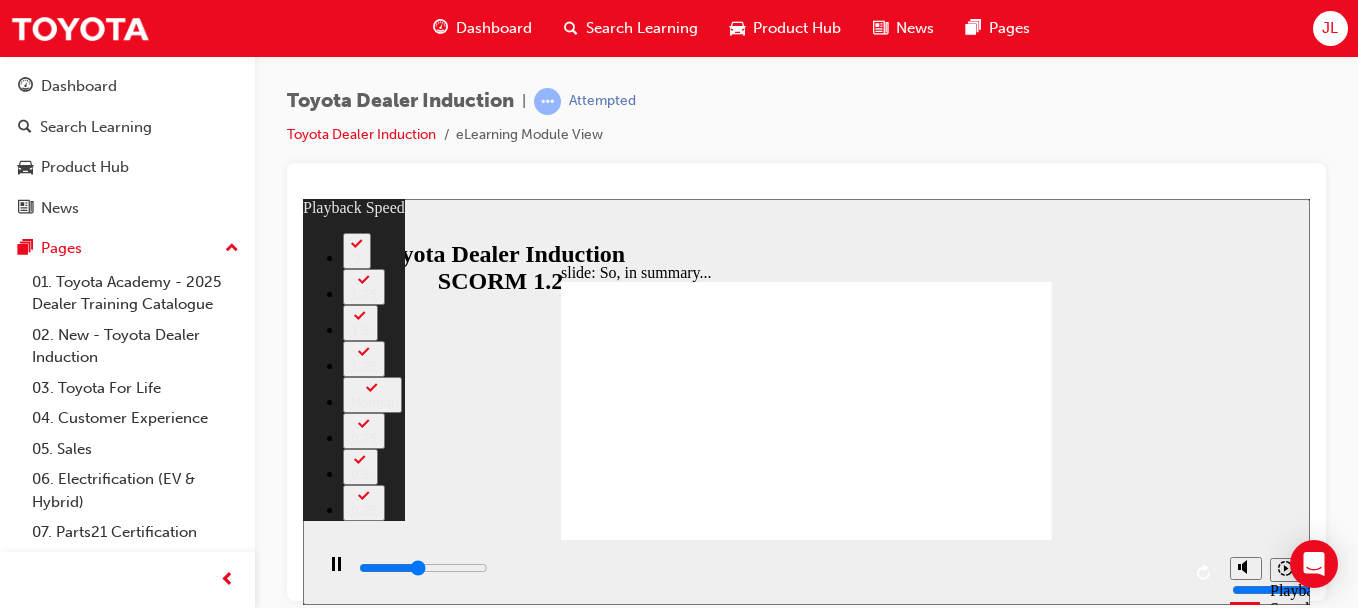 type on "3000" 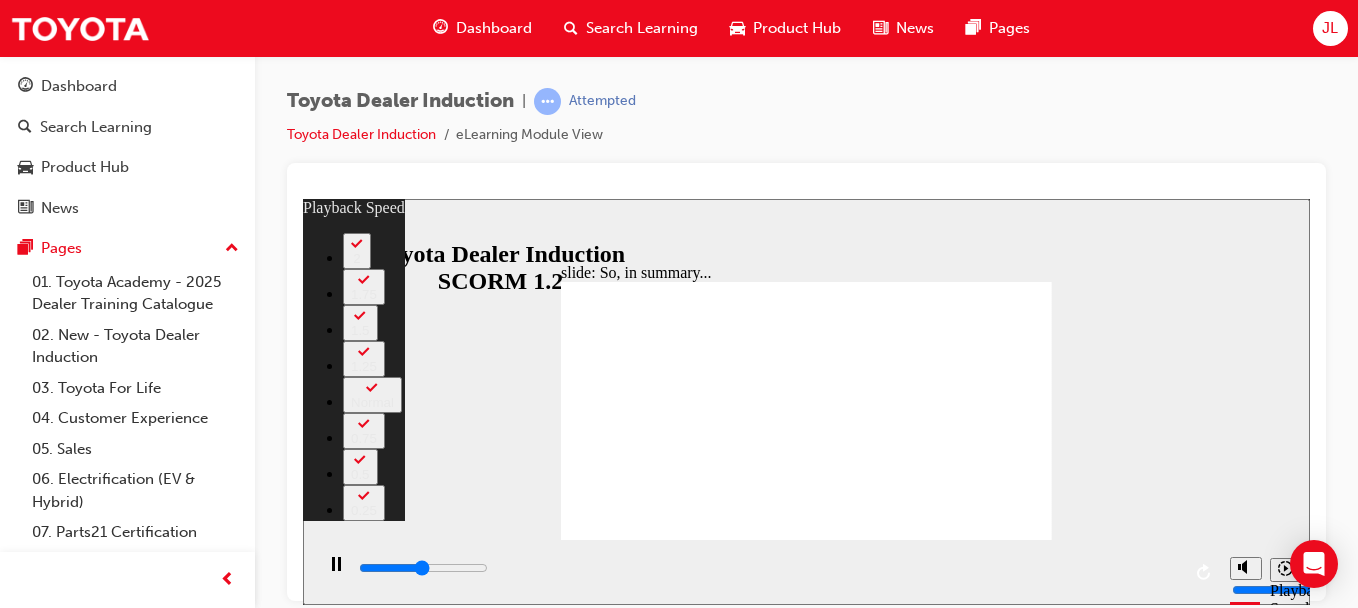 type on "3300" 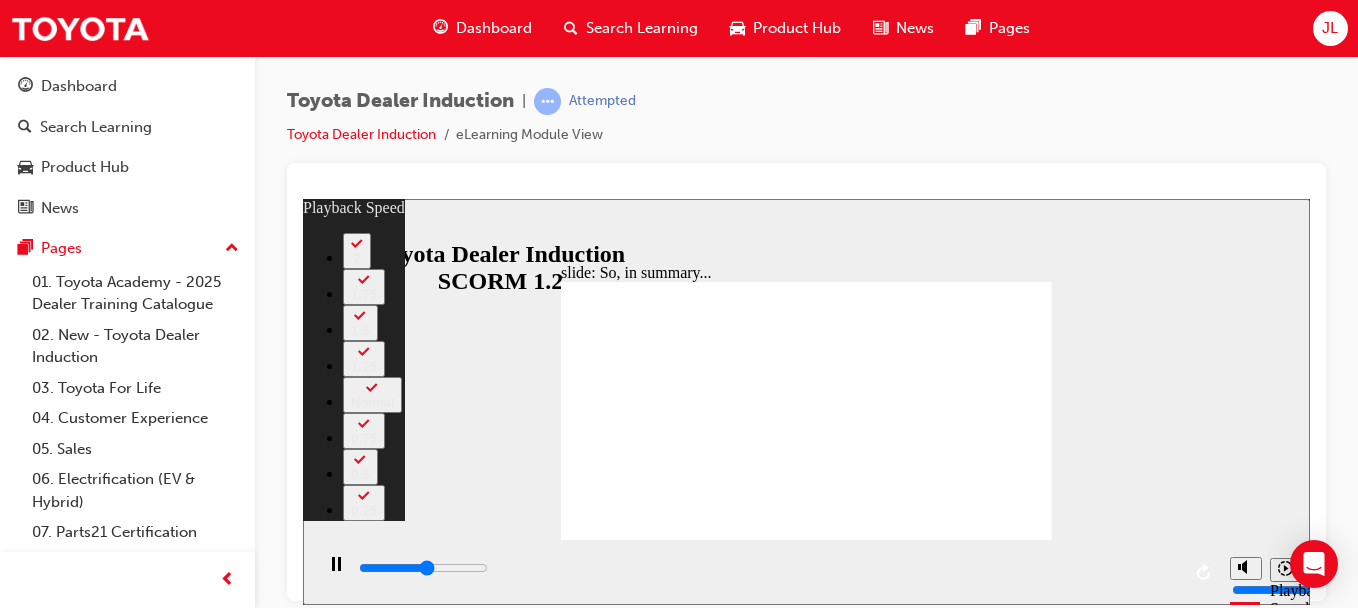 type on "3500" 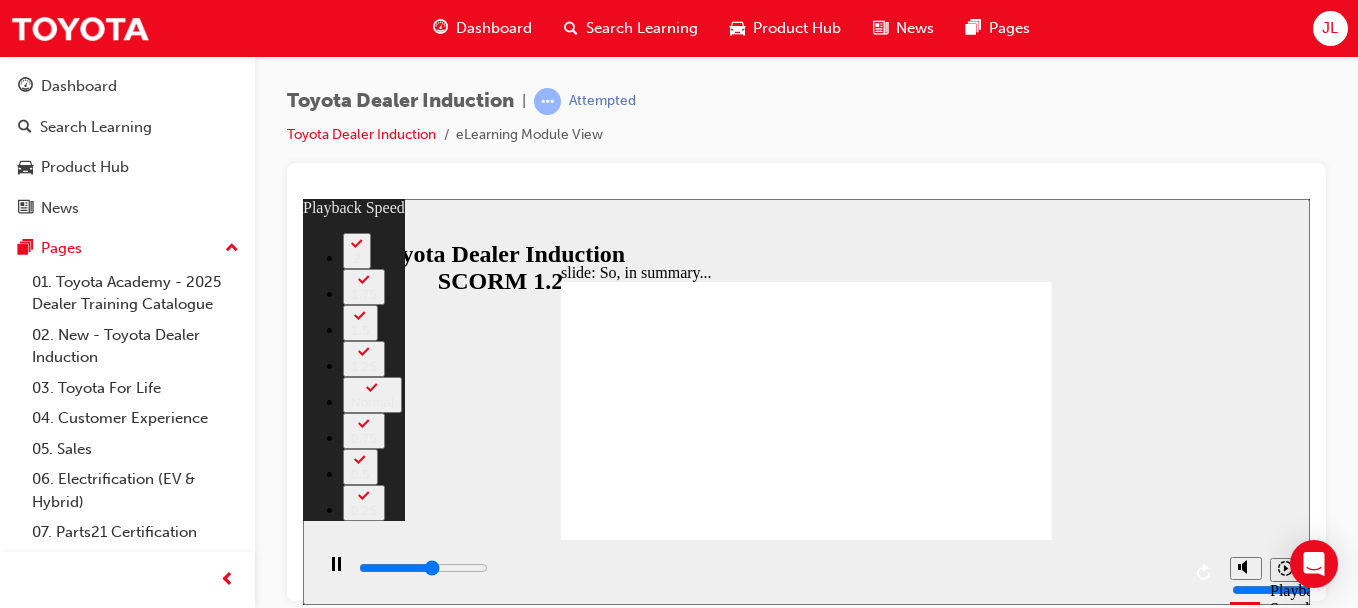 type on "3800" 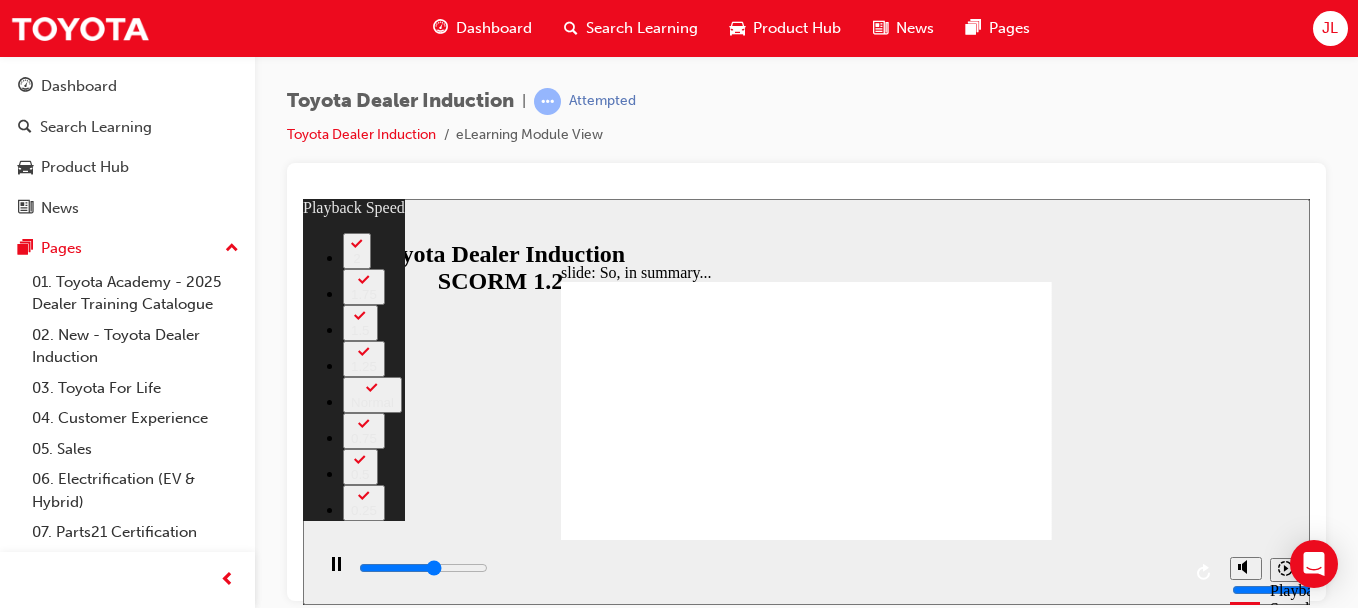 type on "3900" 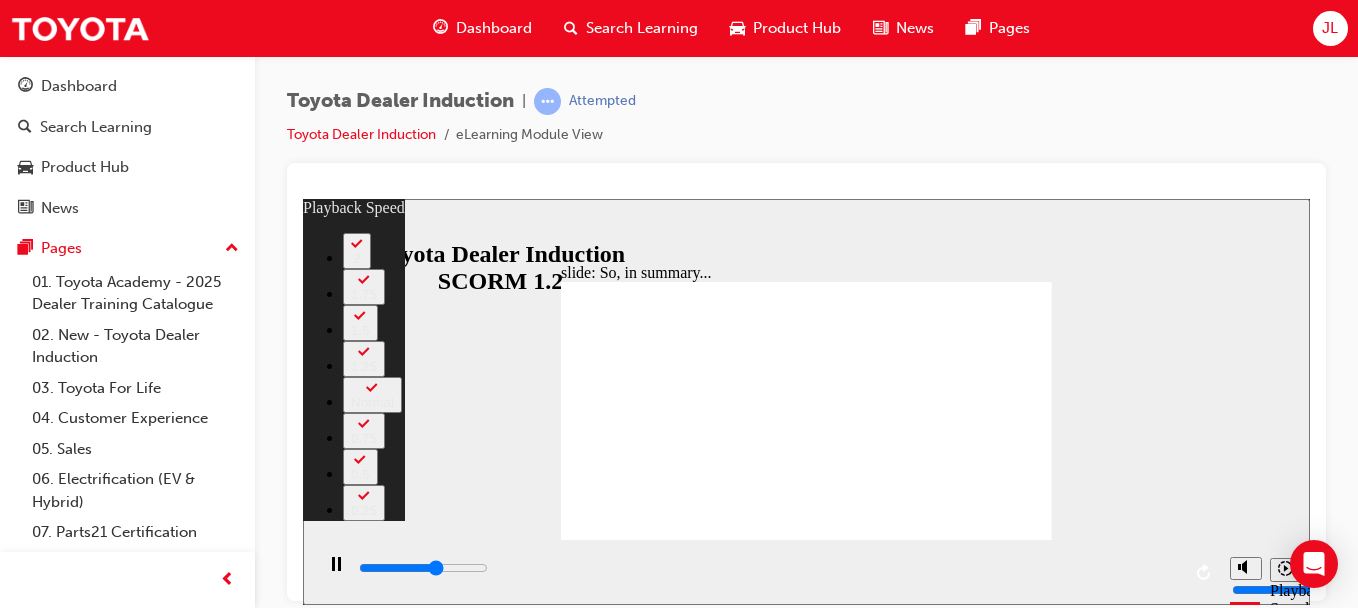 type on "4000" 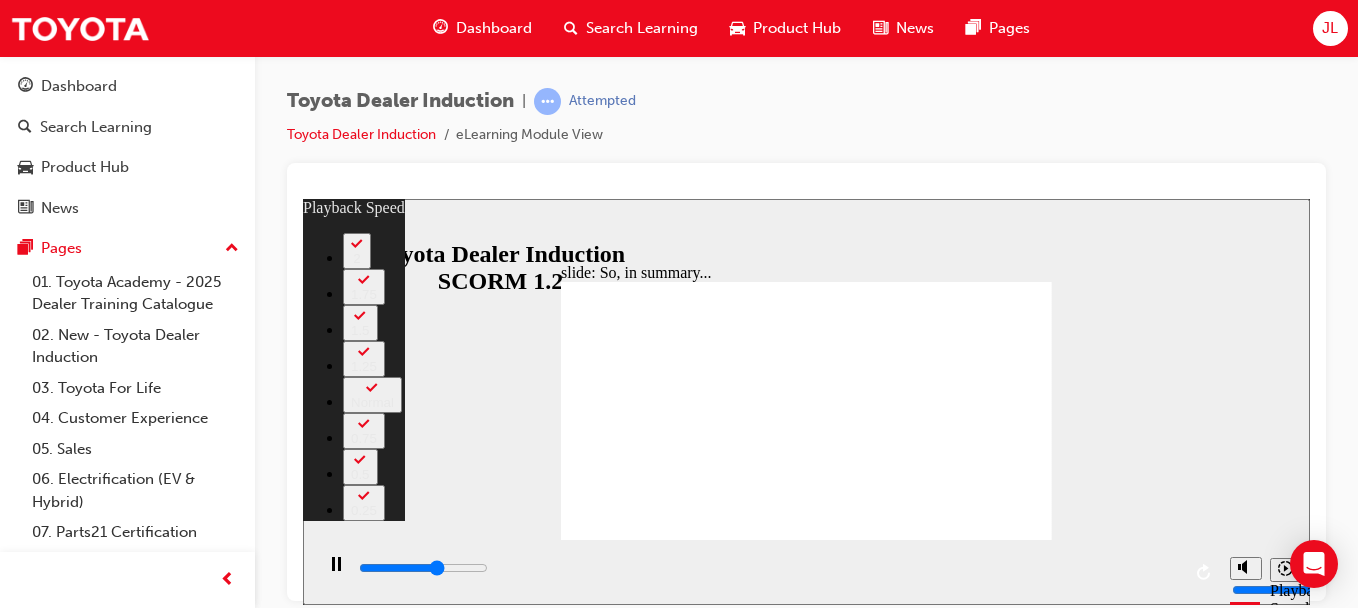 type on "4100" 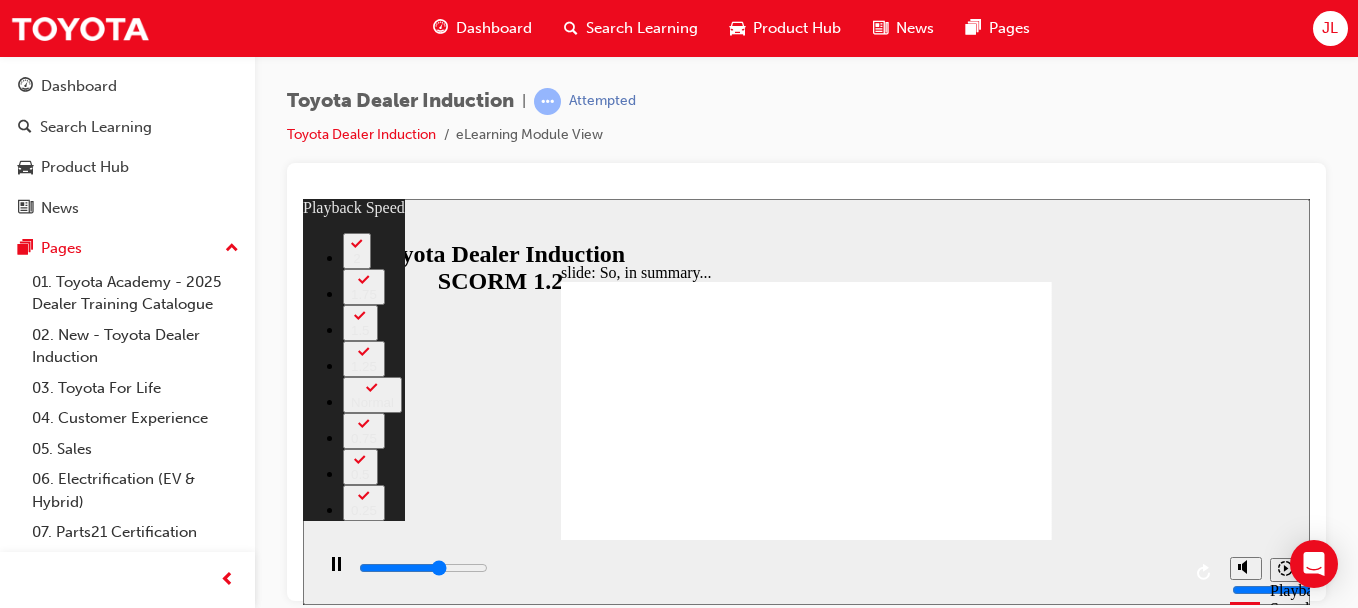 drag, startPoint x: 844, startPoint y: 500, endPoint x: 906, endPoint y: 492, distance: 62.514 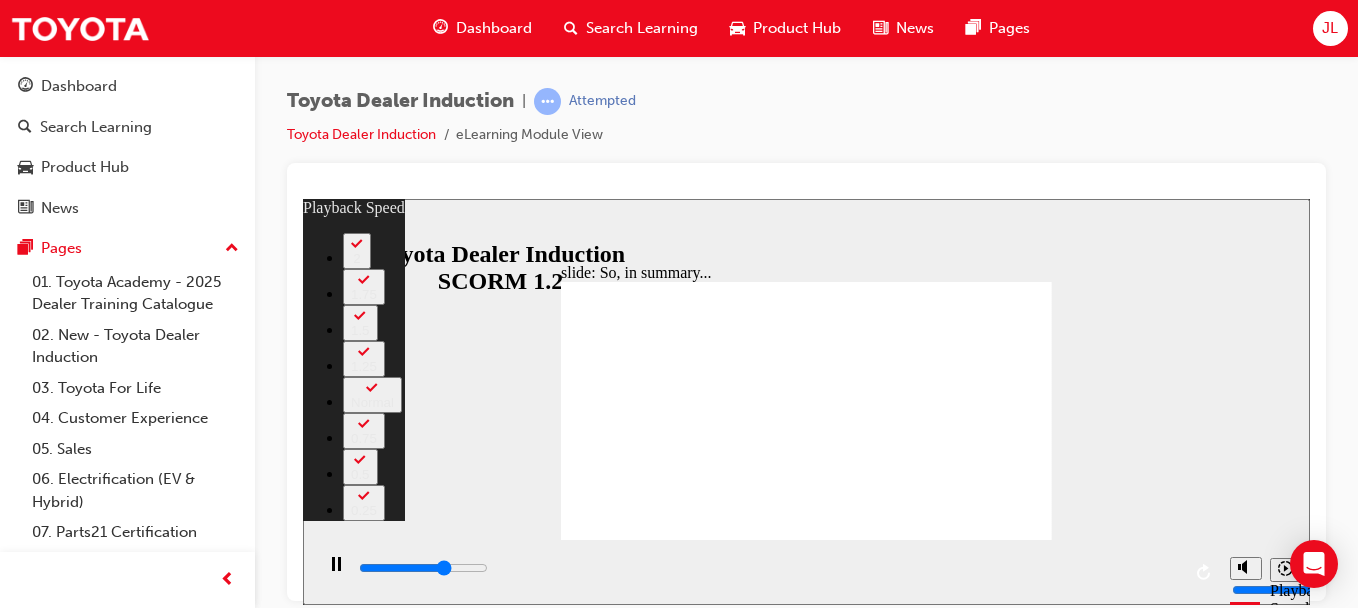 type on "4500" 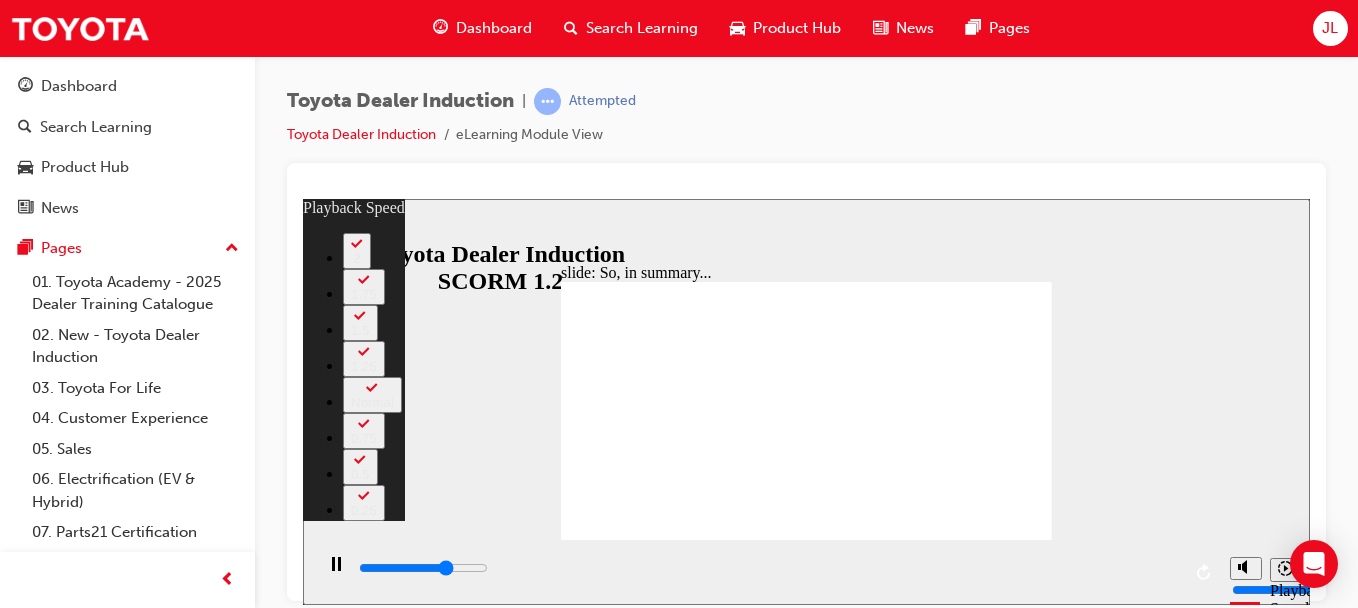 type on "4600" 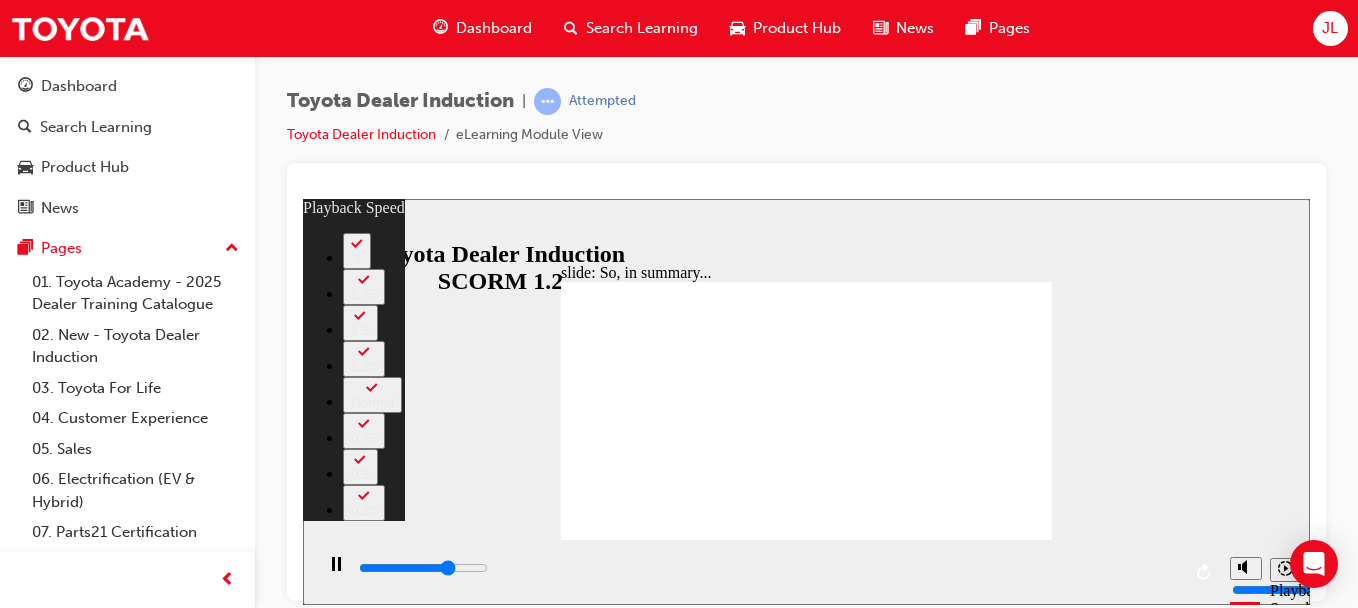 type on "4700" 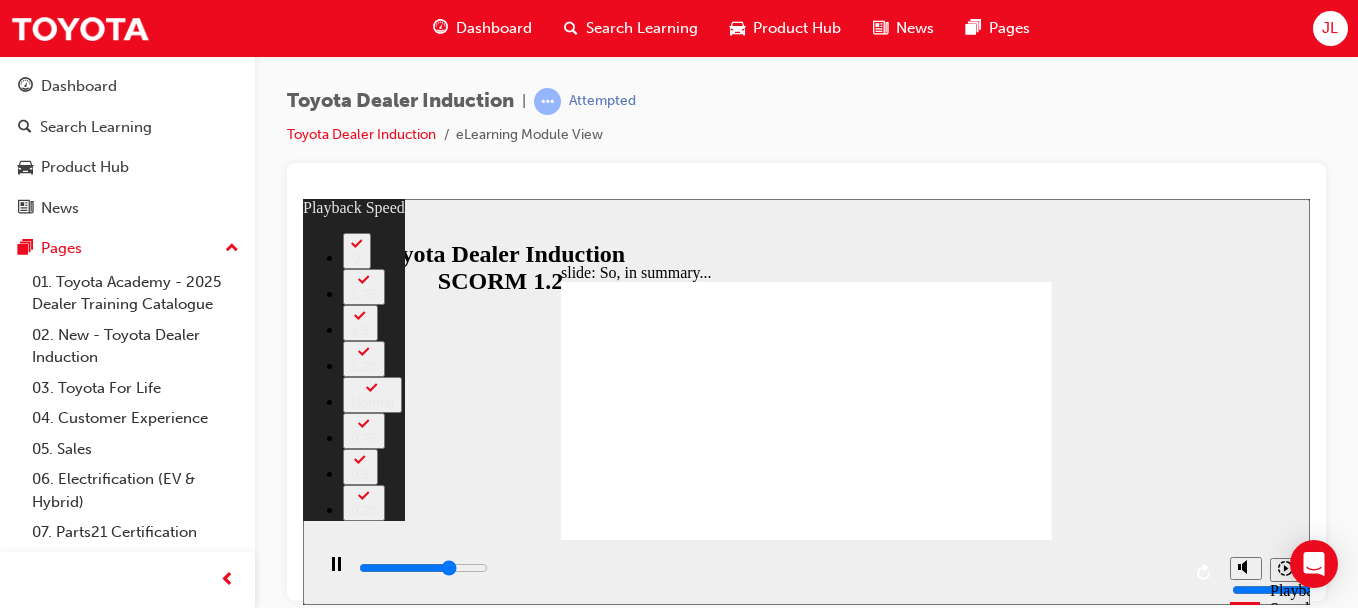 type on "4800" 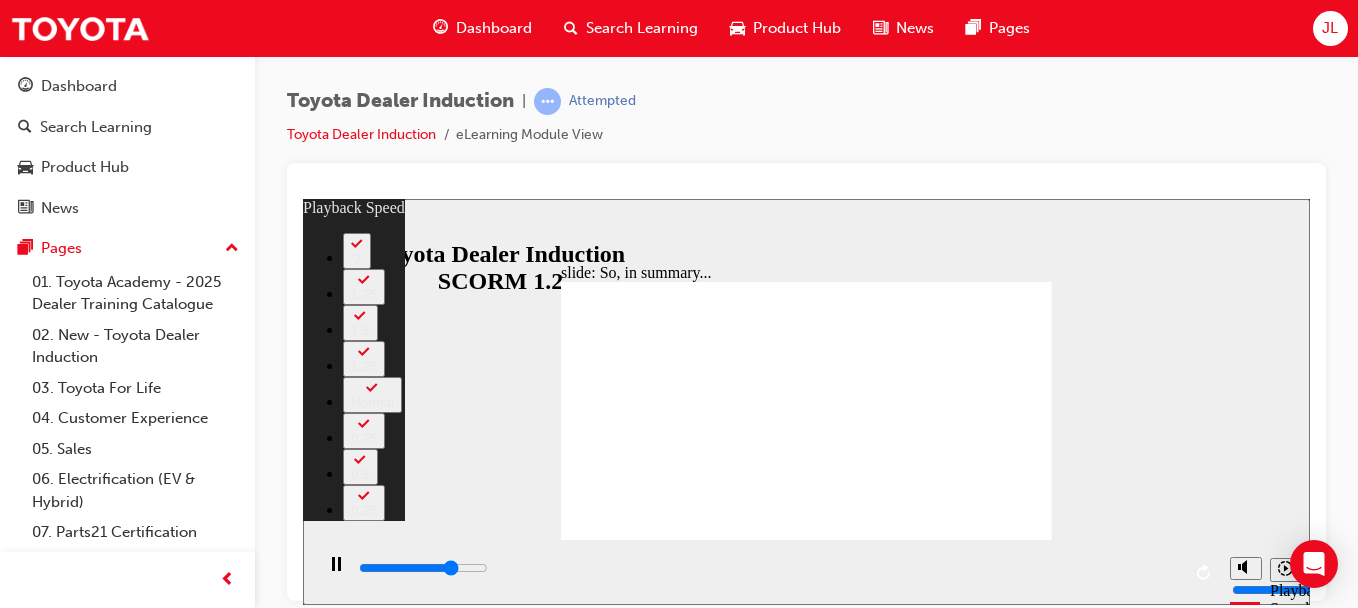type on "4900" 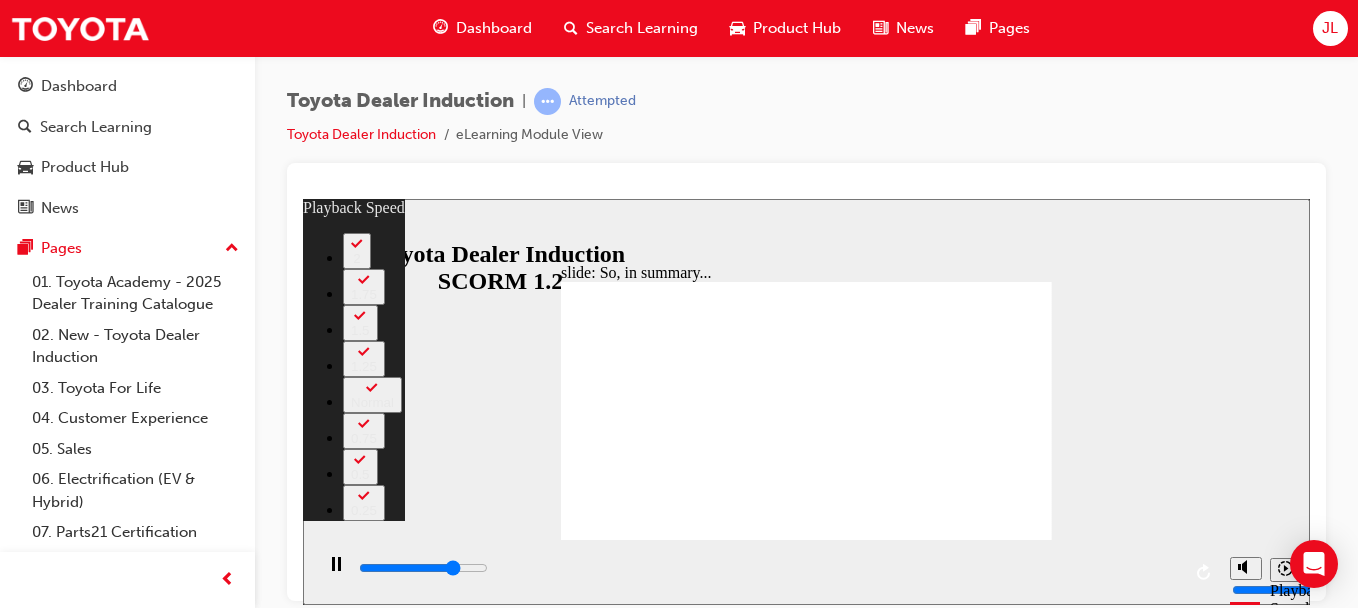 type on "5000" 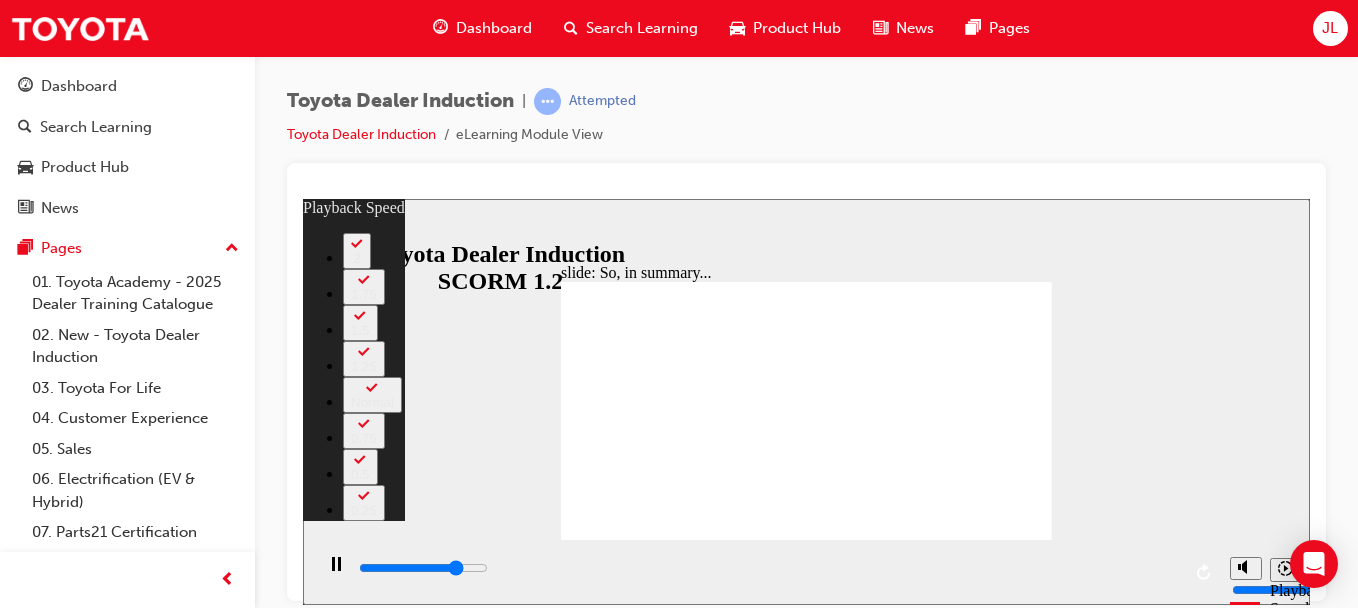 type on "5200" 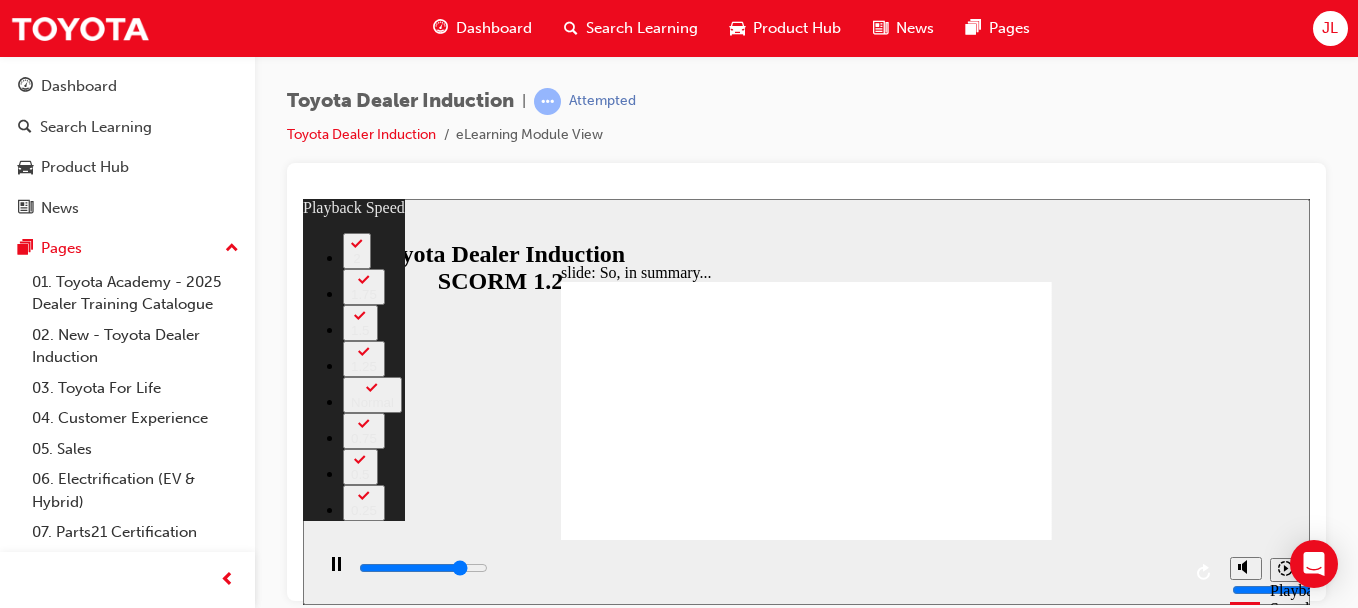 drag, startPoint x: 912, startPoint y: 490, endPoint x: 1010, endPoint y: 477, distance: 98.85848 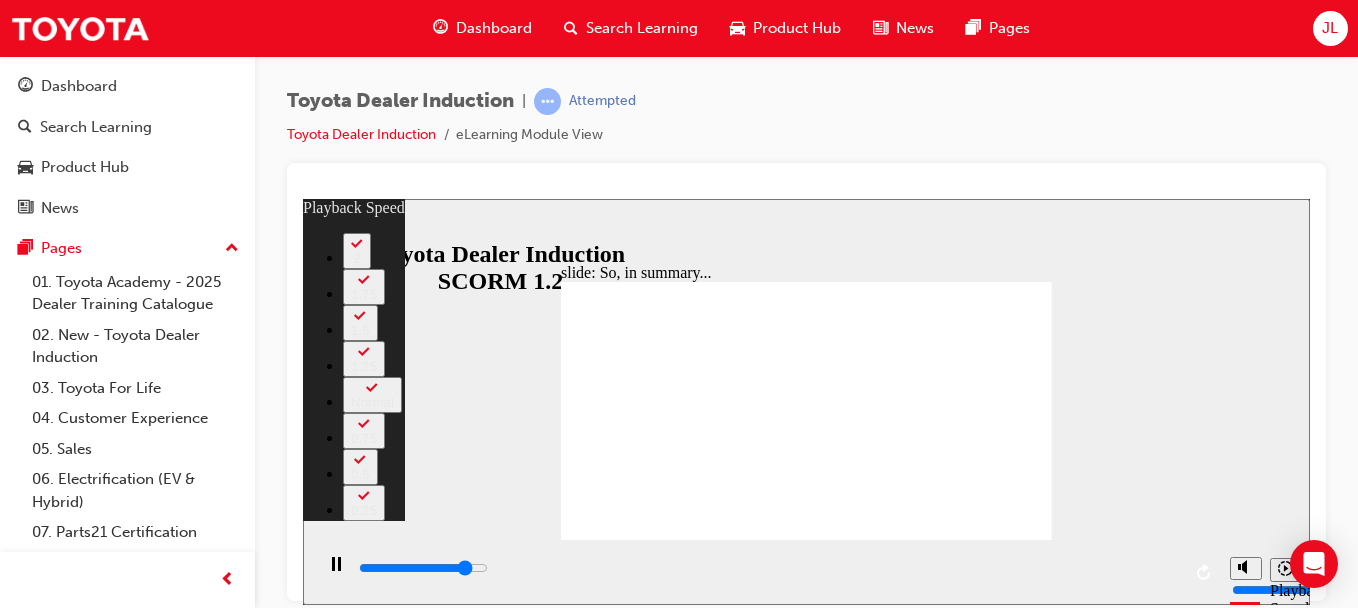 type on "5700" 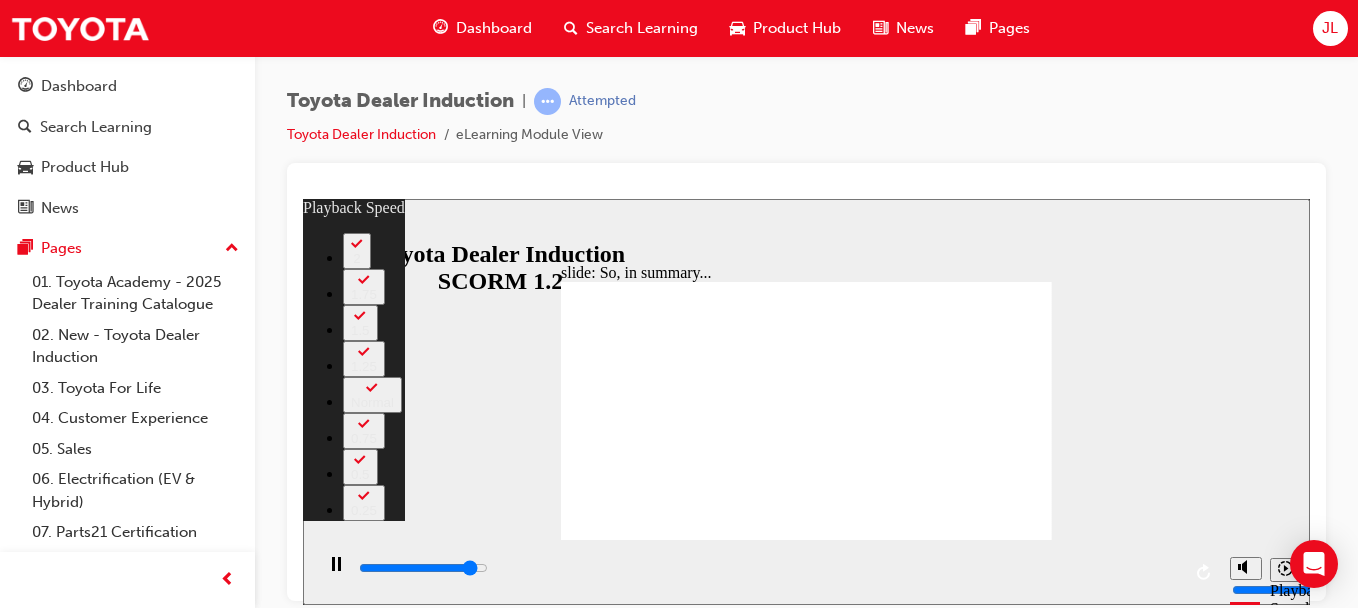 type on "6000" 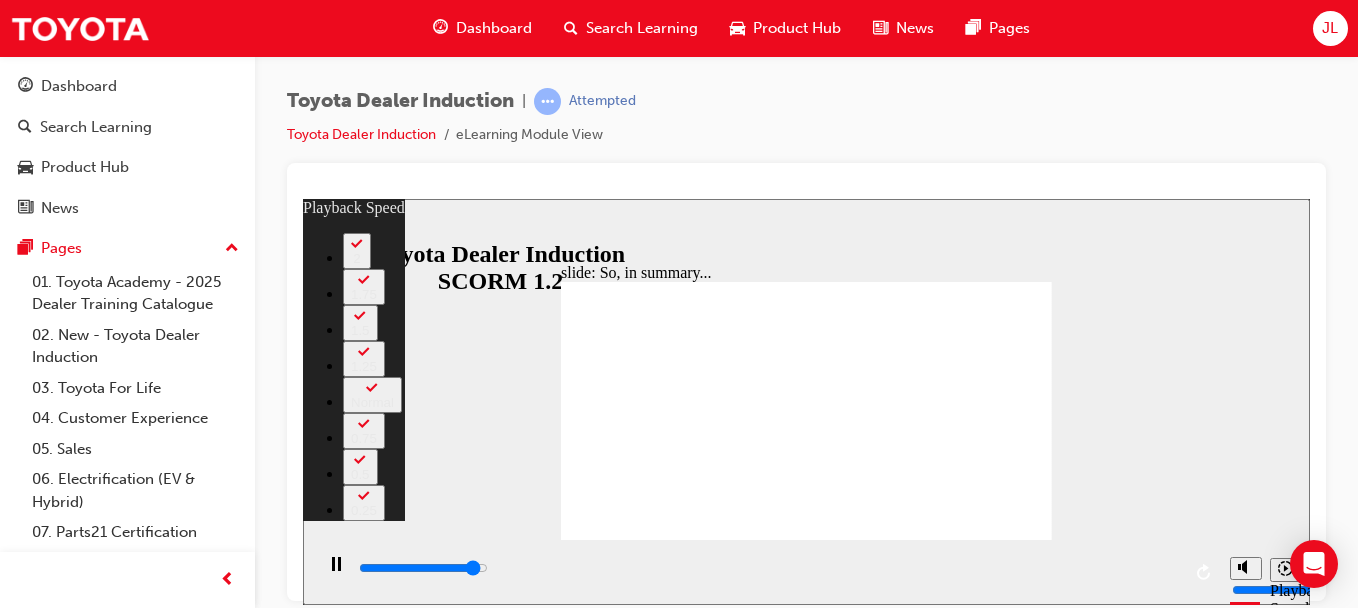 type on "6200" 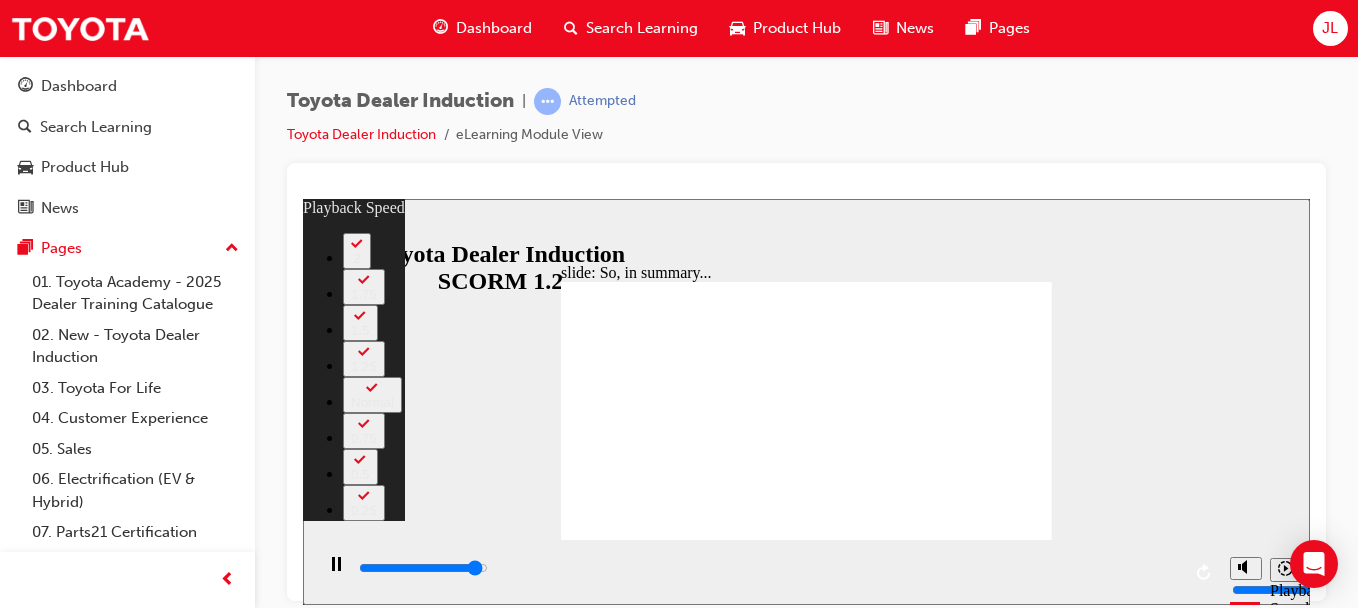 type on "6400" 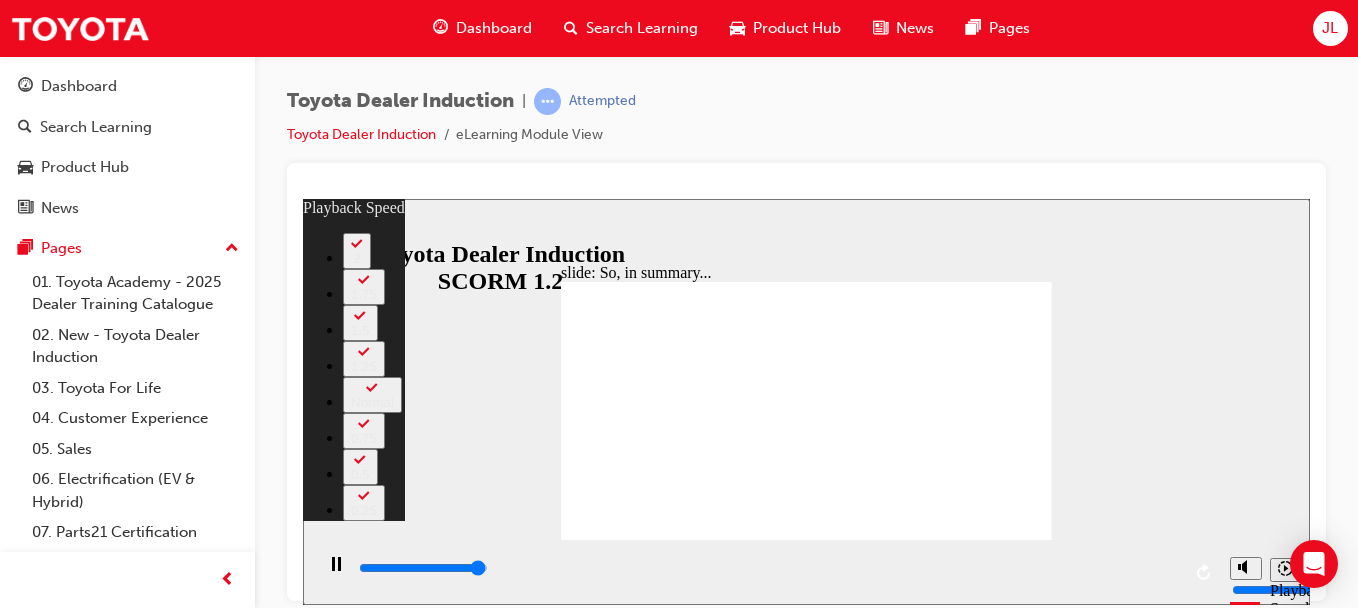 type on "6500" 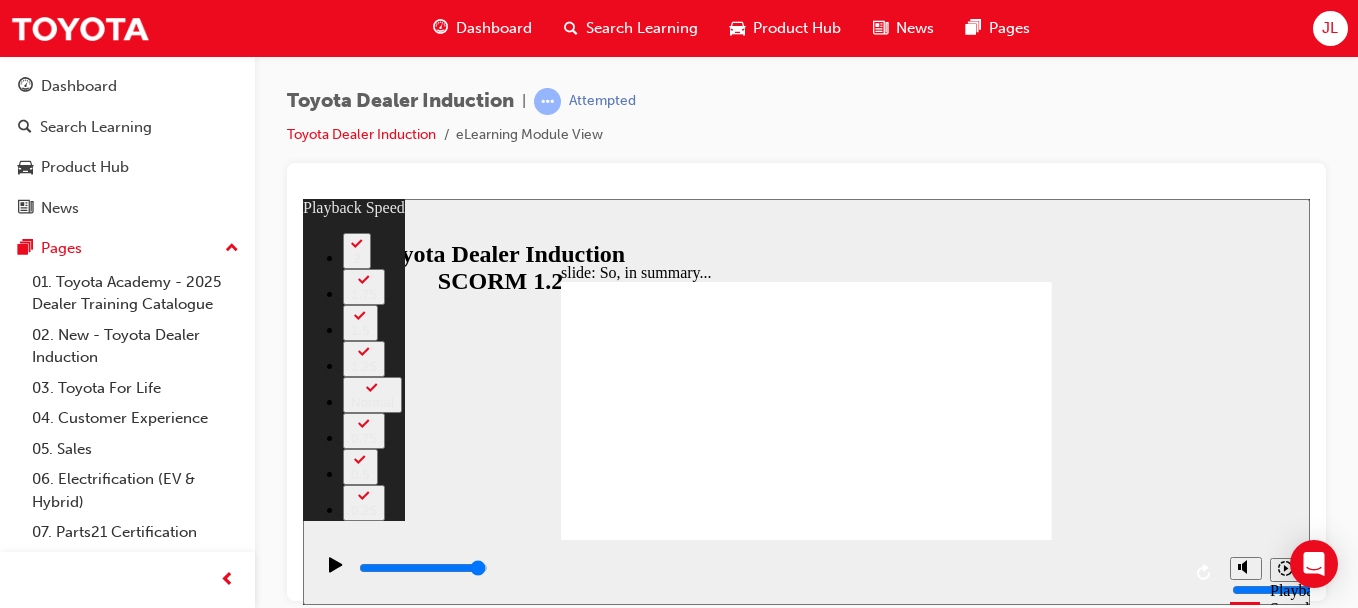 click at bounding box center [806, 2442] 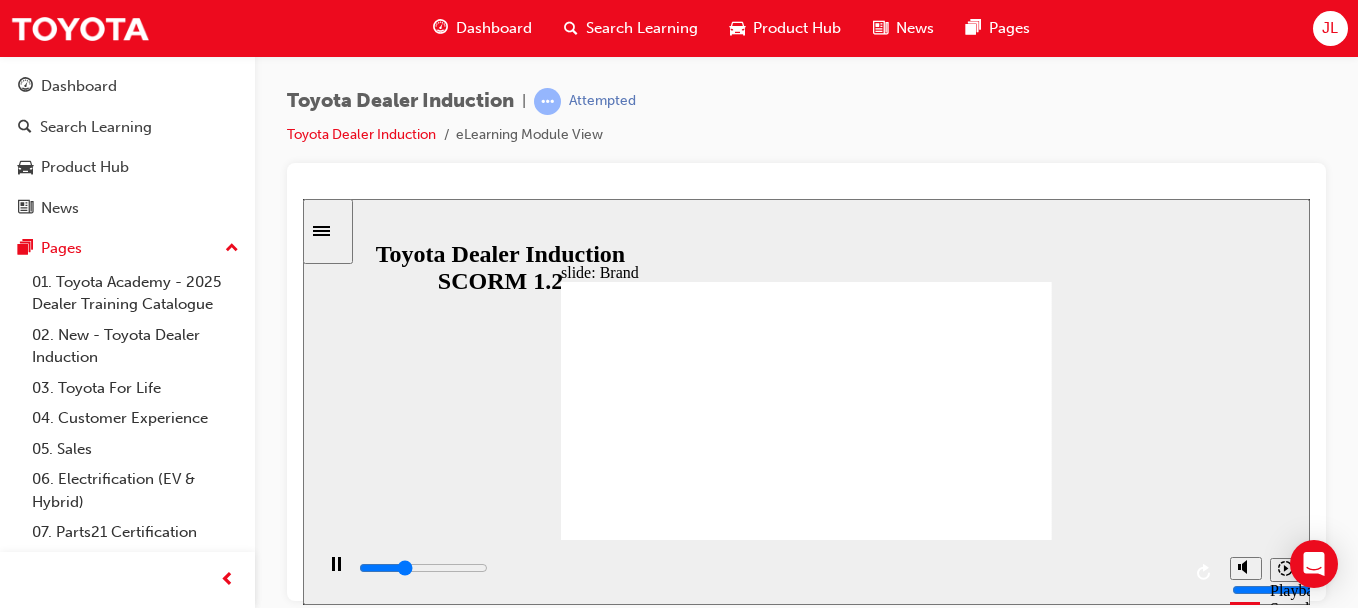 click 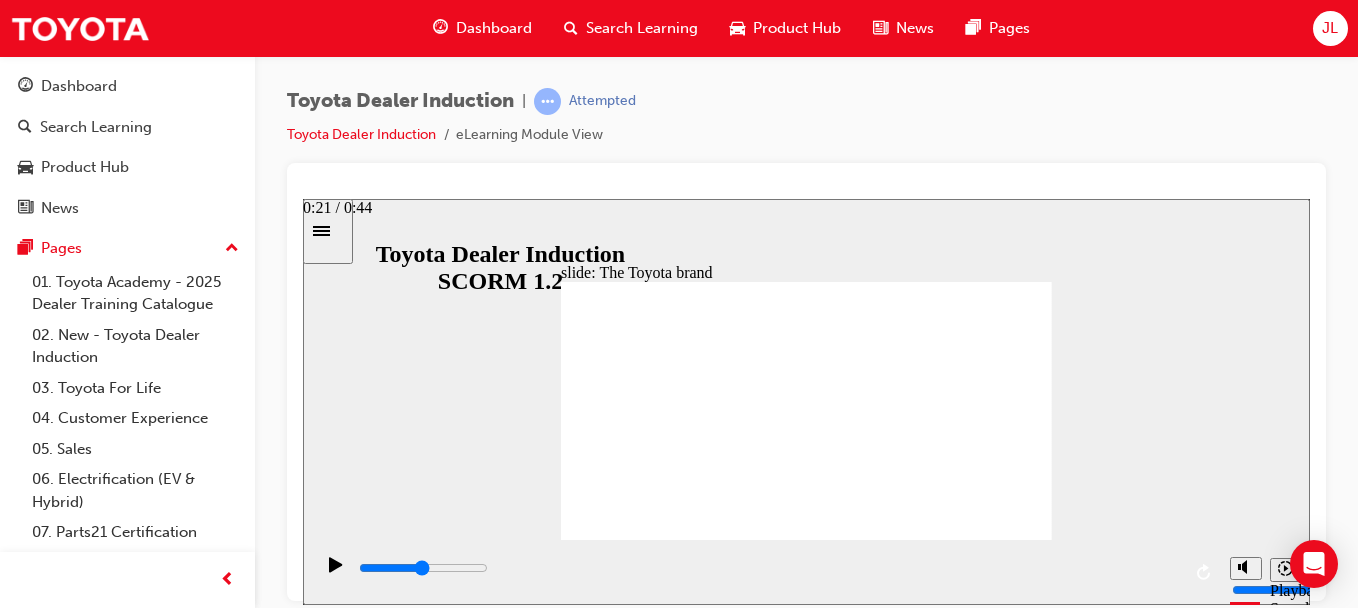 drag, startPoint x: 756, startPoint y: 568, endPoint x: 872, endPoint y: 552, distance: 117.09825 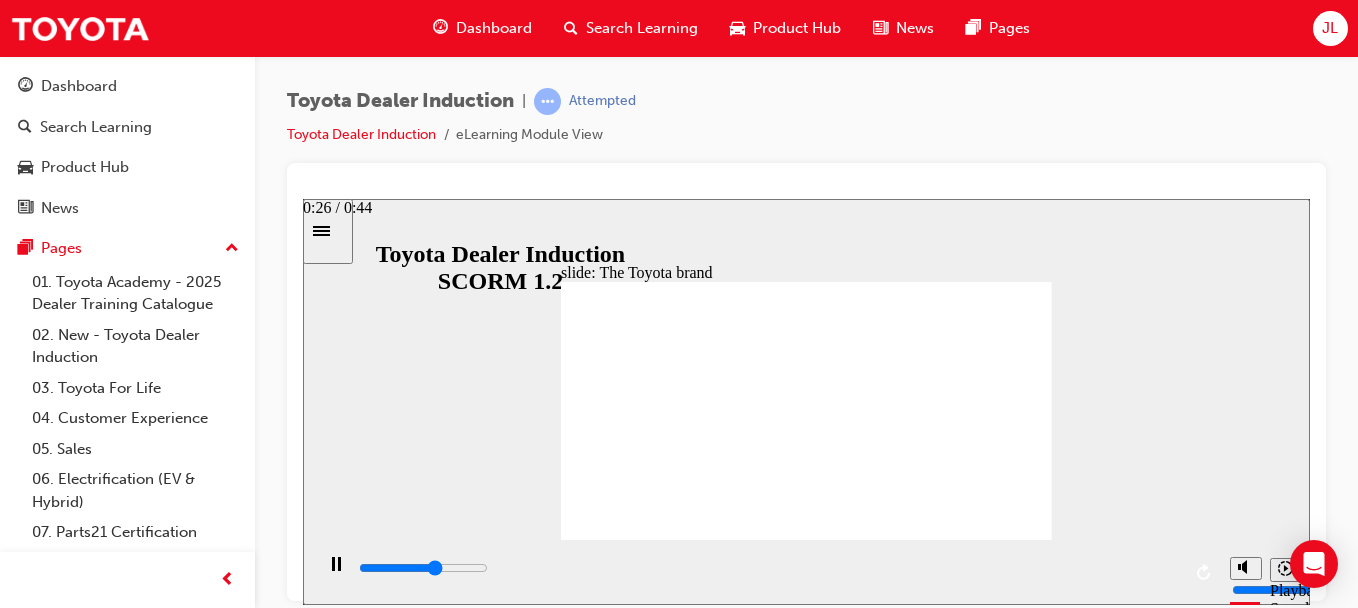 click at bounding box center [768, 568] 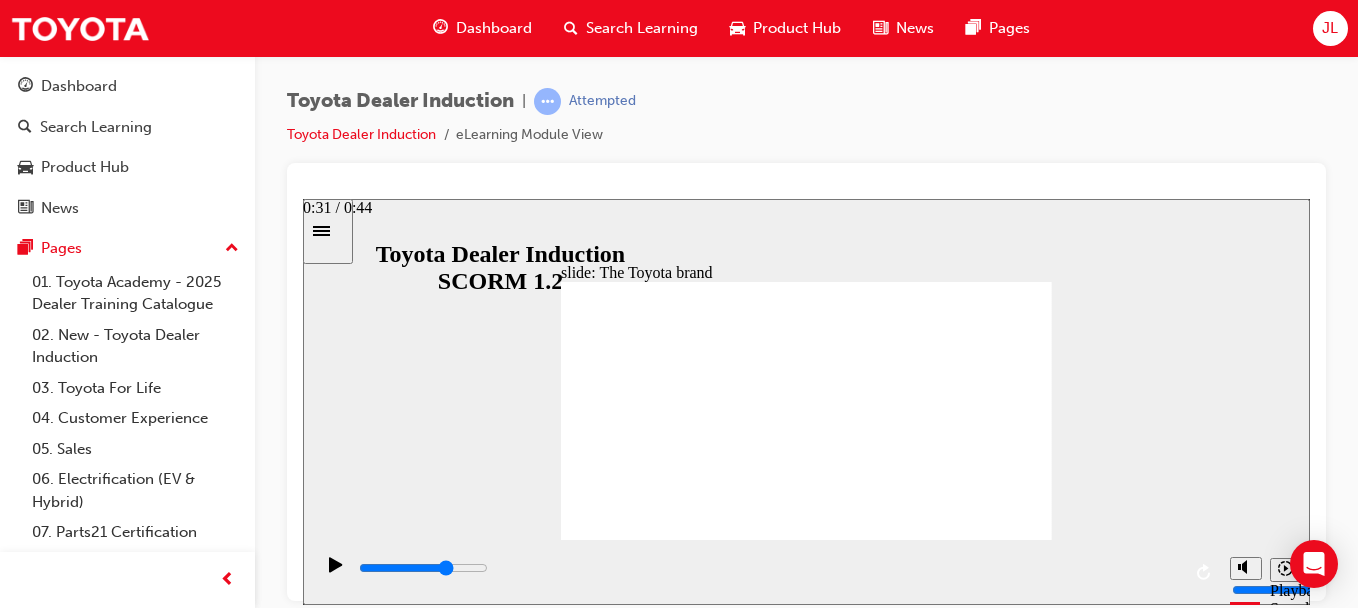 click at bounding box center [423, 567] 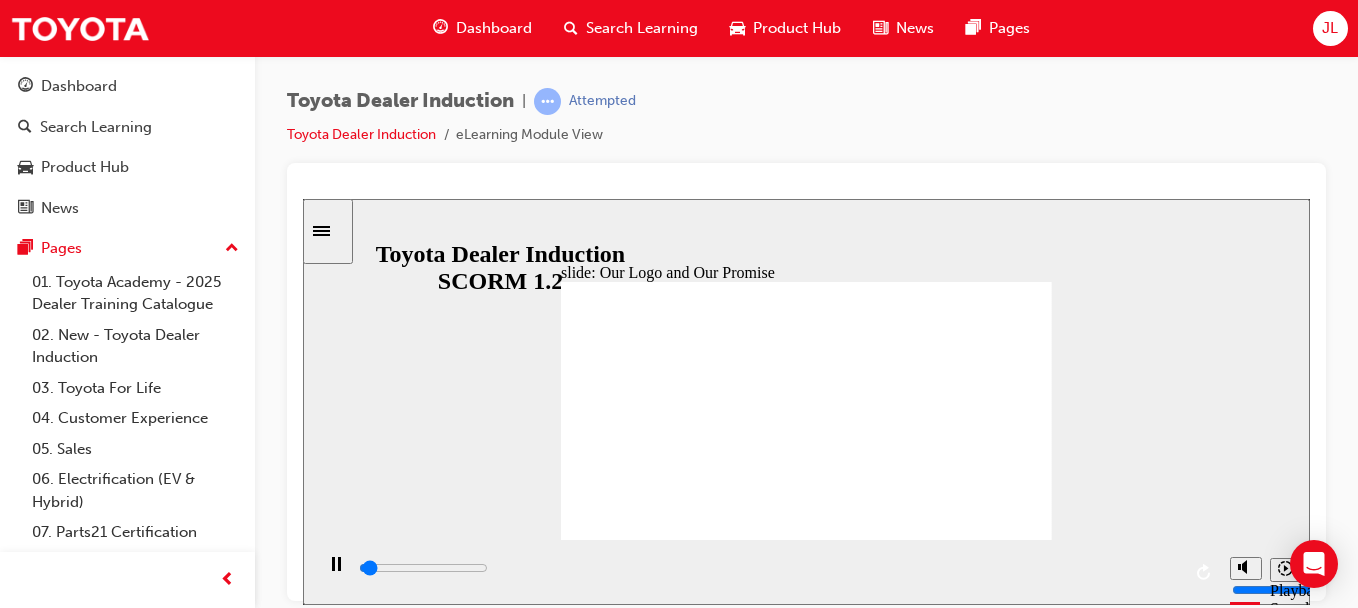 click 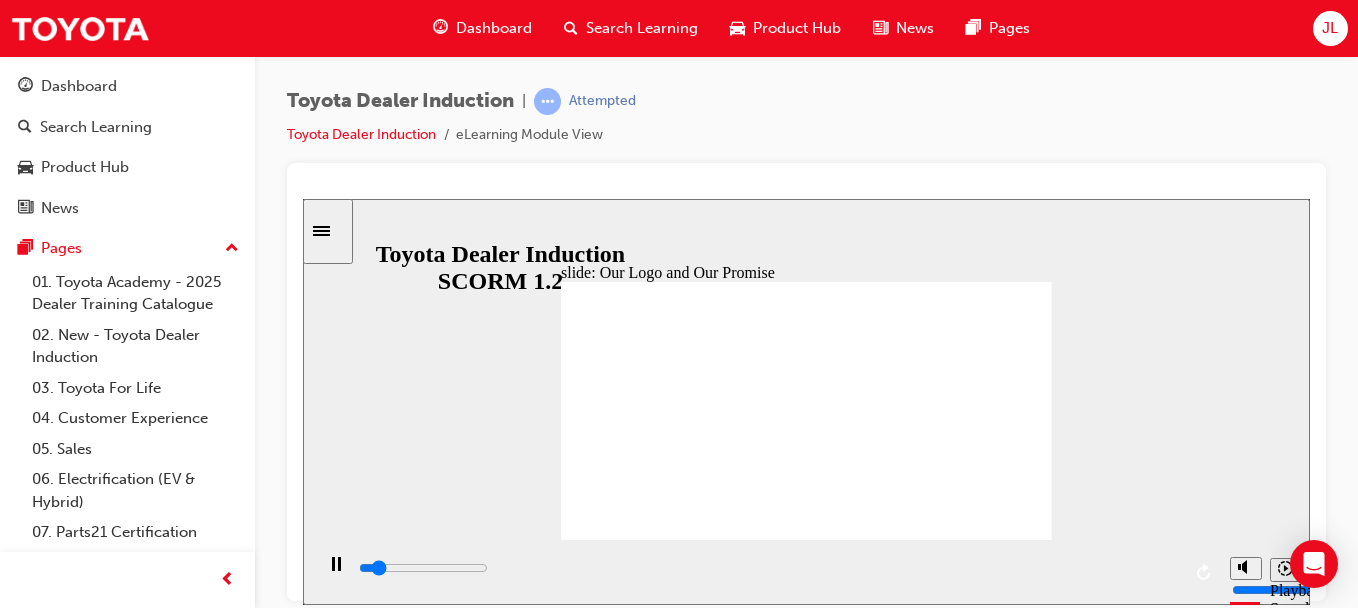 click 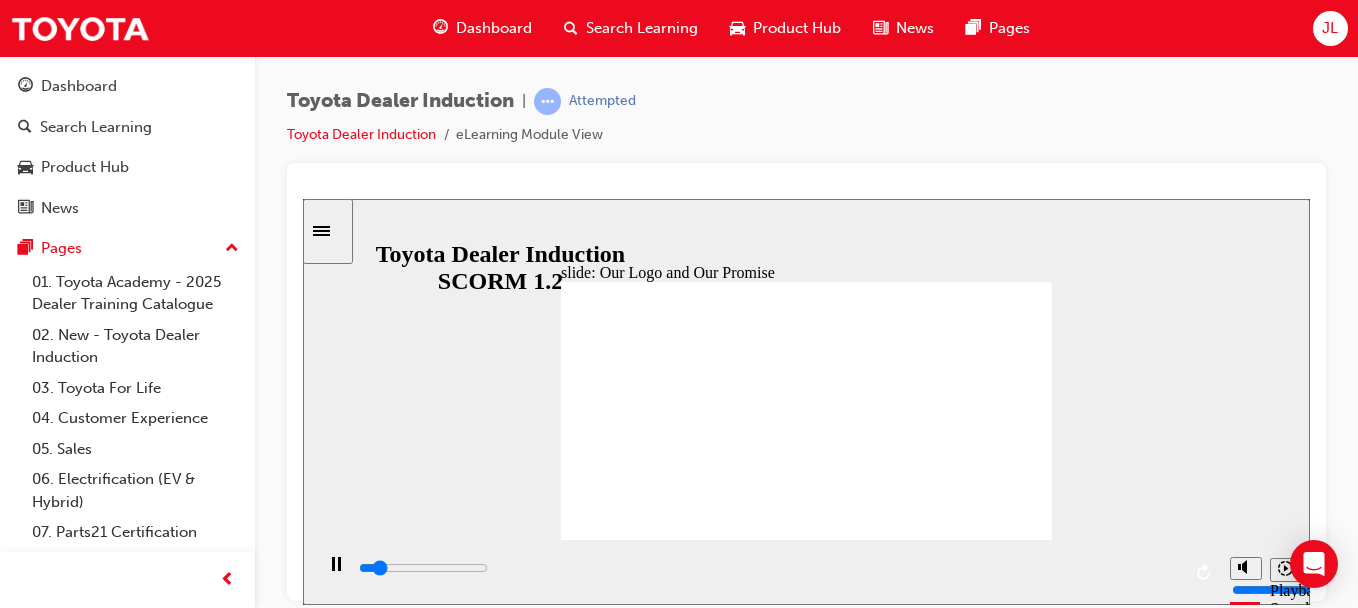 click 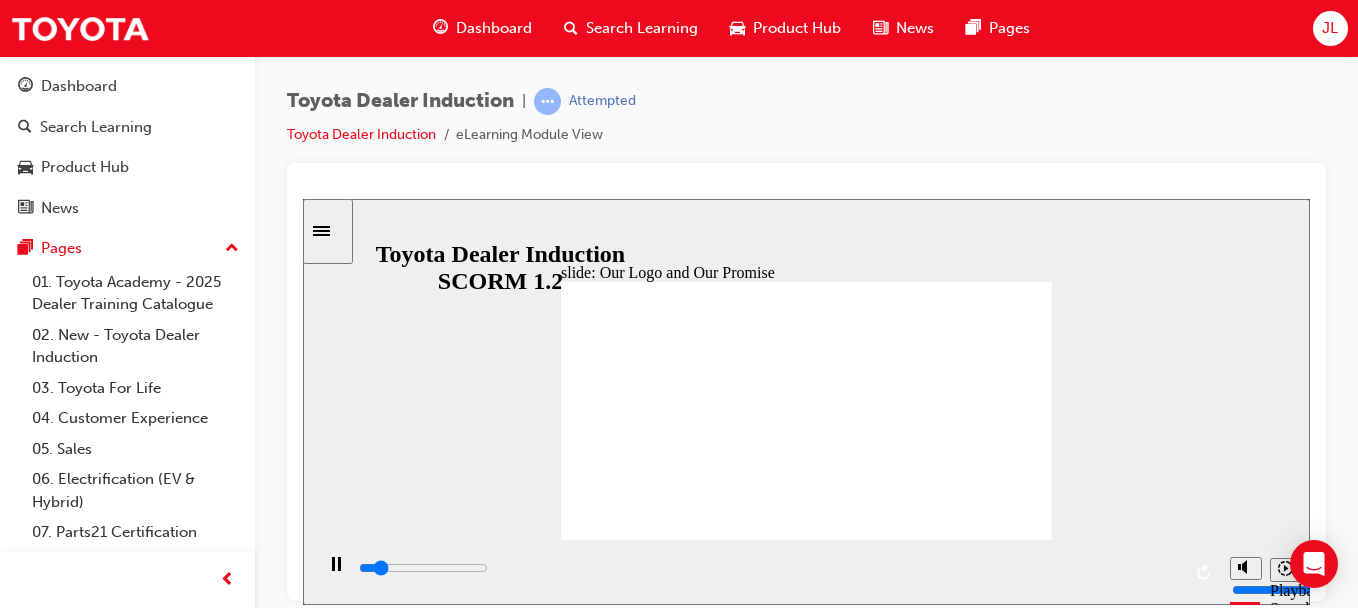 click 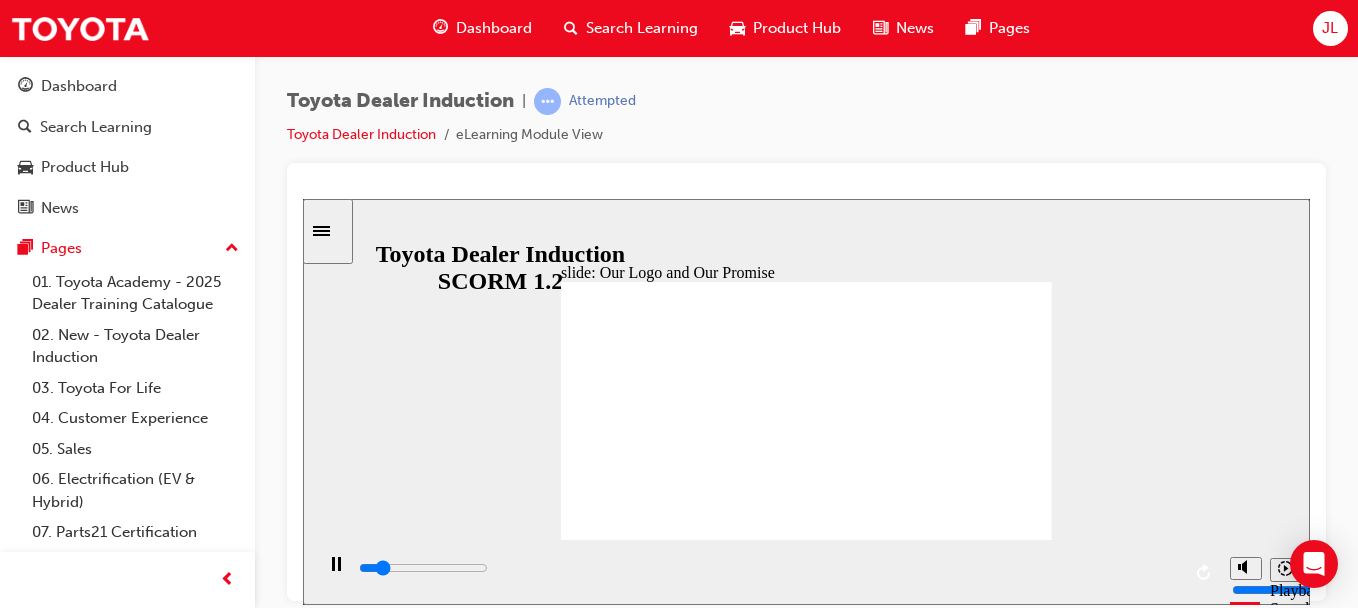 click 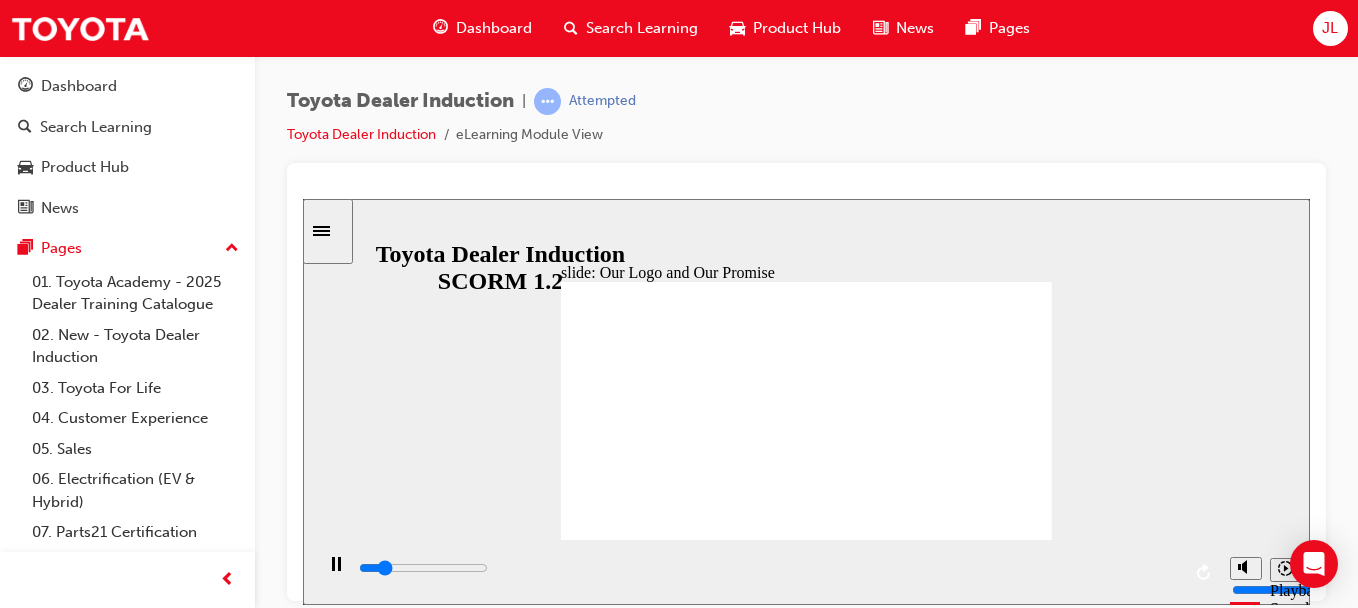 click 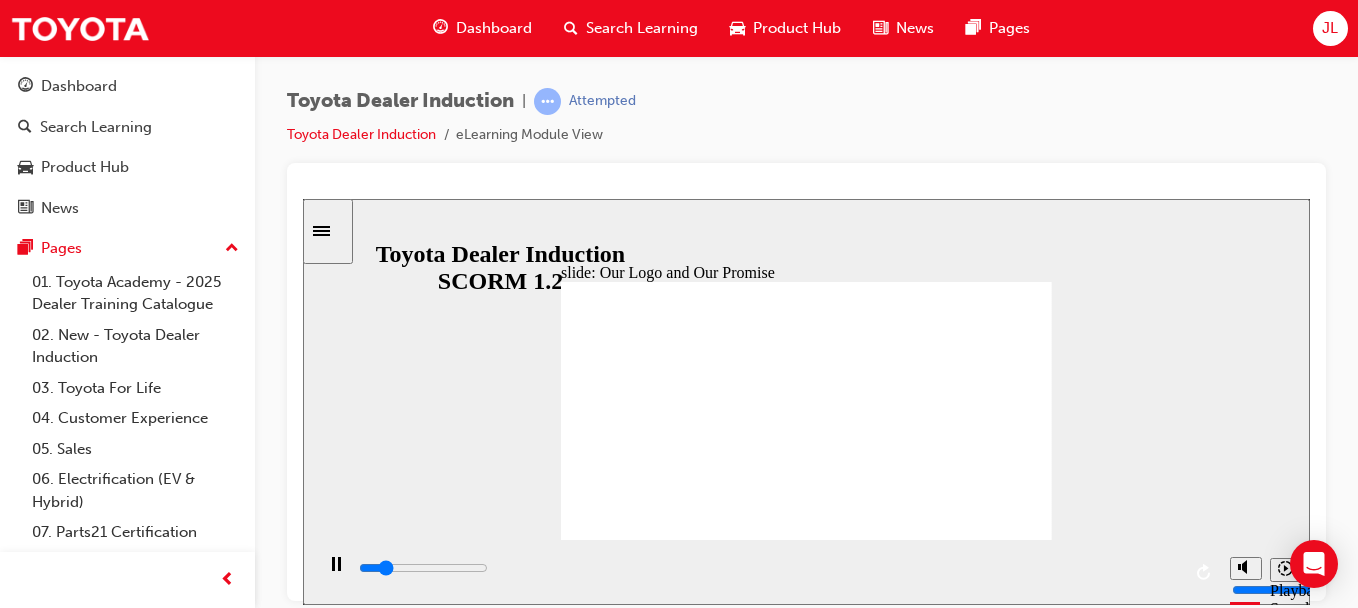 click 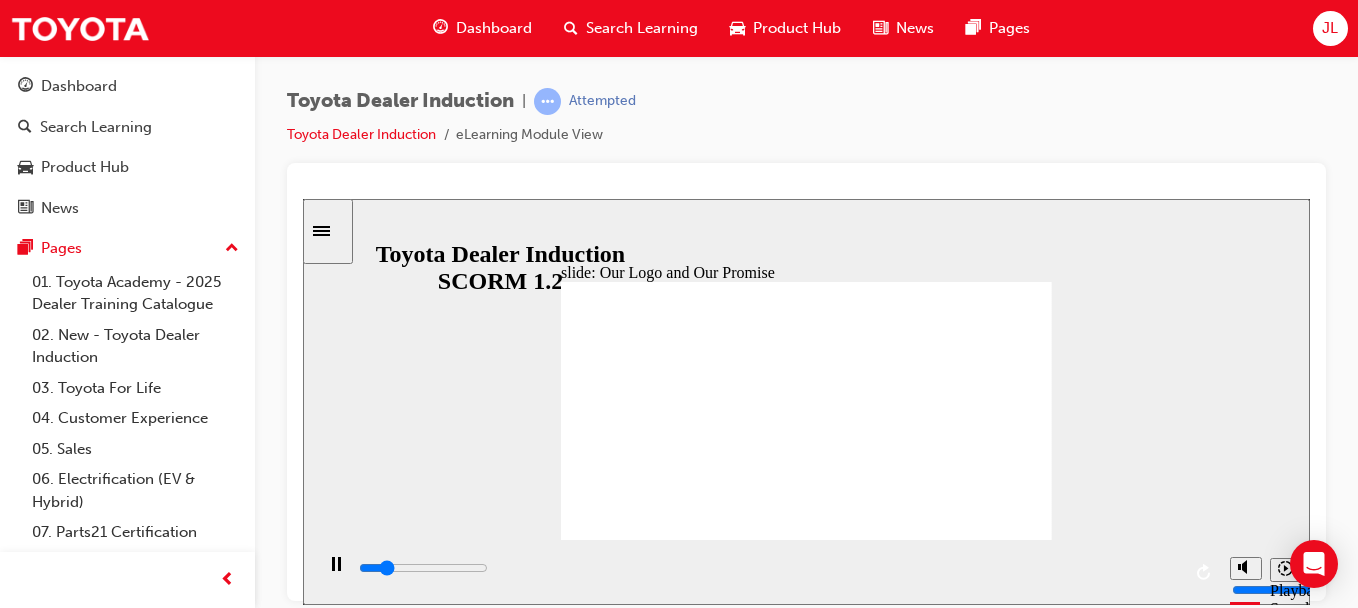 click 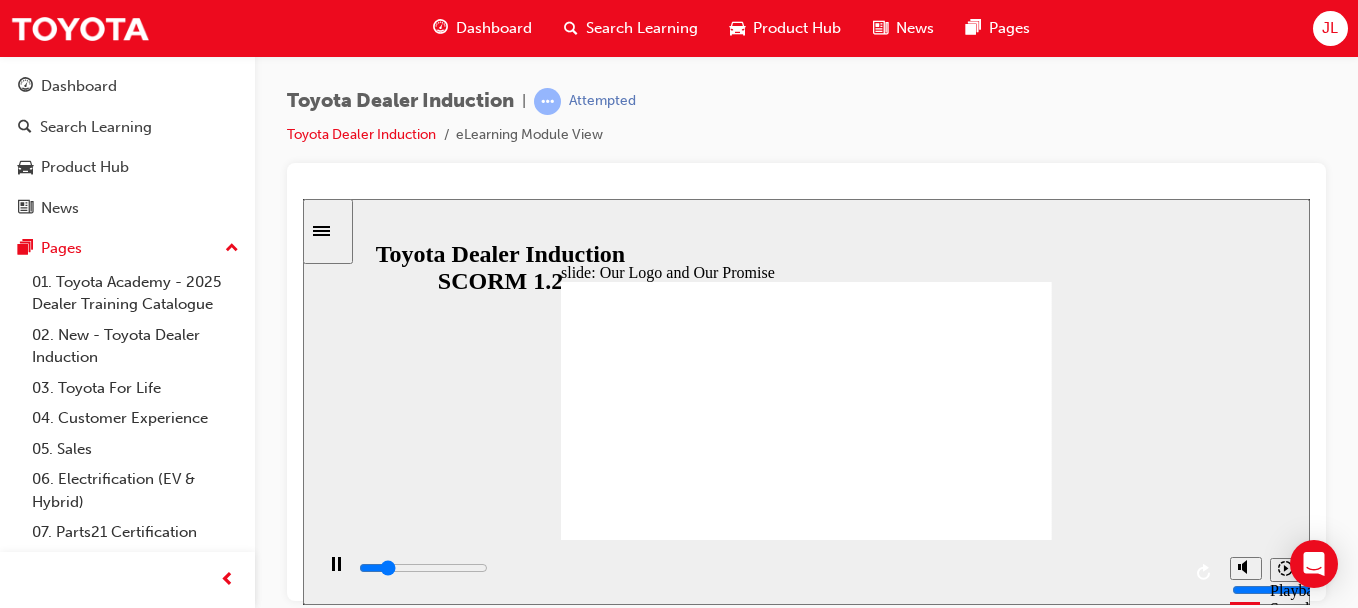 click 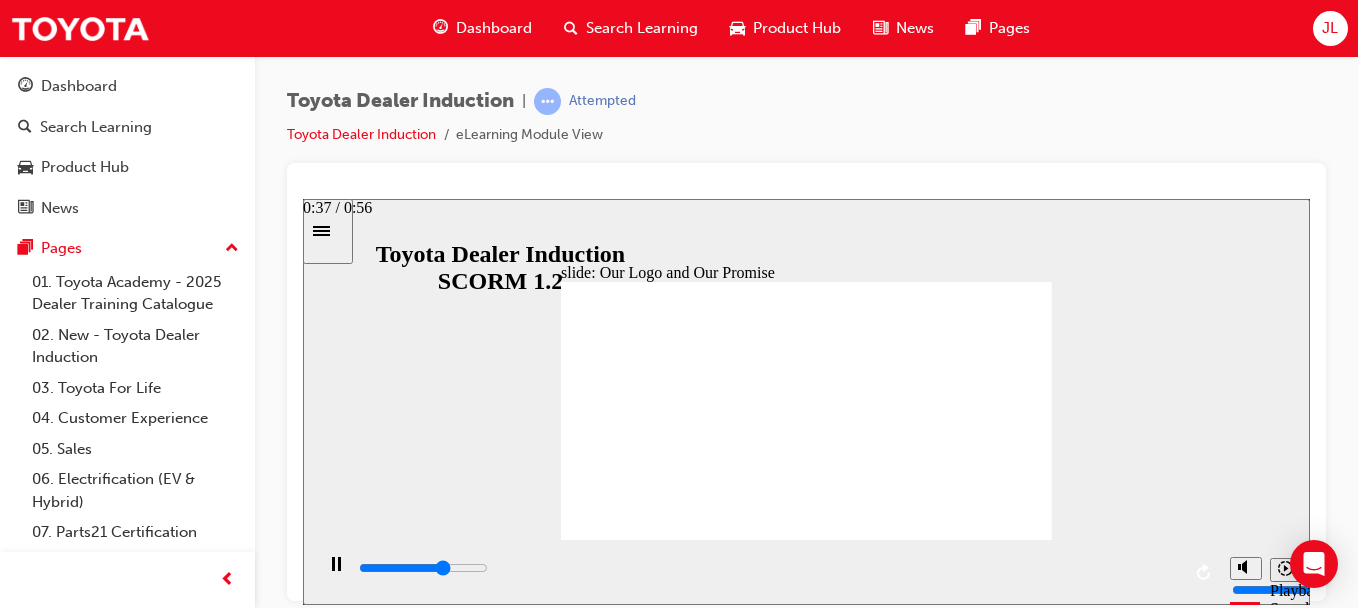 click at bounding box center (423, 567) 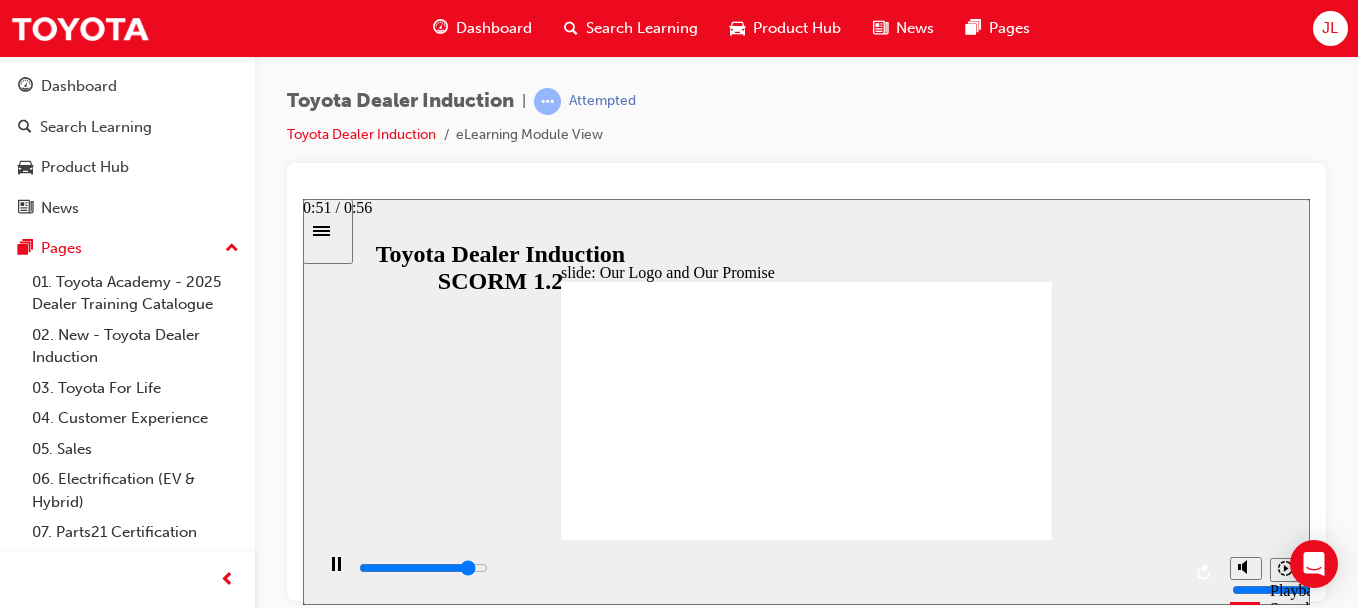 click at bounding box center (768, 568) 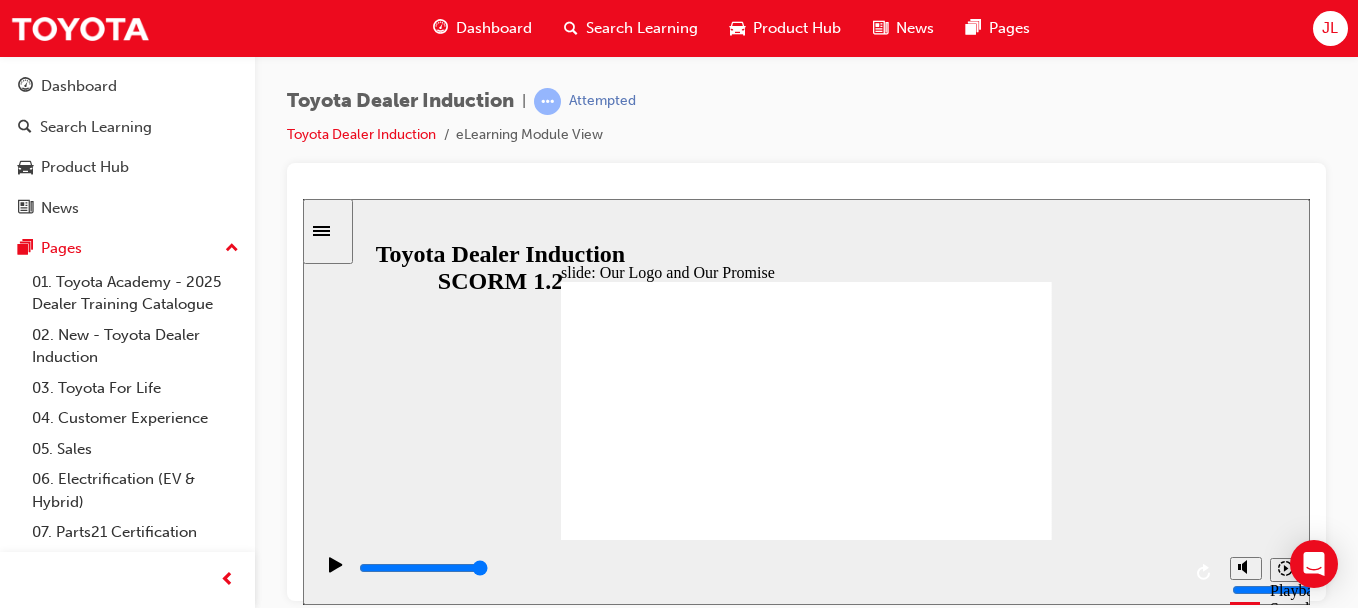 drag, startPoint x: 983, startPoint y: 511, endPoint x: 1021, endPoint y: 511, distance: 38 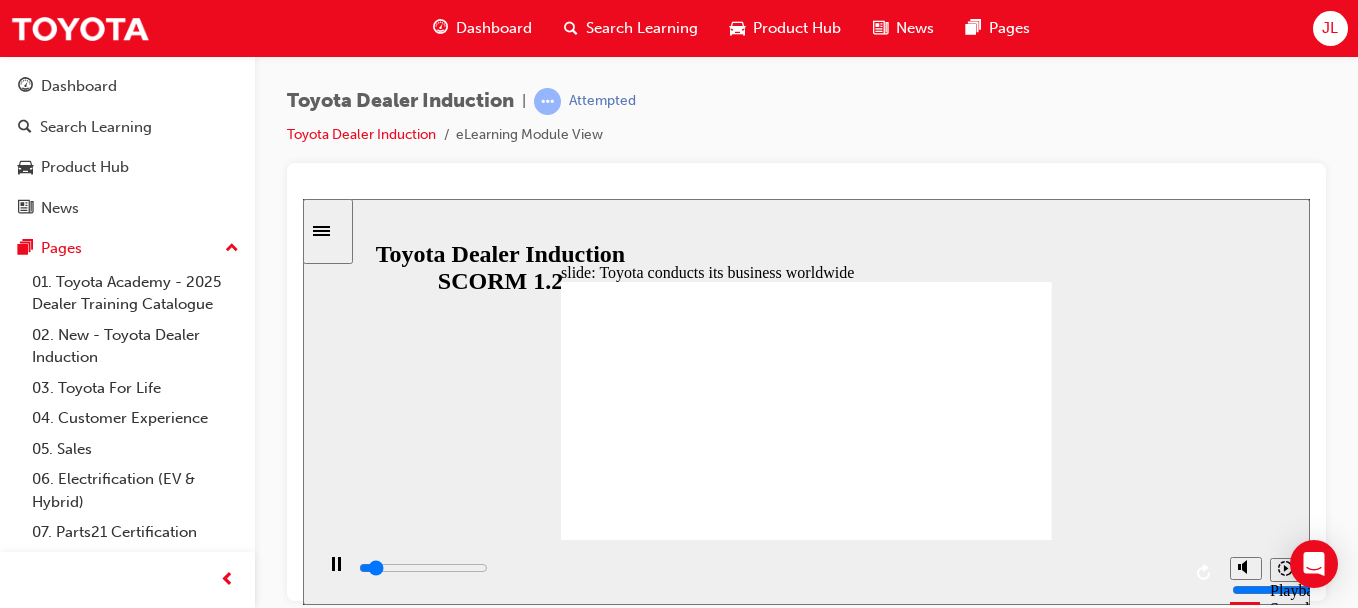 click 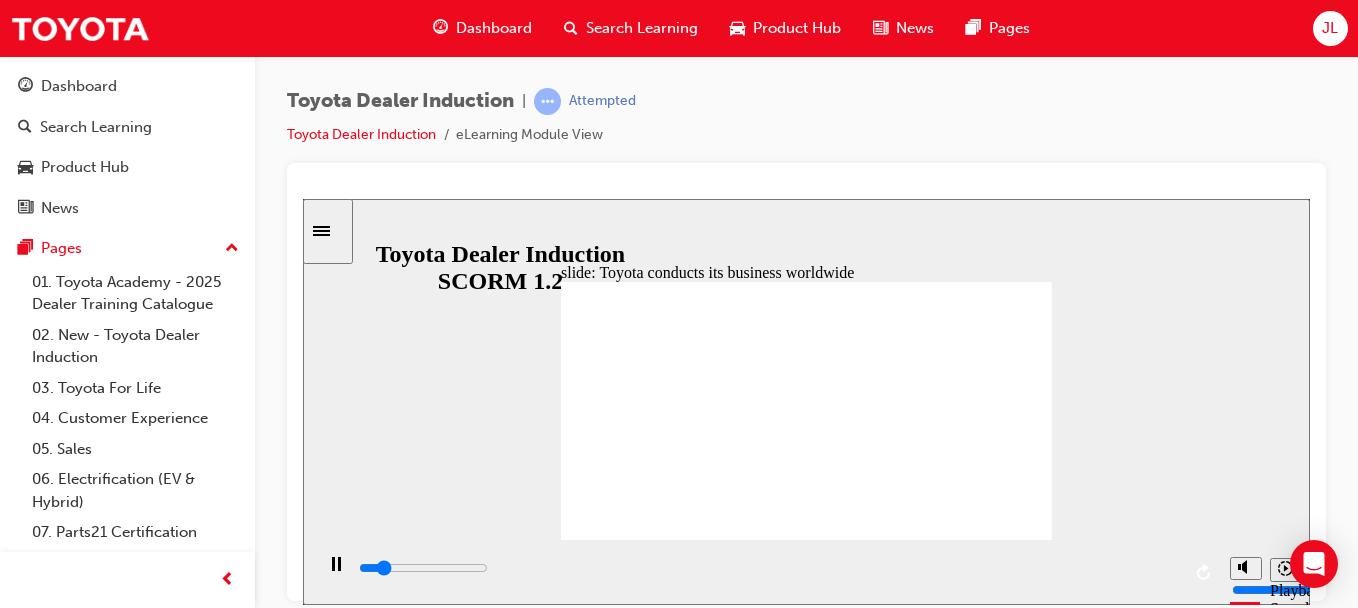click 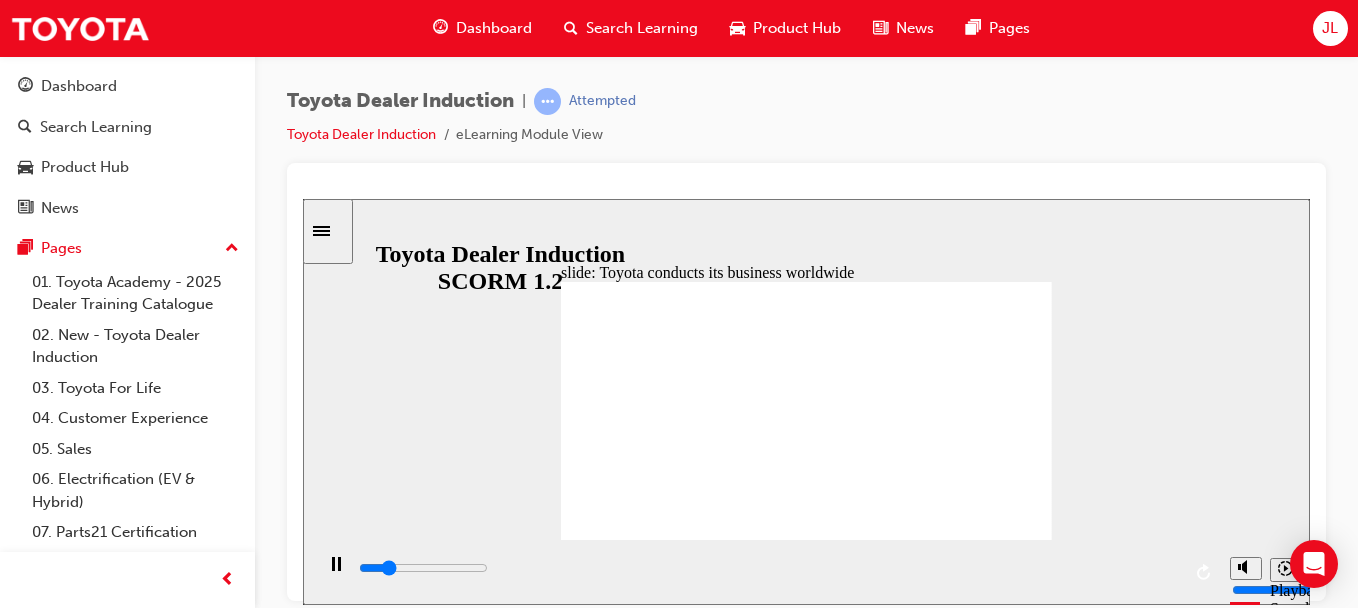 click at bounding box center (806, 1101) 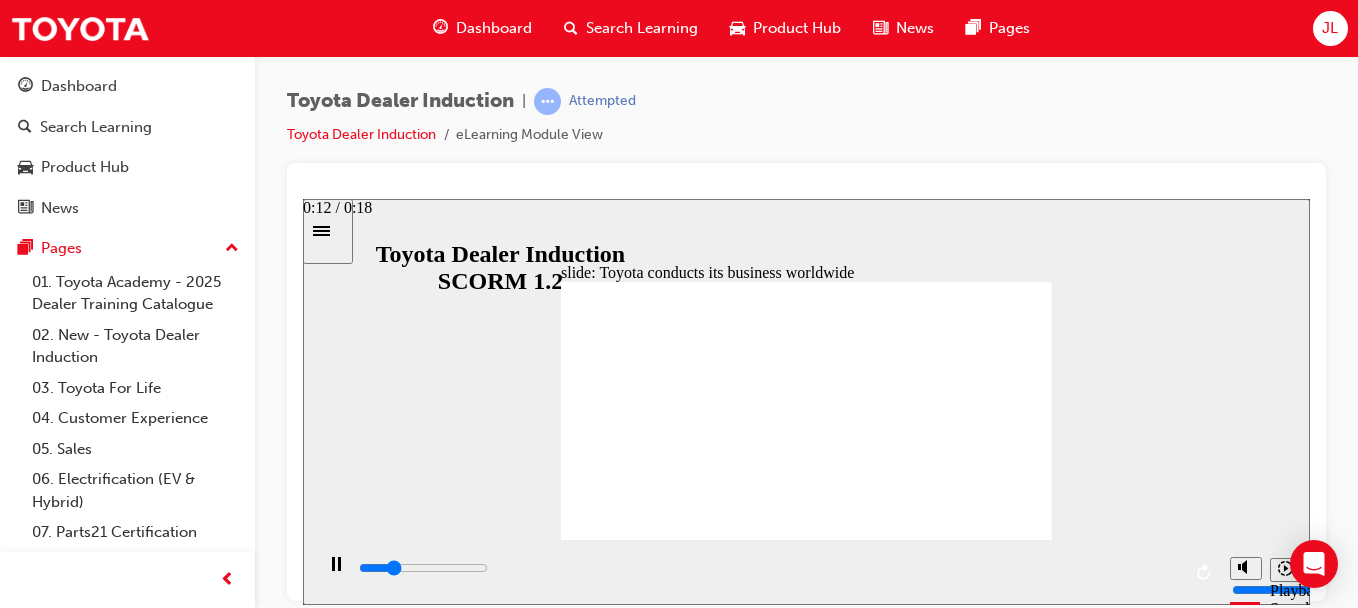 click at bounding box center (768, 568) 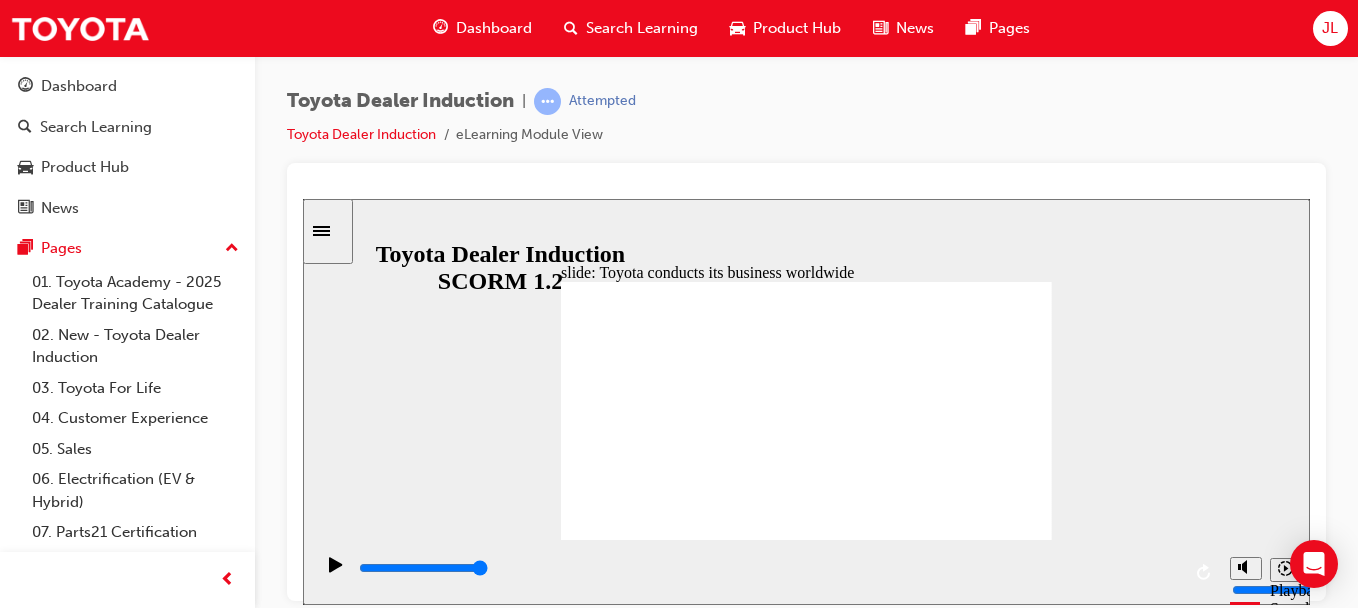 click at bounding box center (806, 1101) 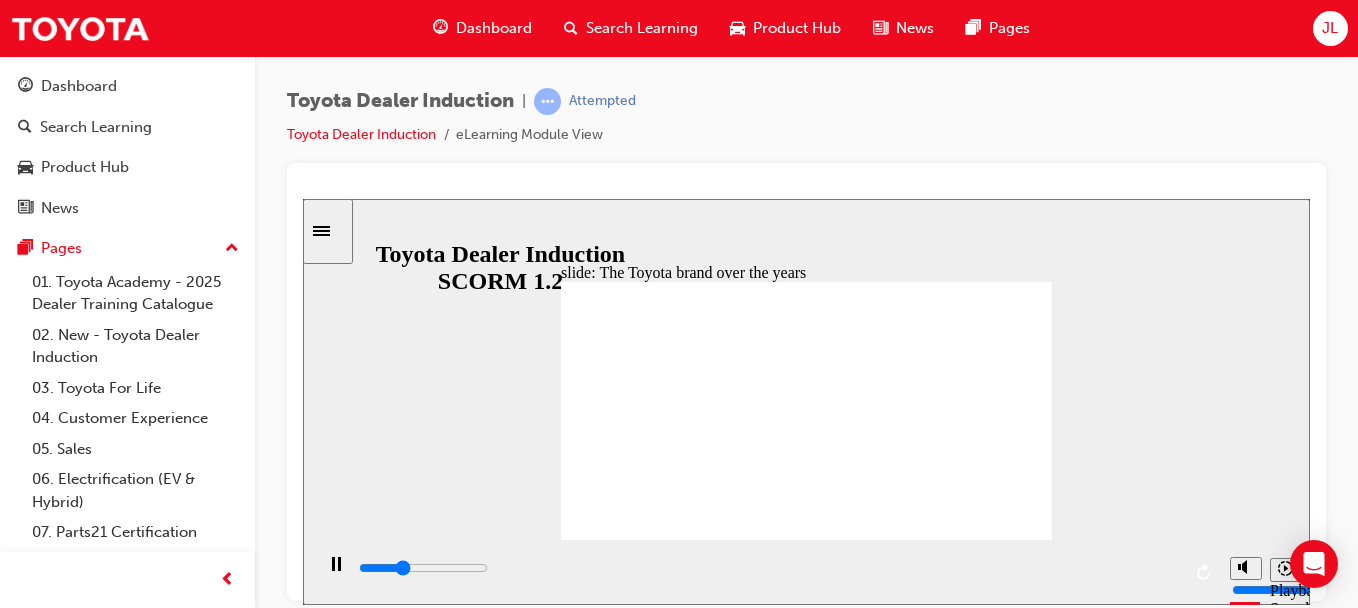 click 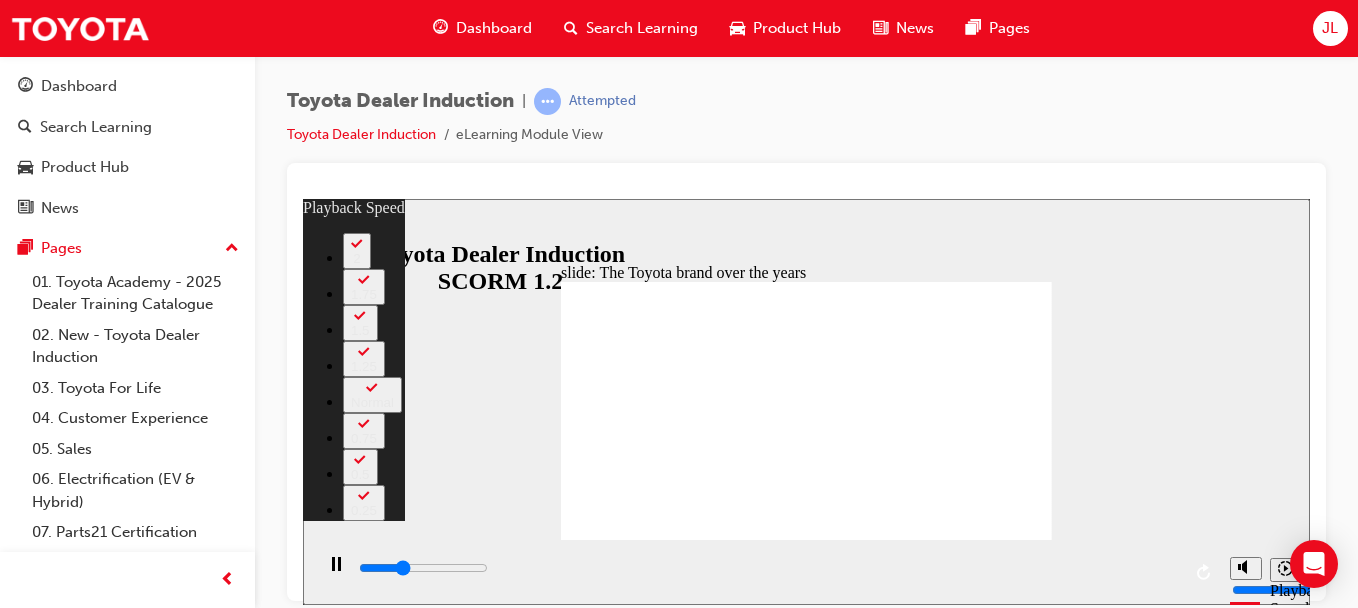 type on "2700" 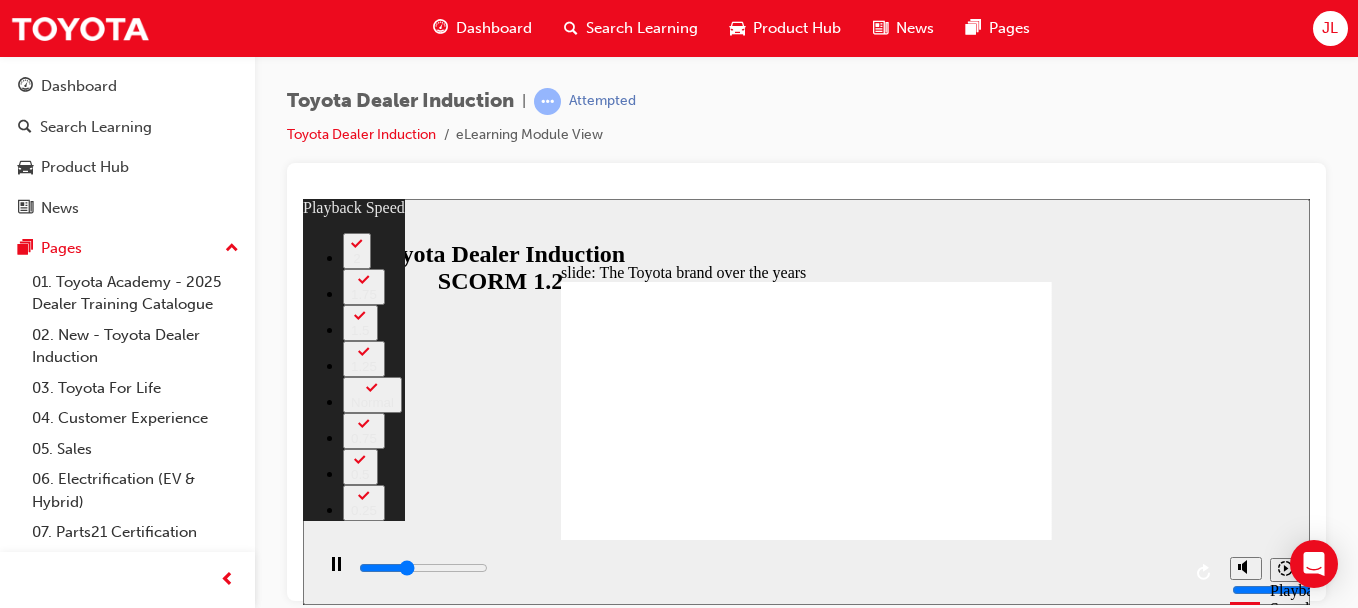 type on "3000" 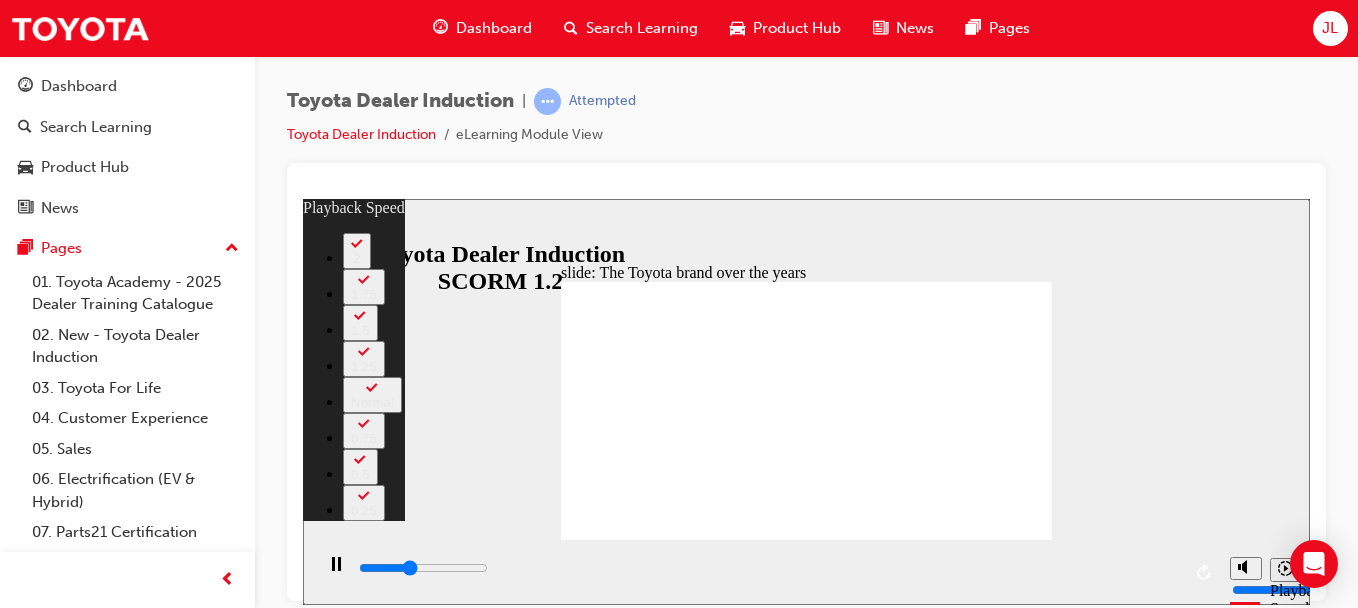 type on "3200" 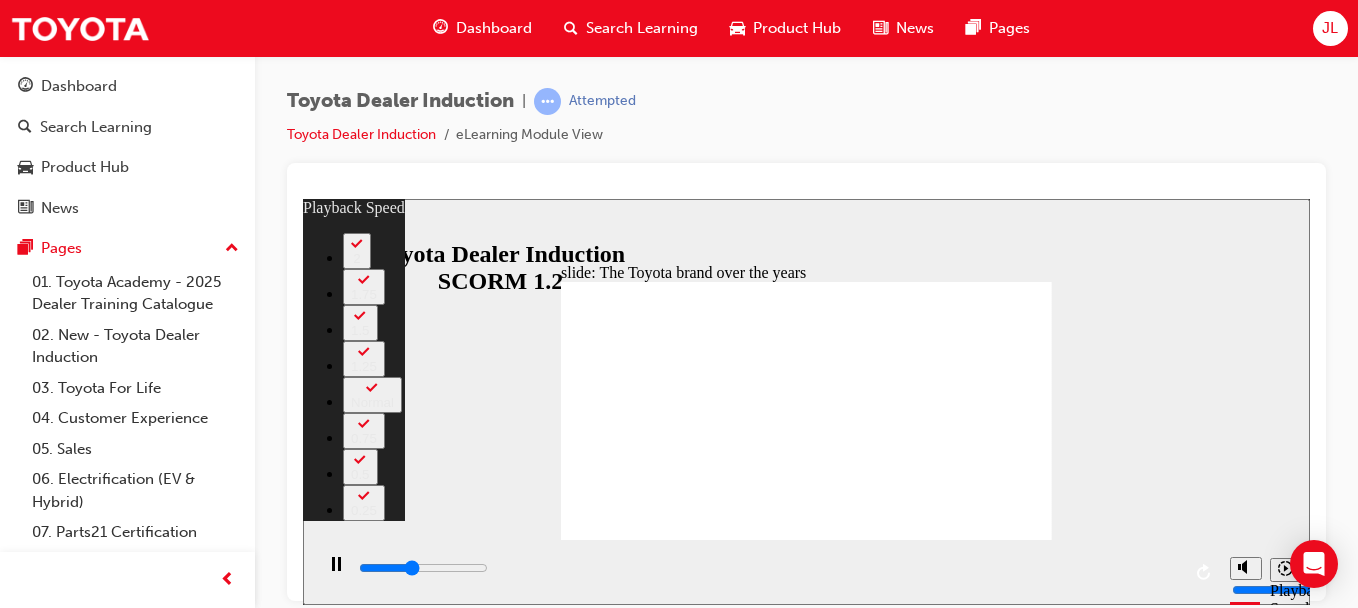 type on "3500" 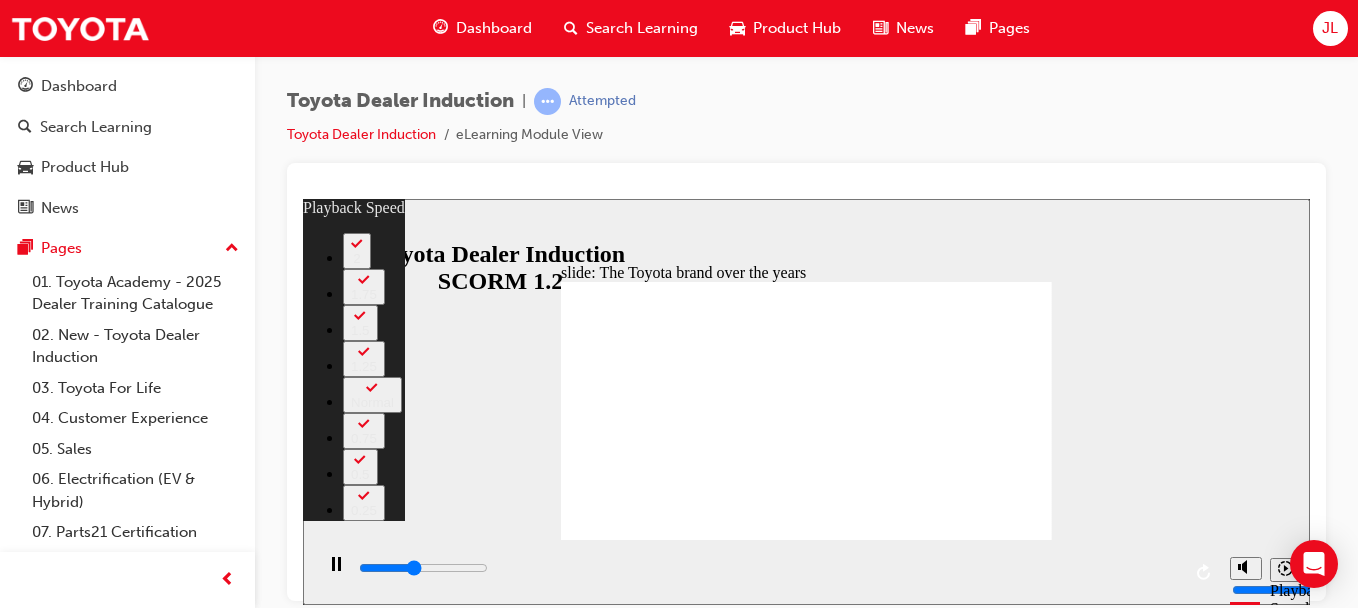 type 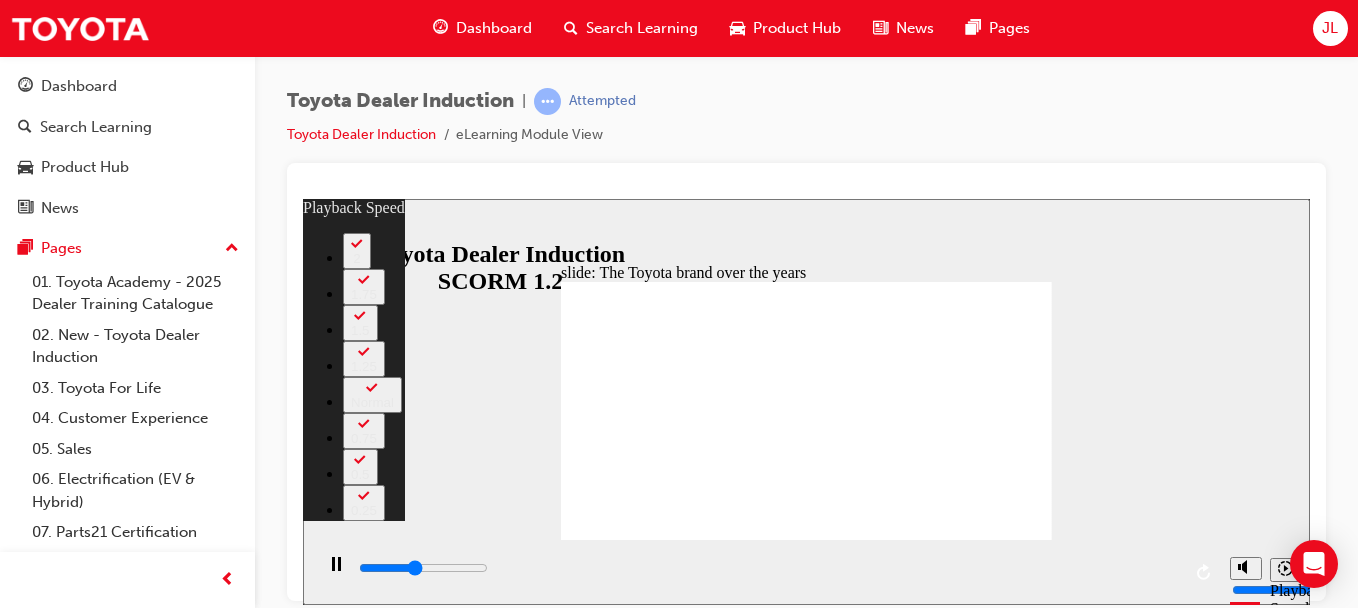 click at bounding box center (809, 2442) 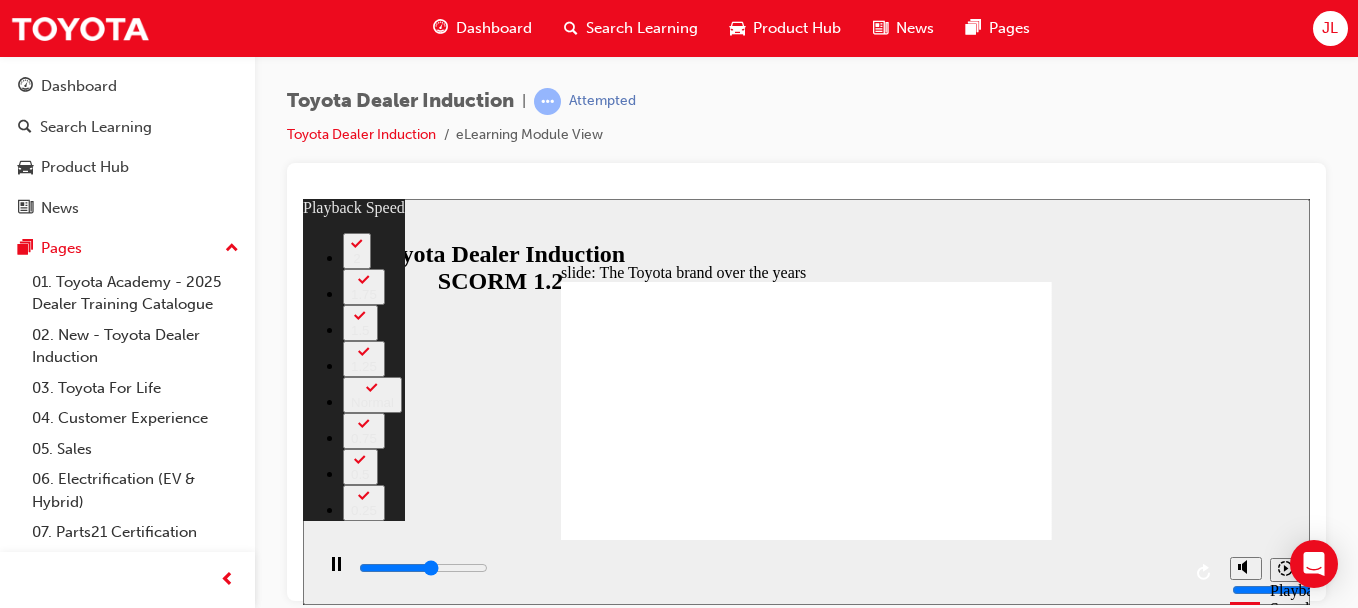 drag, startPoint x: 876, startPoint y: 482, endPoint x: 950, endPoint y: 491, distance: 74.54529 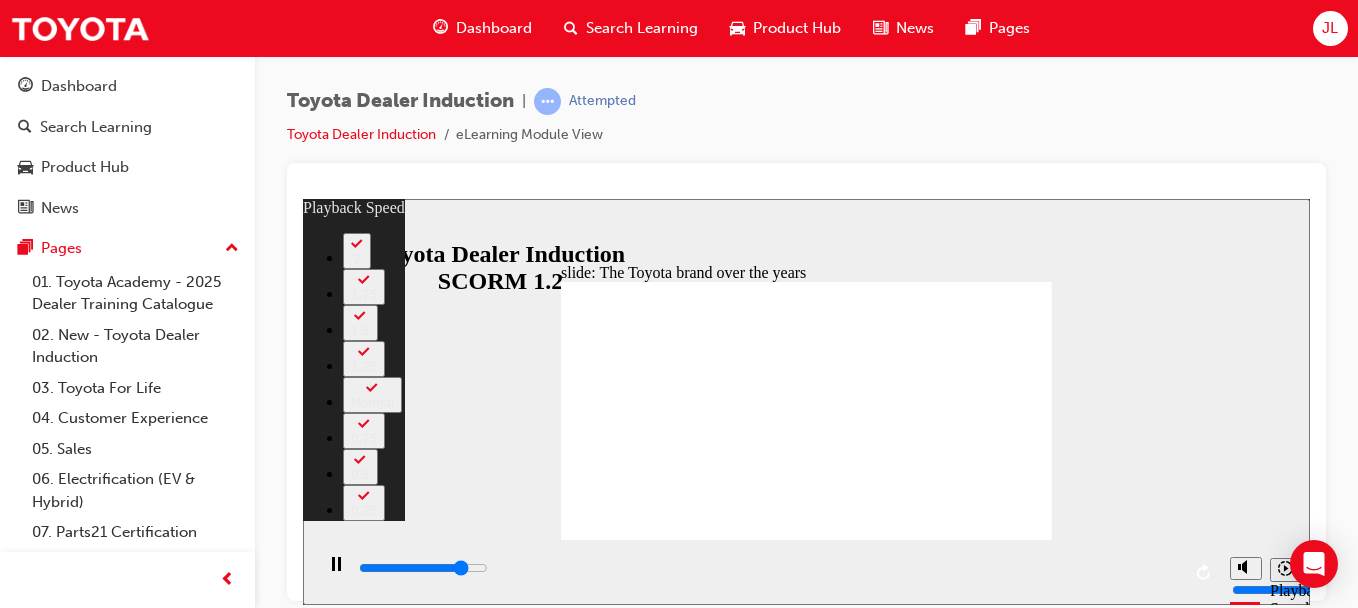 drag, startPoint x: 963, startPoint y: 491, endPoint x: 1036, endPoint y: 491, distance: 73 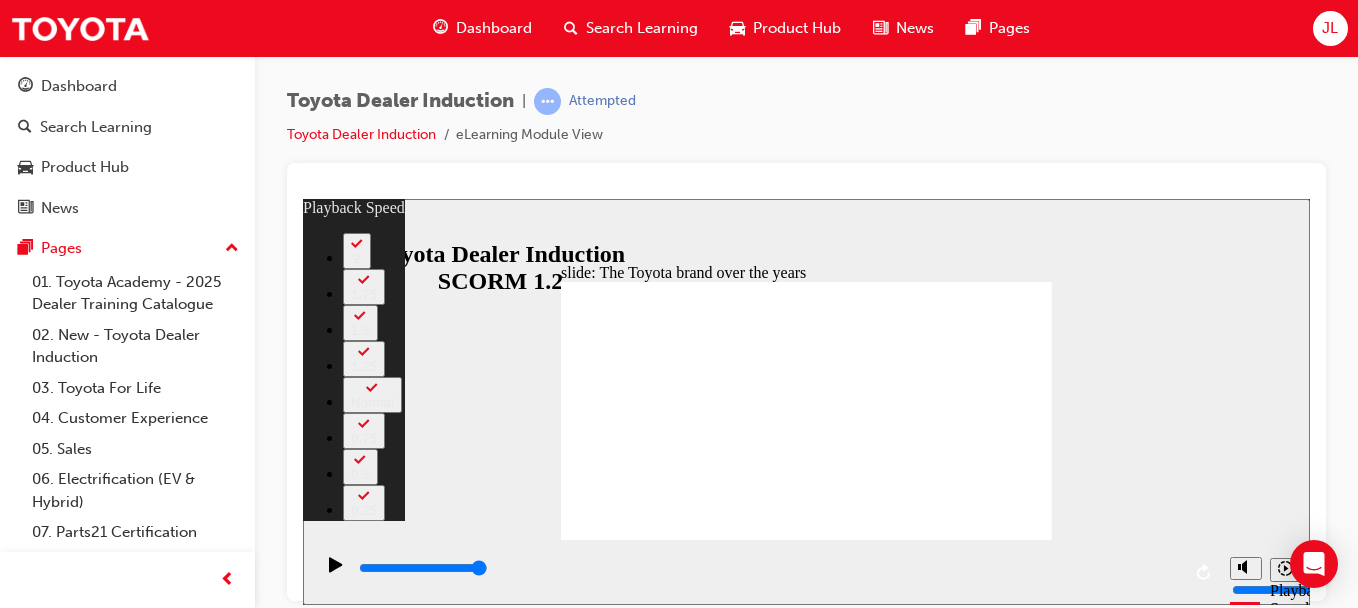 click at bounding box center (714, 1747) 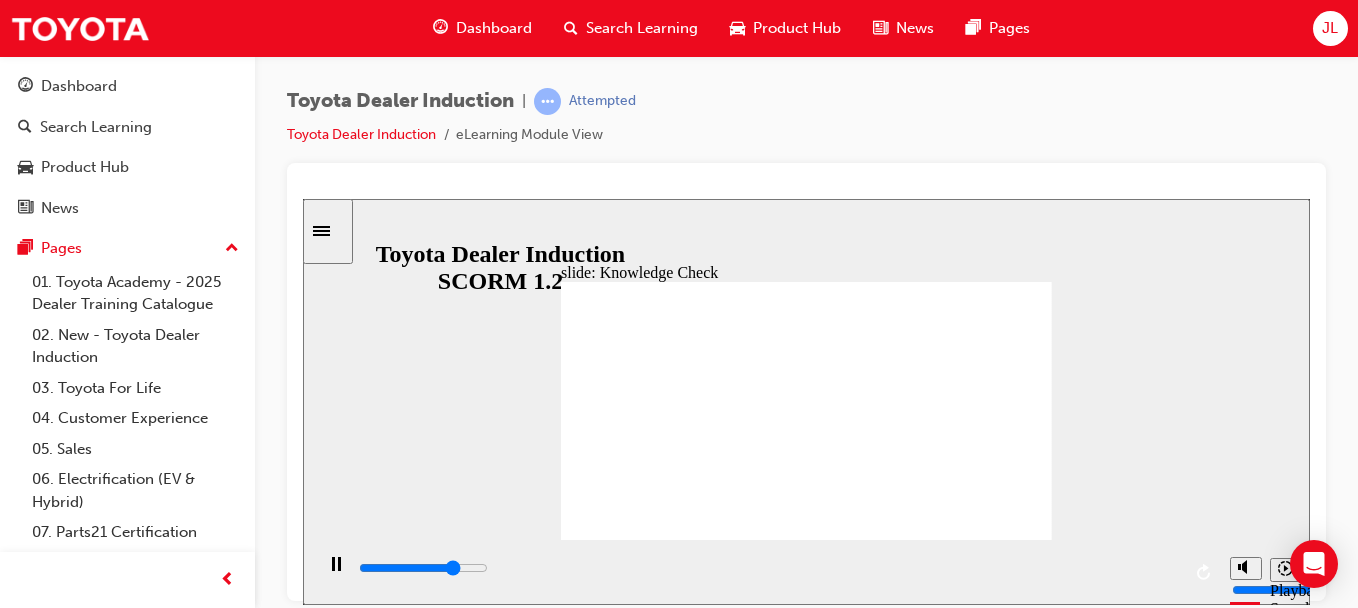 drag, startPoint x: 636, startPoint y: 409, endPoint x: 855, endPoint y: 401, distance: 219.14607 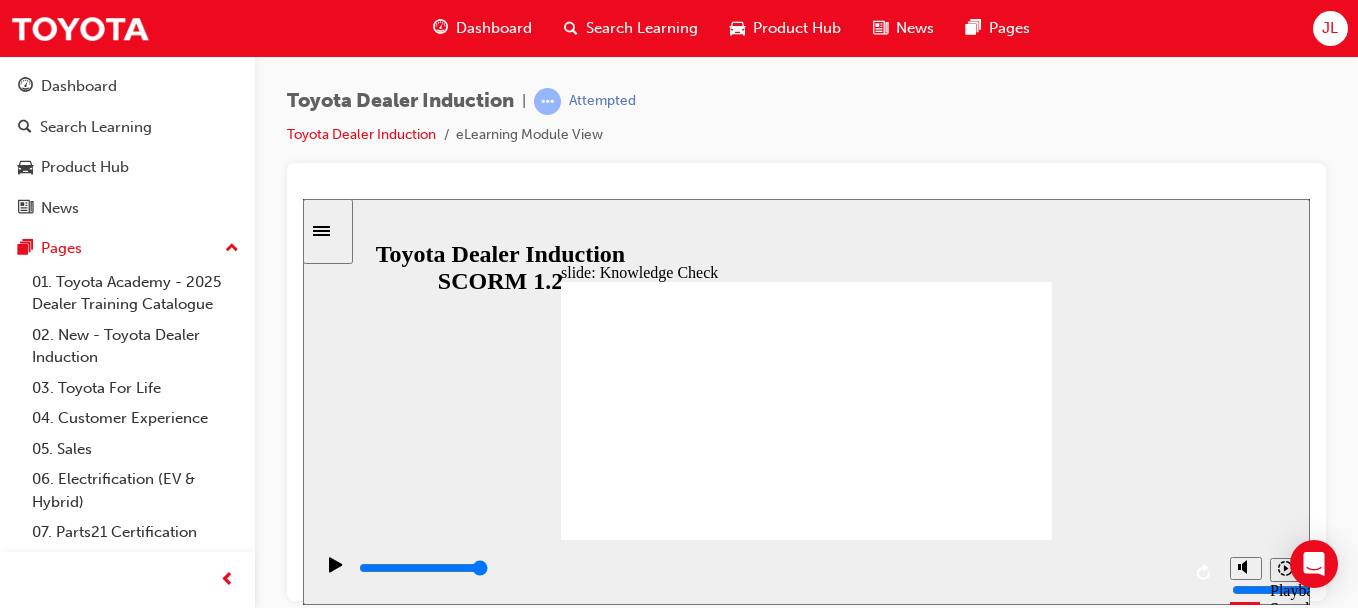 click 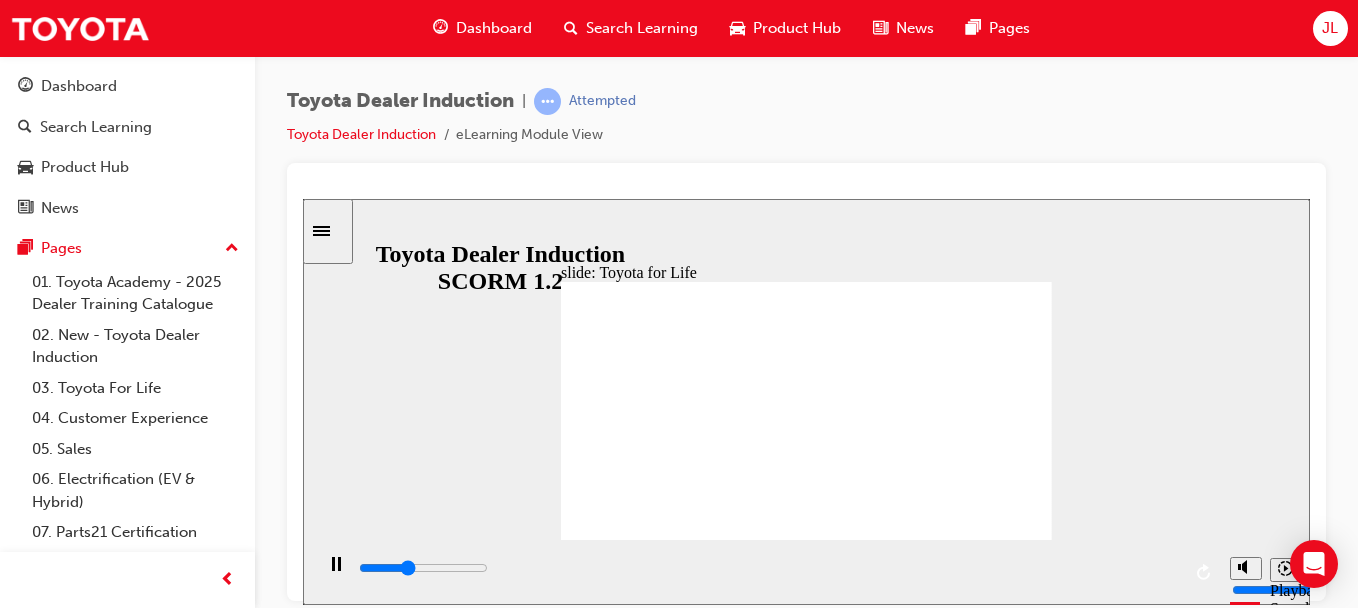 click 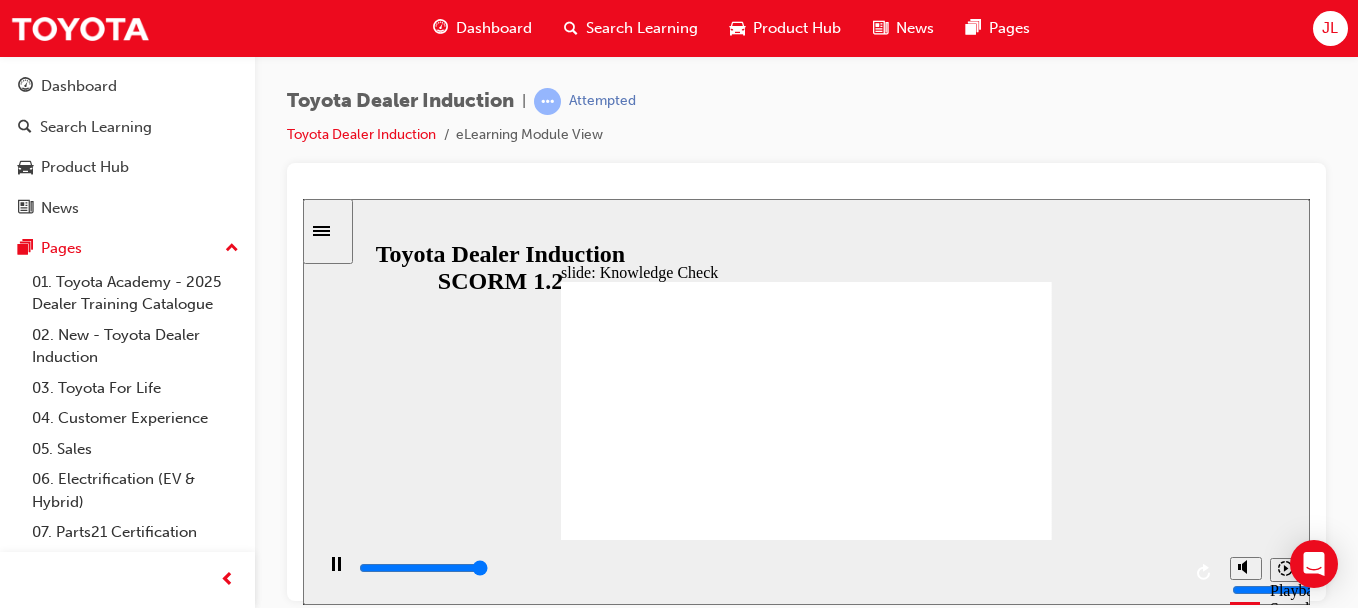 click 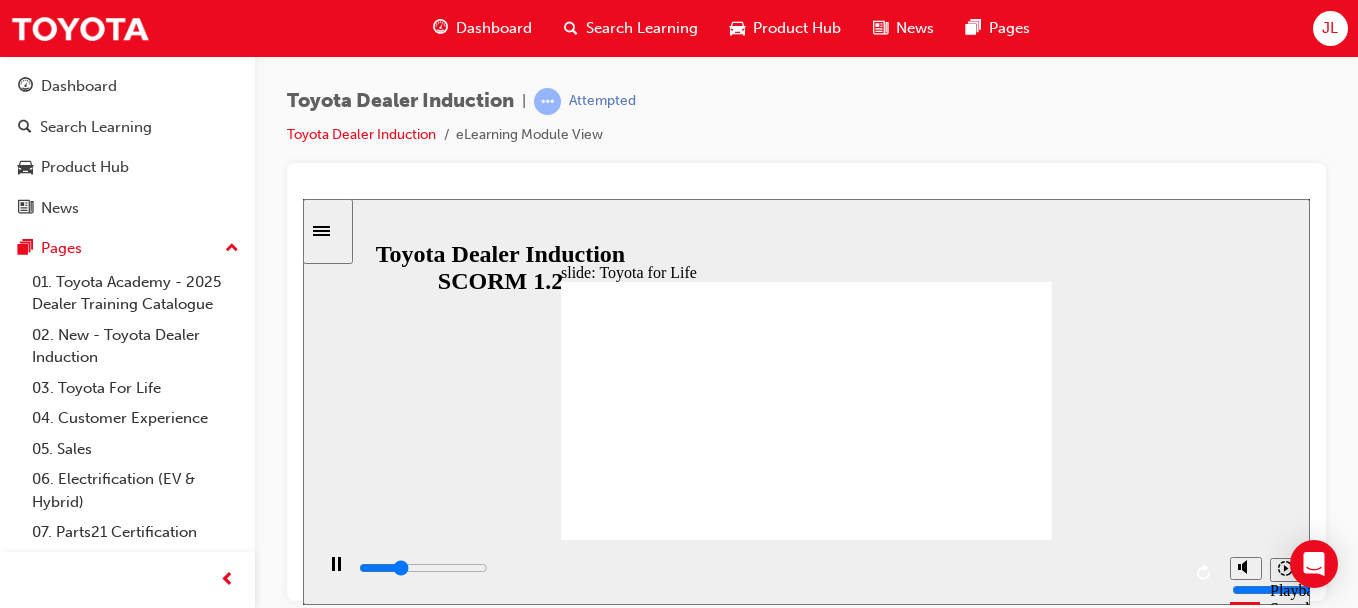 click on "NEXT NEXT" at bounding box center [1008, 1693] 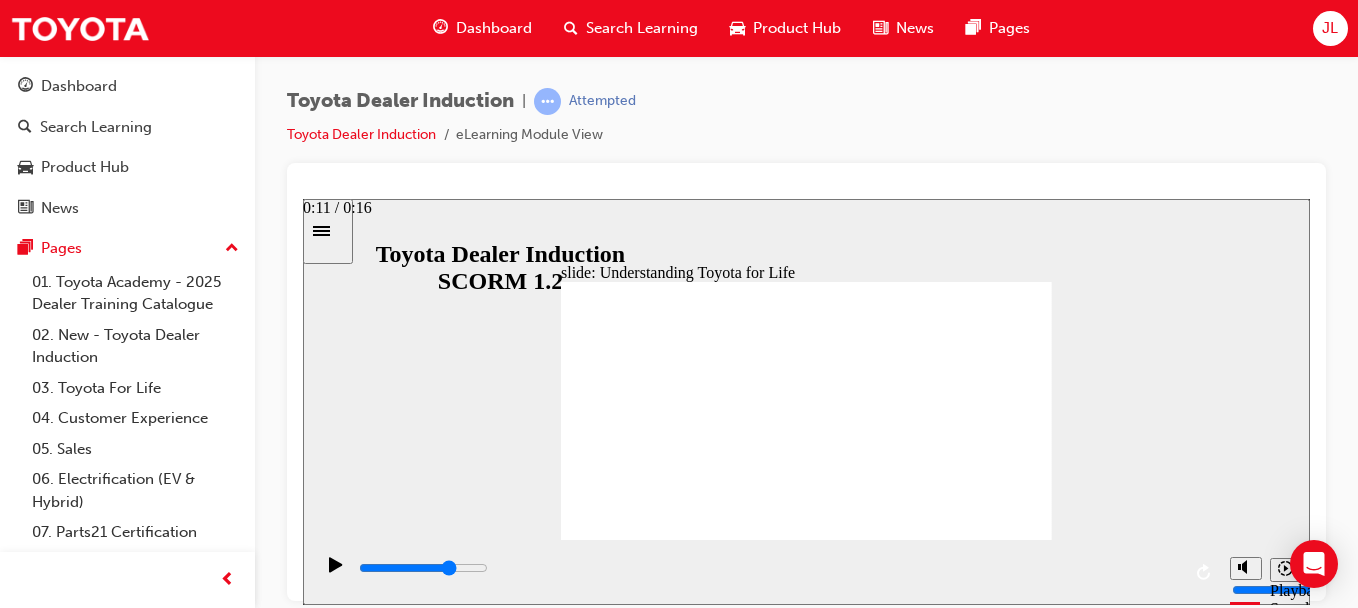 click at bounding box center [768, 572] 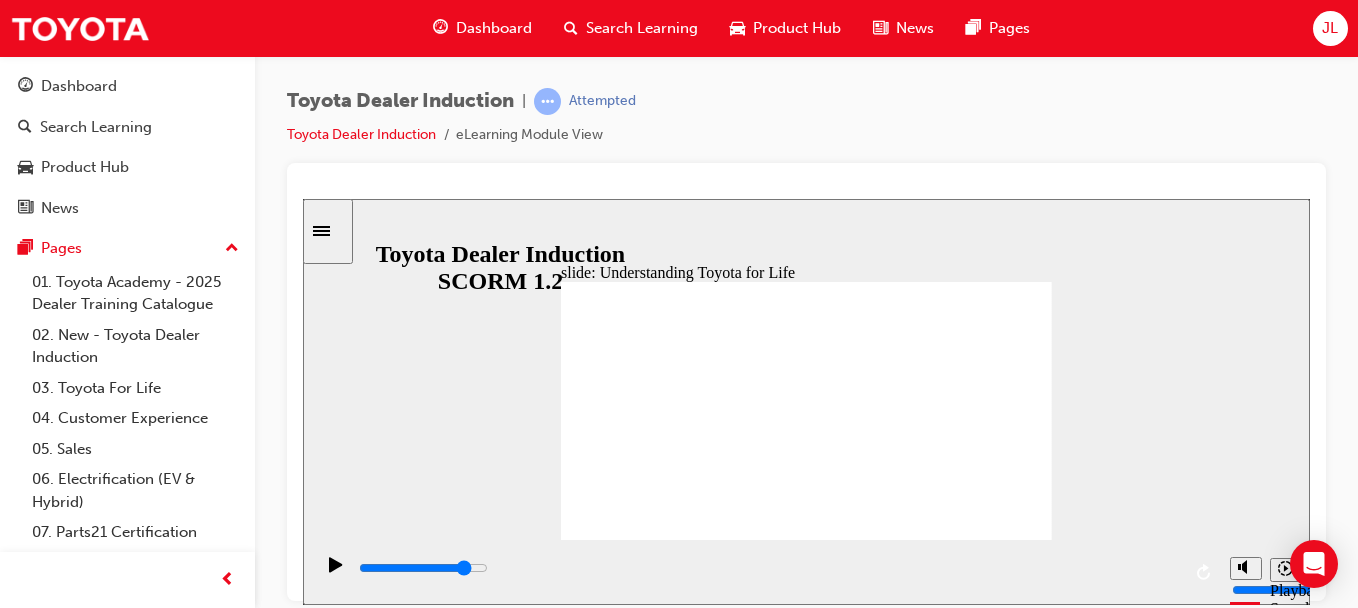 drag, startPoint x: 1029, startPoint y: 556, endPoint x: 1062, endPoint y: 551, distance: 33.37664 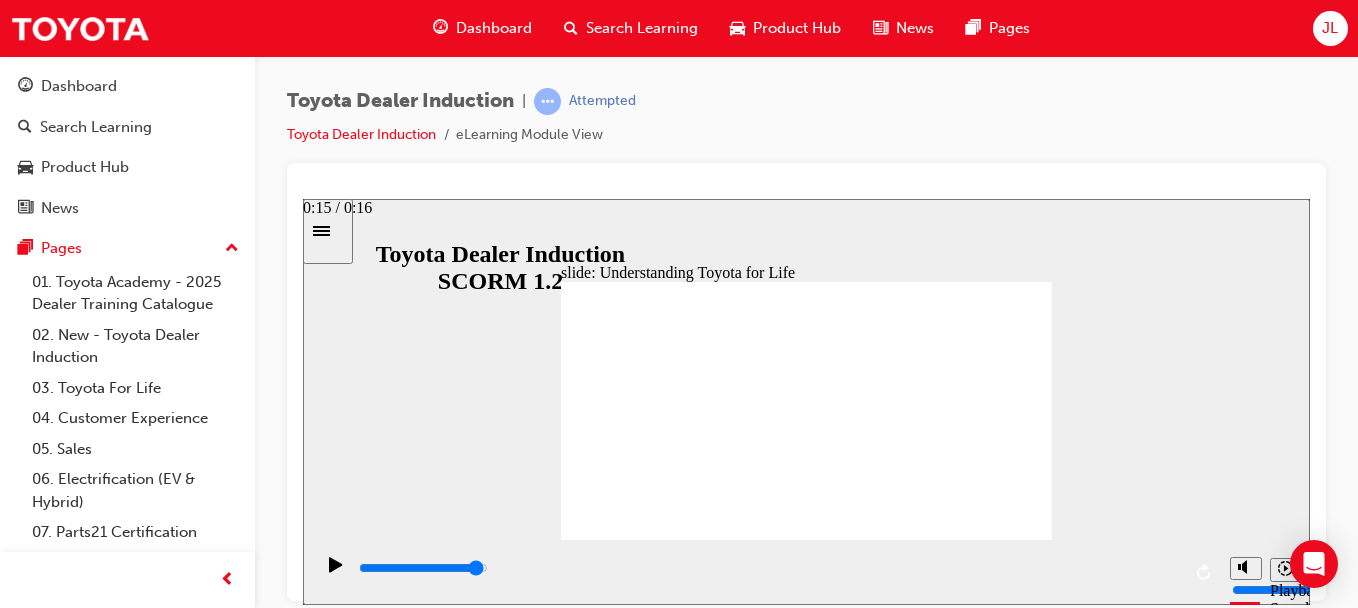 click at bounding box center [768, 568] 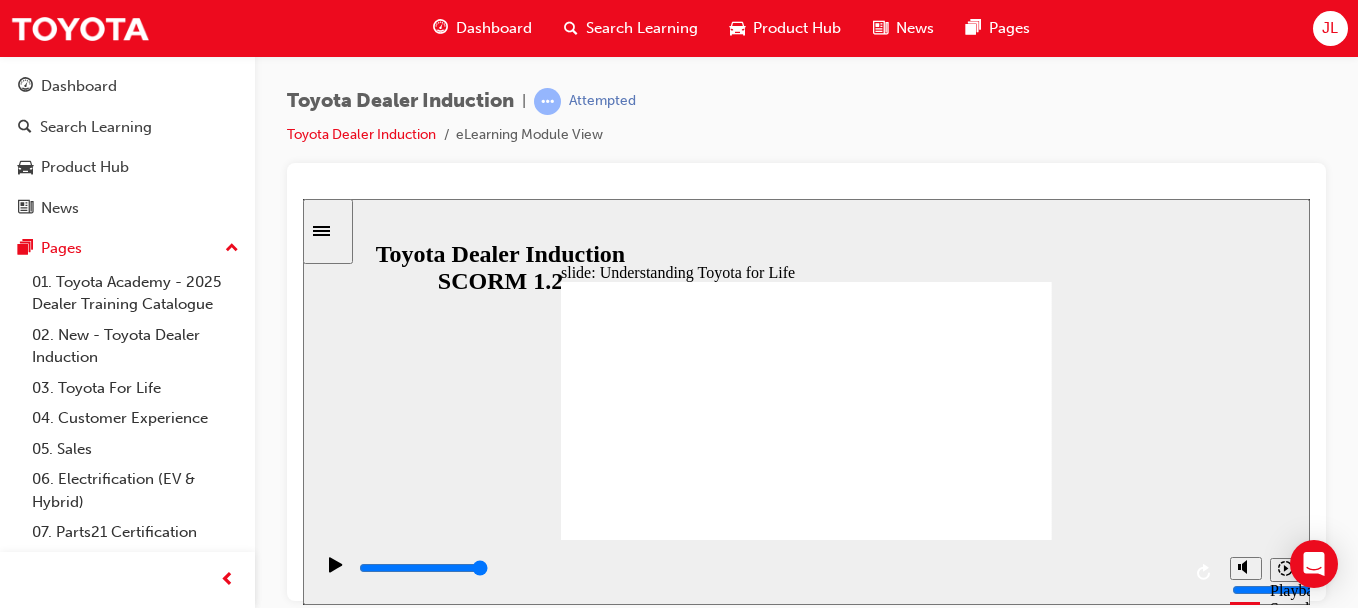 click on "NEXT NEXT" at bounding box center [1008, 3392] 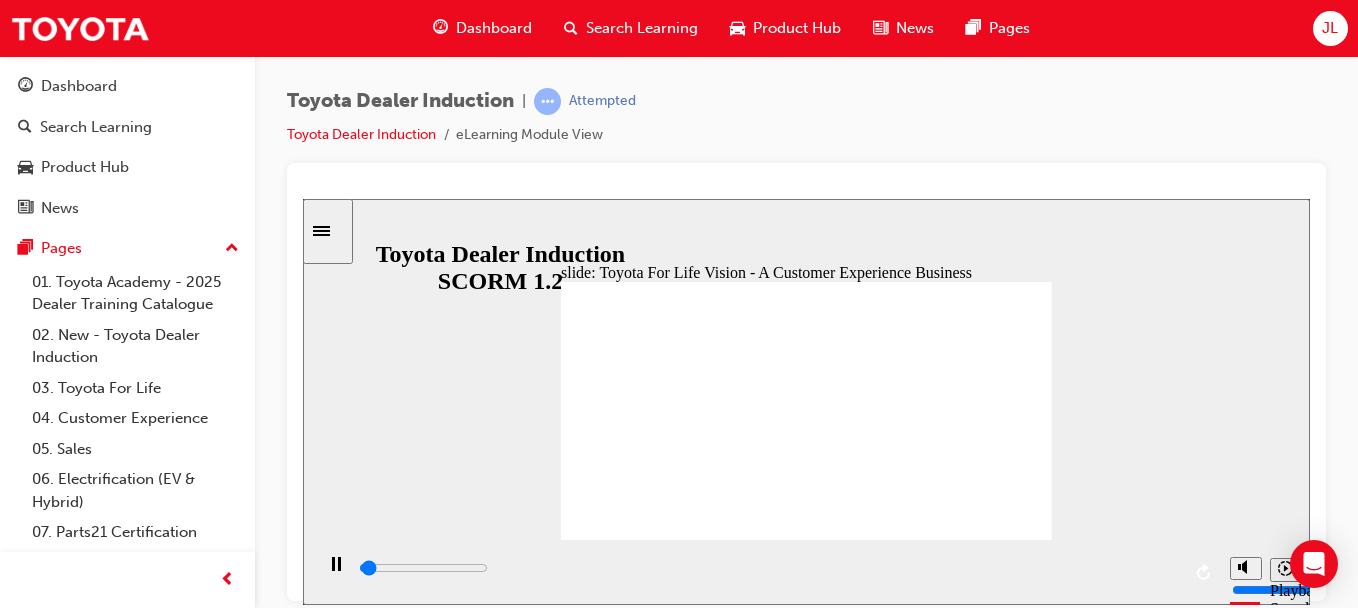 click 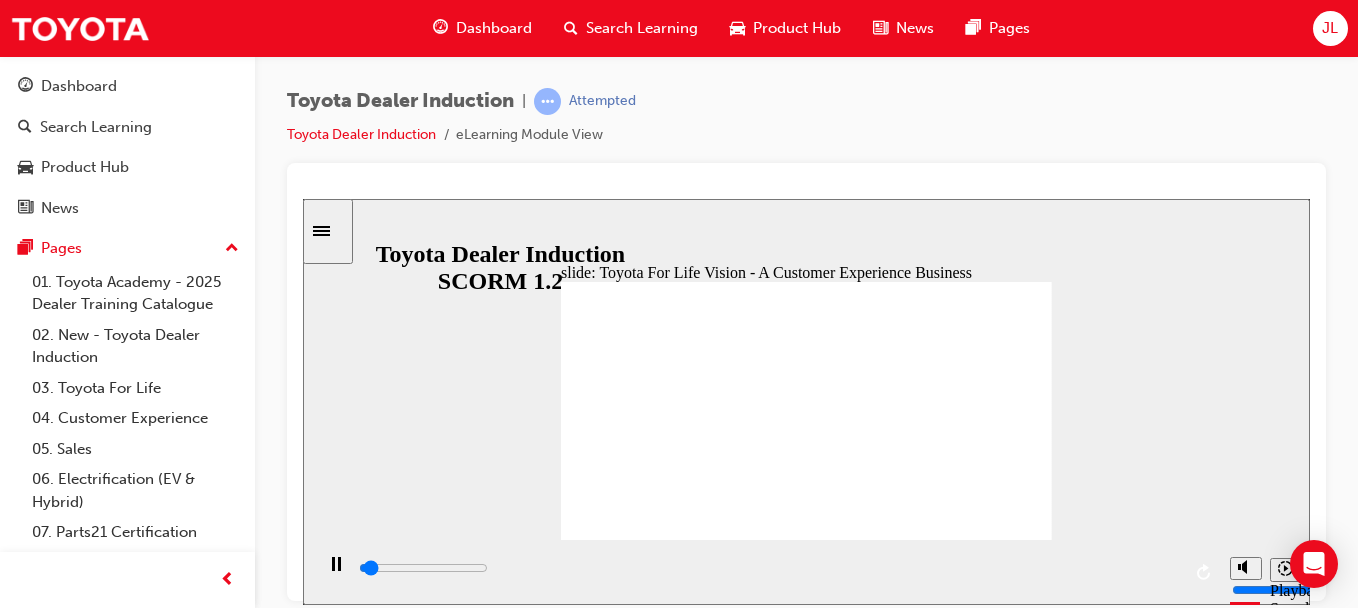 click 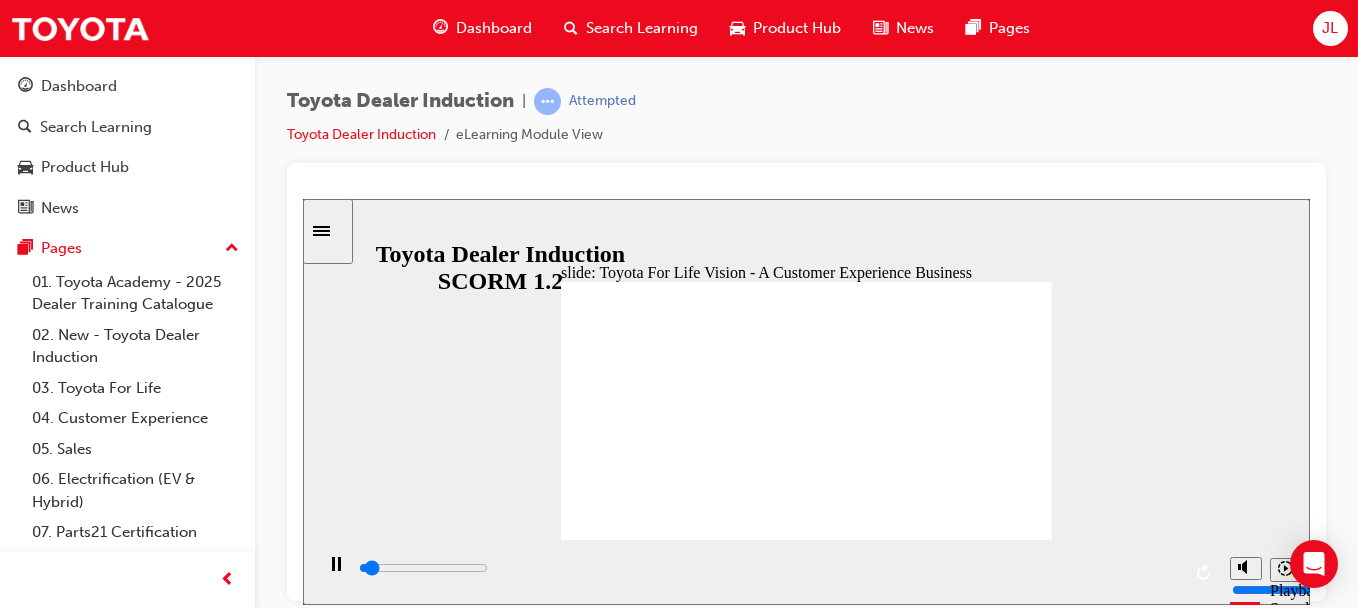 click 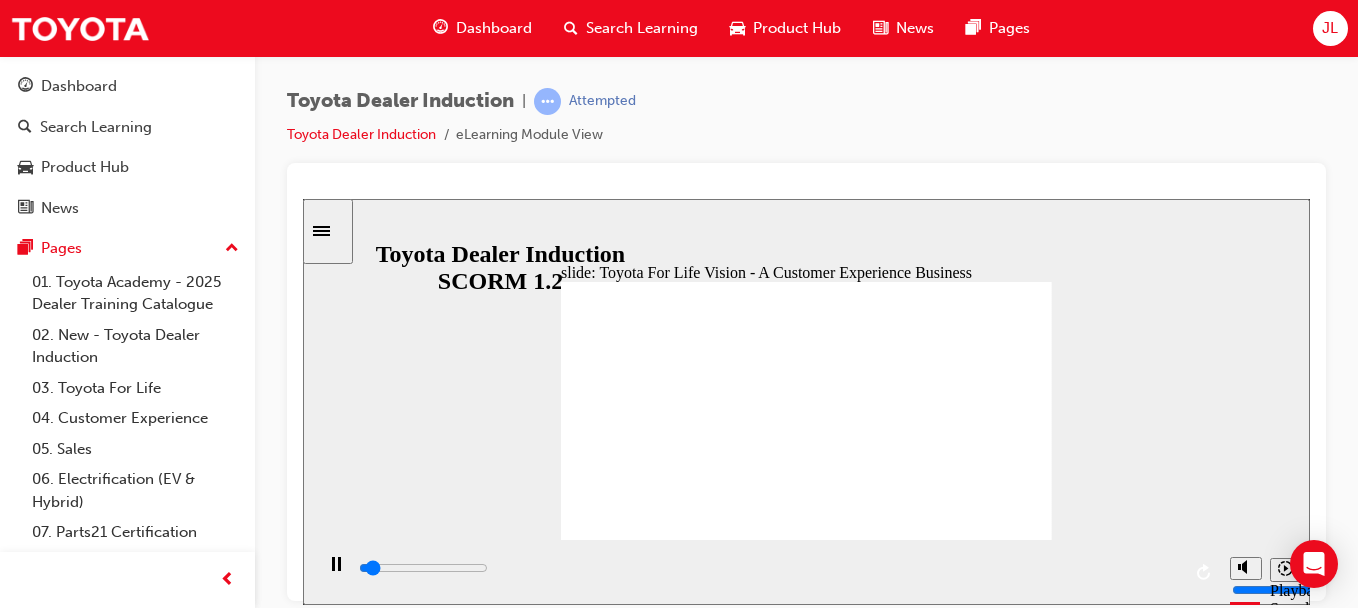click 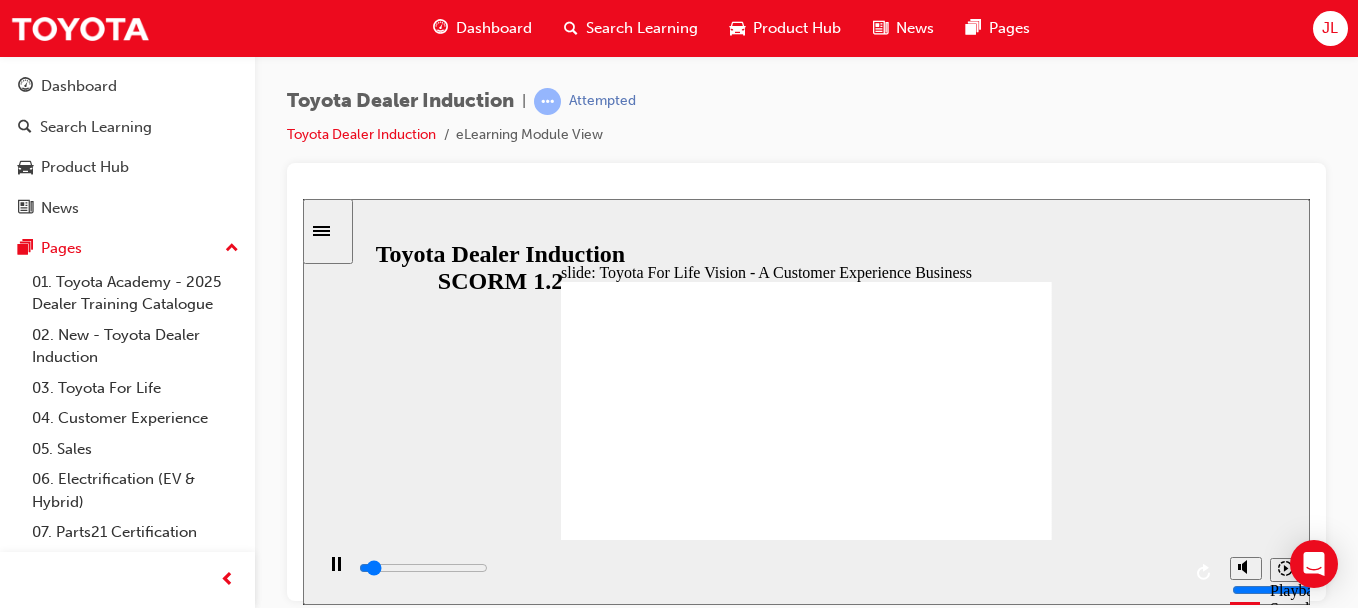 click 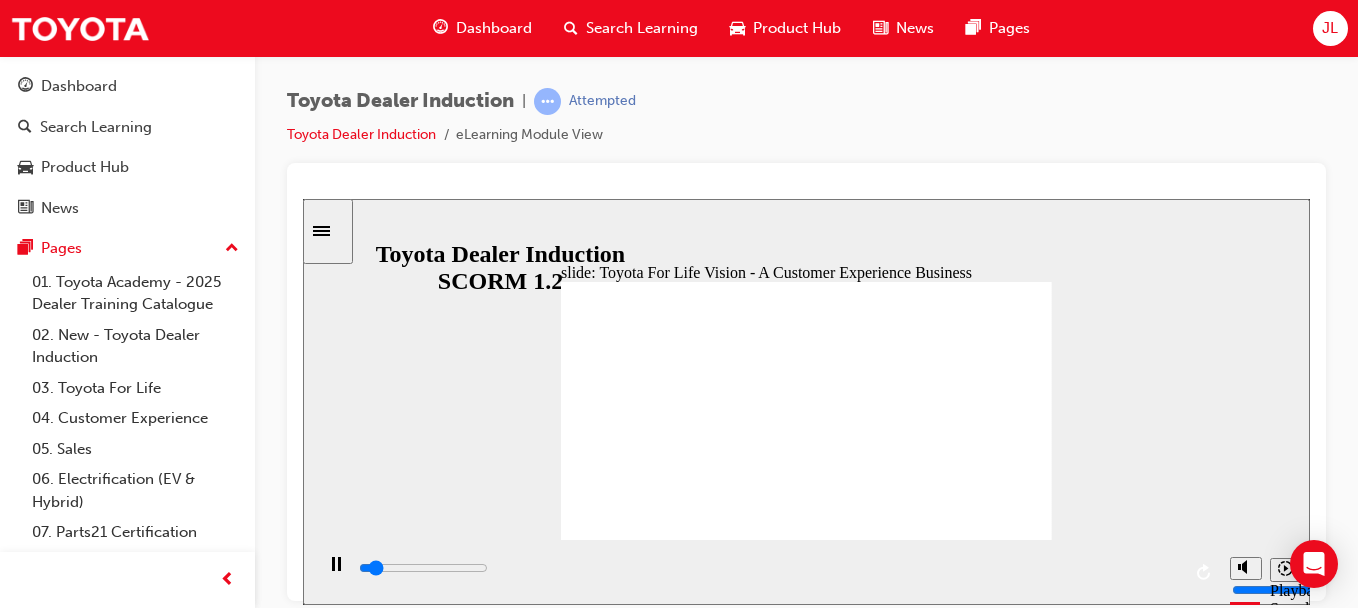 click at bounding box center (766, 571) 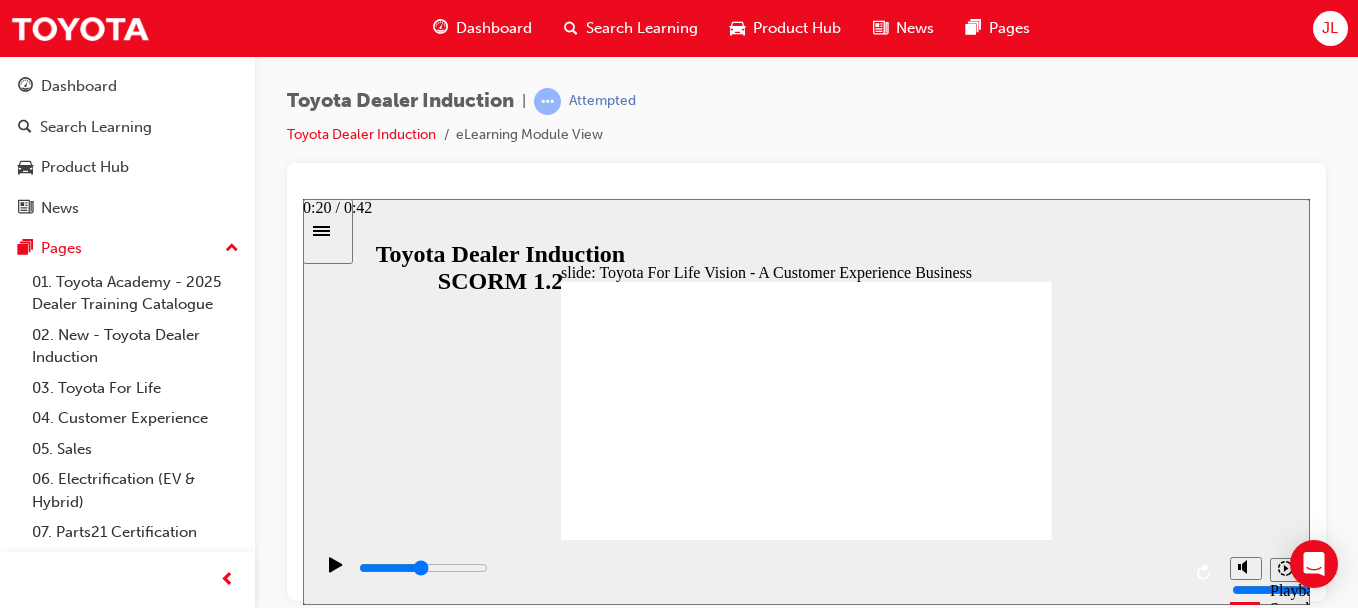 click at bounding box center [768, 568] 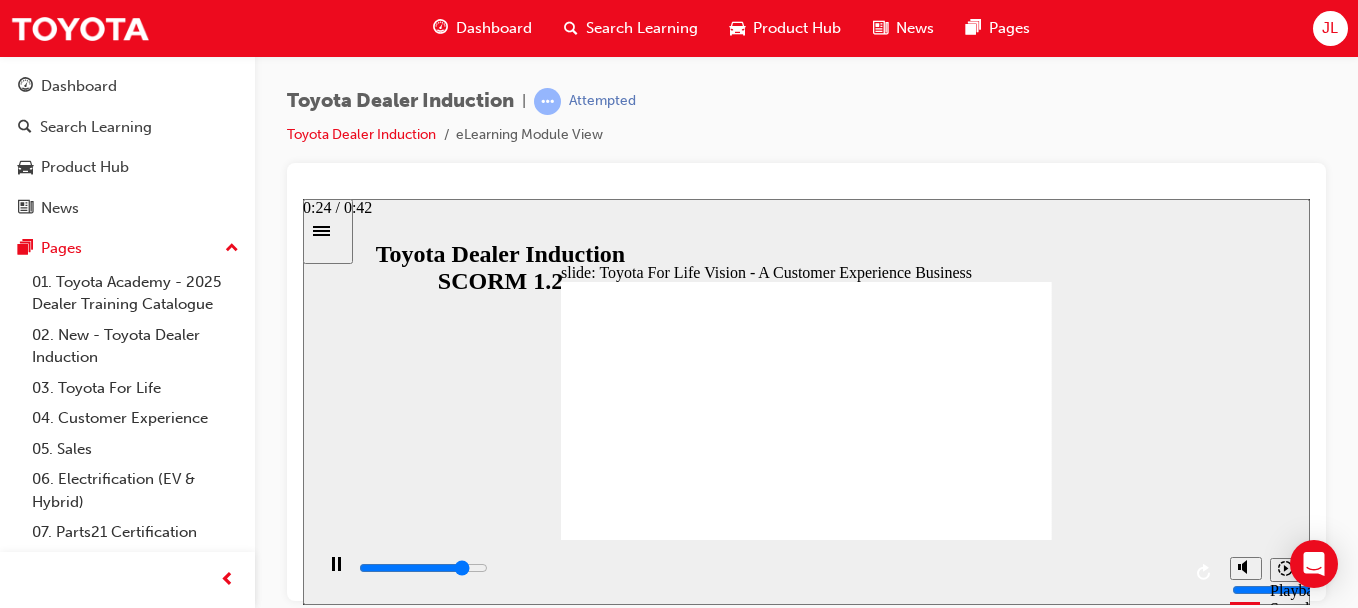 drag, startPoint x: 846, startPoint y: 563, endPoint x: 1046, endPoint y: 548, distance: 200.5617 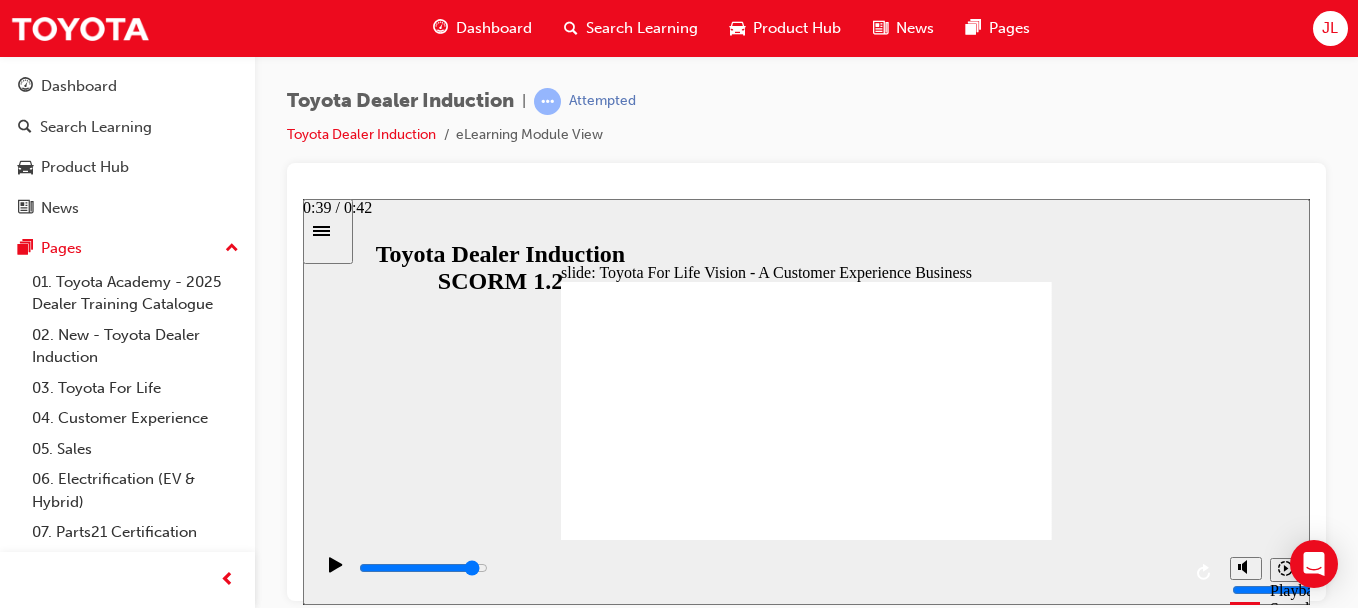click at bounding box center (768, 572) 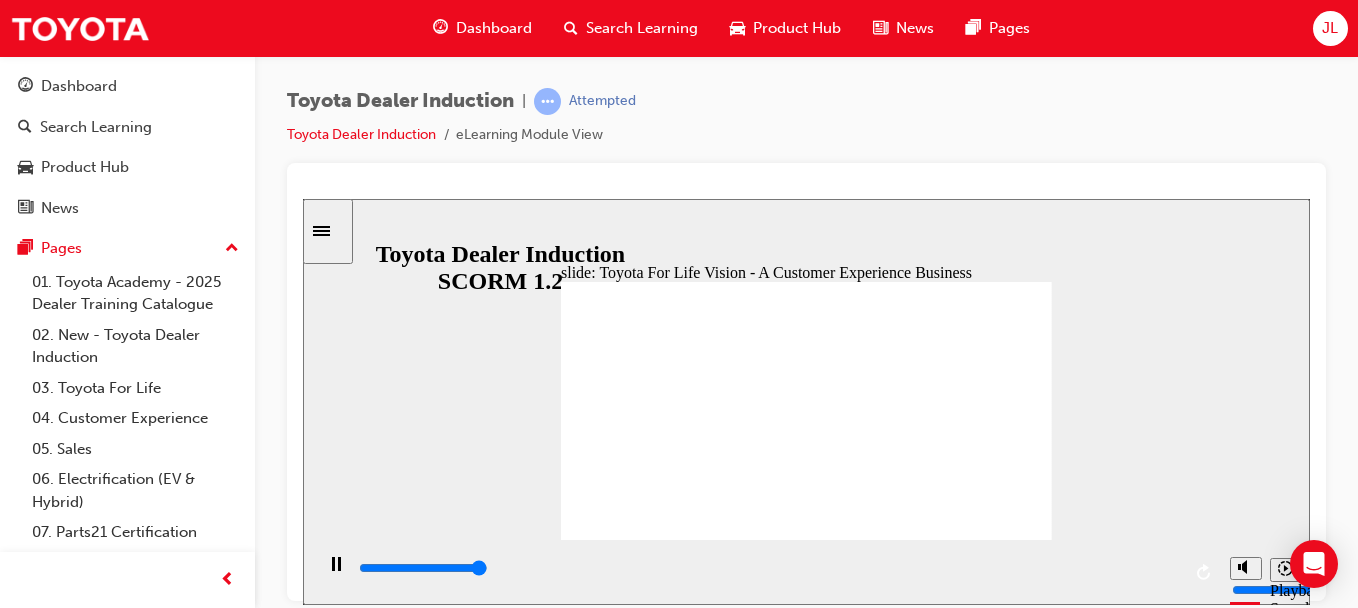 click 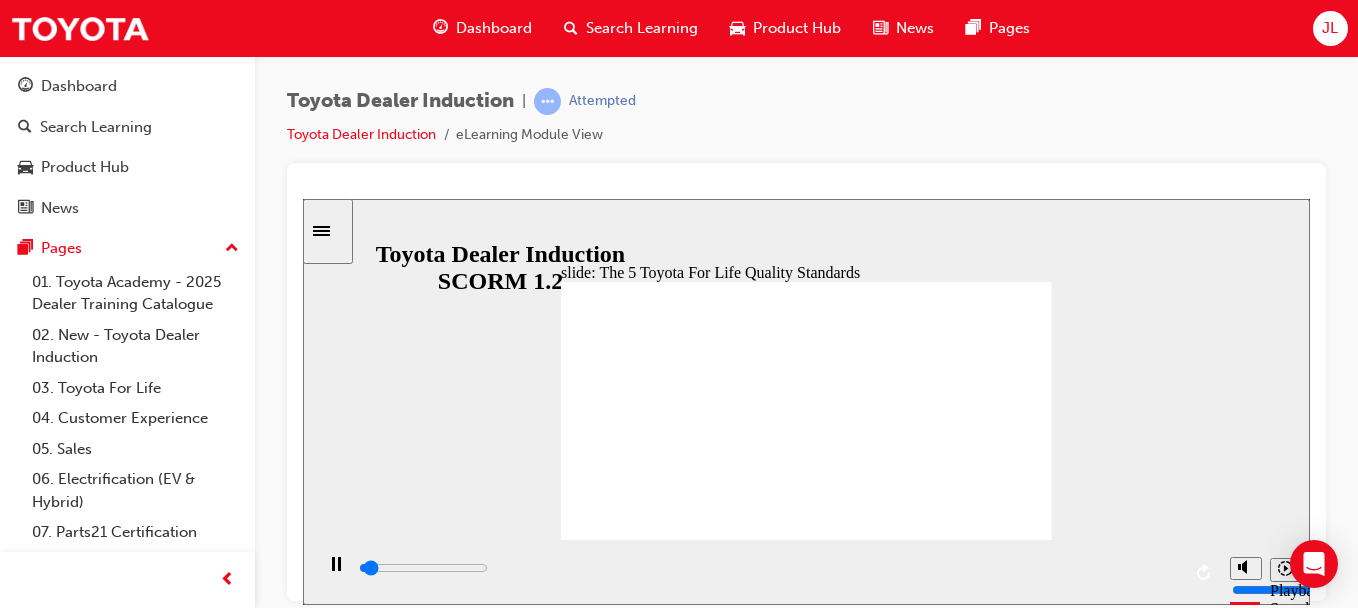 click 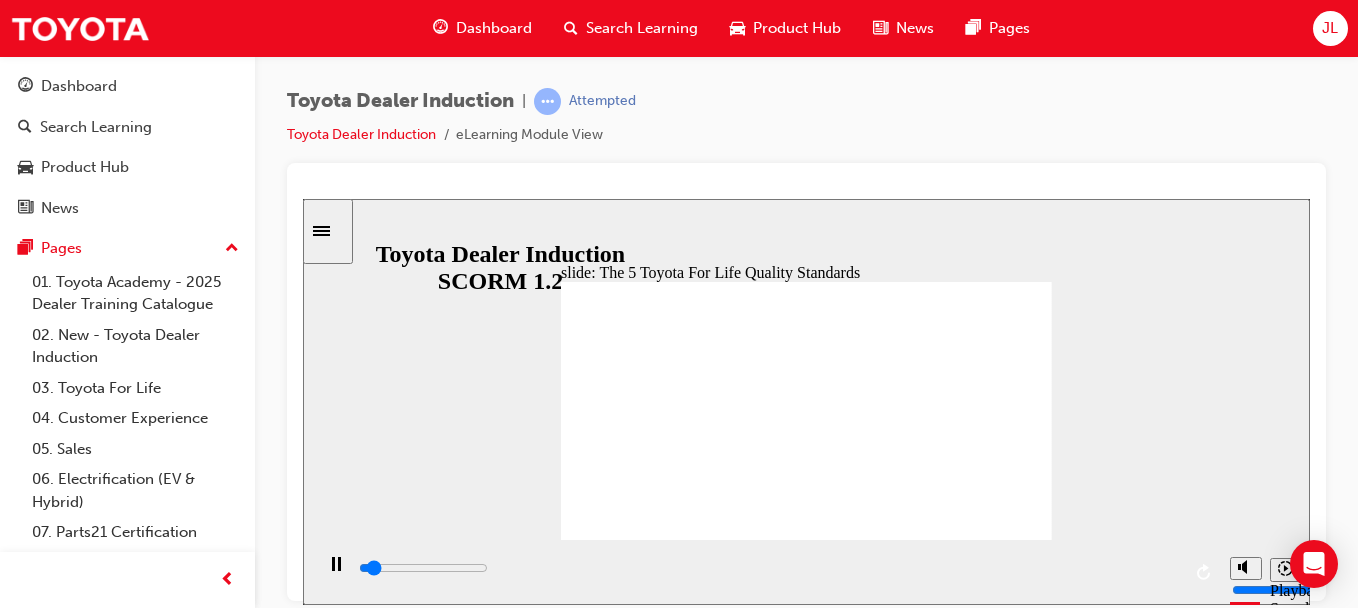 click at bounding box center [948, 1941] 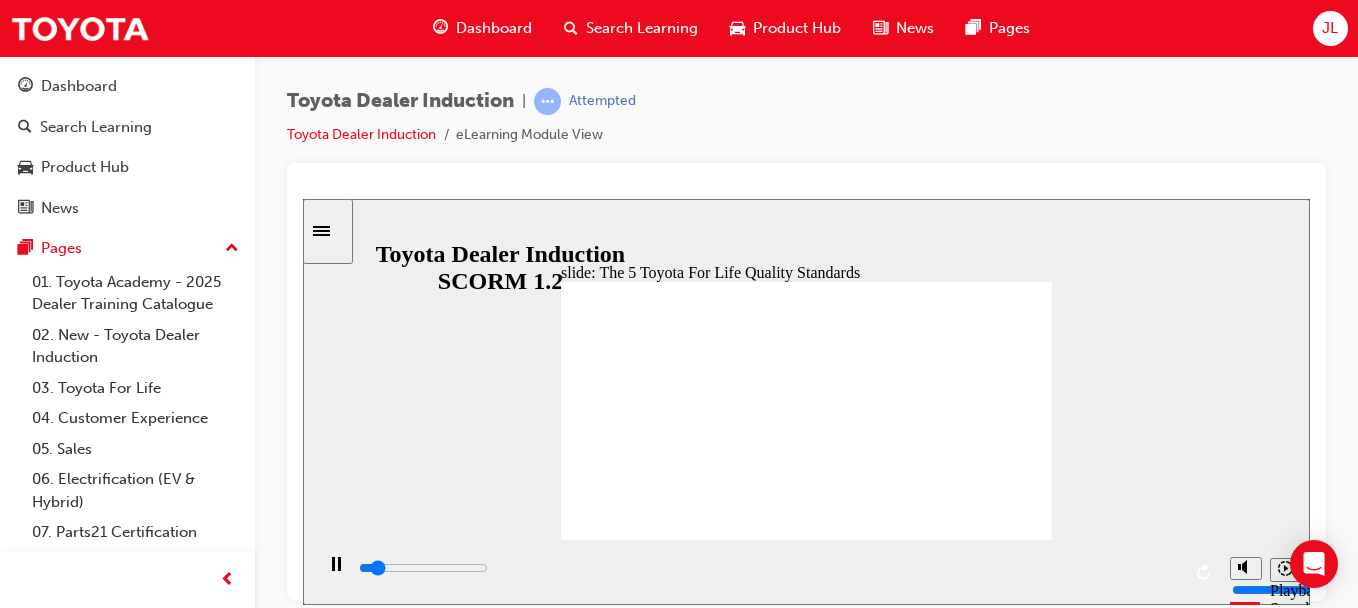 click at bounding box center [10947, 1043] 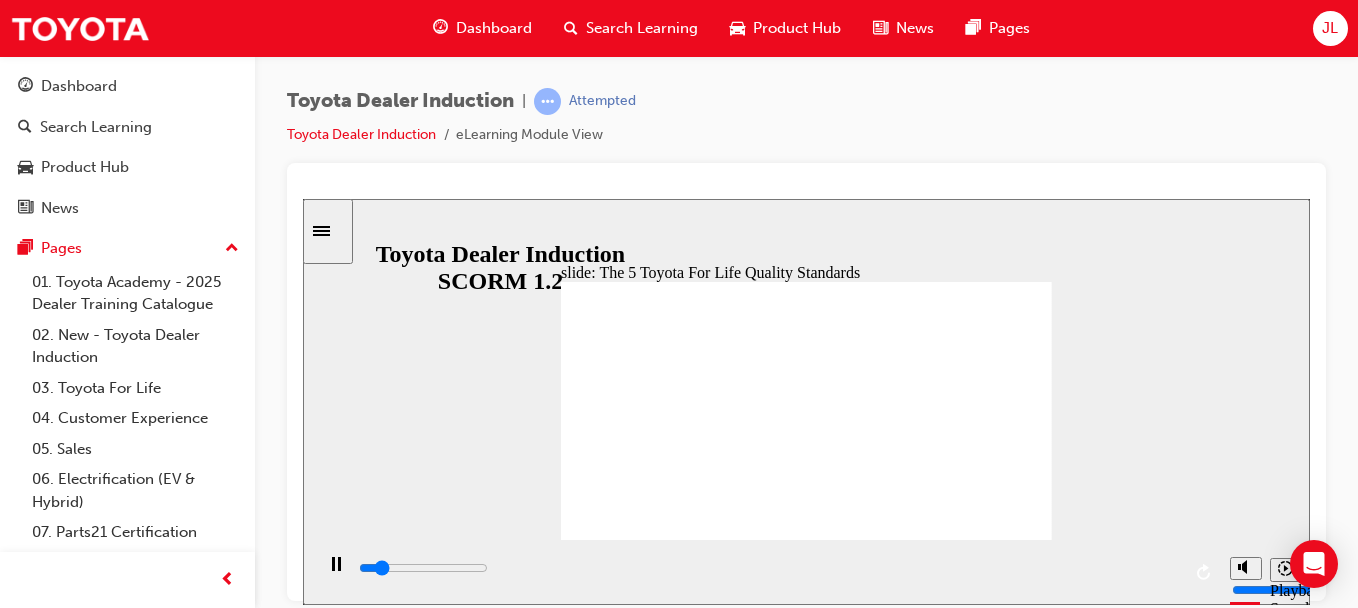 drag, startPoint x: 901, startPoint y: 551, endPoint x: 912, endPoint y: 573, distance: 24.596748 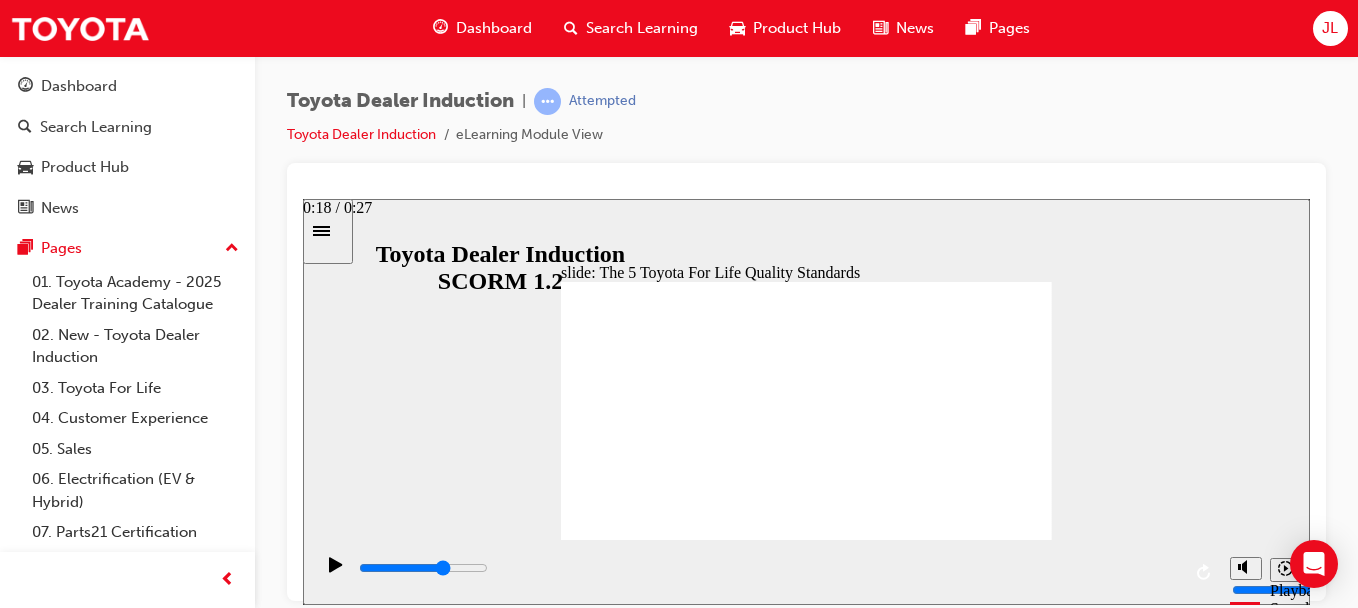 click at bounding box center (768, 568) 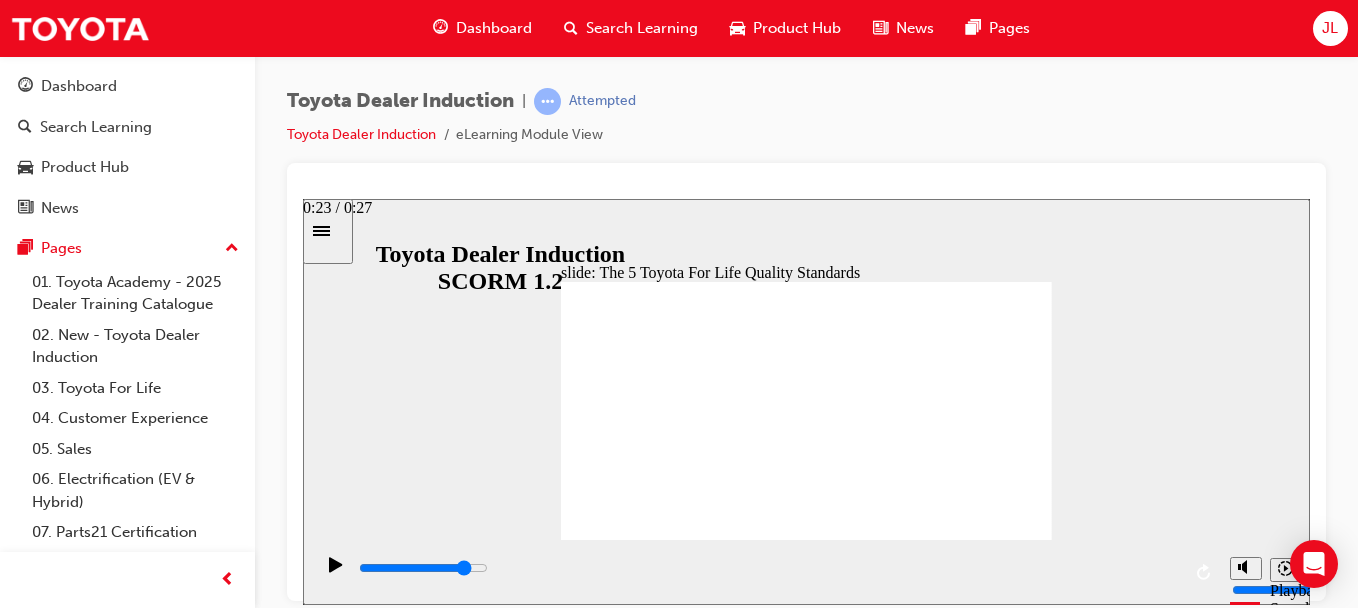 drag, startPoint x: 1025, startPoint y: 573, endPoint x: 1108, endPoint y: 571, distance: 83.02409 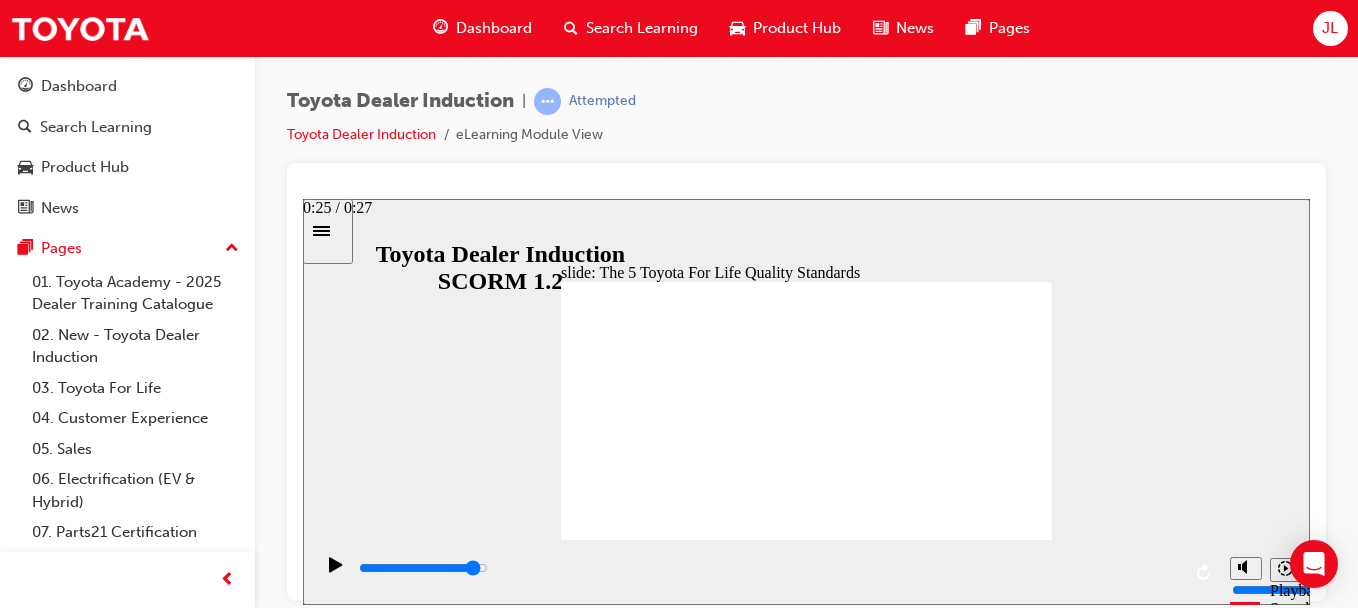 click at bounding box center (768, 568) 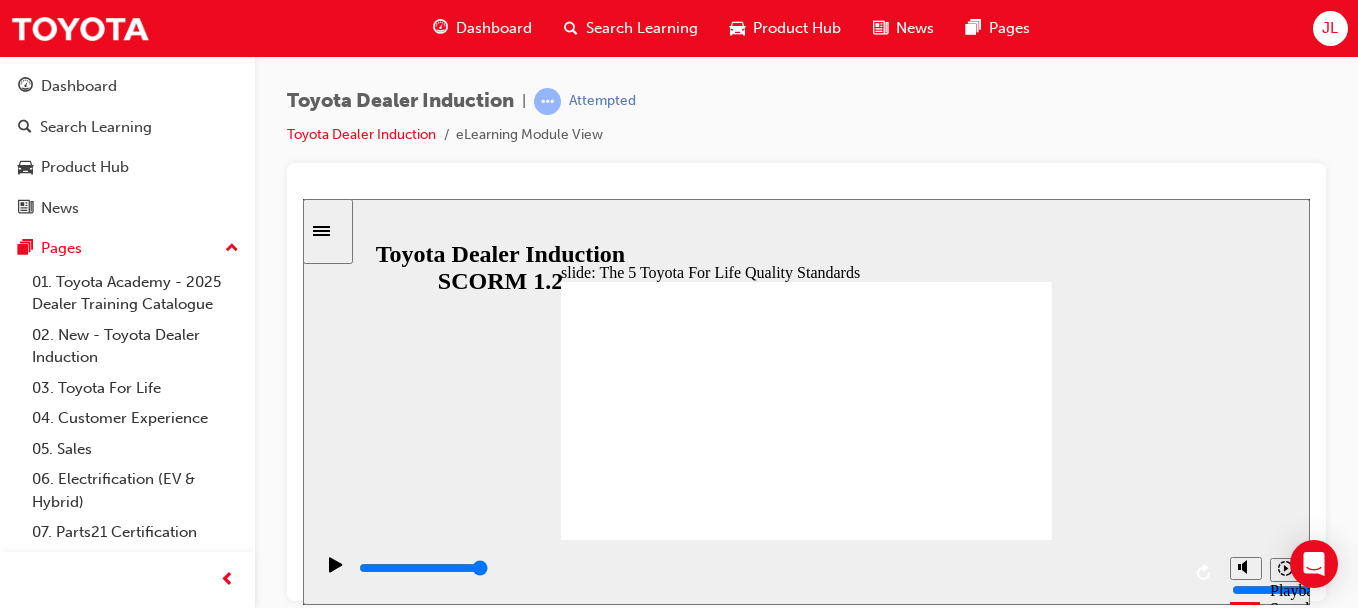 click 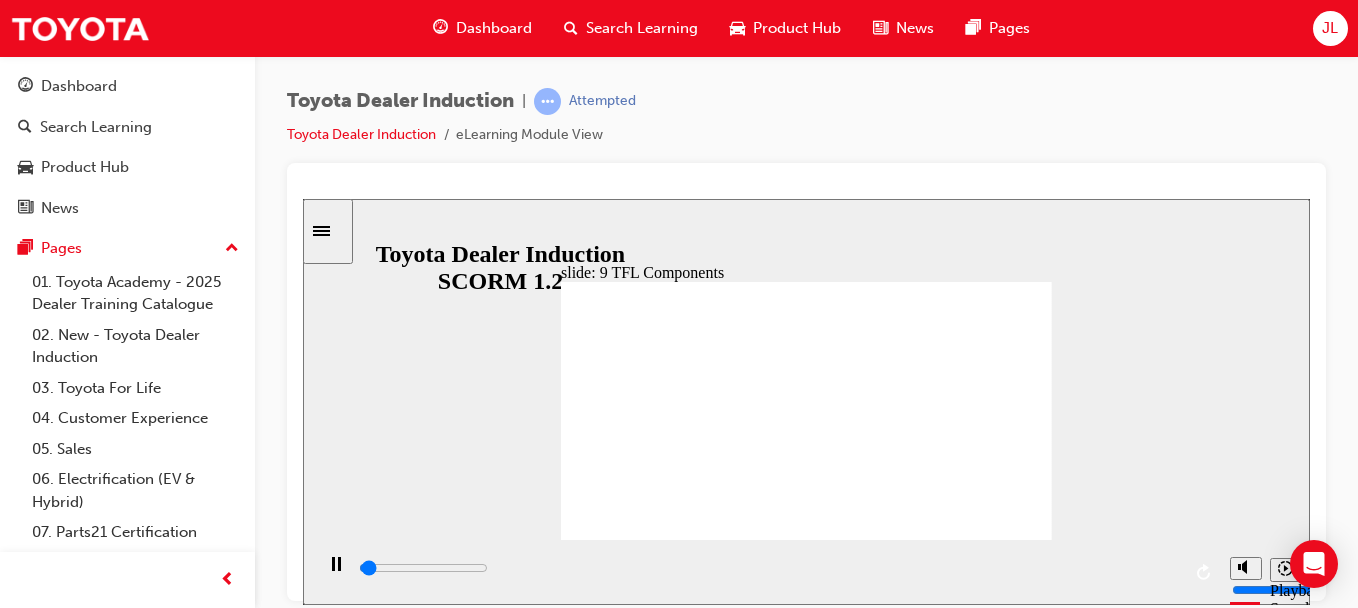 click 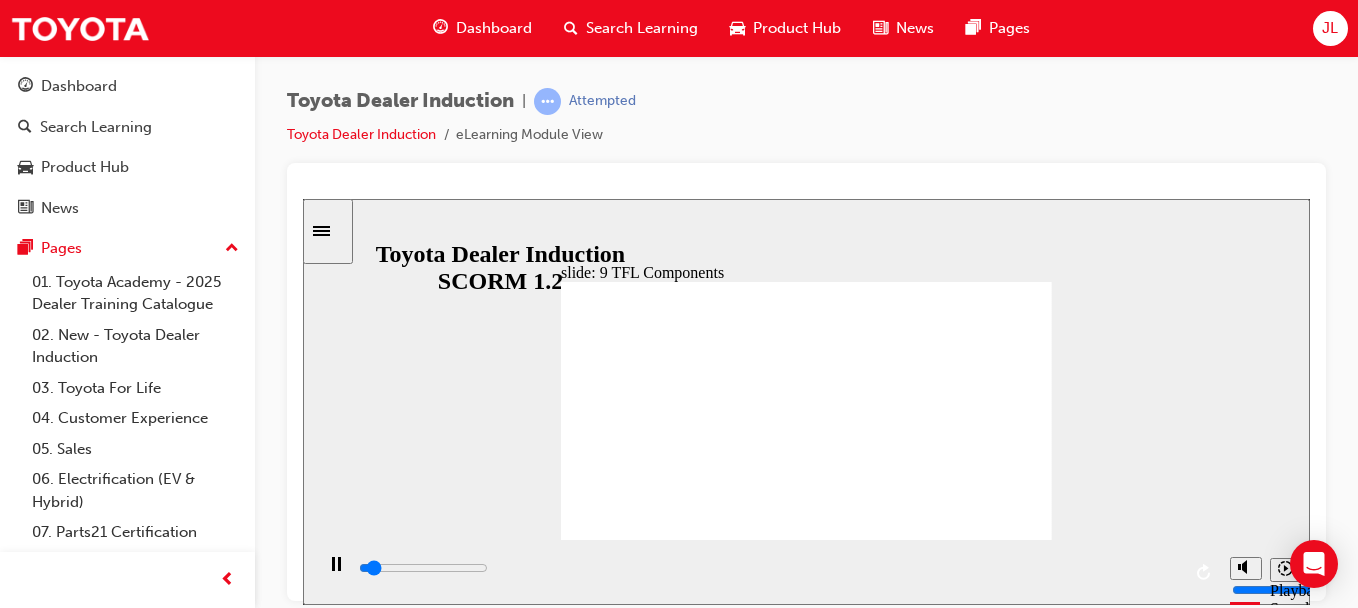 click 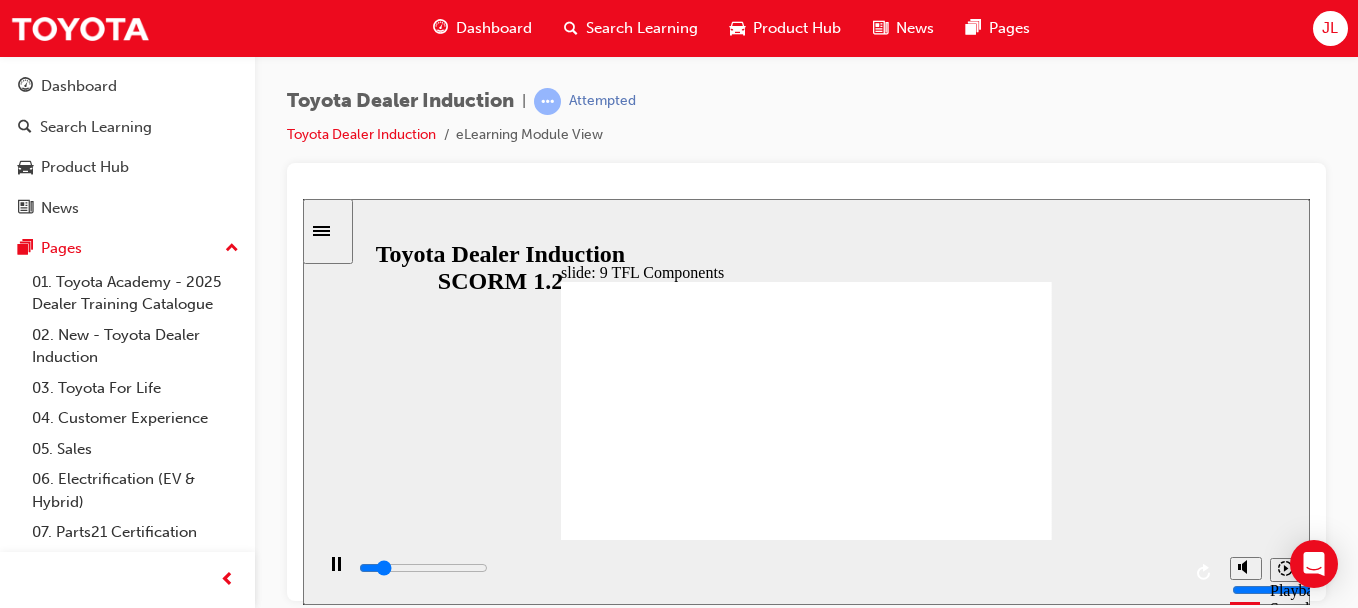 click 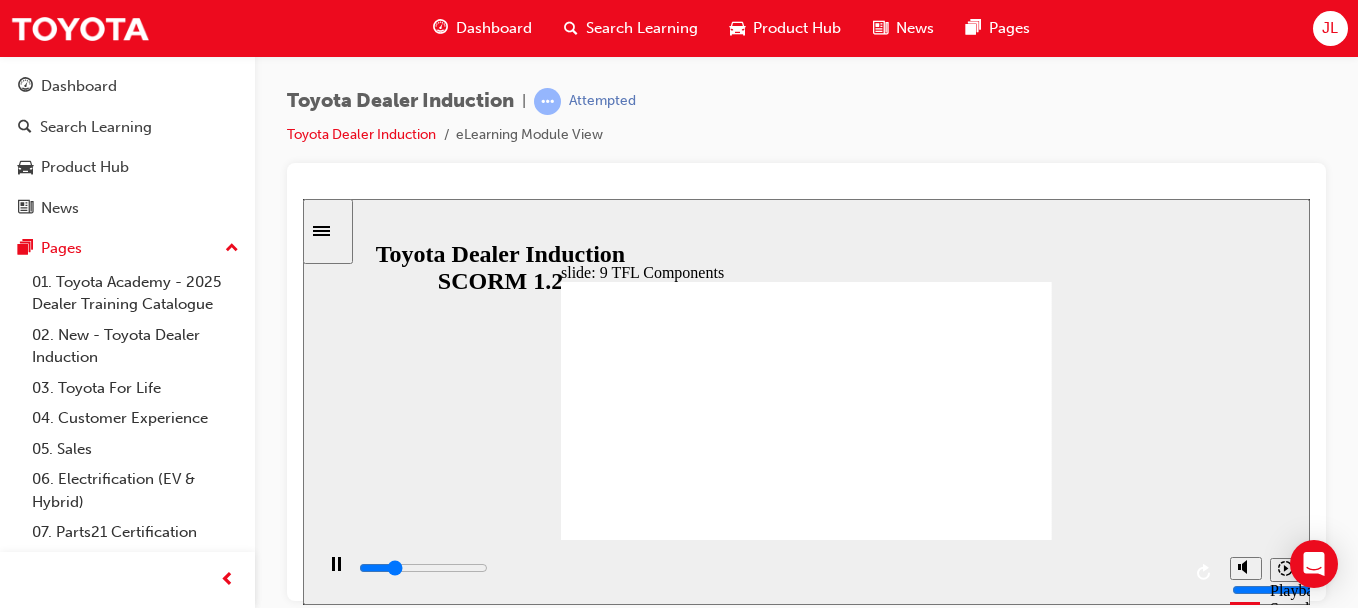 click 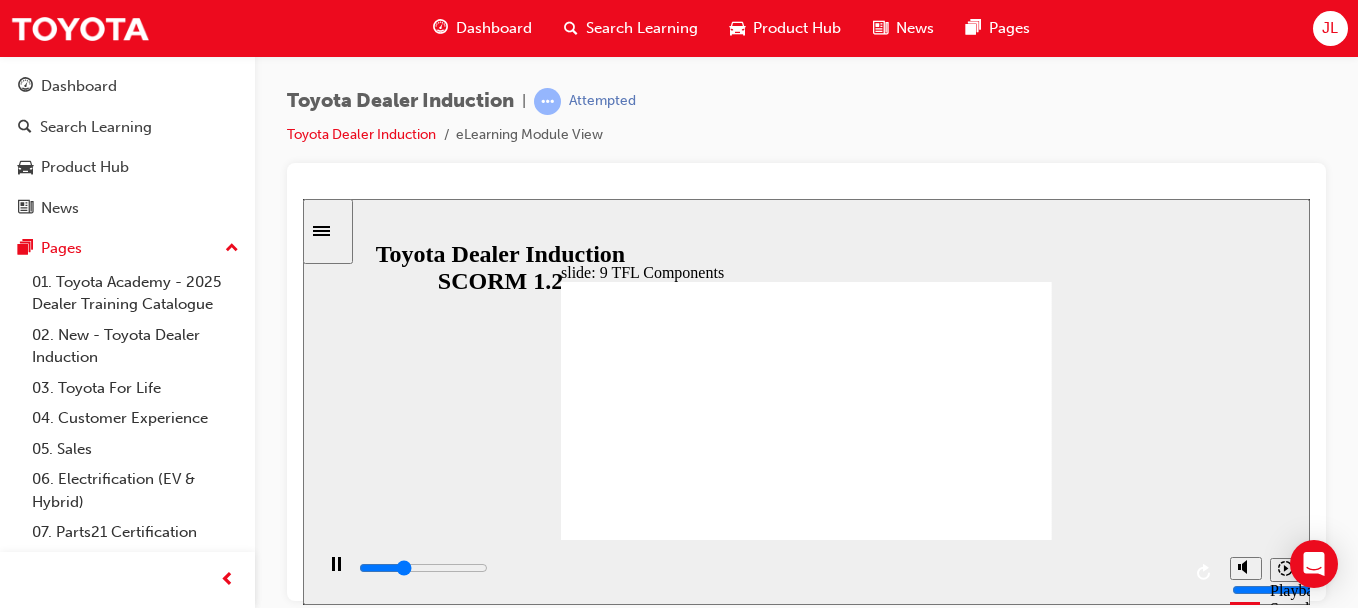 click 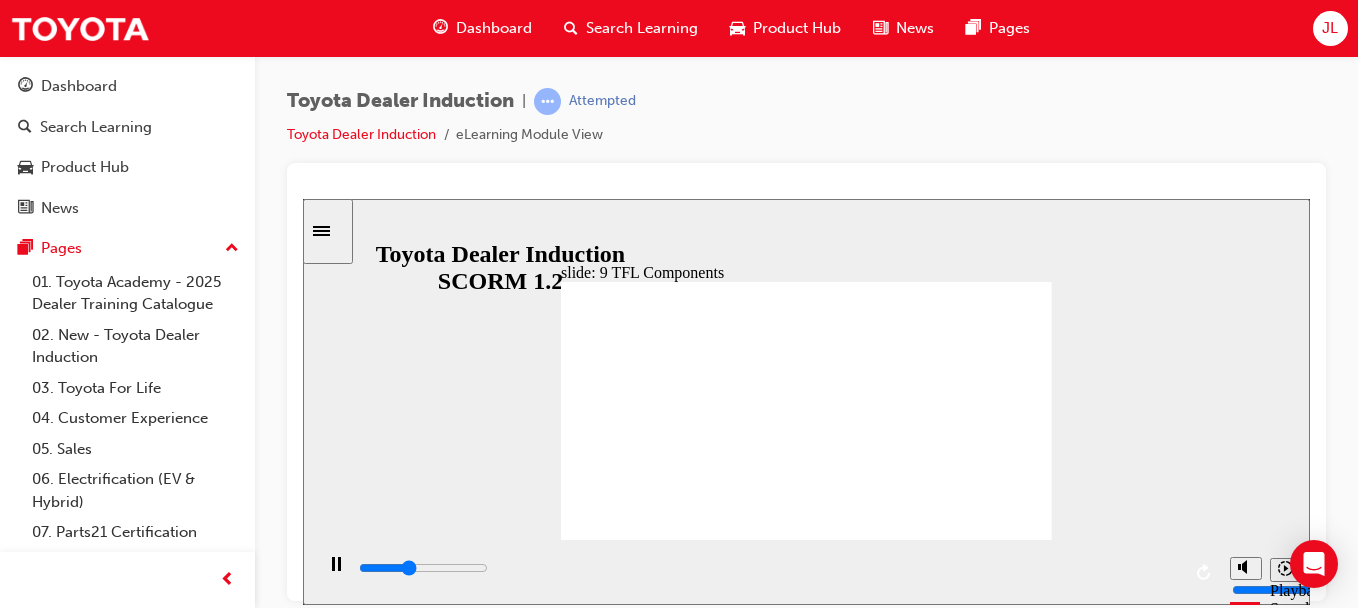 click 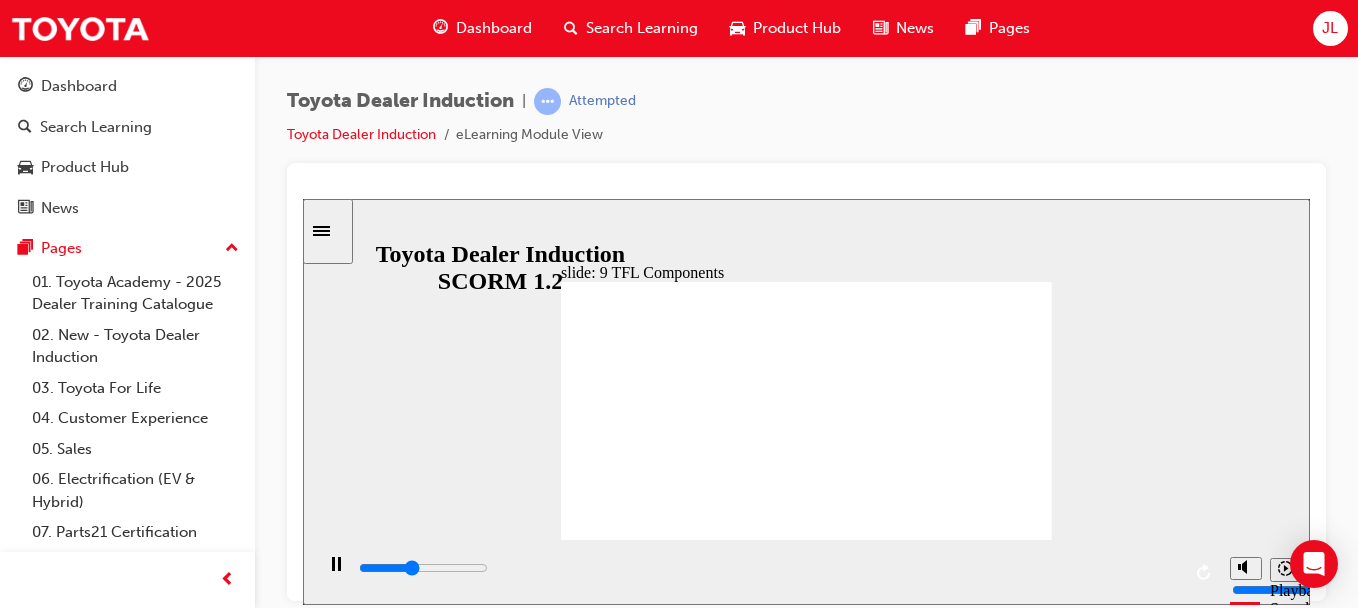 click 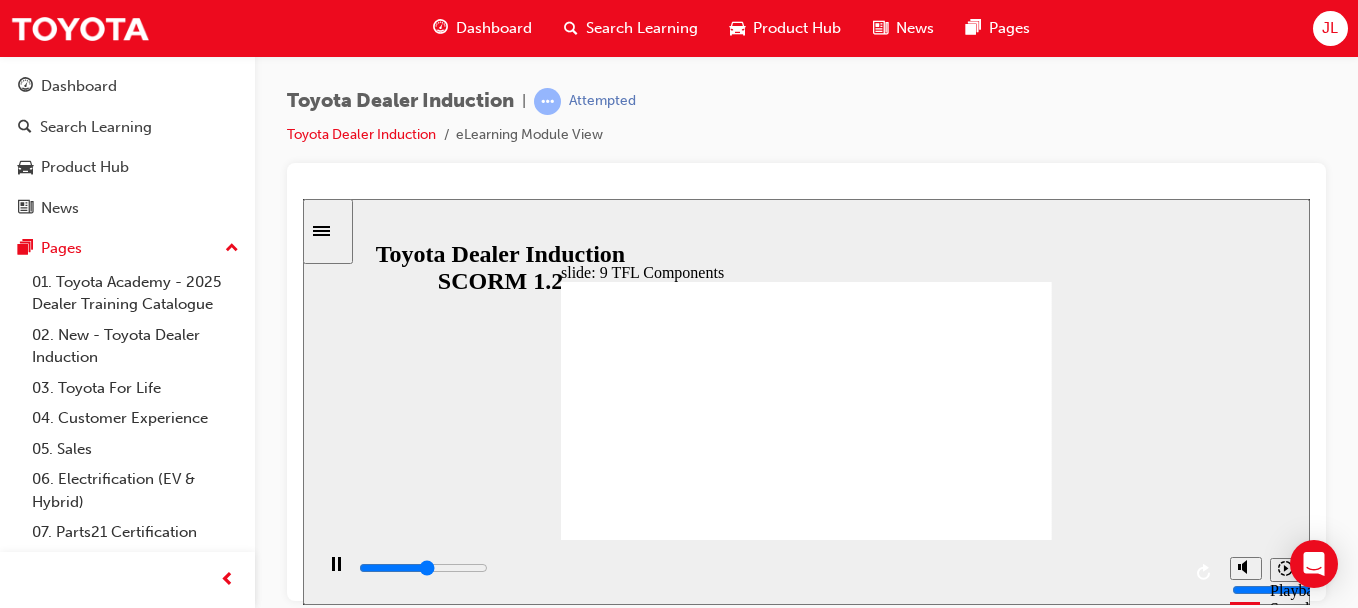 click 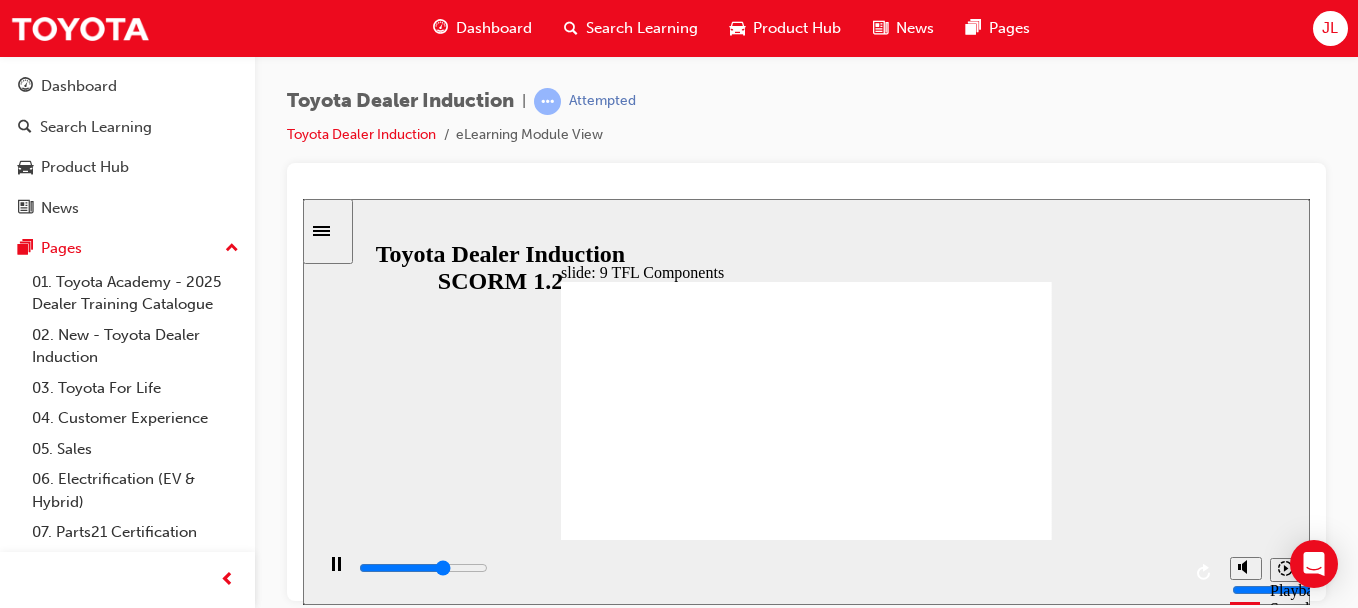 click 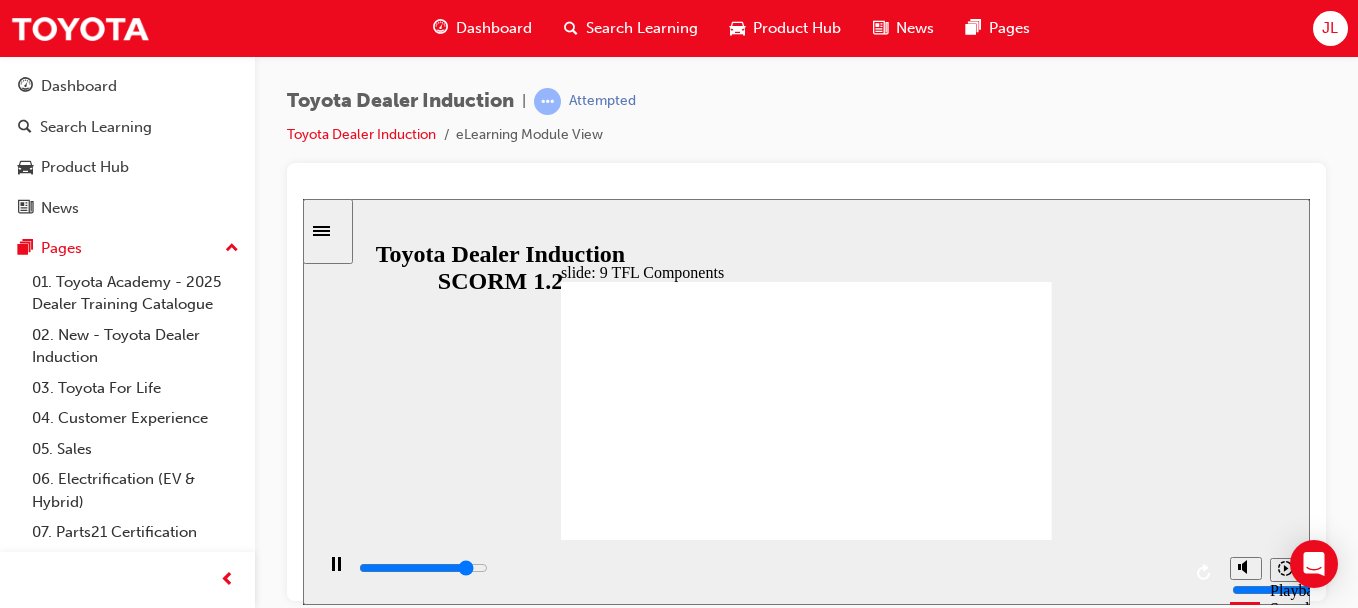 click 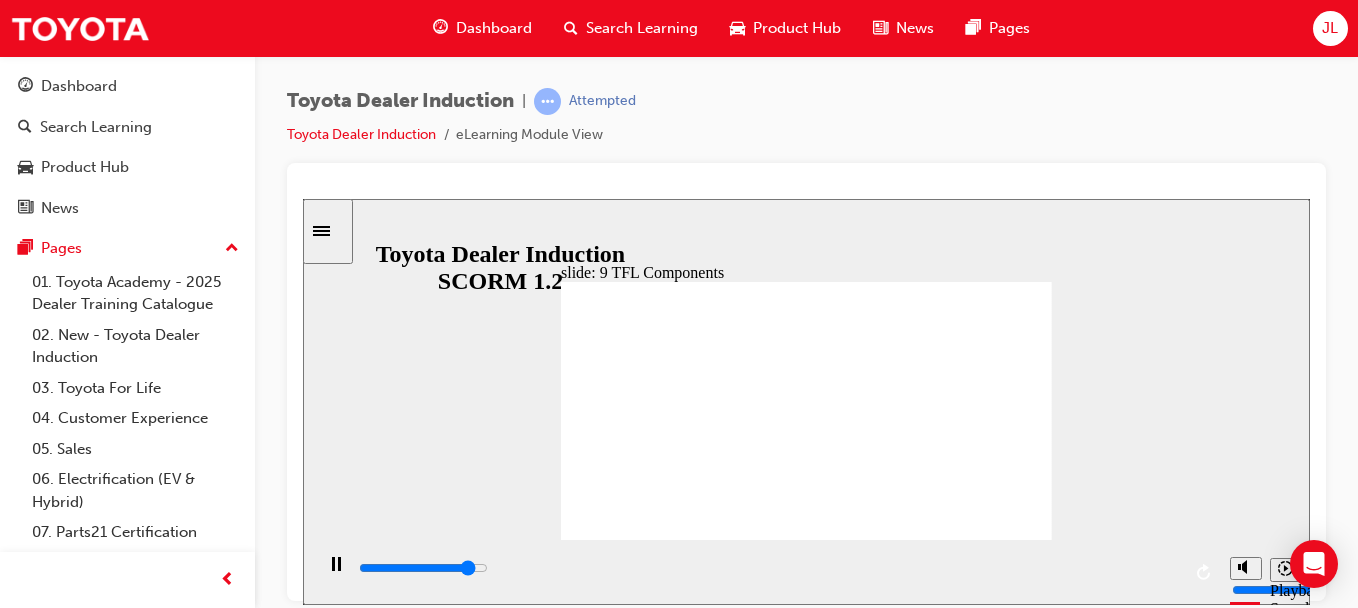 click 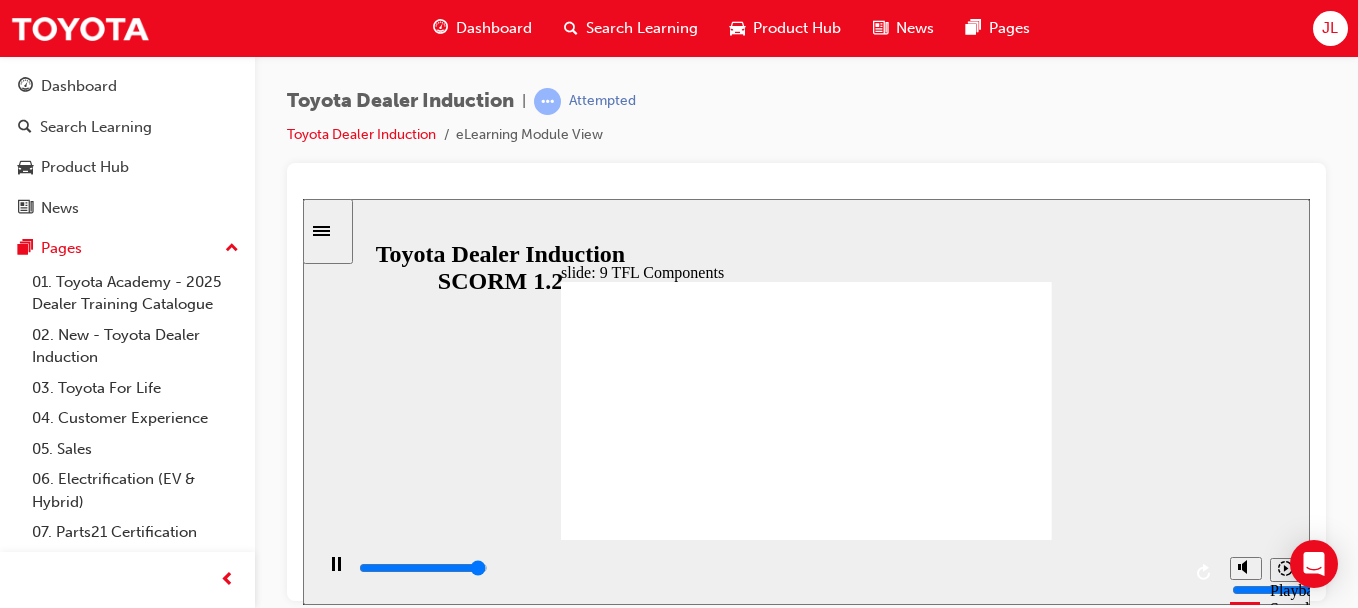 click at bounding box center (806, 1117) 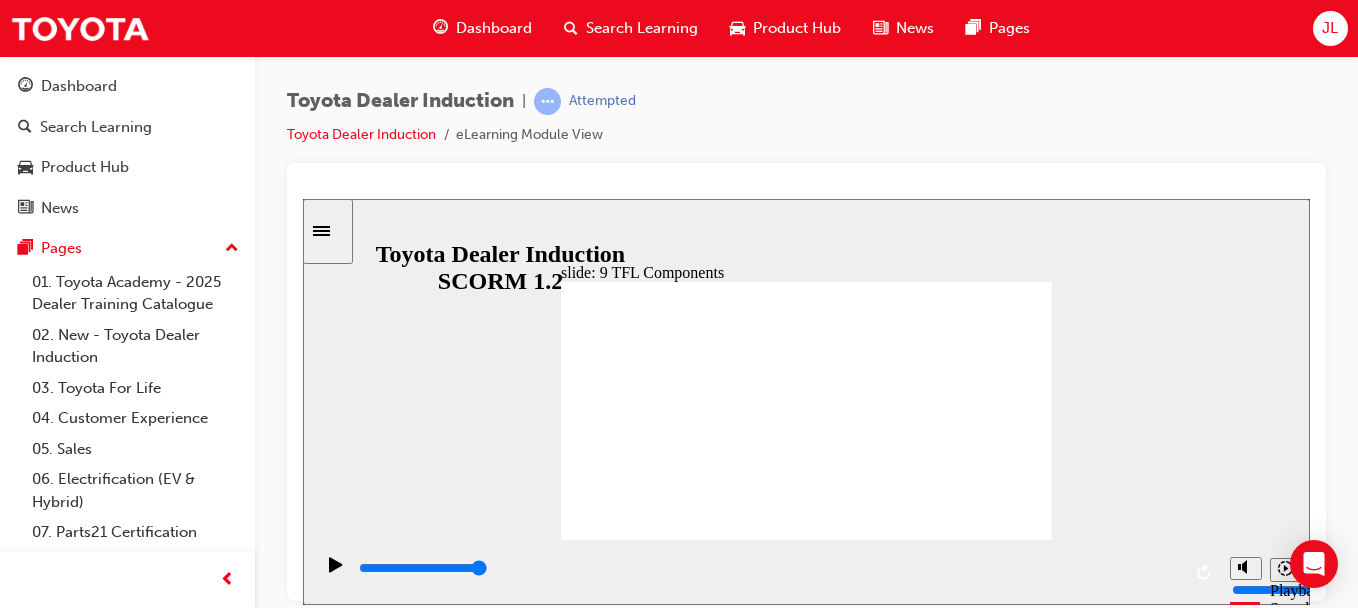 click 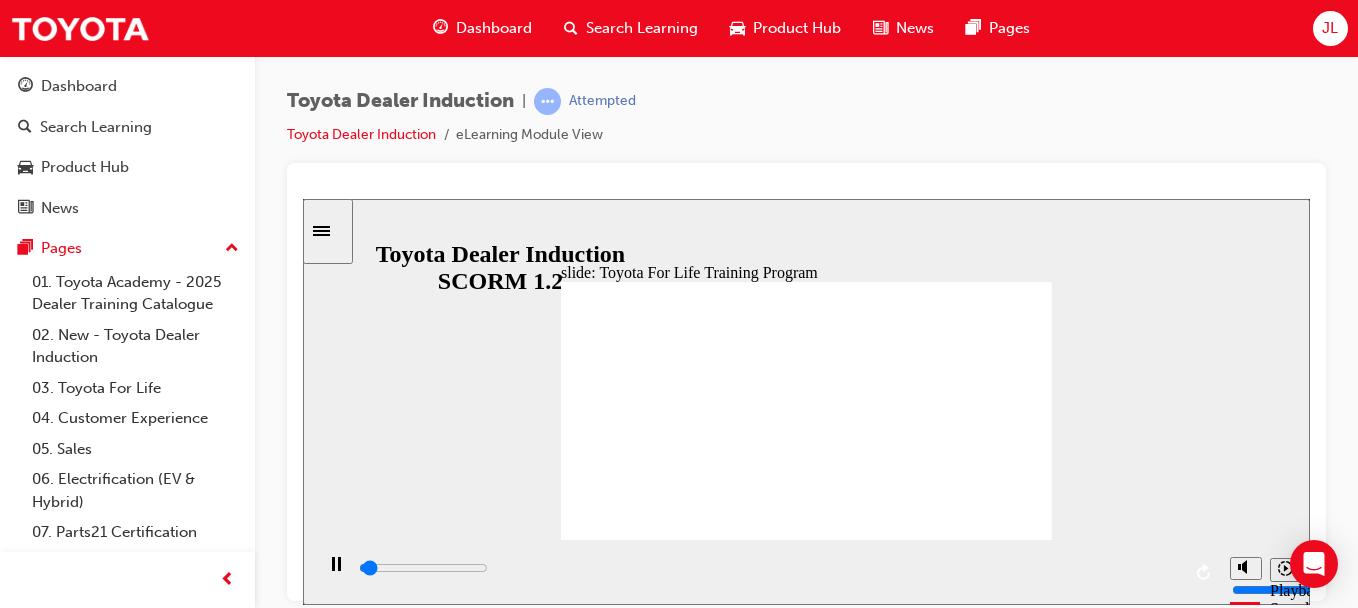 click at bounding box center [806, 1101] 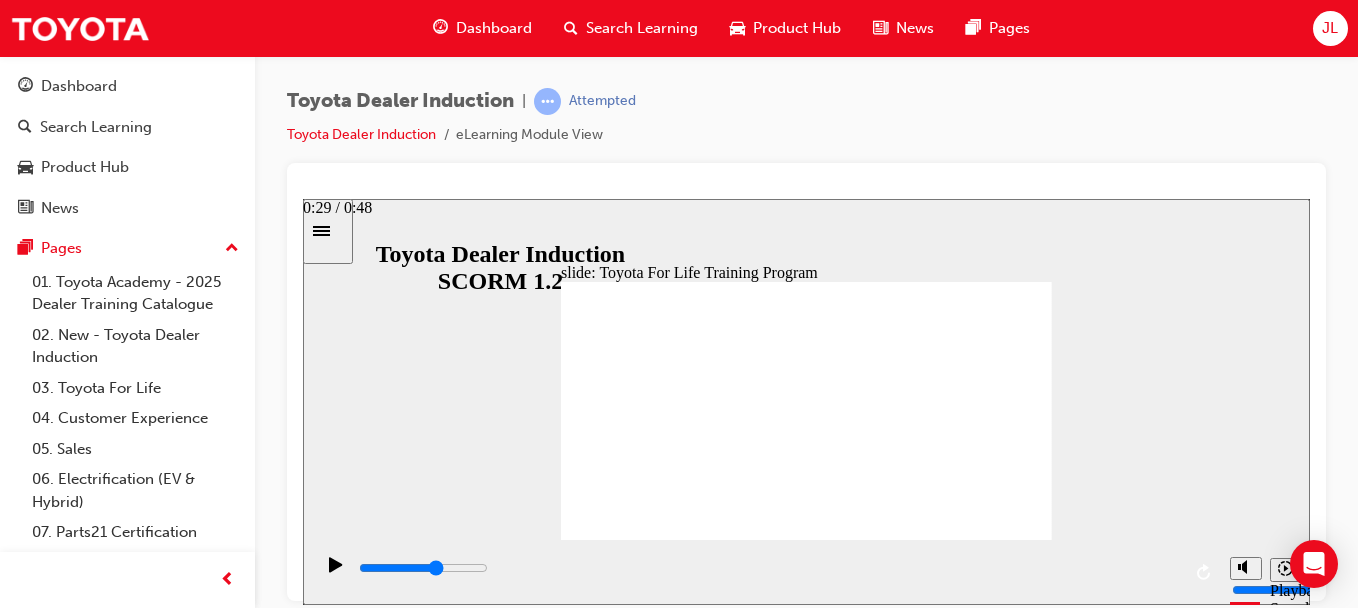 click at bounding box center [768, 568] 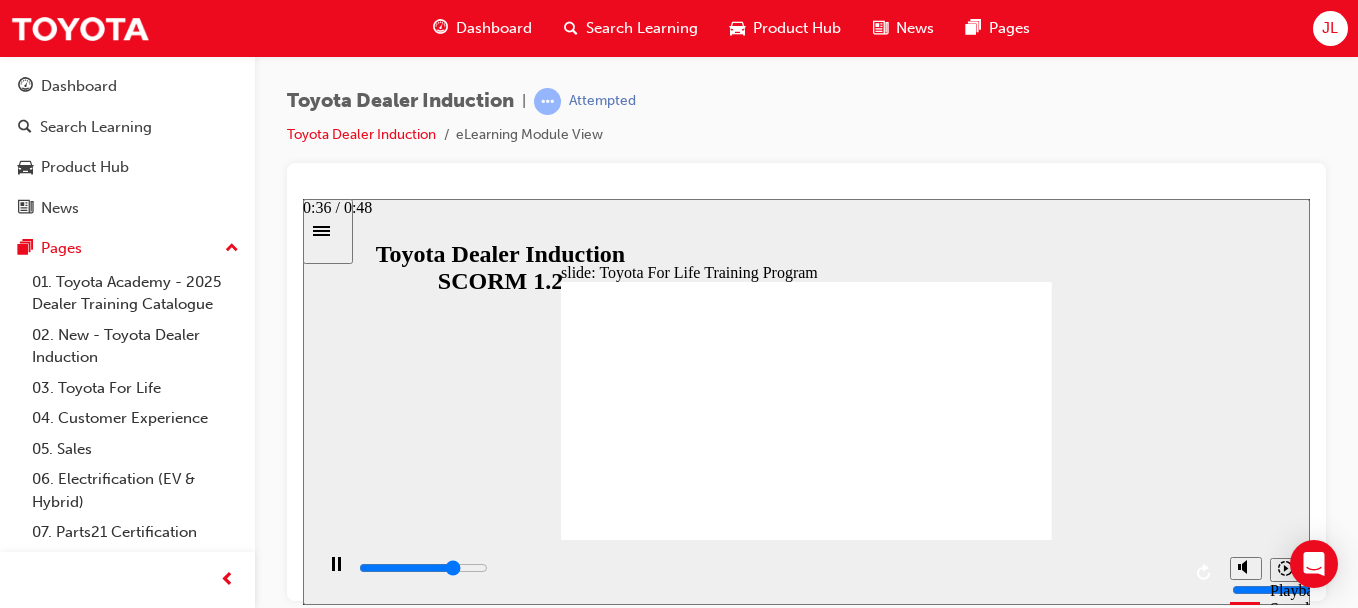 click at bounding box center [423, 567] 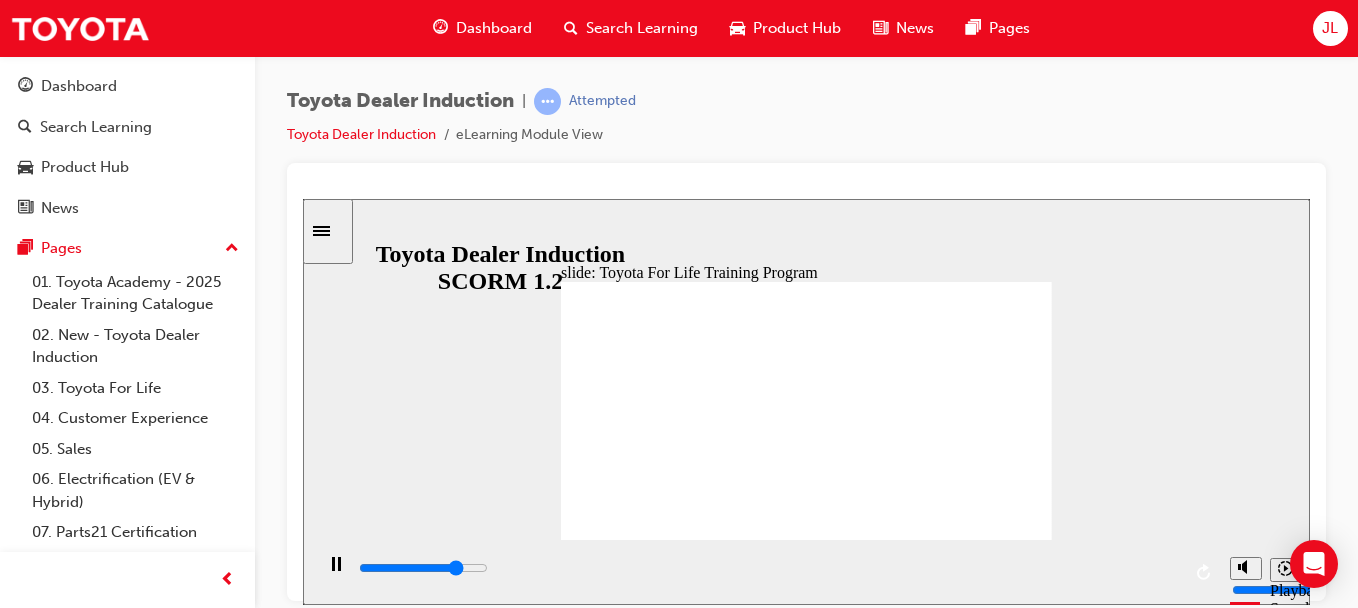 click at bounding box center [806, 1101] 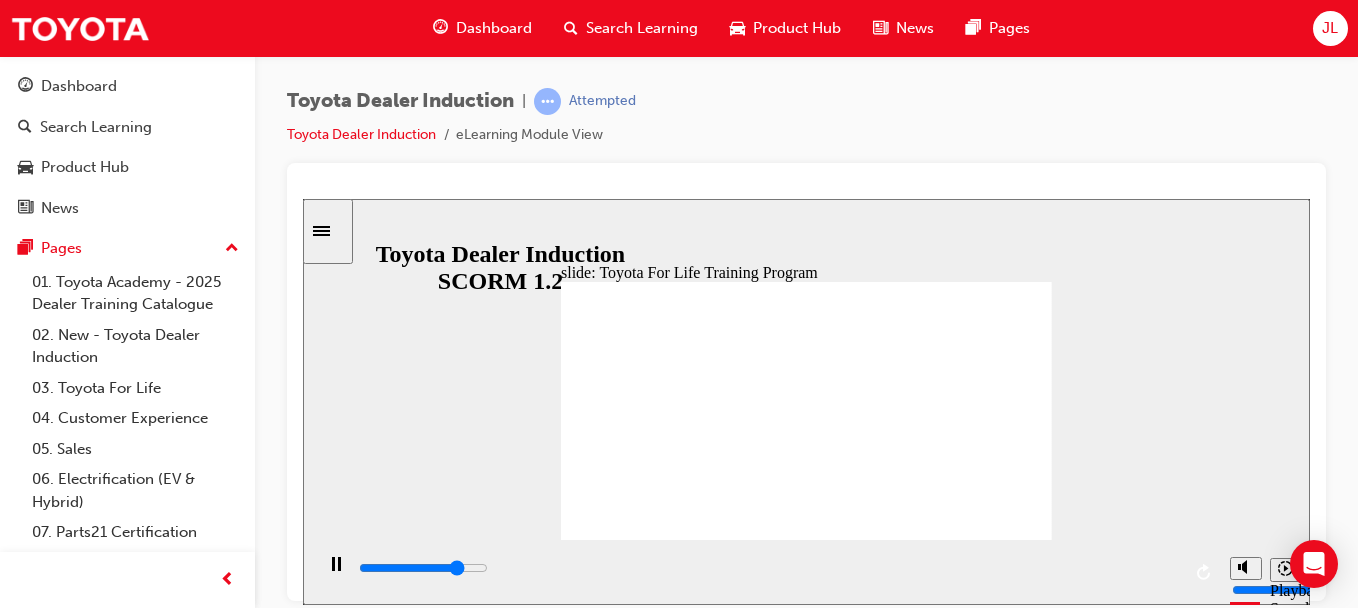 click 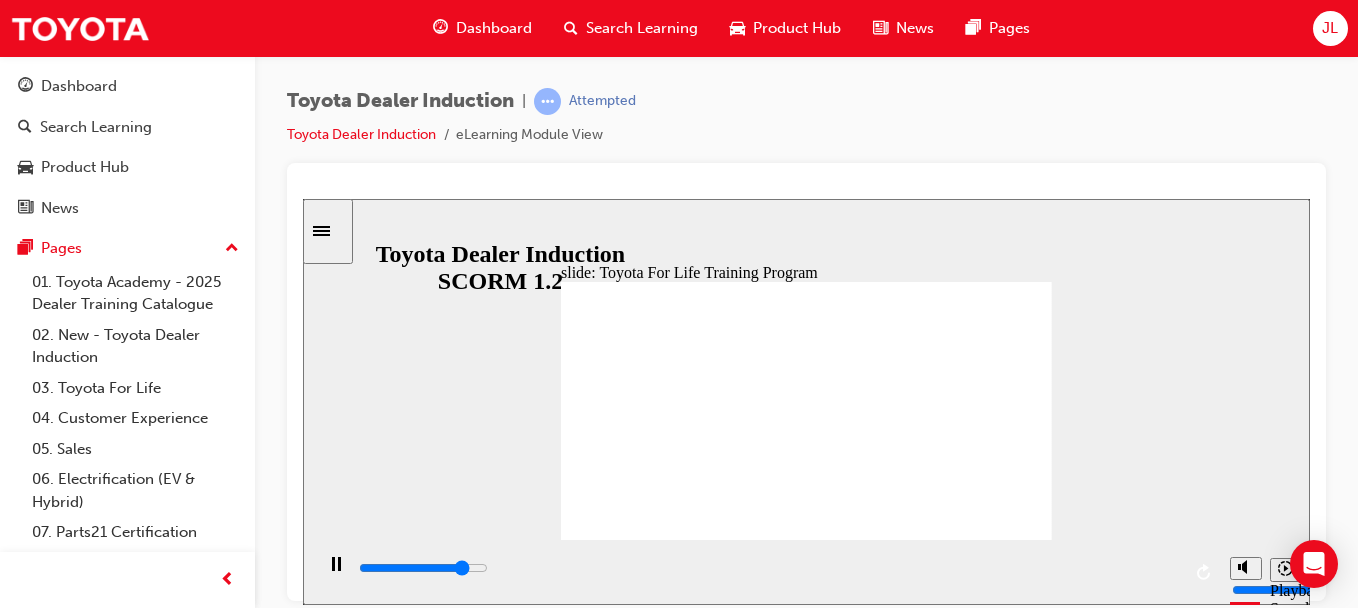 click 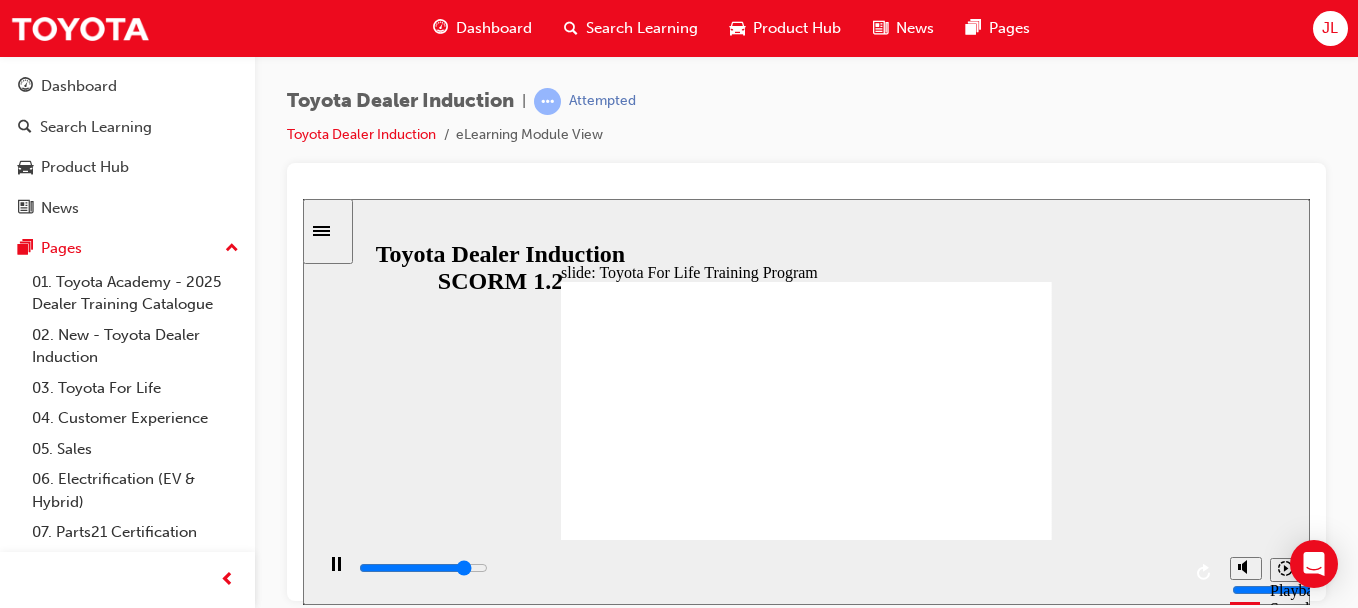 click 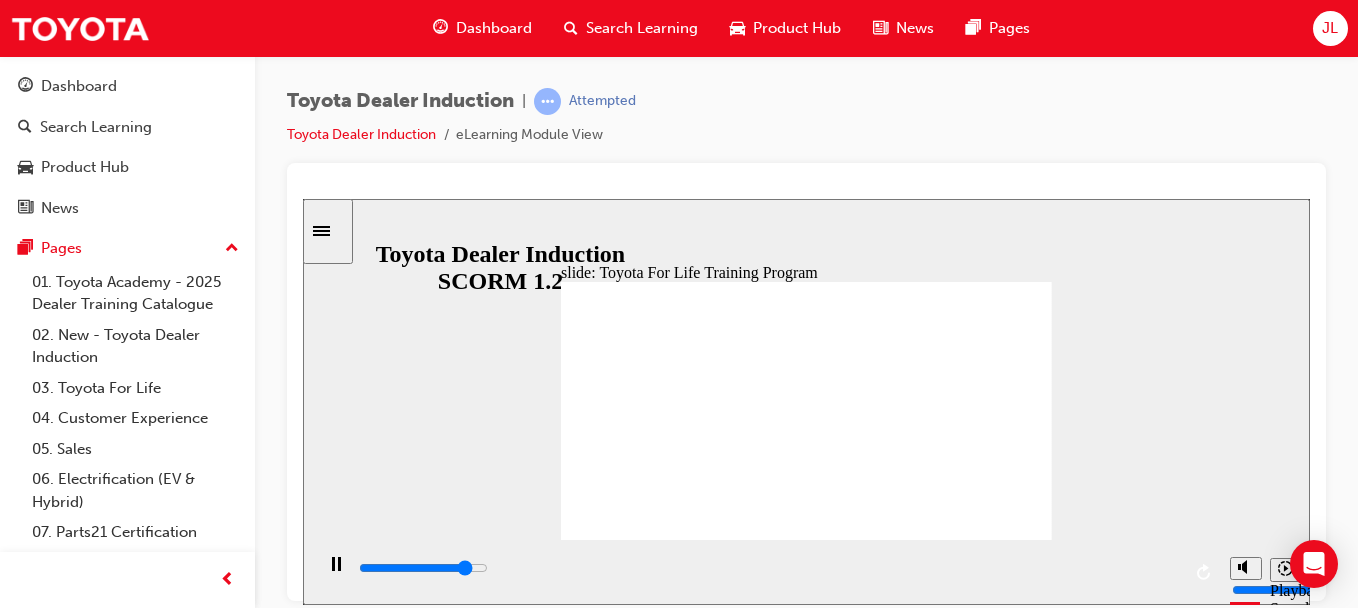 click 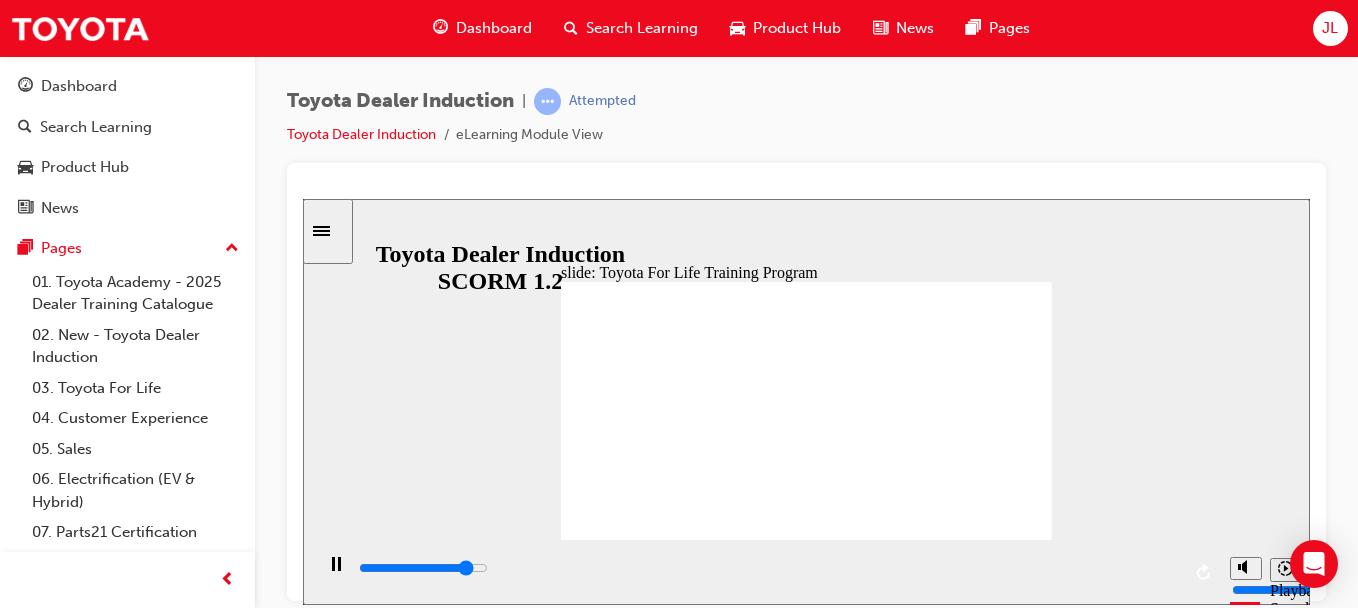 click at bounding box center (806, 1101) 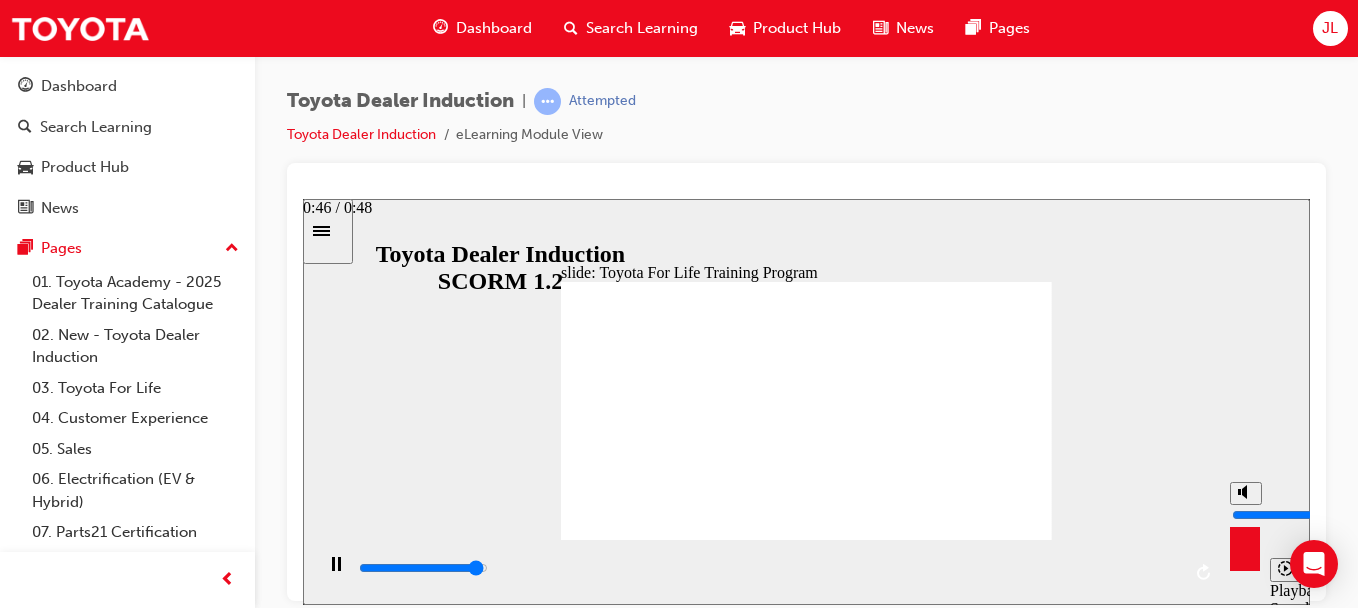 click at bounding box center [768, 568] 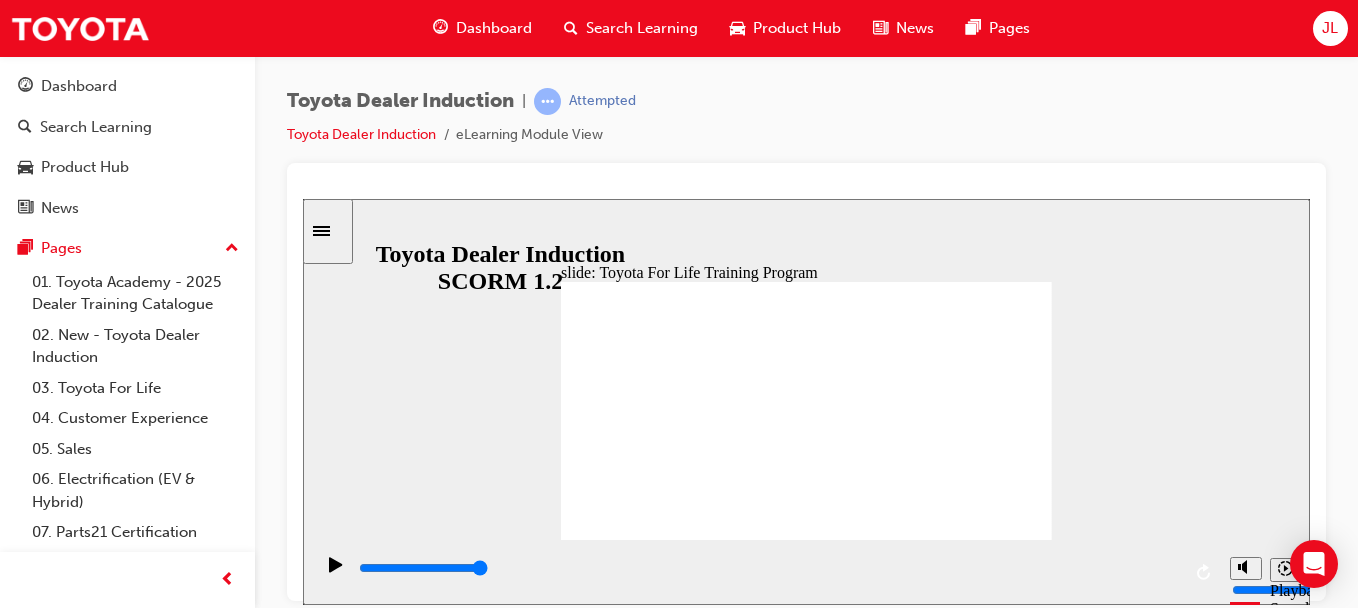 click 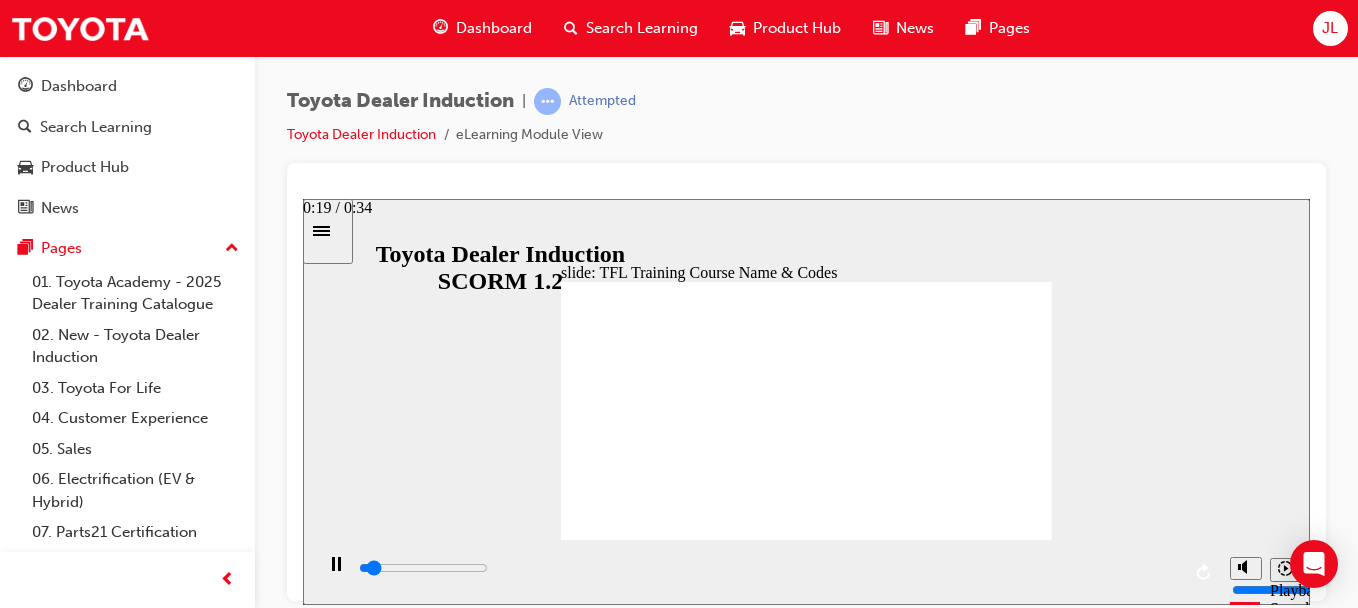 drag, startPoint x: 804, startPoint y: 601, endPoint x: 815, endPoint y: 592, distance: 14.21267 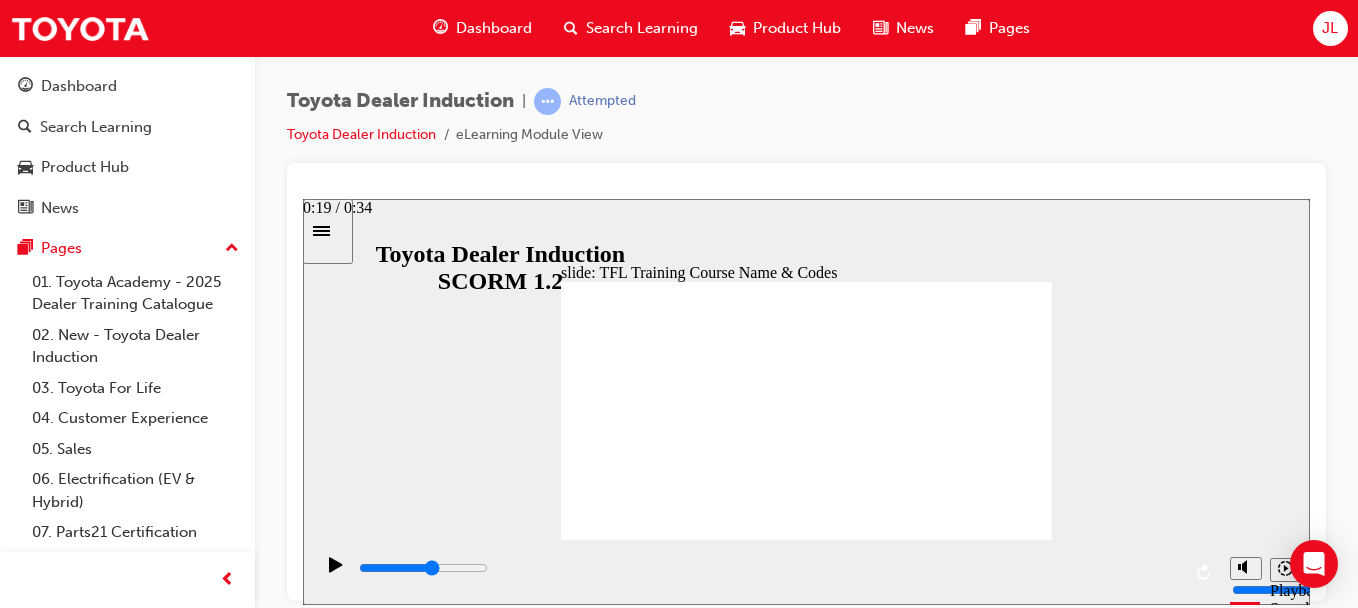 click at bounding box center (768, 568) 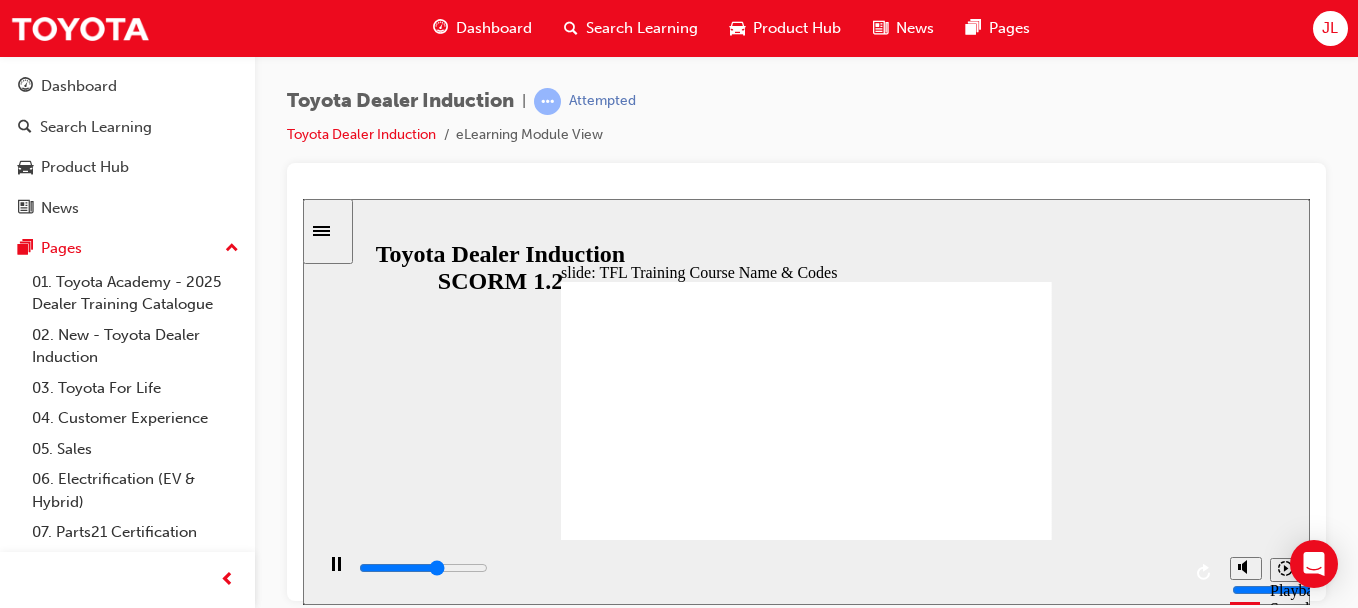 drag, startPoint x: 1077, startPoint y: 547, endPoint x: 1054, endPoint y: 560, distance: 26.41969 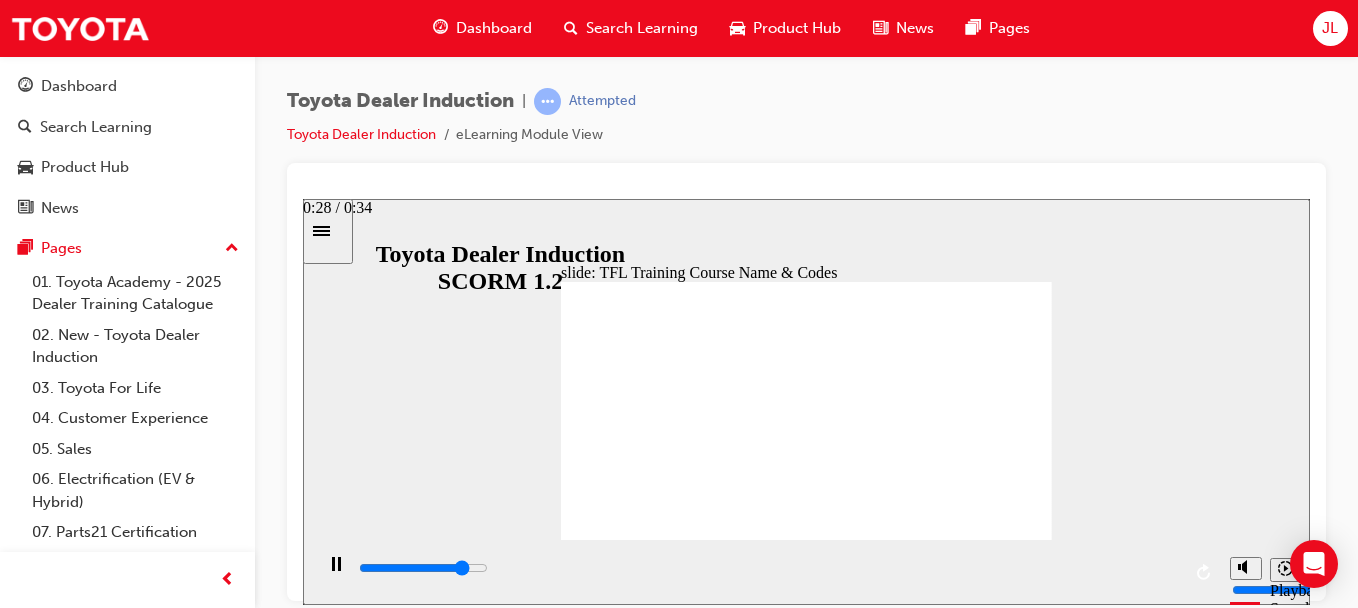 click at bounding box center [768, 568] 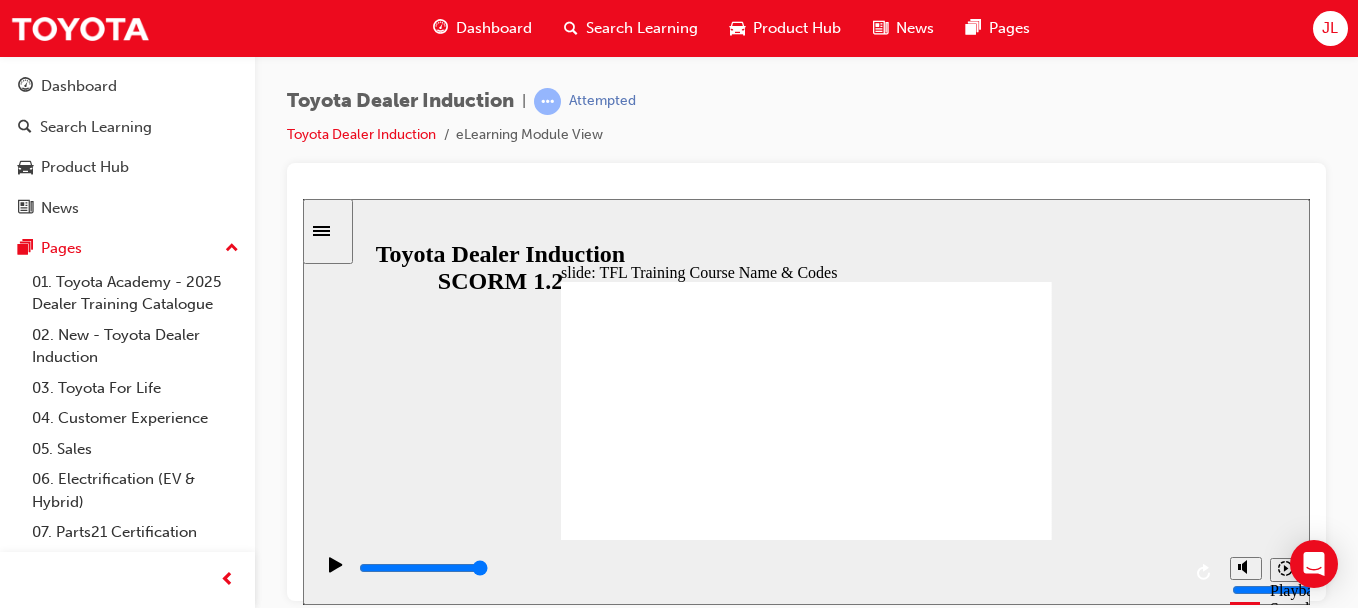 click 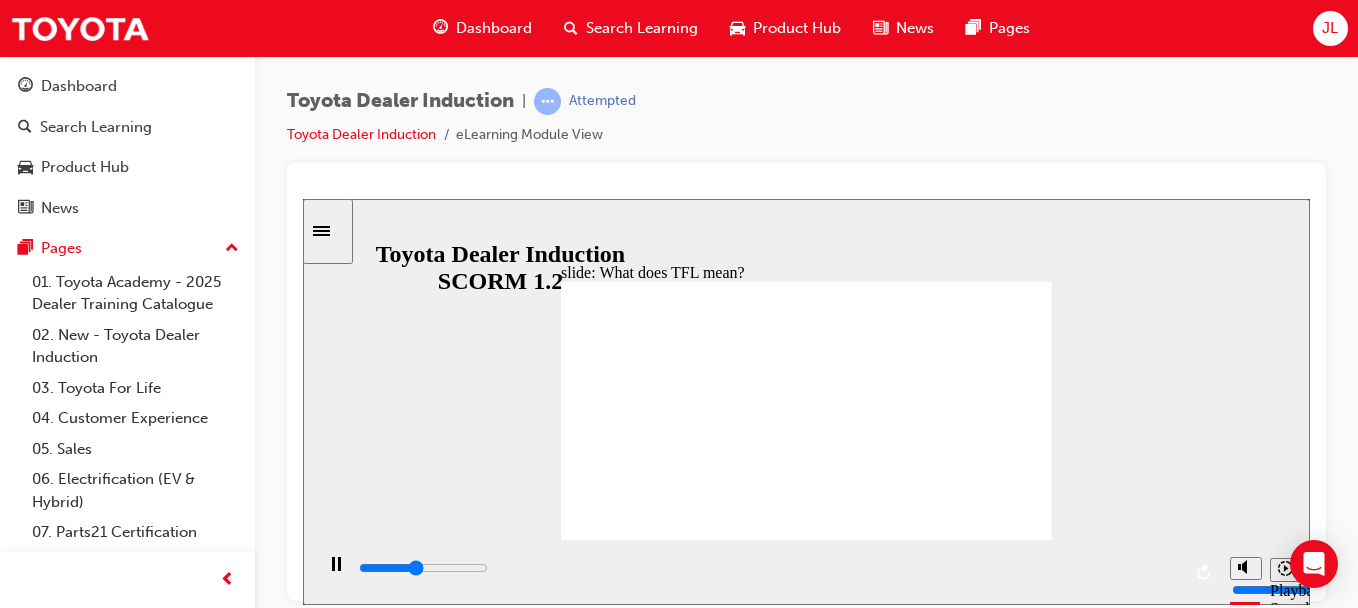 click 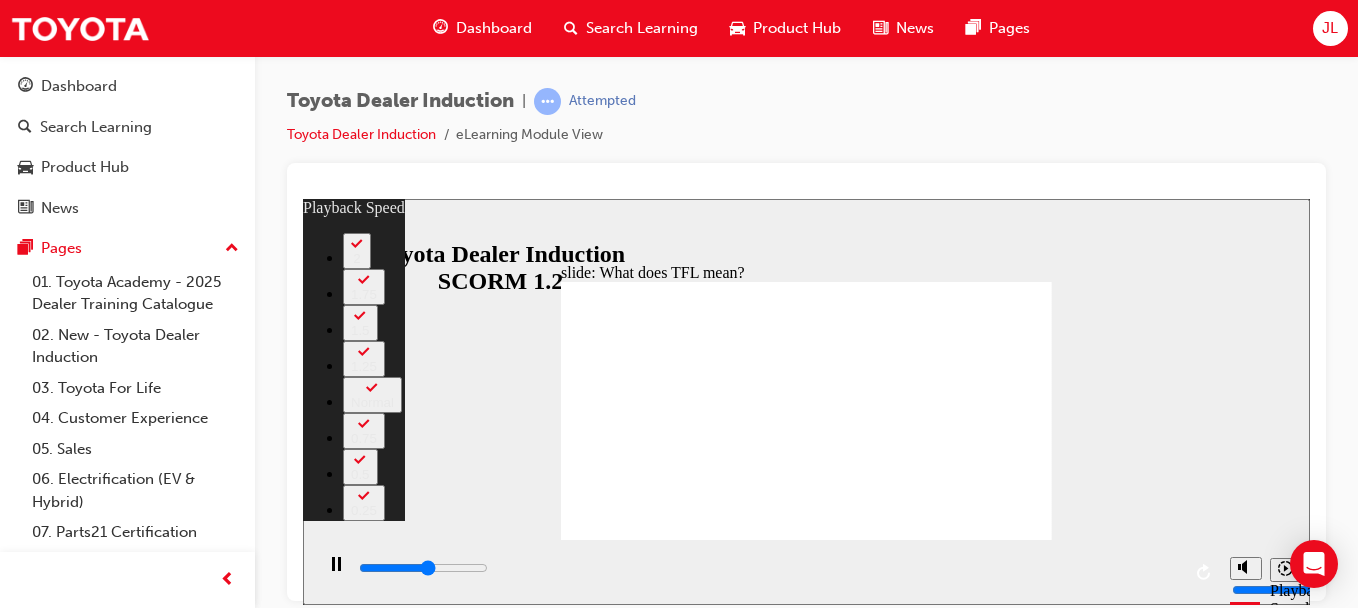 click at bounding box center (806, 2442) 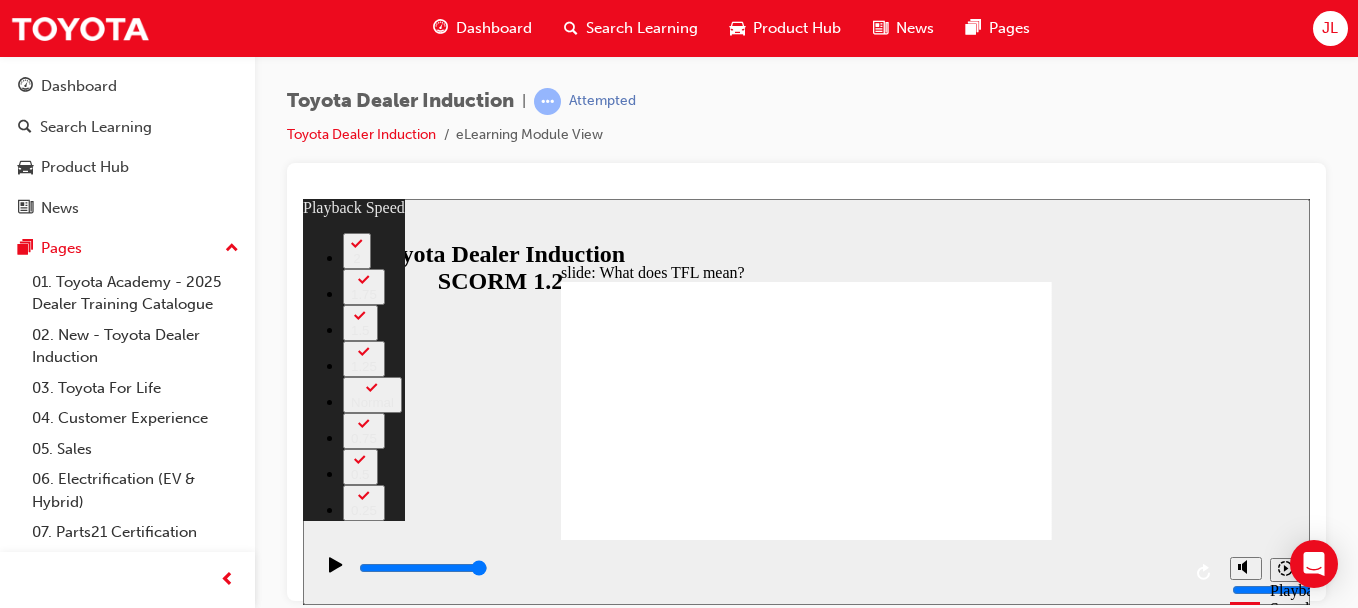 click at bounding box center (806, 2442) 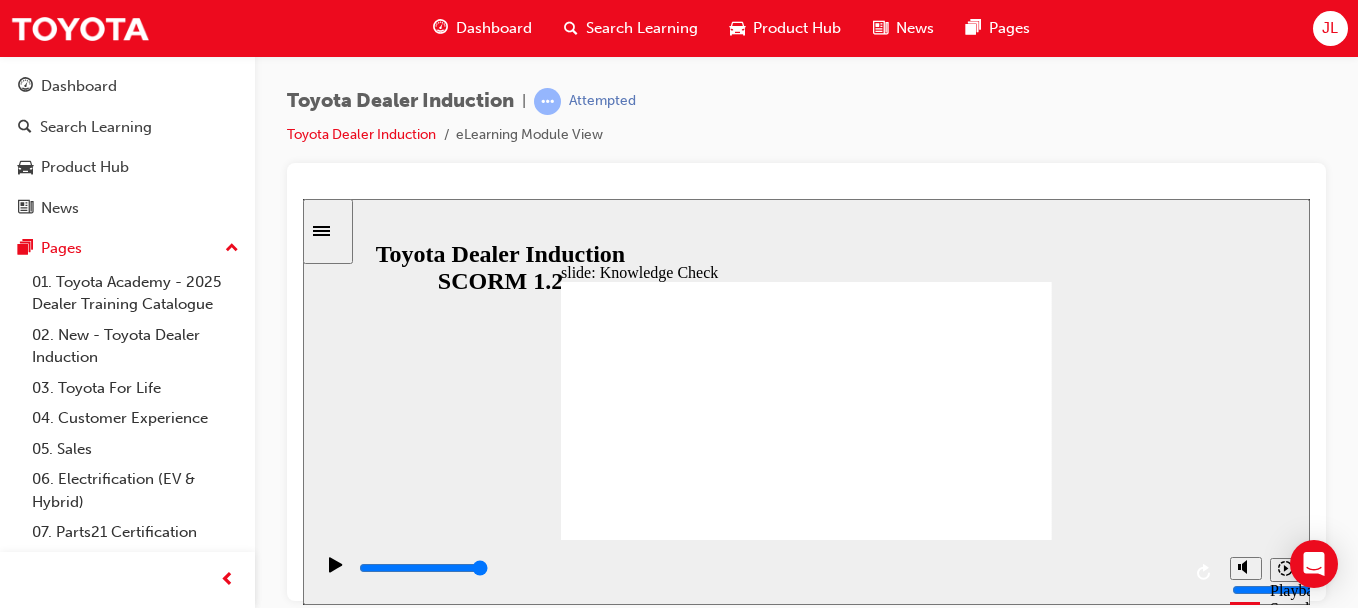 click 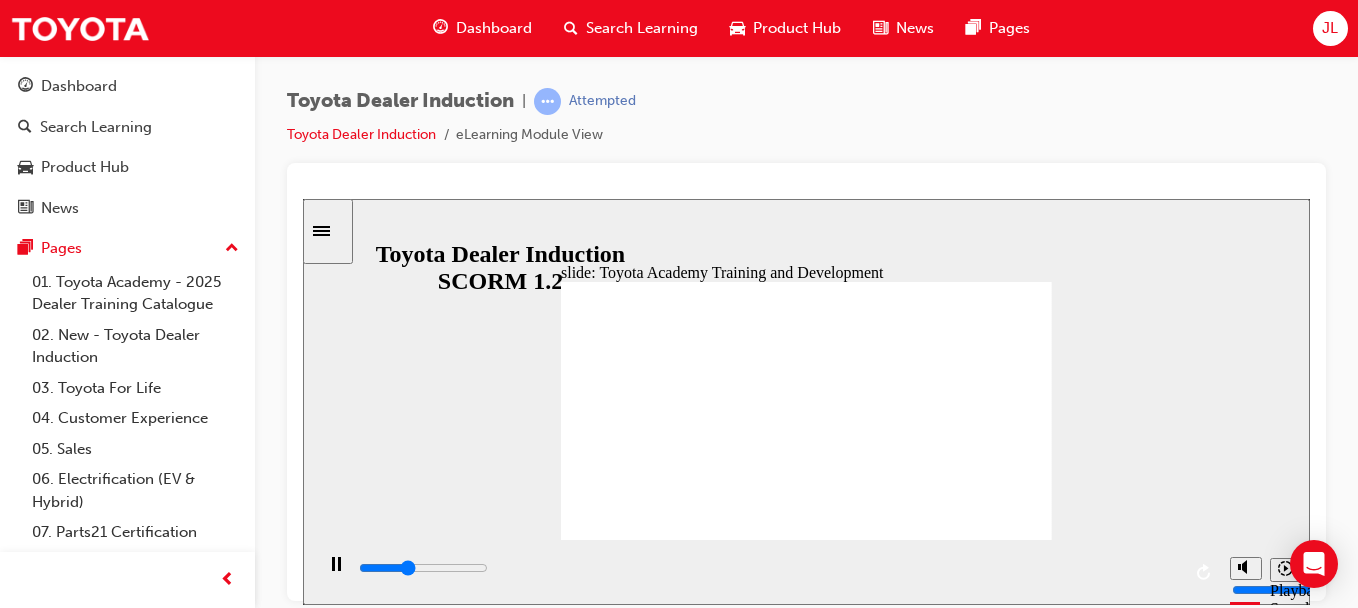 click 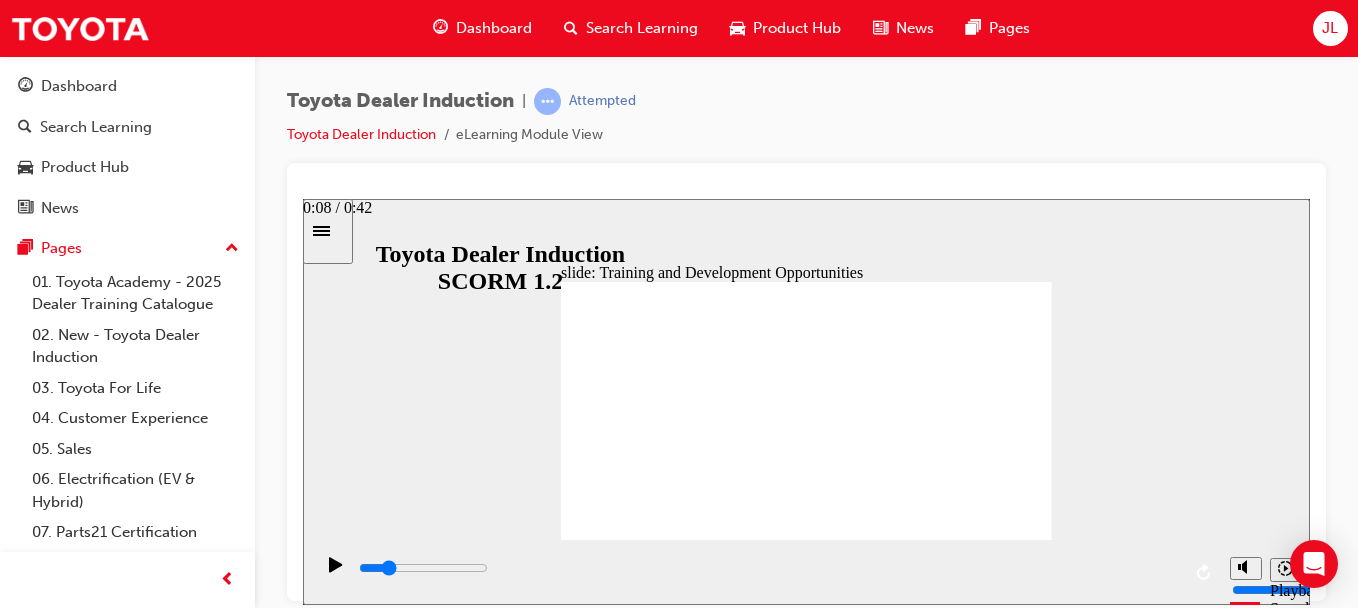 click at bounding box center (768, 568) 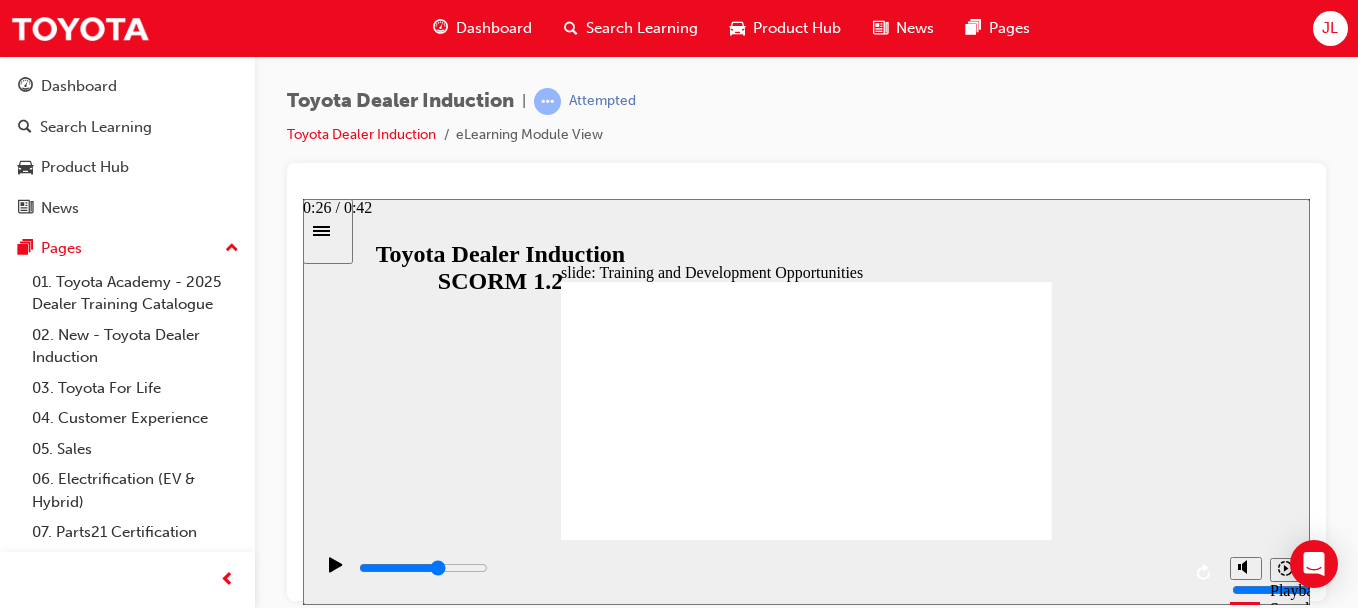 click at bounding box center [768, 568] 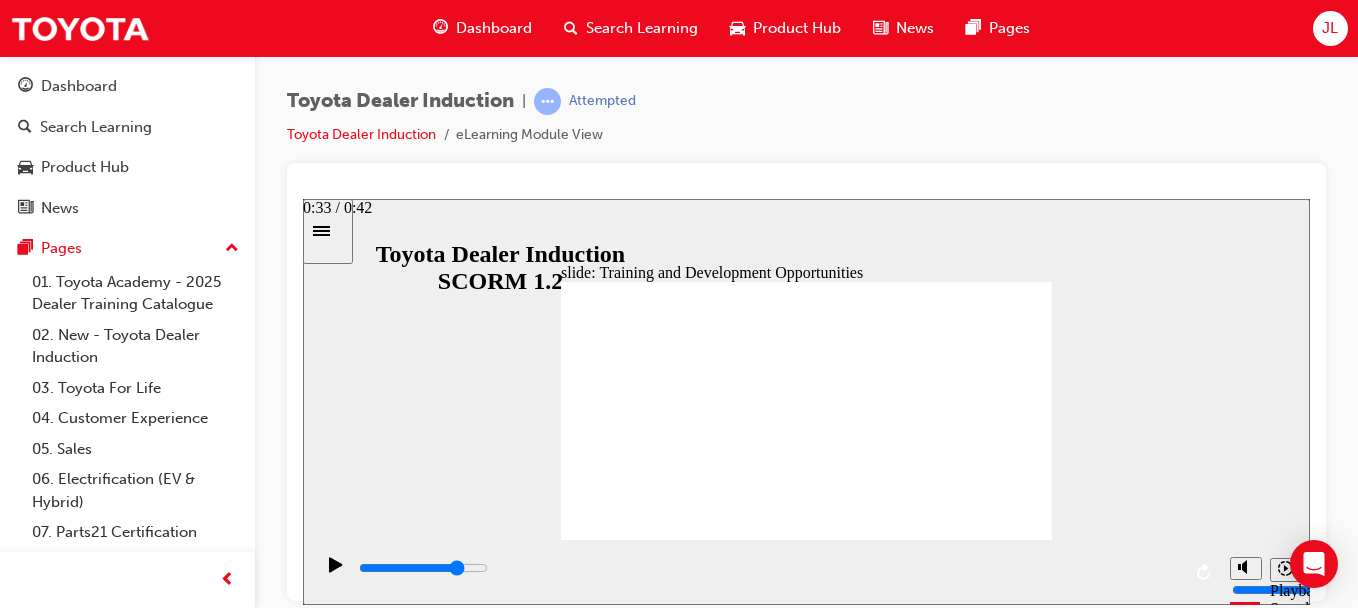 drag, startPoint x: 1010, startPoint y: 562, endPoint x: 1152, endPoint y: 548, distance: 142.68848 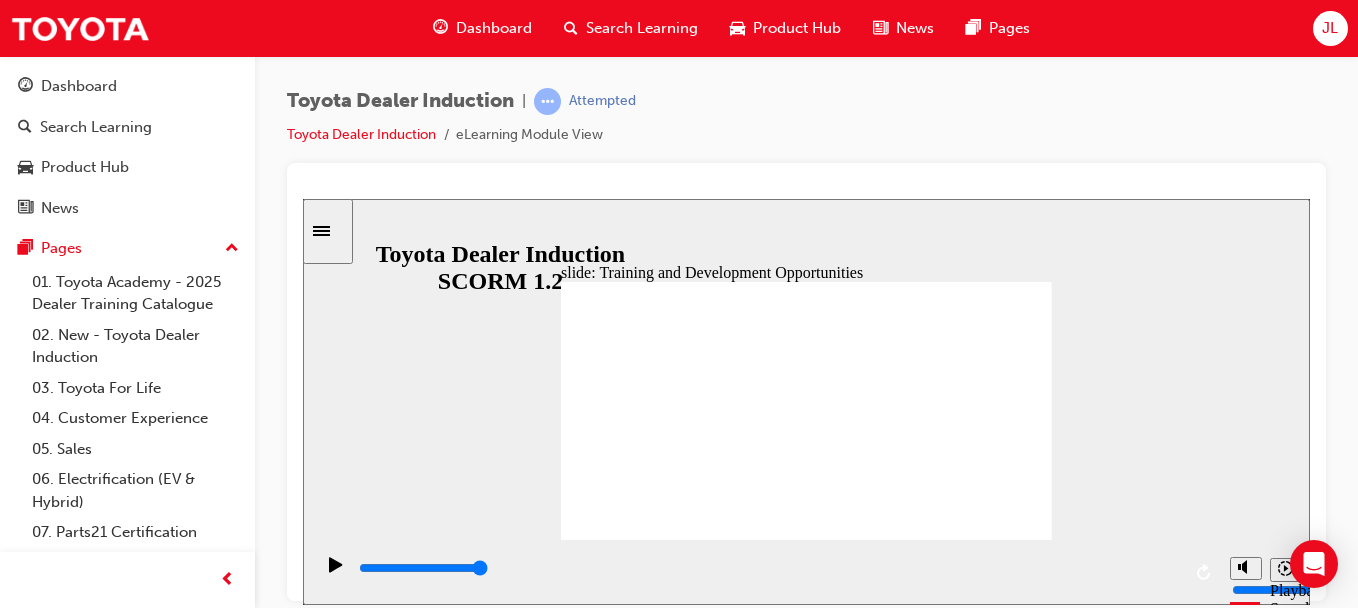 click 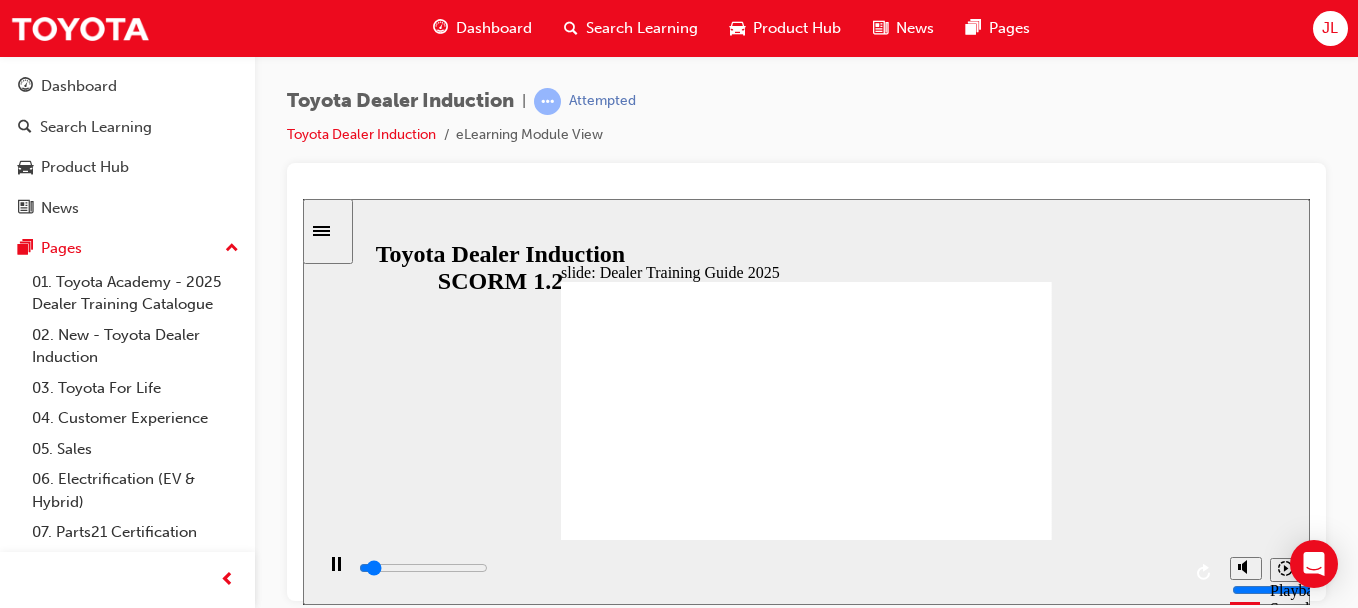 click 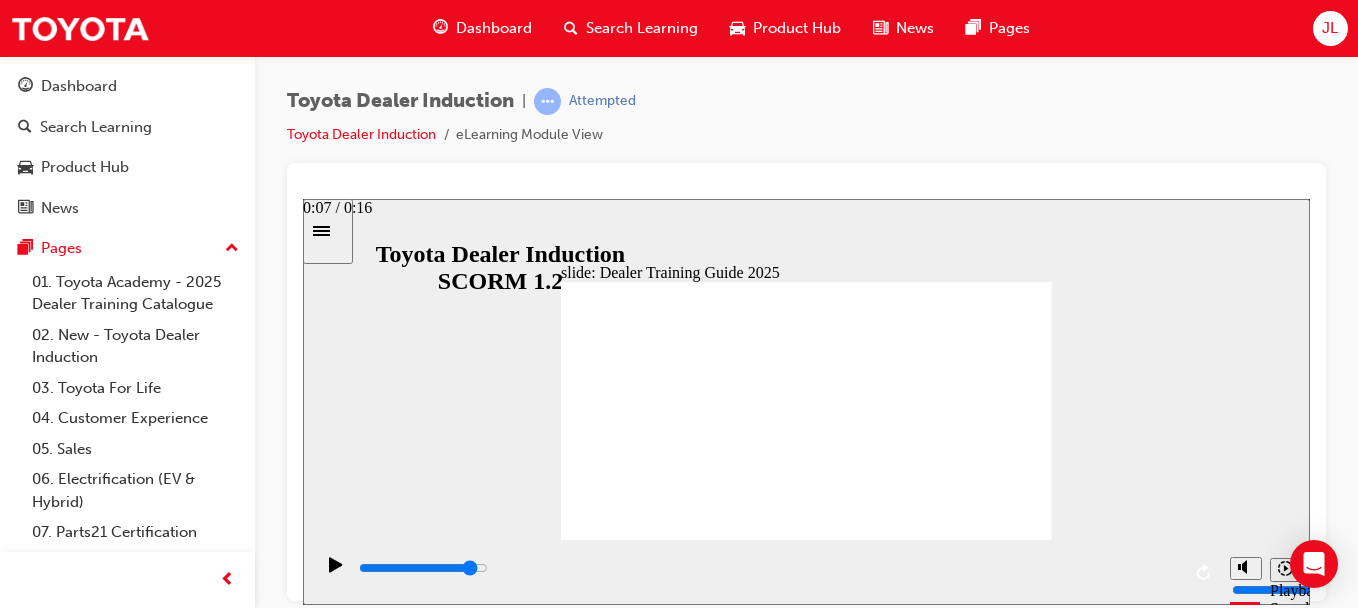 drag, startPoint x: 742, startPoint y: 573, endPoint x: 1103, endPoint y: 533, distance: 363.20932 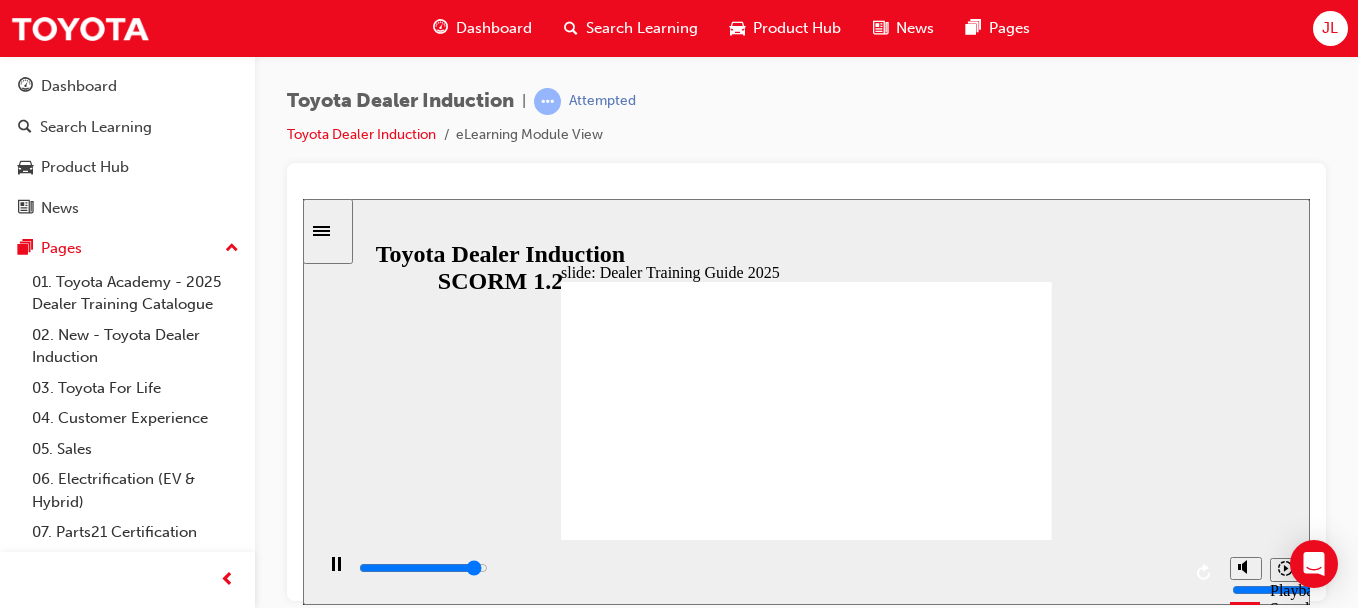 click 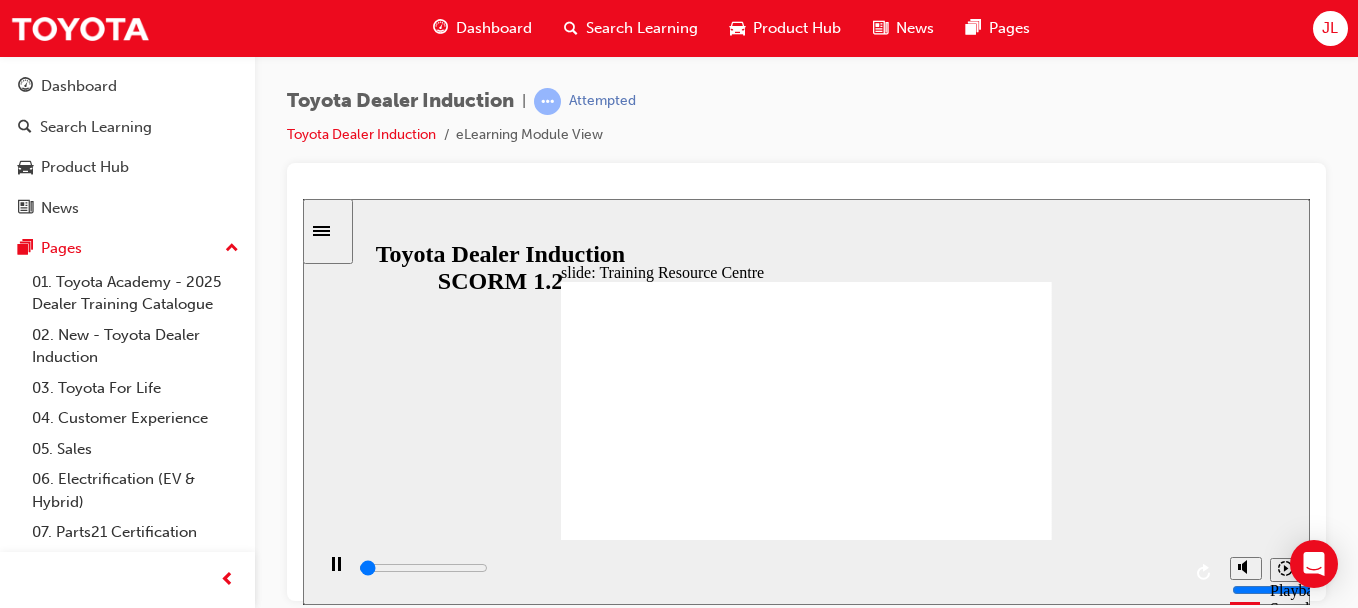 click 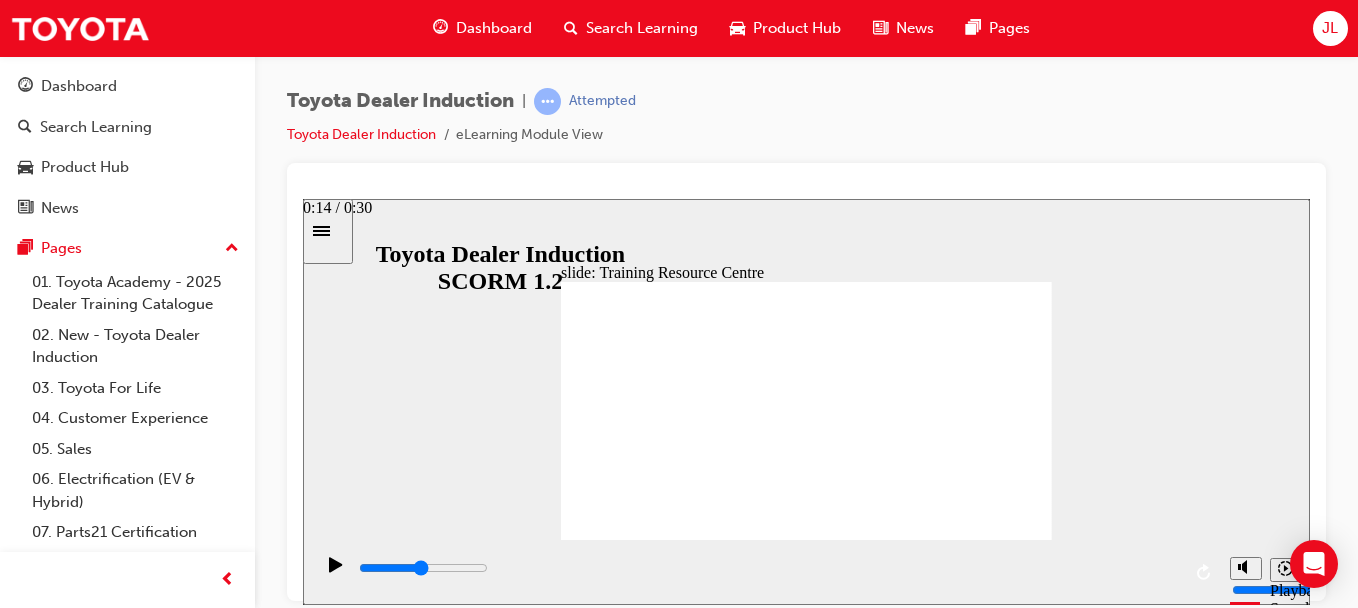 click at bounding box center [423, 567] 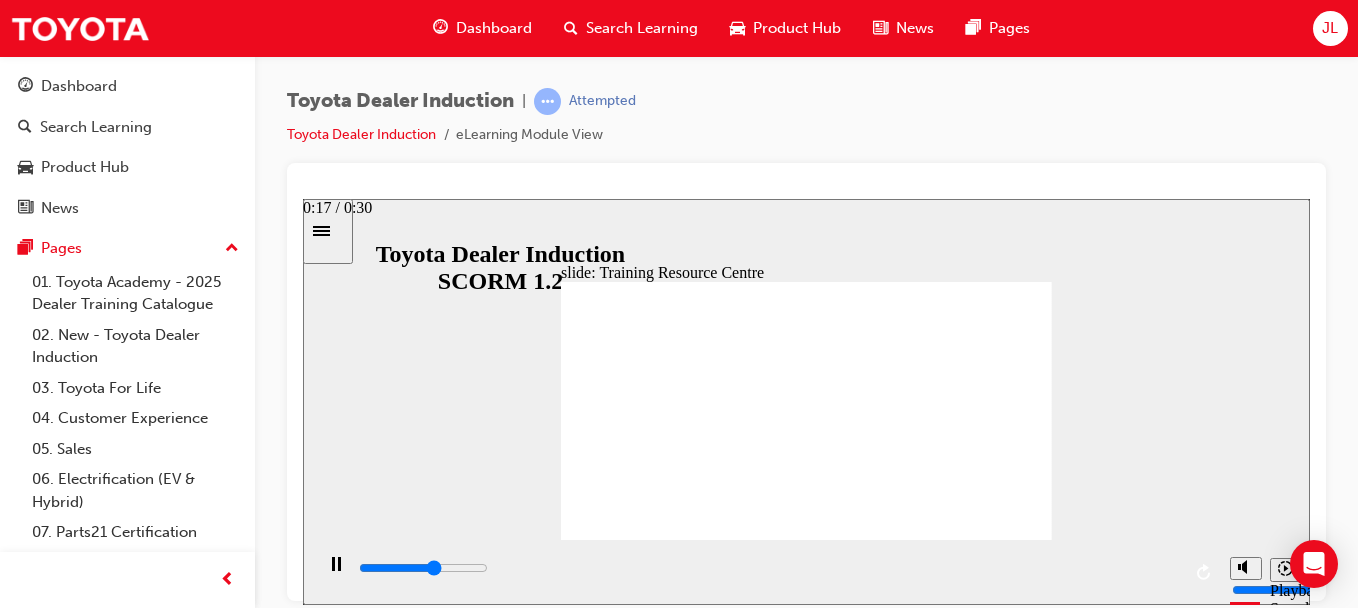 click at bounding box center [766, 571] 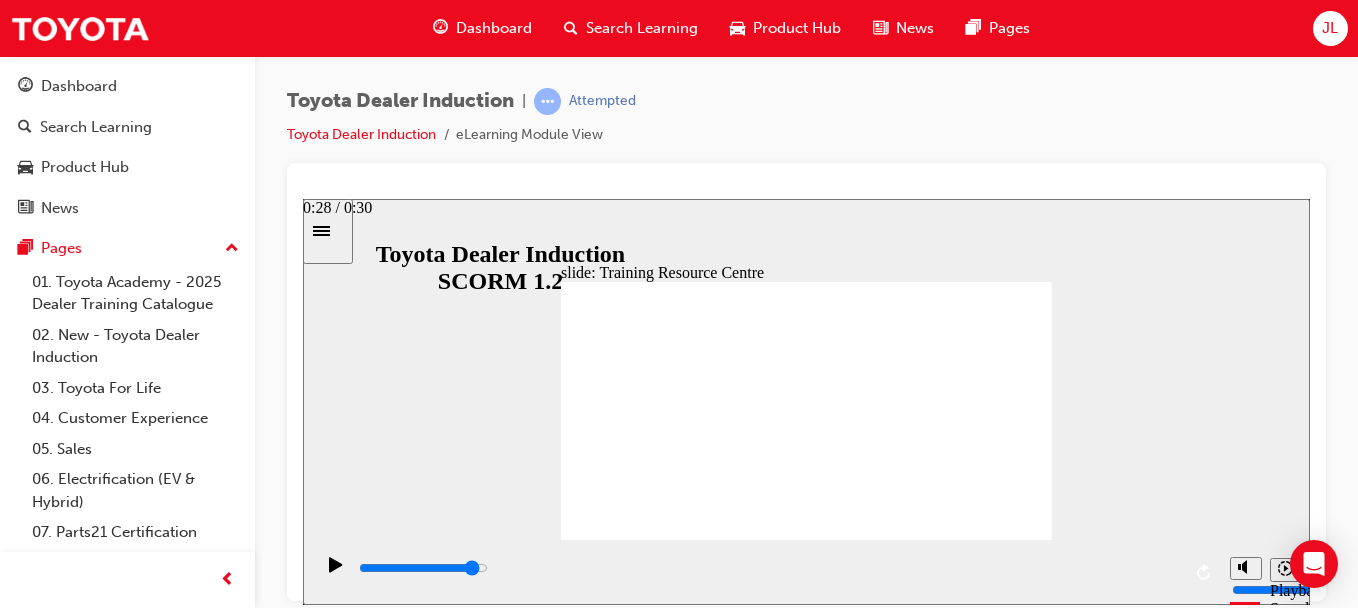 drag, startPoint x: 1024, startPoint y: 565, endPoint x: 1122, endPoint y: 557, distance: 98.32599 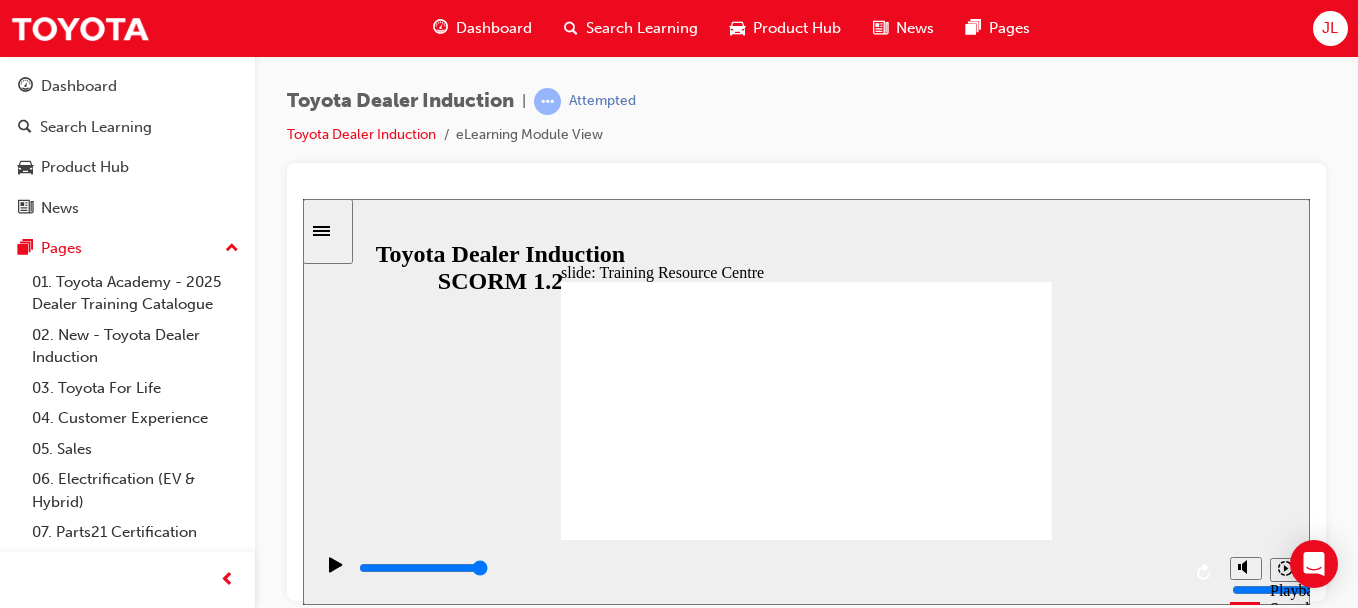 click 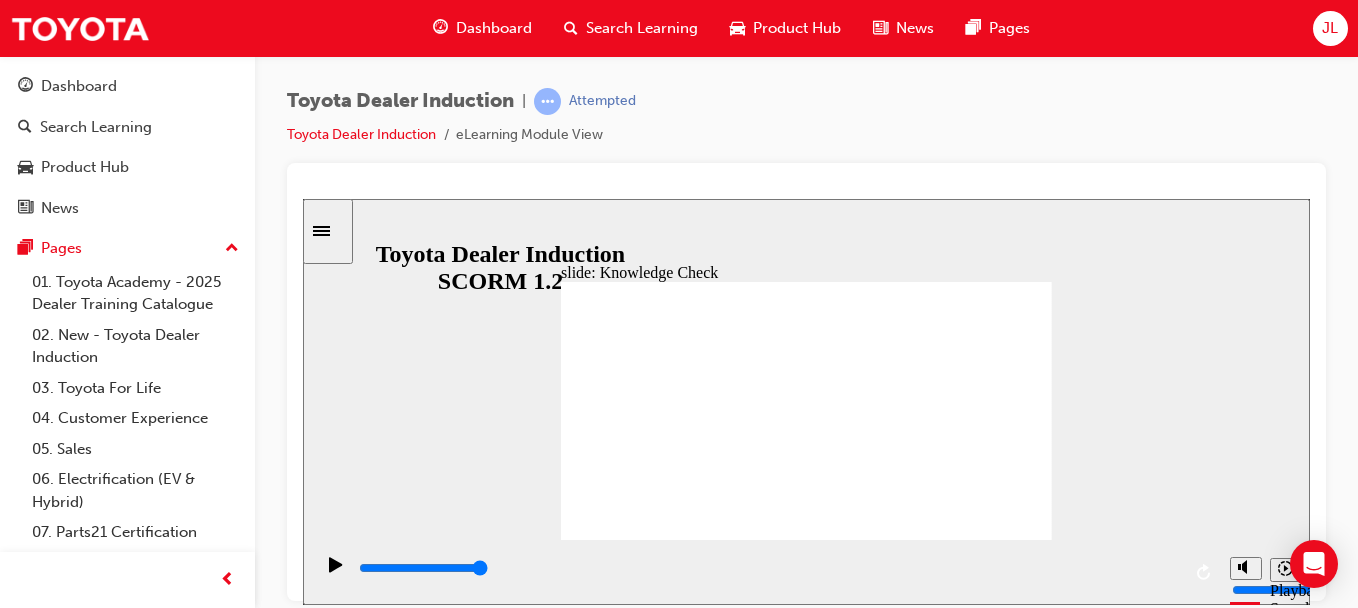 click 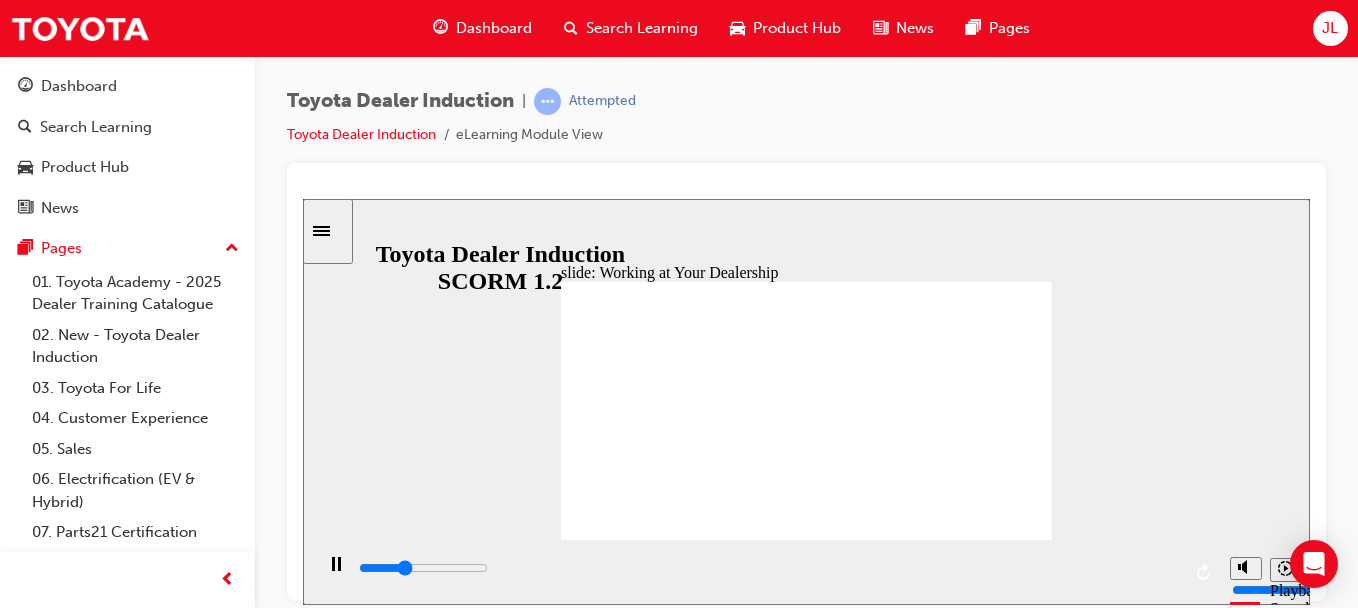 click 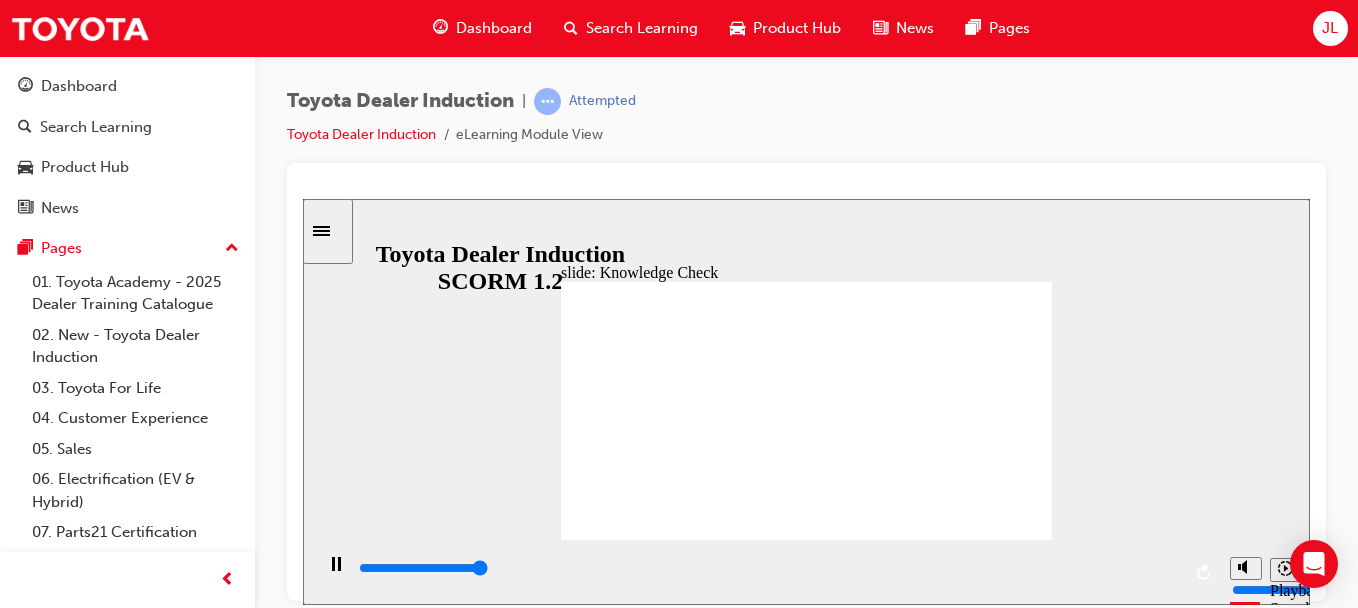 click 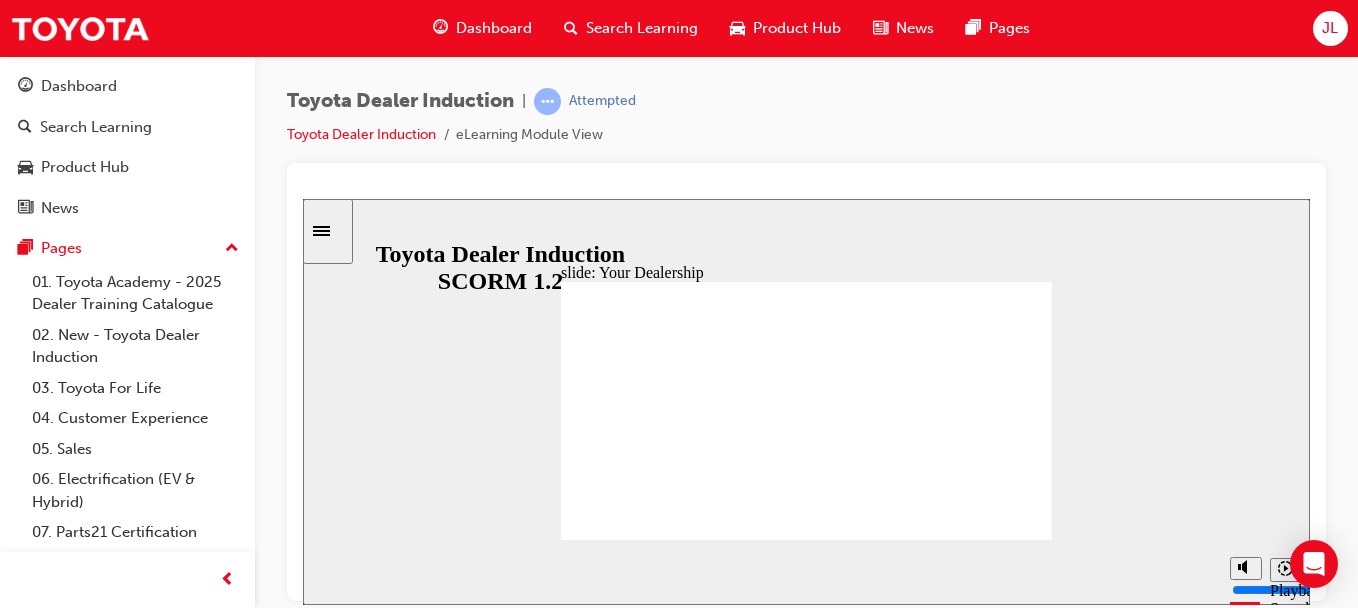 click at bounding box center (711, 1468) 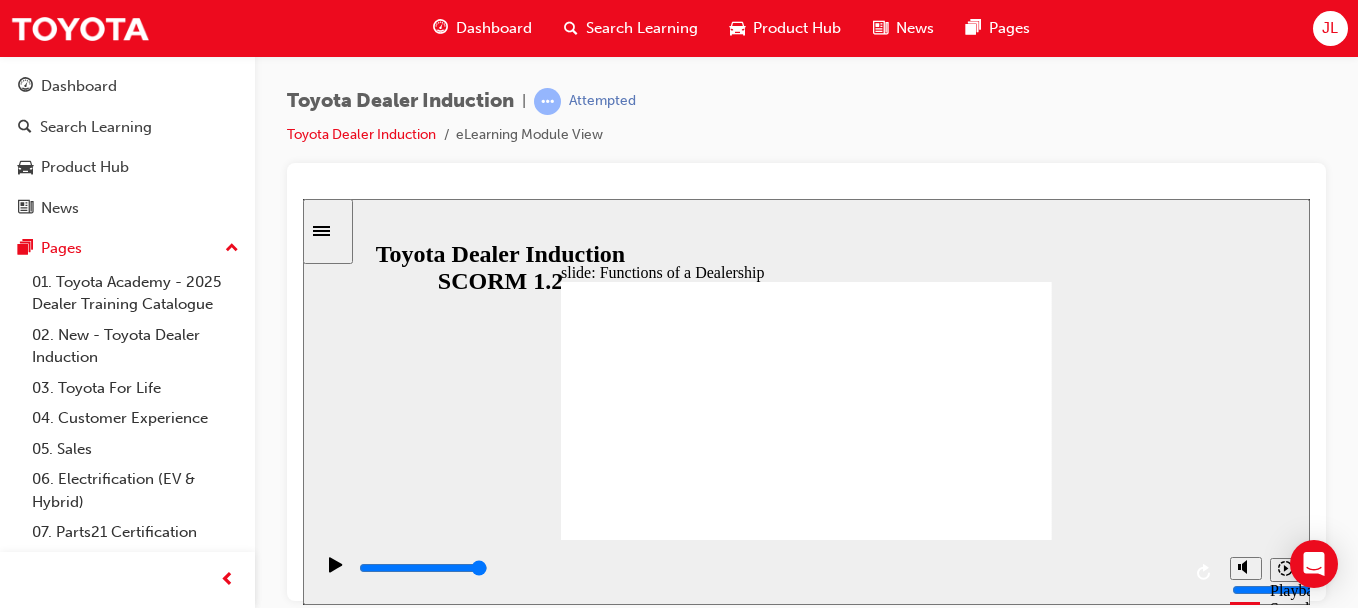 click on "slide: Functions of a Dealership
Rectangle 1 Rectangle 1 Rectangle 2 Functions of a Dealership Be sure to introduce your customer to your  Business Manager  or  Finance Team . The process of building loyalty starts through the  Sales Department… Ensure  delivery of the vehicle is  completed on-time Rectangle 8 Rectangle 8 Rectangle 8 Rectangle 8 Rectangle 8 check icon 1 Freeform 1 Freeform 2 BACK BACK NEXT NEXT The process o building loyalty starts through the  Sales Department… Ensure  delivery o the vehicle is  completed on-time BACK BACK Be sure to introduce your customer to your  Business Manager  or  Finance Team . Functions o a Dealership NEXT NEXT Back to top
2" at bounding box center [806, 401] 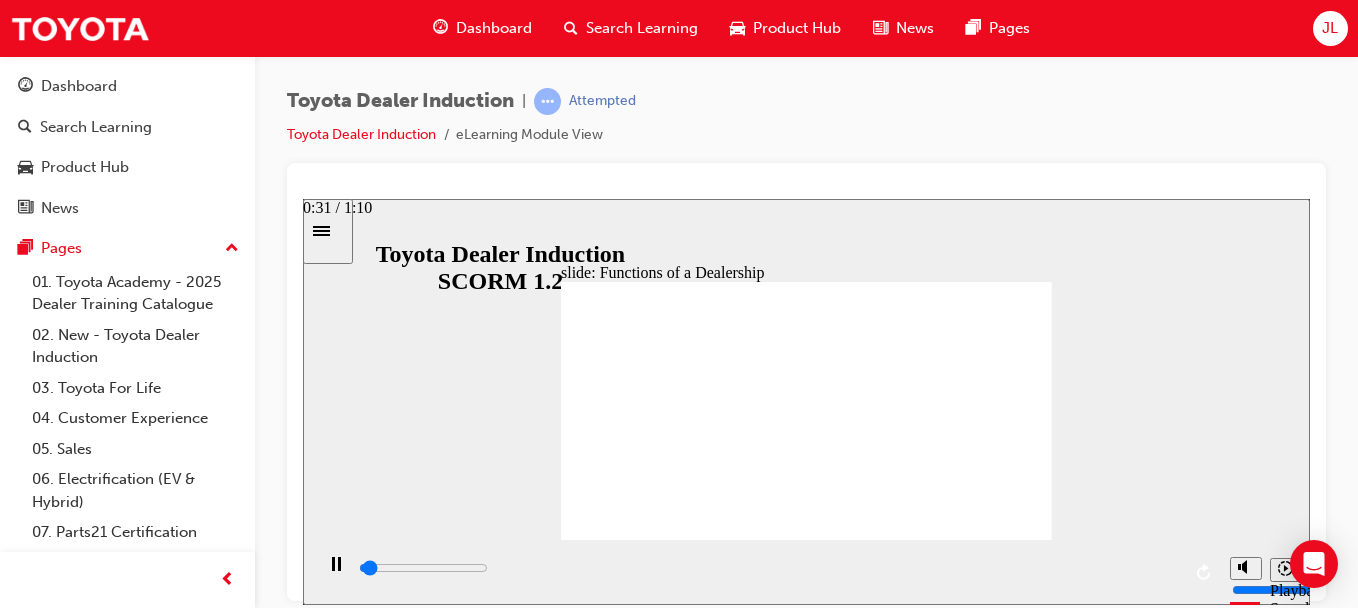 click at bounding box center [766, 571] 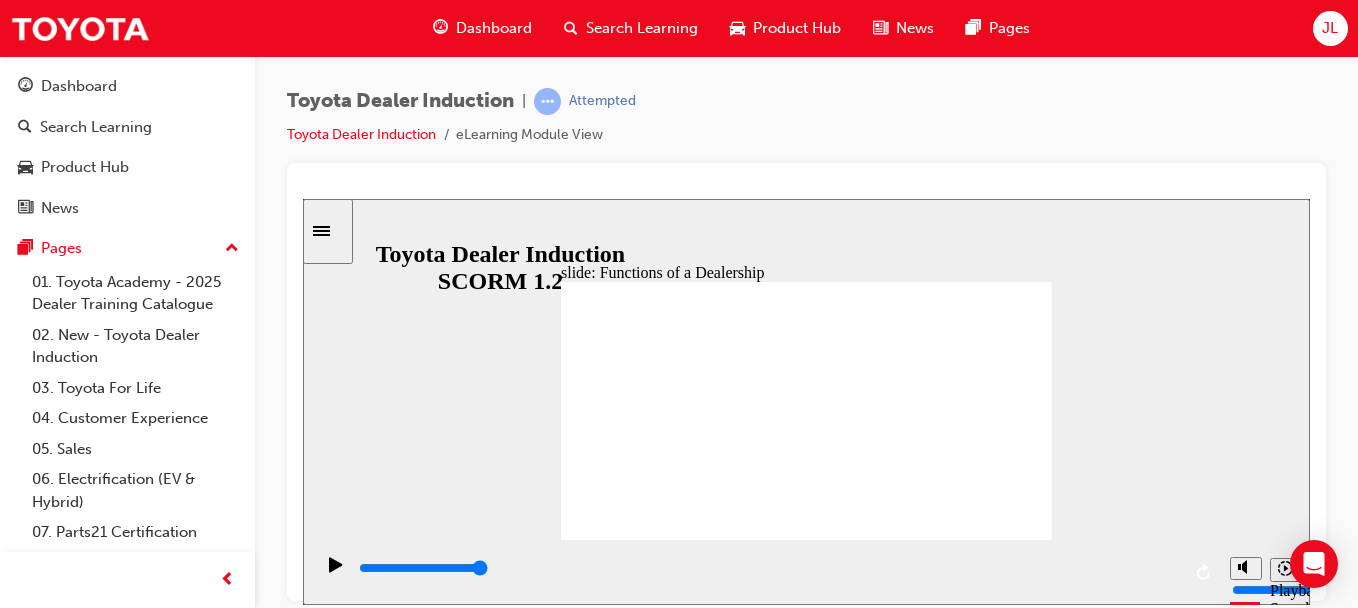 click 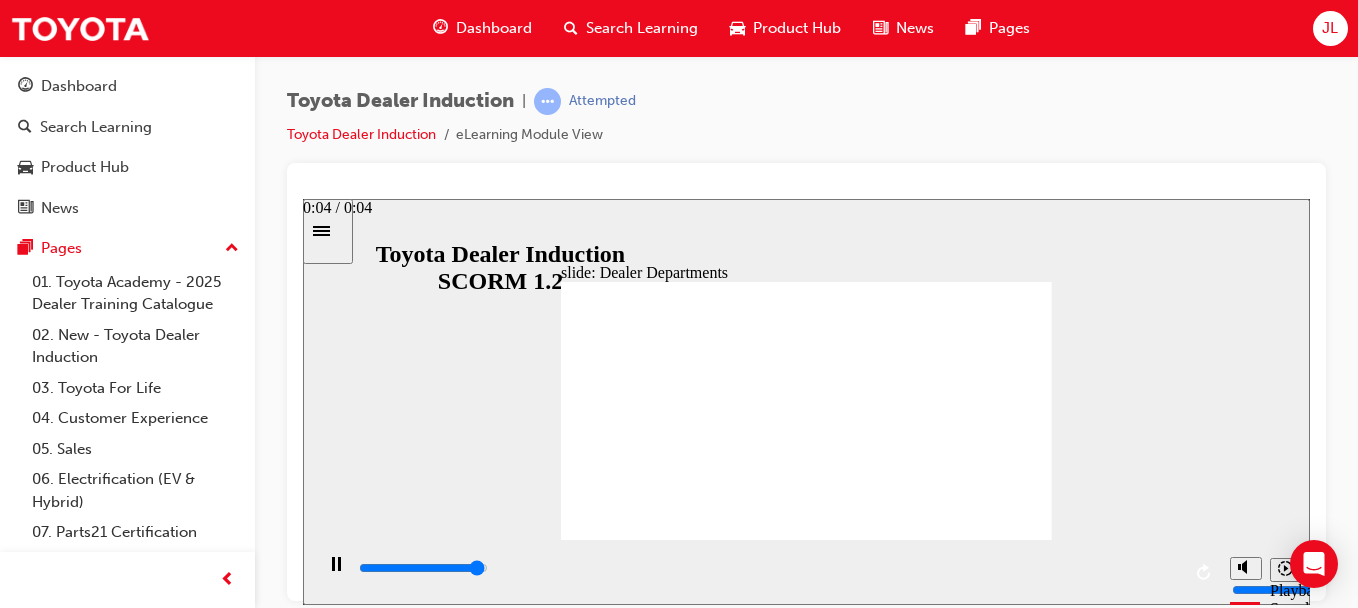 click at bounding box center (768, 568) 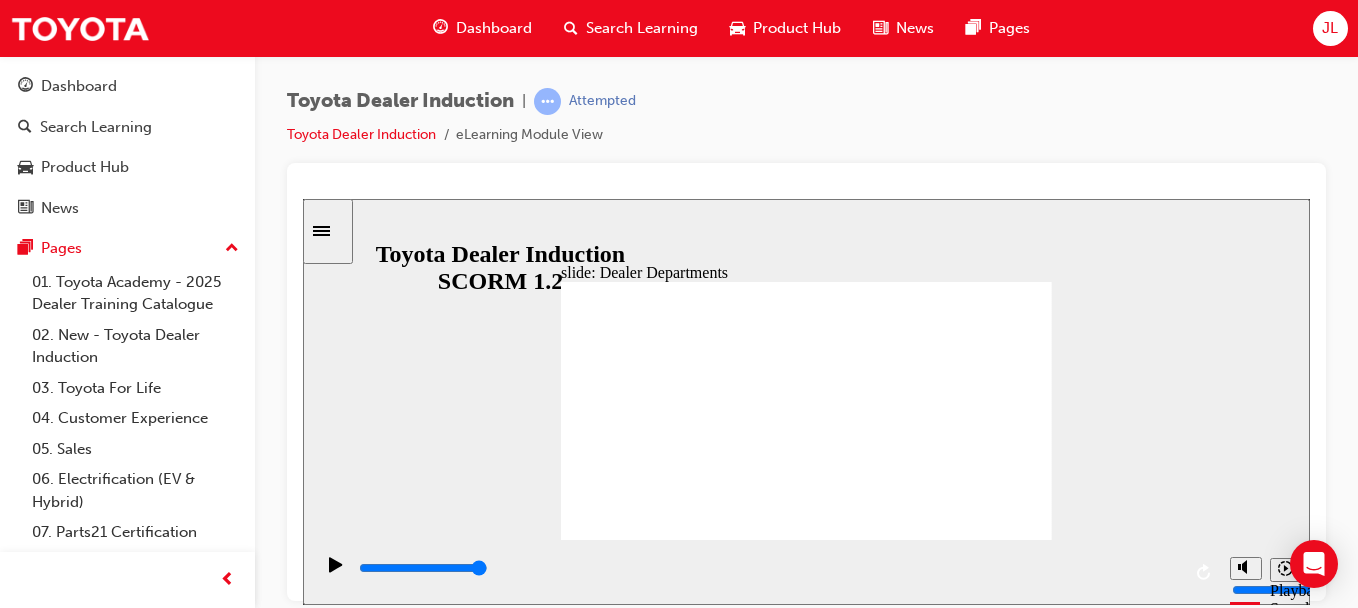 click 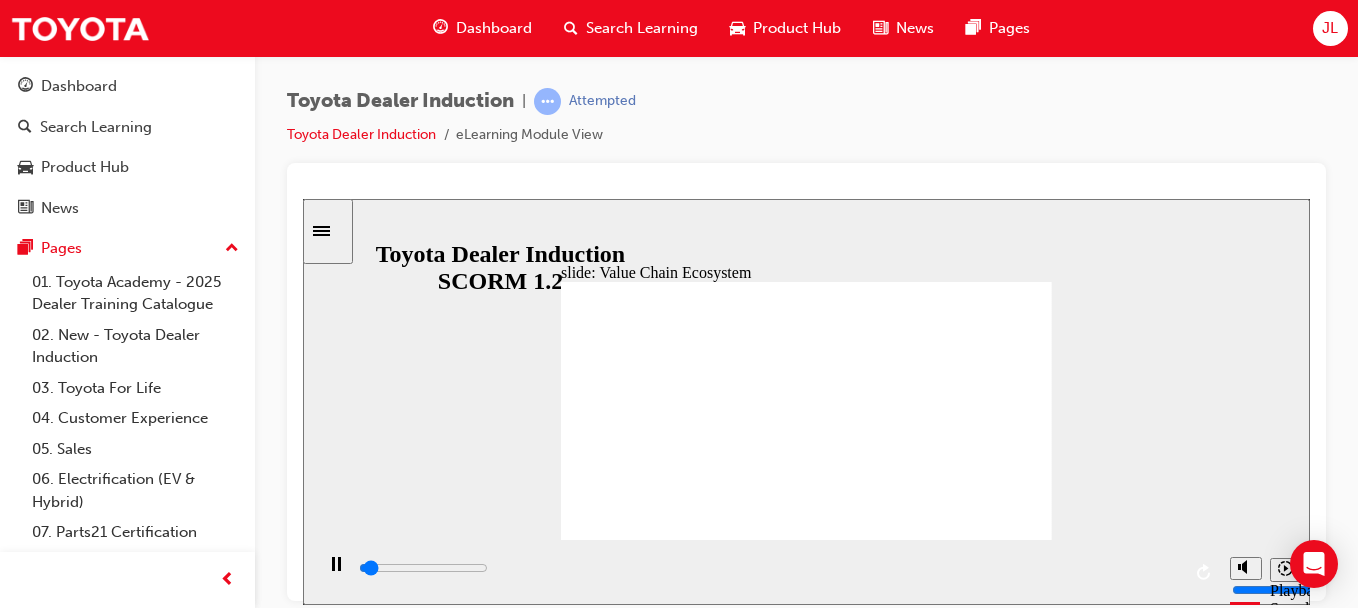 click 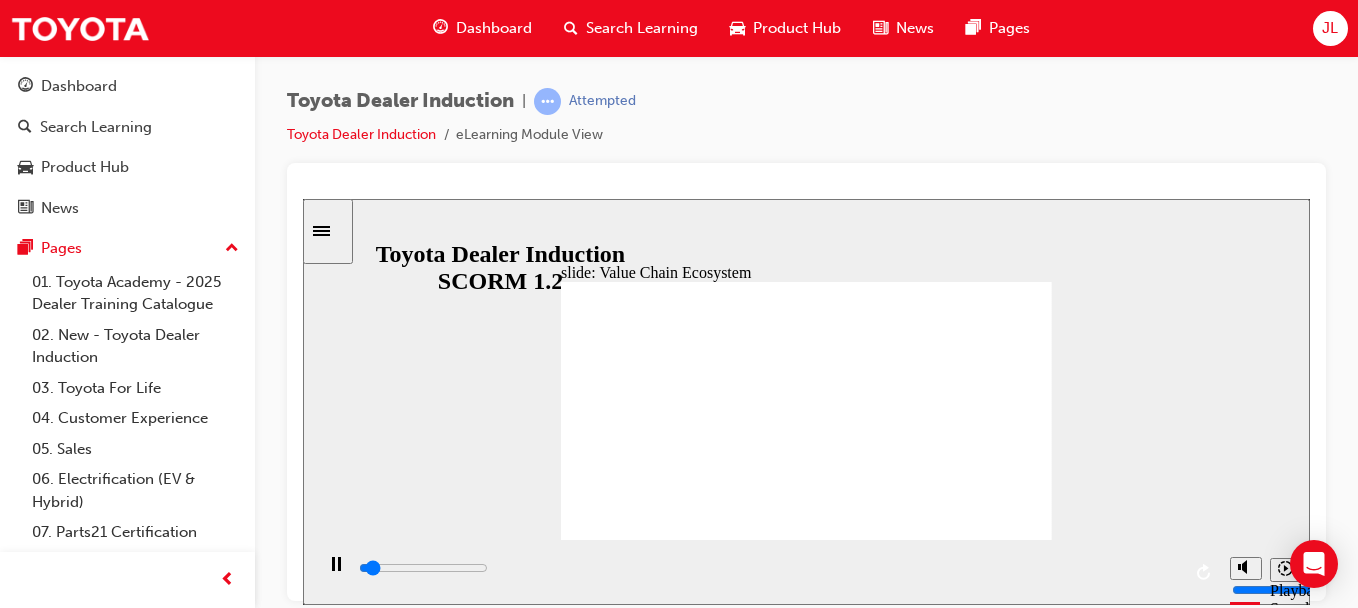 click 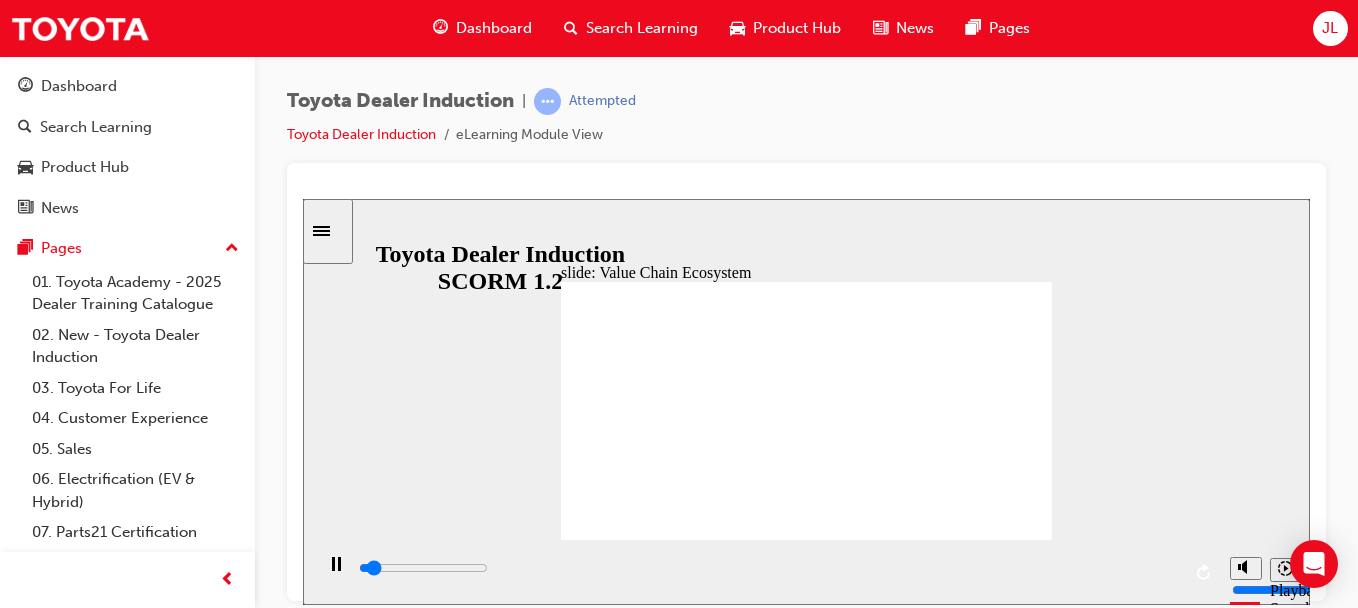 click 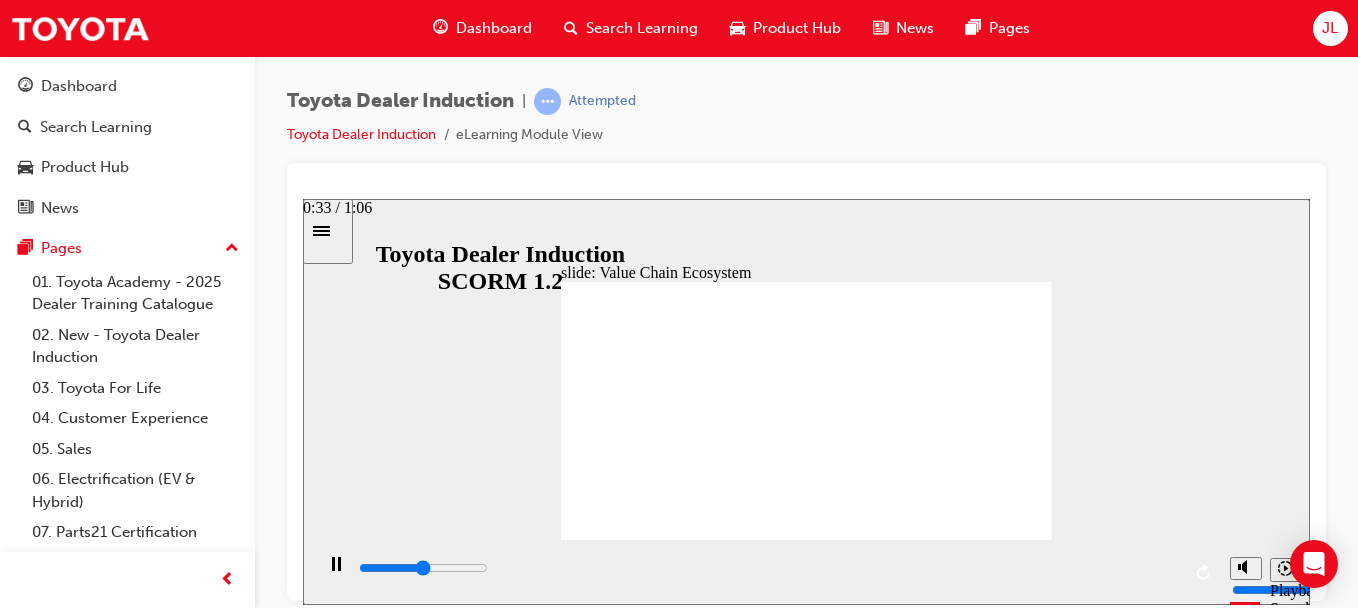 click at bounding box center (768, 568) 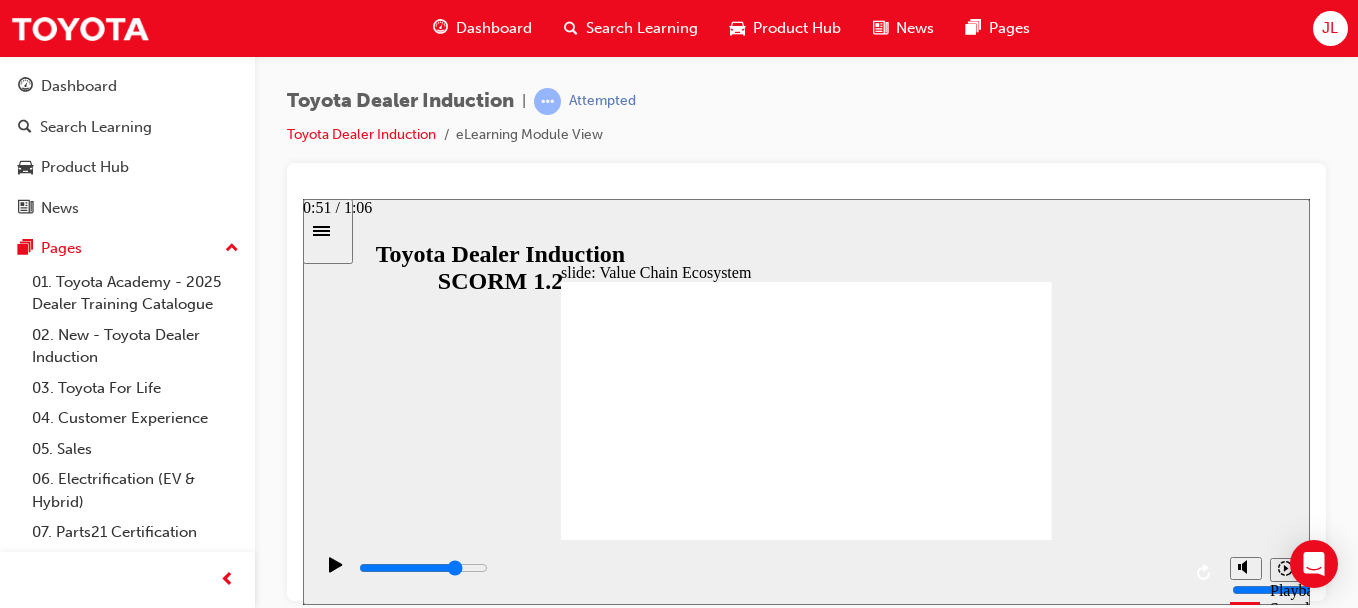 drag, startPoint x: 773, startPoint y: 576, endPoint x: 996, endPoint y: 569, distance: 223.10983 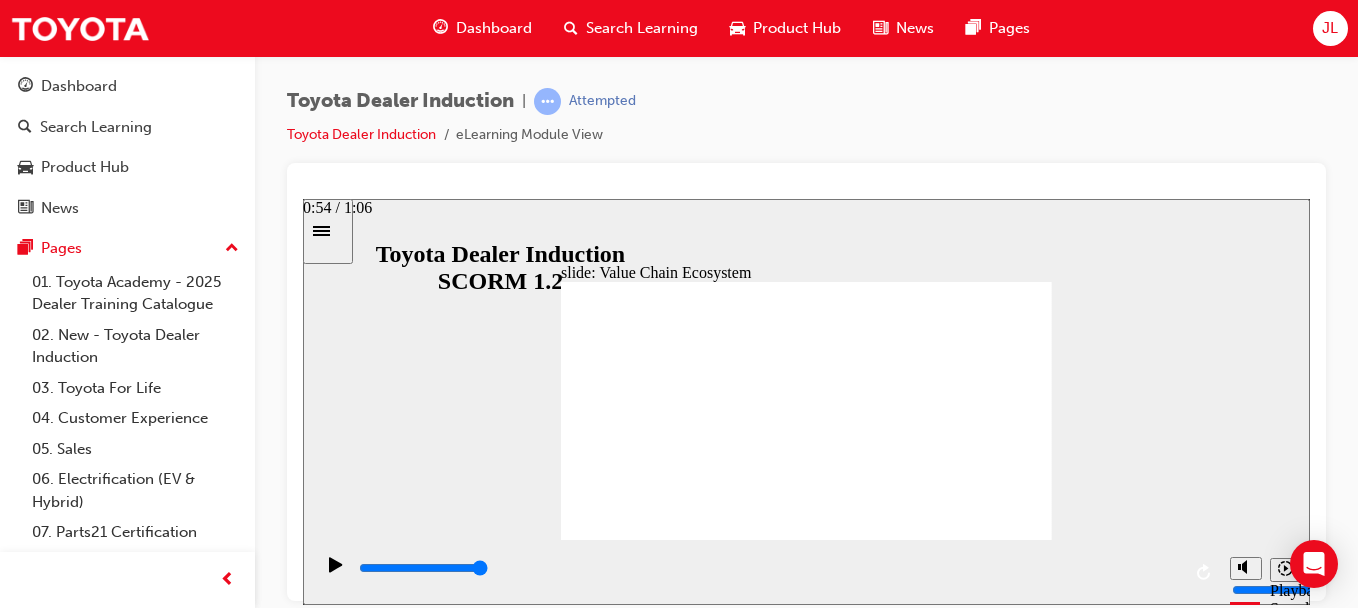 drag, startPoint x: 1026, startPoint y: 559, endPoint x: 1181, endPoint y: 568, distance: 155.26108 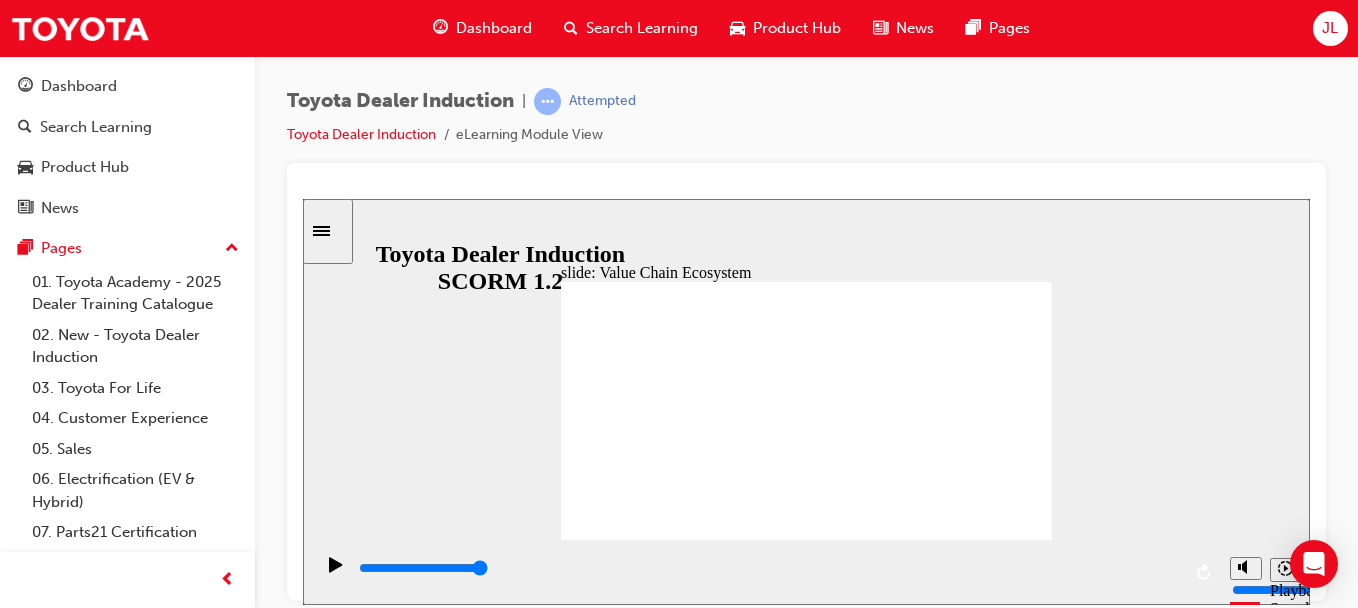 drag, startPoint x: 966, startPoint y: 266, endPoint x: 1000, endPoint y: 292, distance: 42.80187 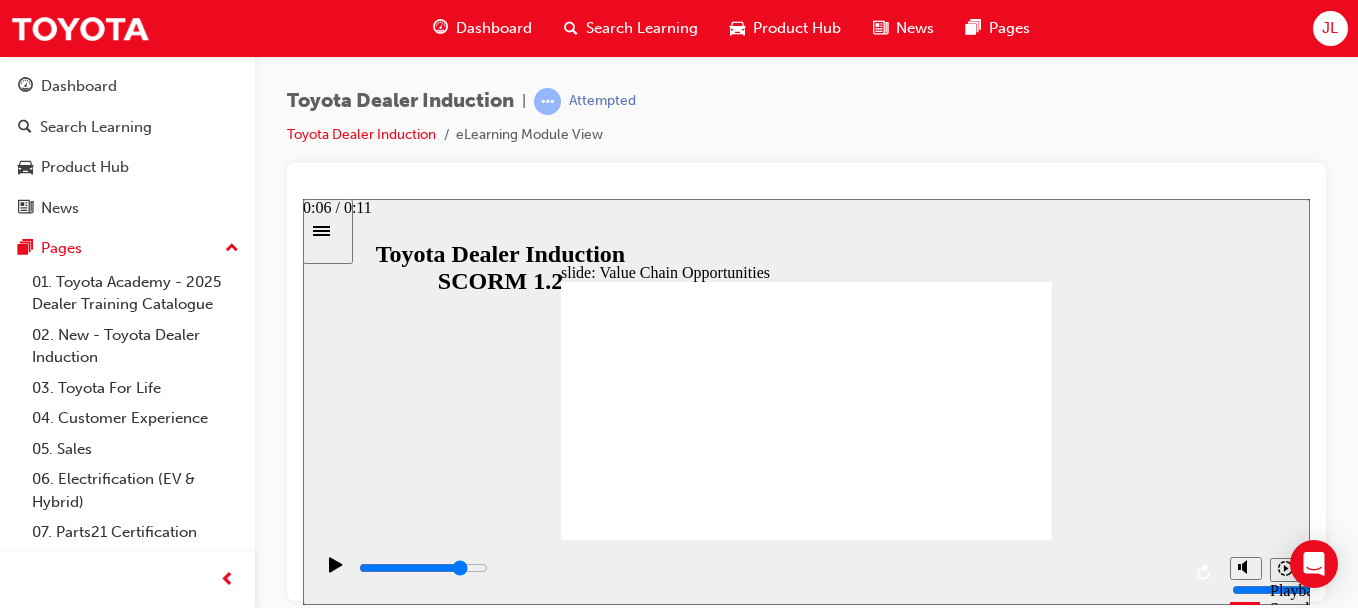 drag, startPoint x: 805, startPoint y: 559, endPoint x: 1034, endPoint y: 542, distance: 229.63014 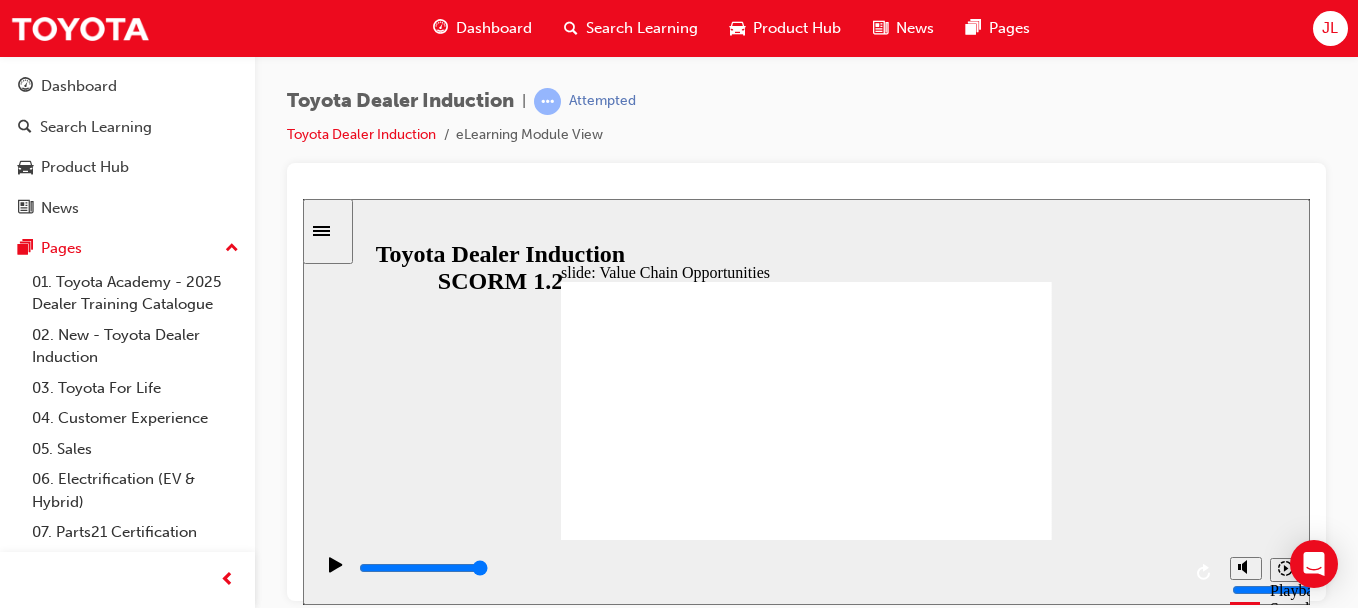 click 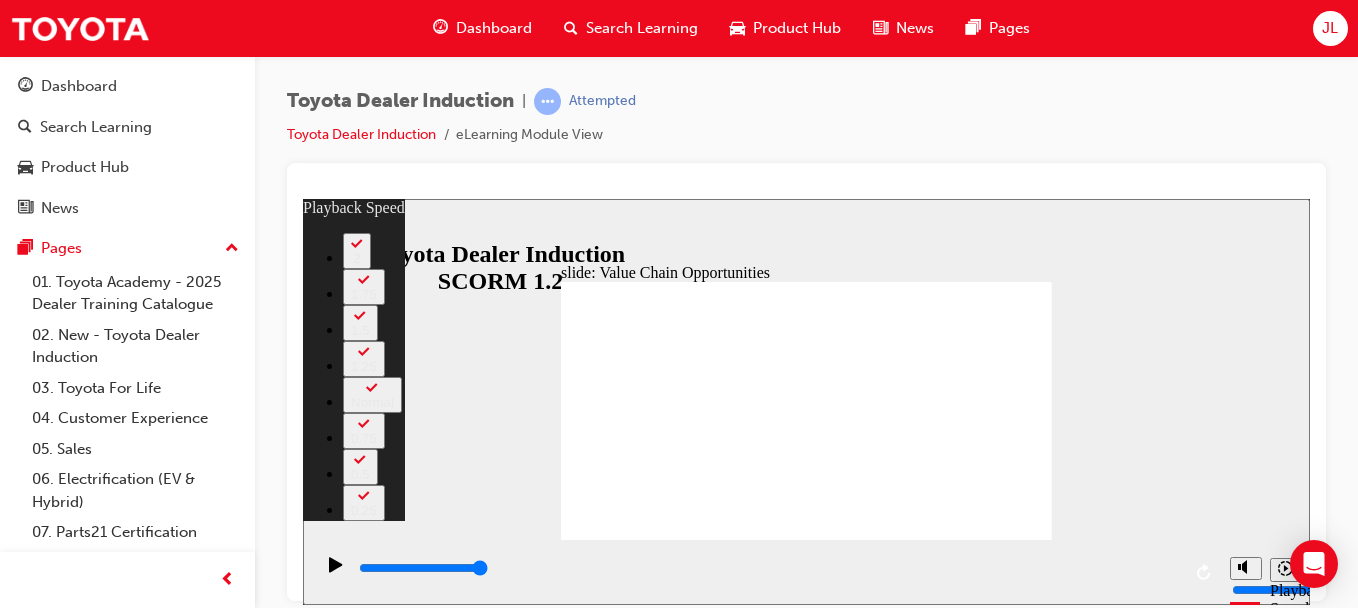click at bounding box center [806, 2440] 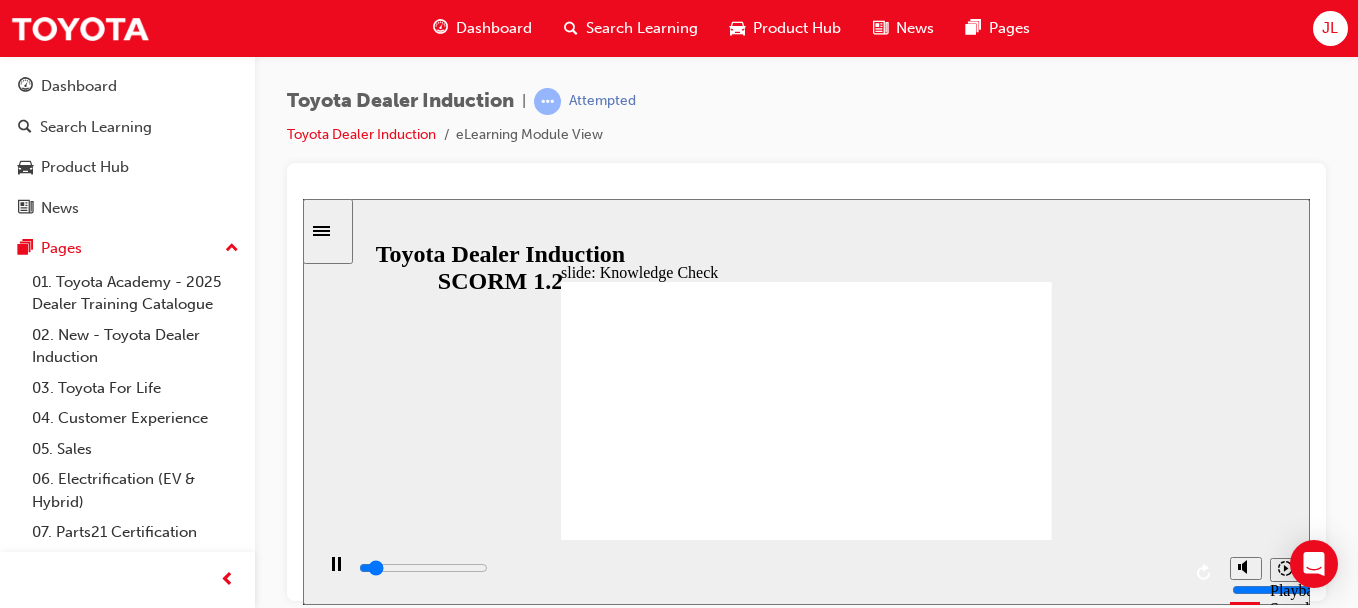 click 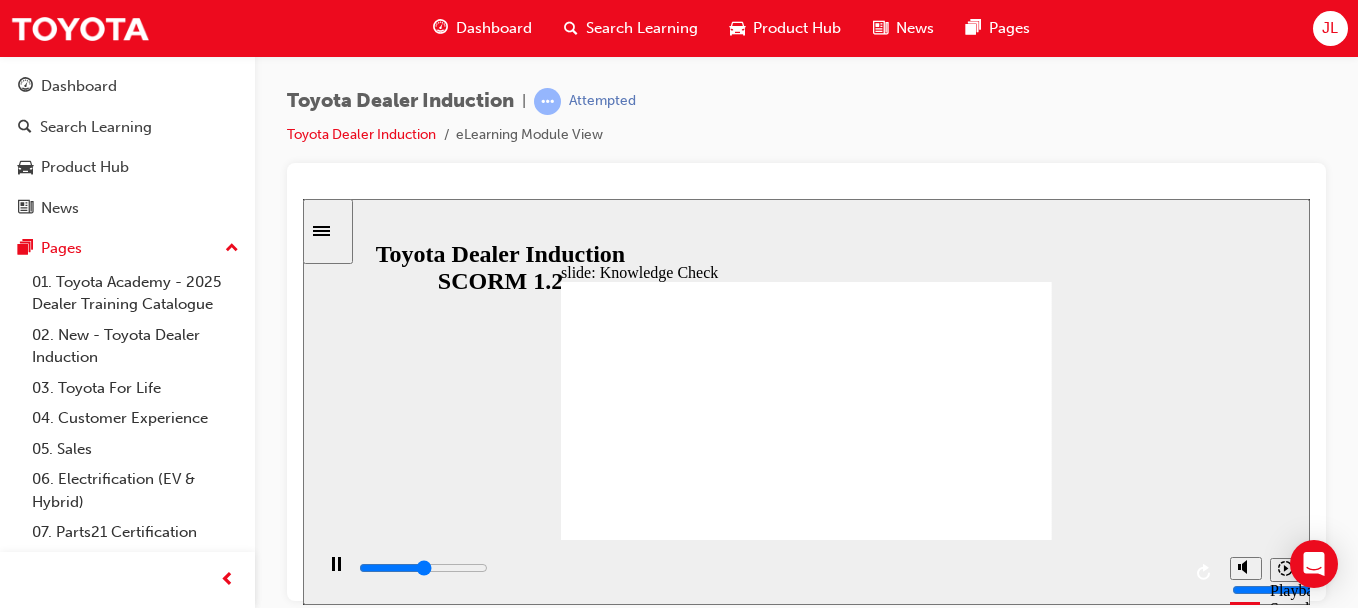 drag, startPoint x: 1012, startPoint y: 287, endPoint x: 1023, endPoint y: 278, distance: 14.21267 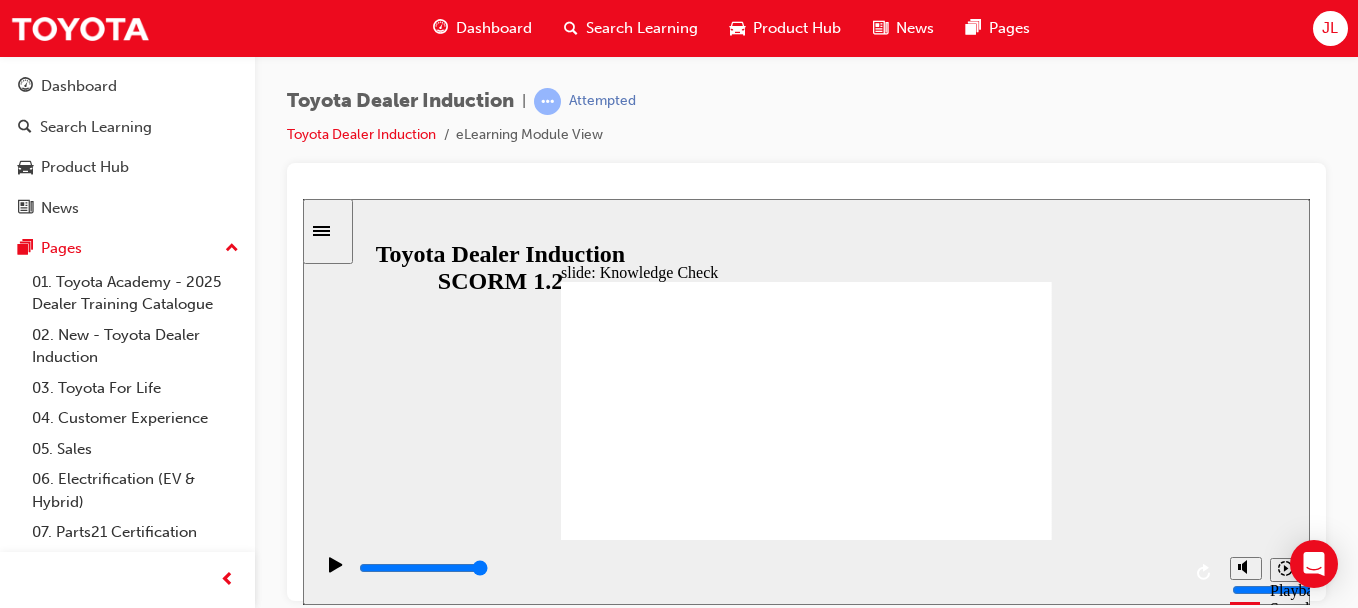 click 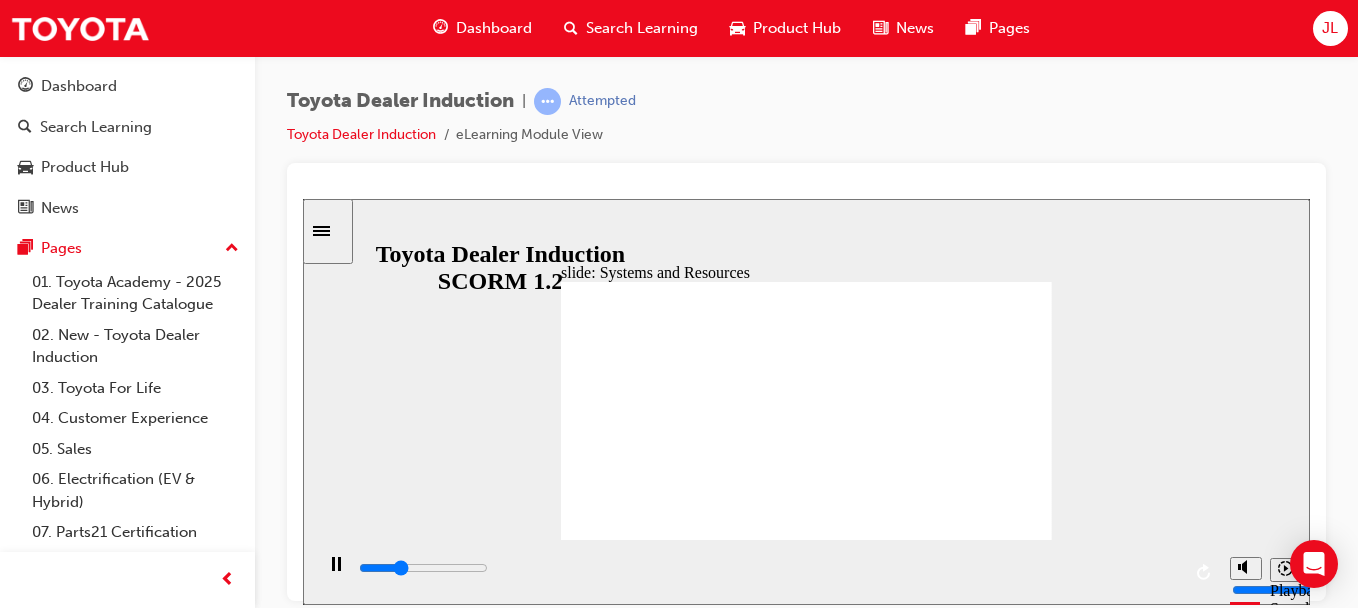 click 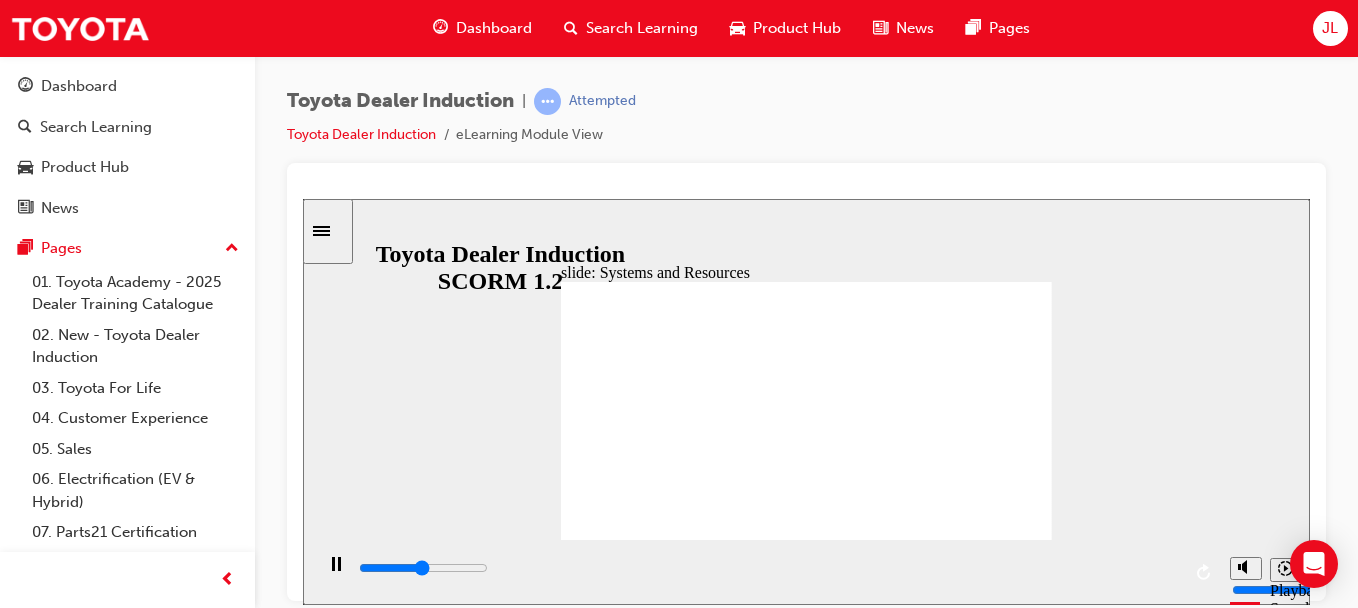 click on "NEXT NEXT" at bounding box center [1008, 1732] 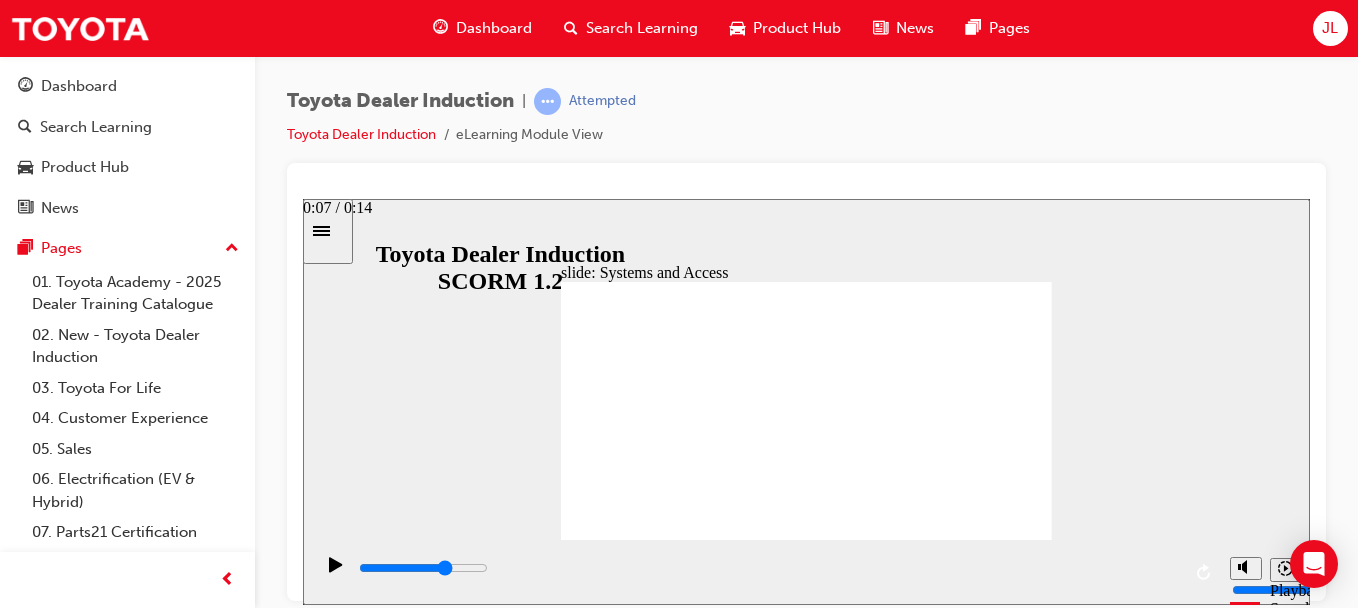 drag, startPoint x: 769, startPoint y: 558, endPoint x: 926, endPoint y: 545, distance: 157.5373 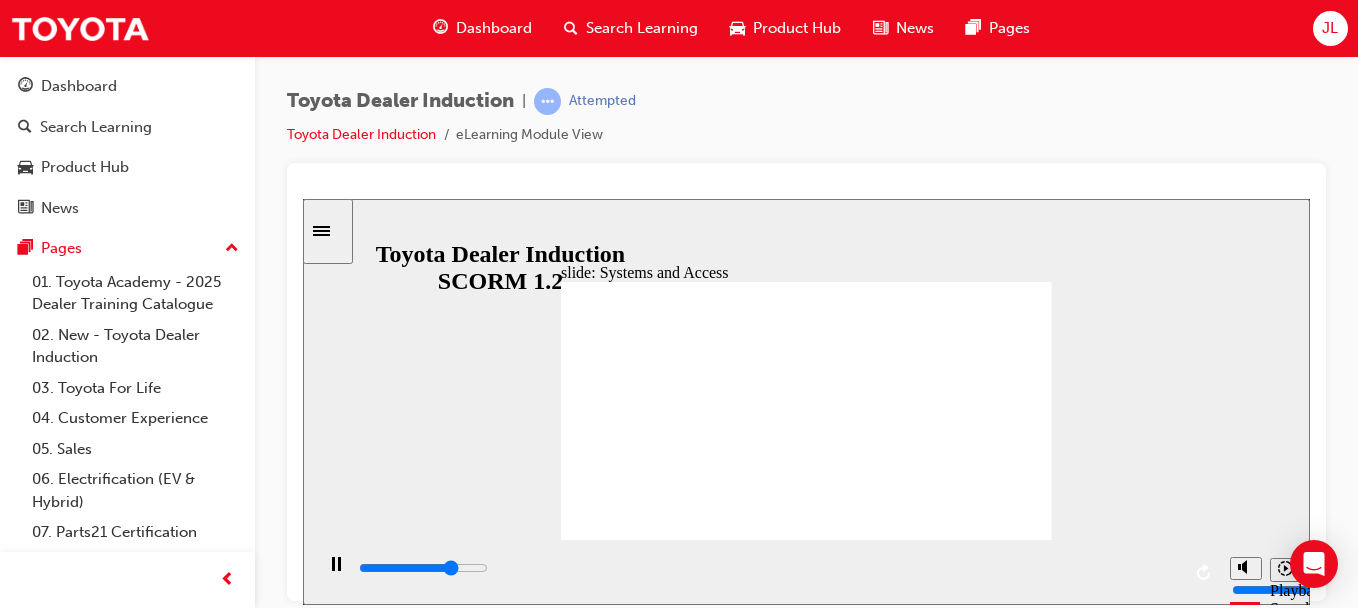 click 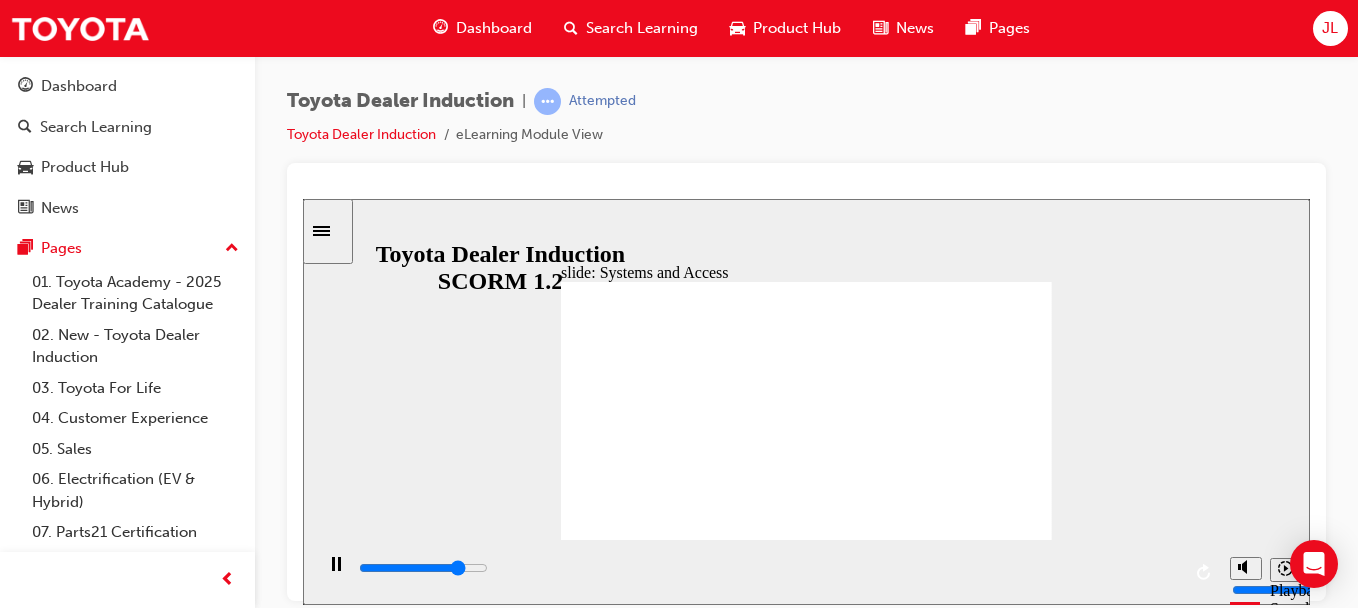 click 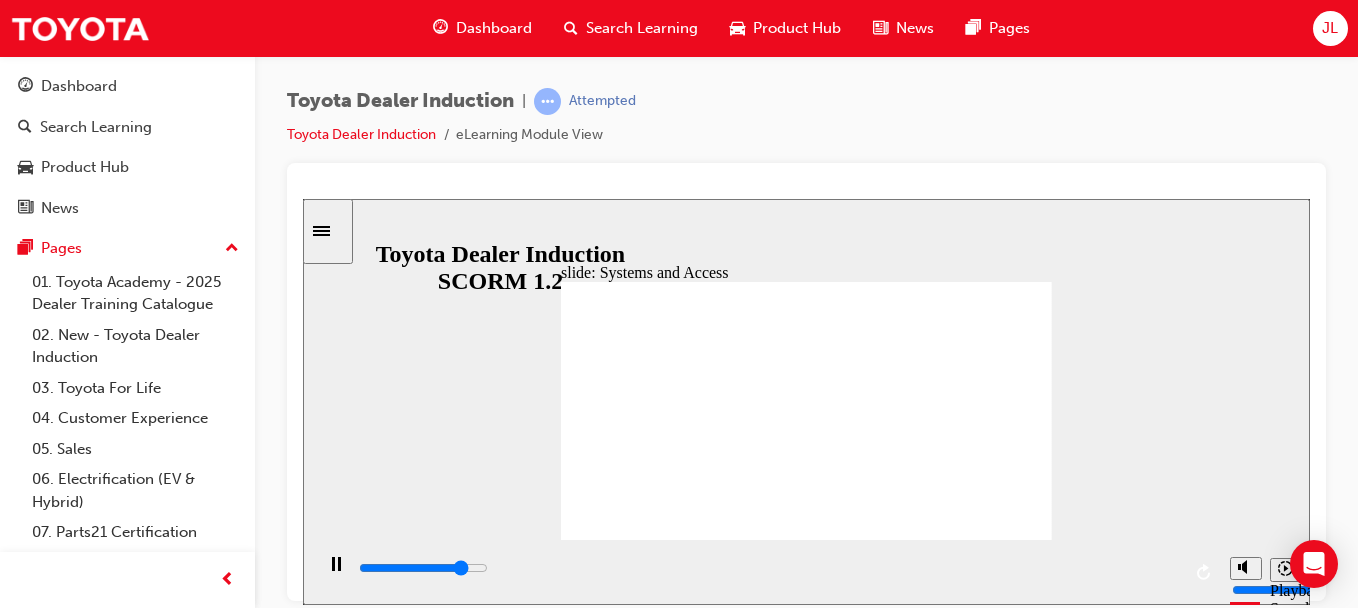 click on "slide: Systems and Access
Multiply 1 Rectangle 3 Group 1 Rectangle 1 Toyota Central is used primarily by  relevant dealer staff  to view their progress for incentive programs that they are enrolled in.    Points earned towards incentive programs can be used to claim rewards such as gift cards, electronics, and more.   Staff details stored in  Network Central  are used to assist in the enrolment process for Toyota Central, so it’s important to keep Network Central details up to date and accurate.    Check out Toyota Central  here . Systems and Access Freeform 17 Toyota Central check icon 1 Freeform 20 Freeform 19 Toyota Central Freeform 17 Toyota Source check icon 1 Freeform 19 Freeform 20 Toyota Source Click each icon on the screen to review commonly used systems and resources. Freeform 17 Network Central check icon 1 Freeform 19 Freeform 20 Network Central click icon 1 Freeform 9 Freeform 10 Freeform 8 Freeform 2 Freeform 7 Freeform 3 Freeform 1 Freeform 4 Freeform 5 Freeform 6 Freeform 17 " at bounding box center (806, 401) 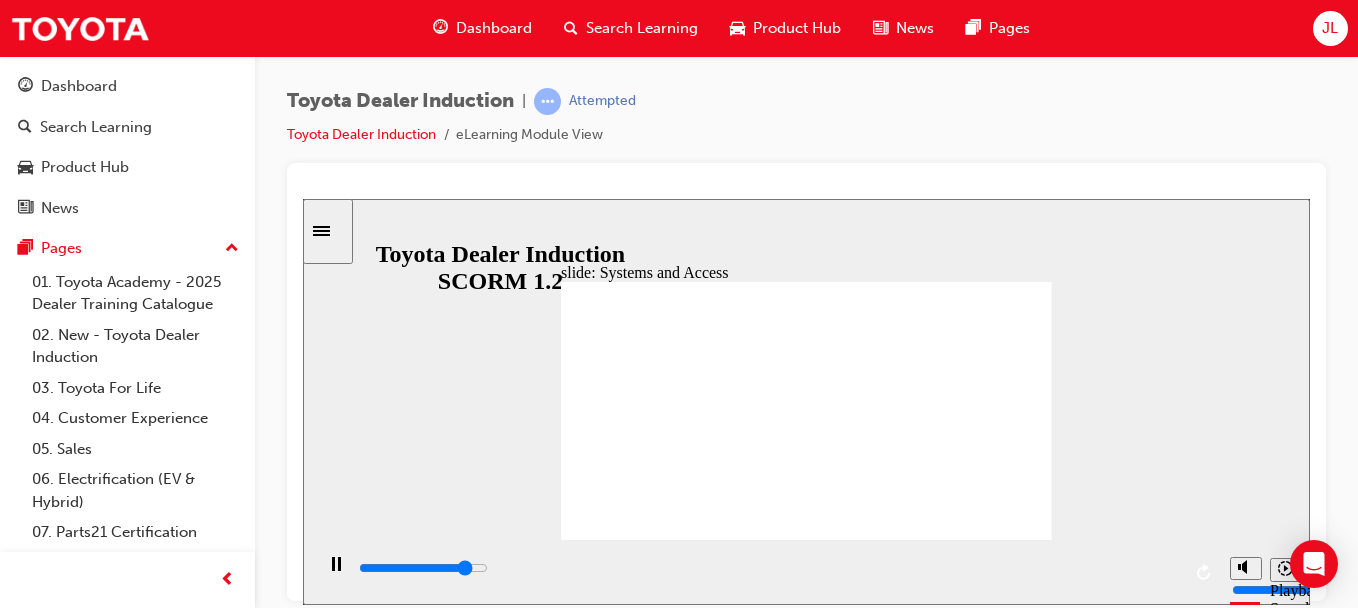 click 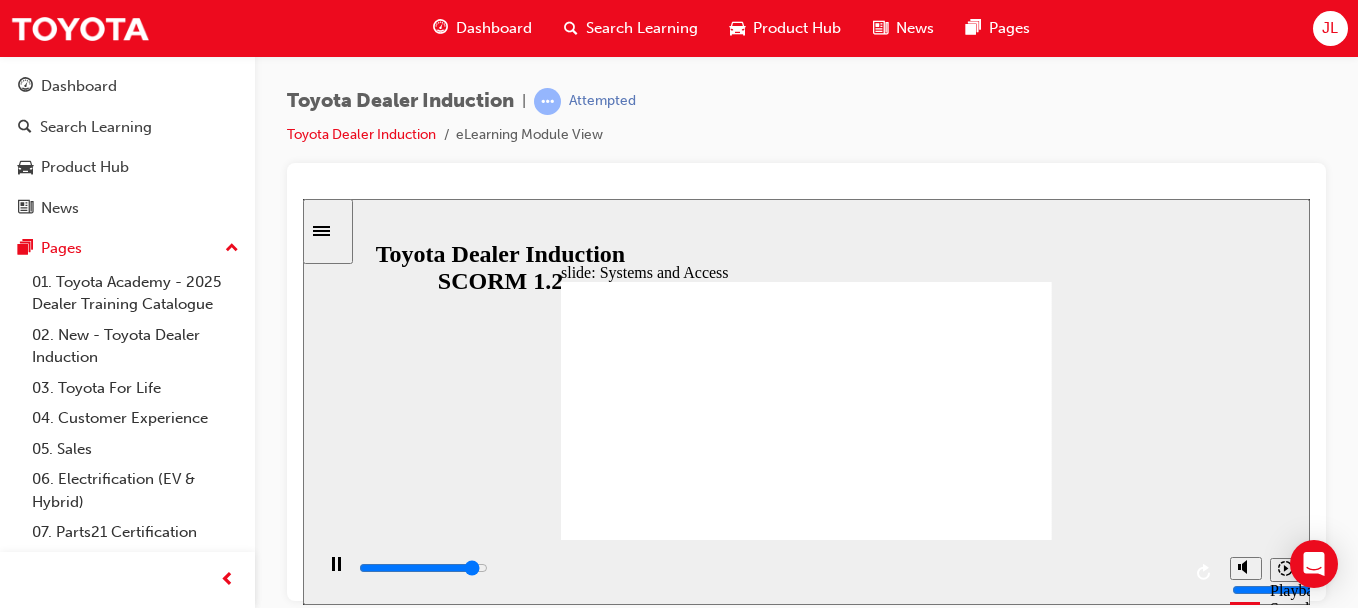 click 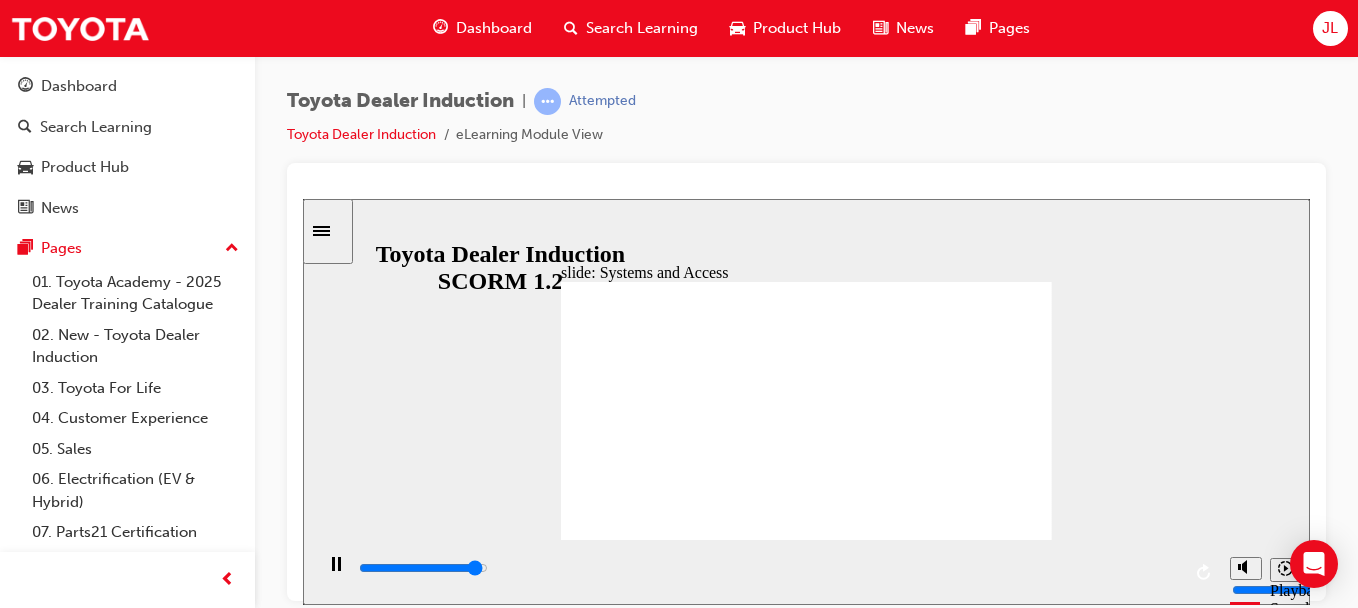 drag, startPoint x: 591, startPoint y: 411, endPoint x: 609, endPoint y: 417, distance: 18.973665 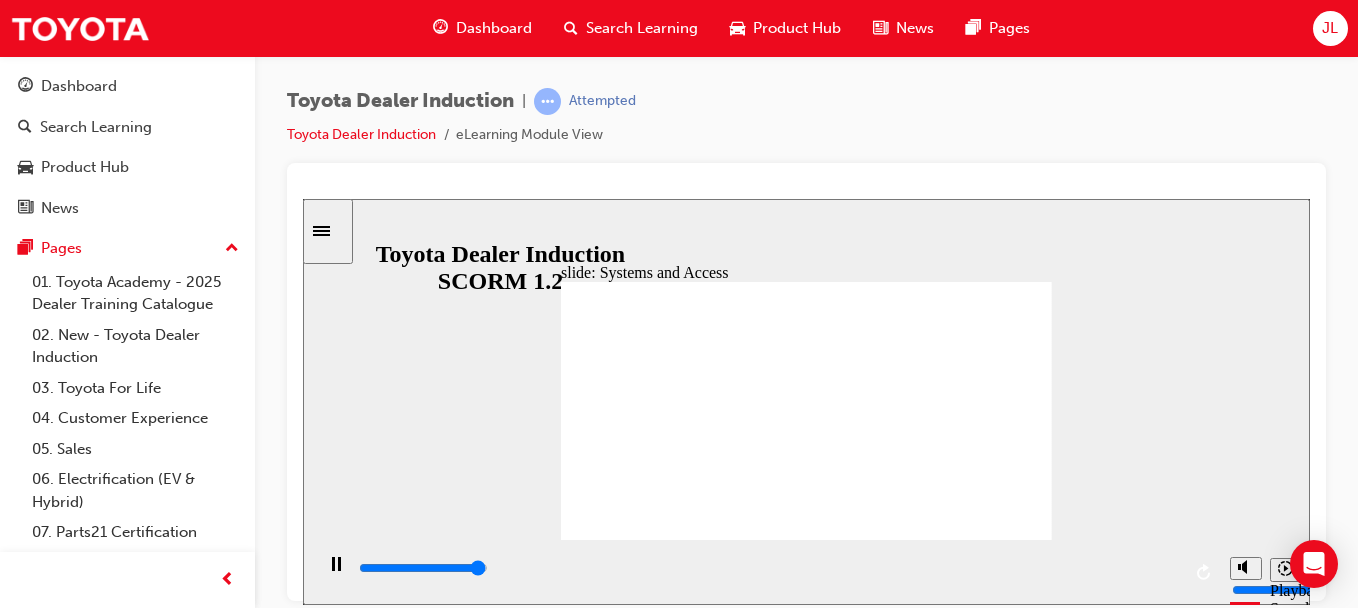 click 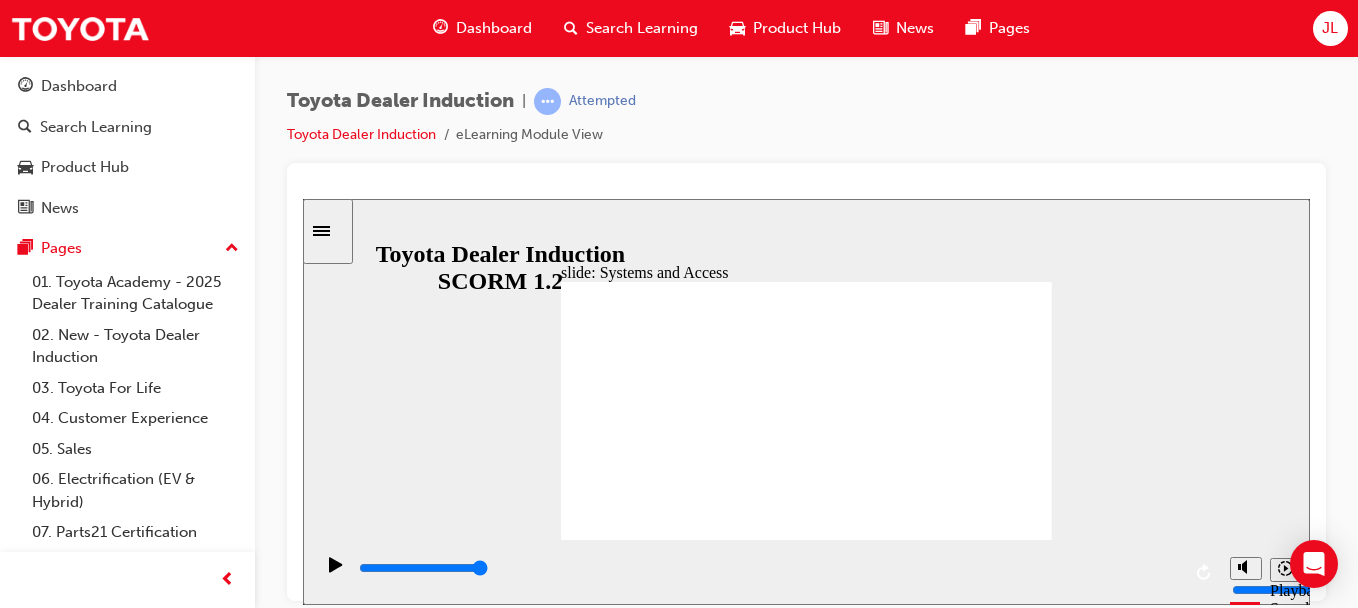 click 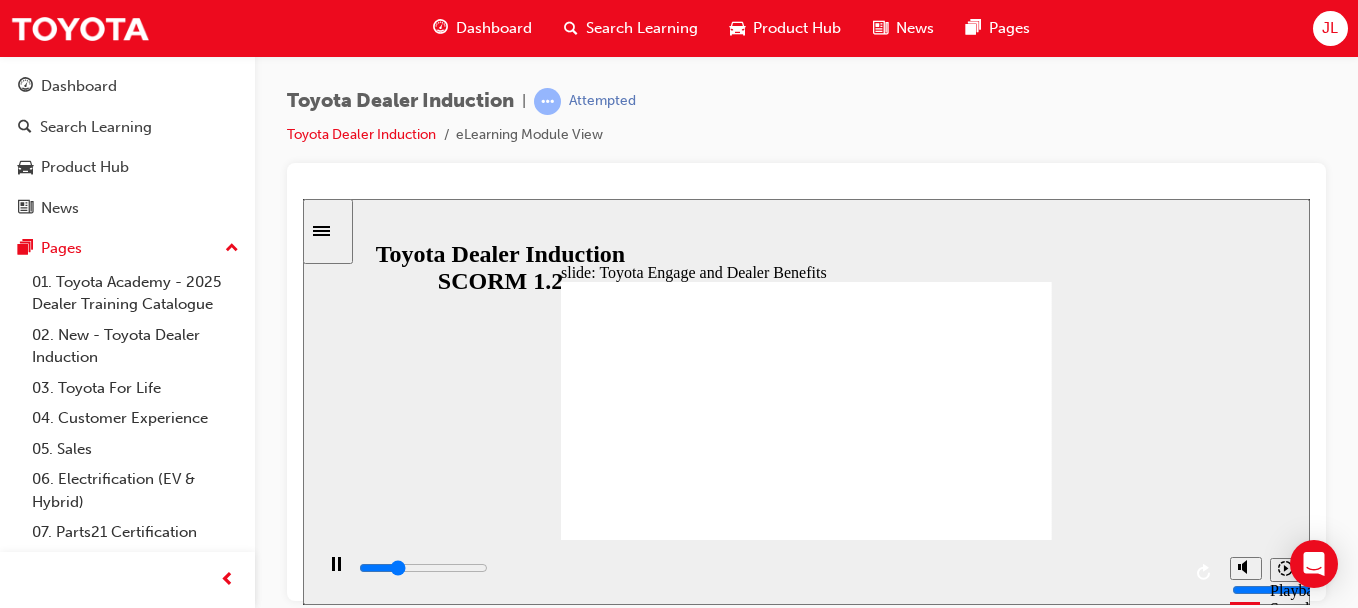 click 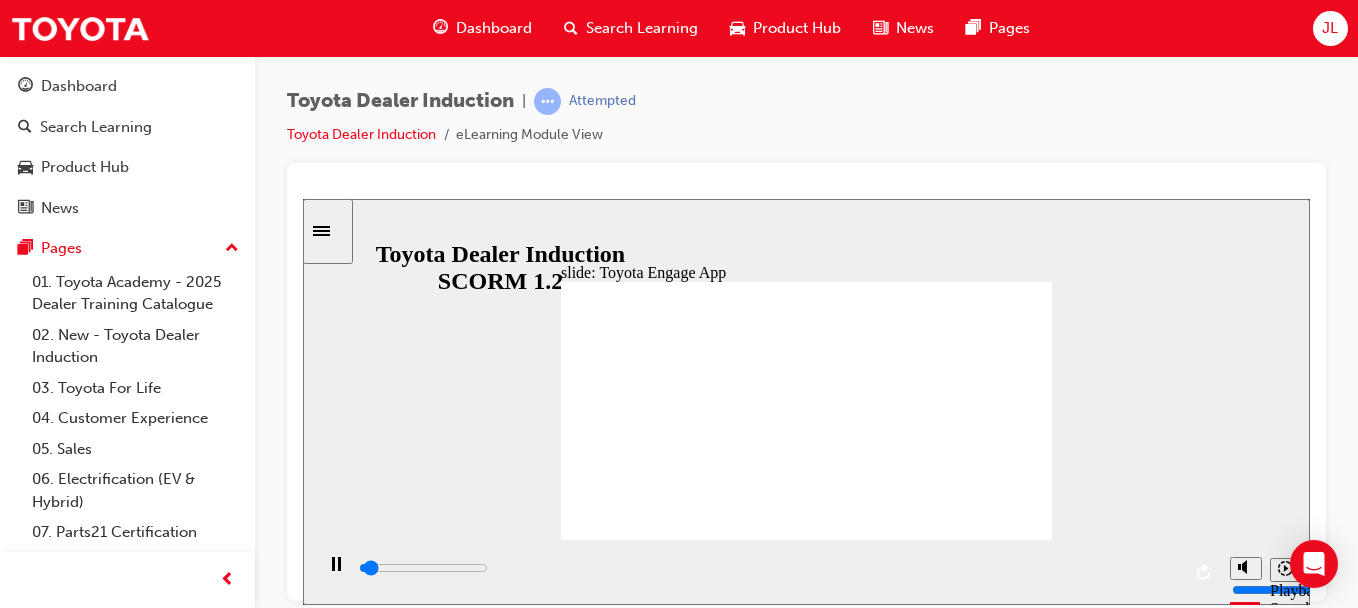 click 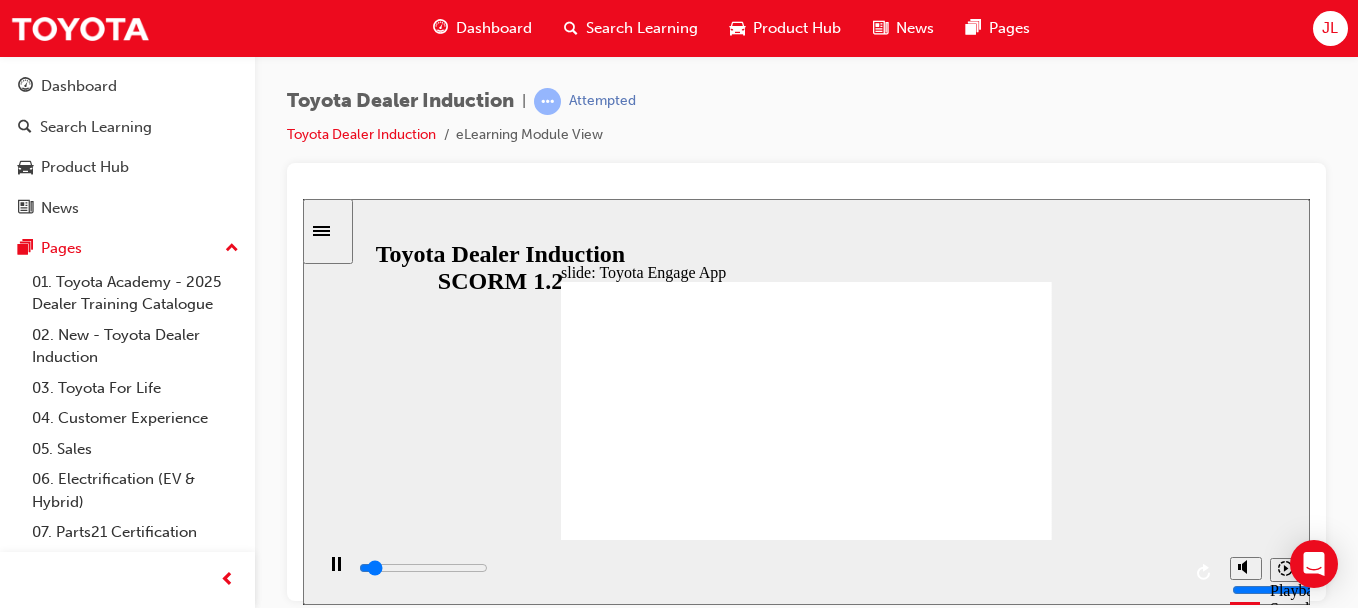 click 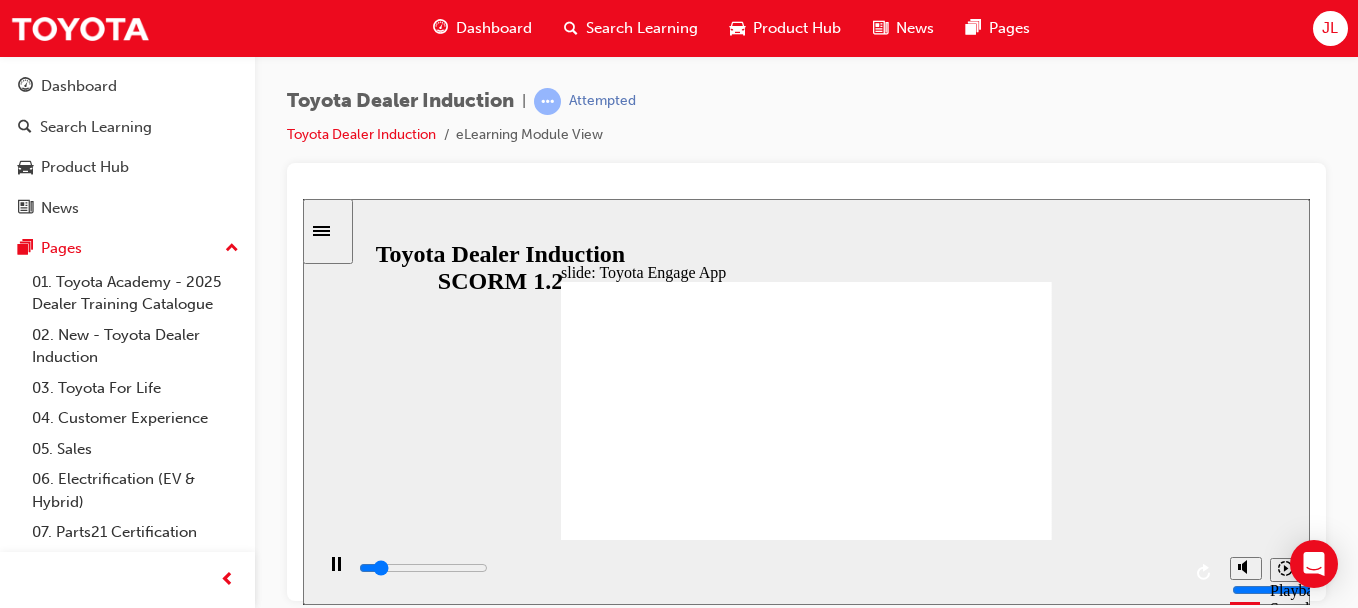 click 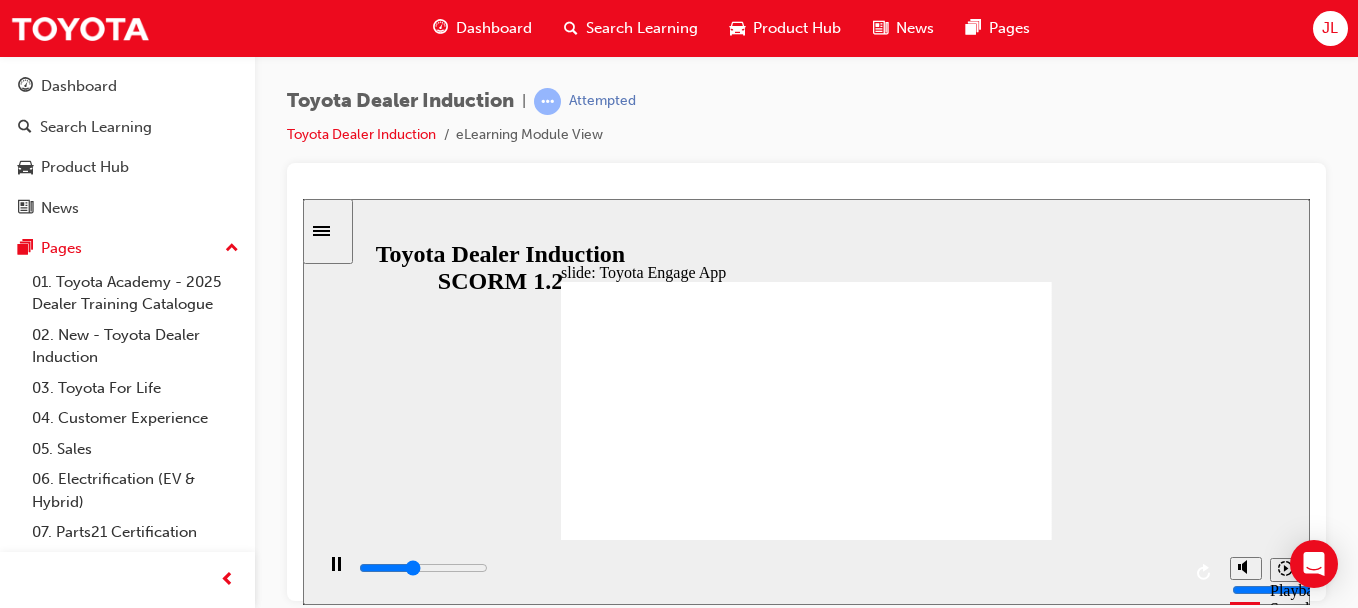 click 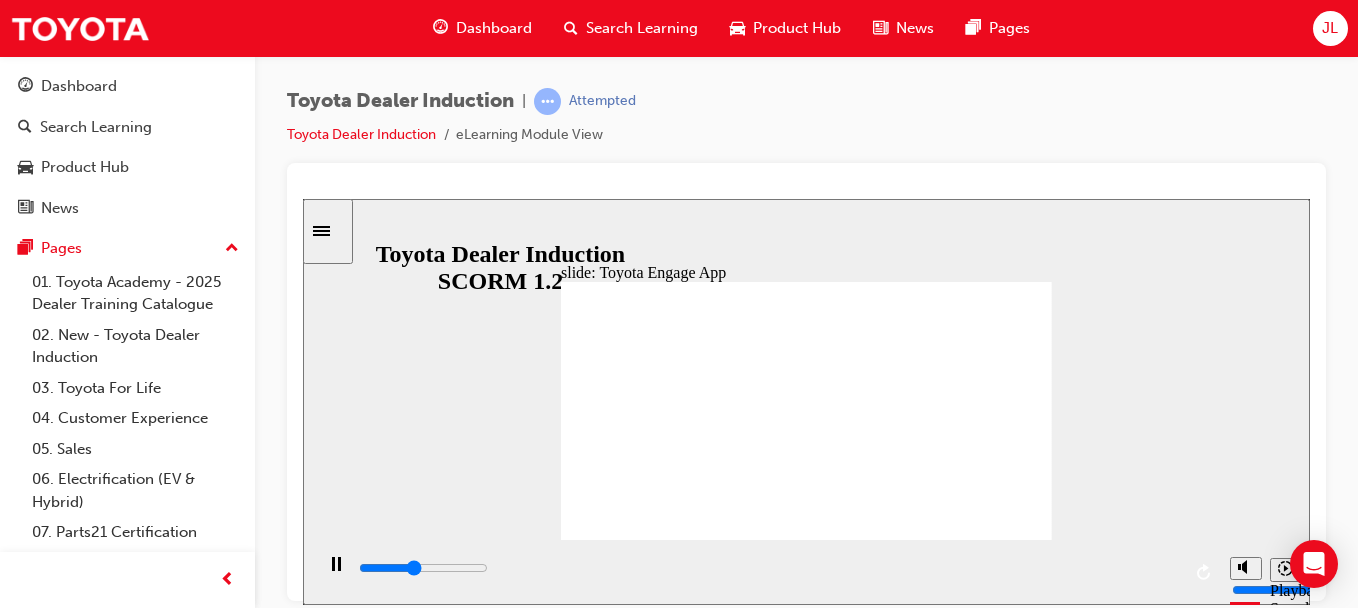 click 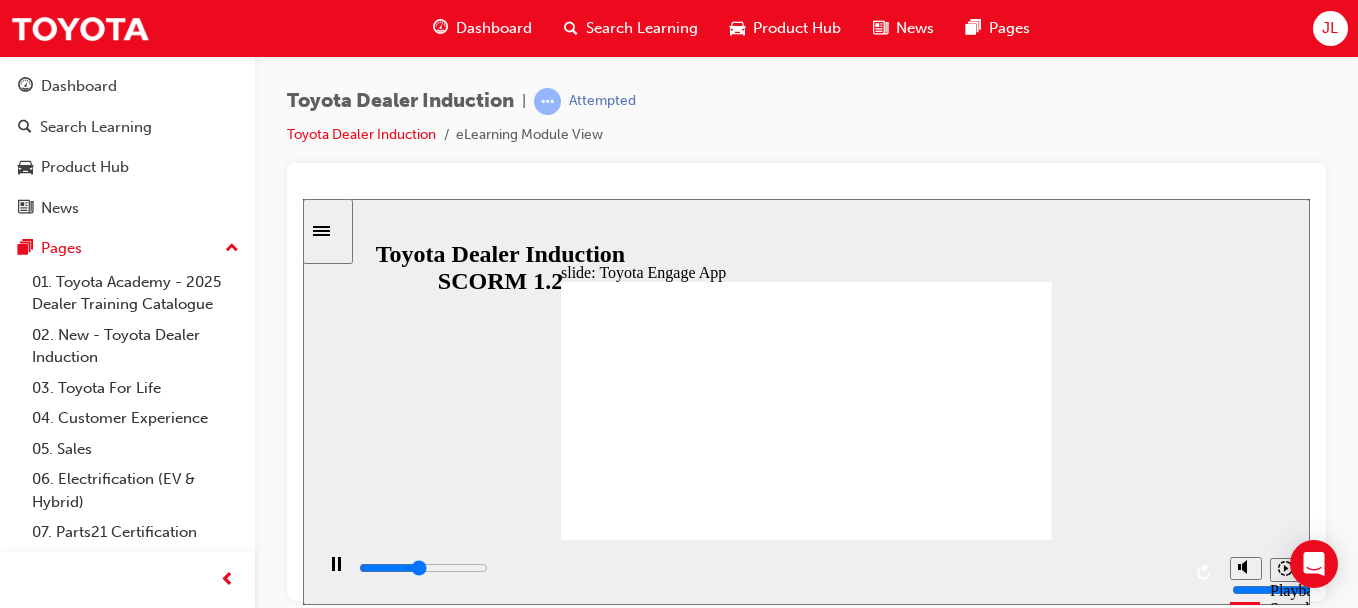 drag, startPoint x: 745, startPoint y: 387, endPoint x: 754, endPoint y: 379, distance: 12.0415945 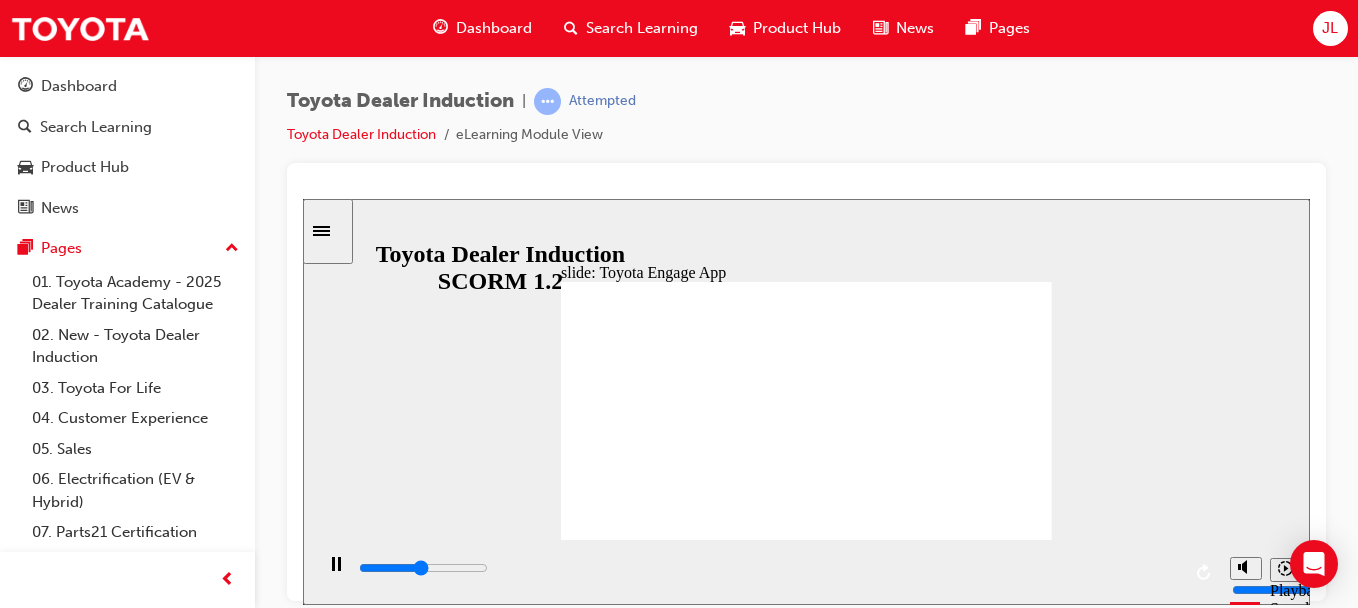 click 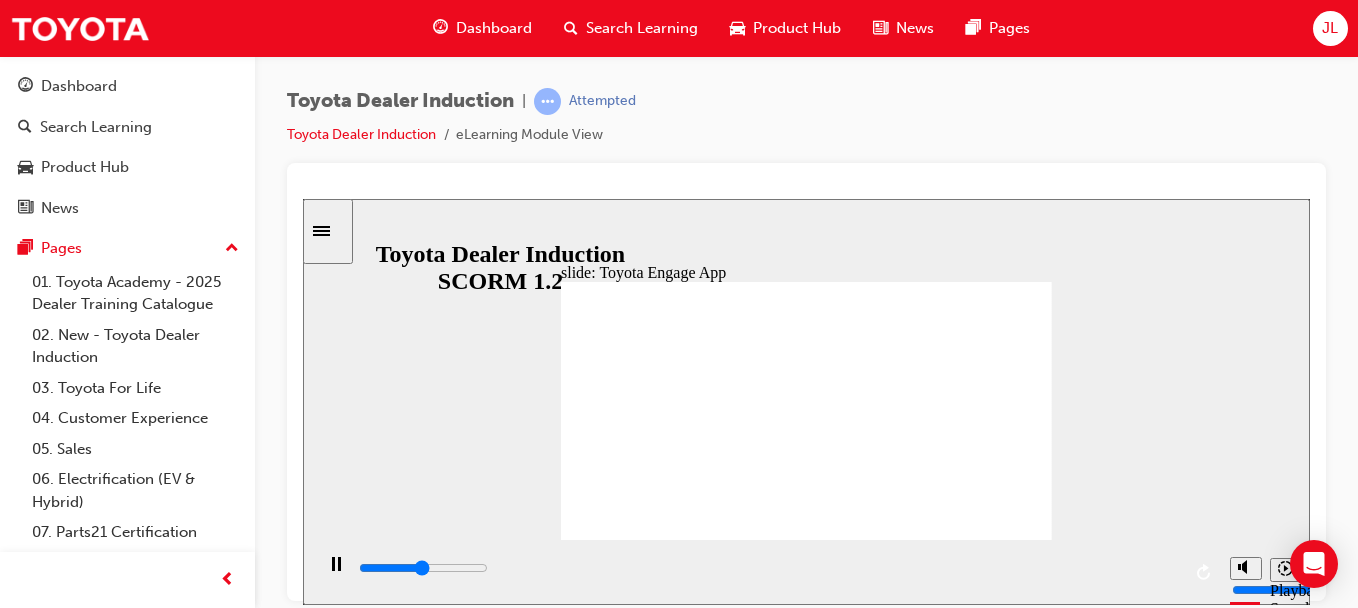click 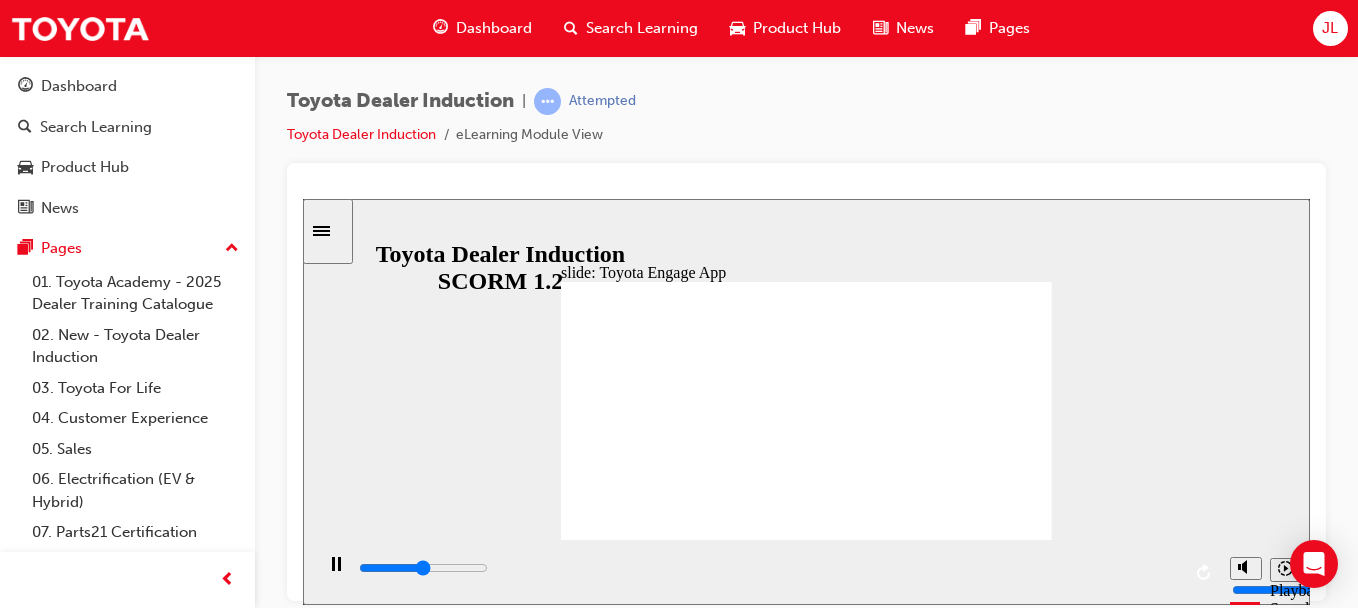 click 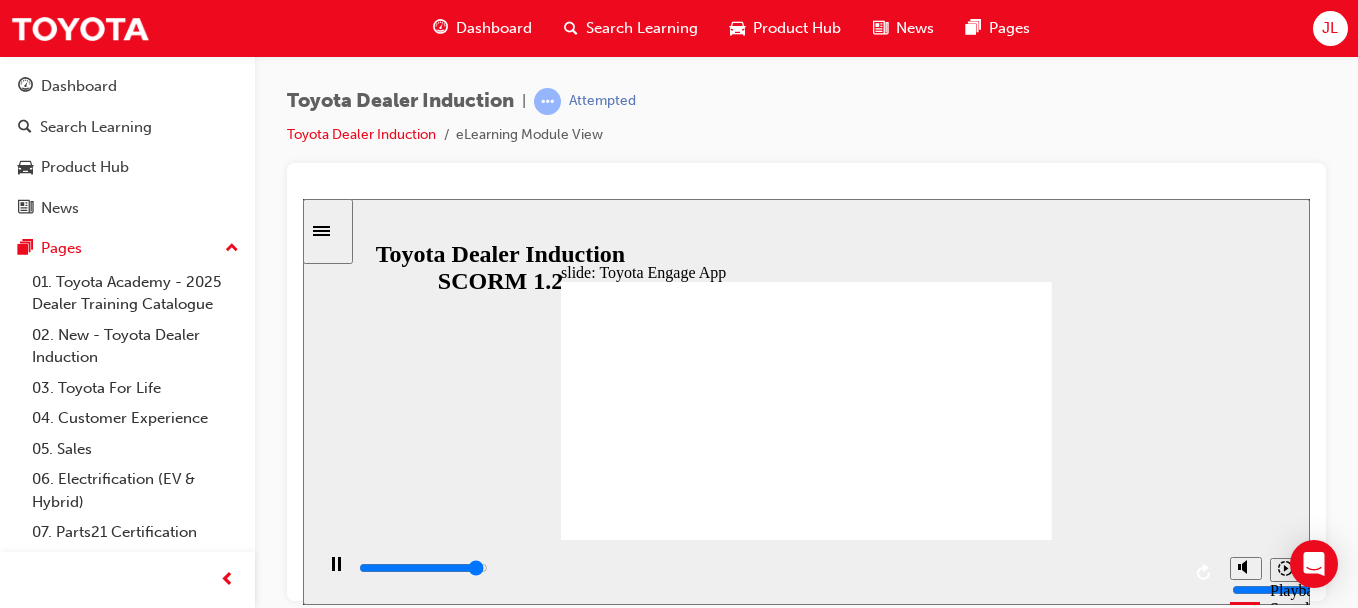 click 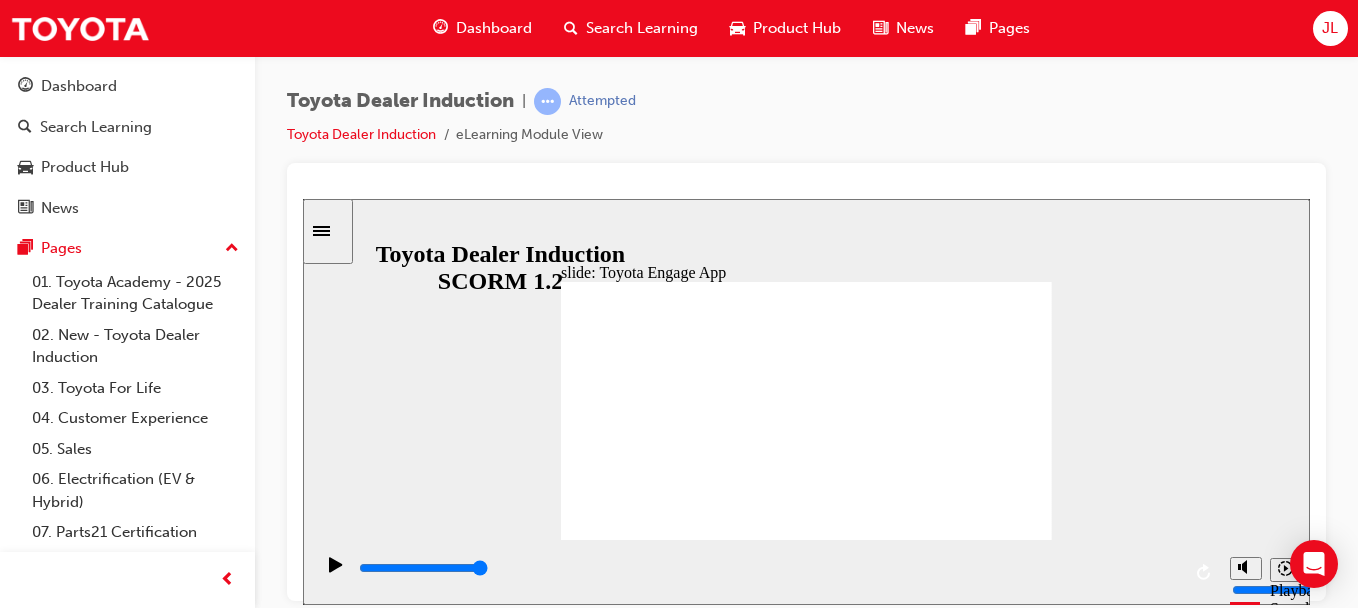 click 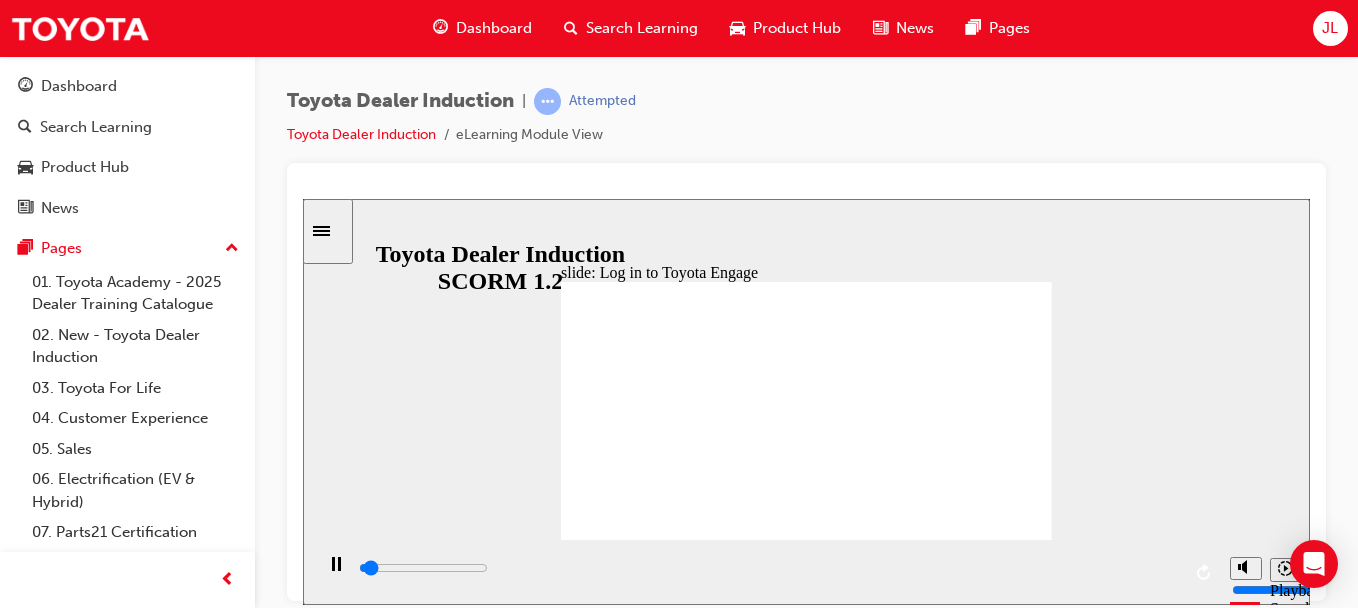 click 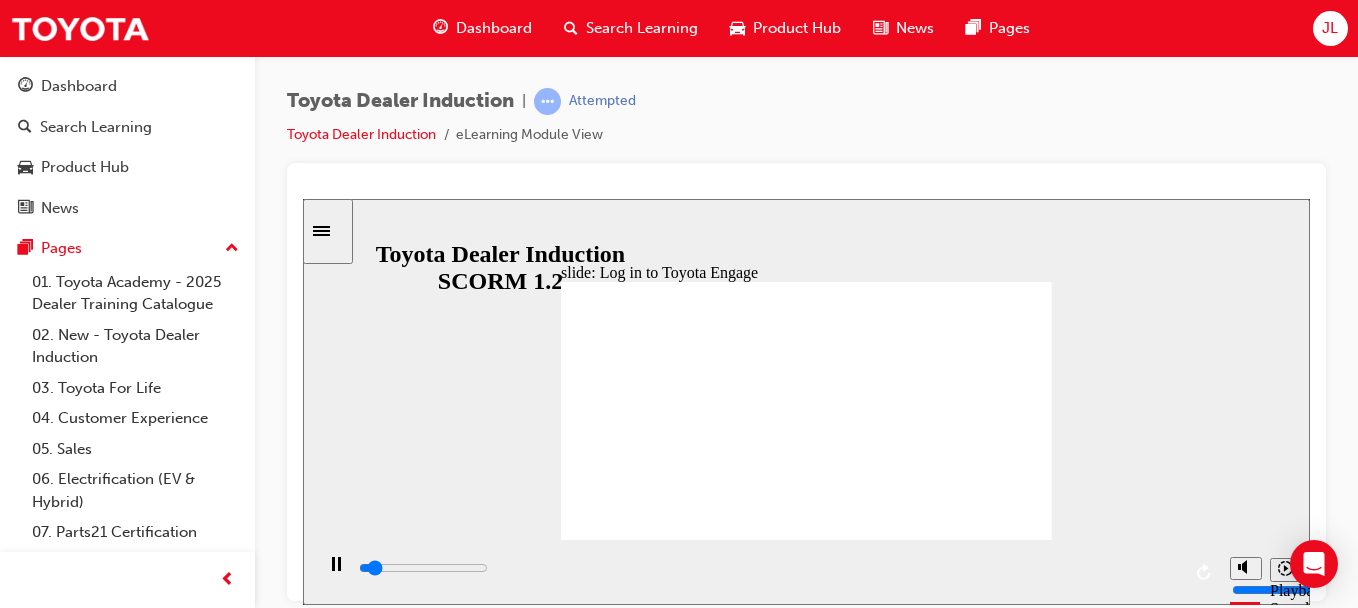 drag, startPoint x: 966, startPoint y: 553, endPoint x: 1065, endPoint y: 555, distance: 99.0202 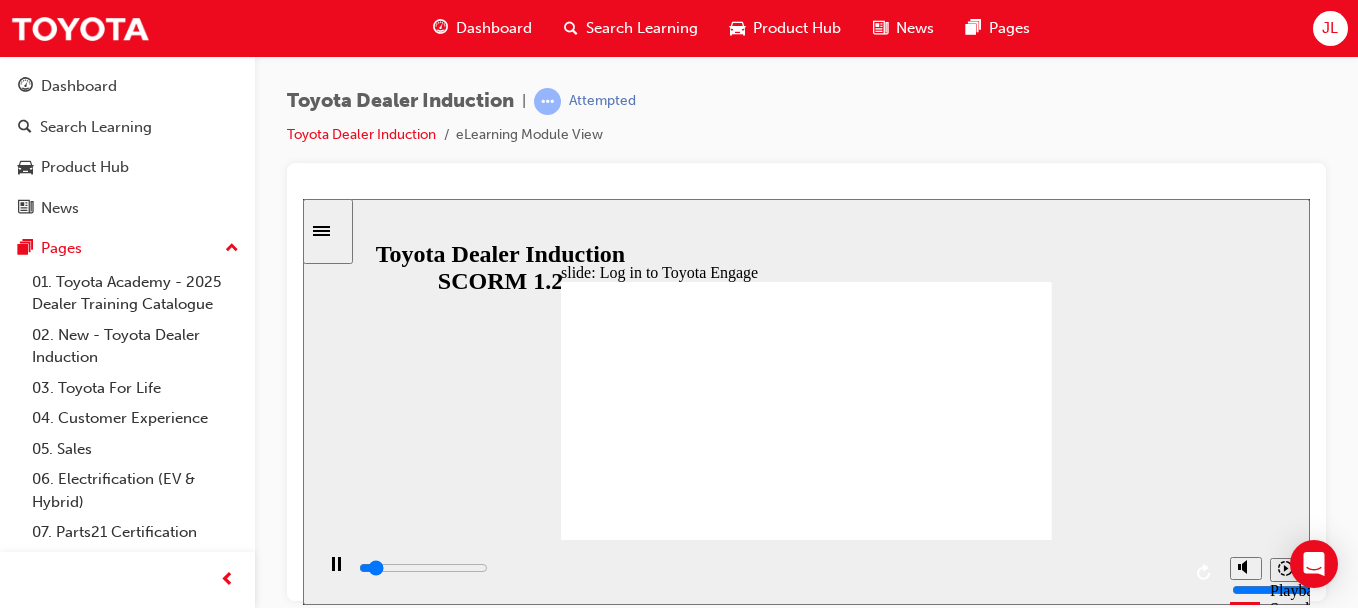 drag, startPoint x: 1065, startPoint y: 555, endPoint x: 1108, endPoint y: 552, distance: 43.104523 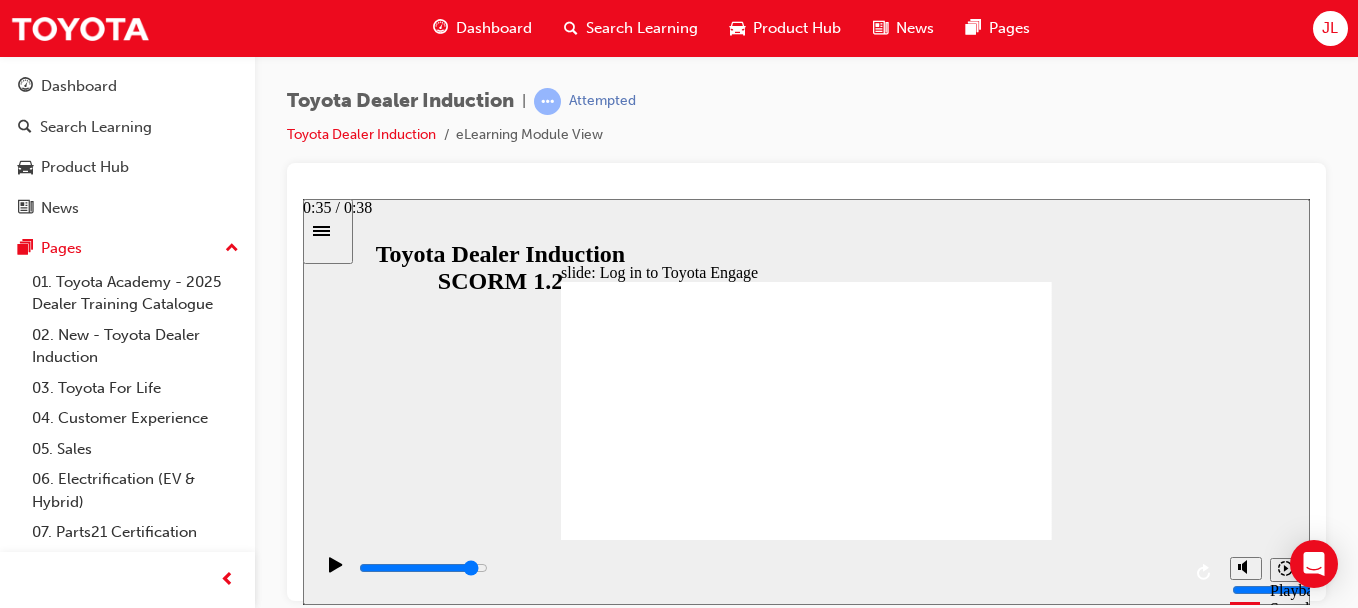 click at bounding box center (768, 568) 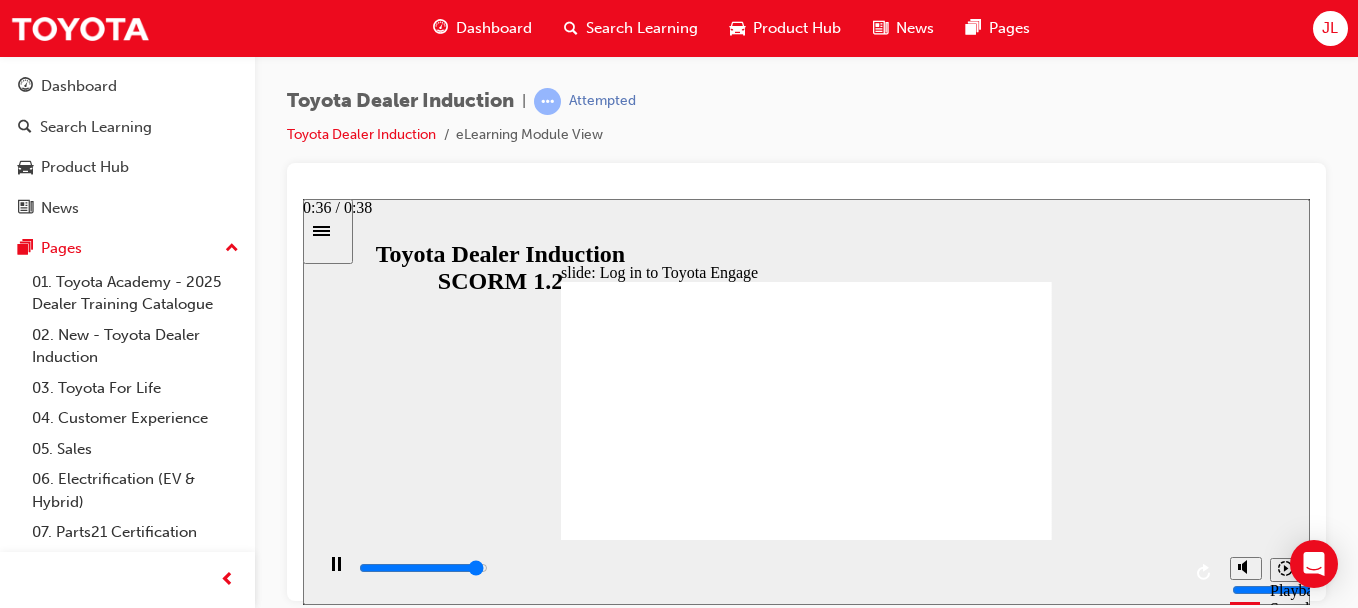click at bounding box center [768, 568] 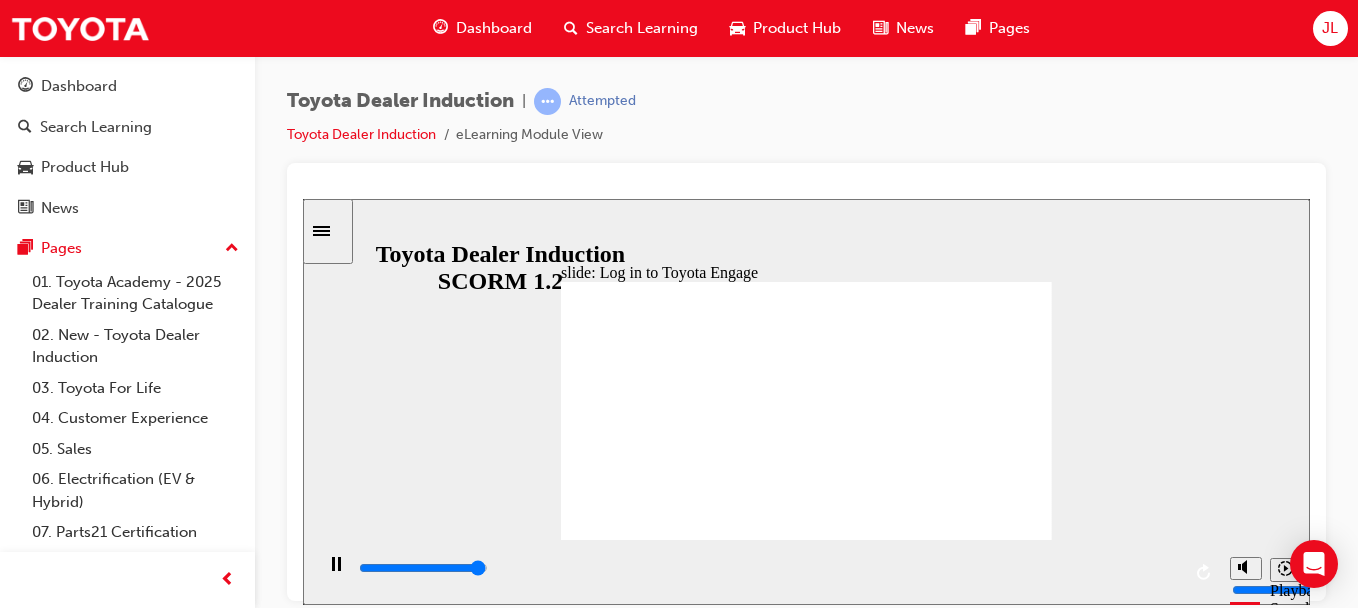 click 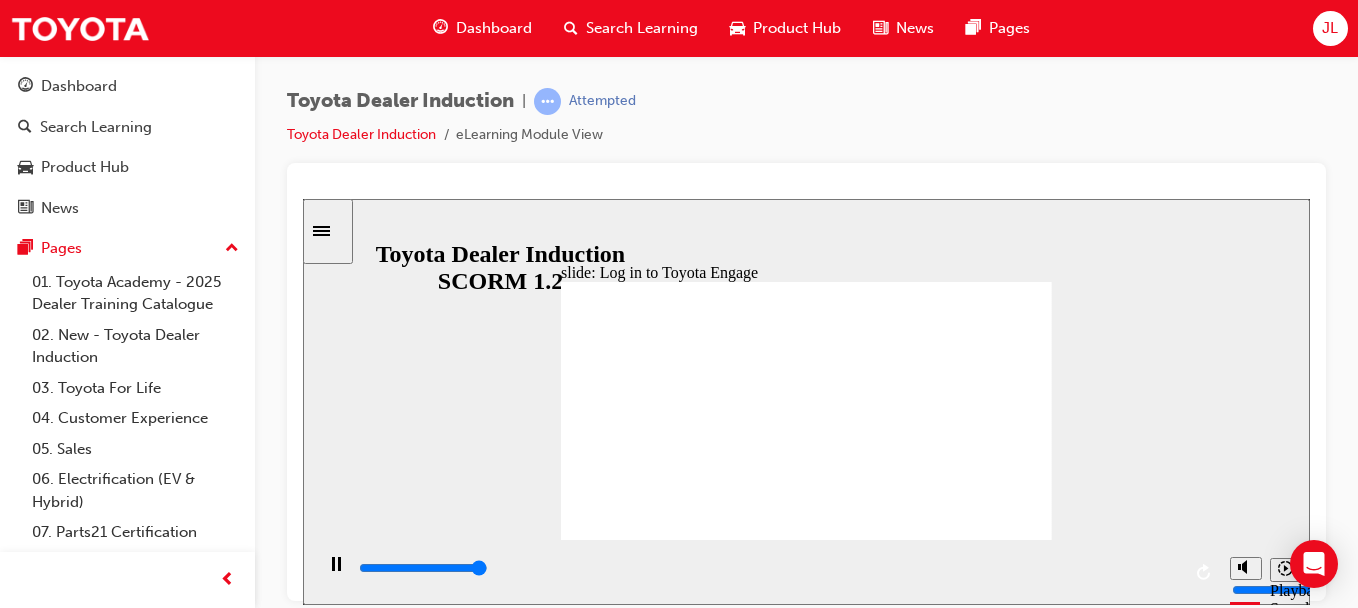 click 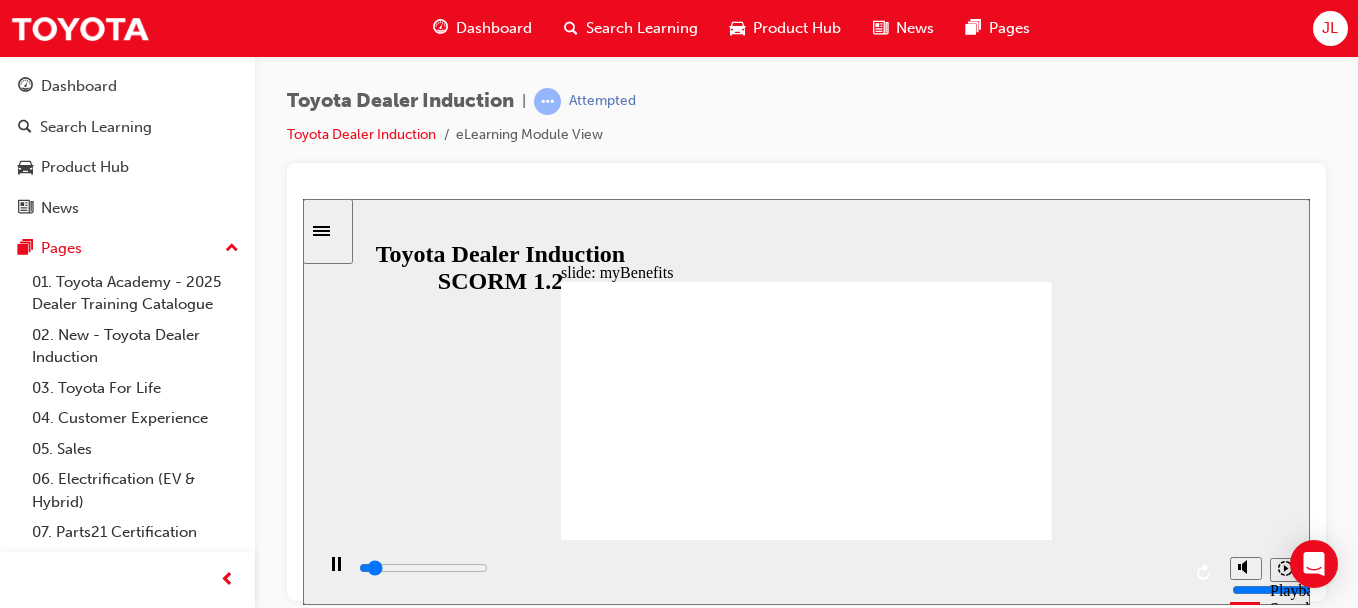 click 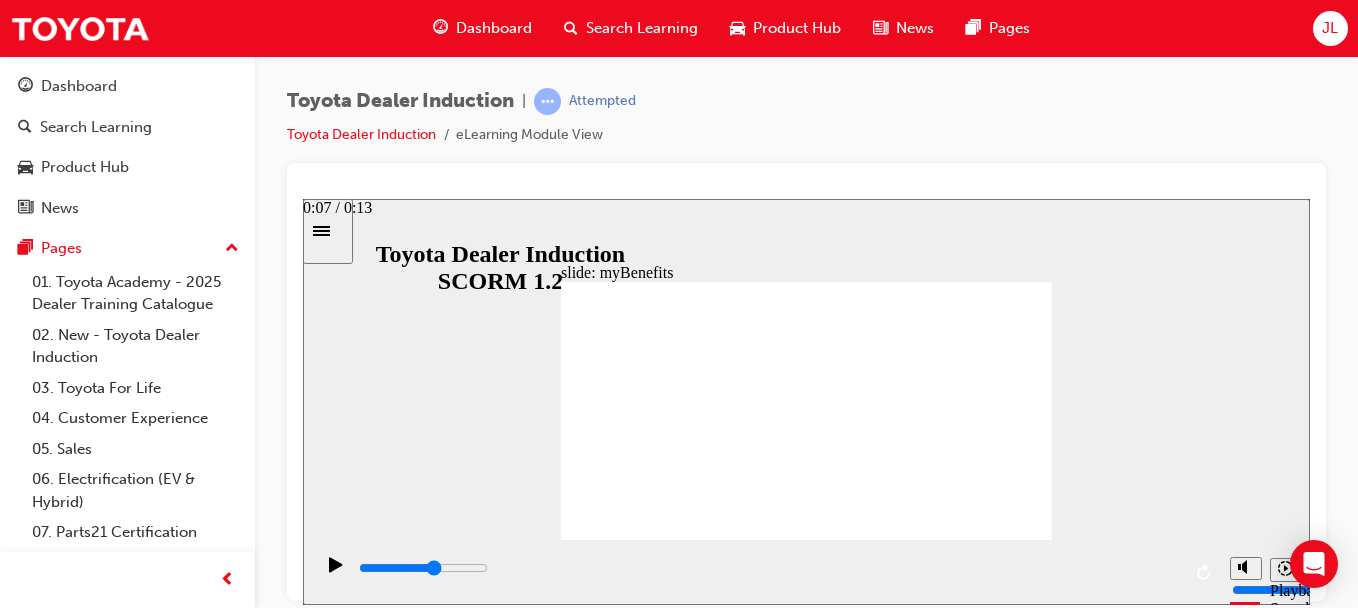 click at bounding box center (768, 568) 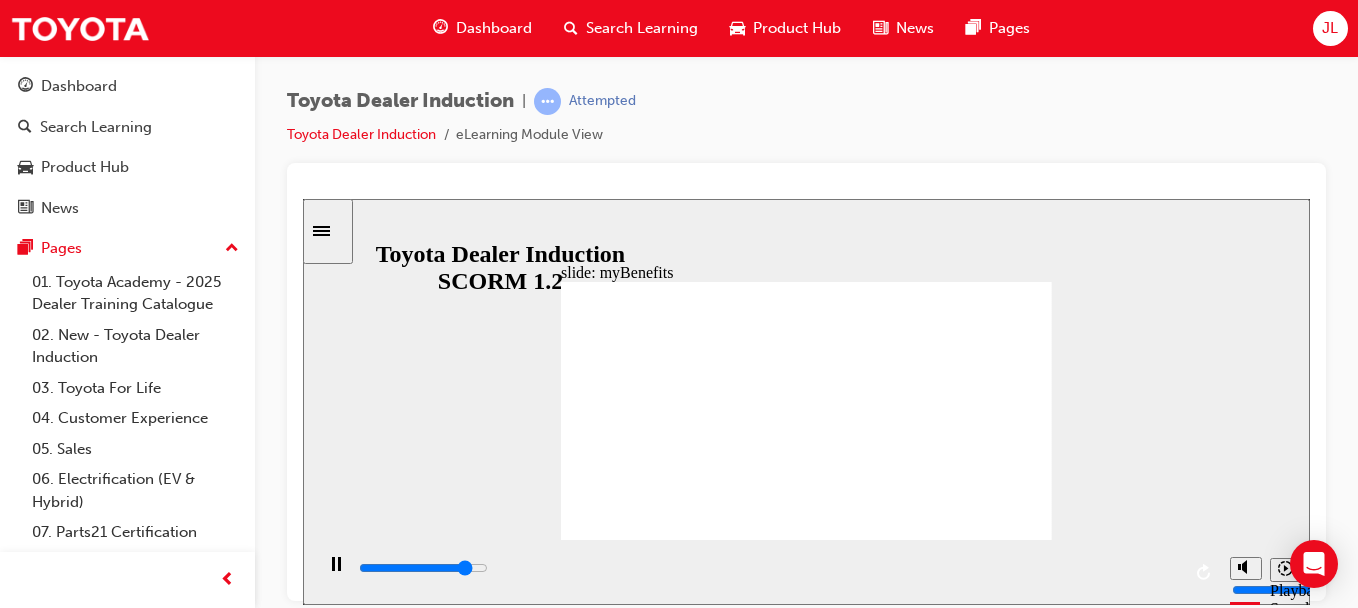 click 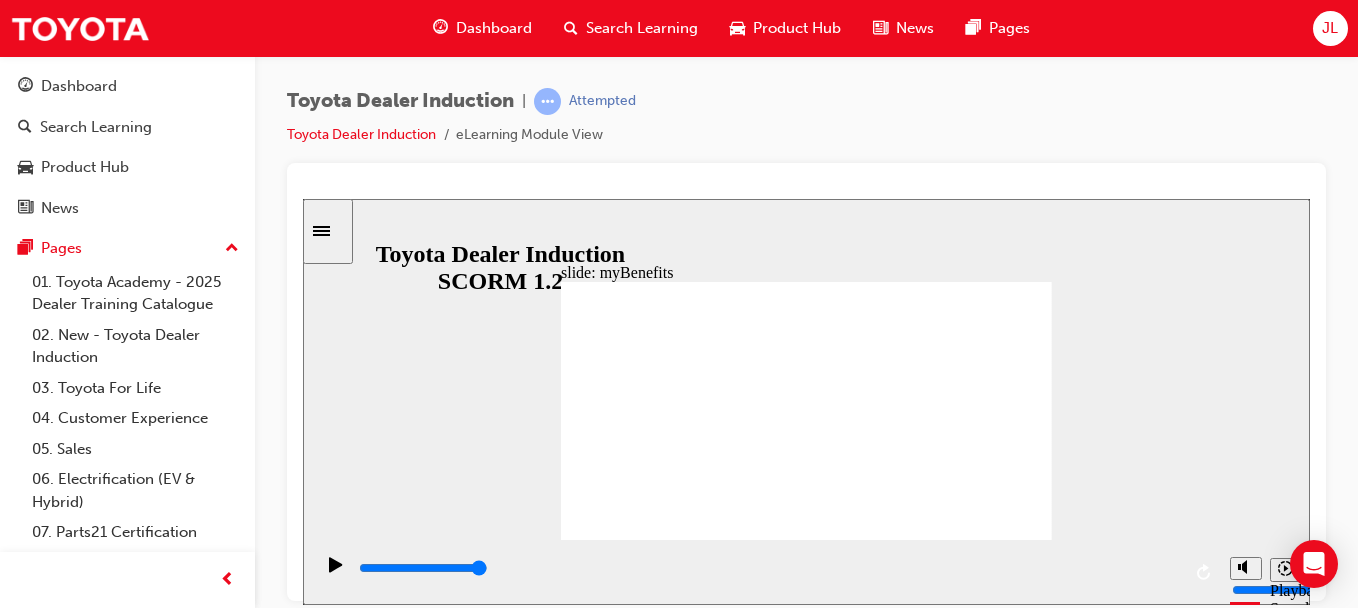 click 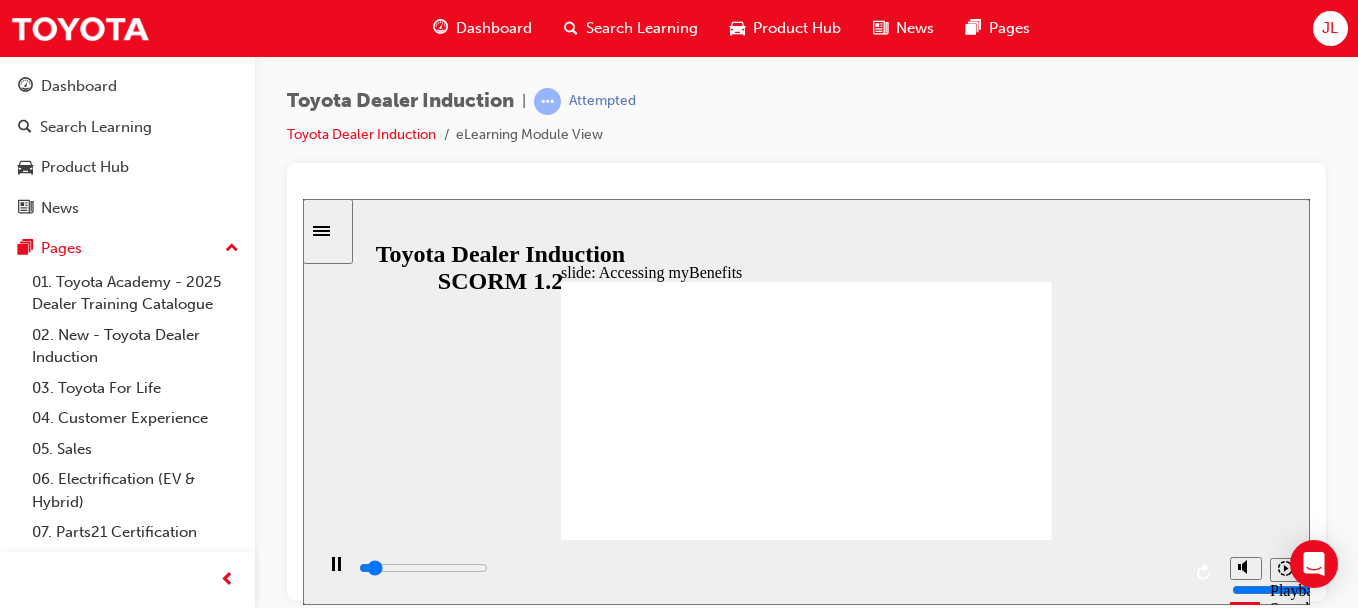 click 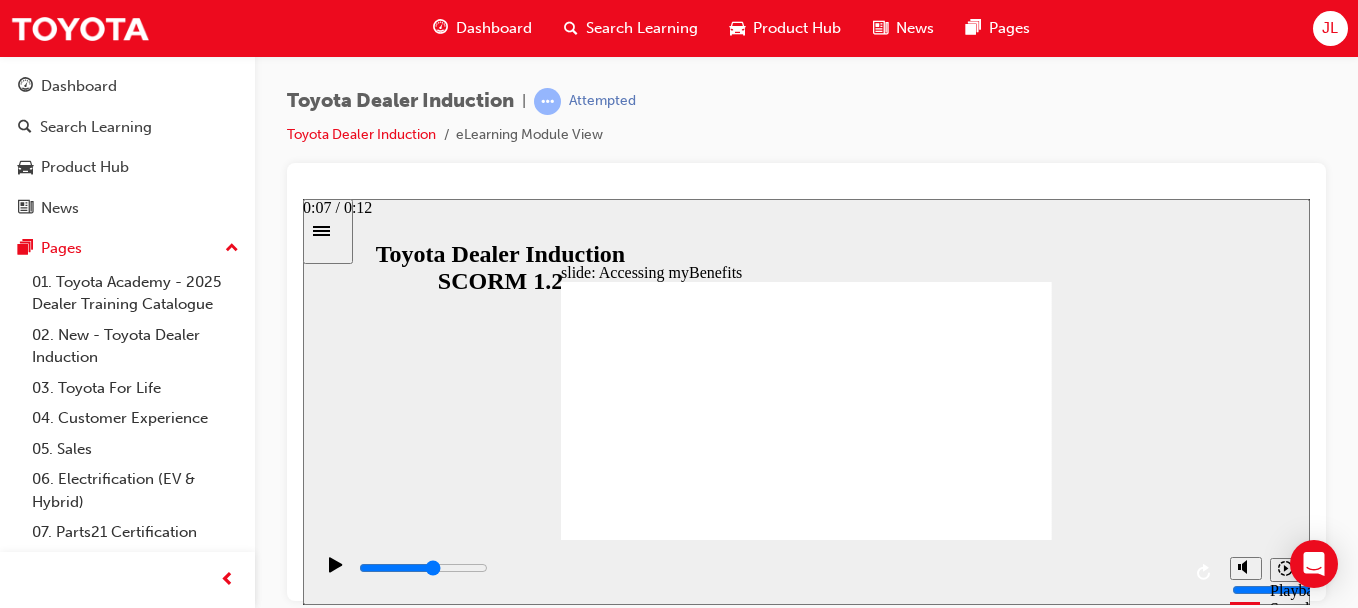click at bounding box center [768, 568] 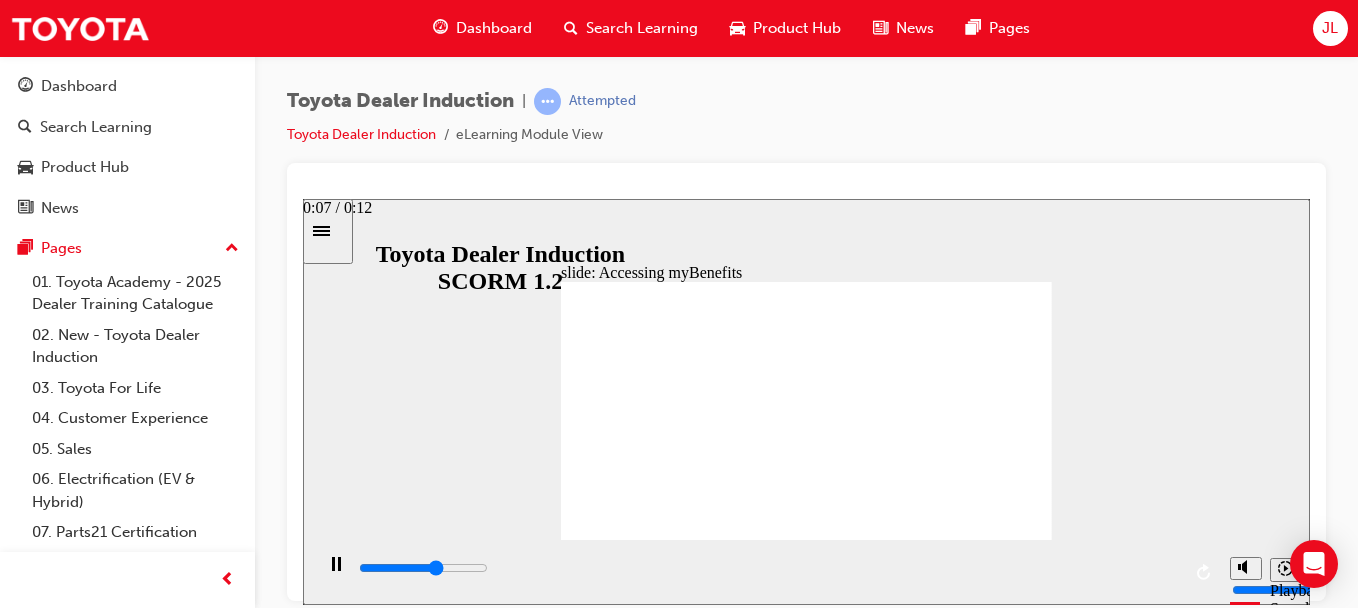 click at bounding box center [766, 571] 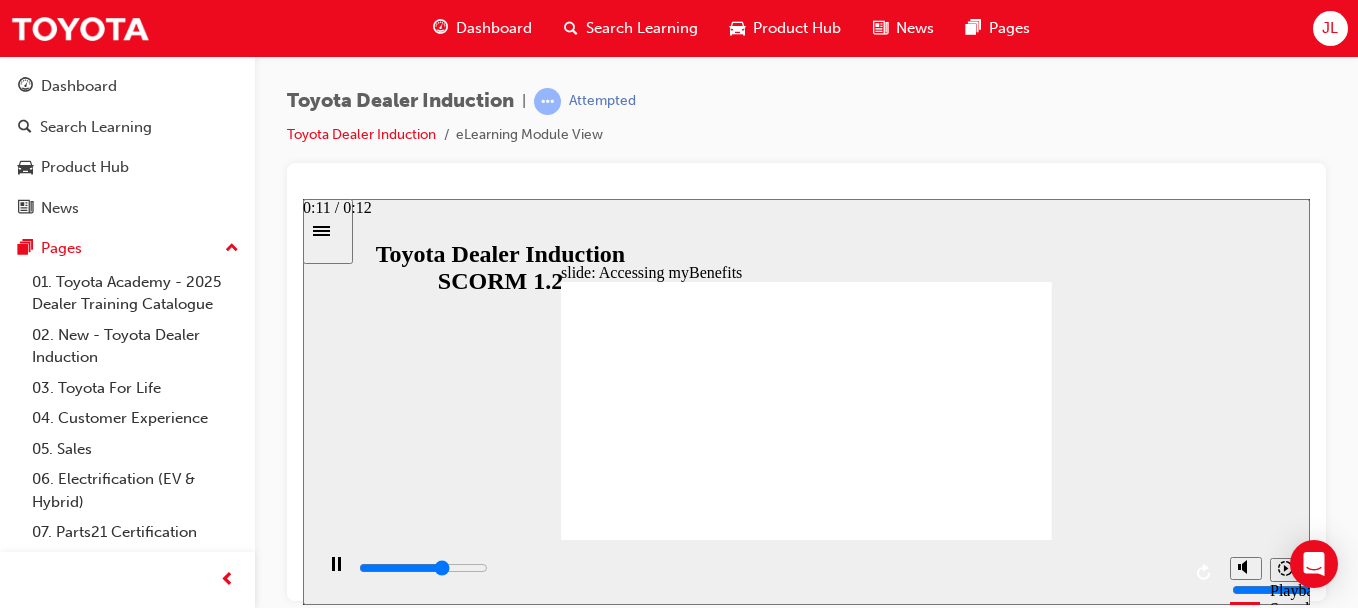 click at bounding box center (766, 571) 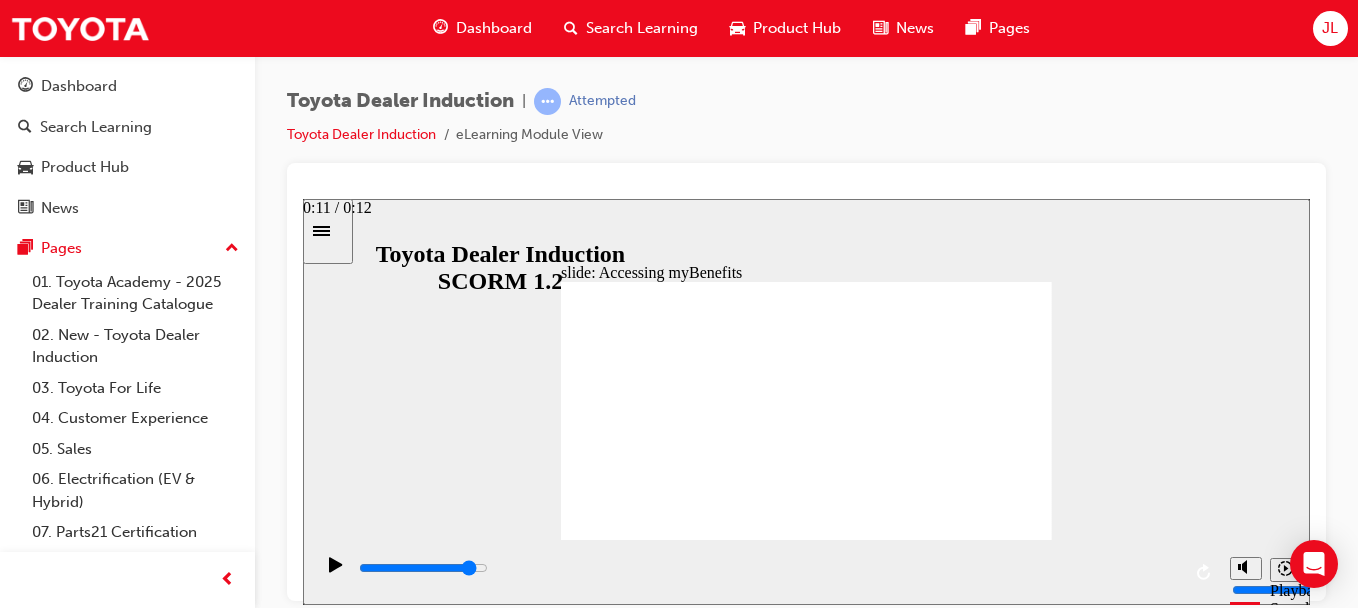 click at bounding box center (768, 568) 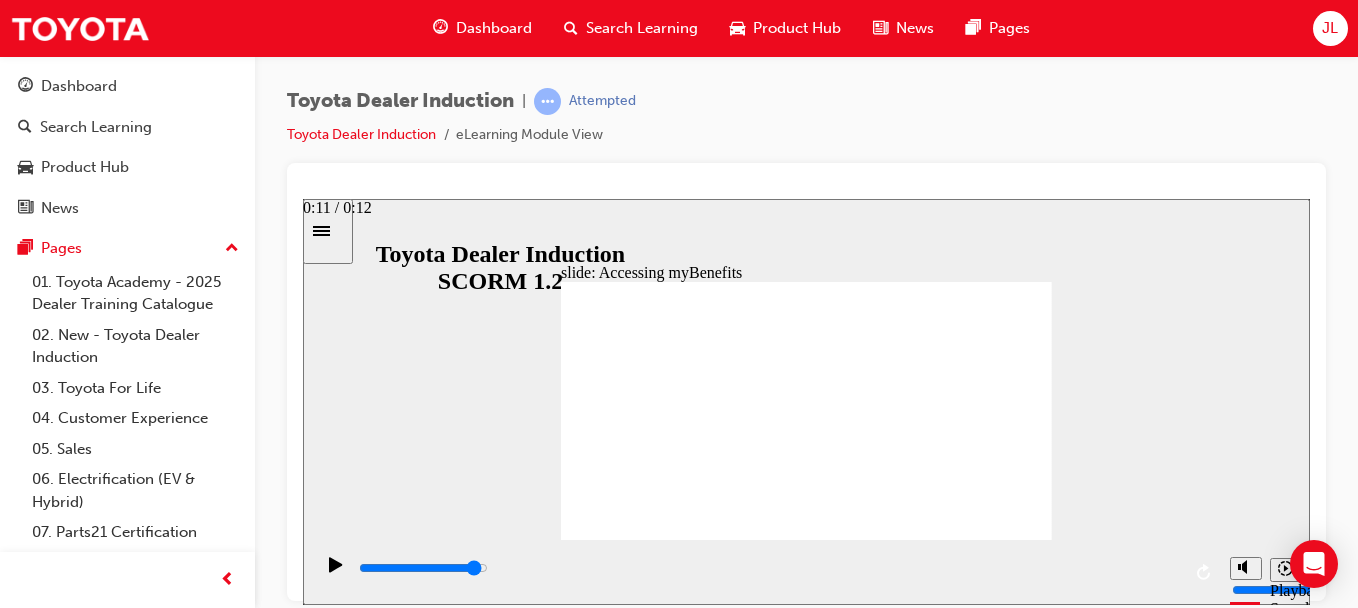 click at bounding box center (768, 568) 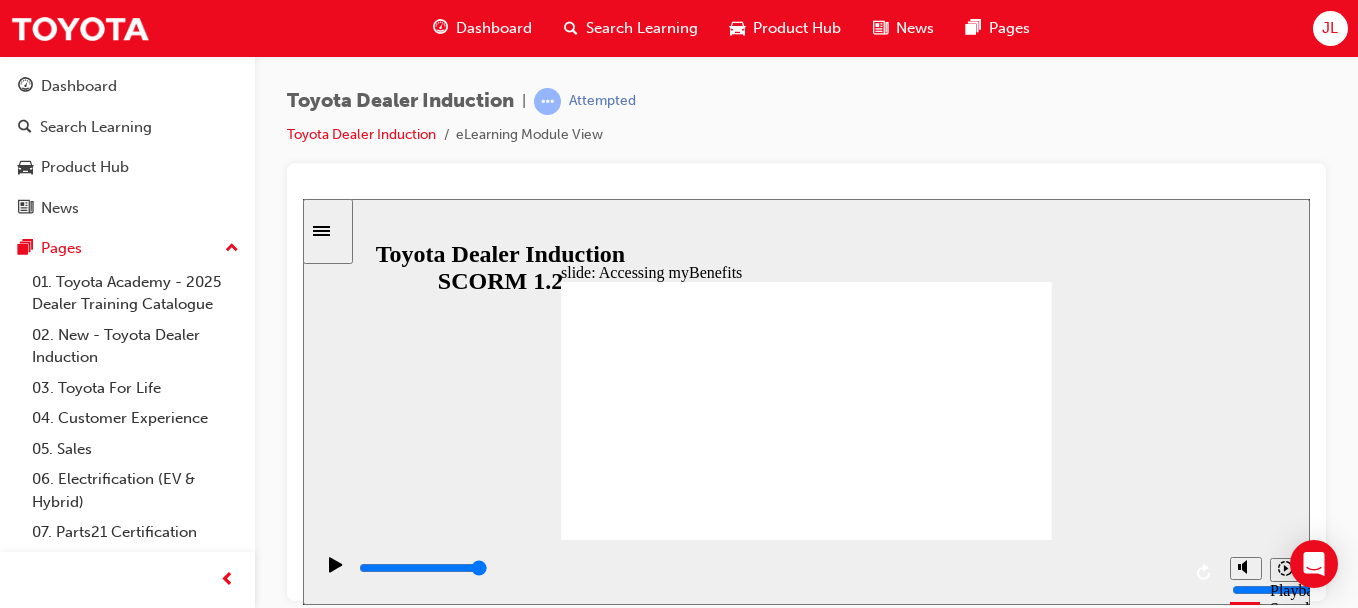 click 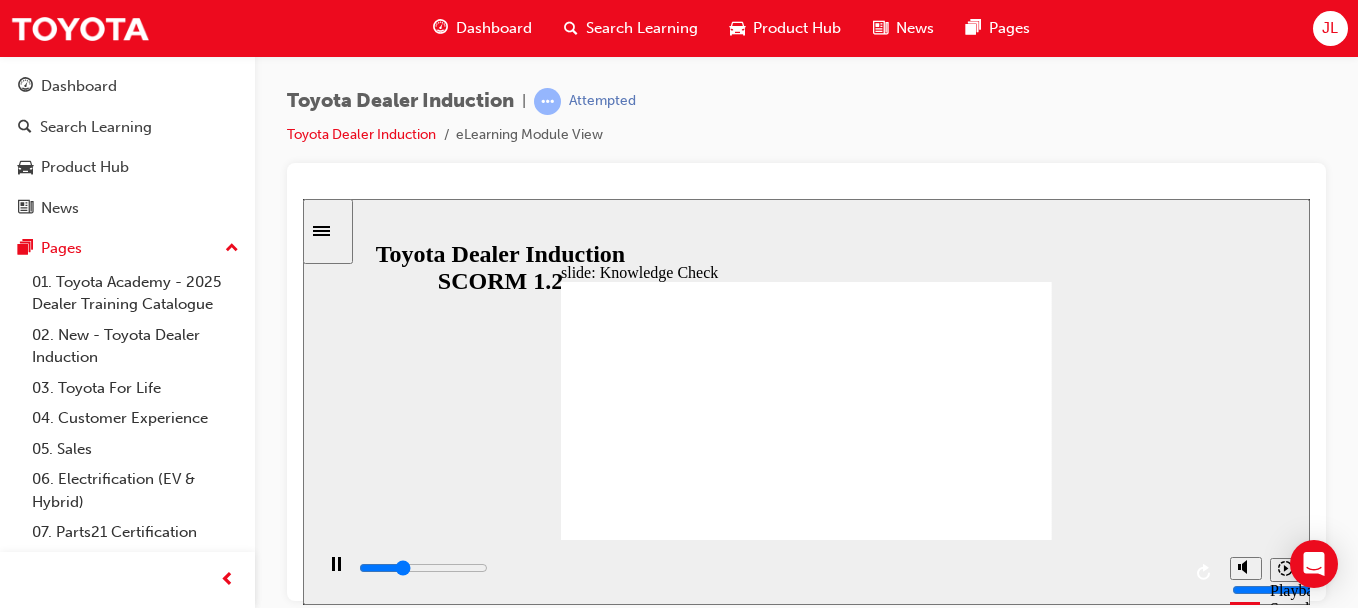 click at bounding box center (620, 1140) 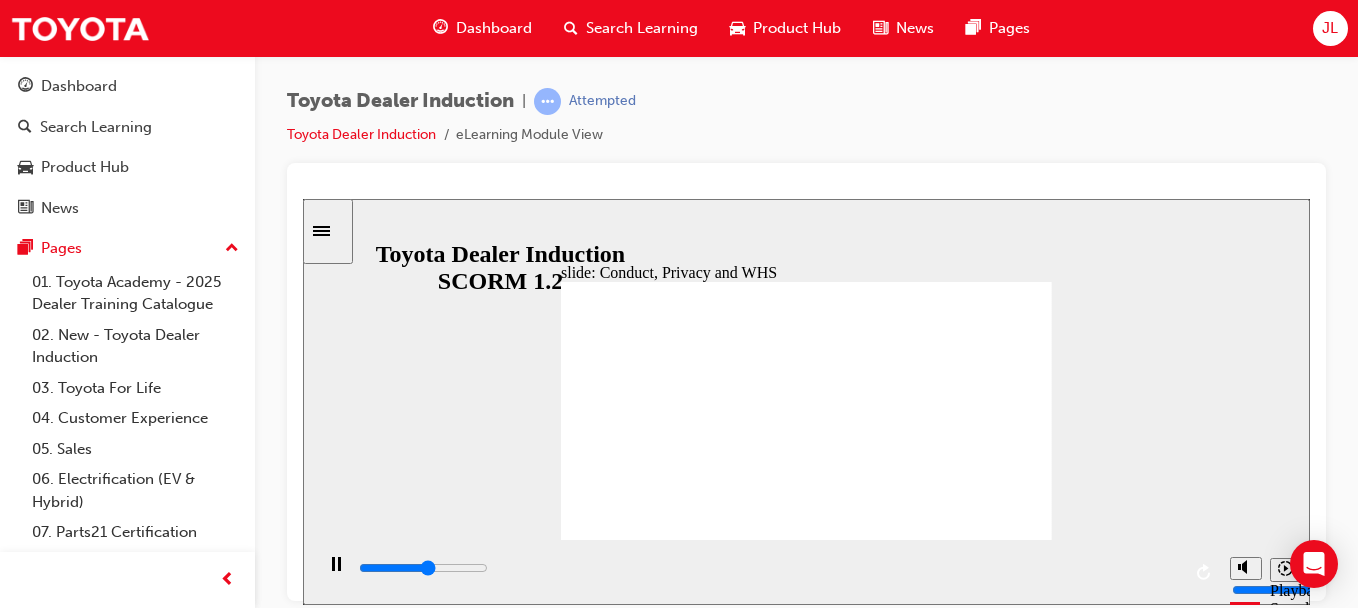 click 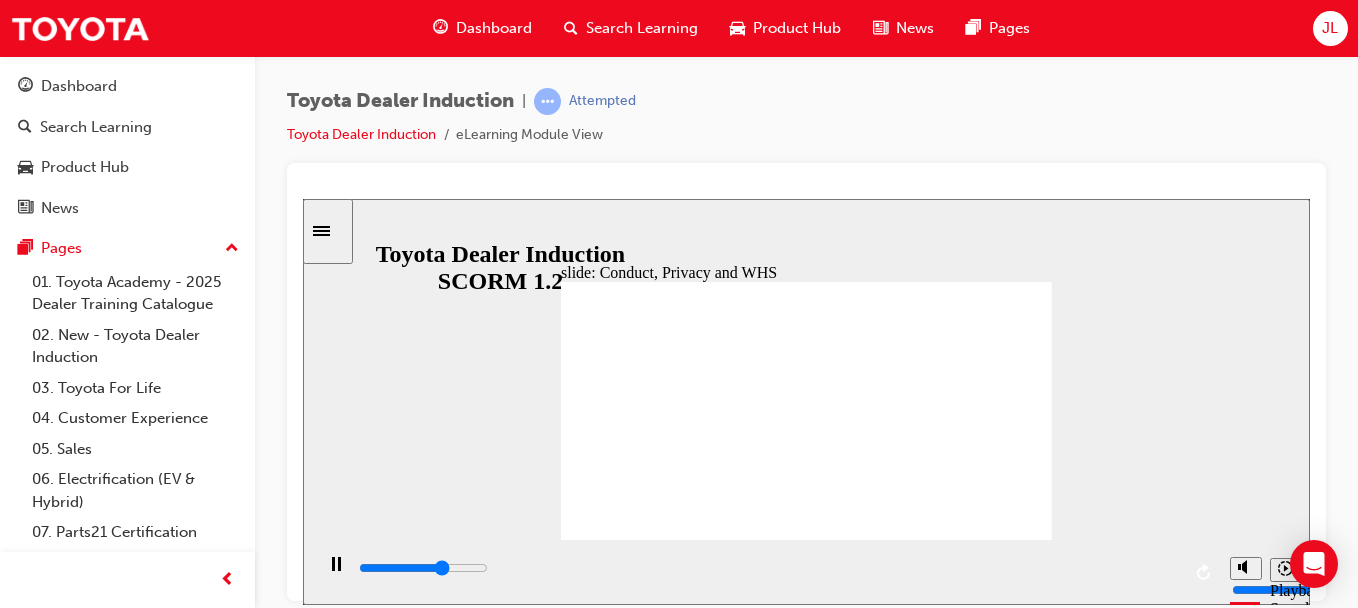 click on "NEXT NEXT" at bounding box center [1008, 1732] 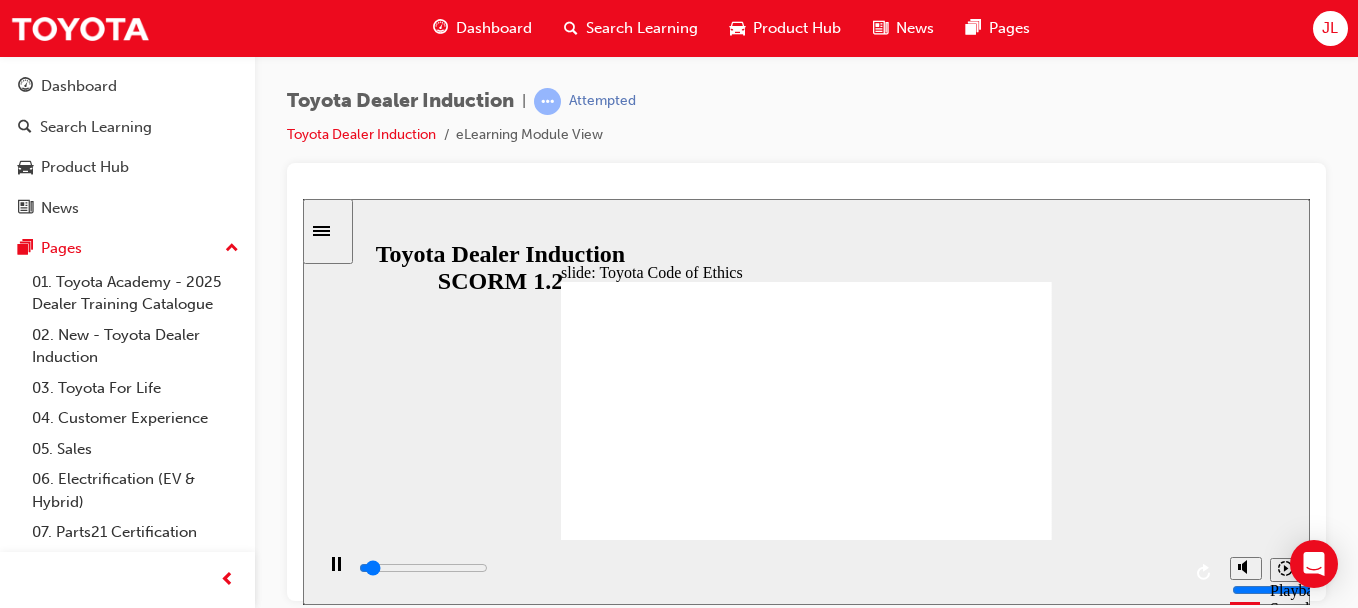 click 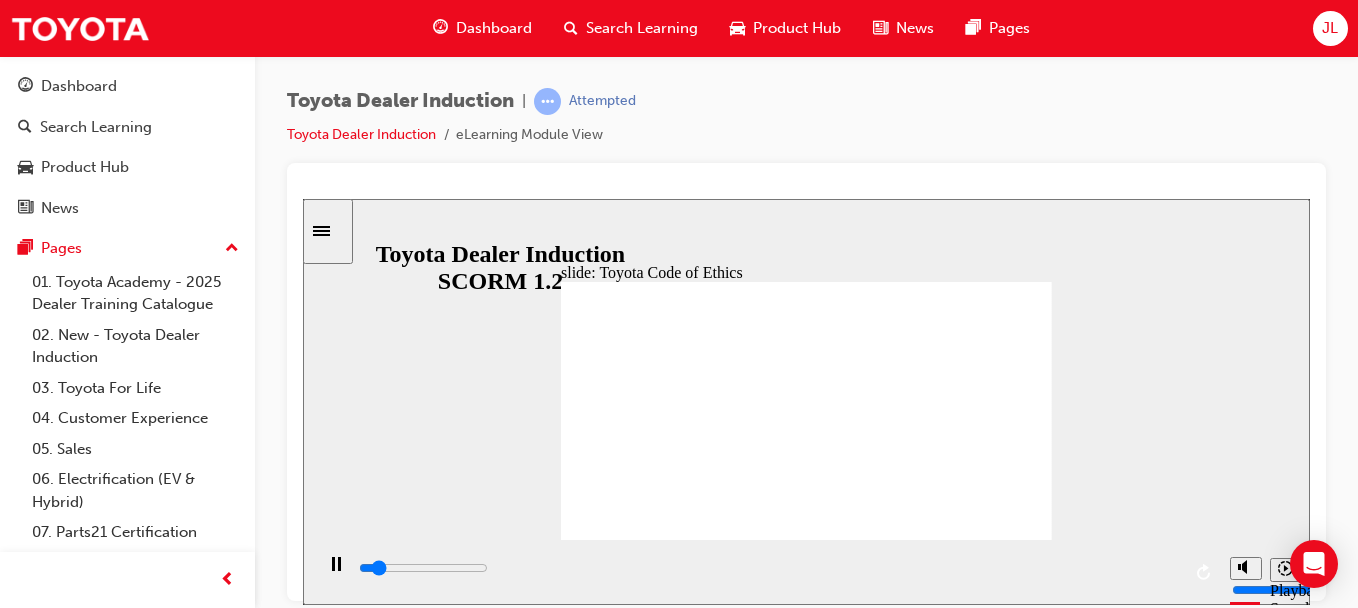 click 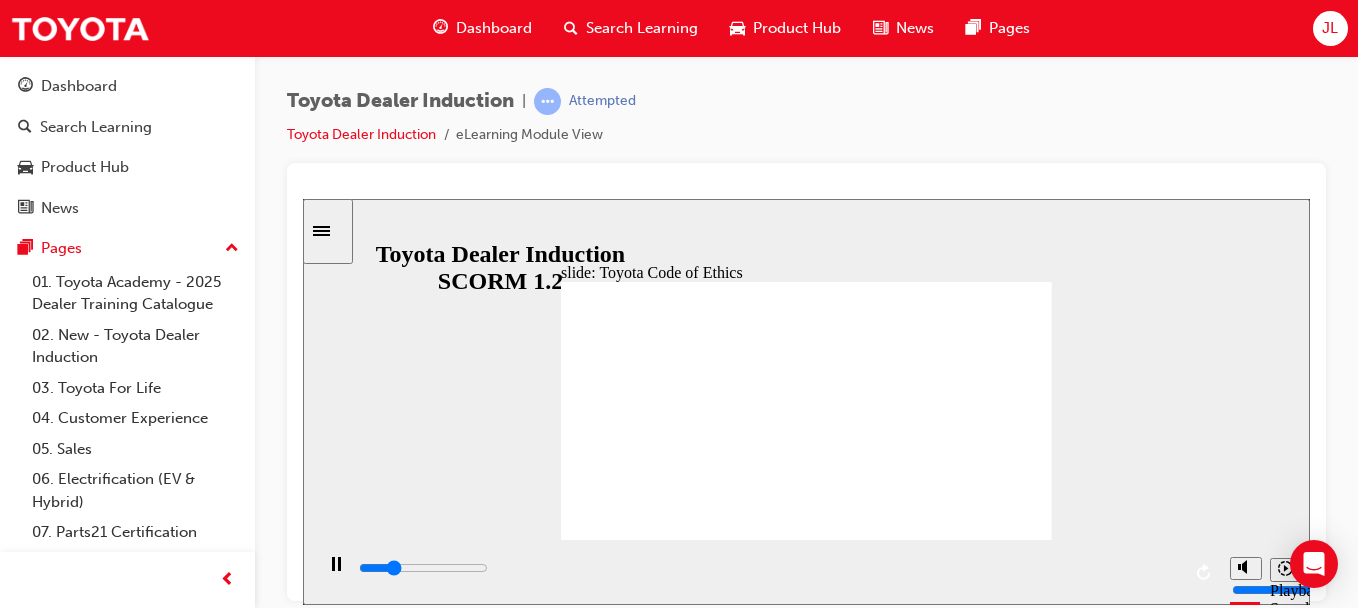 click 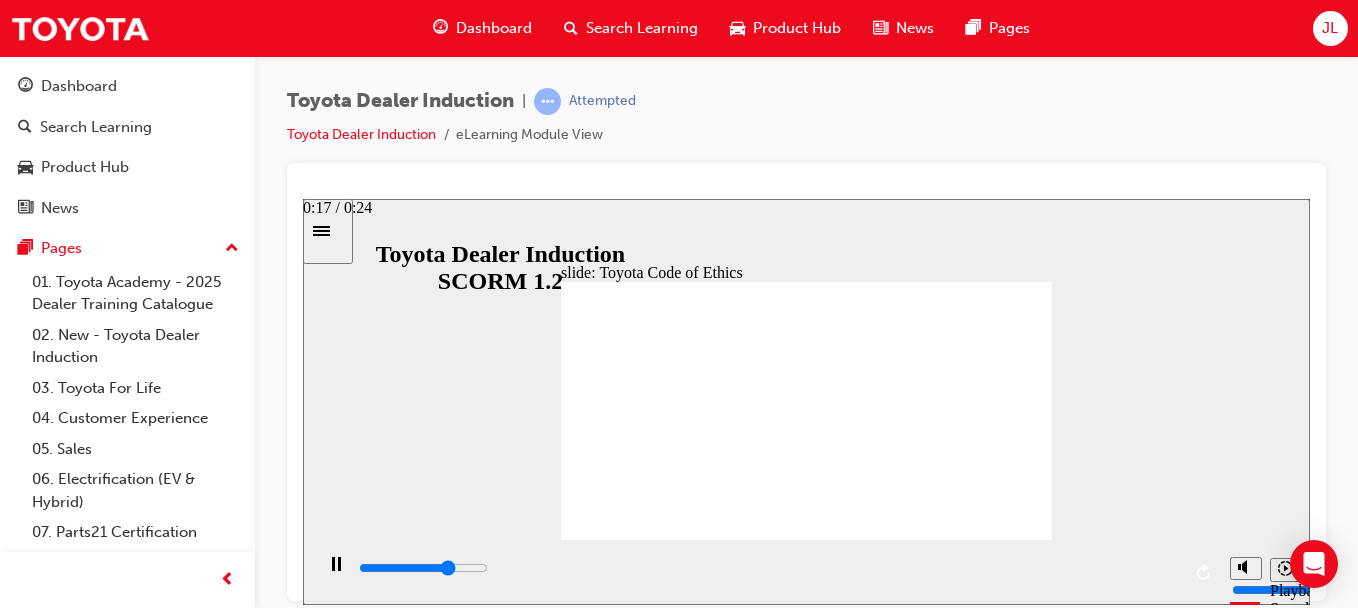 click at bounding box center (768, 572) 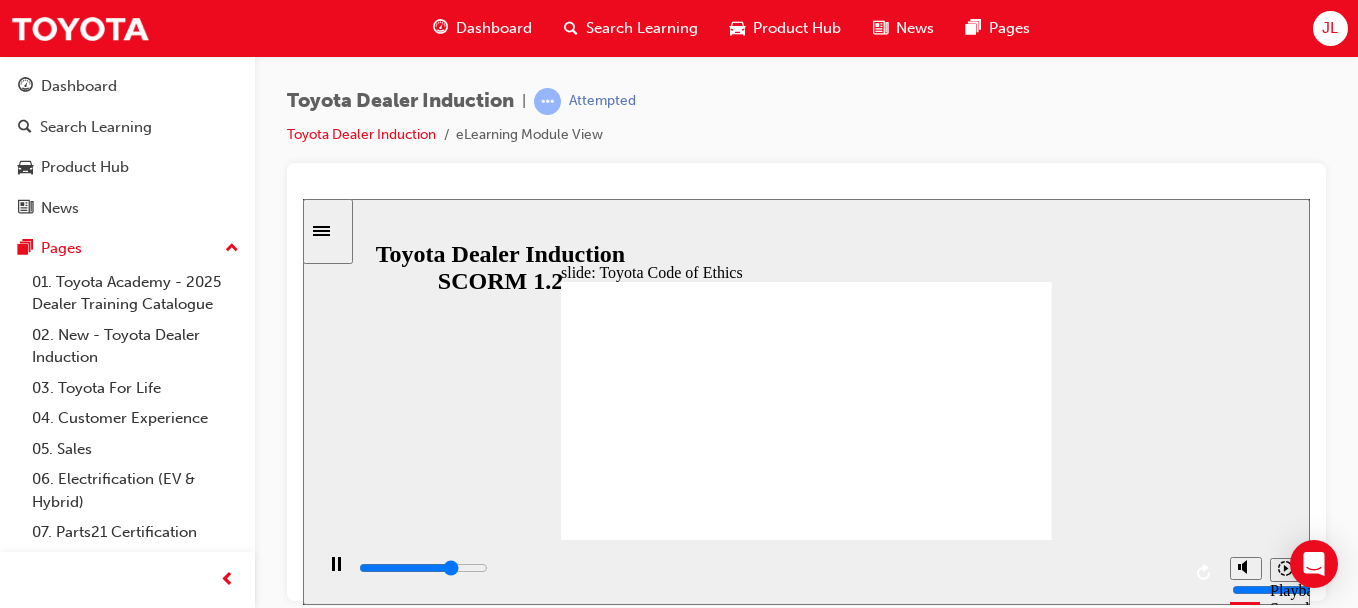 drag, startPoint x: 1011, startPoint y: 554, endPoint x: 1197, endPoint y: 571, distance: 186.77527 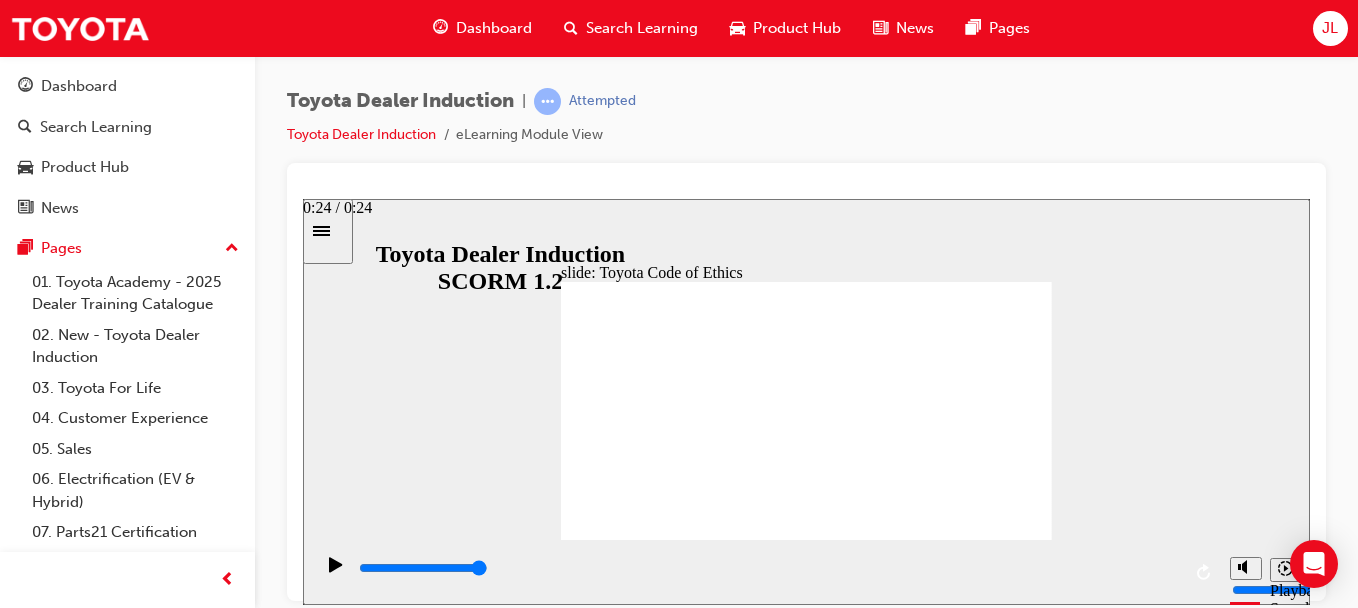 click at bounding box center [423, 567] 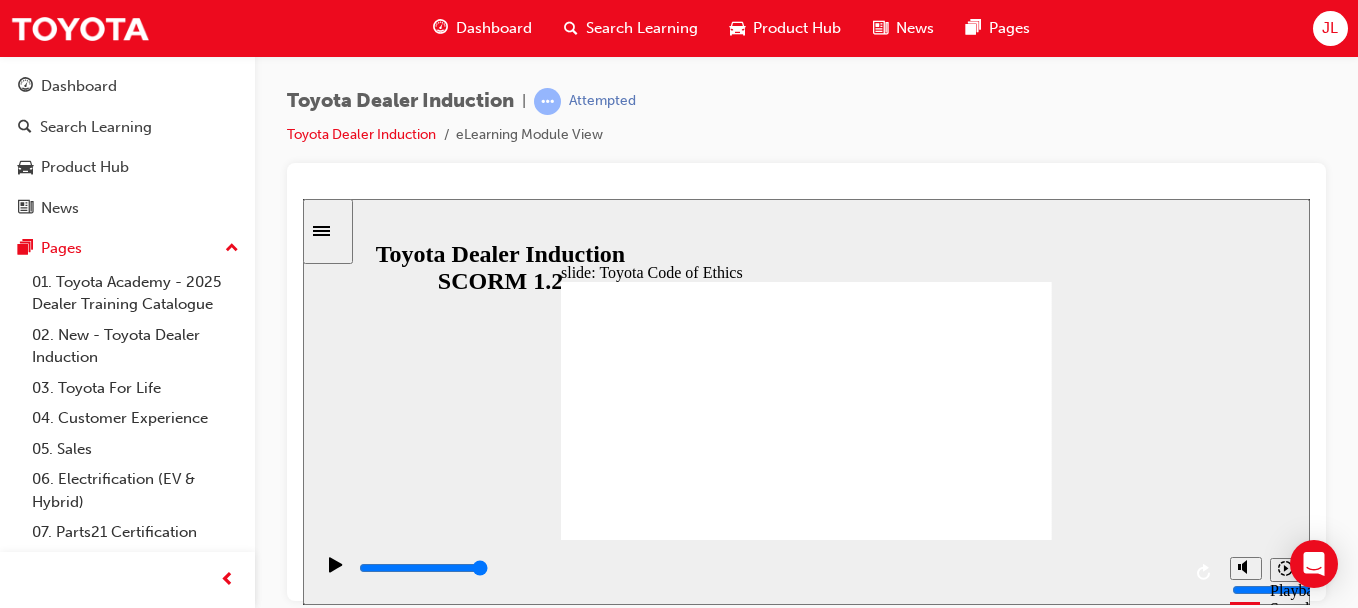 click on "NEXT NEXT" at bounding box center [1008, 1985] 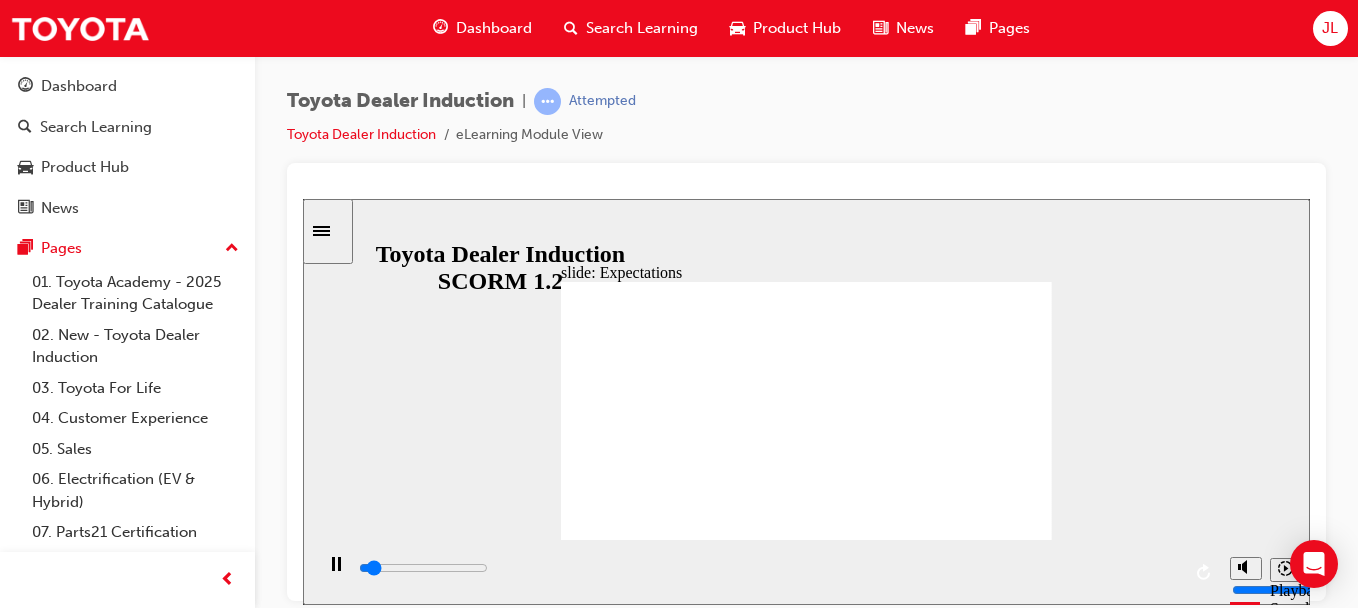 click 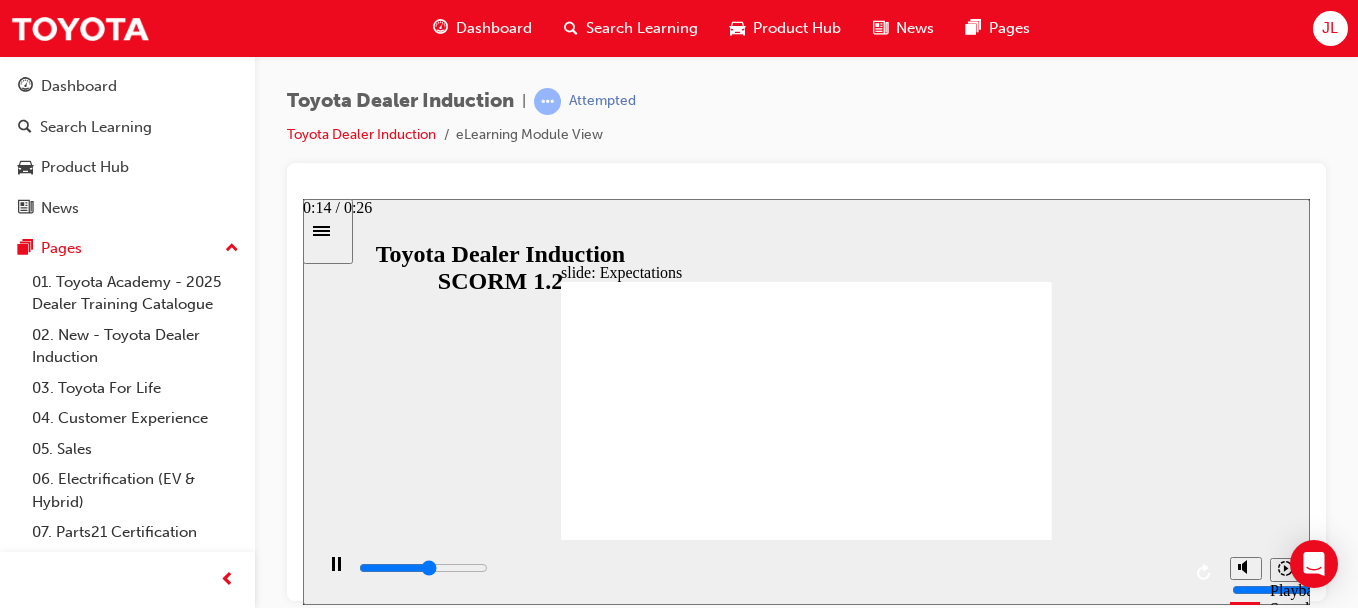 click at bounding box center [768, 568] 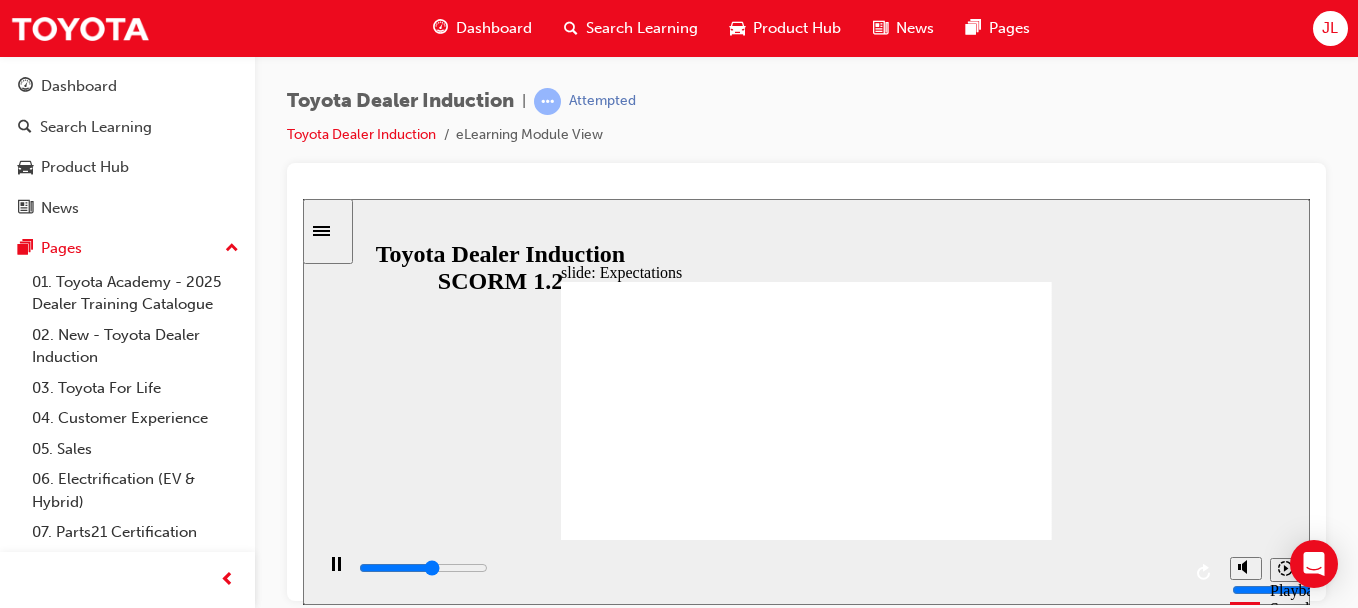 drag, startPoint x: 936, startPoint y: 555, endPoint x: 1171, endPoint y: 573, distance: 235.68835 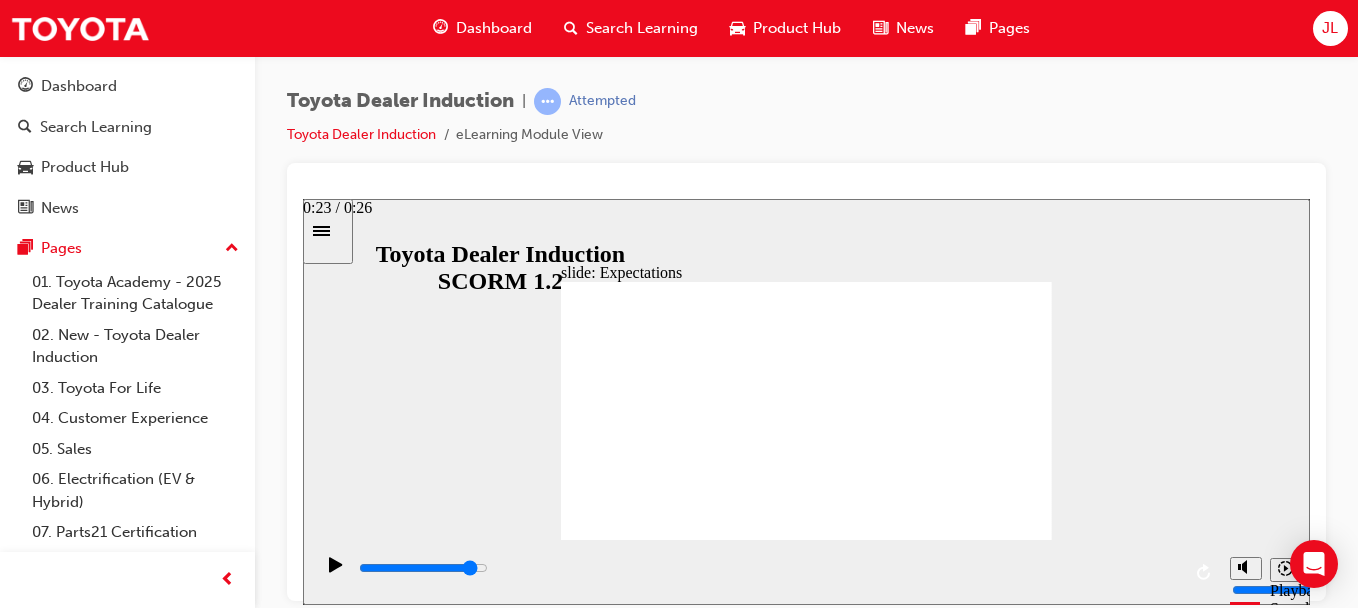 click at bounding box center (768, 568) 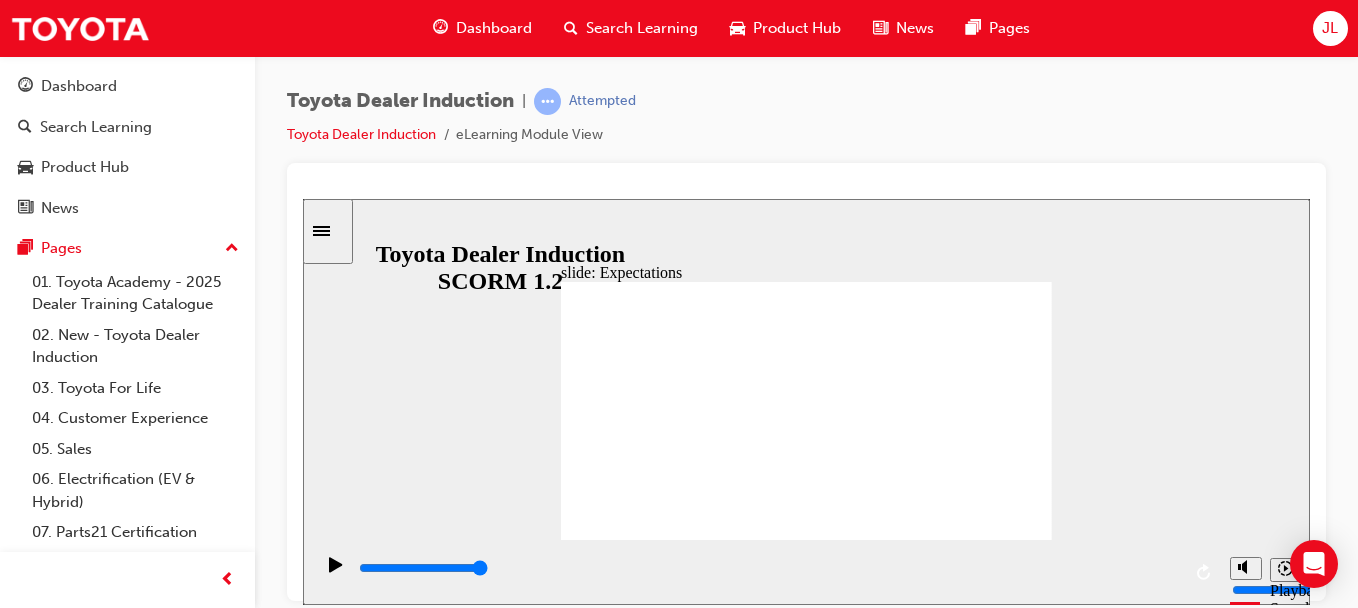 click at bounding box center [825, 1533] 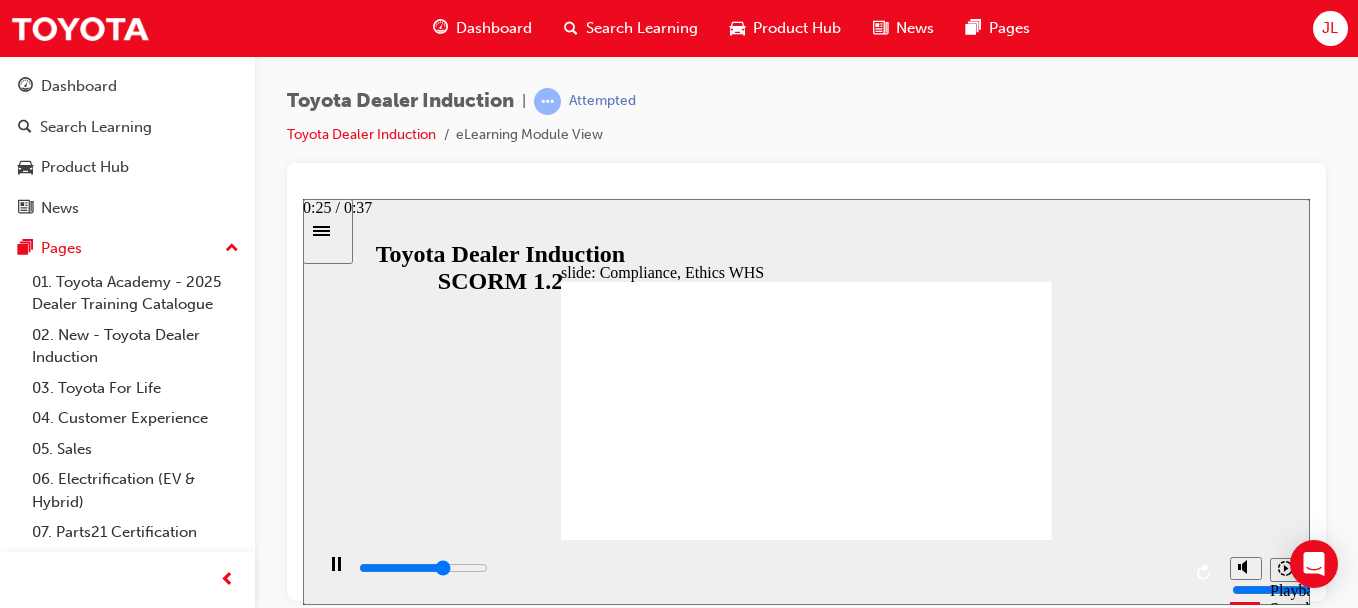 click at bounding box center [768, 568] 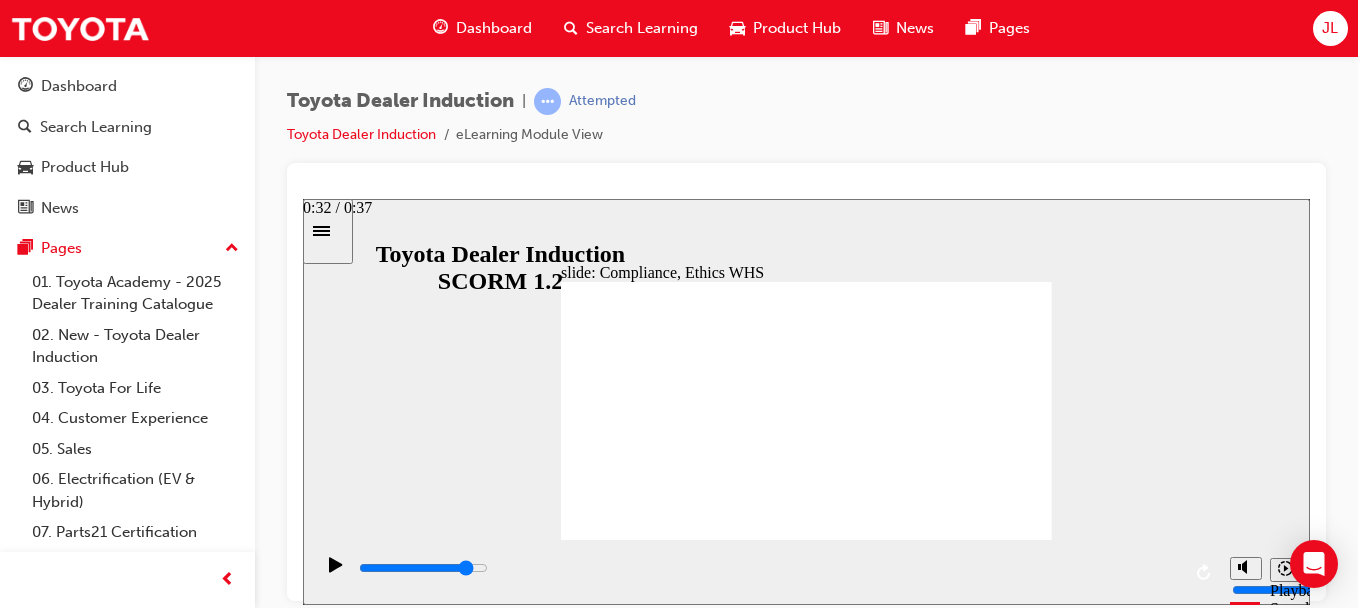 click at bounding box center (768, 572) 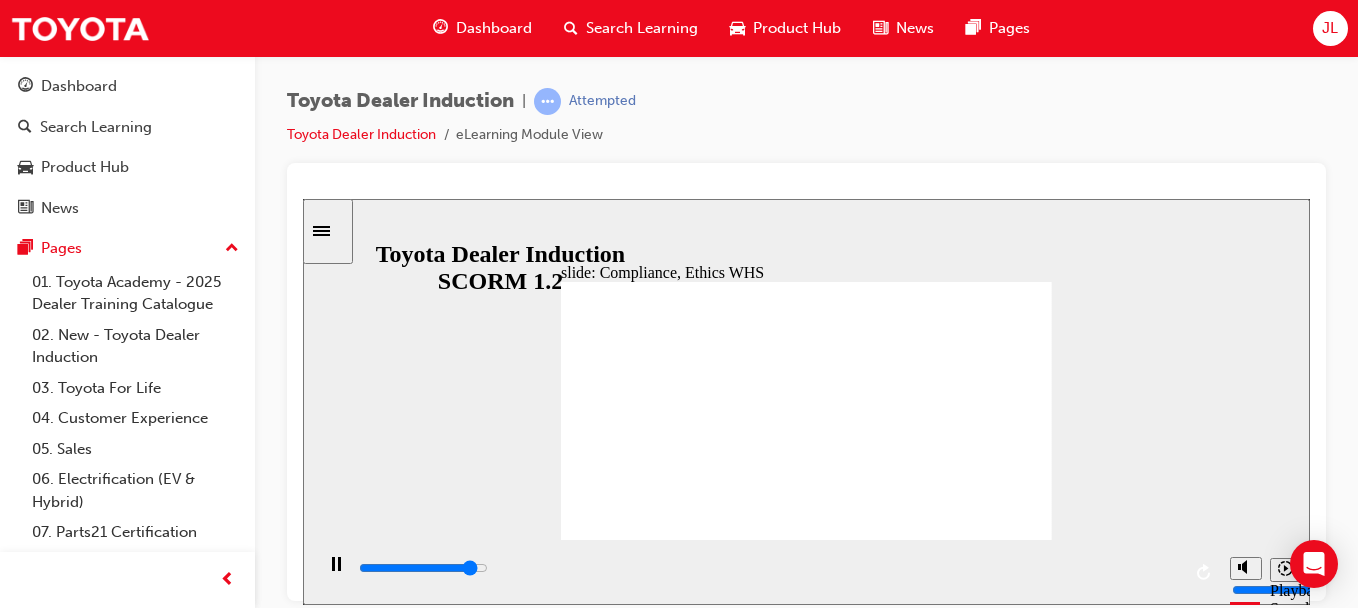 click 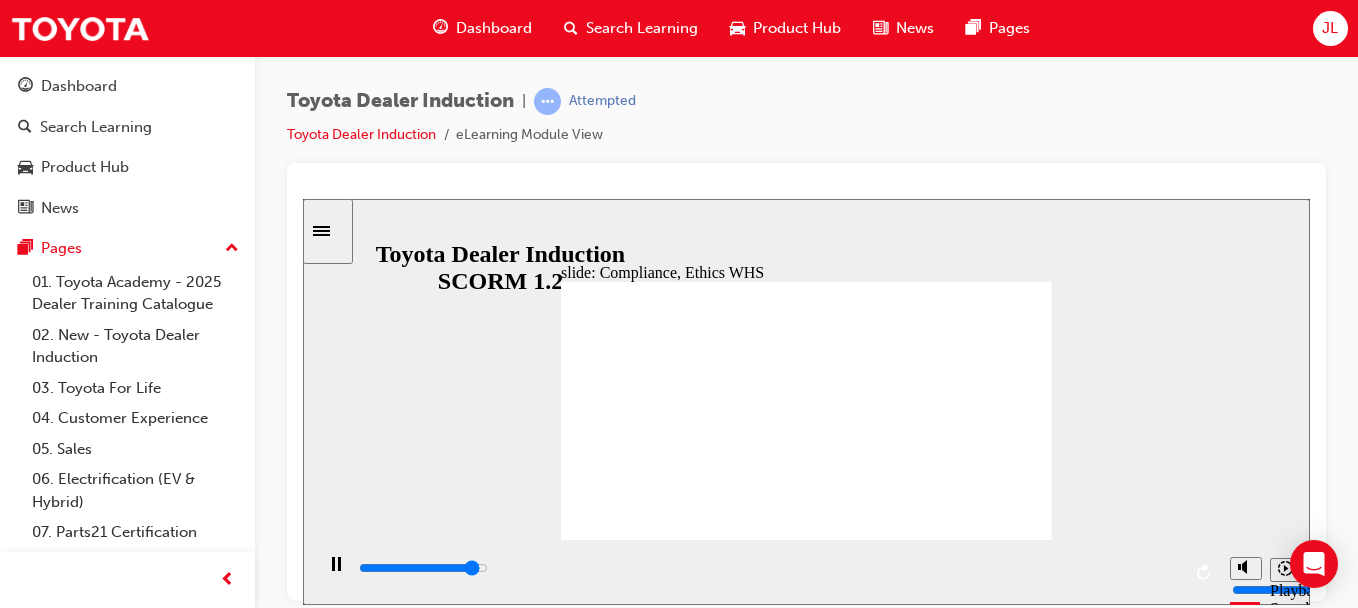 click 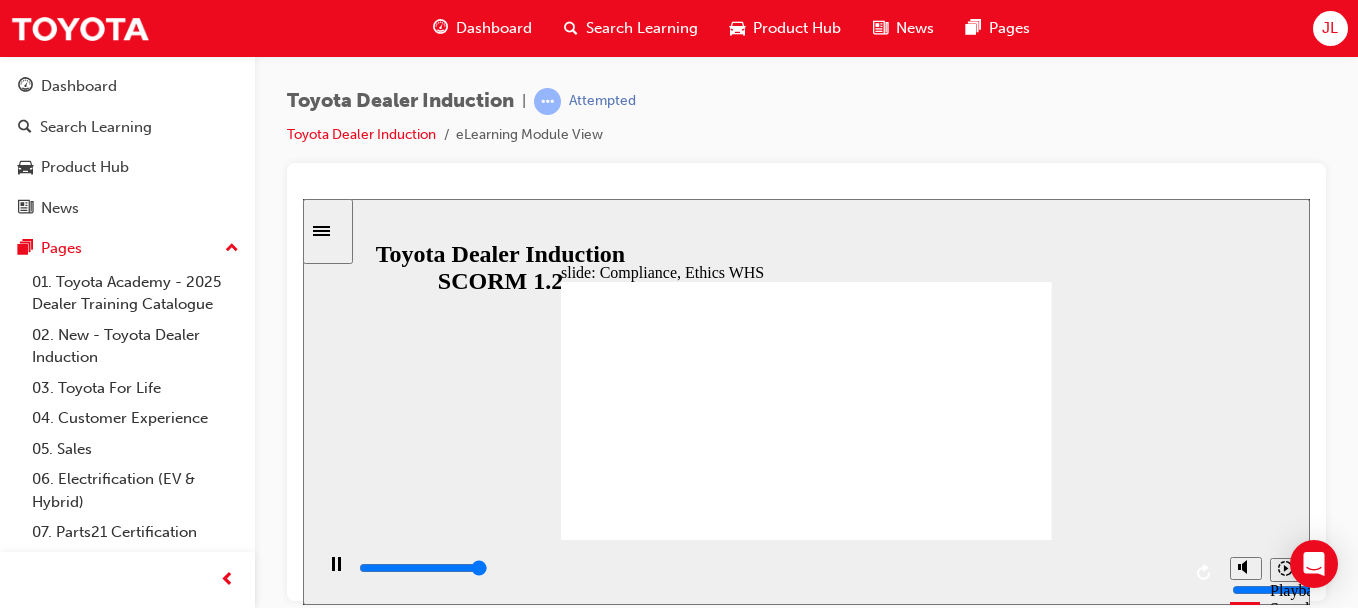 click 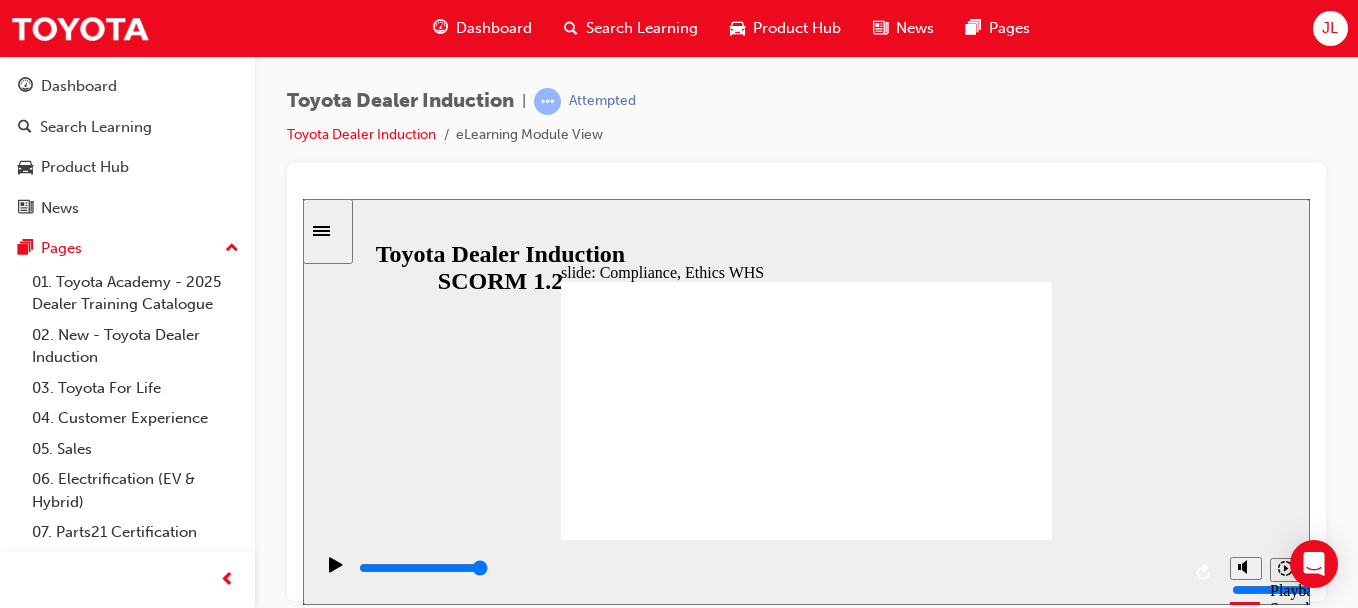 click 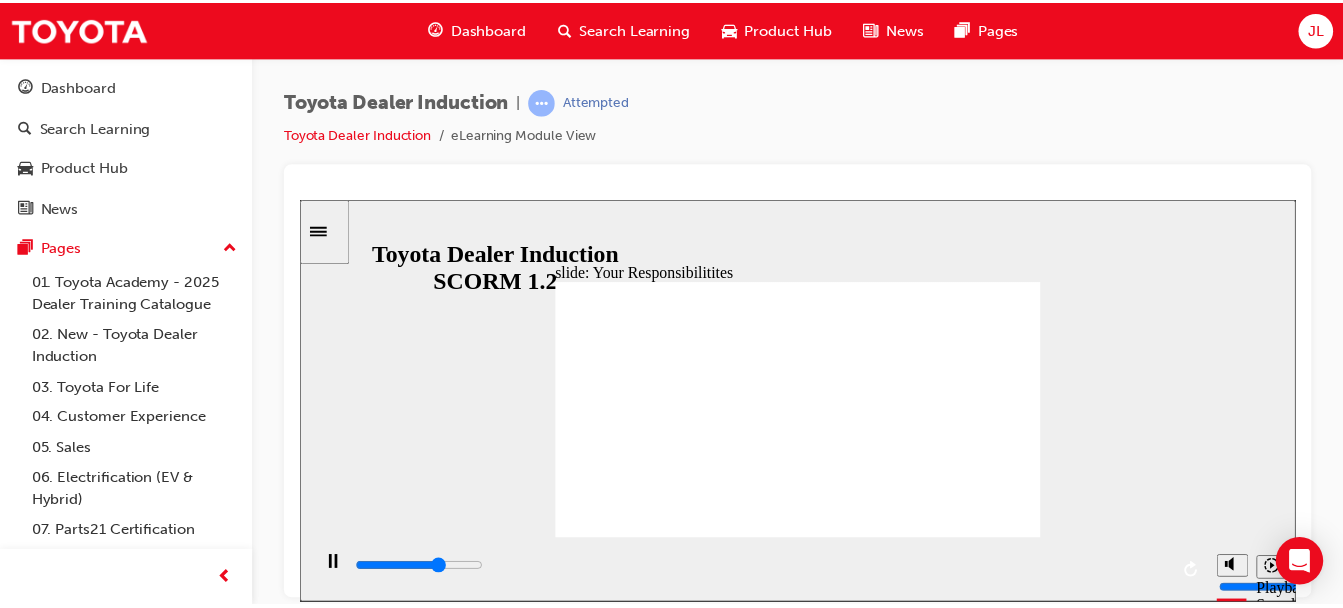scroll, scrollTop: 0, scrollLeft: 0, axis: both 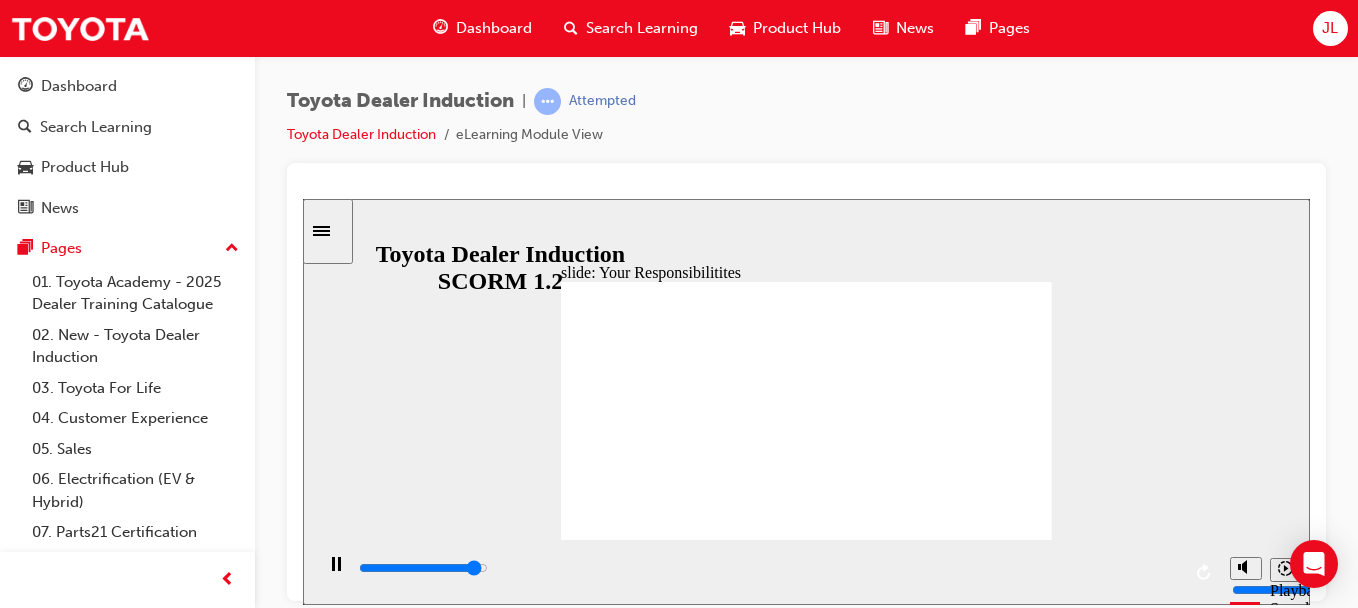 type on "8000" 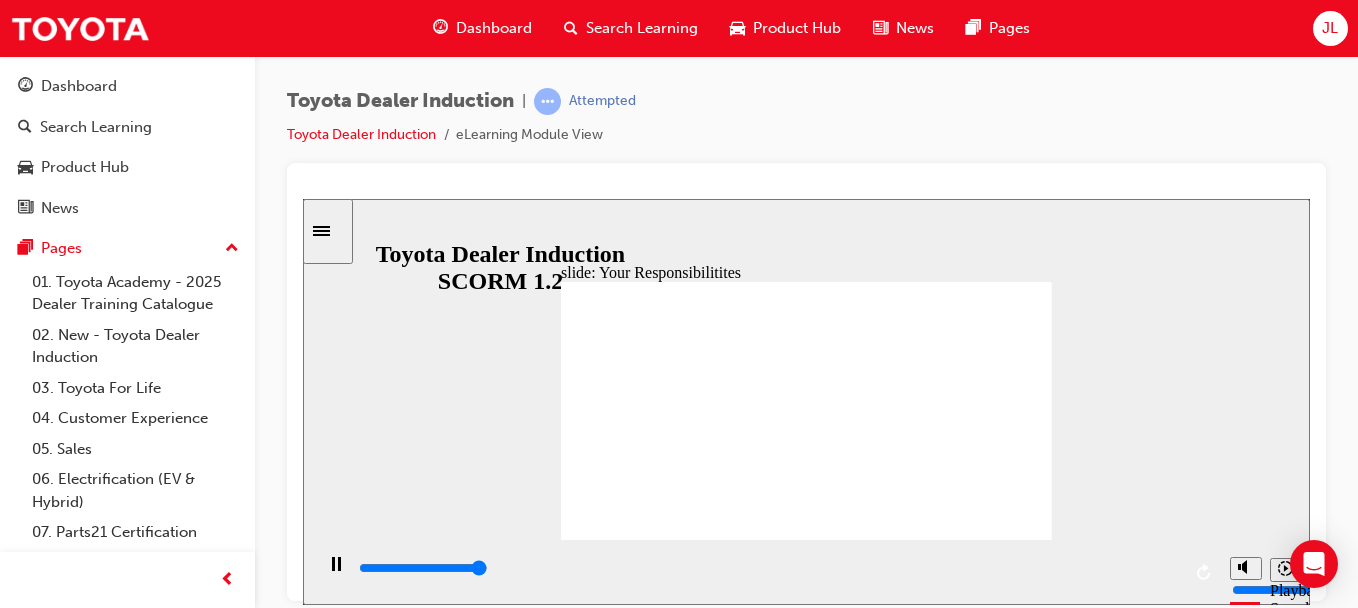 type on "8400" 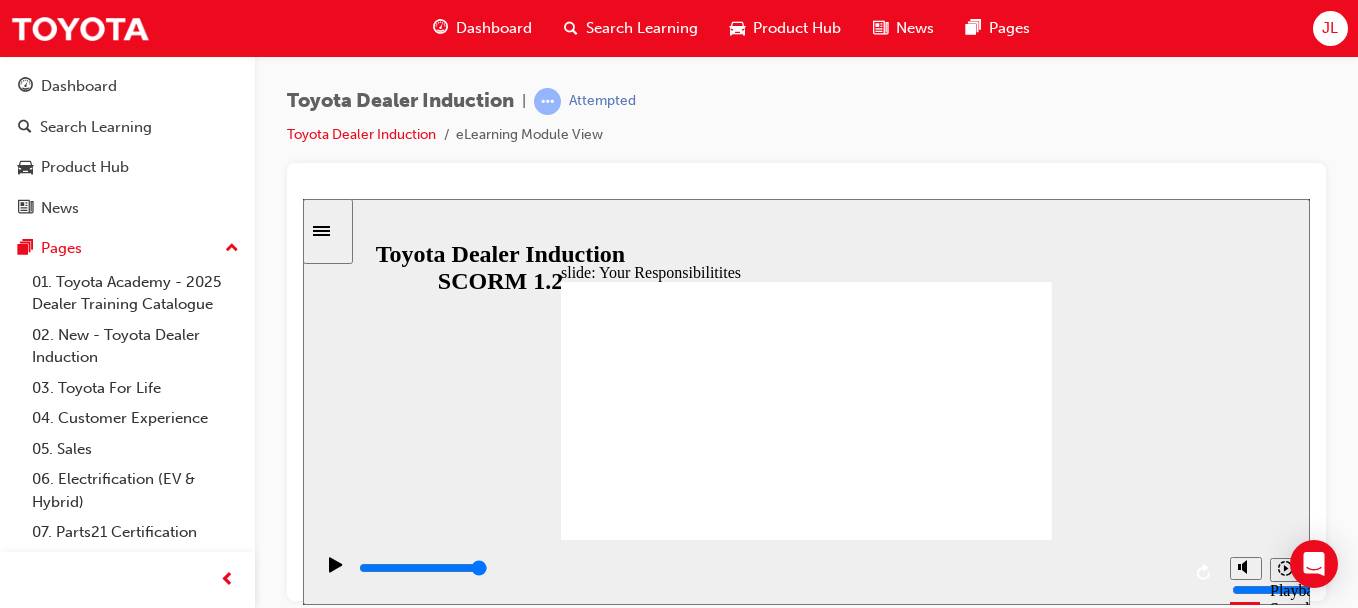 checkbox on "true" 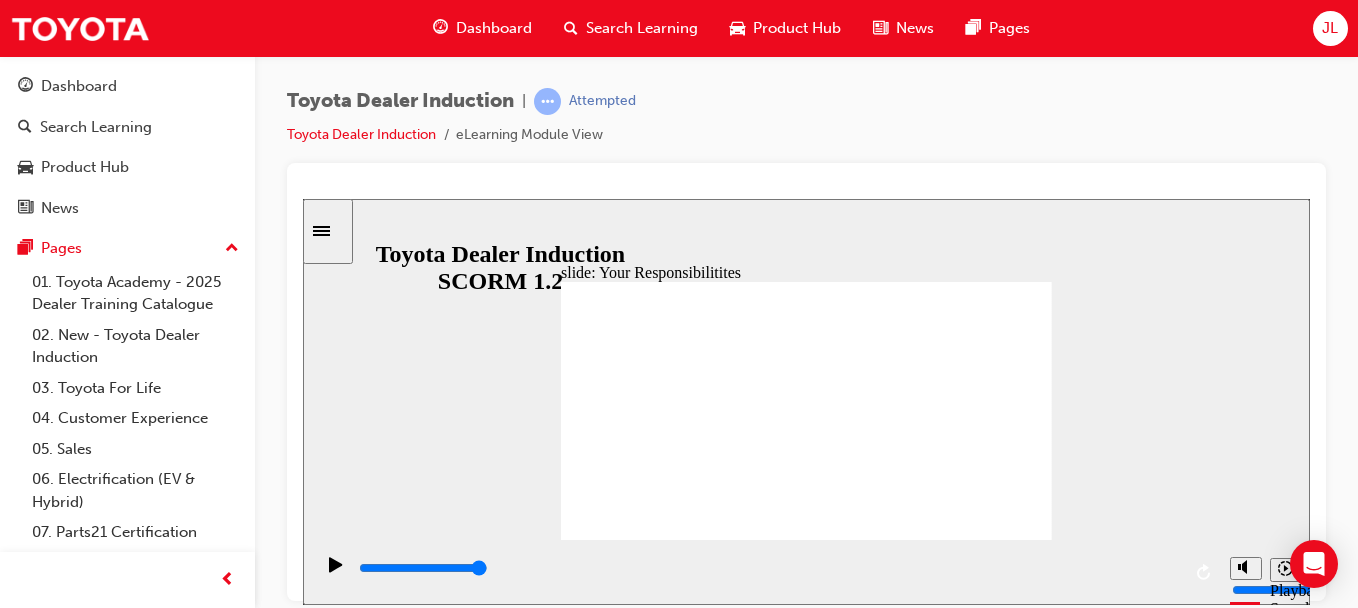 checkbox on "true" 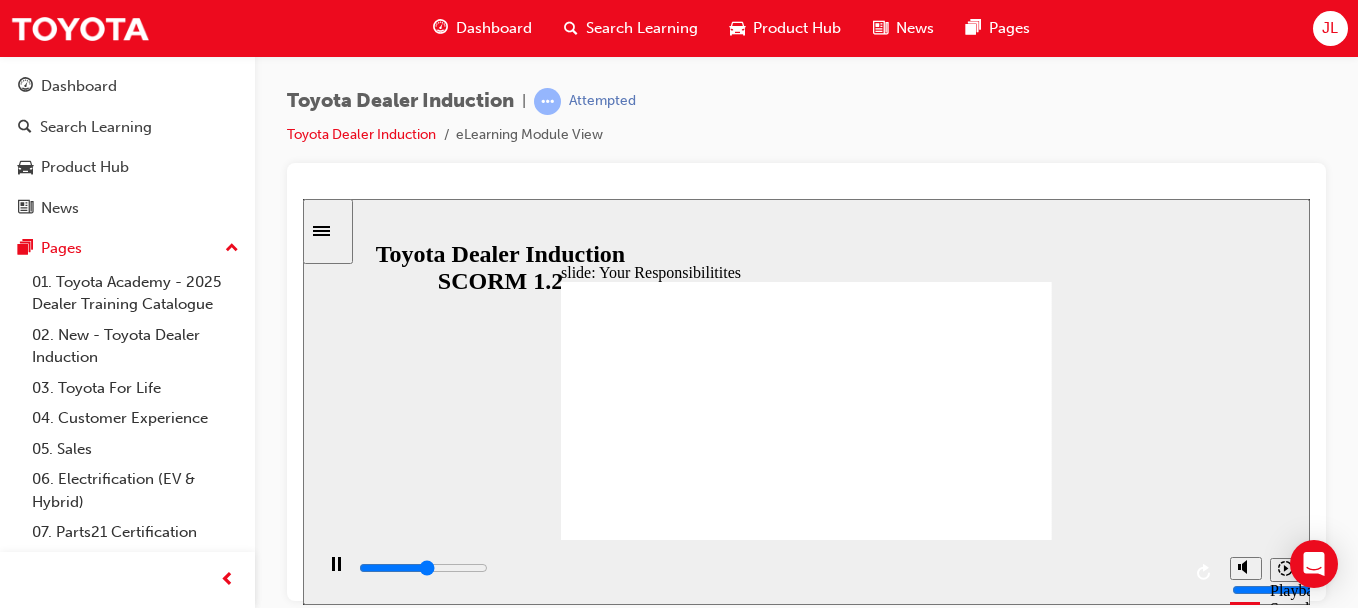 click at bounding box center [806, 1393] 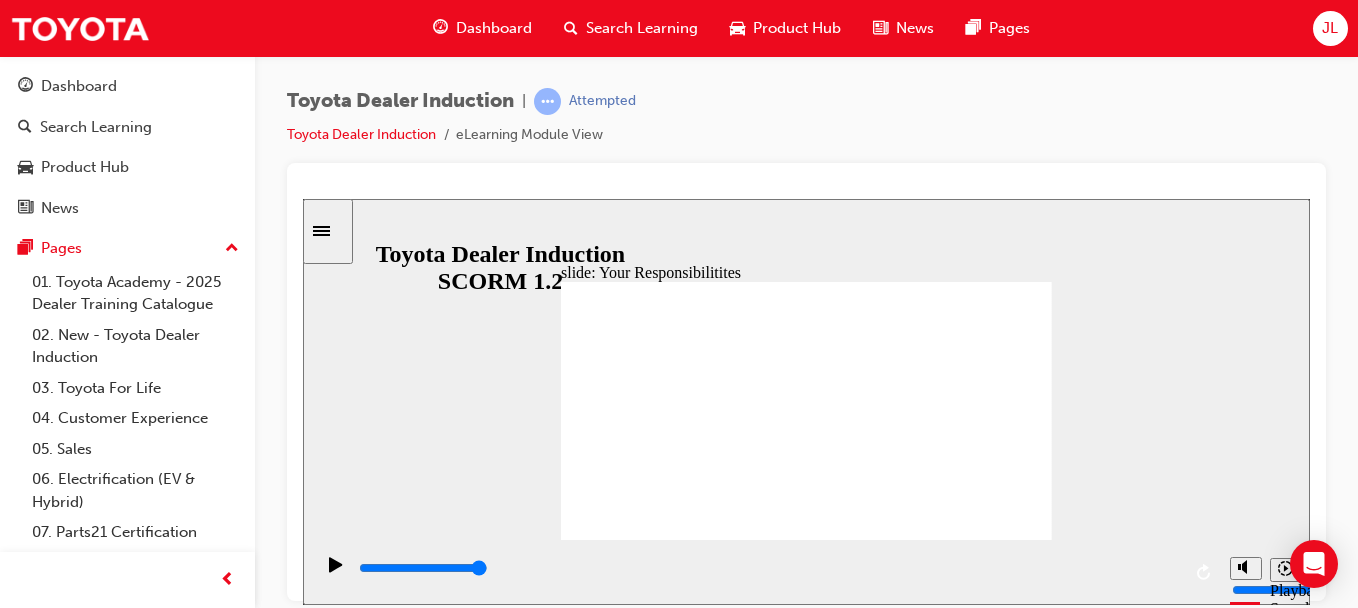 drag, startPoint x: 929, startPoint y: 435, endPoint x: 1033, endPoint y: 509, distance: 127.64012 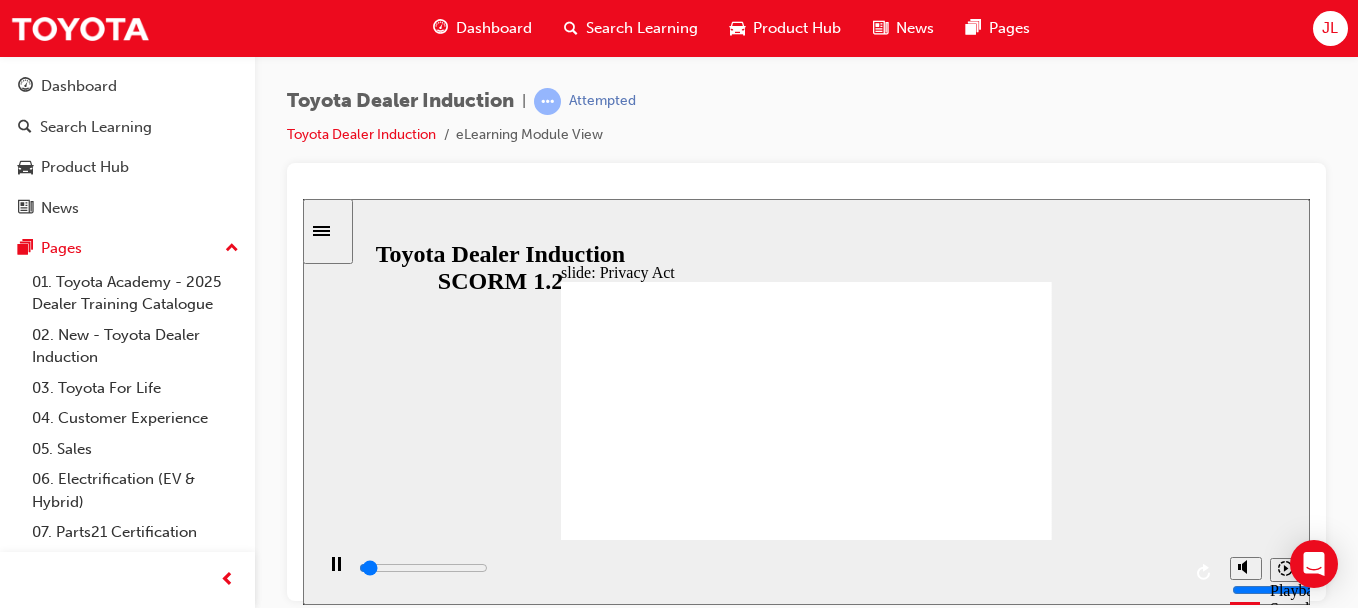 drag, startPoint x: 1033, startPoint y: 509, endPoint x: 1006, endPoint y: 521, distance: 29.546574 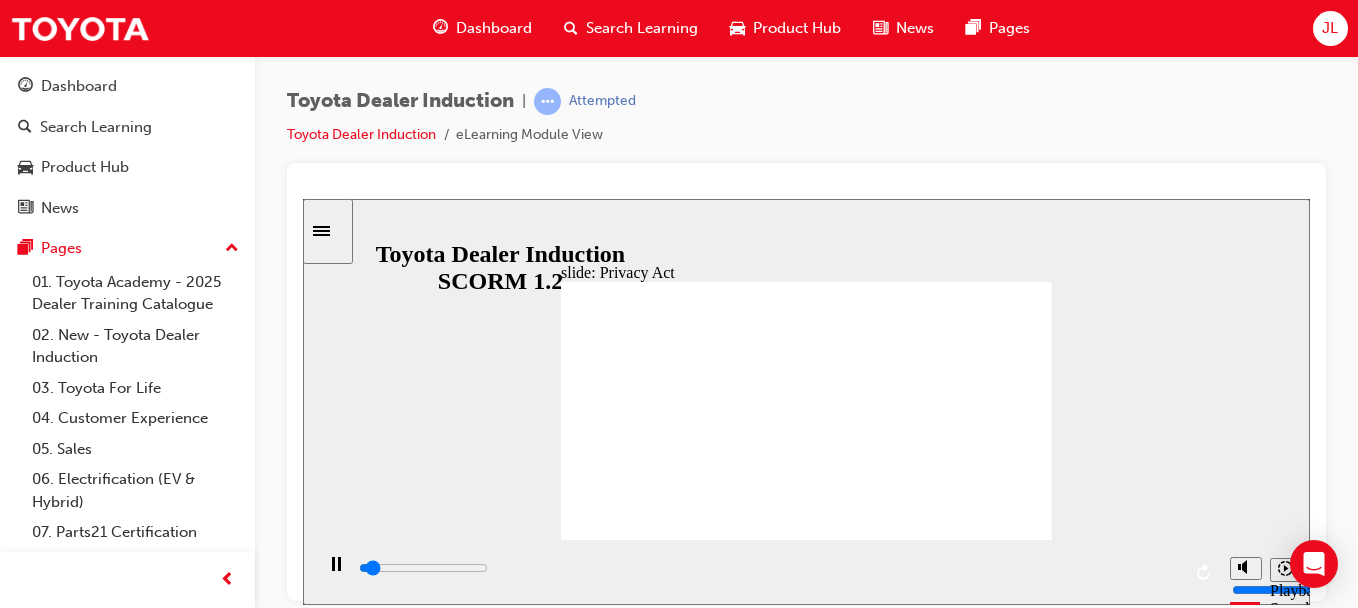 click 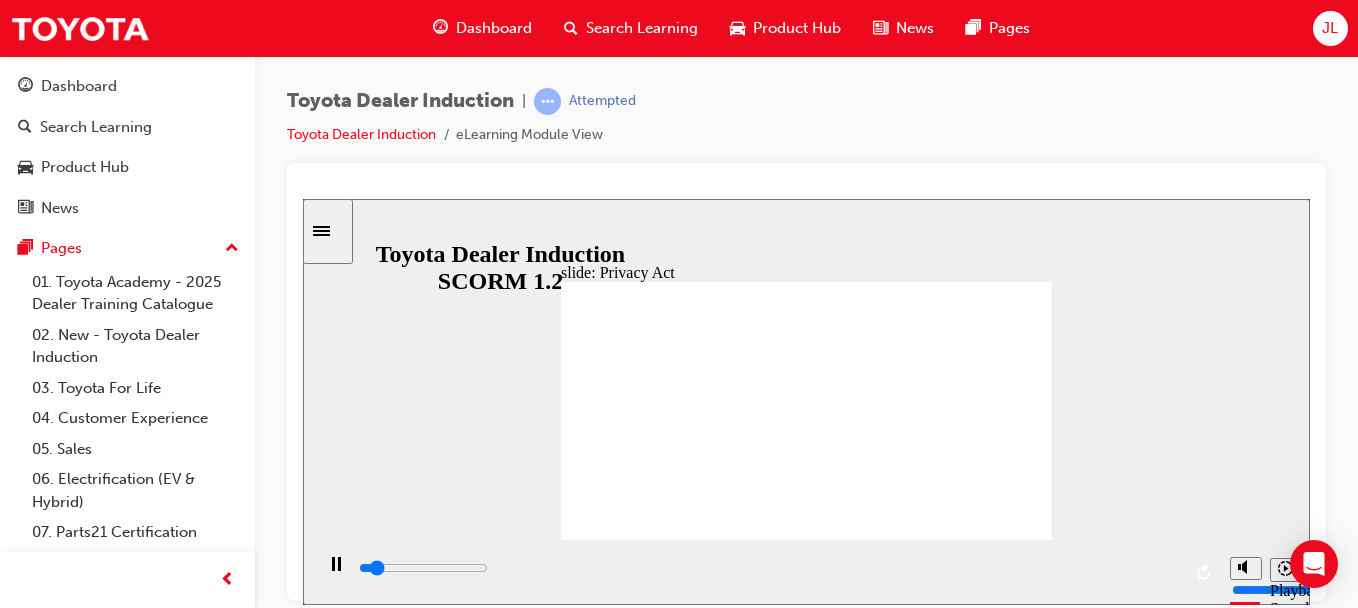 click 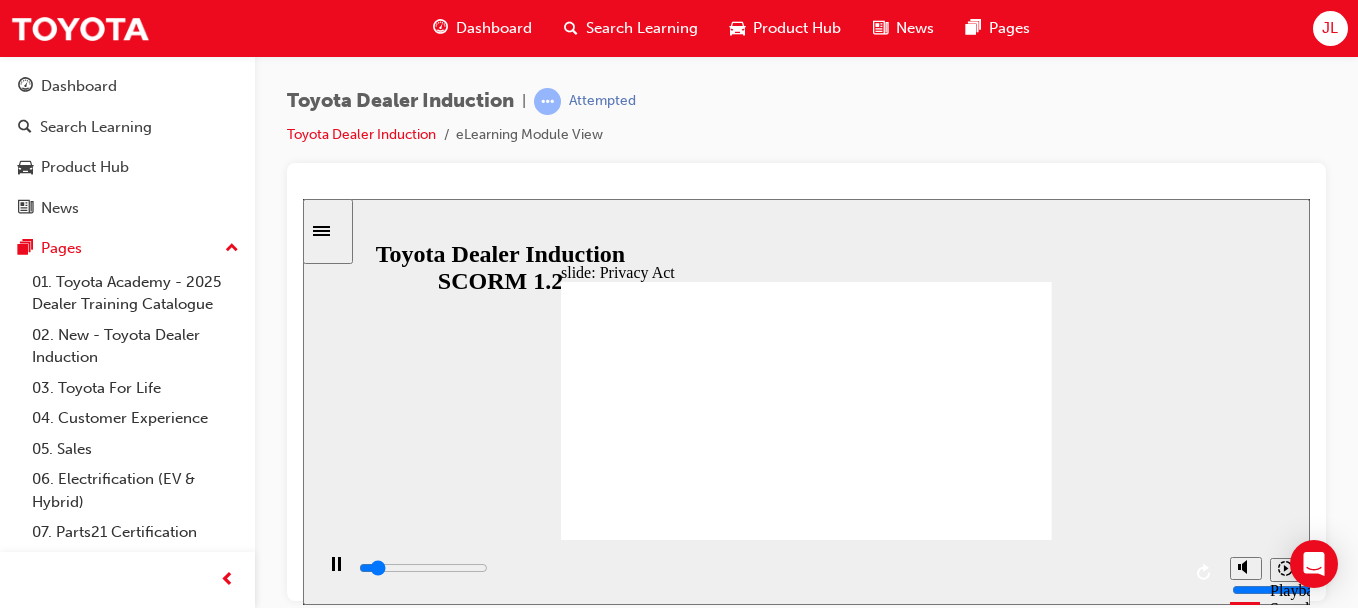 click 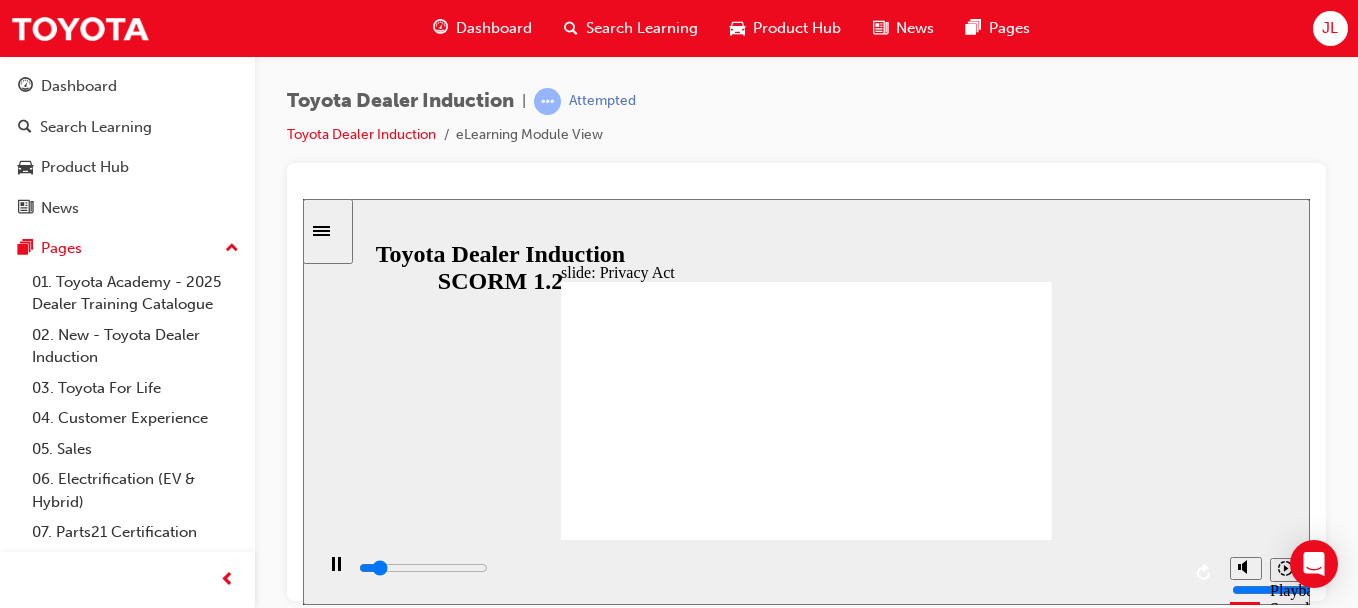 click 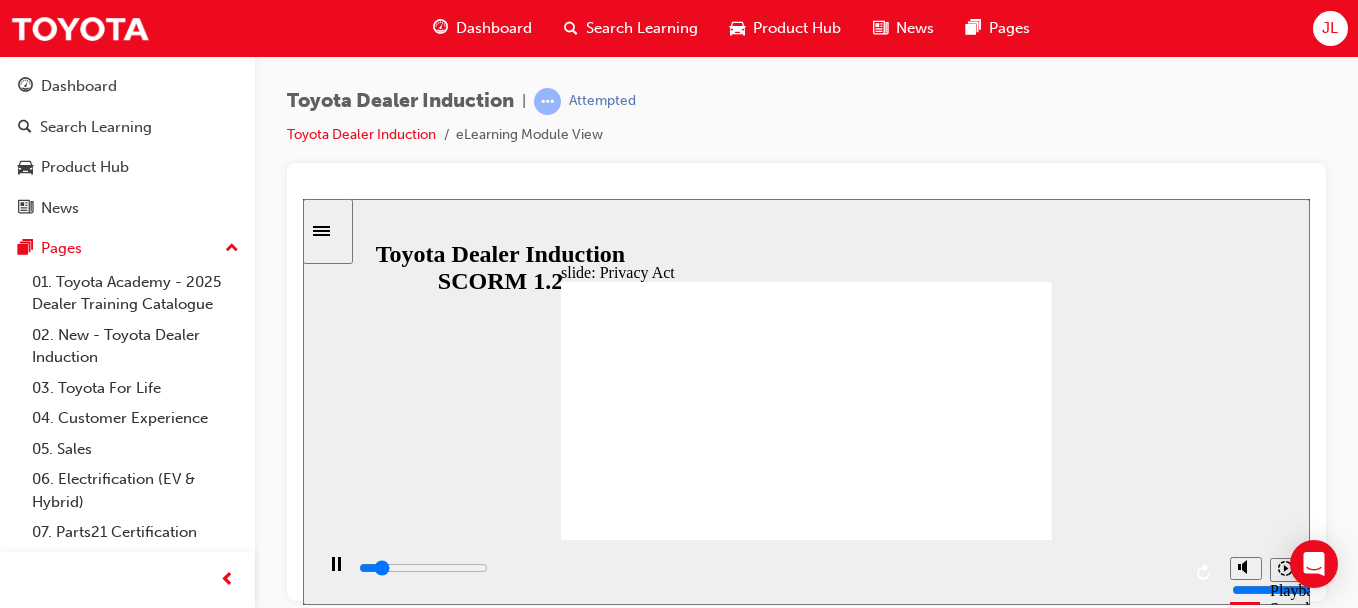 click 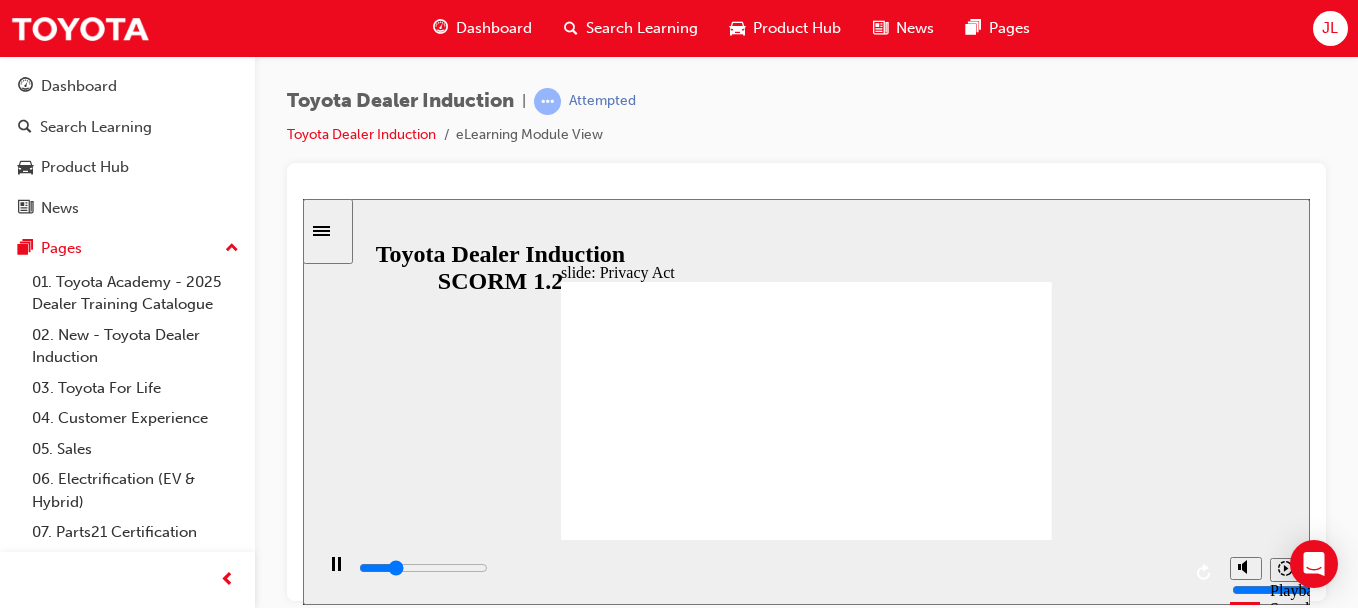 click 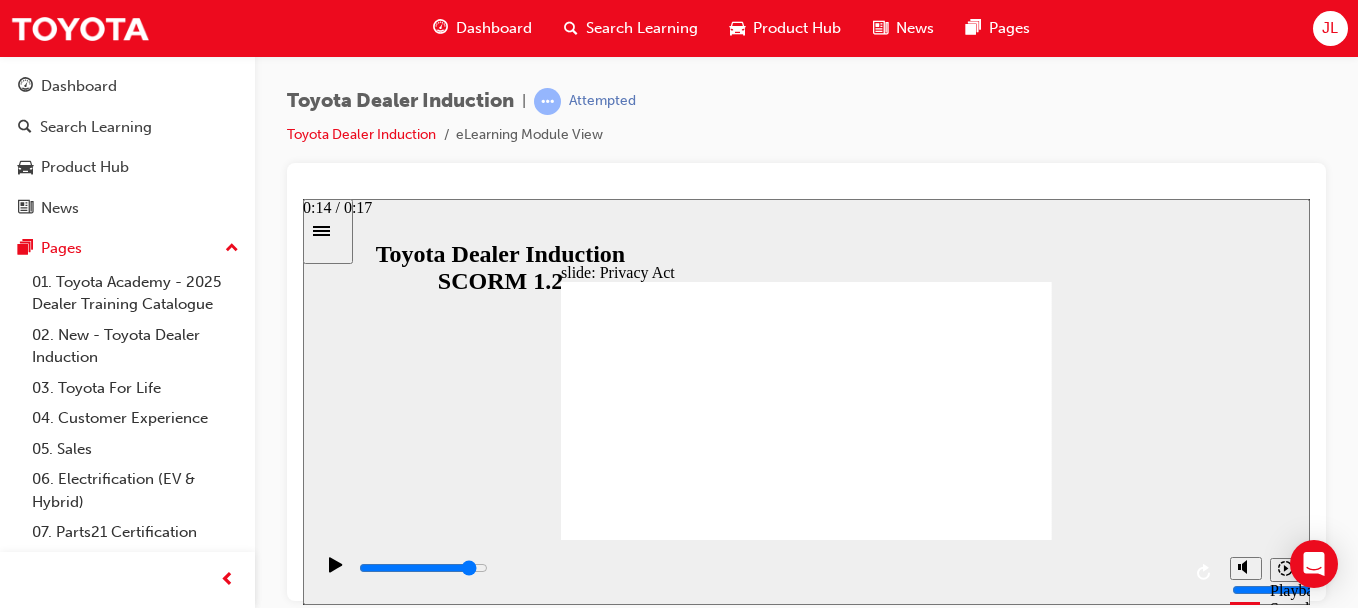 drag, startPoint x: 1005, startPoint y: 564, endPoint x: 1100, endPoint y: 552, distance: 95.7549 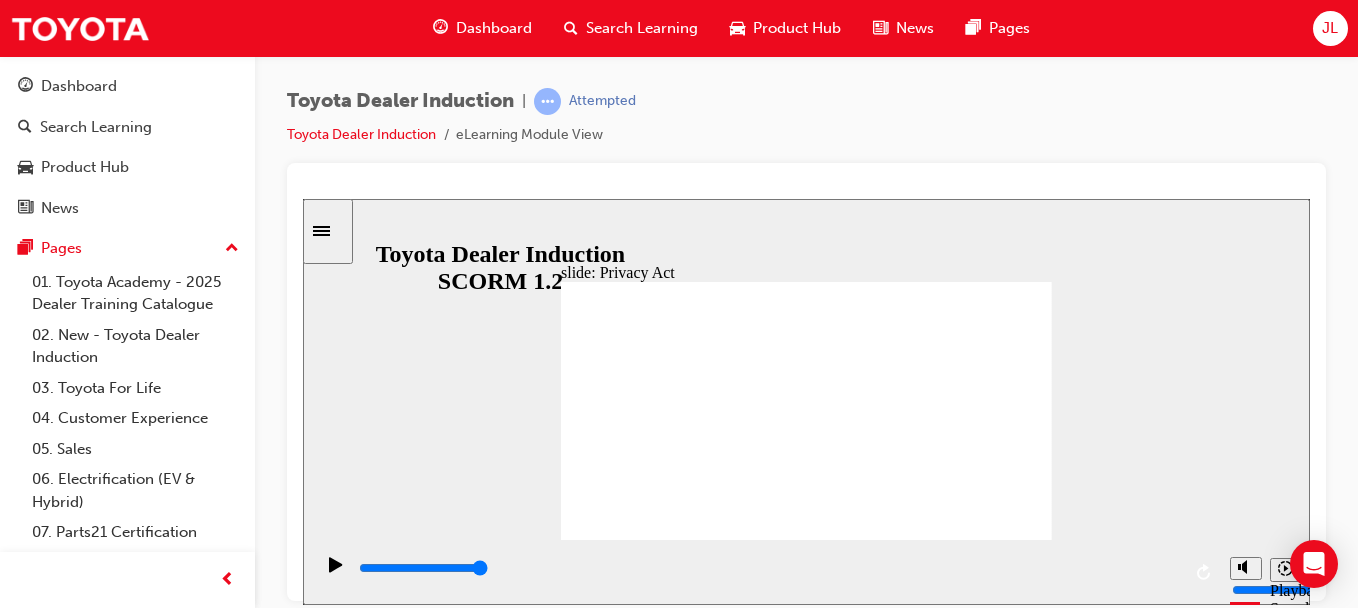 click 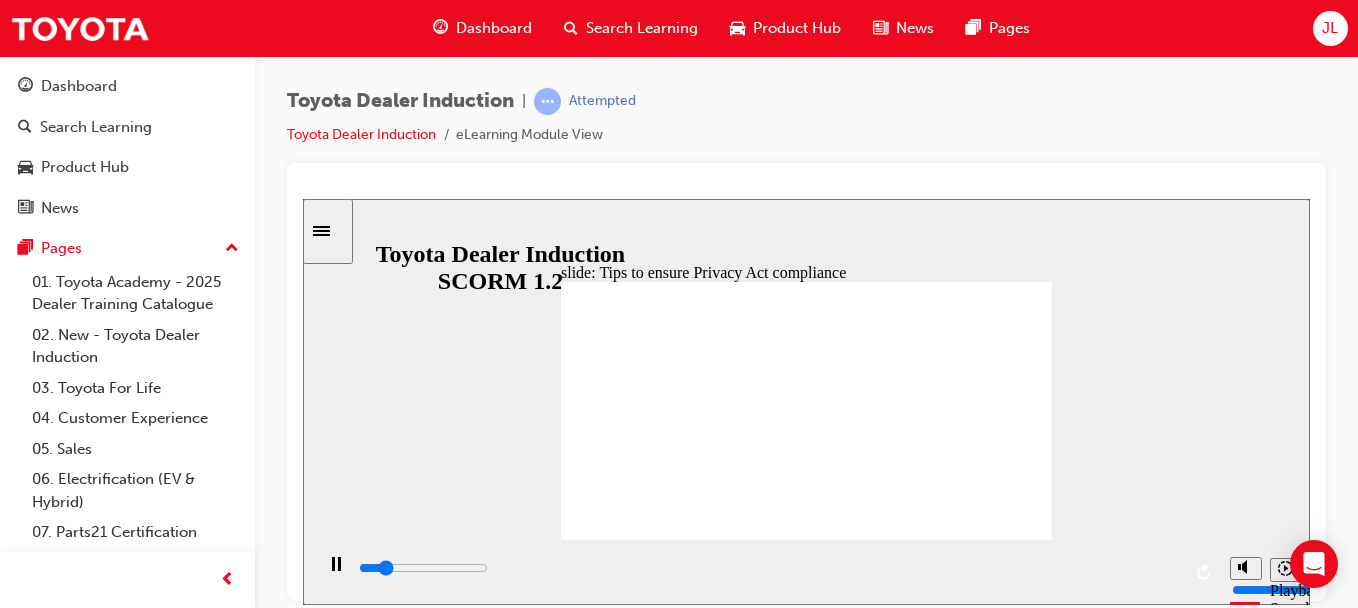 click at bounding box center (806, 1101) 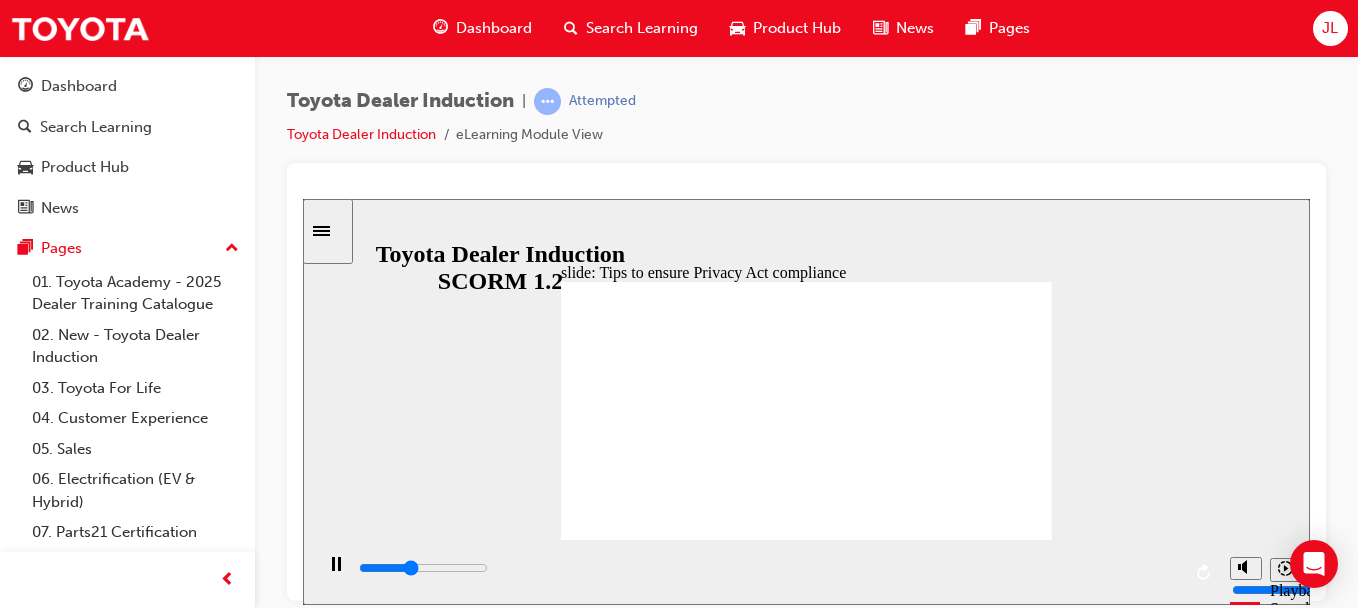 click 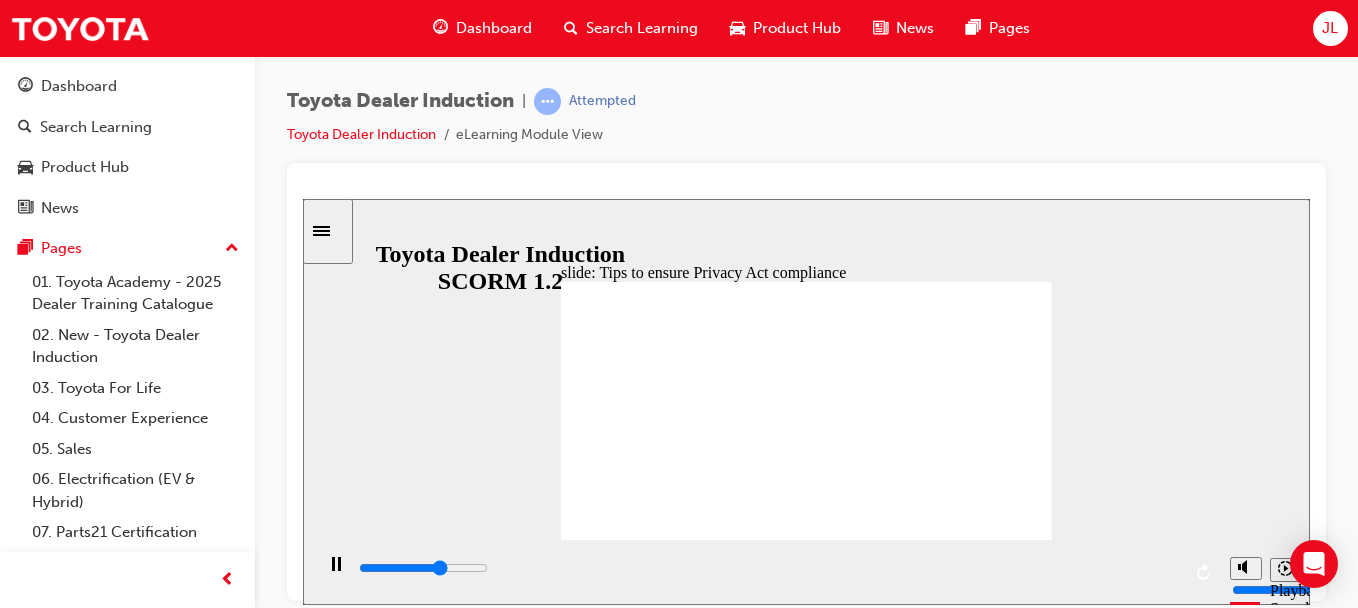 click 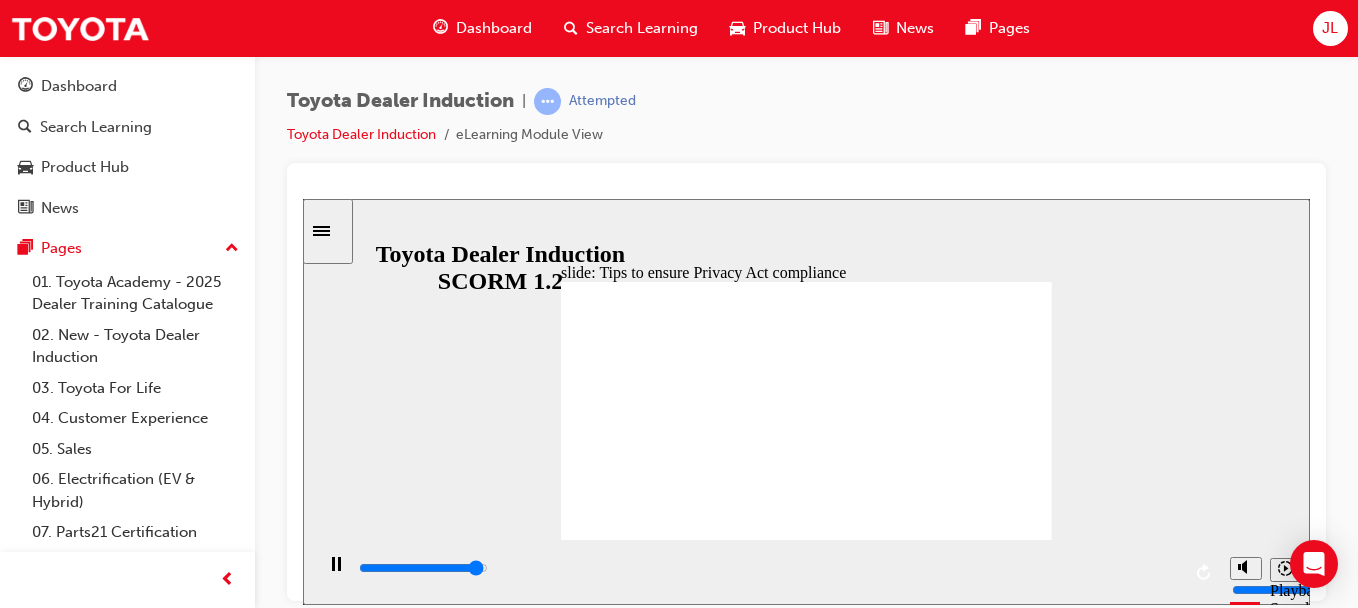 click 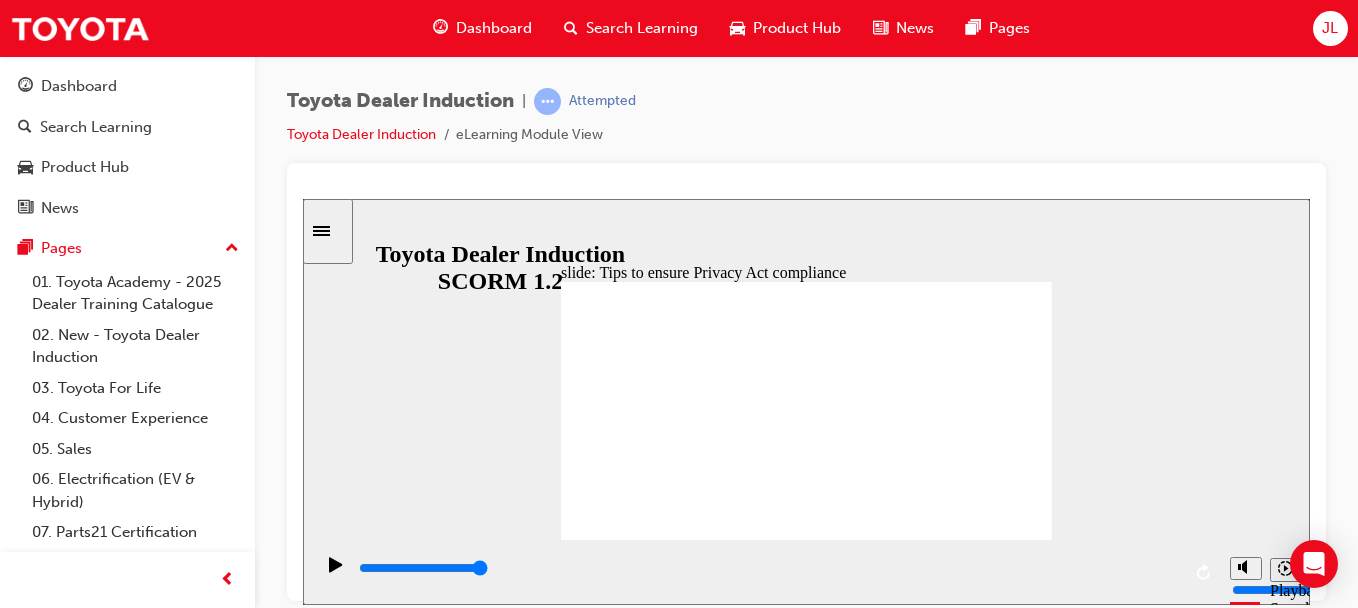 click 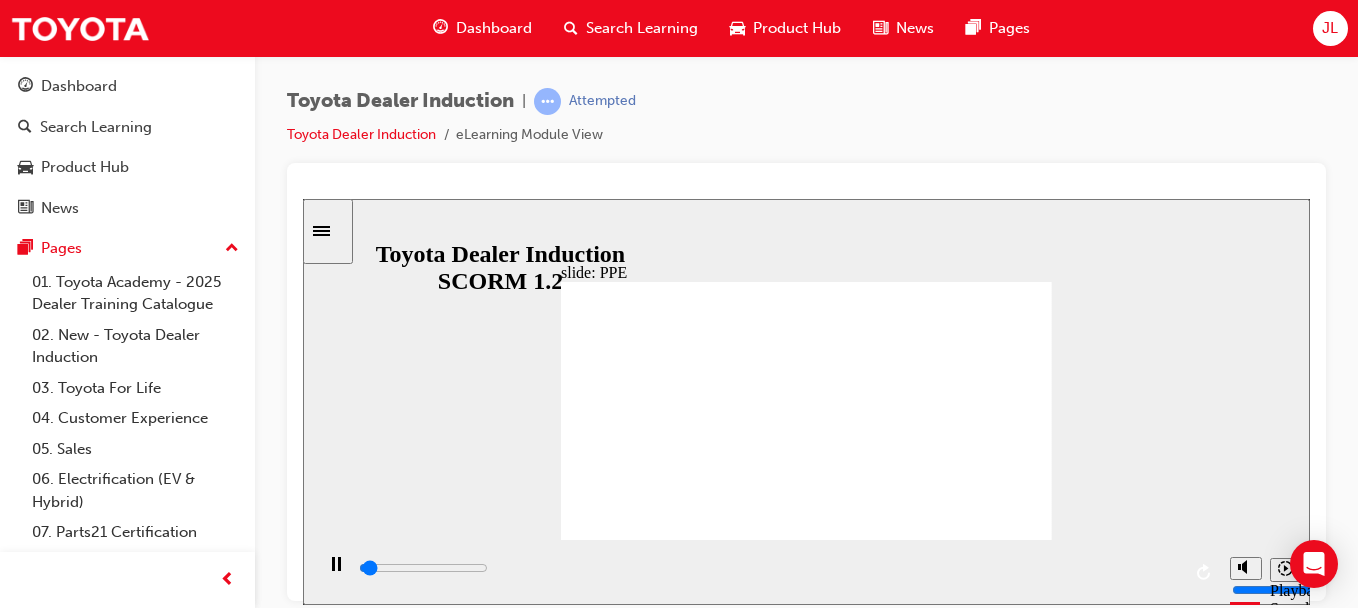 click 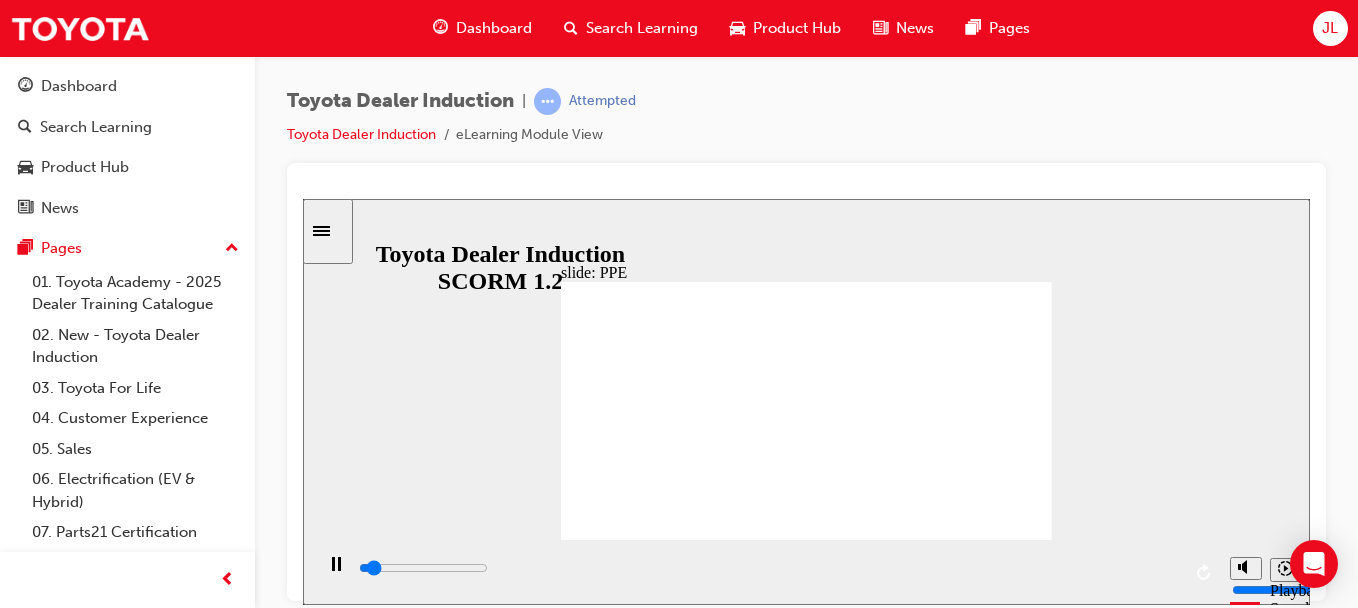 click on "PPE Personal Protective Equipment PPE Personal Protective Equipment Personal protective equipment (PPE) is designed to protect against  saety and/or health hazards.  BACK BACK I you are unsure o what PPE to use you  should check with your Supervisor. It is important to remember that PPE only provides protection.  It reduces the risk but does not eliminate the hazard. You should always wear the  appropriate PPE designated  to you and to the task you are  completing.  NEXT NEXT" at bounding box center (806, 1874) 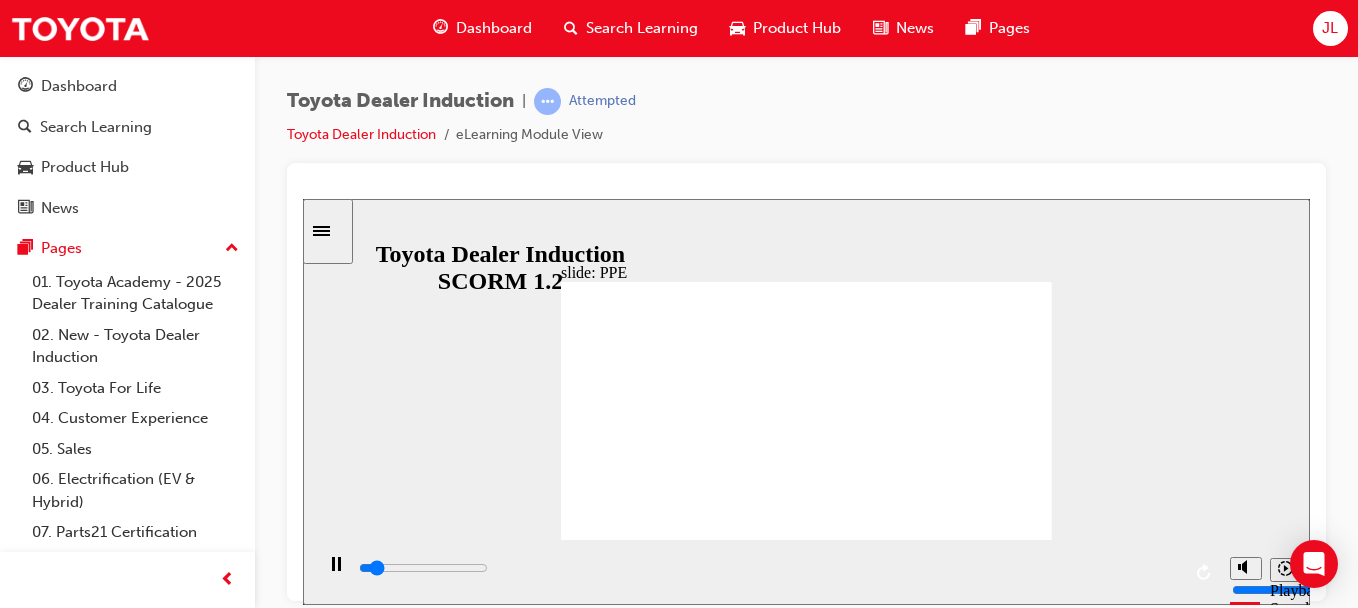 click 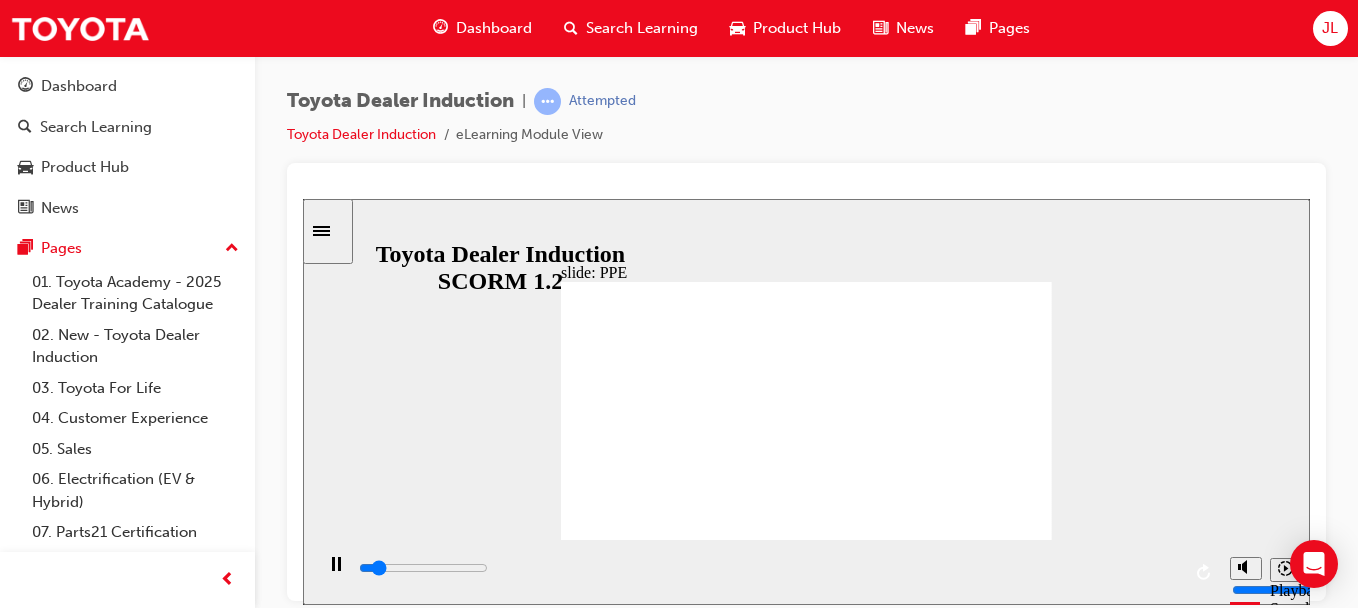 click 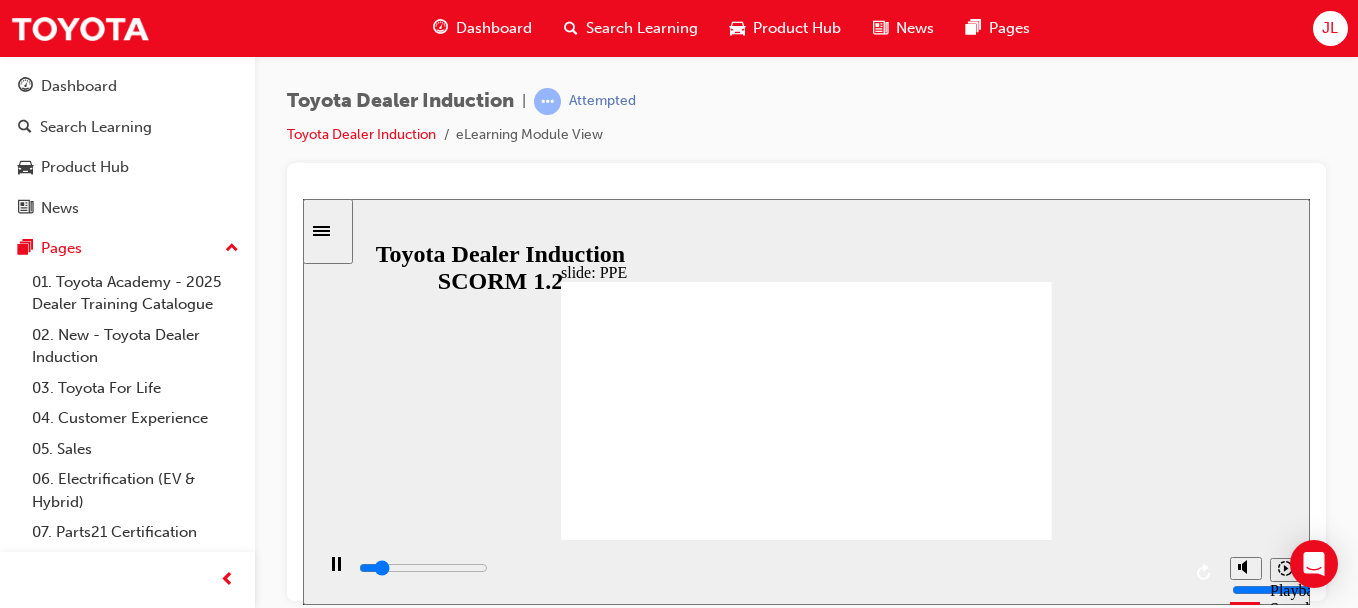 click 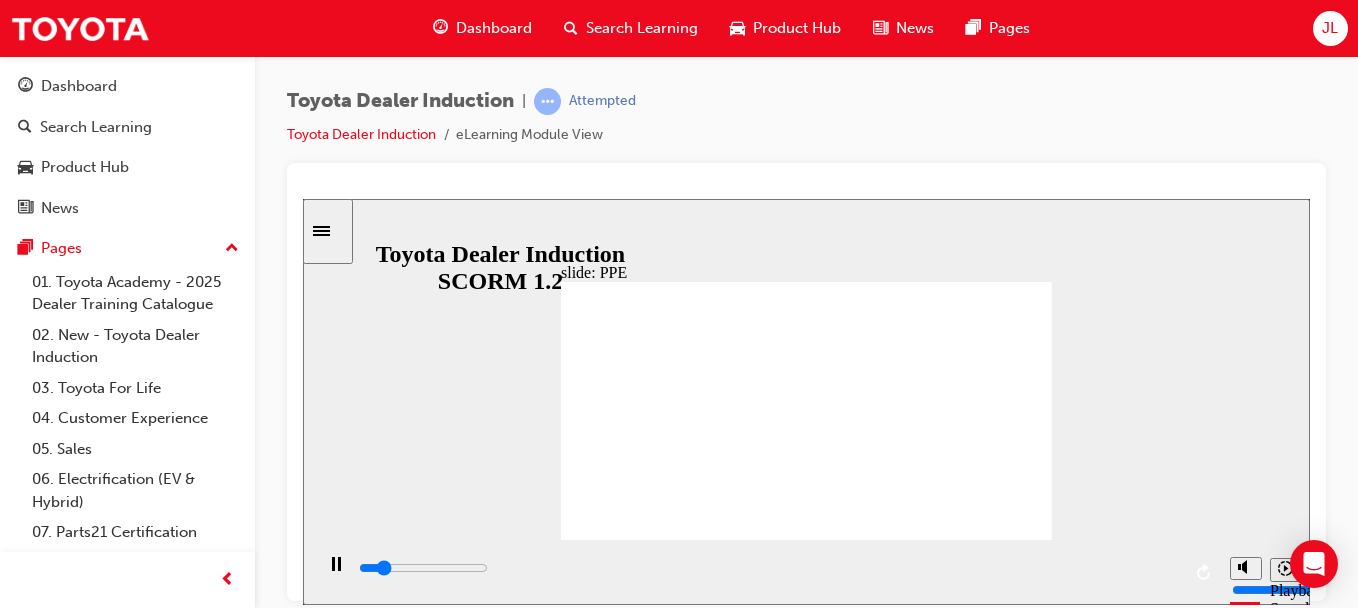 click 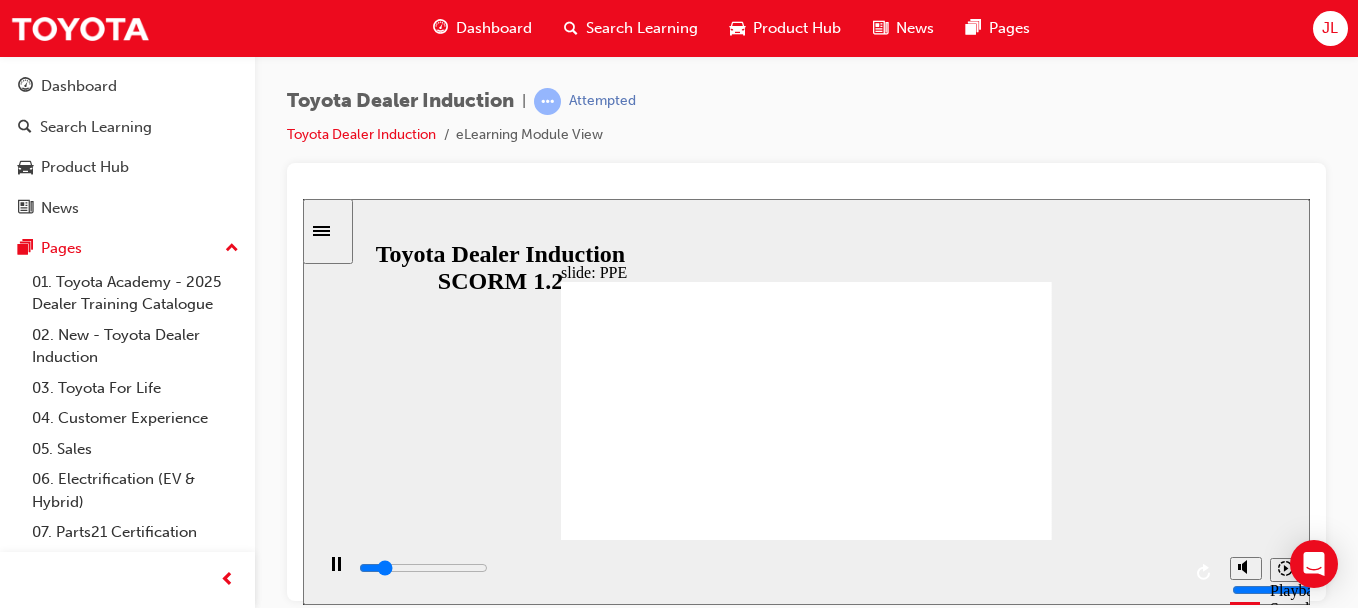click 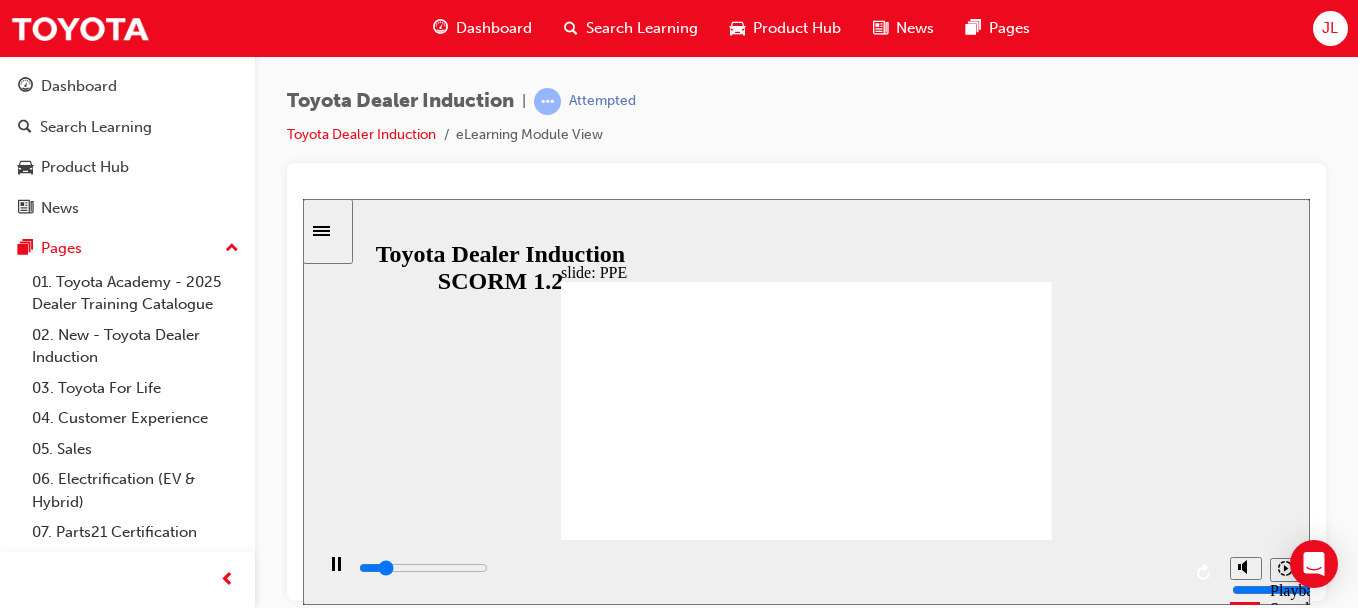 click 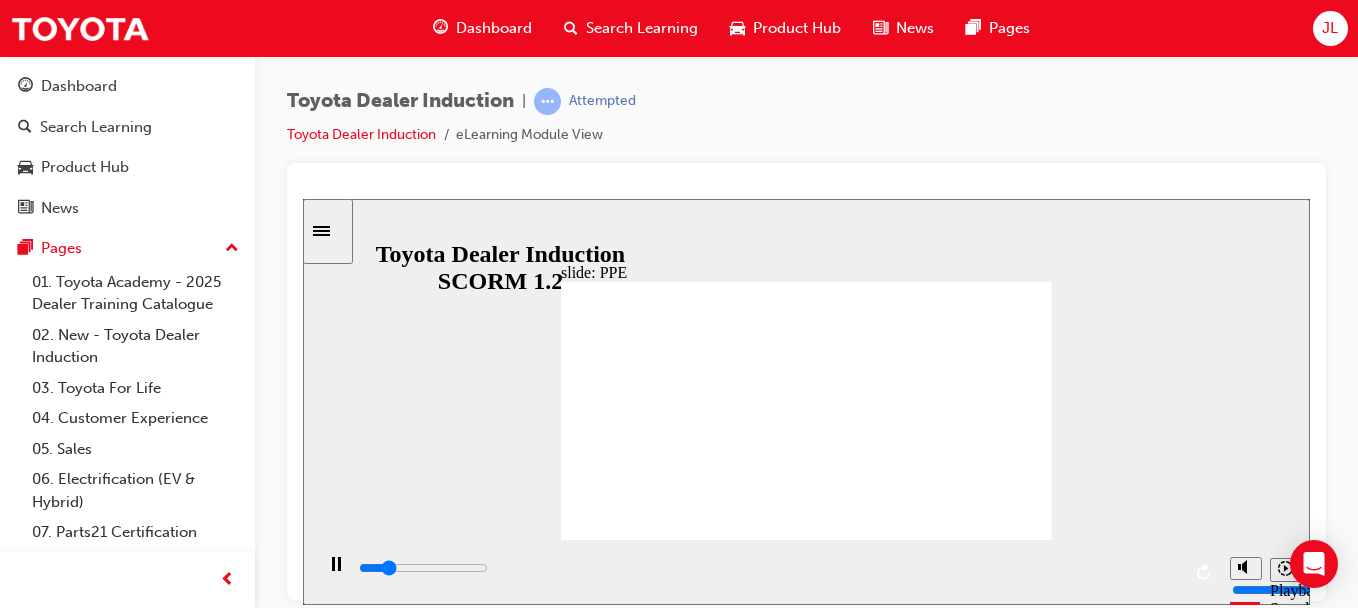 click 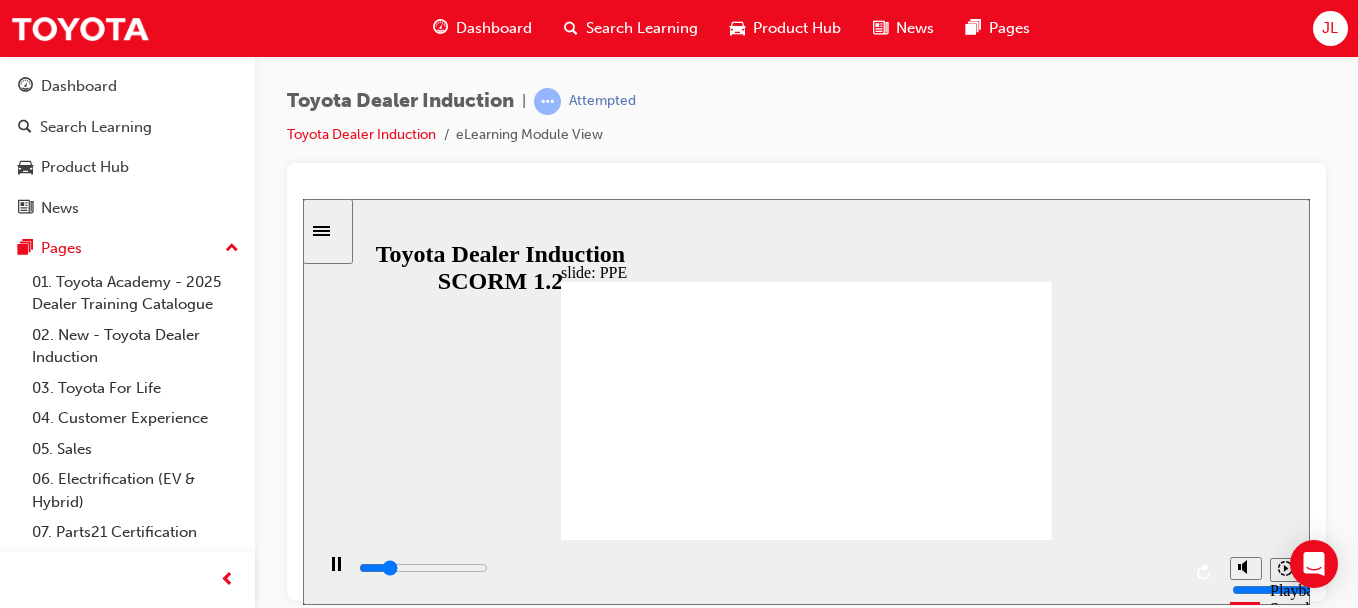 click 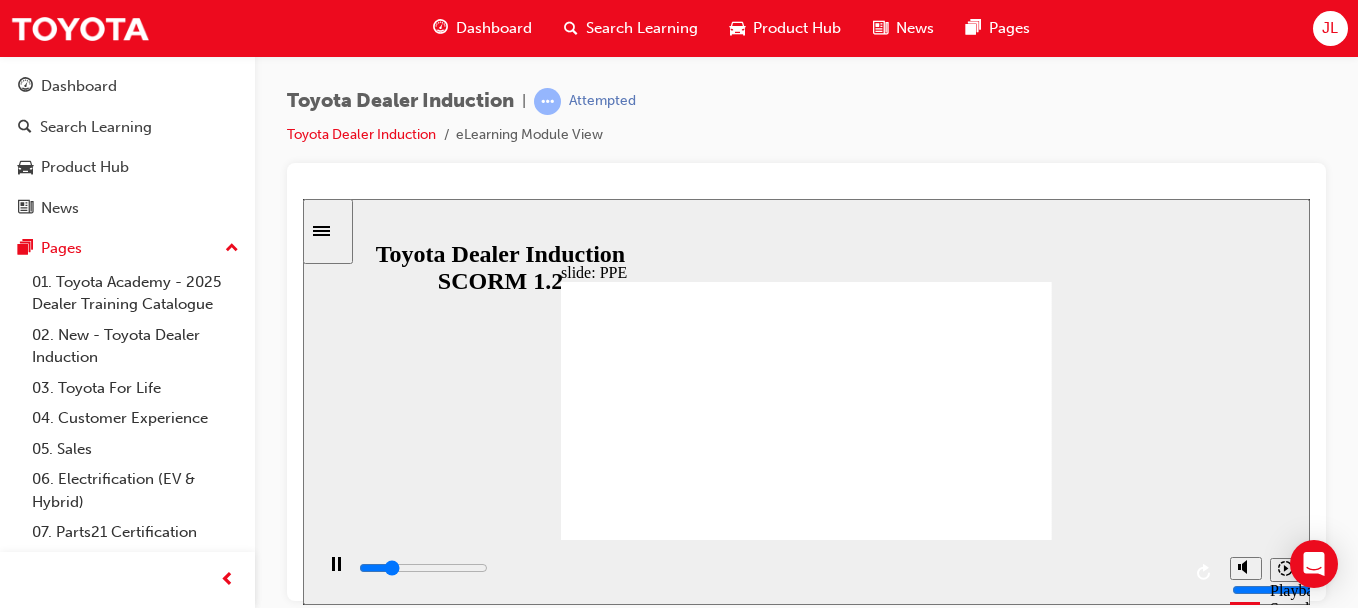click 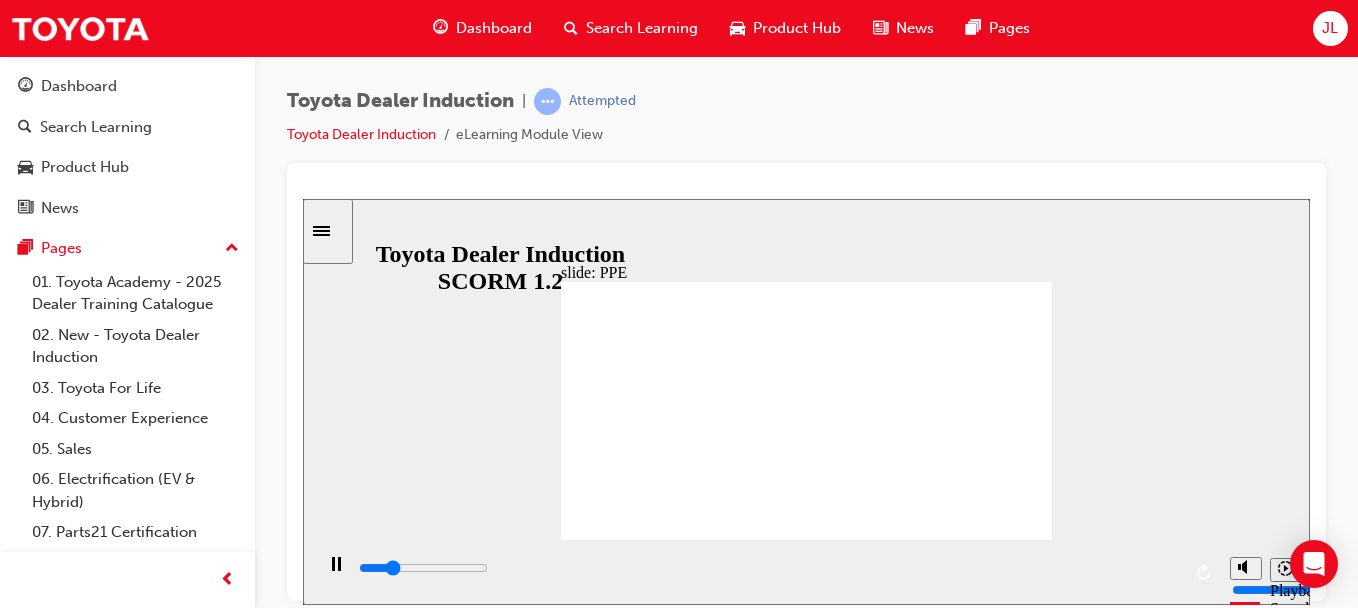click 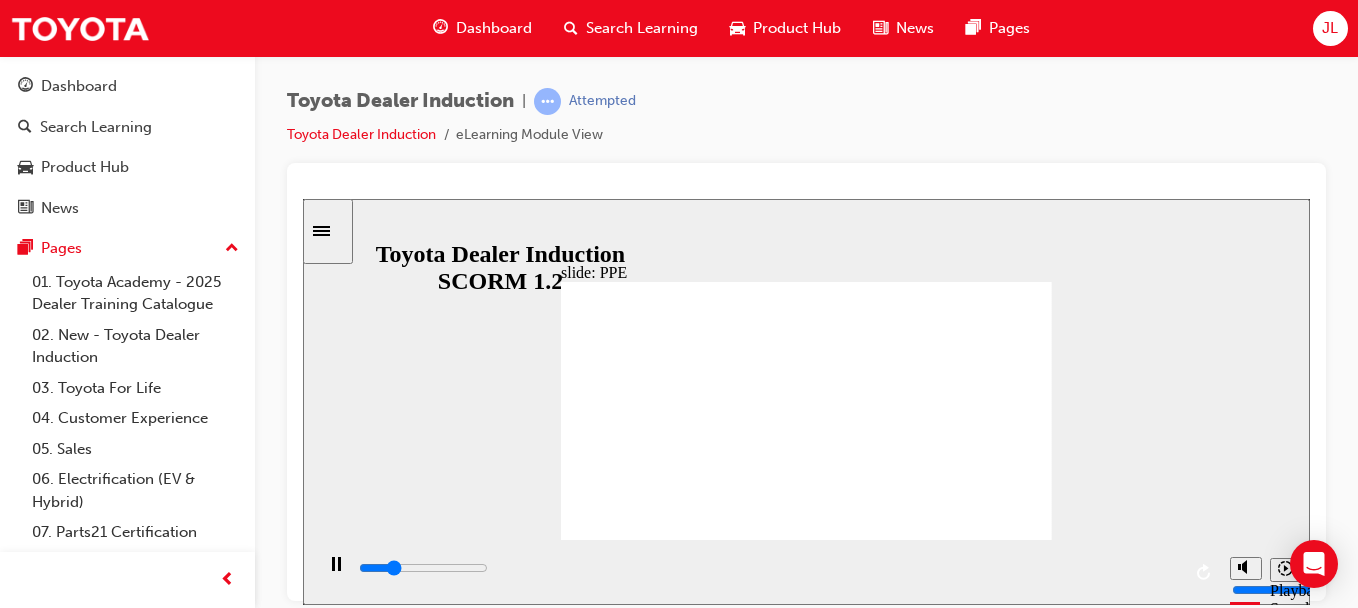 click 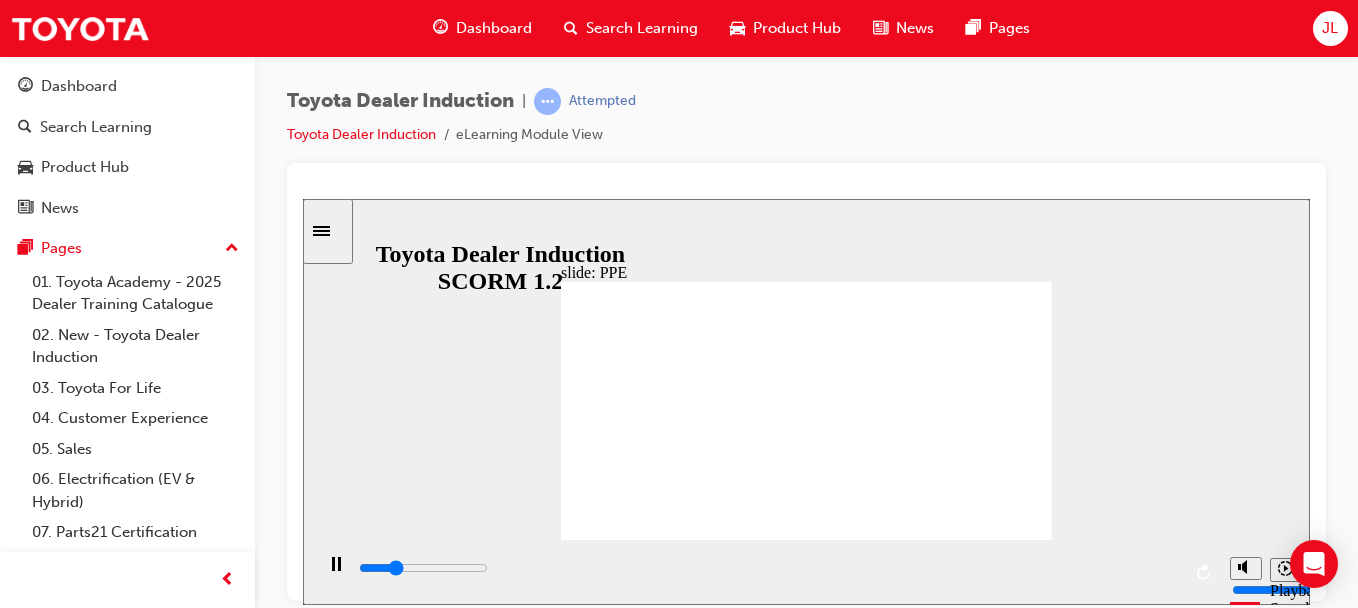 click 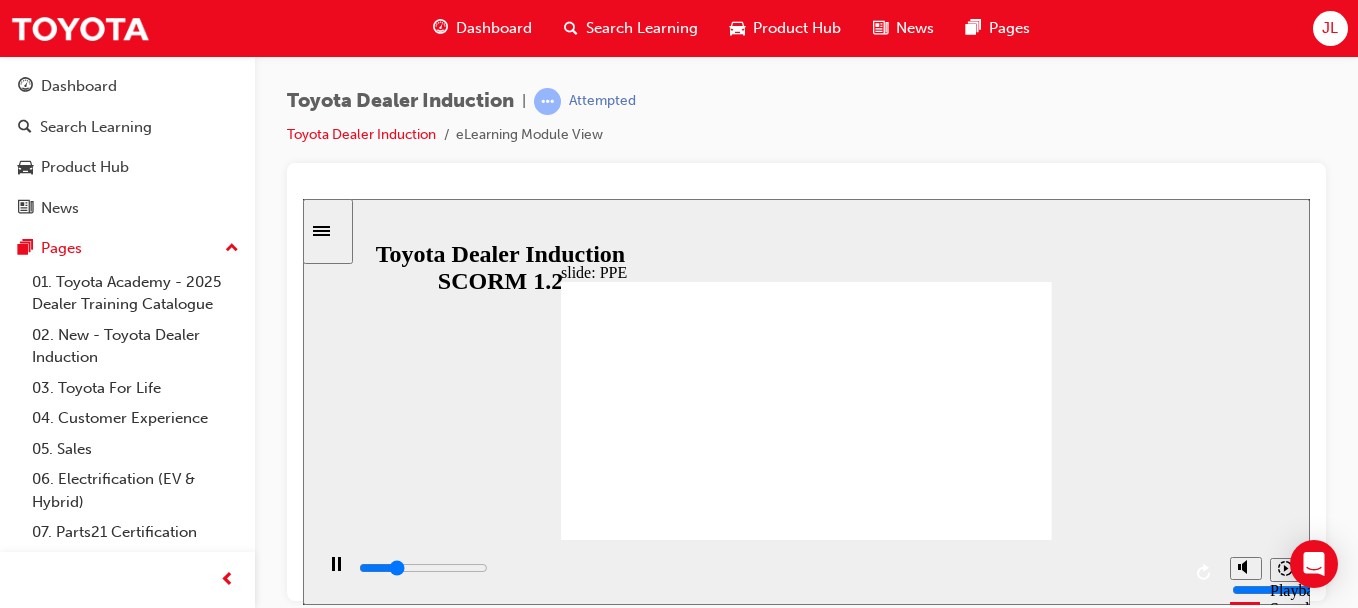 click 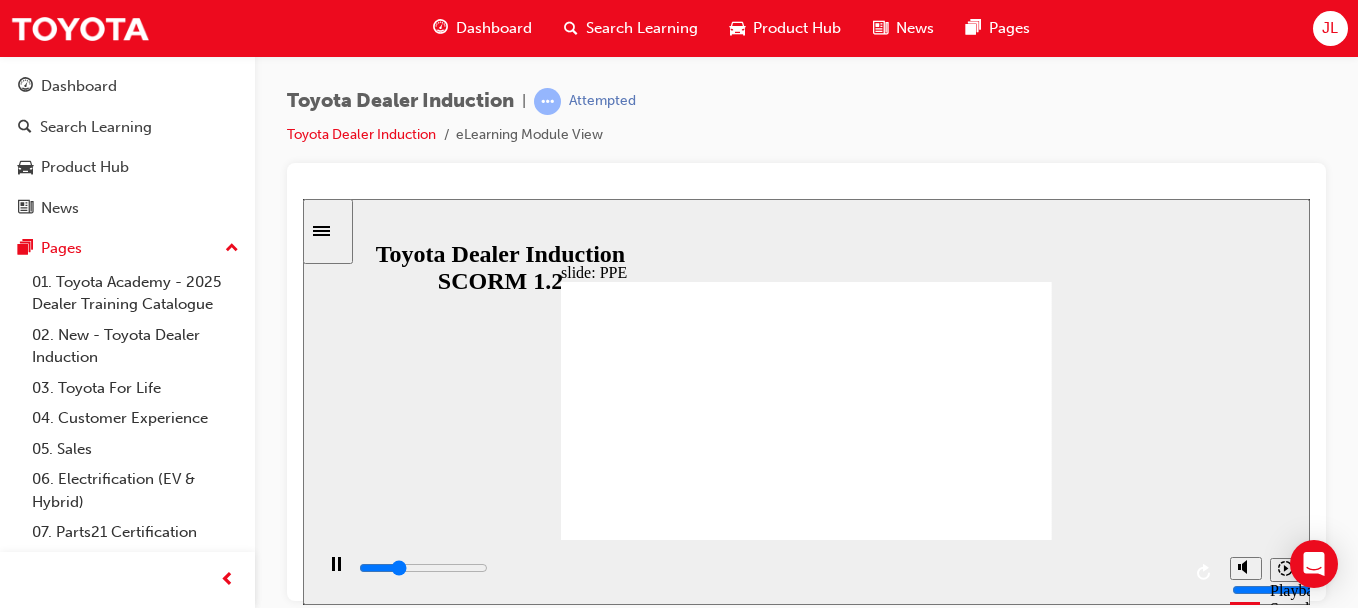 click 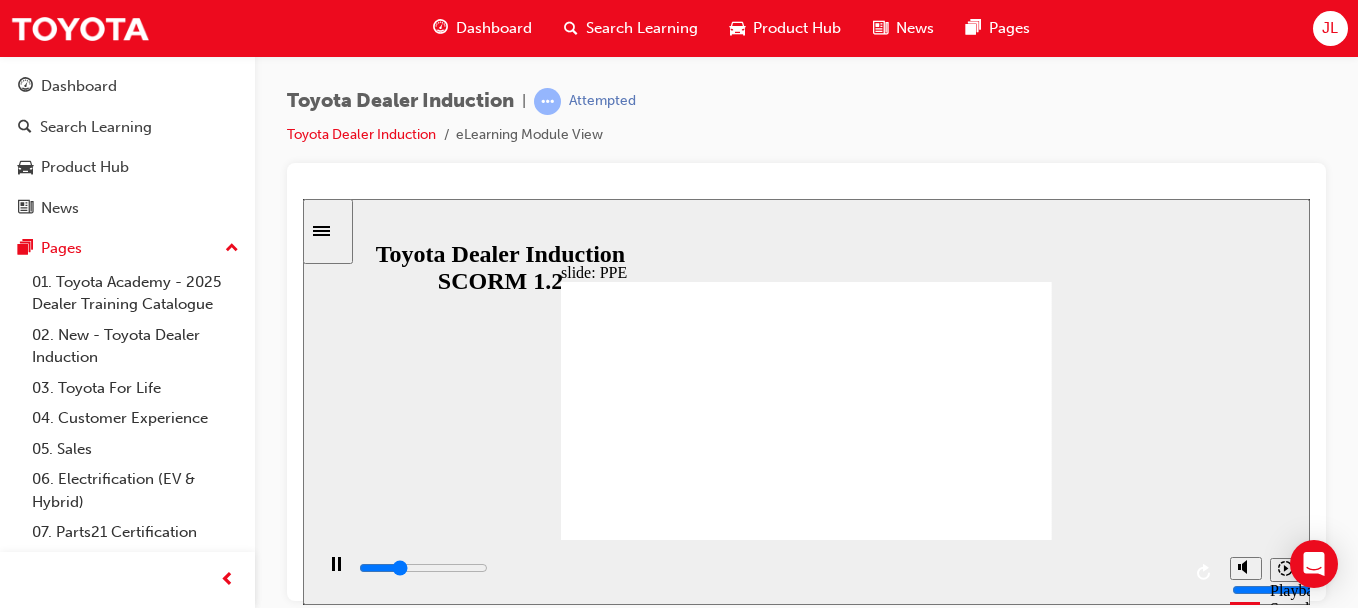 click 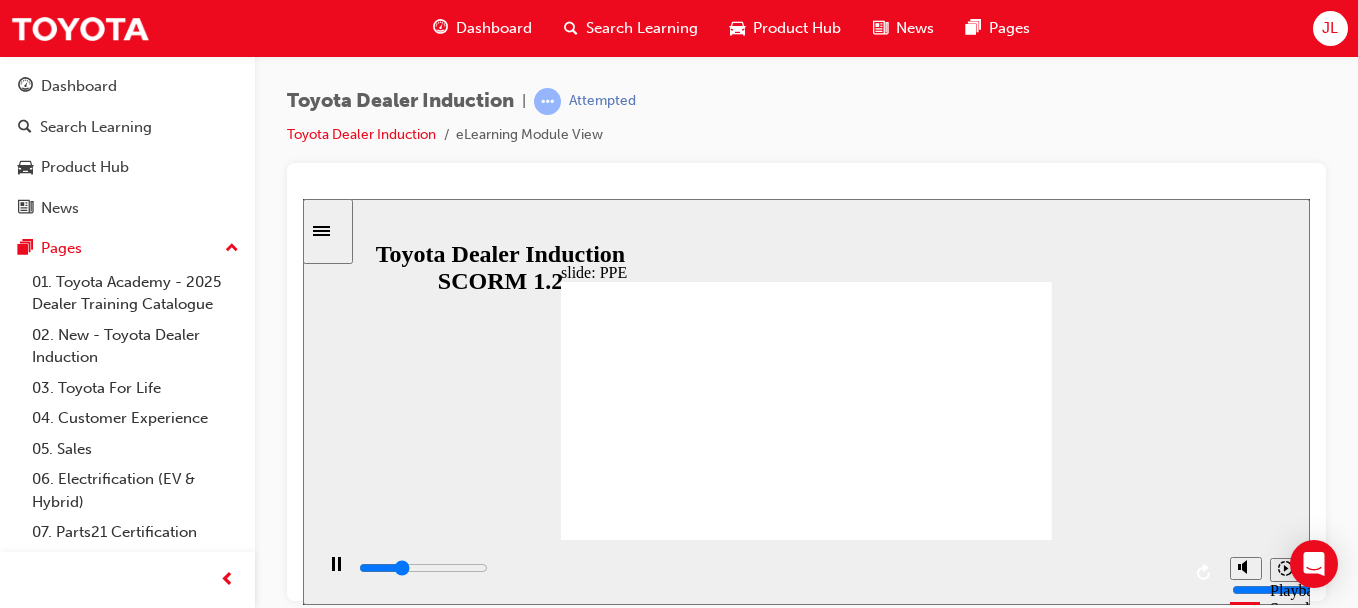 click 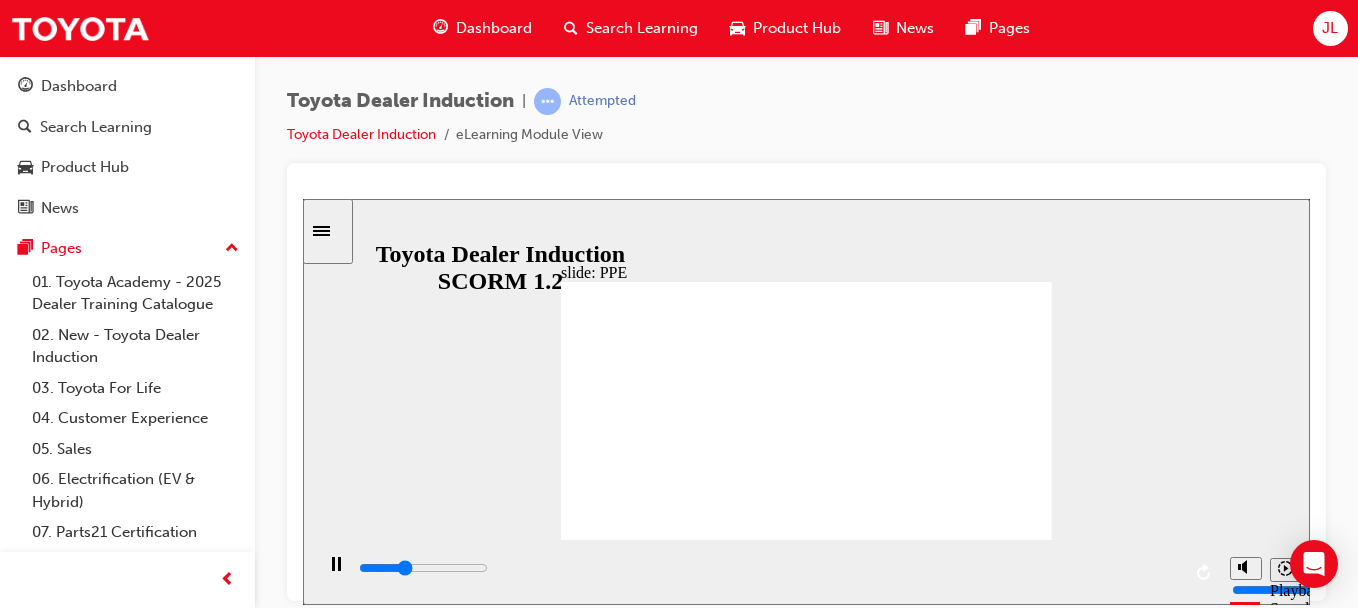 click 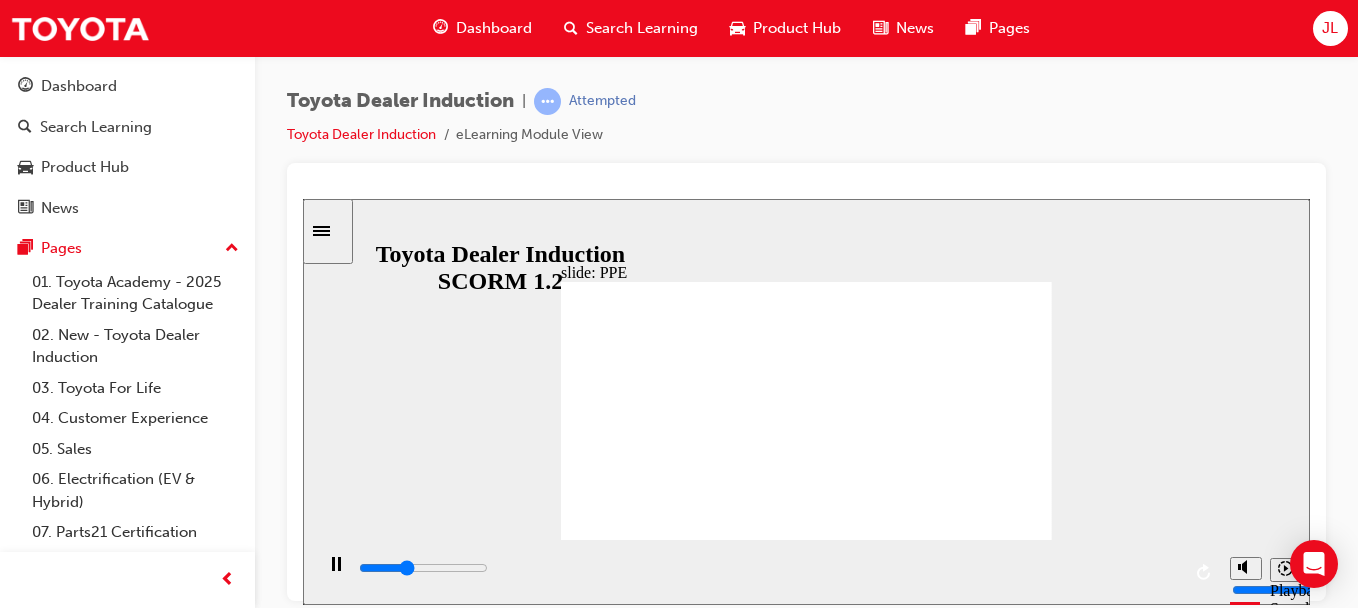 click 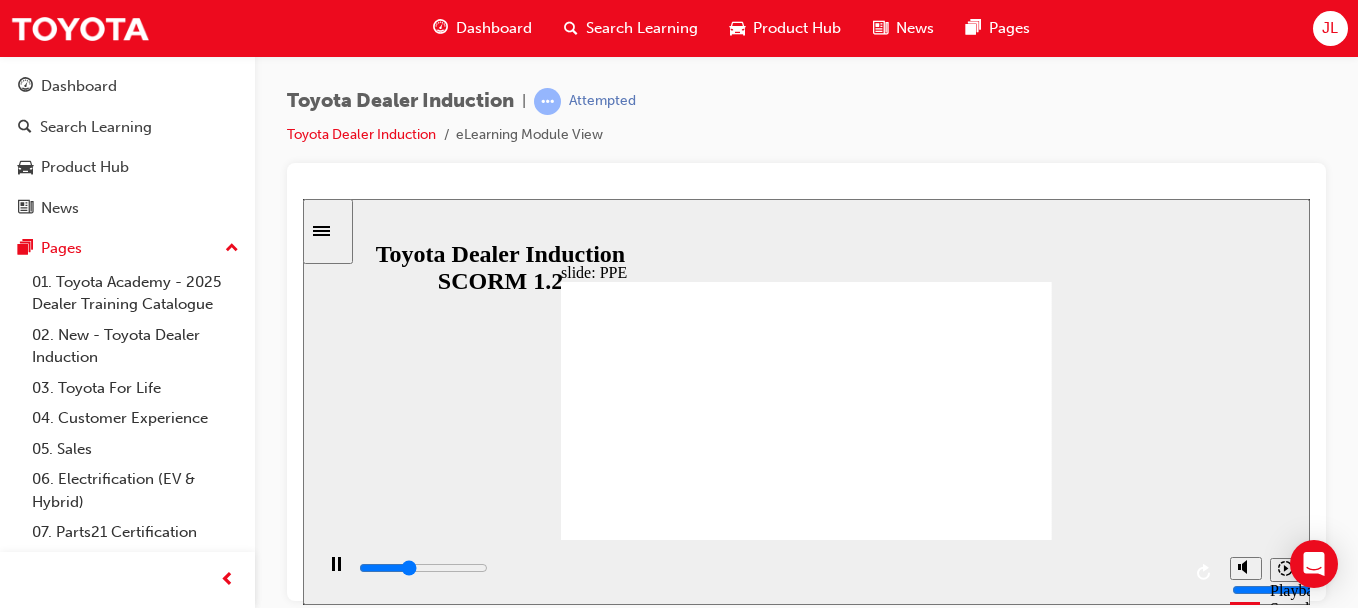 click 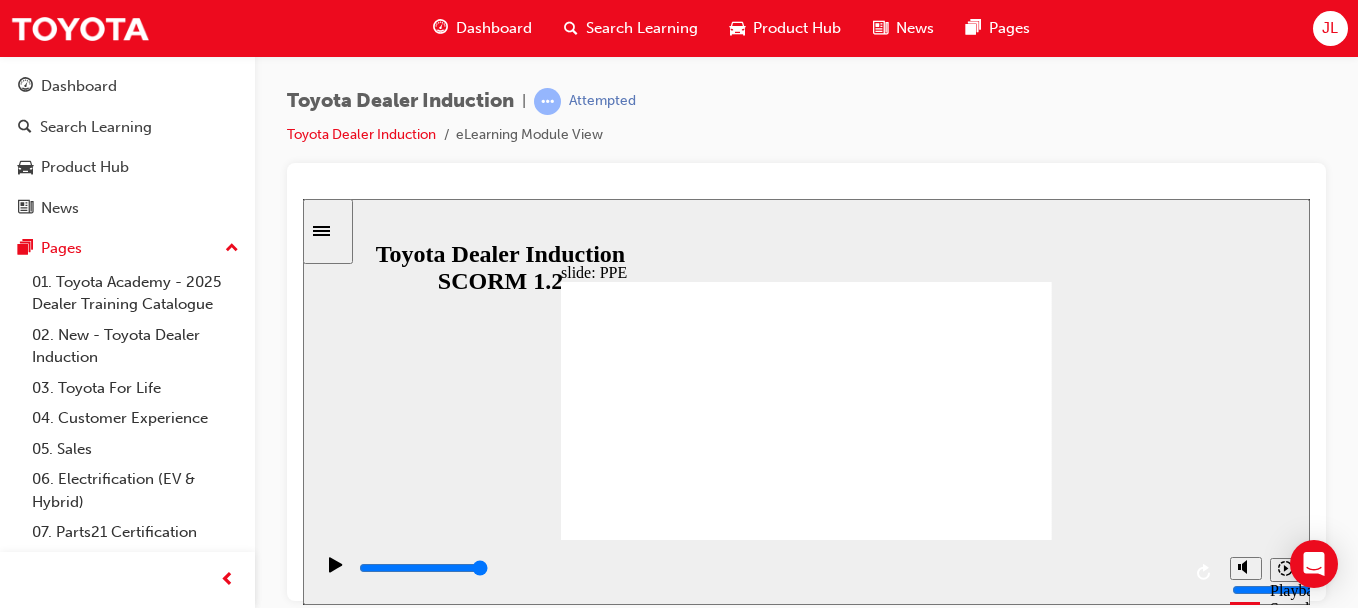drag, startPoint x: 944, startPoint y: 580, endPoint x: 1220, endPoint y: 543, distance: 278.46902 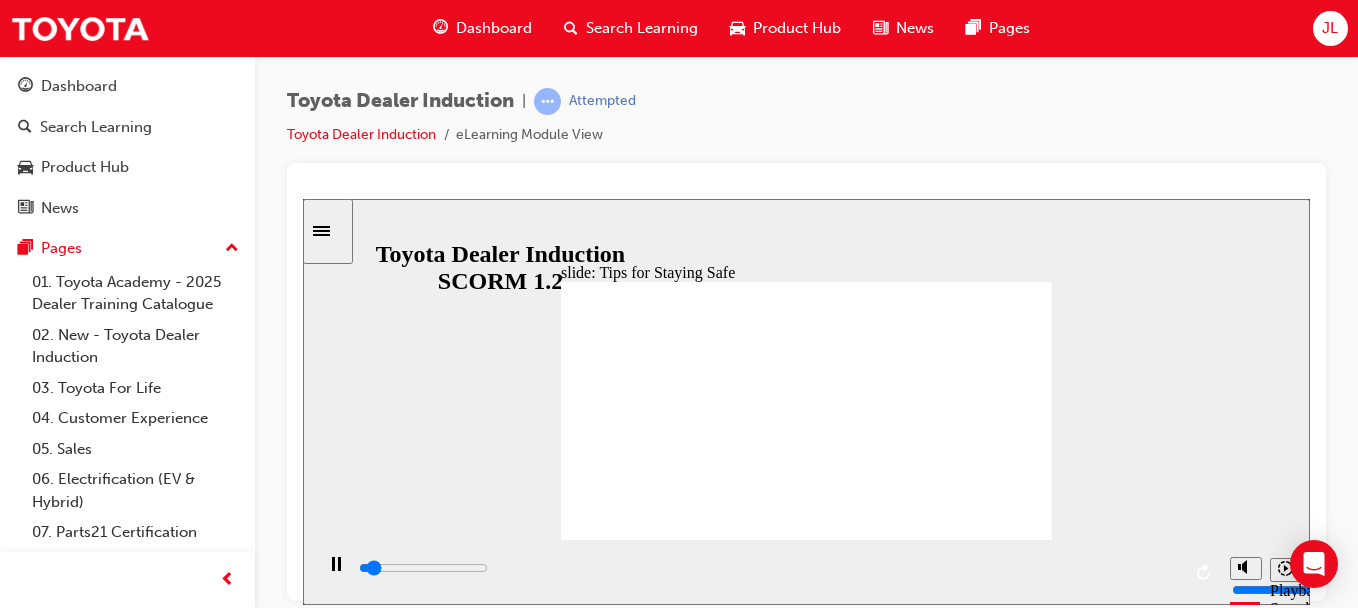 click 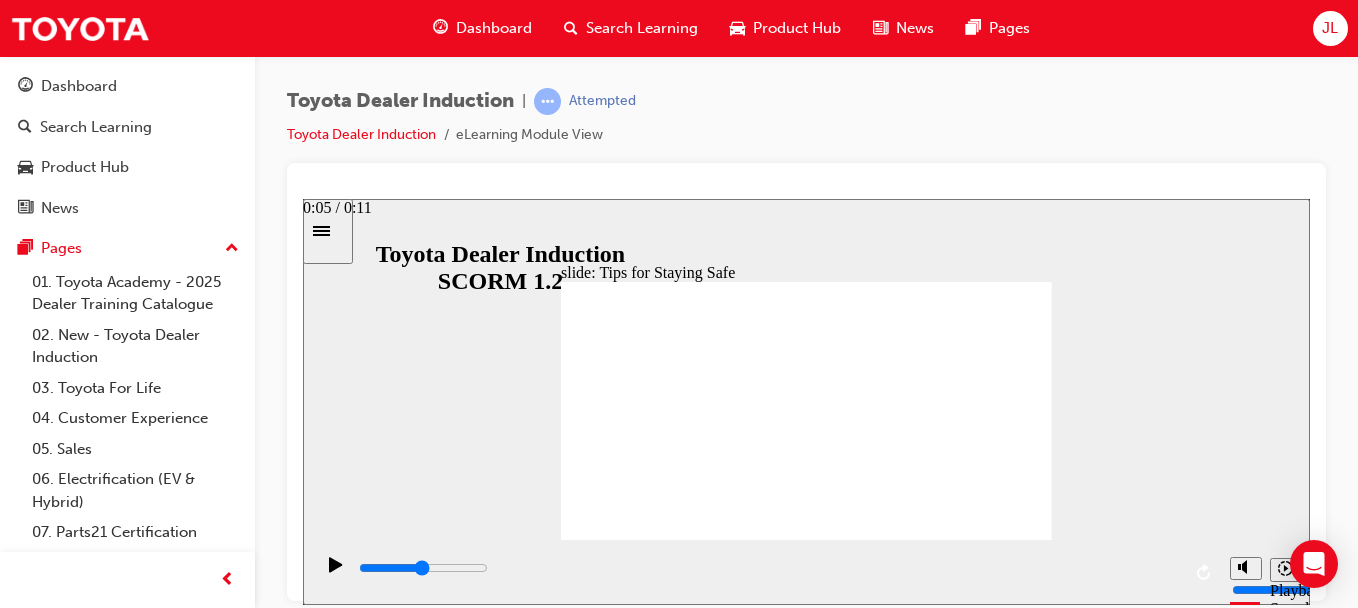 click at bounding box center [768, 572] 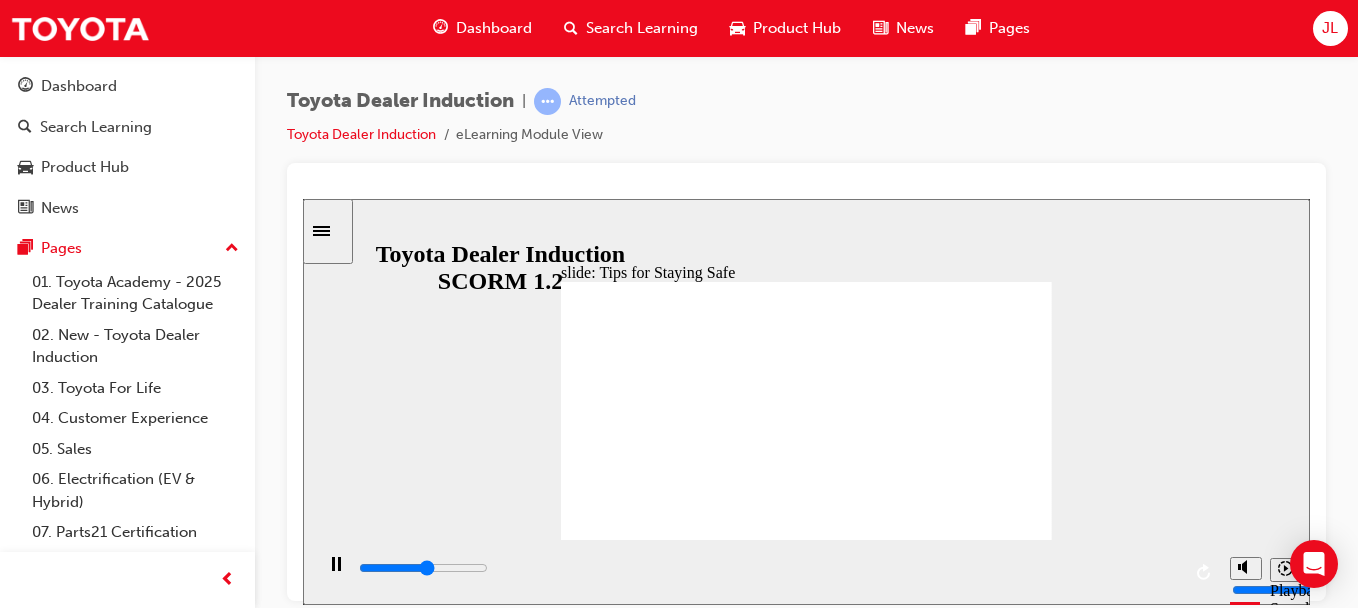 drag, startPoint x: 931, startPoint y: 545, endPoint x: 1033, endPoint y: 538, distance: 102.239914 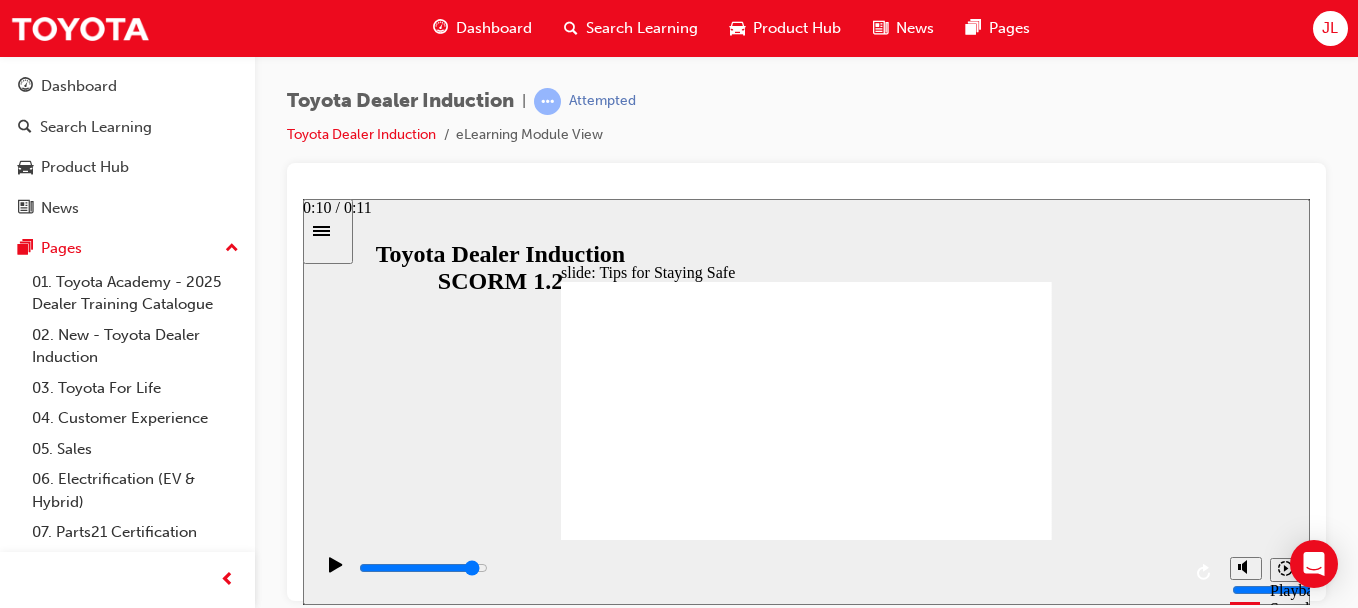 click at bounding box center (768, 572) 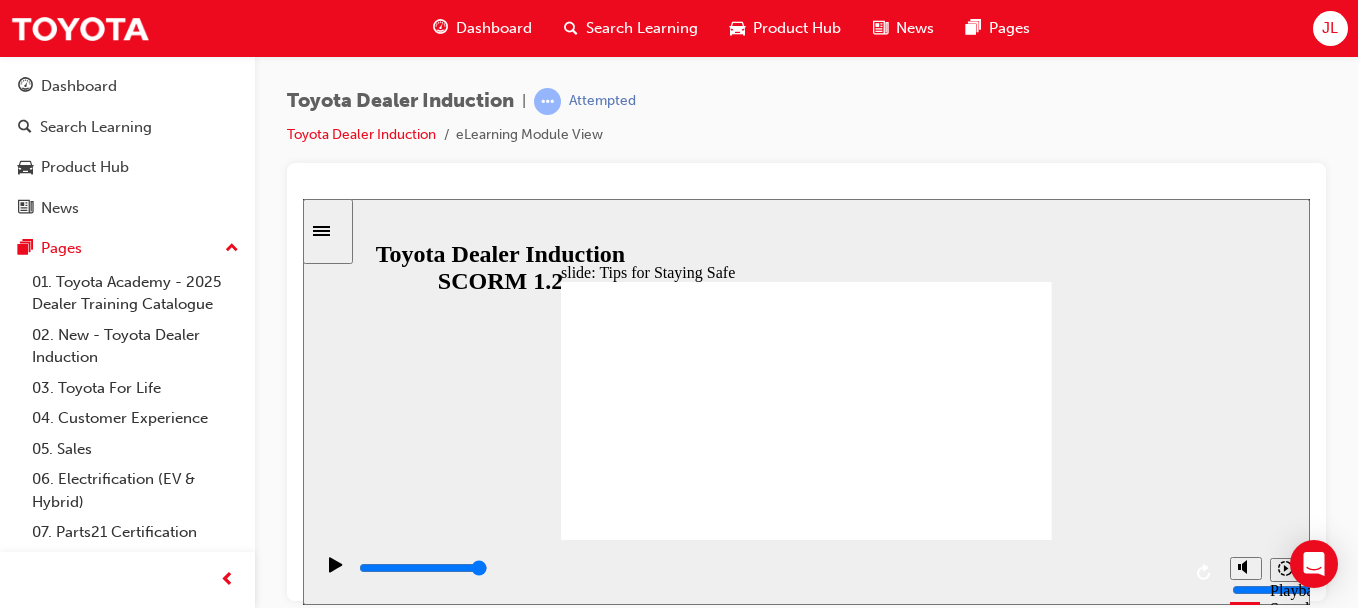 click 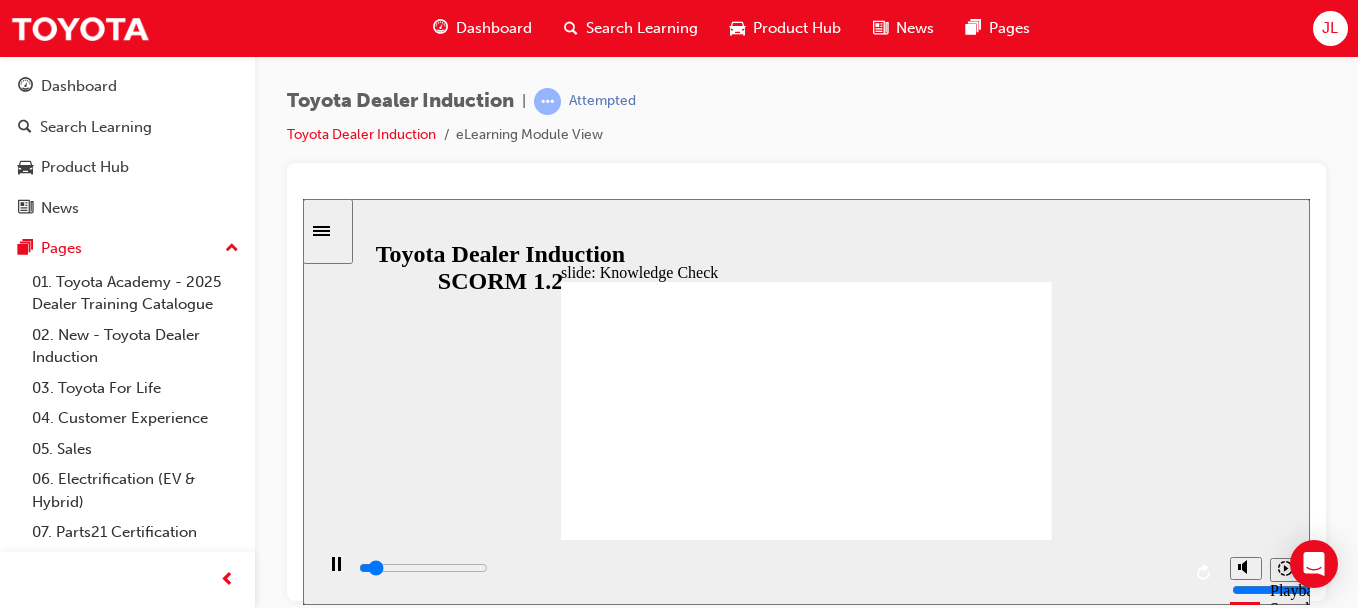 click 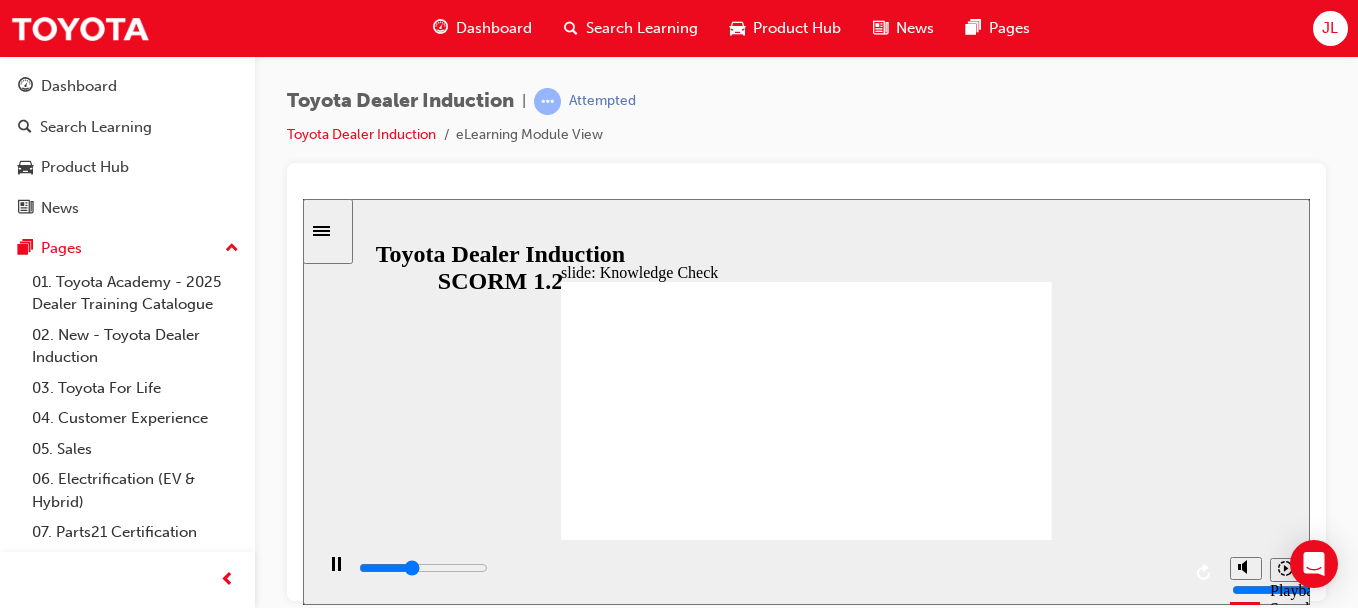 type on "2100" 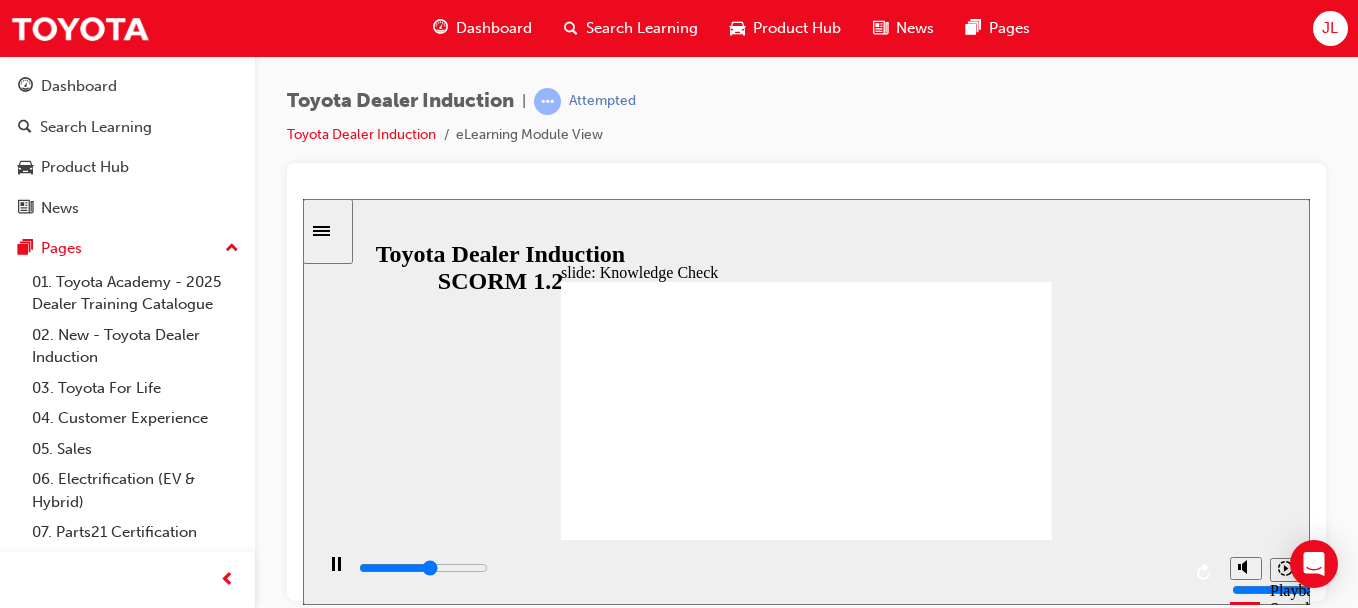 click 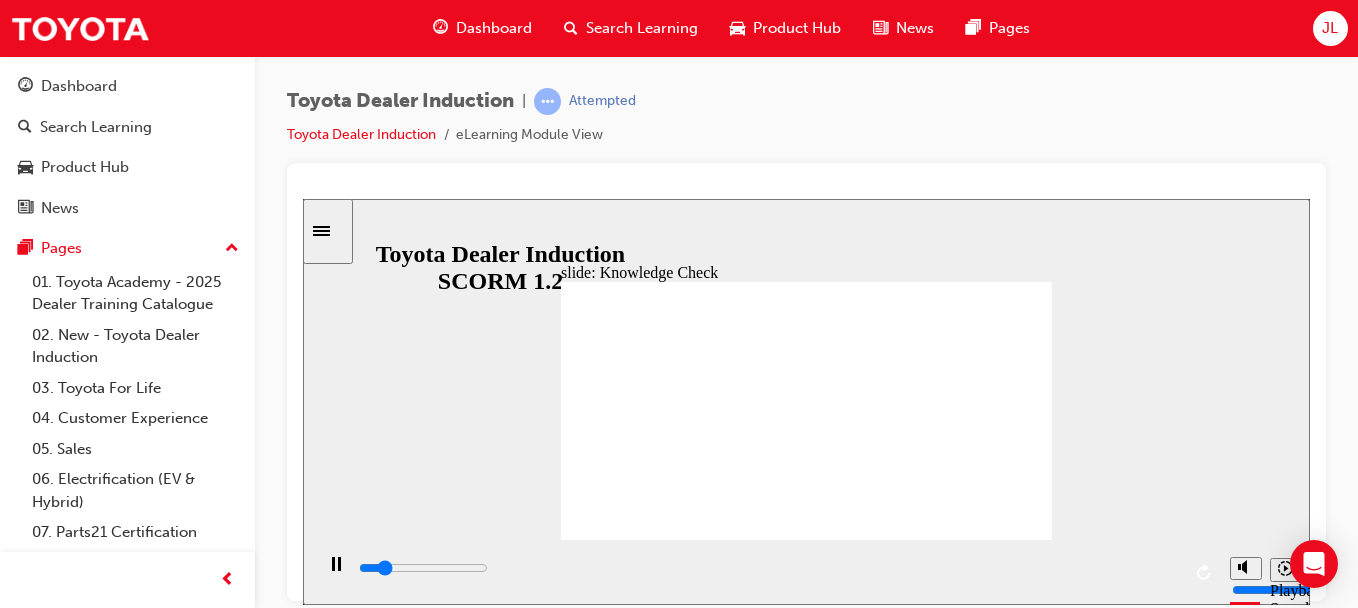 click 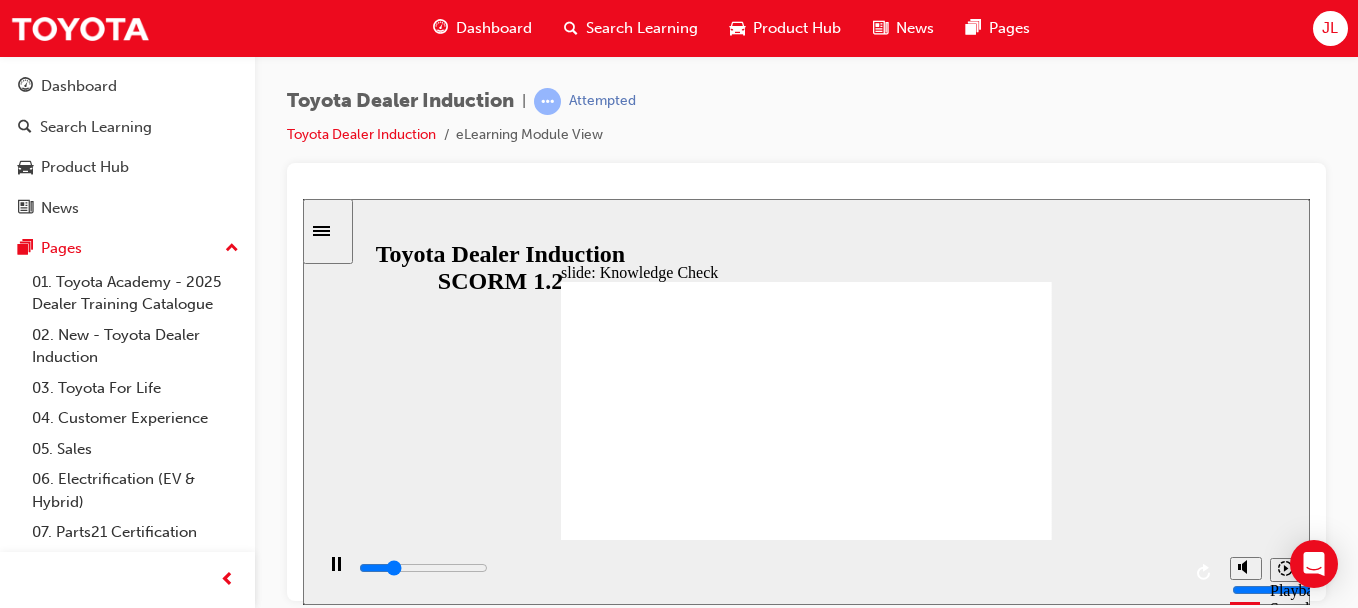 click on "BACK BACK" at bounding box center (603, 1771) 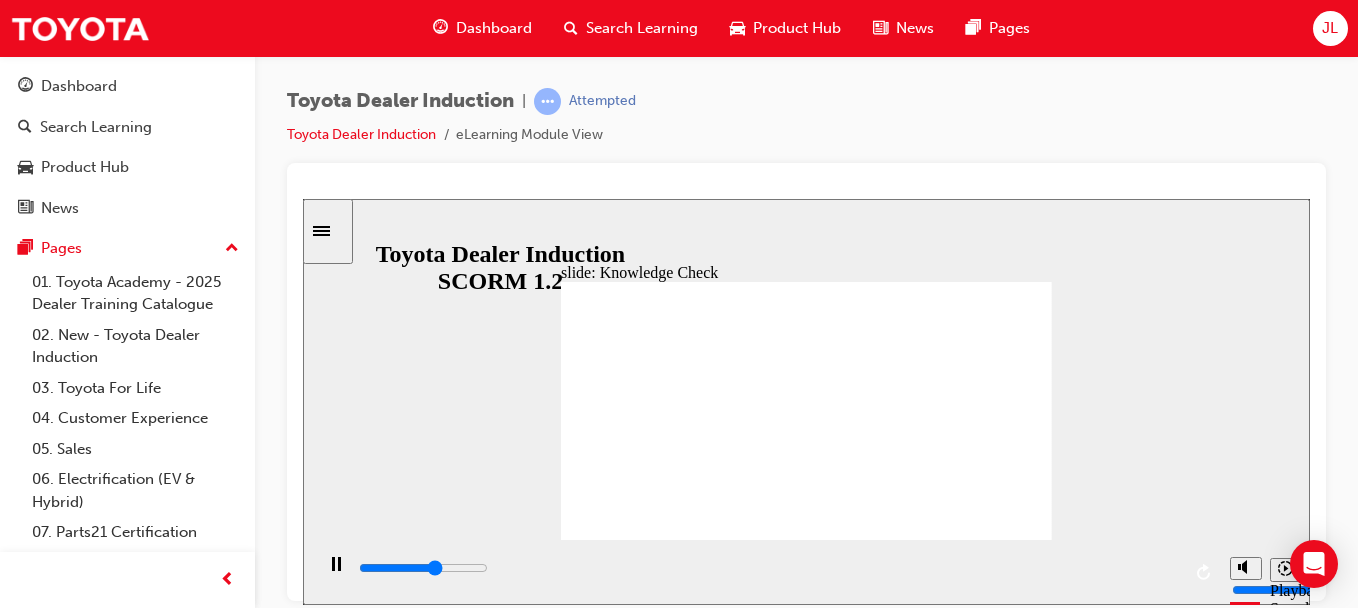 type on "3000" 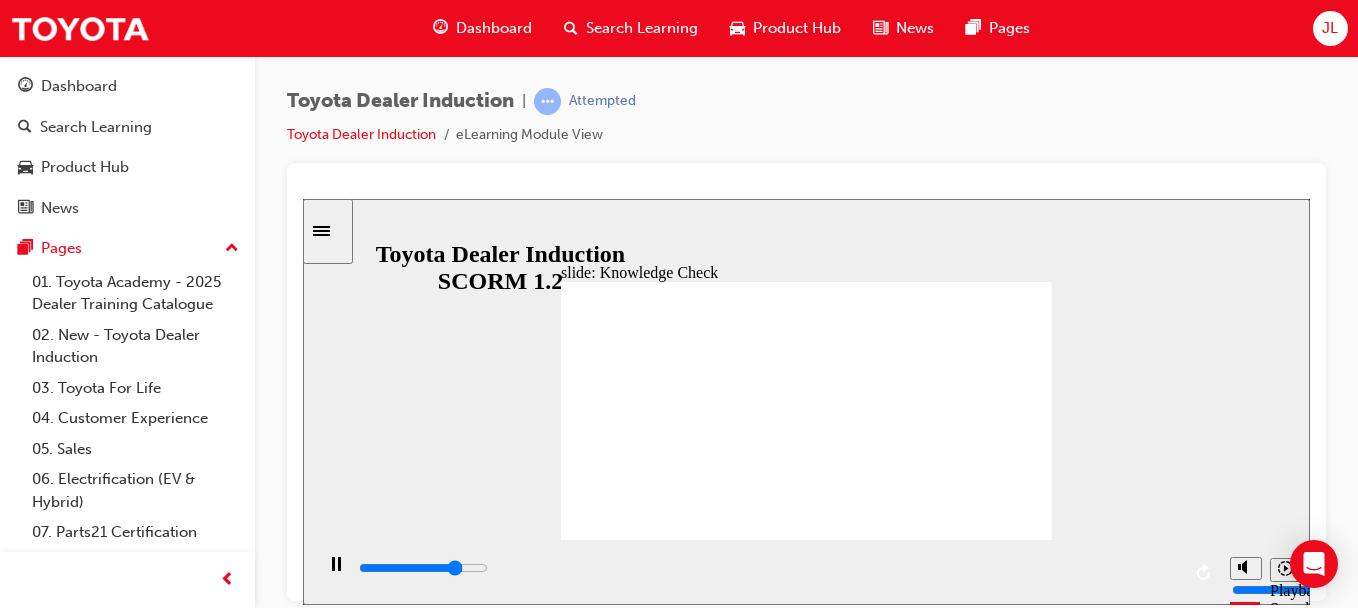 click 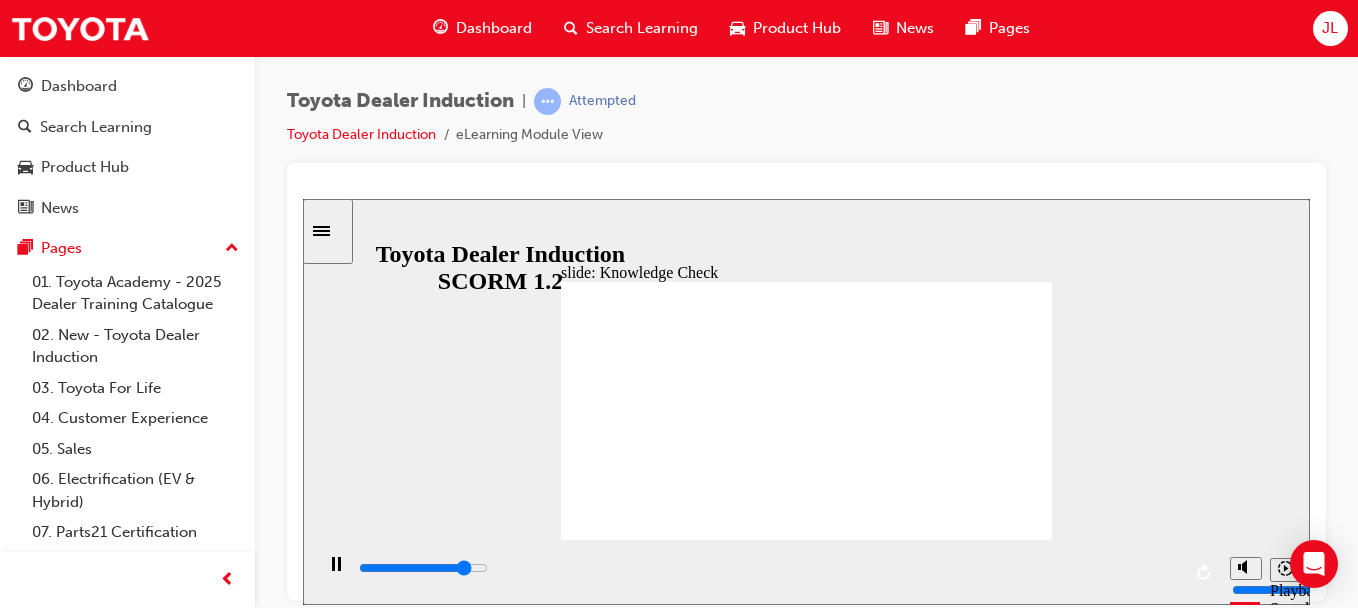 click 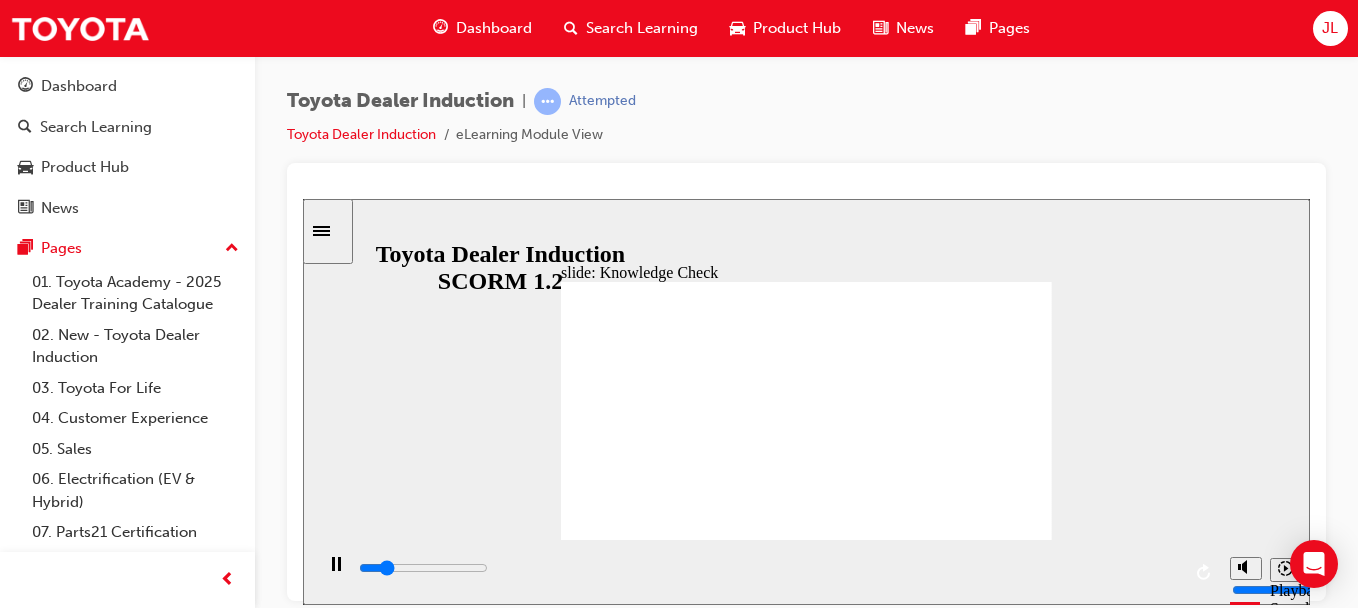 click on "BACK BACK" at bounding box center [603, 1771] 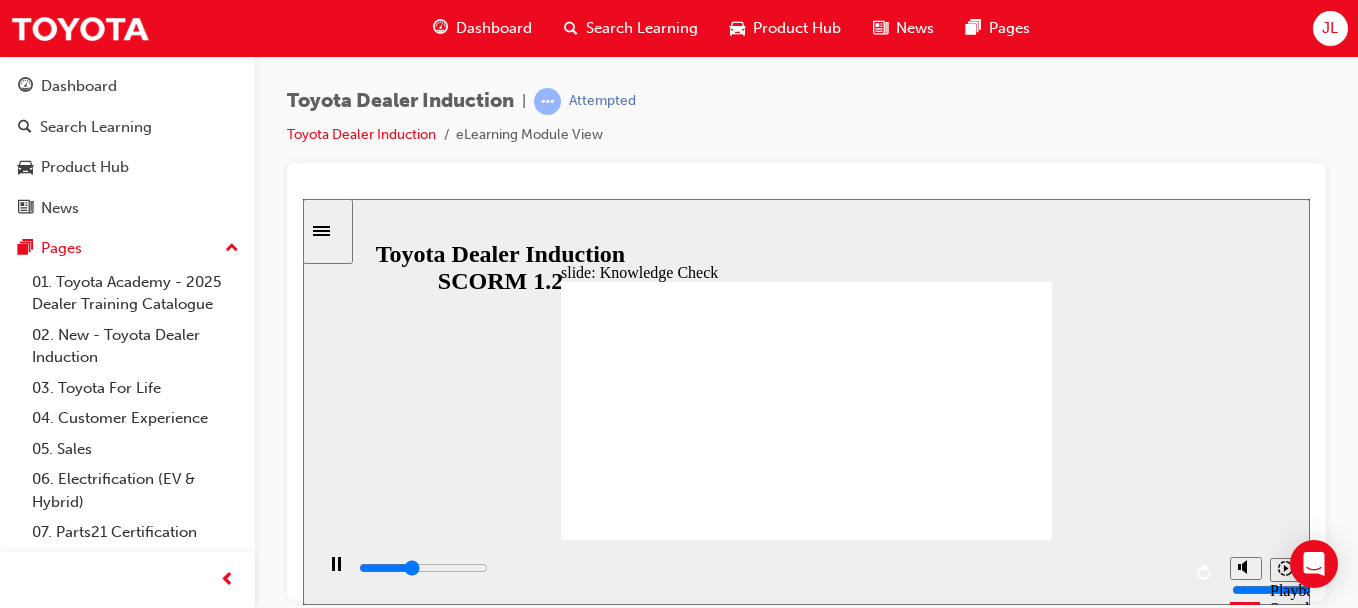 type on "2000" 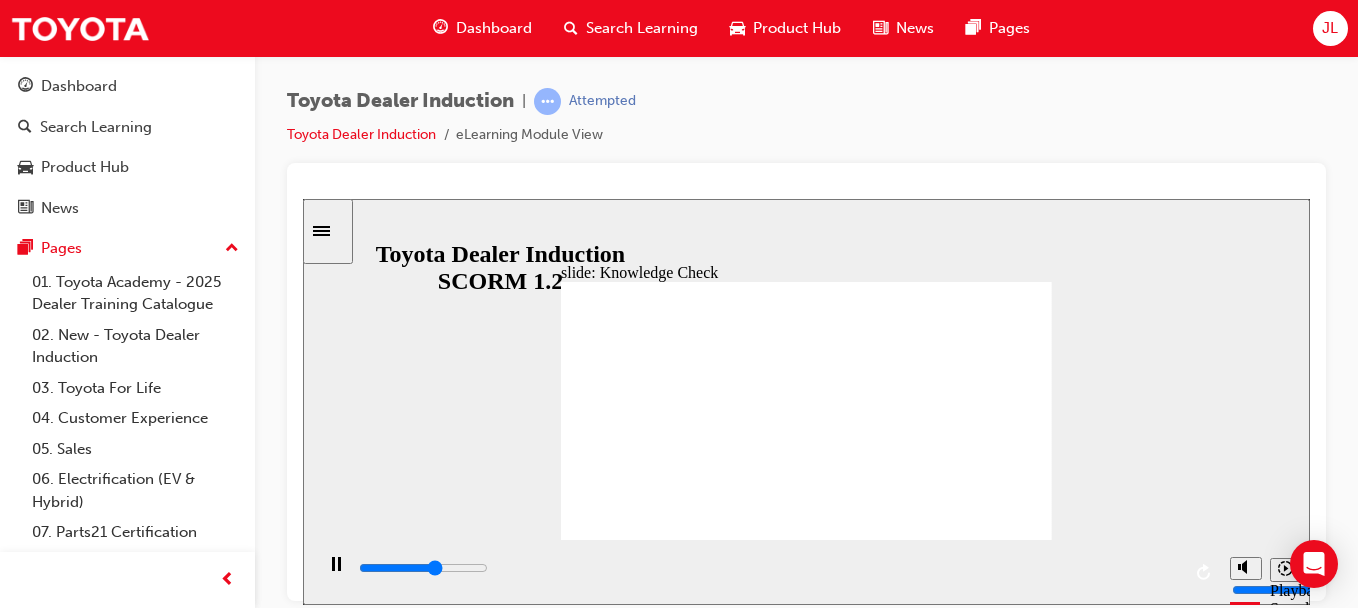 type on "3000" 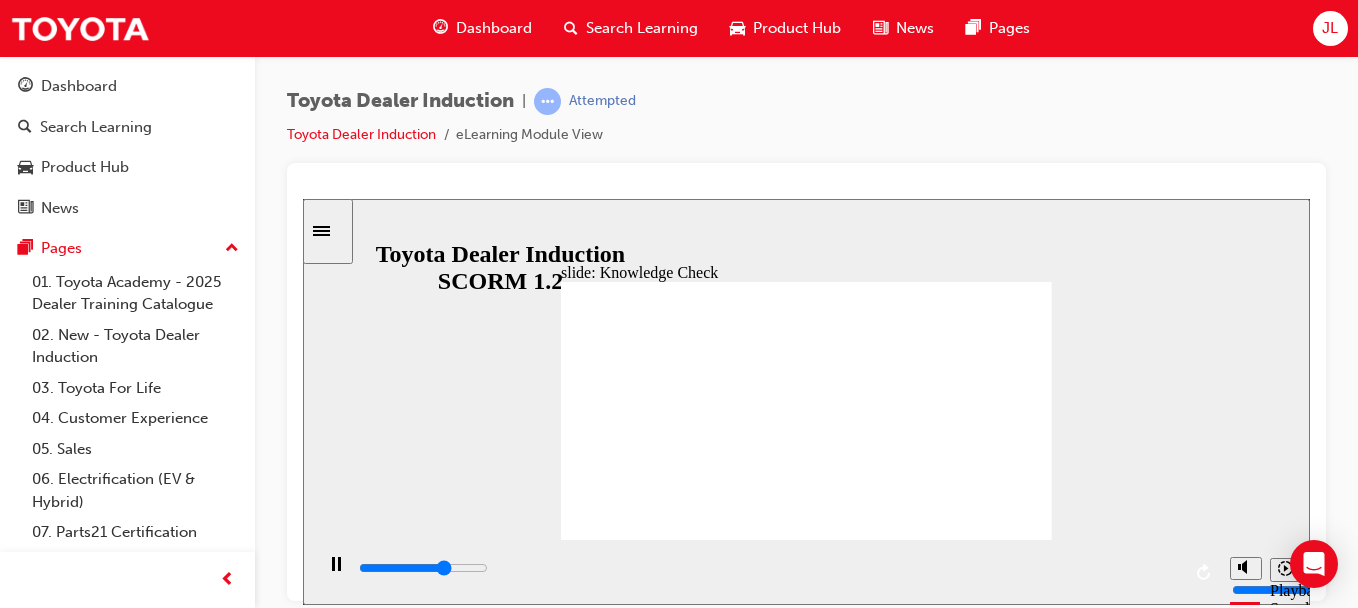 type on "3400" 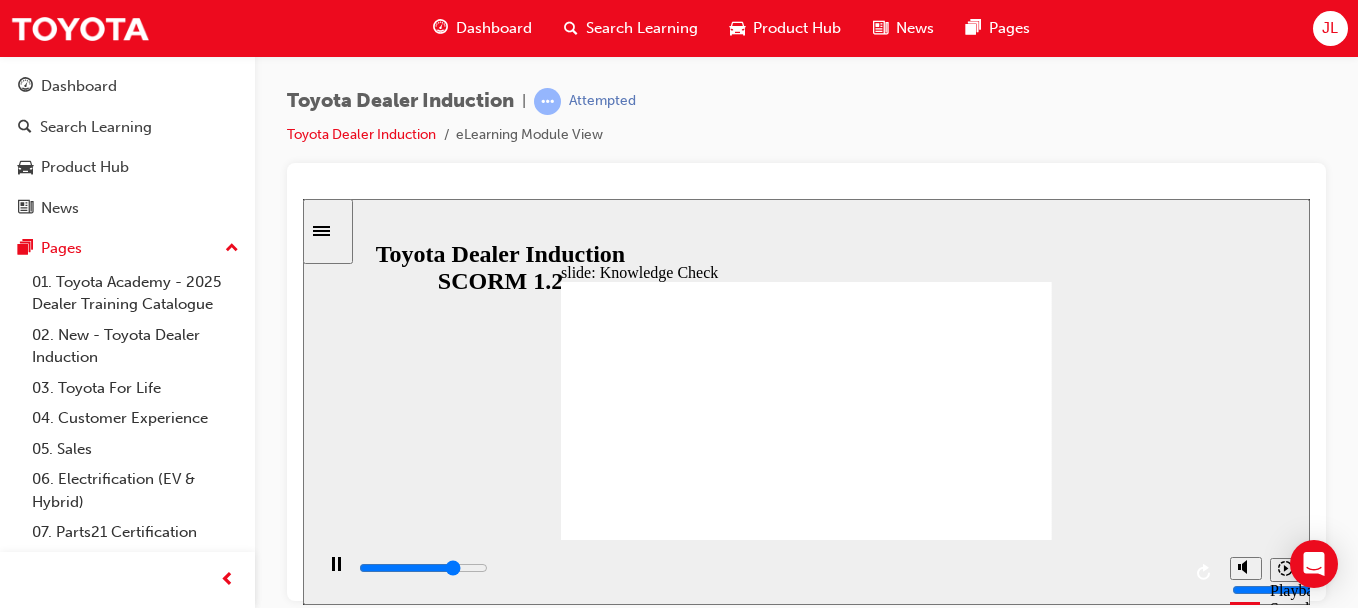 type on "3800" 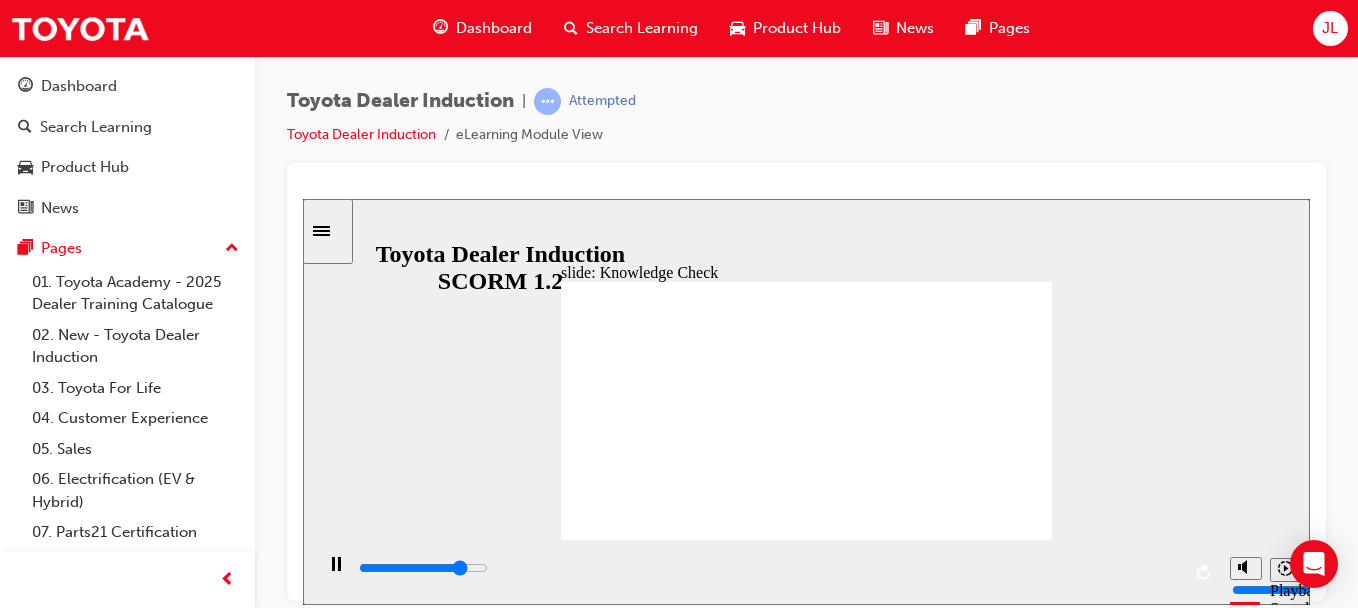 type on "4100" 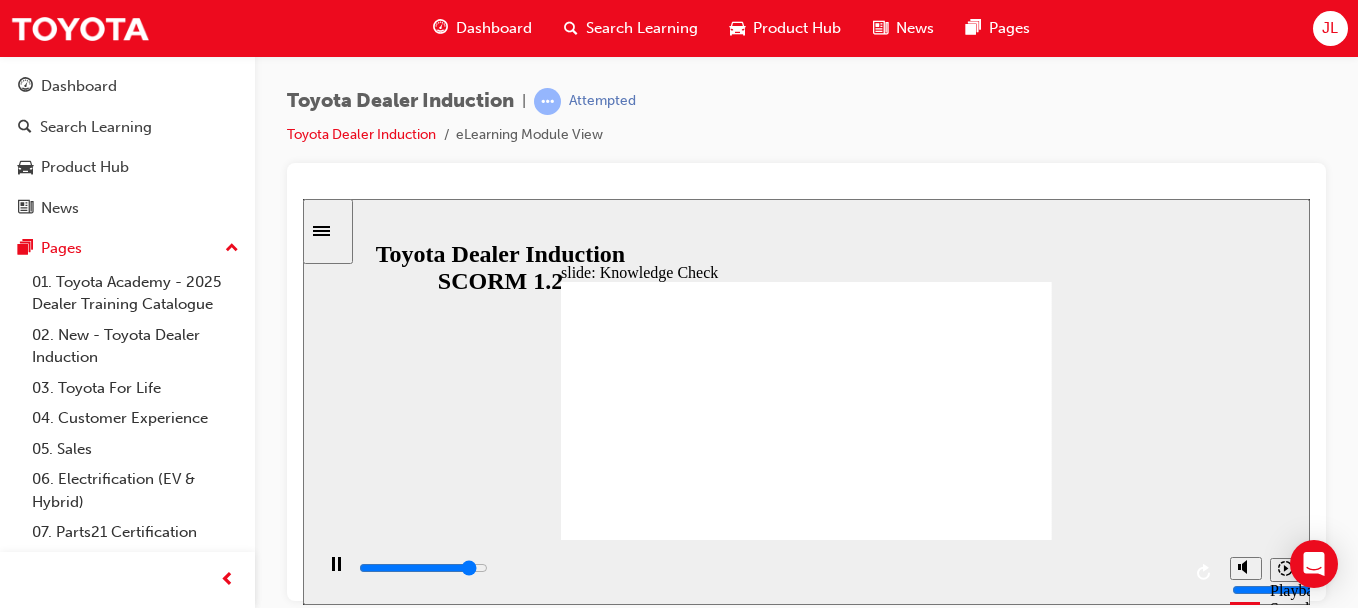 type on "4500" 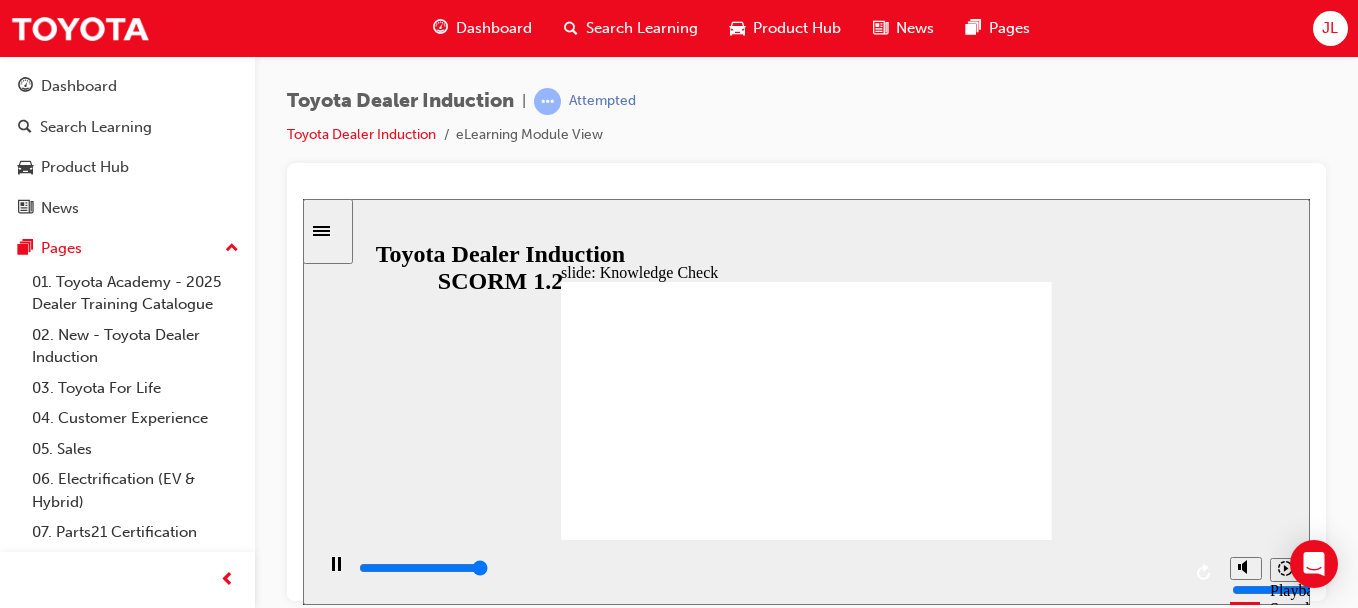 type on "5000" 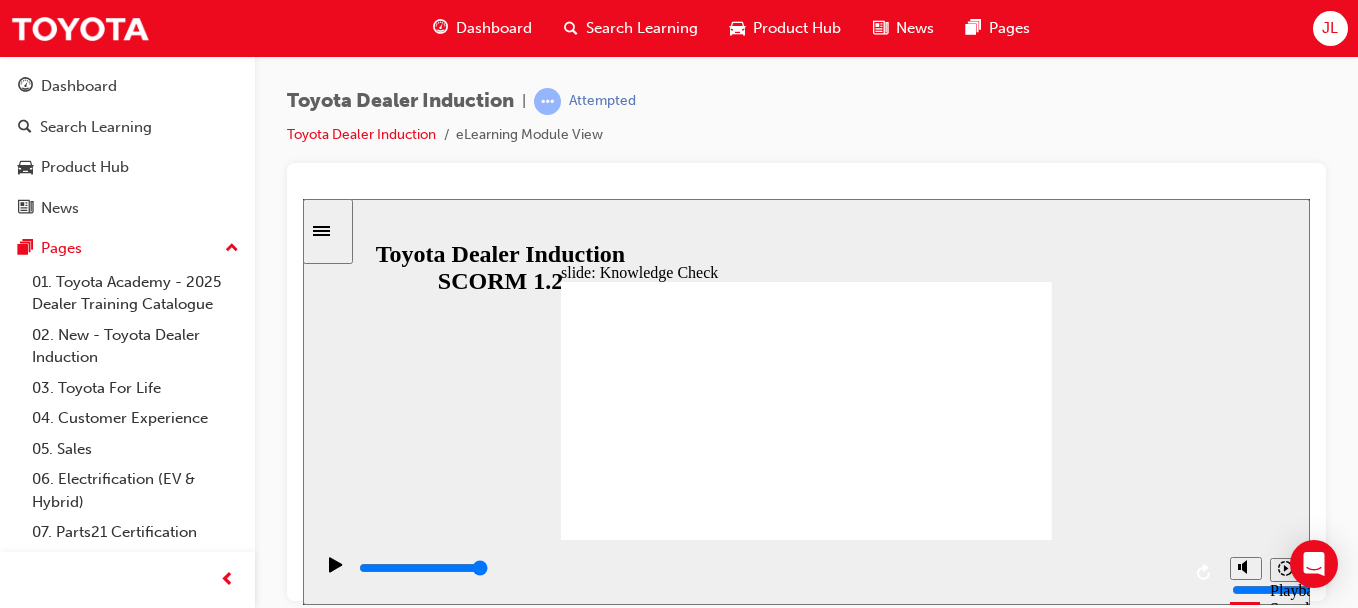 checkbox on "true" 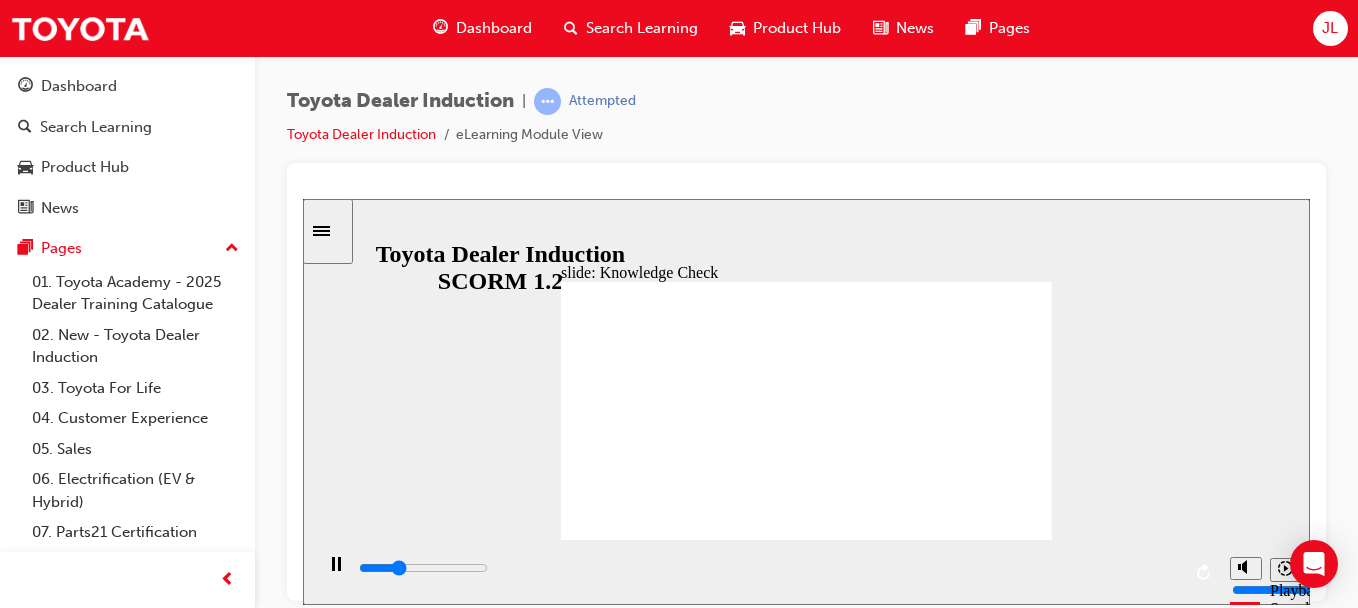 click 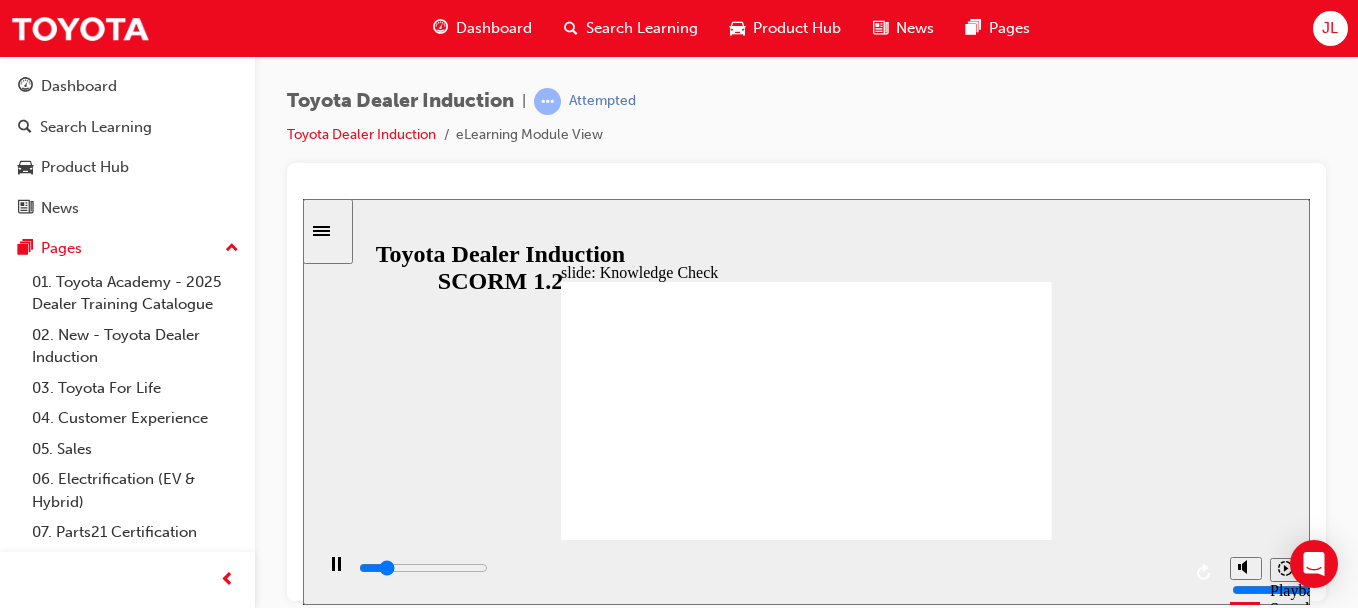 type on "900" 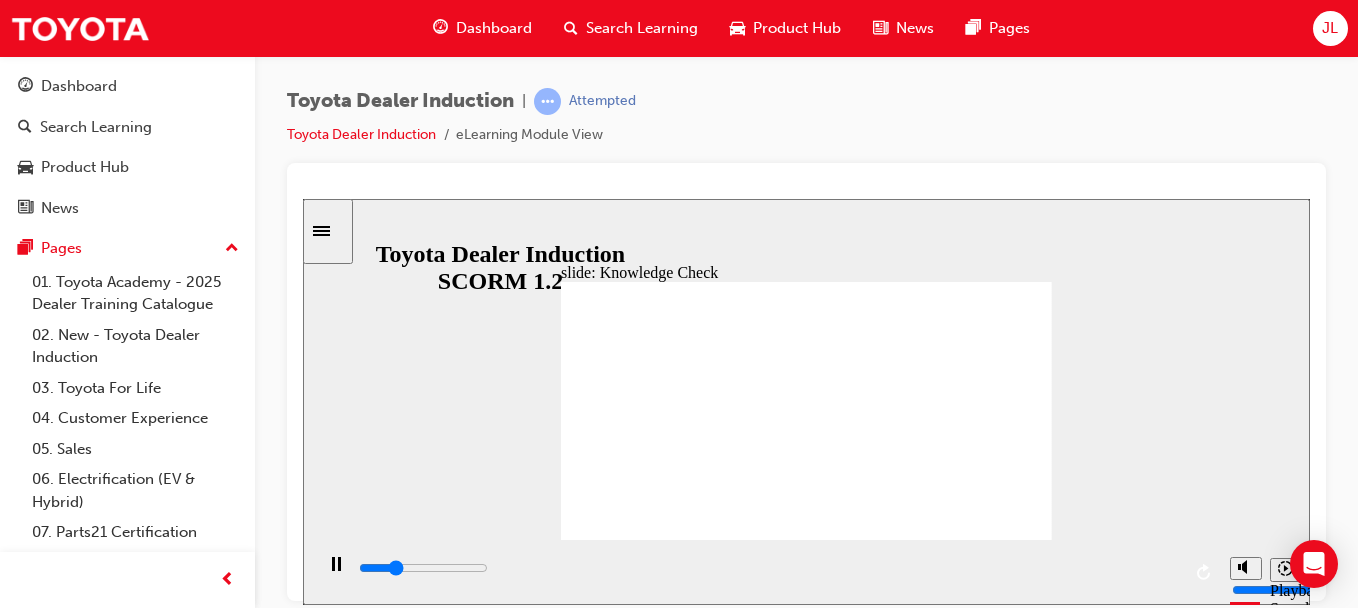 type on "1300" 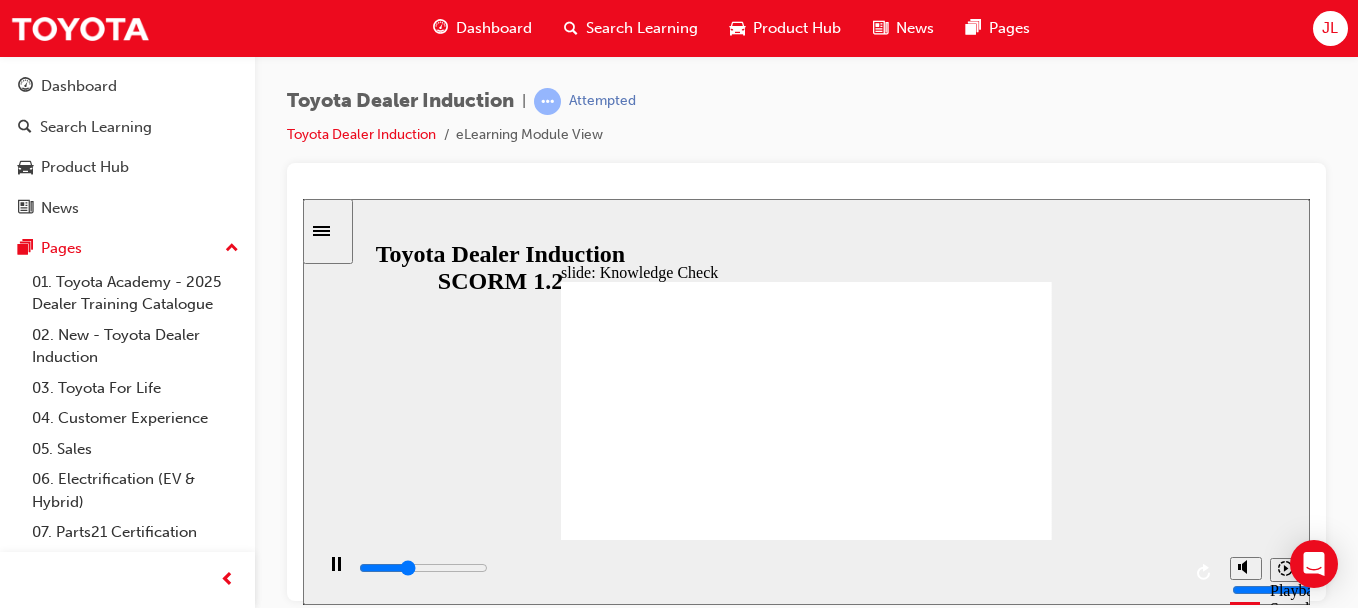 type on "1800" 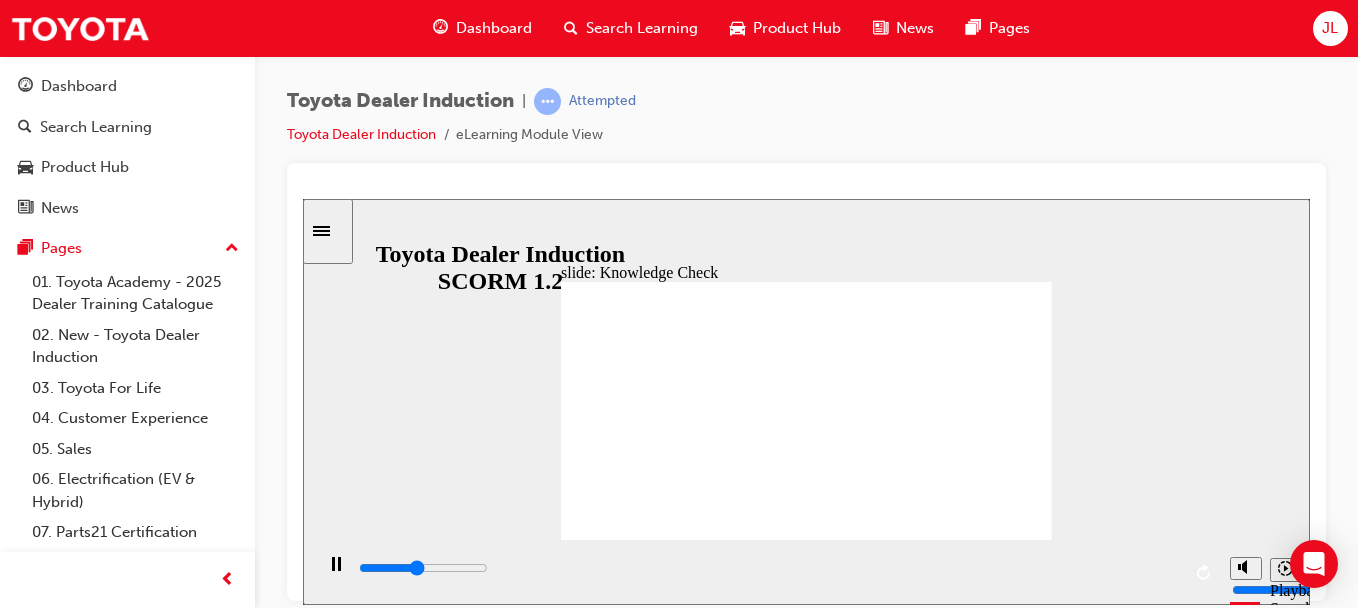 drag, startPoint x: 691, startPoint y: 466, endPoint x: 694, endPoint y: 448, distance: 18.248287 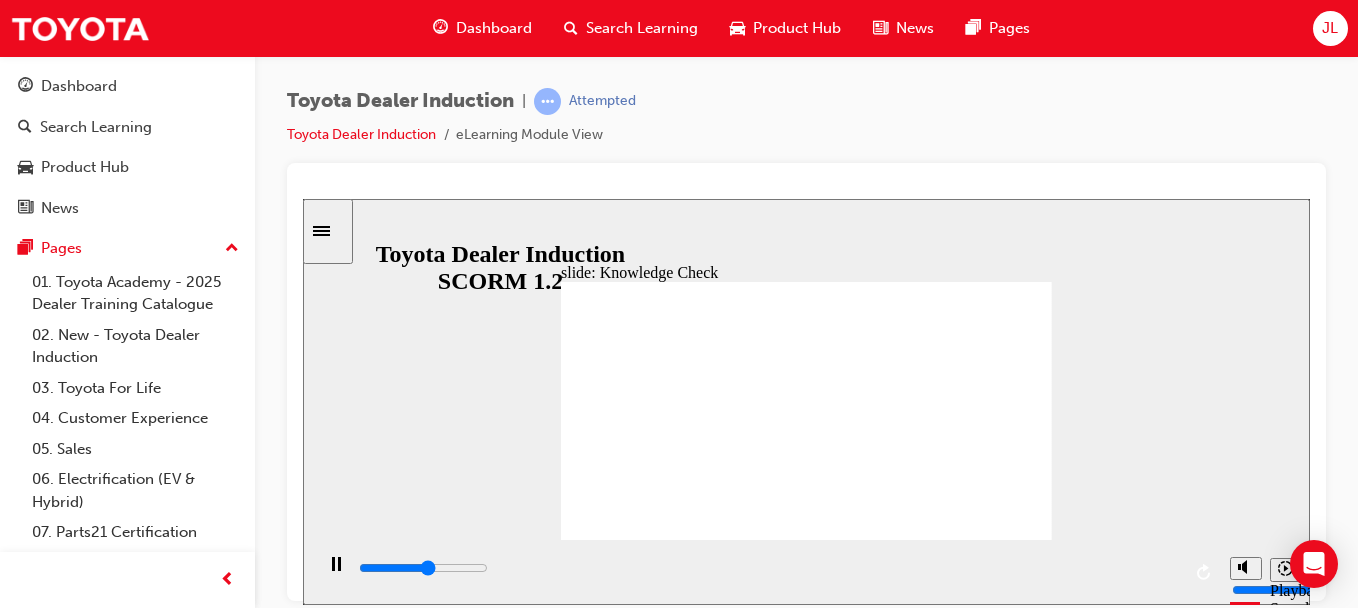 type on "2700" 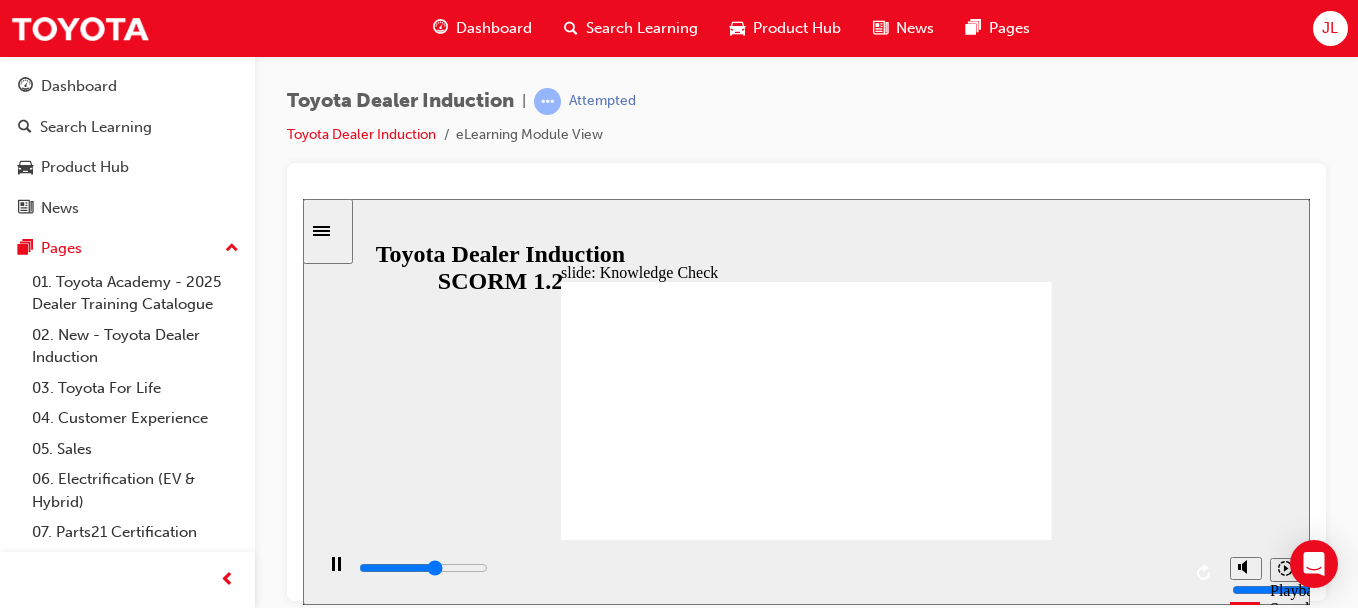 type on "3100" 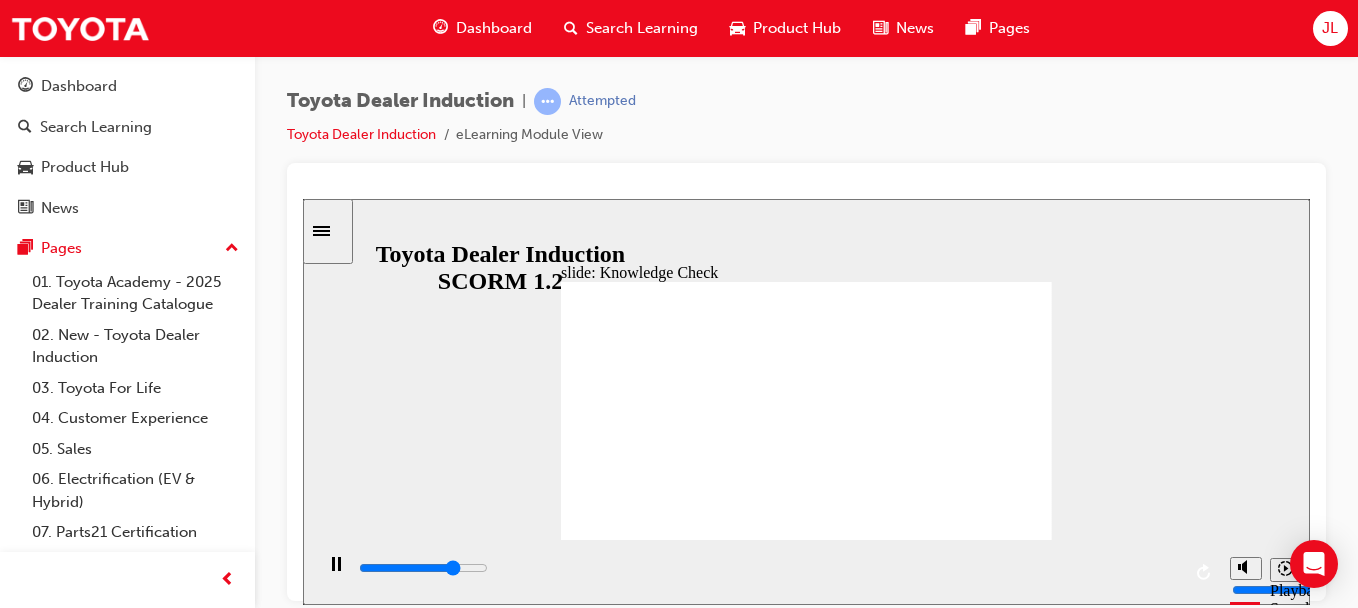 click on "slide: Knowledge Check
Rectangle 1 BACK BACK SUBMIT SUBMIT Knowledge Check Our goal is to uphold the integrity and strength of our corporate reputation at all times.  To achieve this, all employees, contractors, and agents of Toyota are expected to… Select all the correct answers: Be honest in word and deed  Use good judgement Respect community values Be responsible Obey the law Obey the Toyota For Life Quality Standards Click  Submit  to check your response BACK BACK SUBMIT SUBMIT Knowledge Check Obey the law Be honest in word and deed  Respect community values Be responsible Use good judgement Obey the Toyota For Lie Quality Standards Our goal is to uphold the integrity and strength o our corporate  reputation at all times.  To achieve this, all employees, contractors,  and agents o Toyota are expected to… Select all the correct answers: Click  Submit  to check your response Back to top" at bounding box center [806, 401] 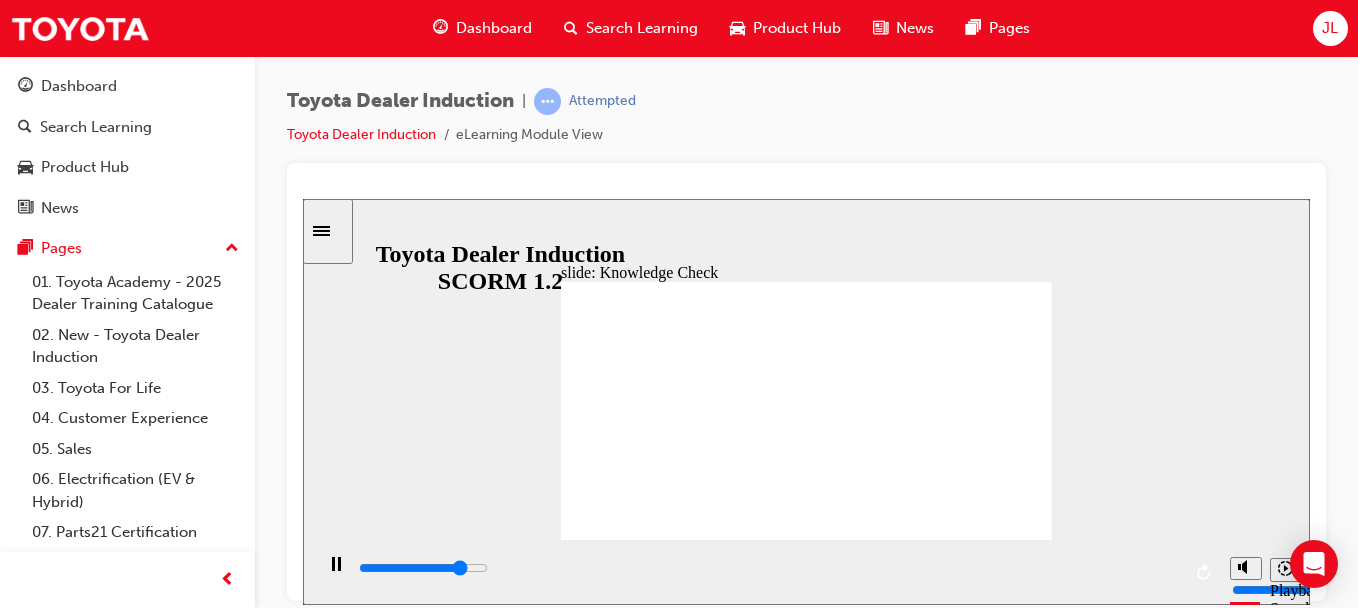 click on "SUBMIT SUBMIT" at bounding box center [1011, 1791] 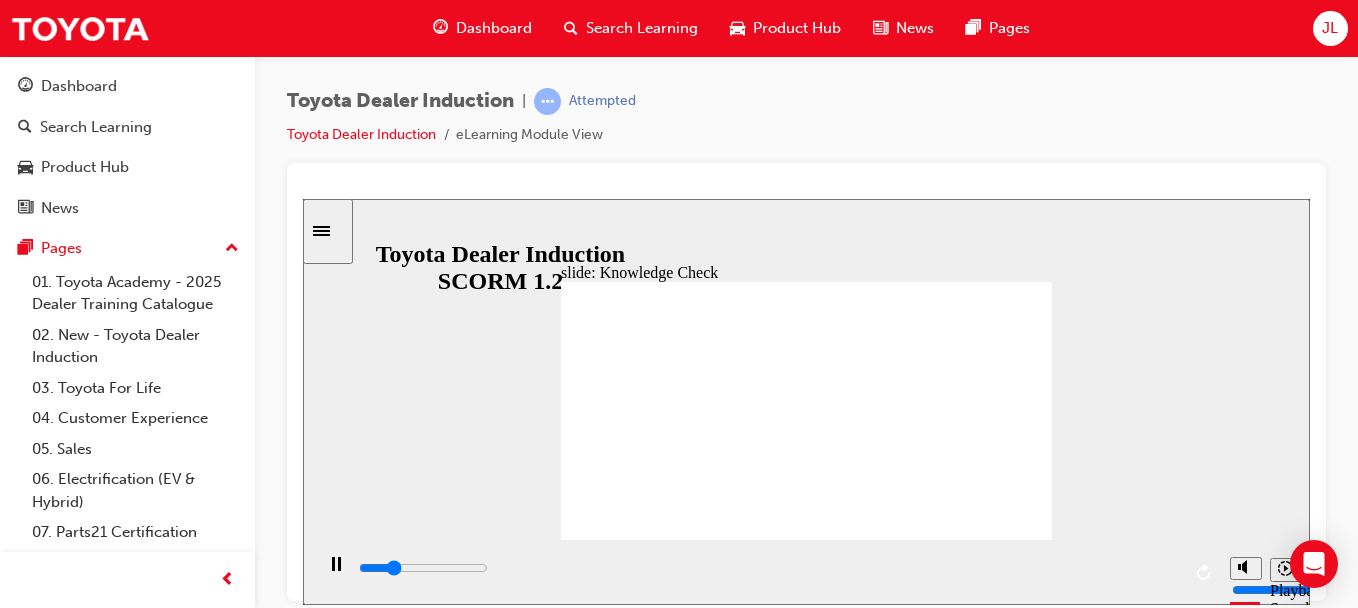 type on "1300" 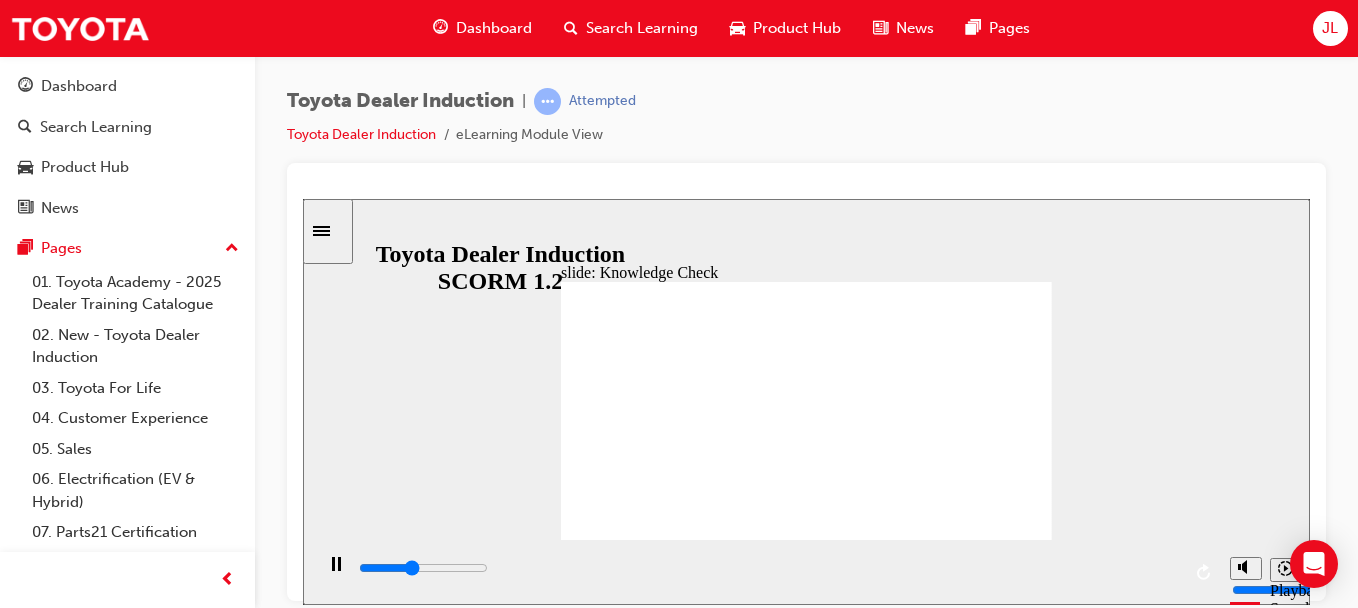 click 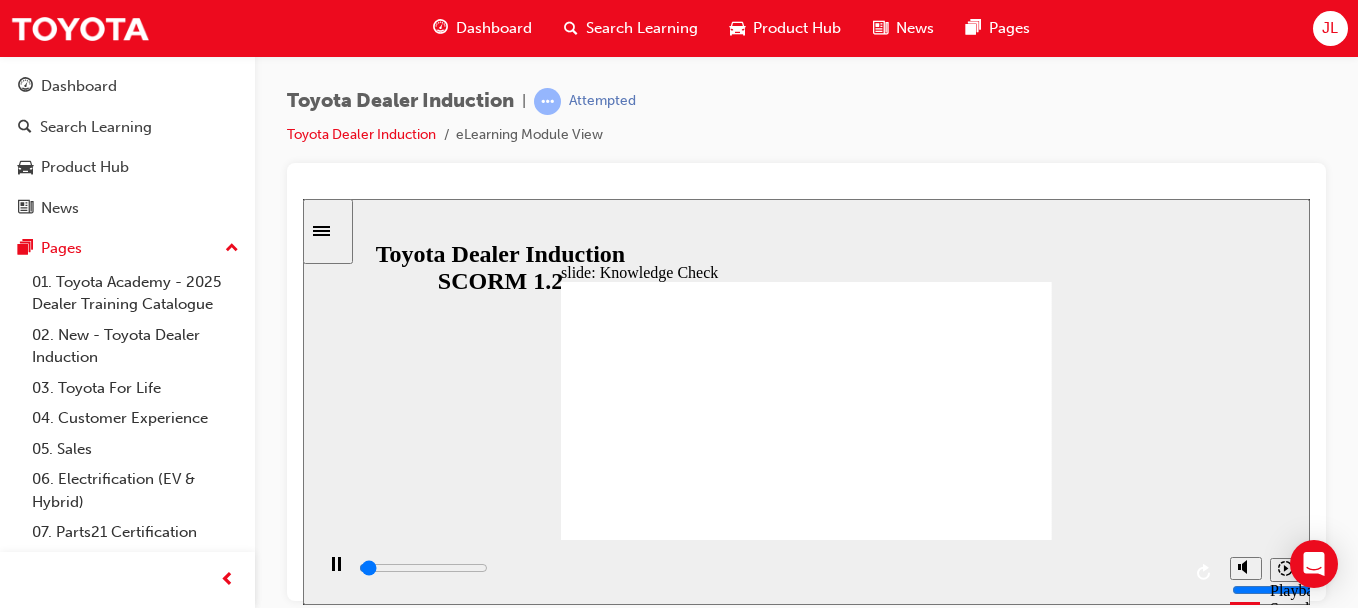 click 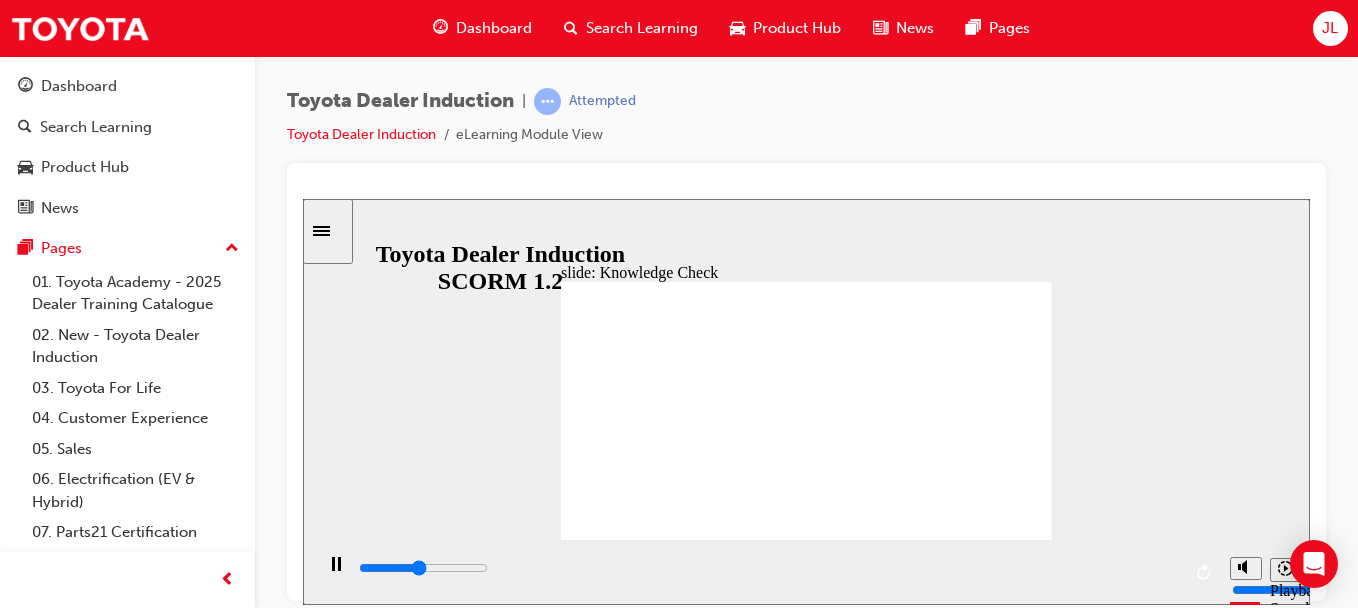 type on "2300" 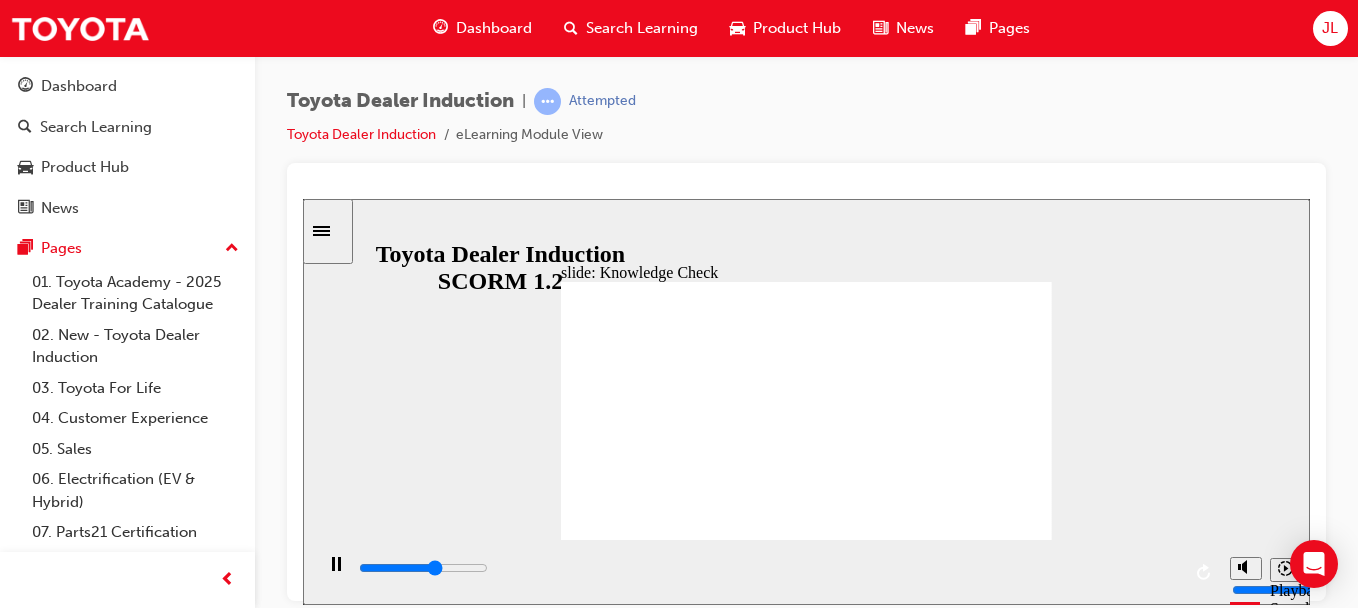 click 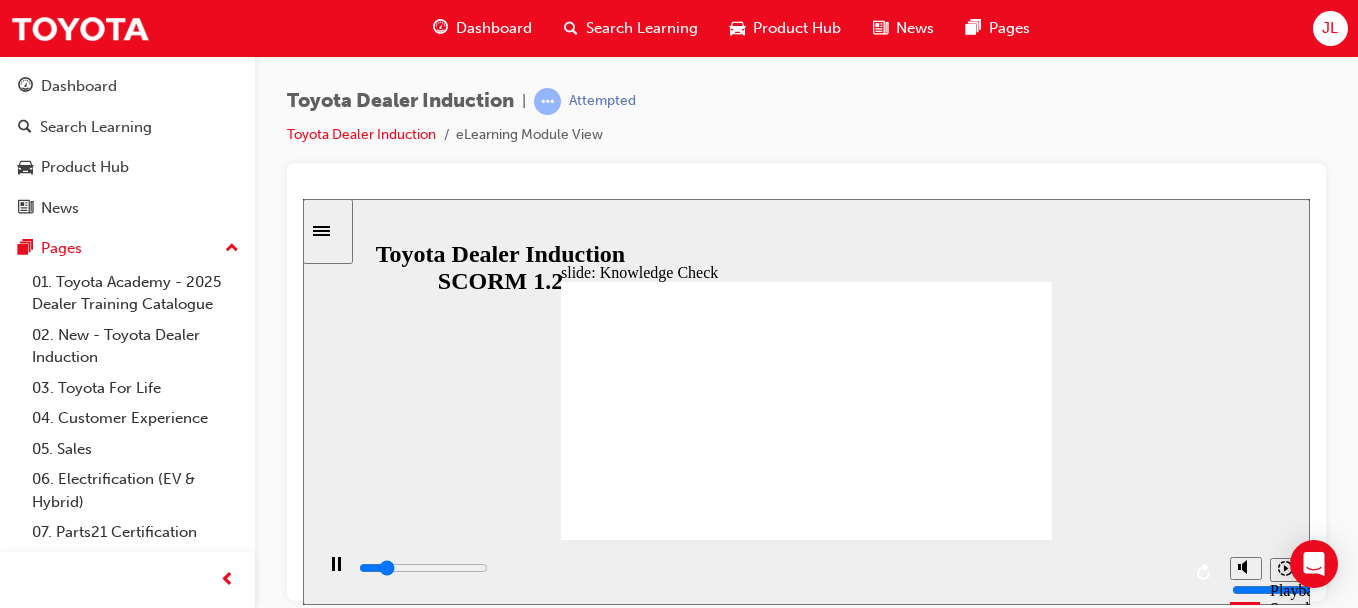 click 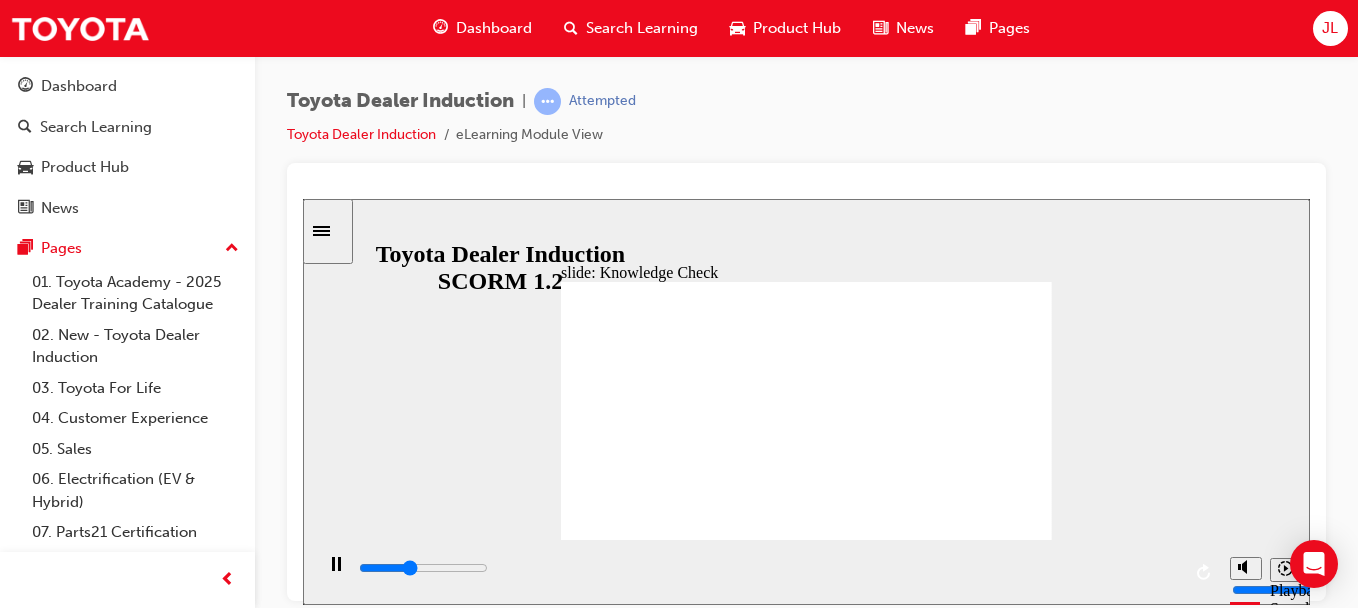 type on "2000" 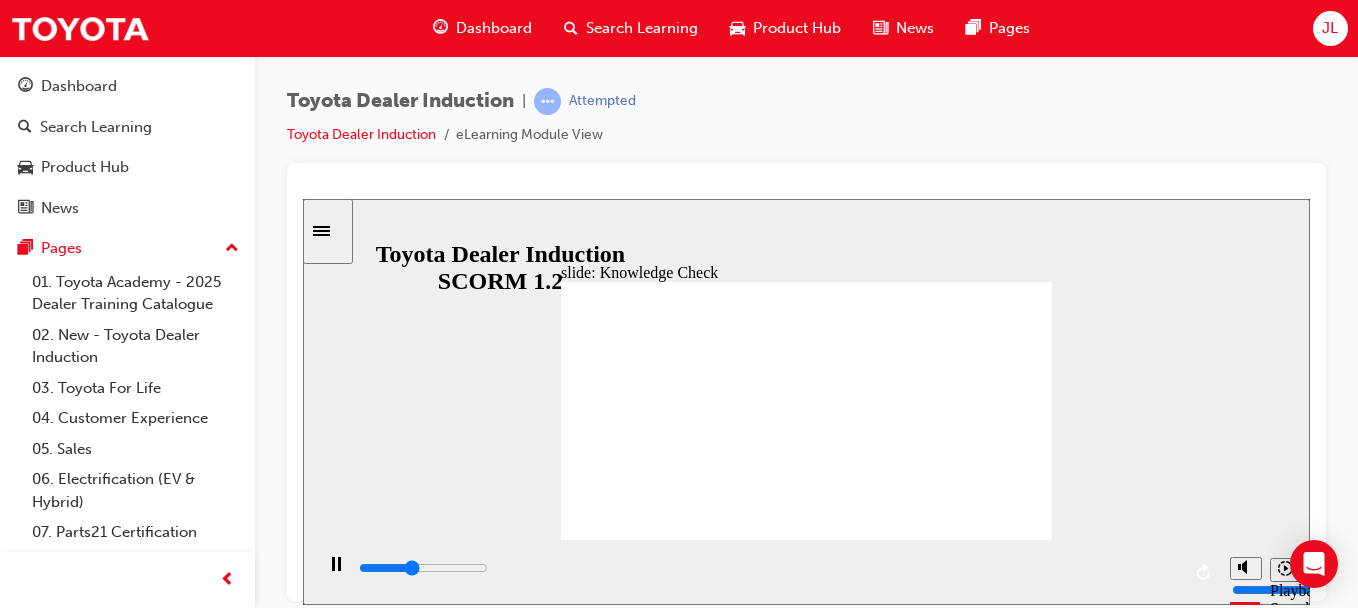 checkbox on "true" 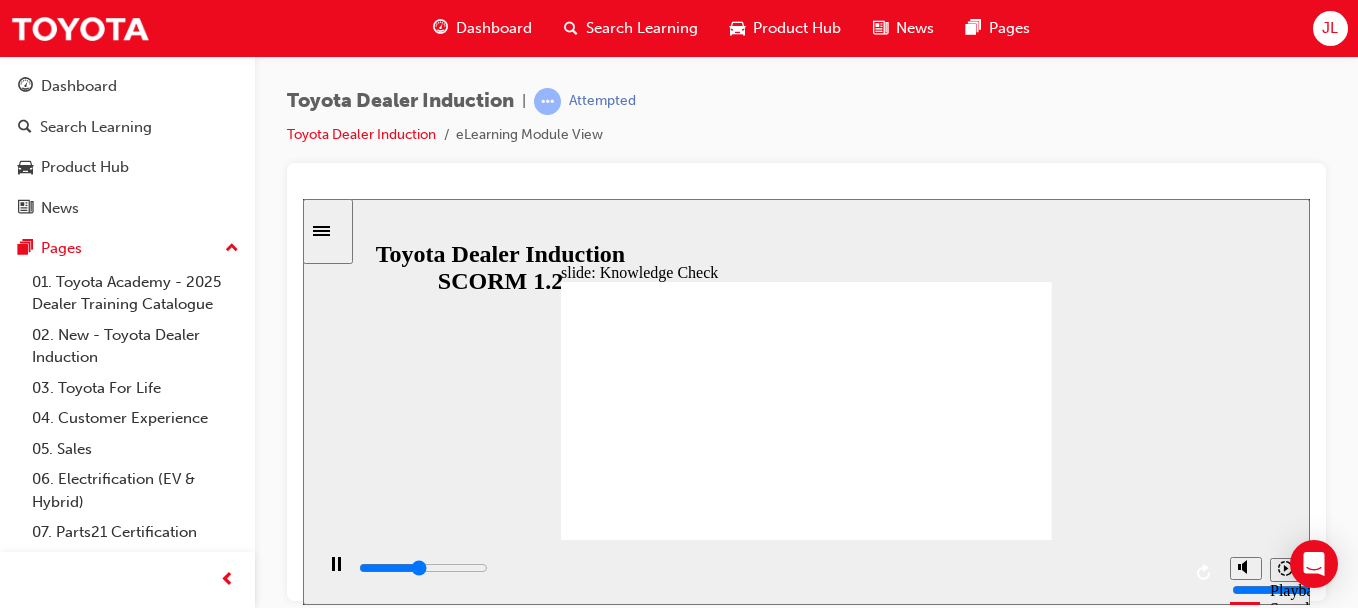 type on "2300" 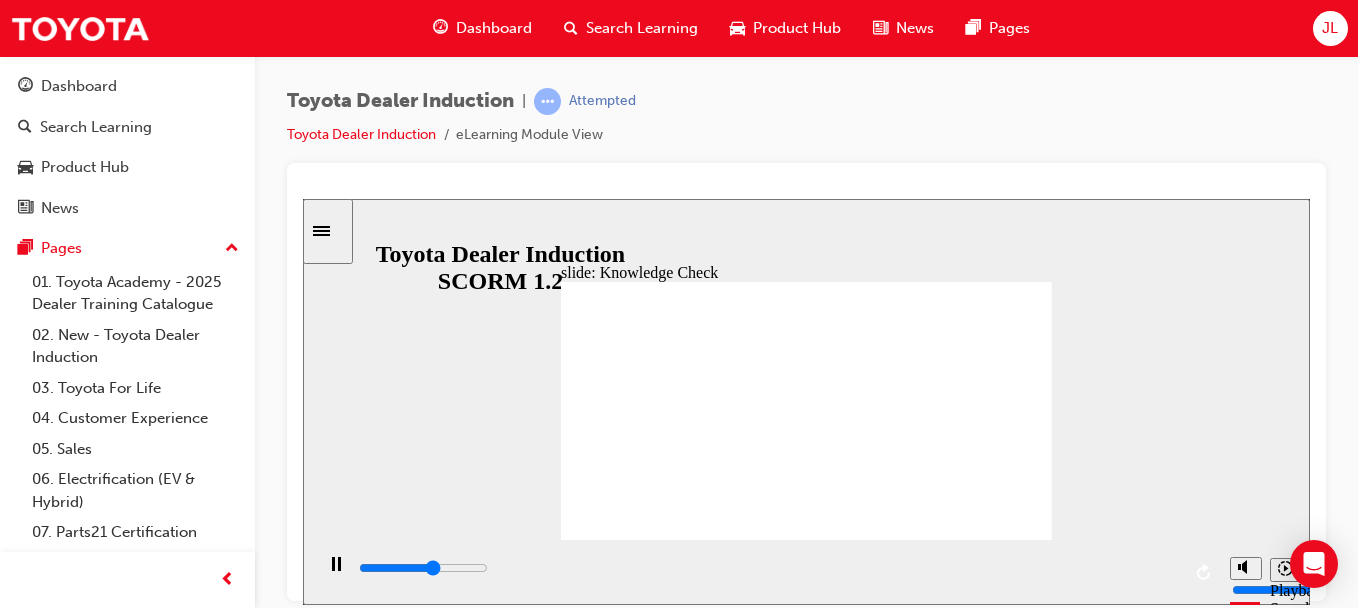 type on "3000" 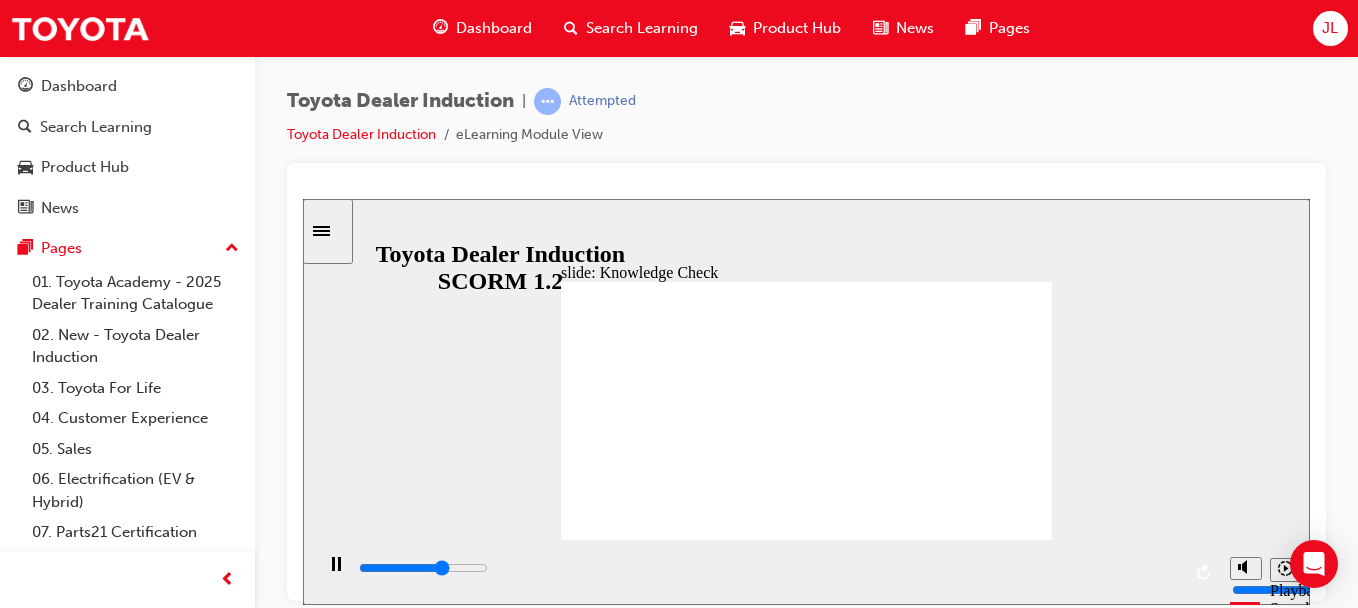 type on "3400" 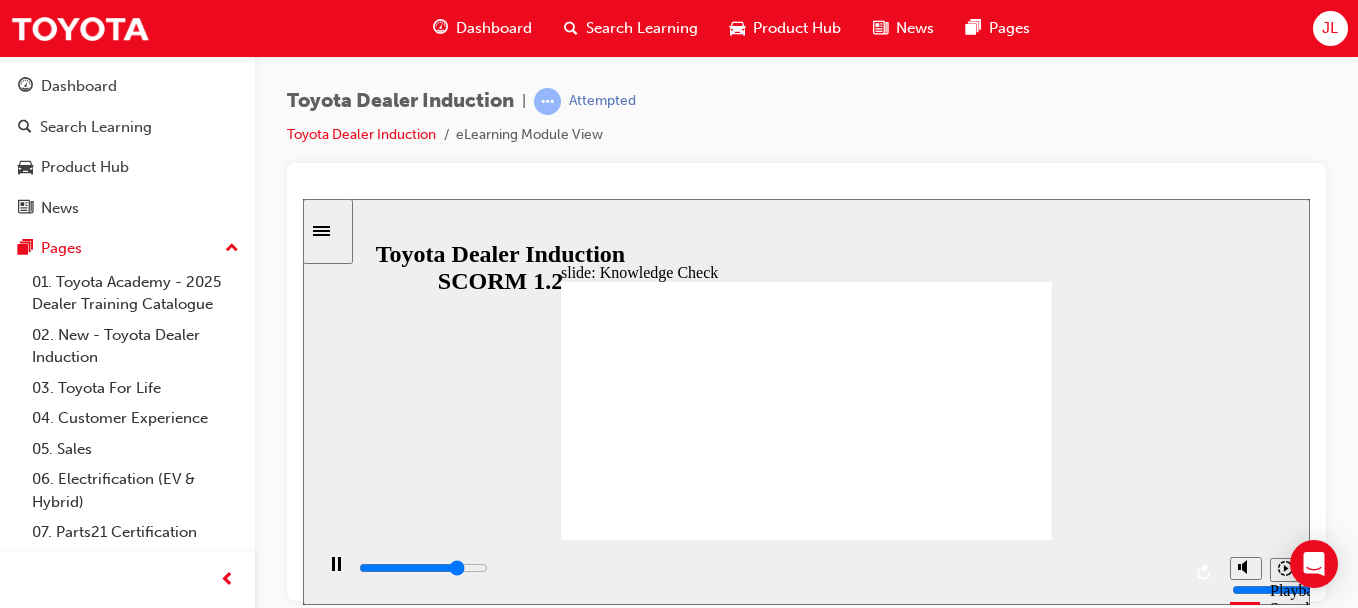 click 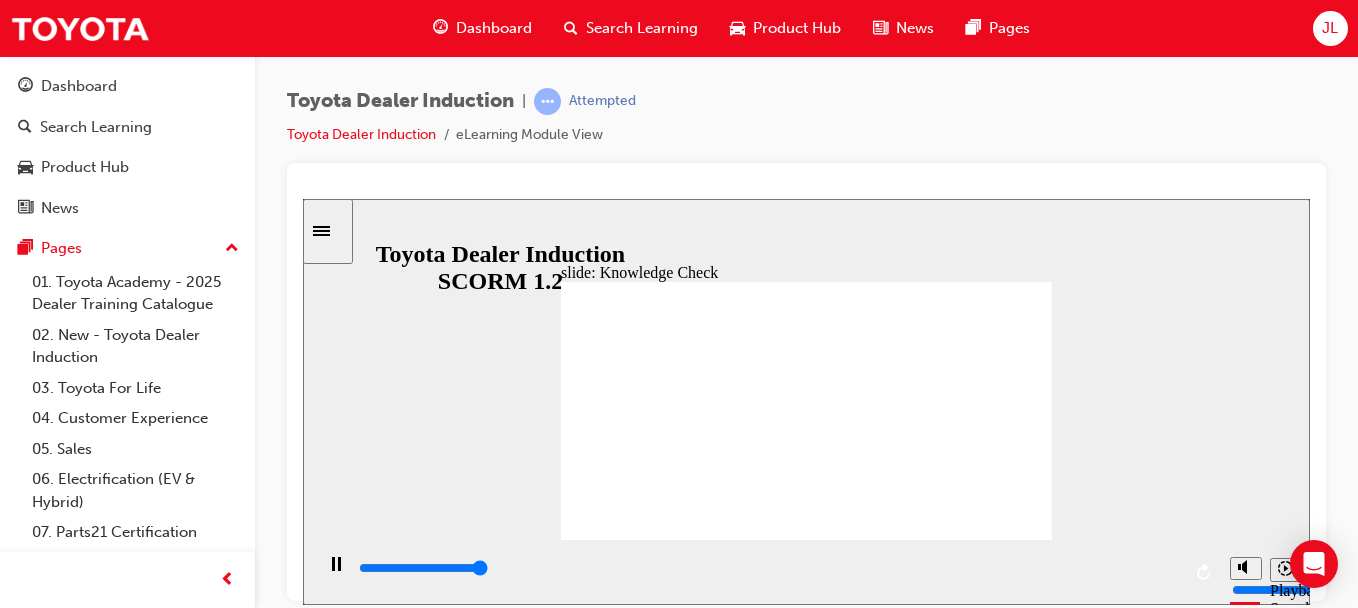 click 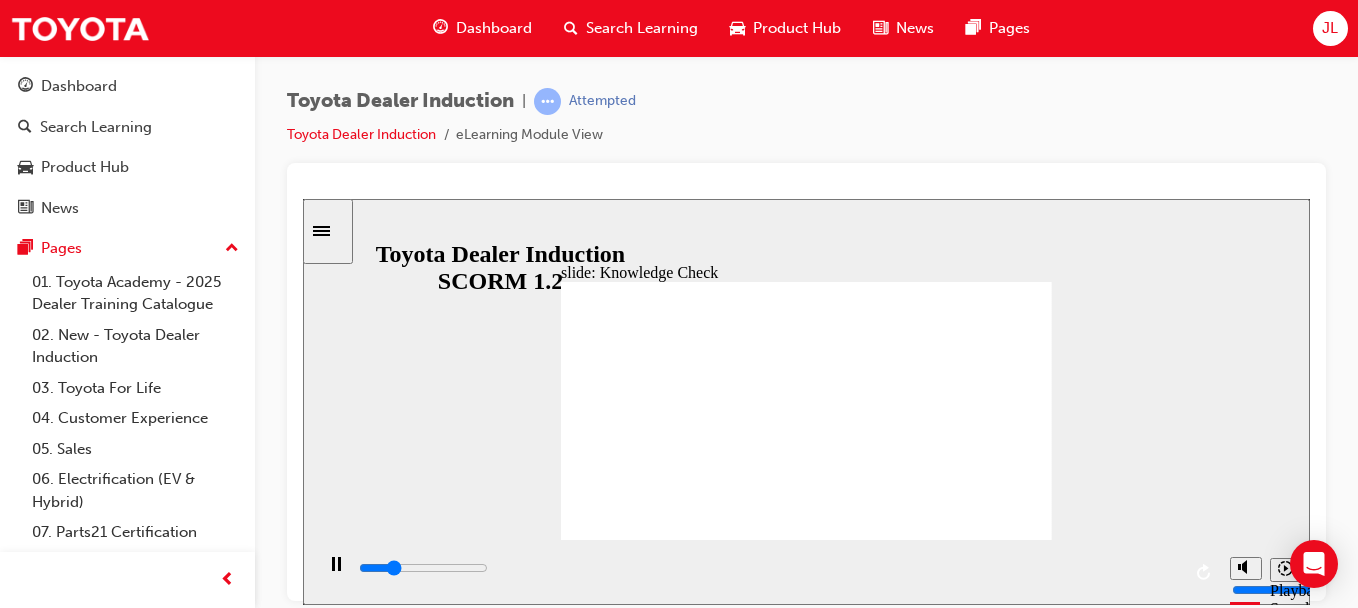 click on "BACK BACK" at bounding box center (603, 1771) 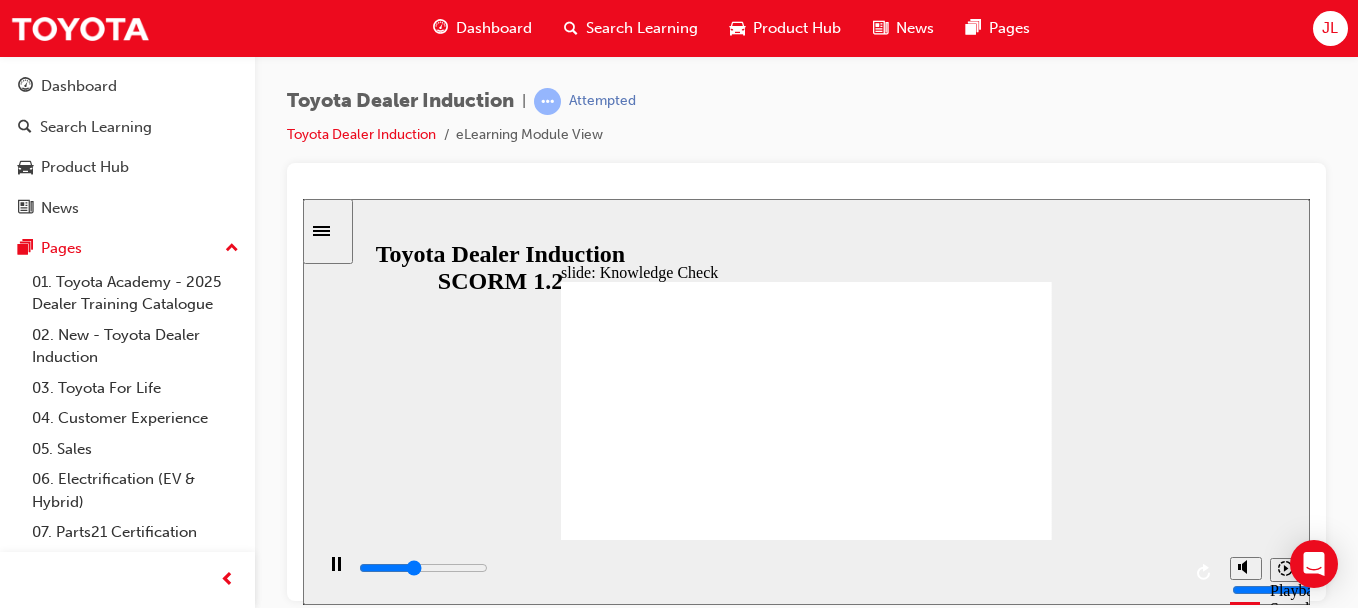 type on "2100" 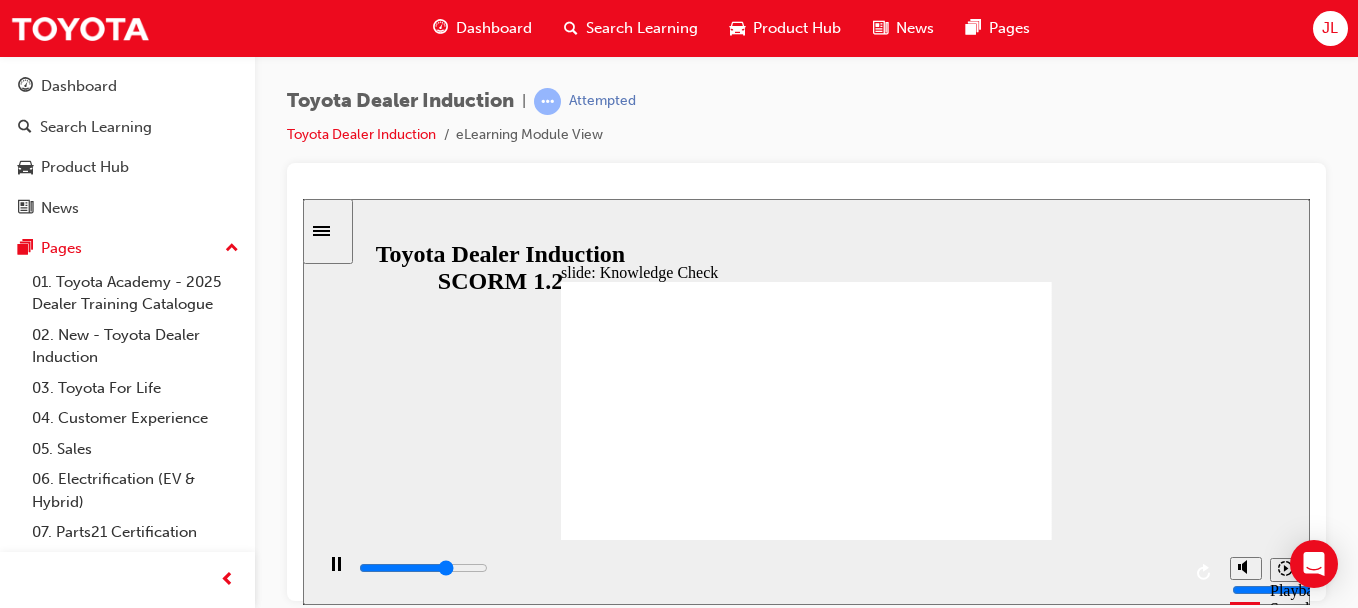 type on "3500" 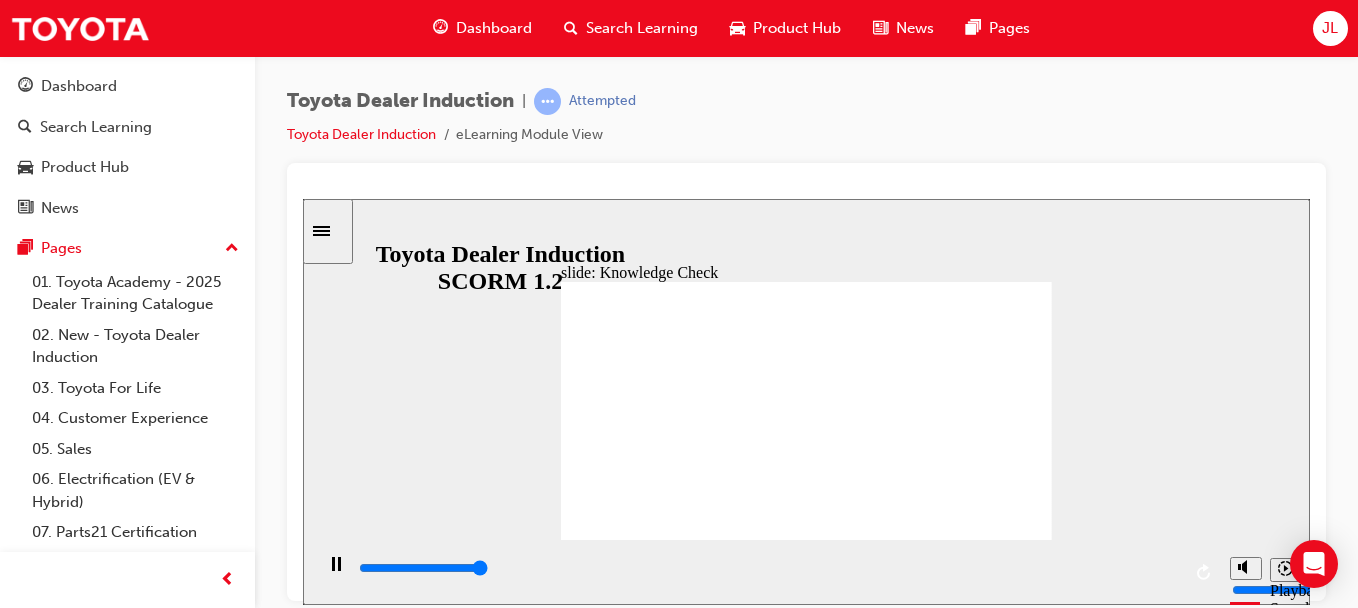 type on "5000" 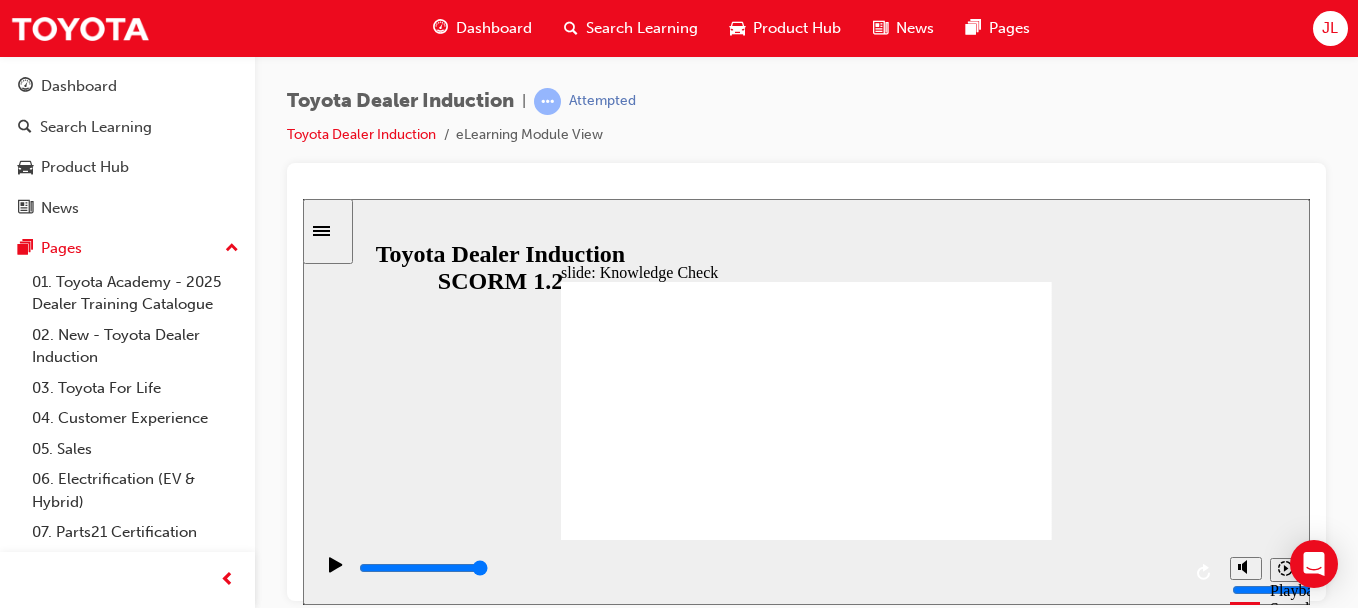 checkbox on "true" 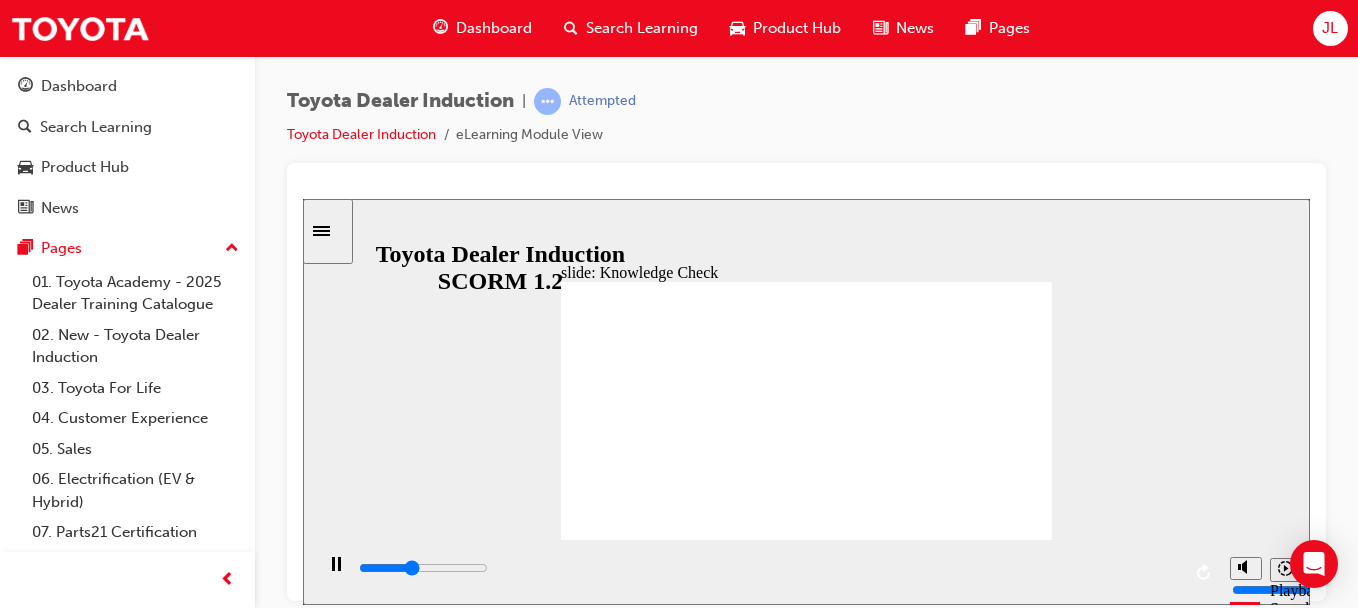 type on "2000" 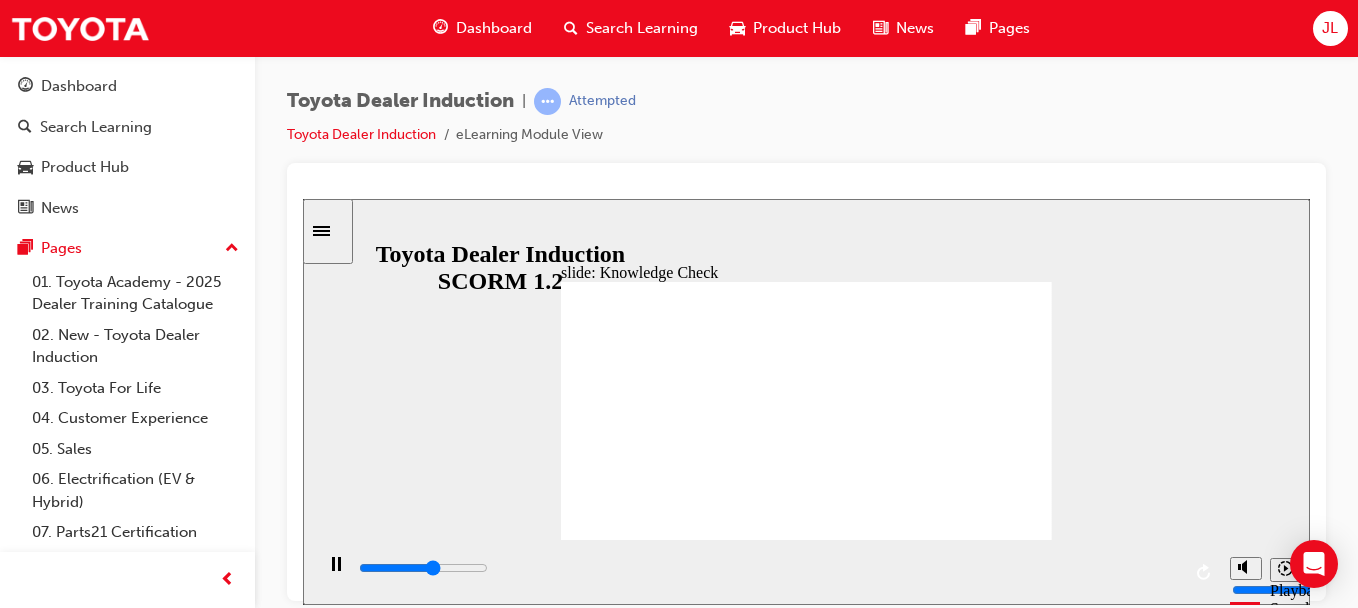 click 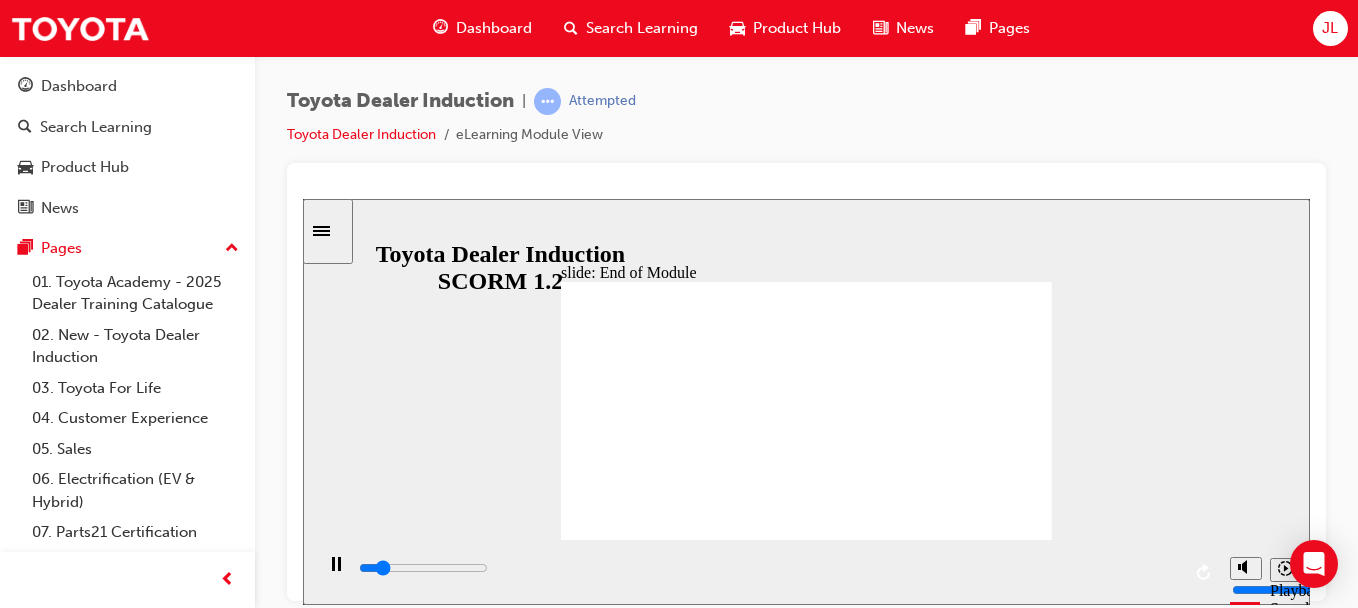 click on "BACK BACK" at bounding box center (603, 1352) 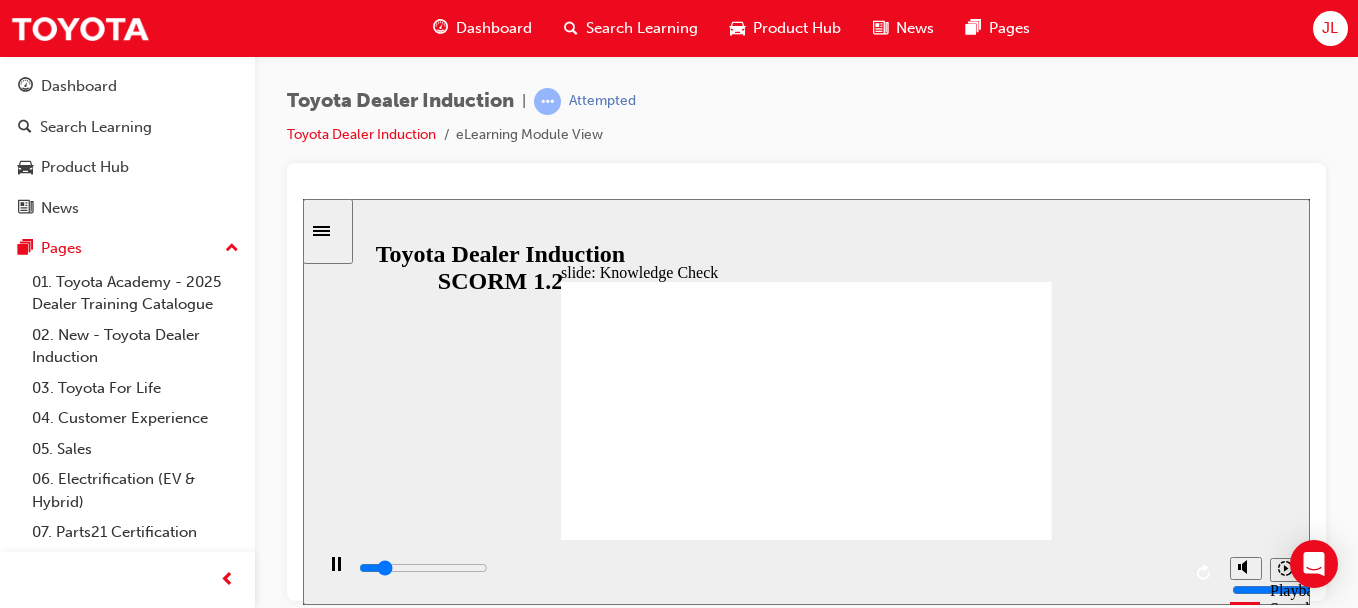 type on "800" 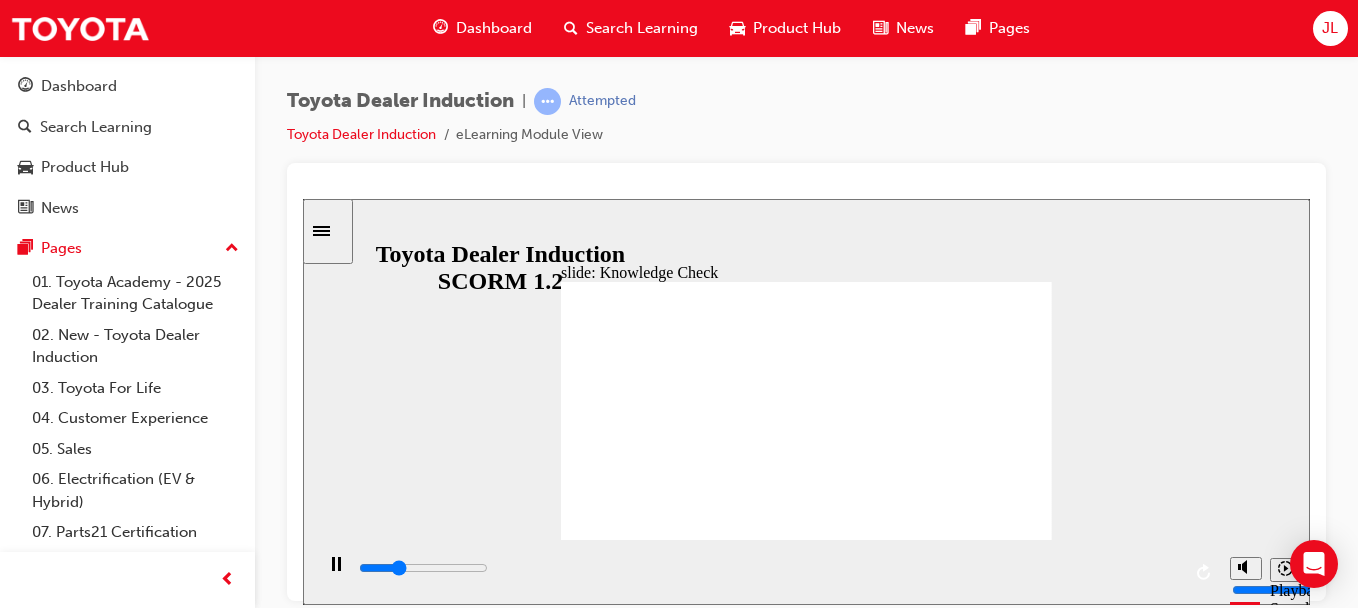 drag, startPoint x: 1017, startPoint y: 260, endPoint x: 1010, endPoint y: 269, distance: 11.401754 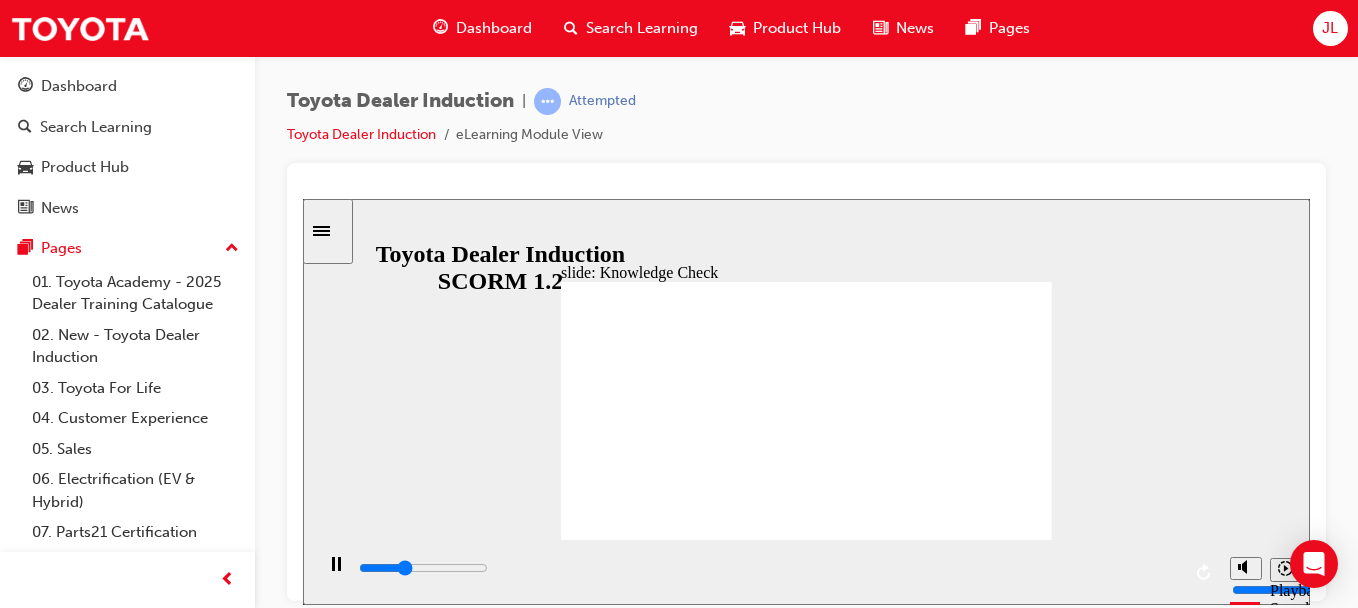 click on "SUBMIT SUBMIT" at bounding box center (1011, 1791) 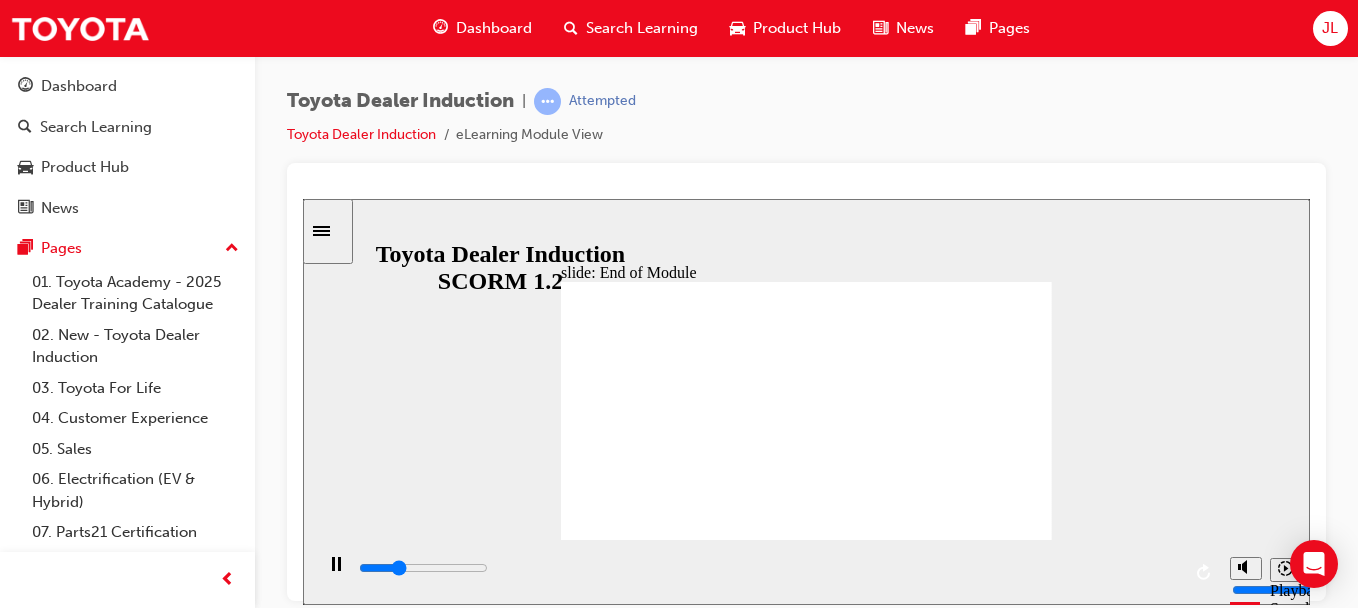 click 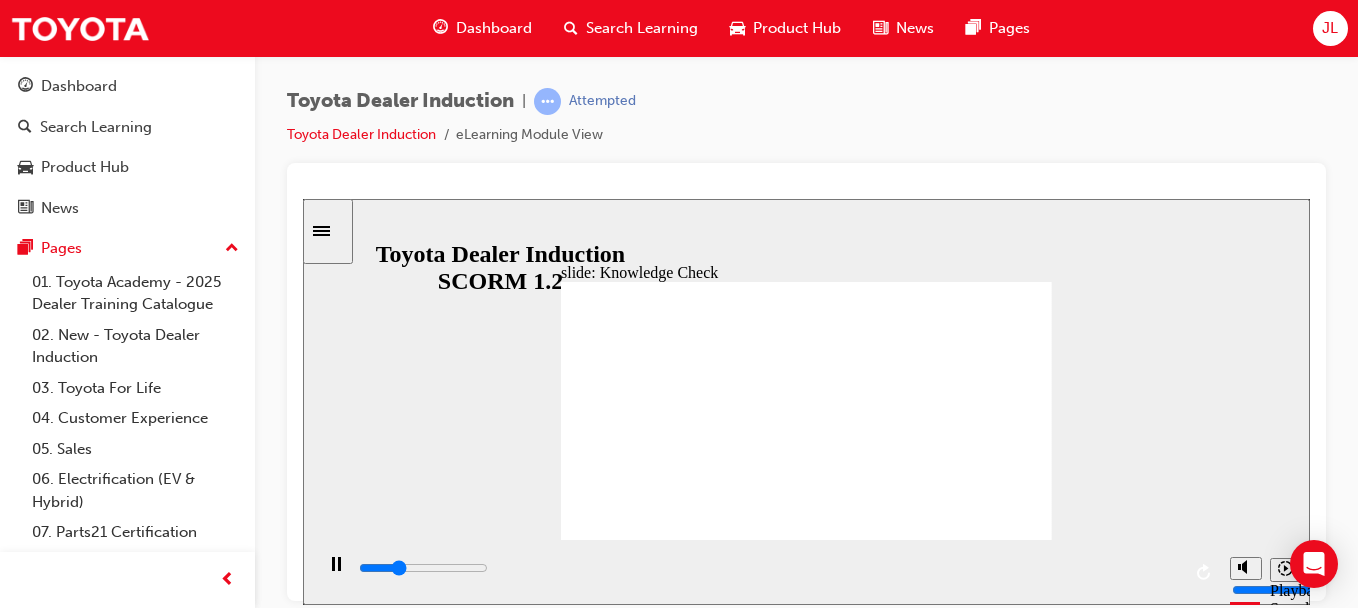type on "1400" 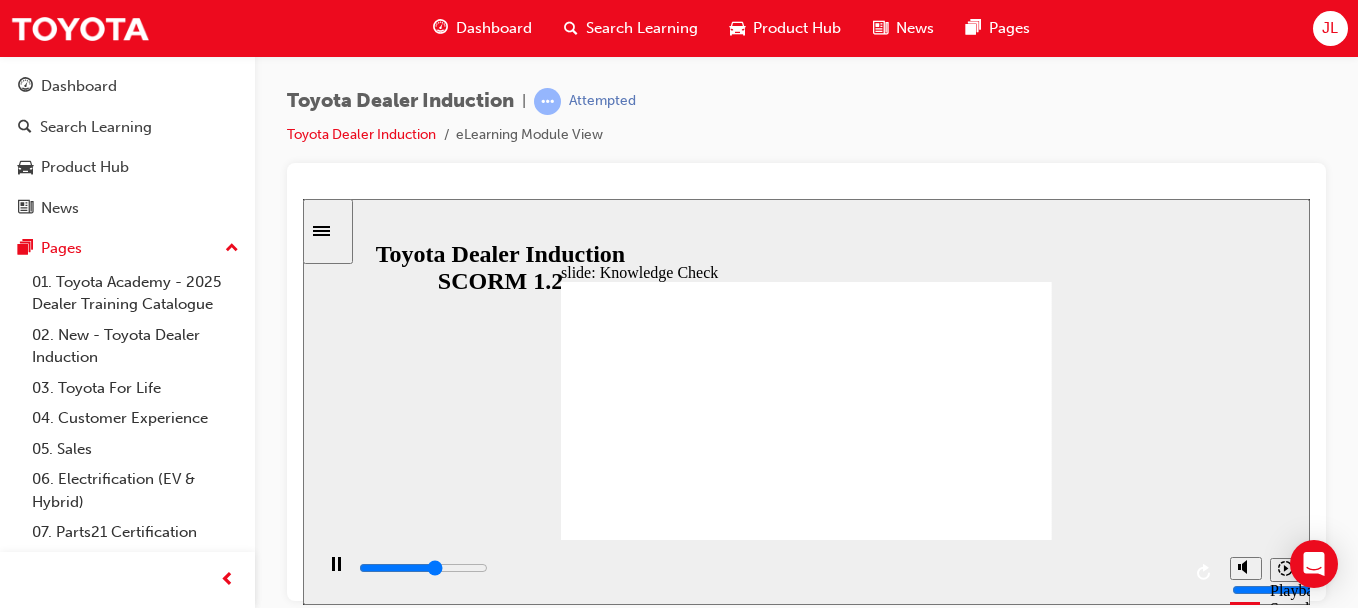 type on "3000" 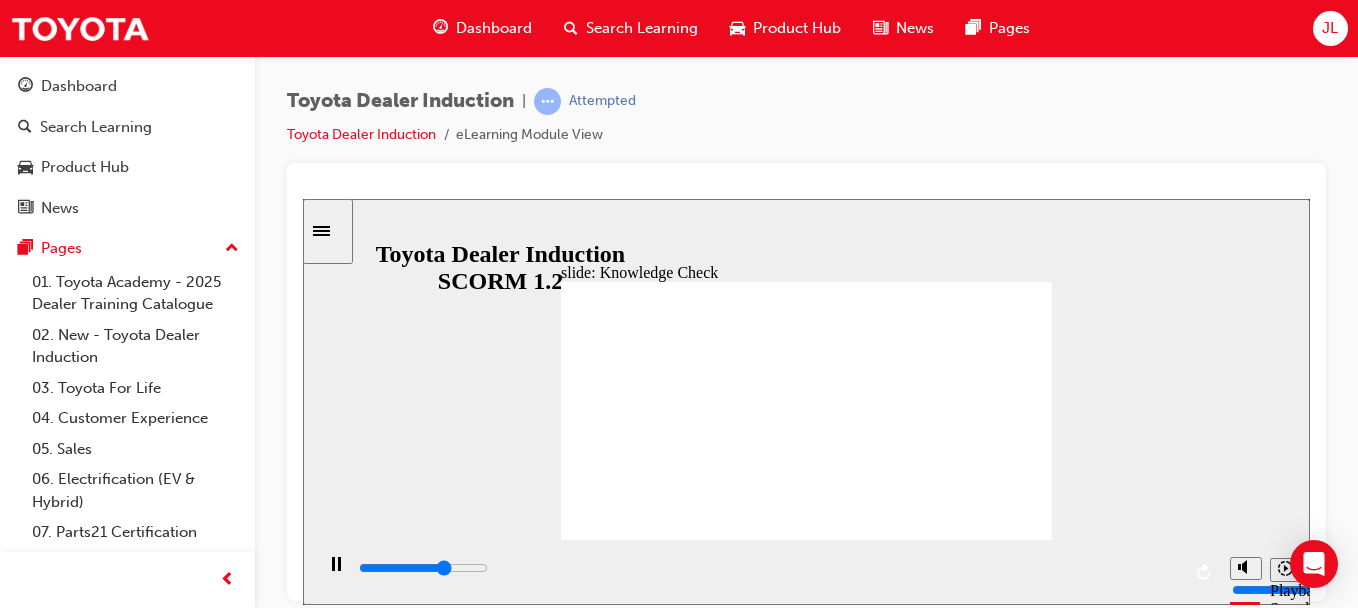 type on "3500" 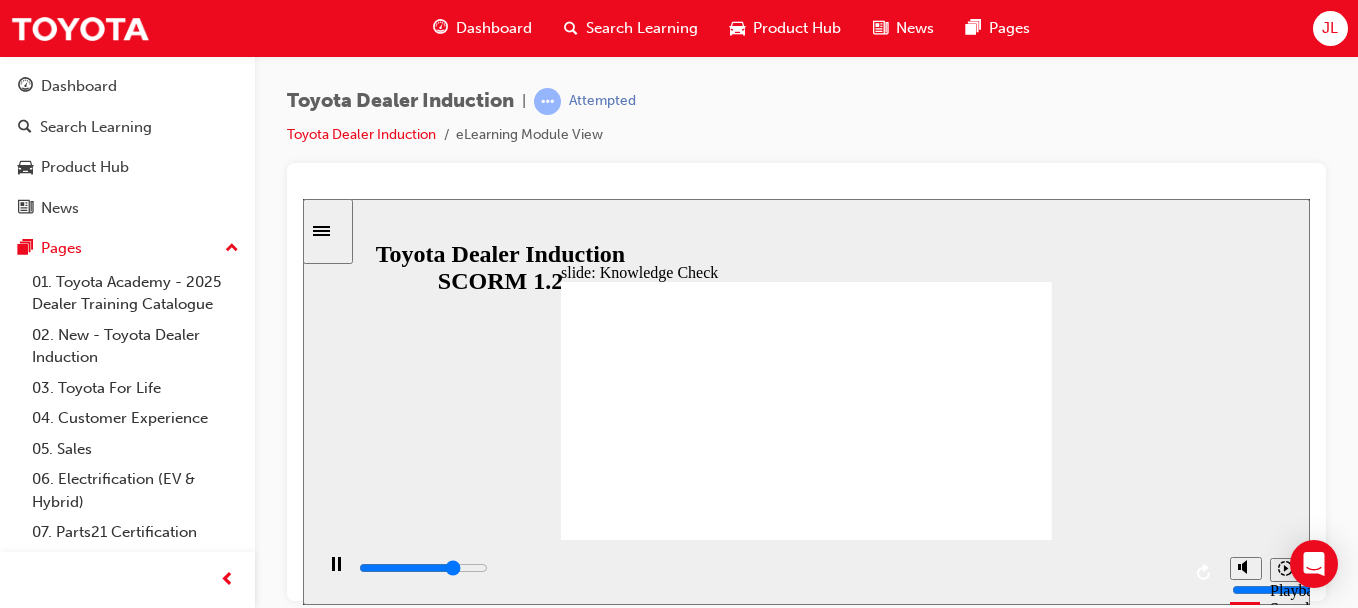 drag, startPoint x: 730, startPoint y: 422, endPoint x: 730, endPoint y: 409, distance: 13 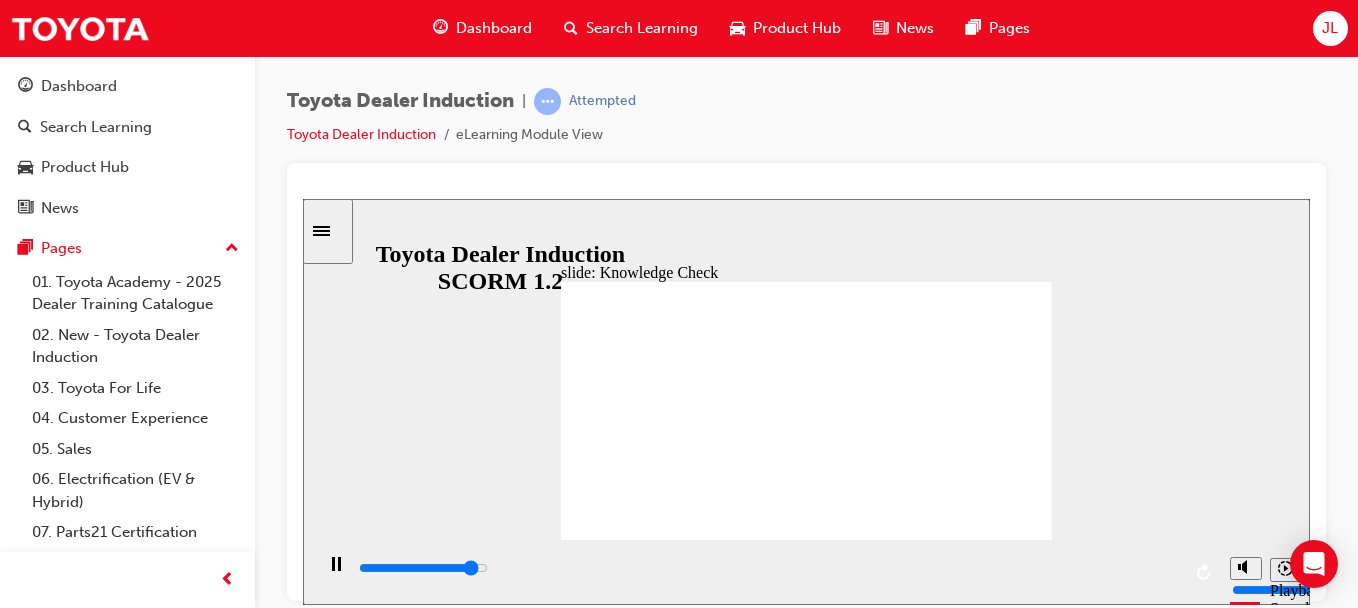 click 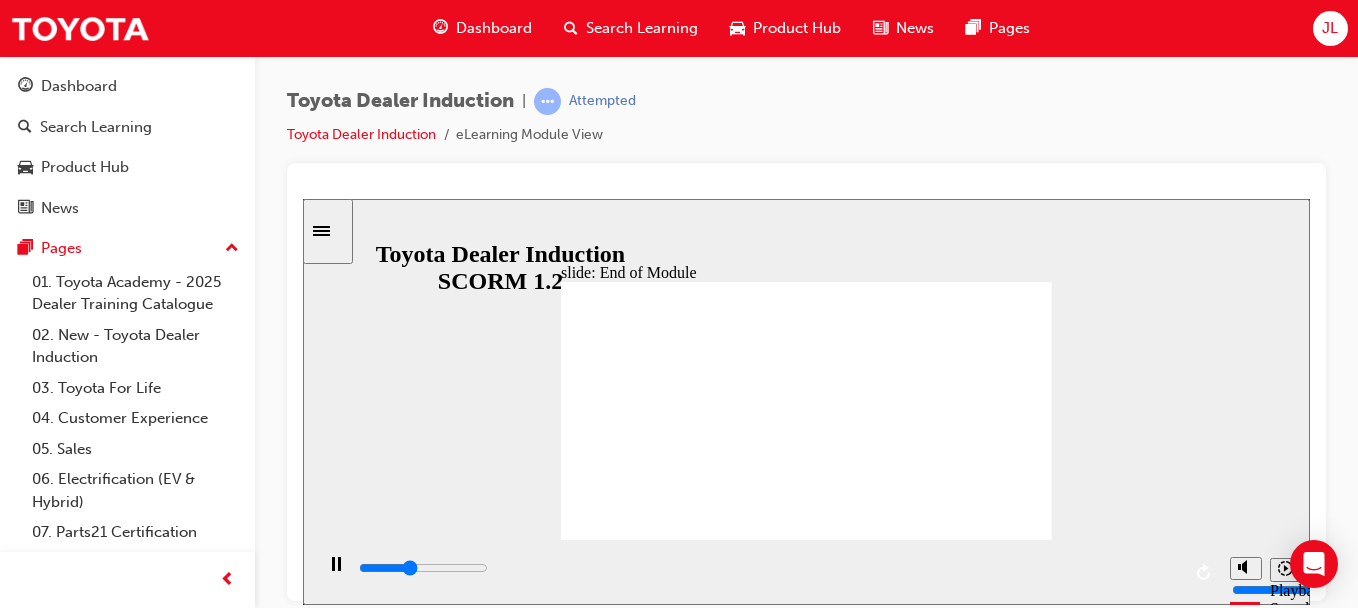 click 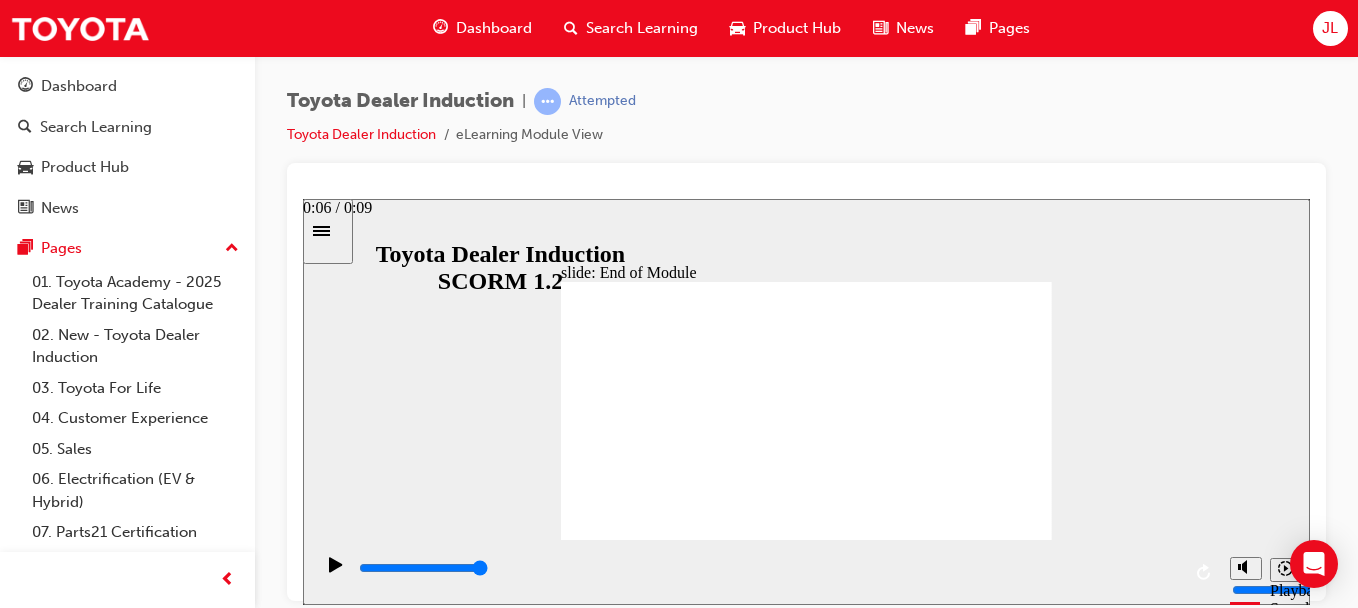 drag, startPoint x: 984, startPoint y: 562, endPoint x: 1196, endPoint y: 549, distance: 212.39821 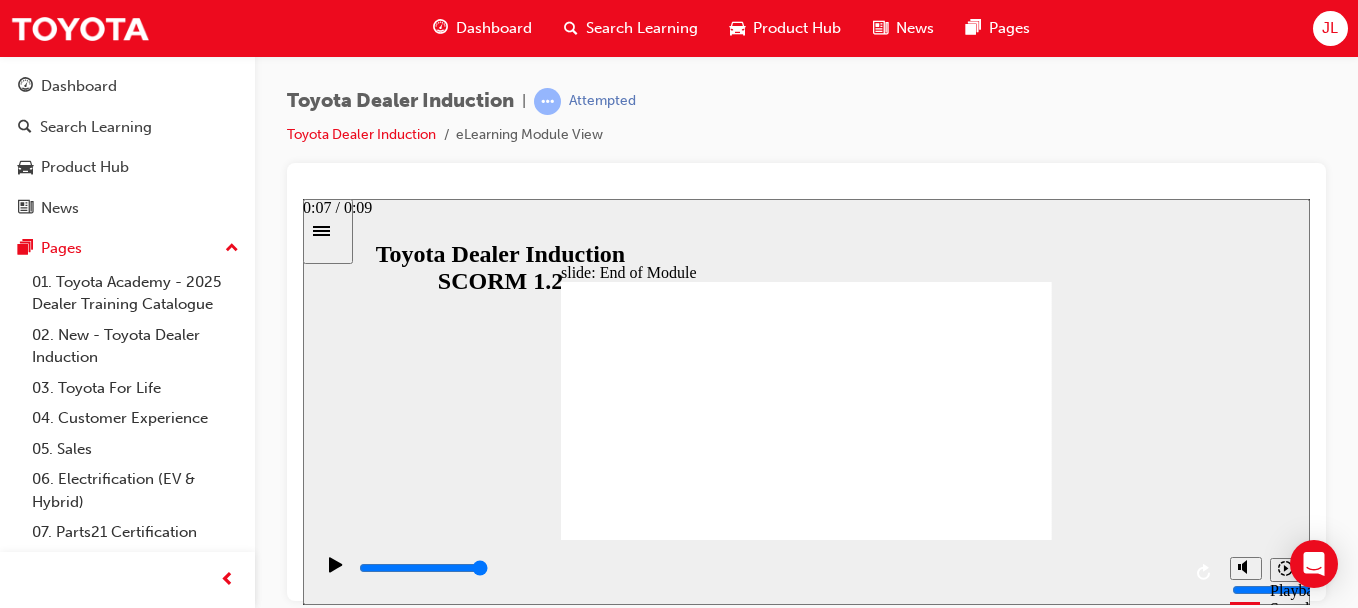 click on "0:07 / 0:09" at bounding box center [337, 207] 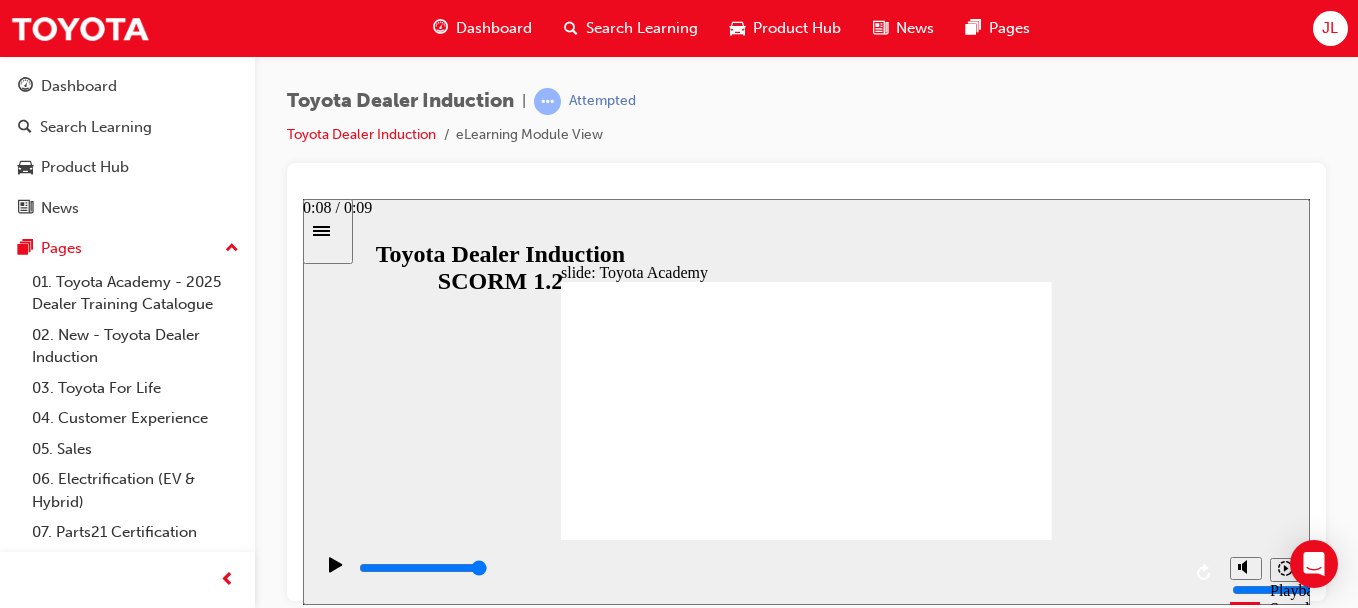drag, startPoint x: 1040, startPoint y: 569, endPoint x: 1346, endPoint y: 540, distance: 307.37112 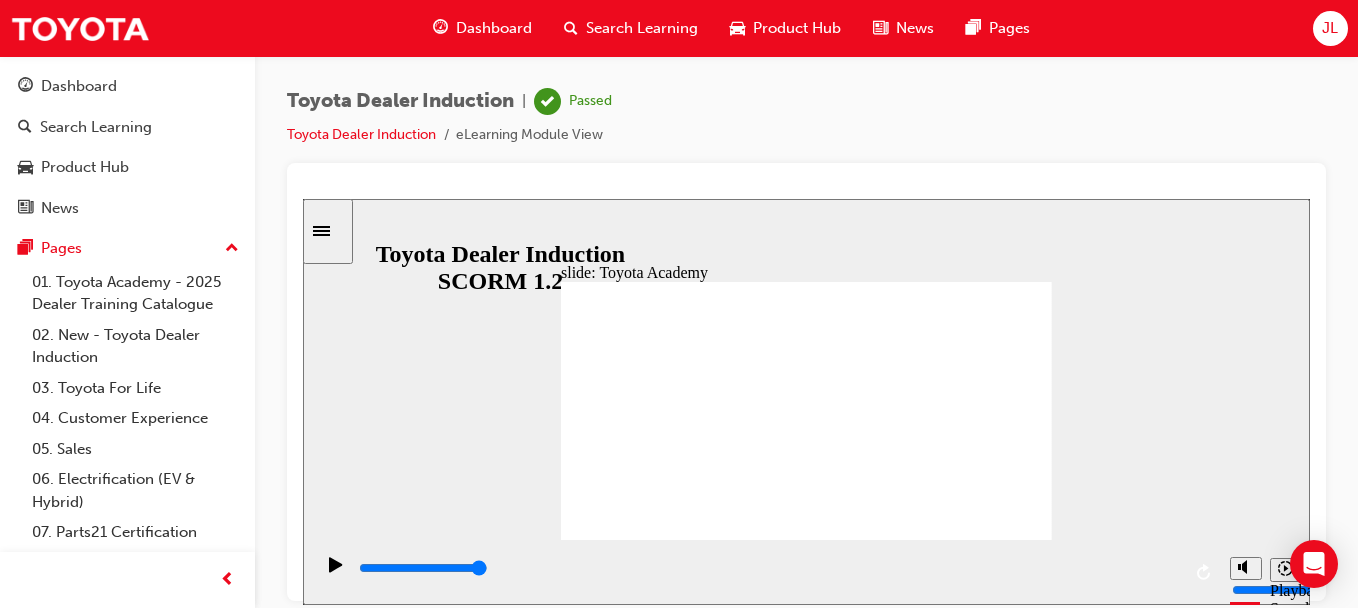 click on "Search Learning" at bounding box center (642, 28) 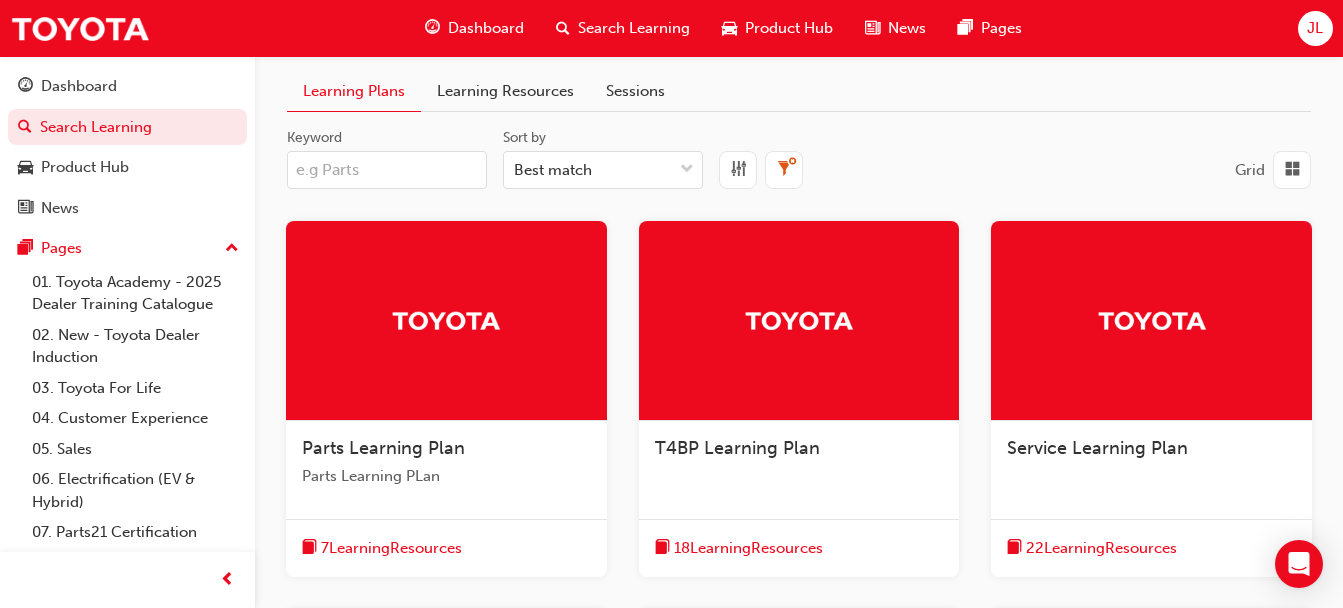 click on "Learning Resources" at bounding box center [505, 91] 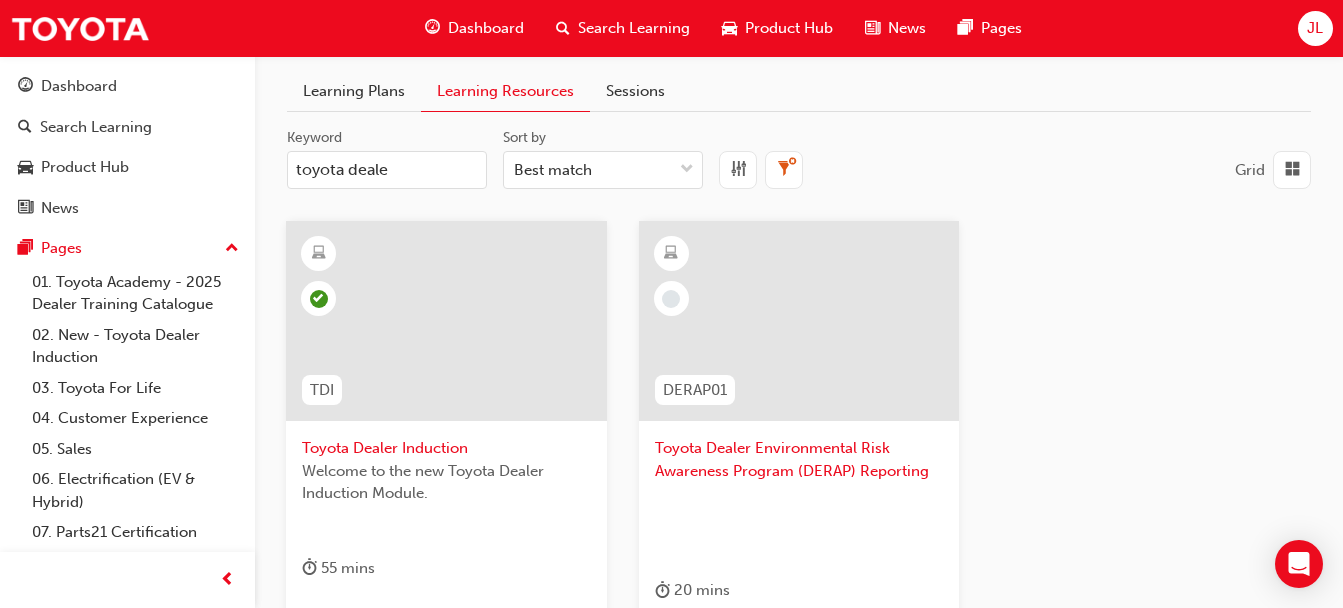 click on "toyota deale" at bounding box center [387, 170] 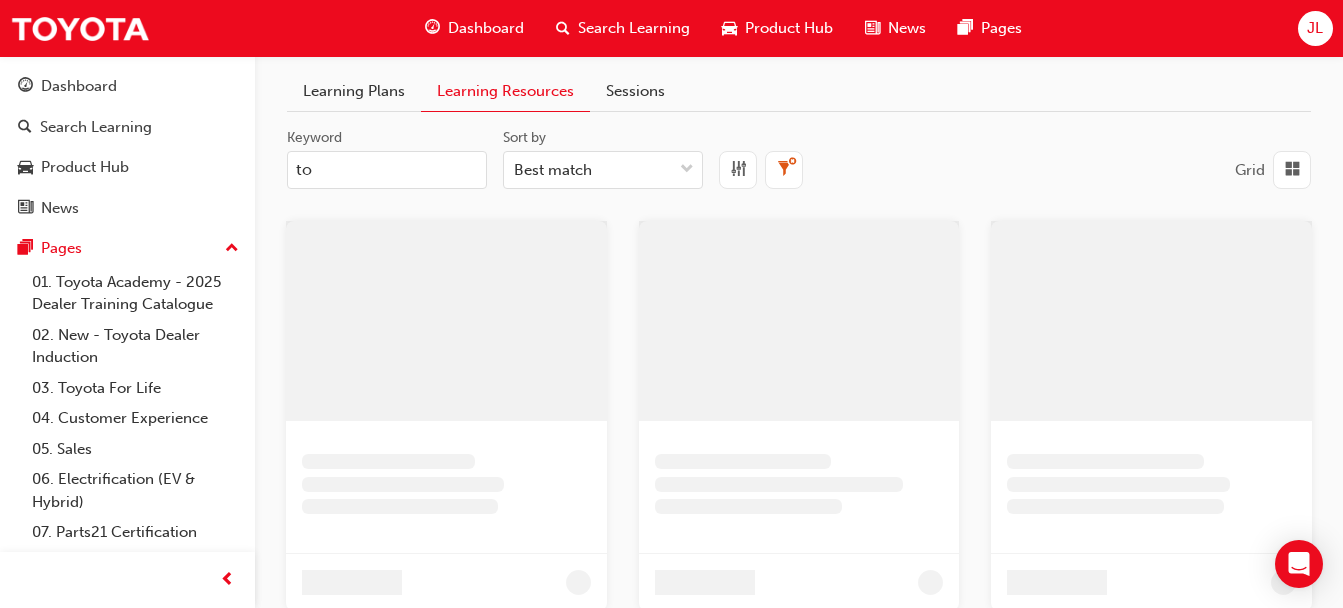type on "t" 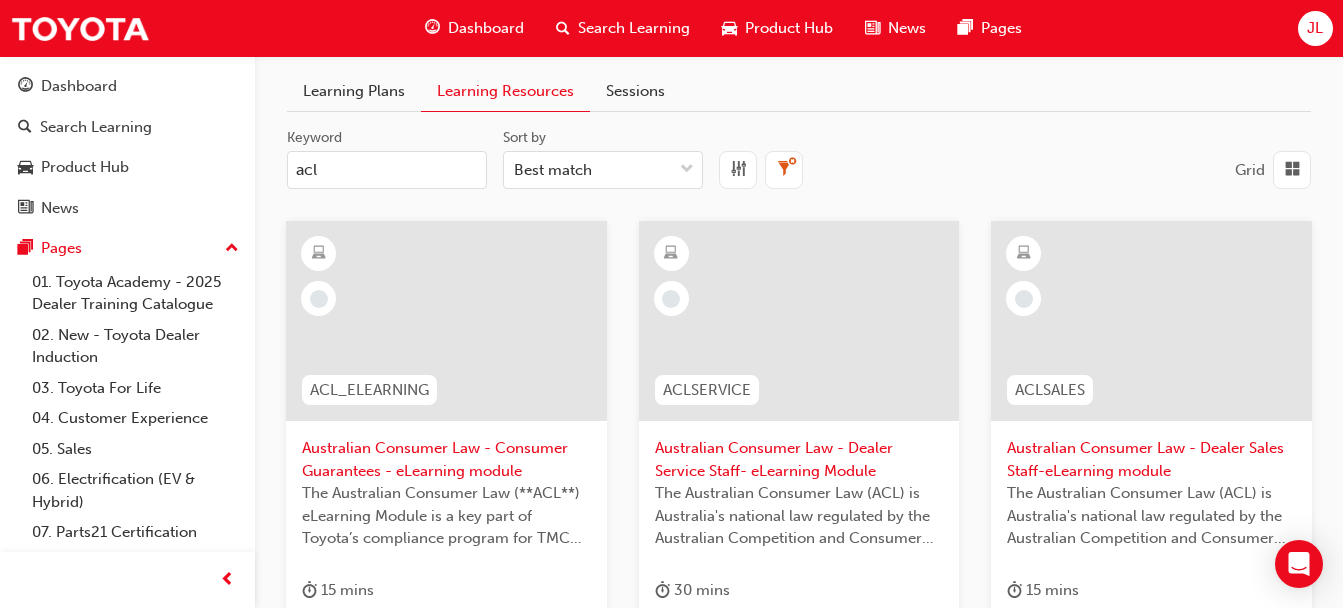 type on "acl" 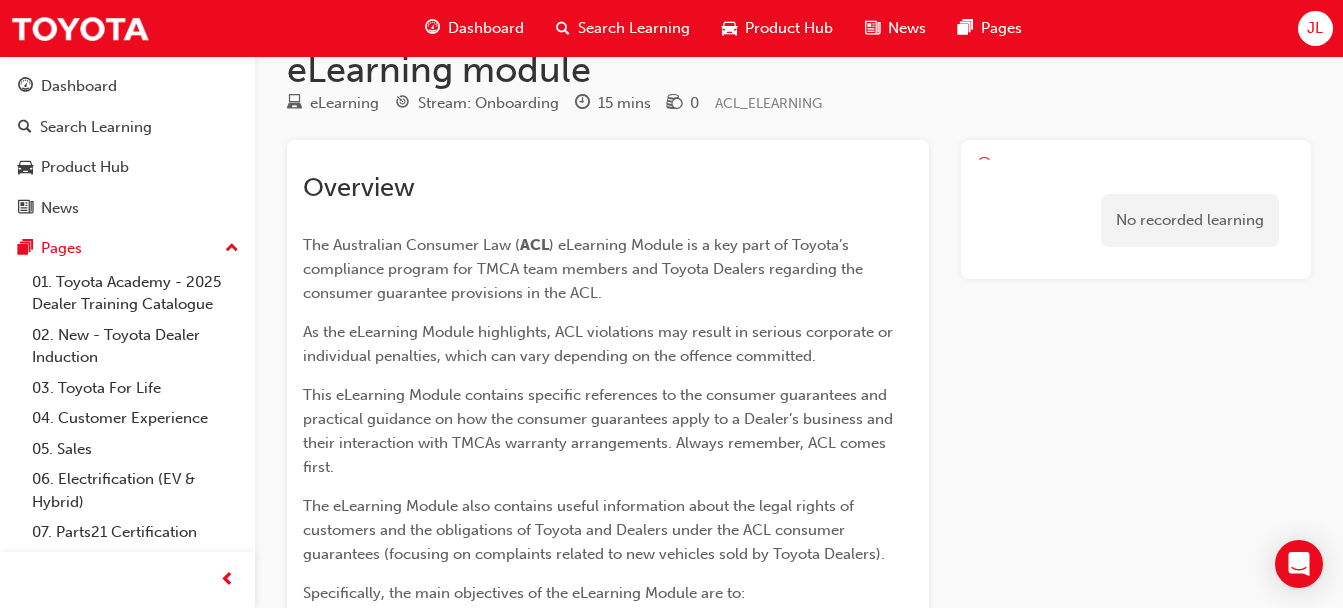 scroll, scrollTop: 0, scrollLeft: 0, axis: both 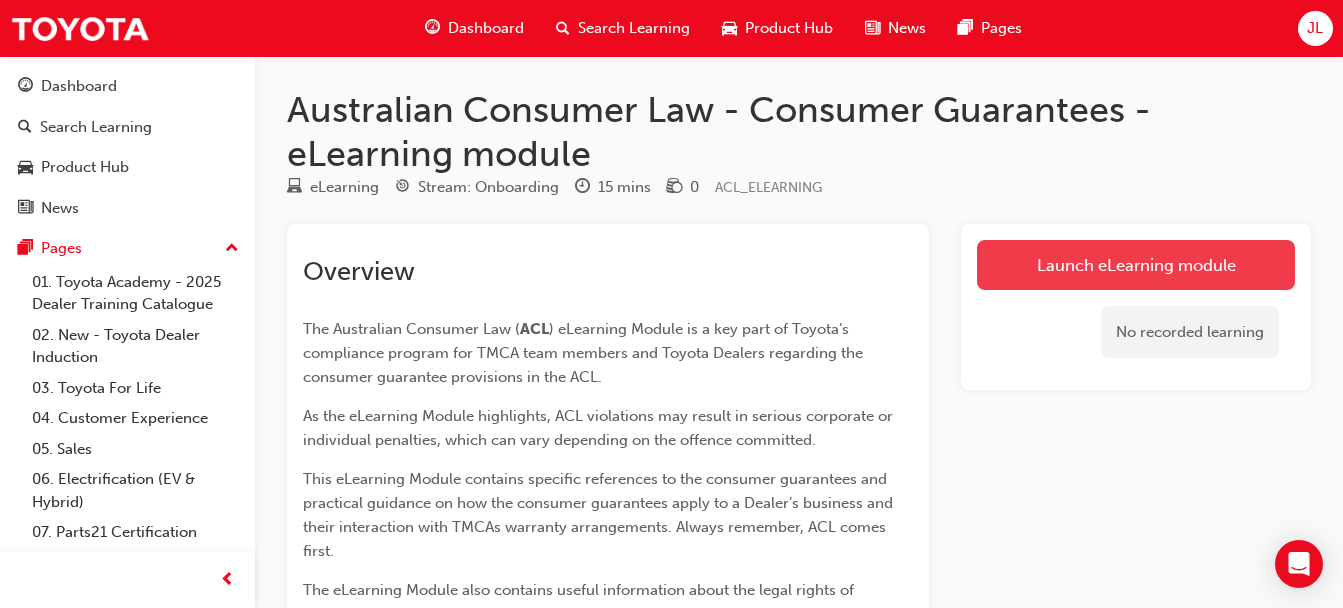 click on "Launch eLearning module" at bounding box center [1136, 265] 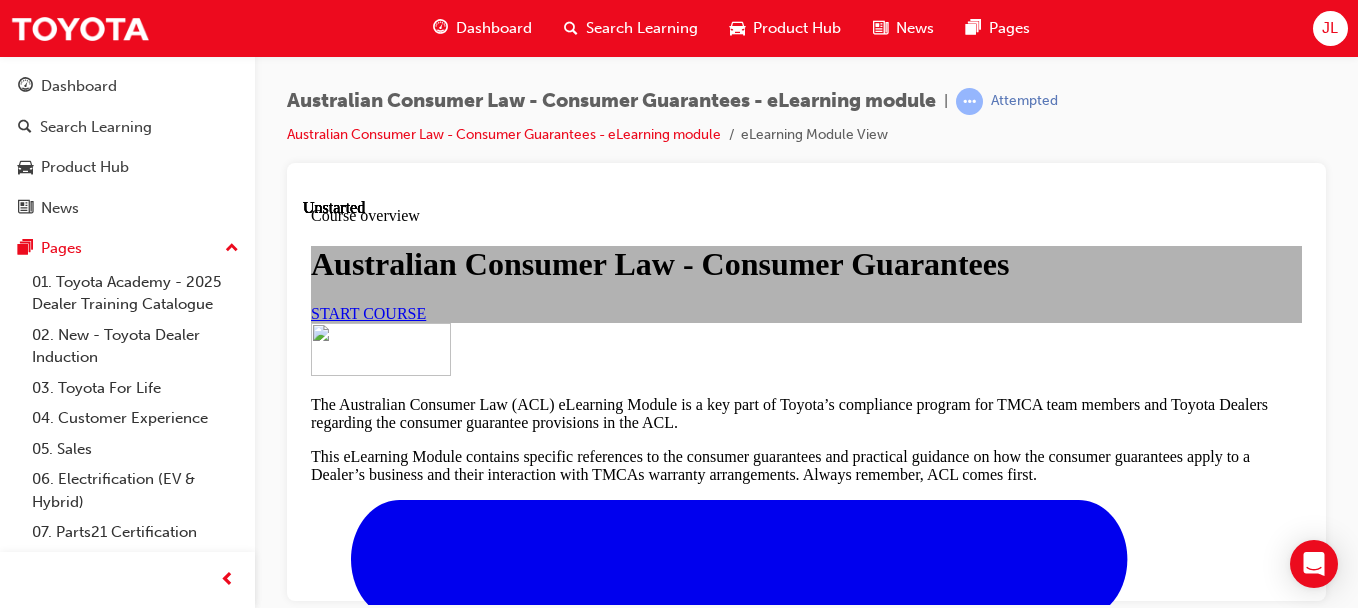 scroll, scrollTop: 0, scrollLeft: 0, axis: both 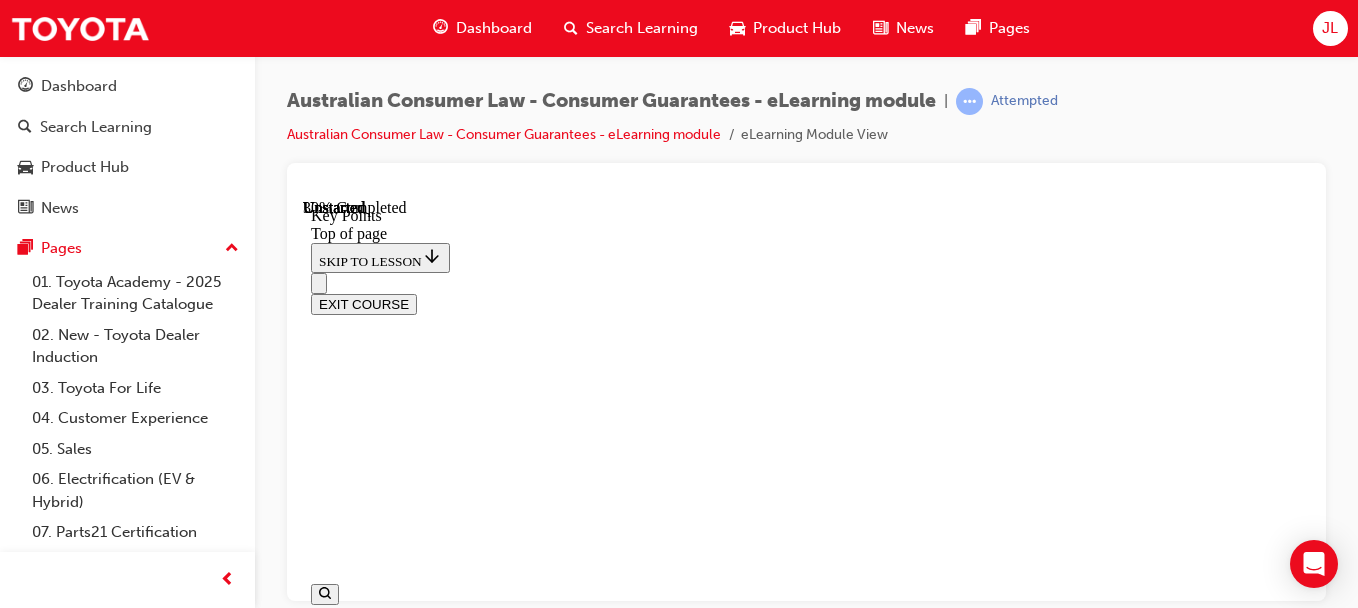 click on "CONTINUE" at bounding box center (353, 8360) 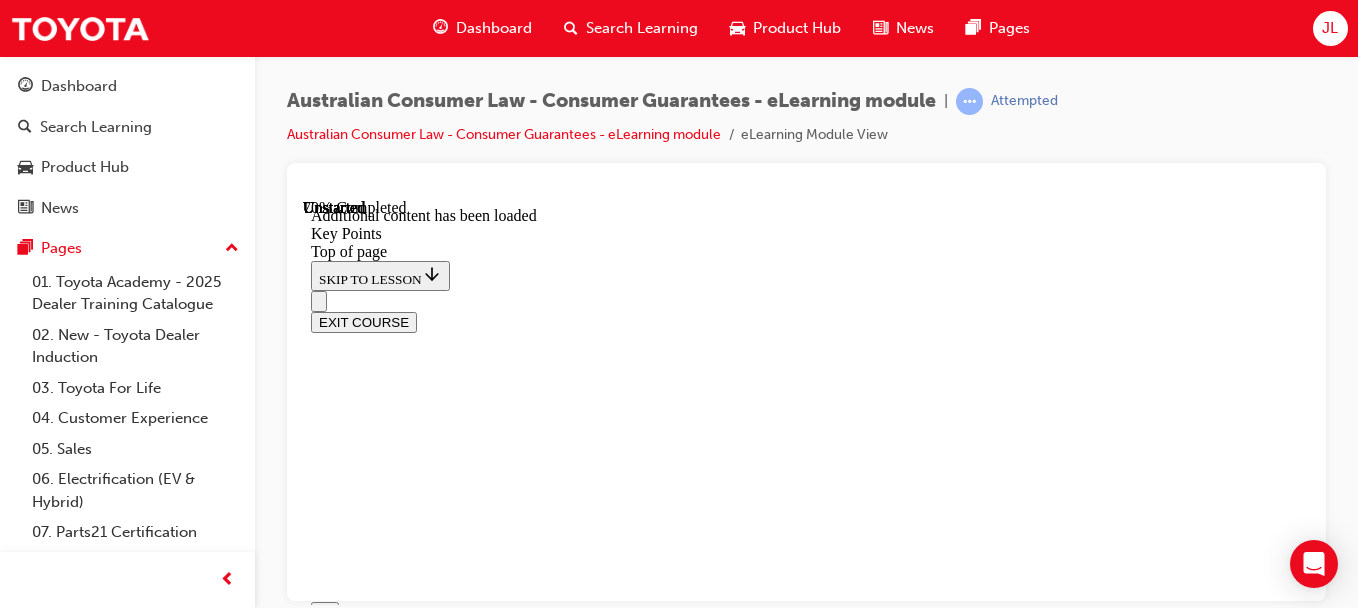 scroll, scrollTop: 3241, scrollLeft: 0, axis: vertical 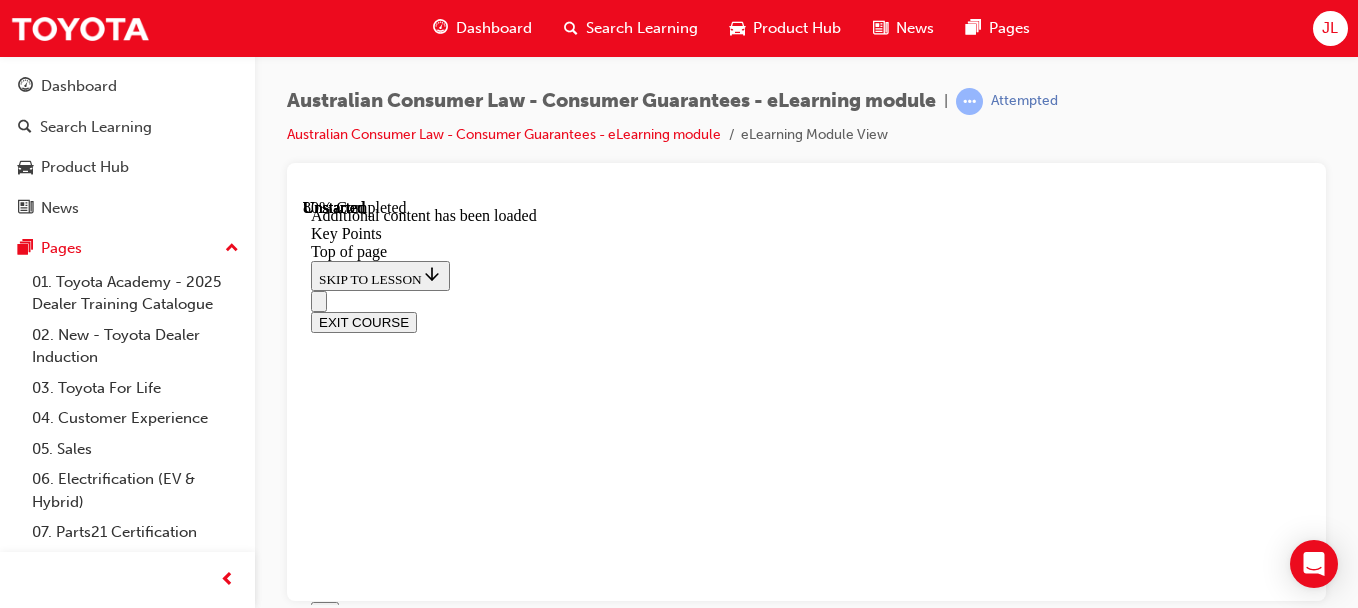 click on "START" at bounding box center (339, 14697) 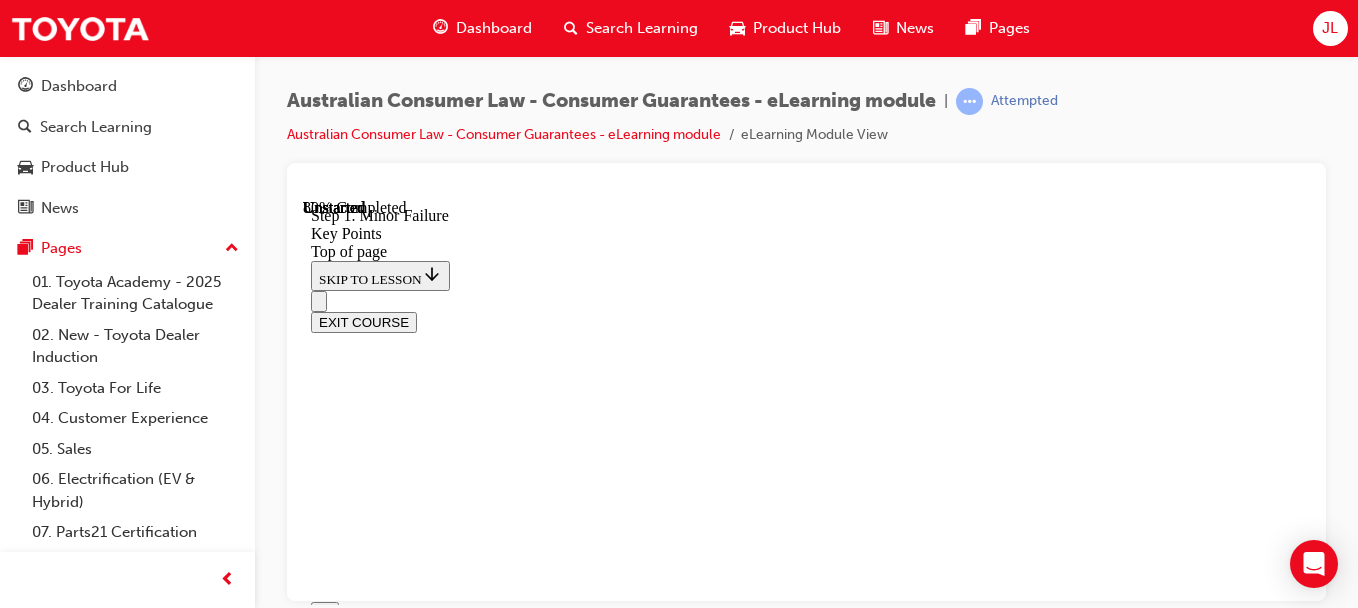 click at bounding box center (335, 14487) 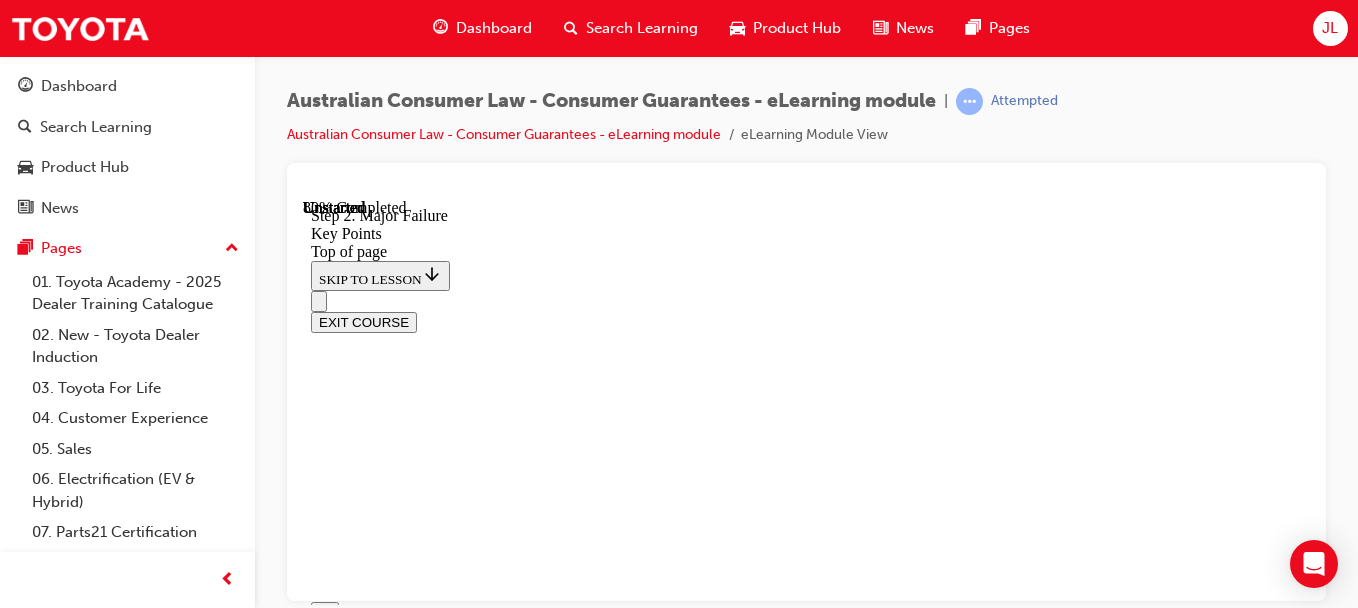 scroll, scrollTop: 3940, scrollLeft: 0, axis: vertical 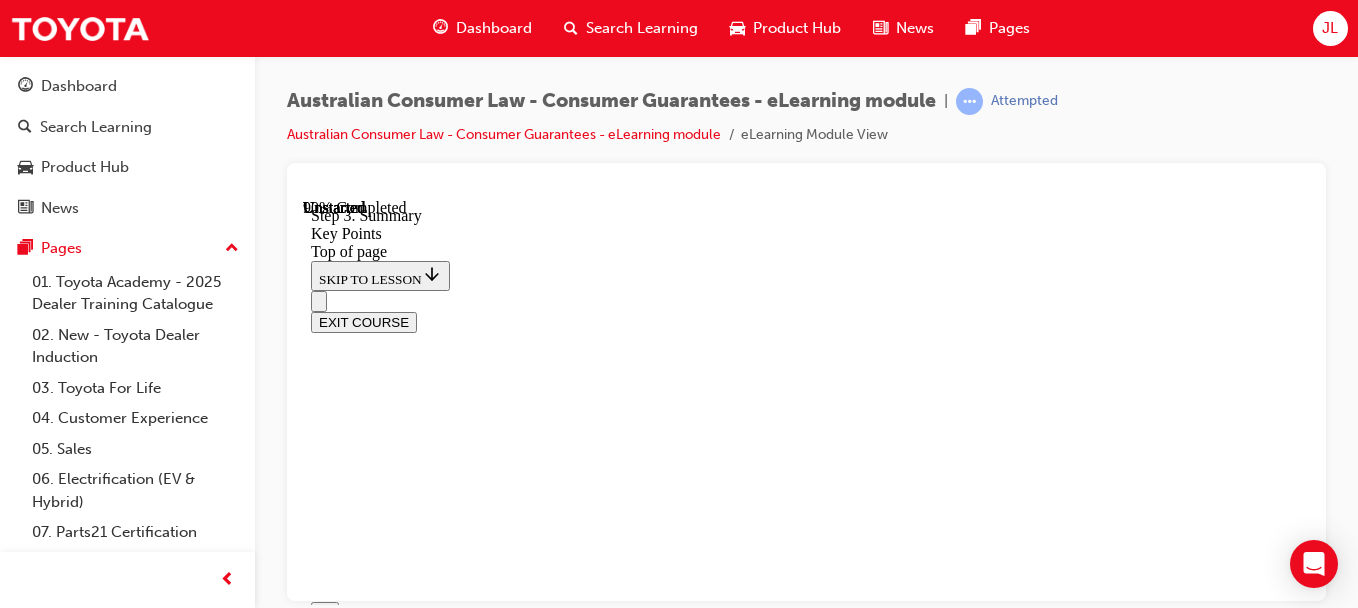 click on "CONTINUE" at bounding box center (353, 15039) 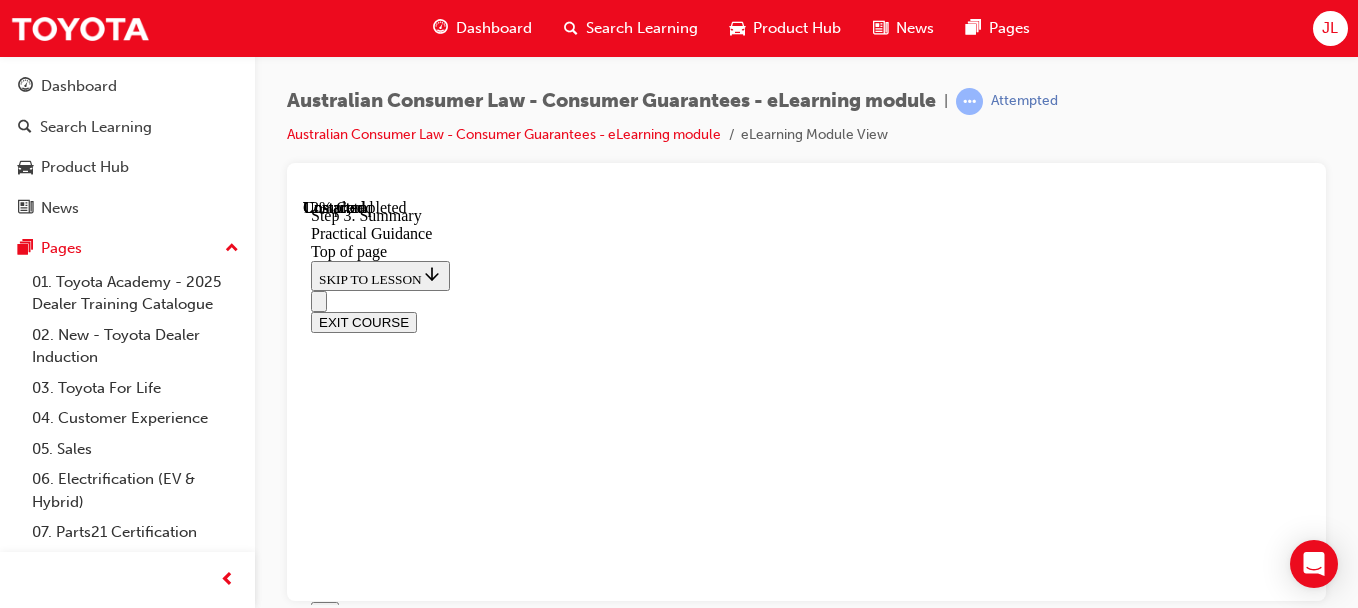 scroll, scrollTop: 378, scrollLeft: 0, axis: vertical 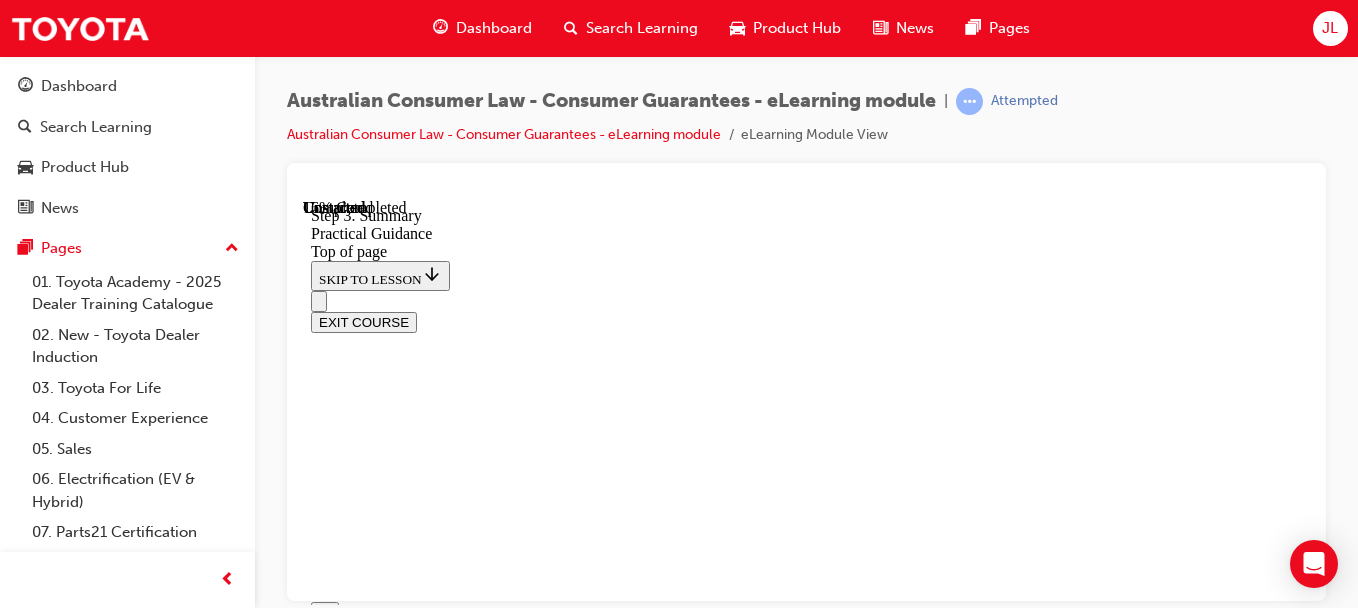 click at bounding box center [826, 8052] 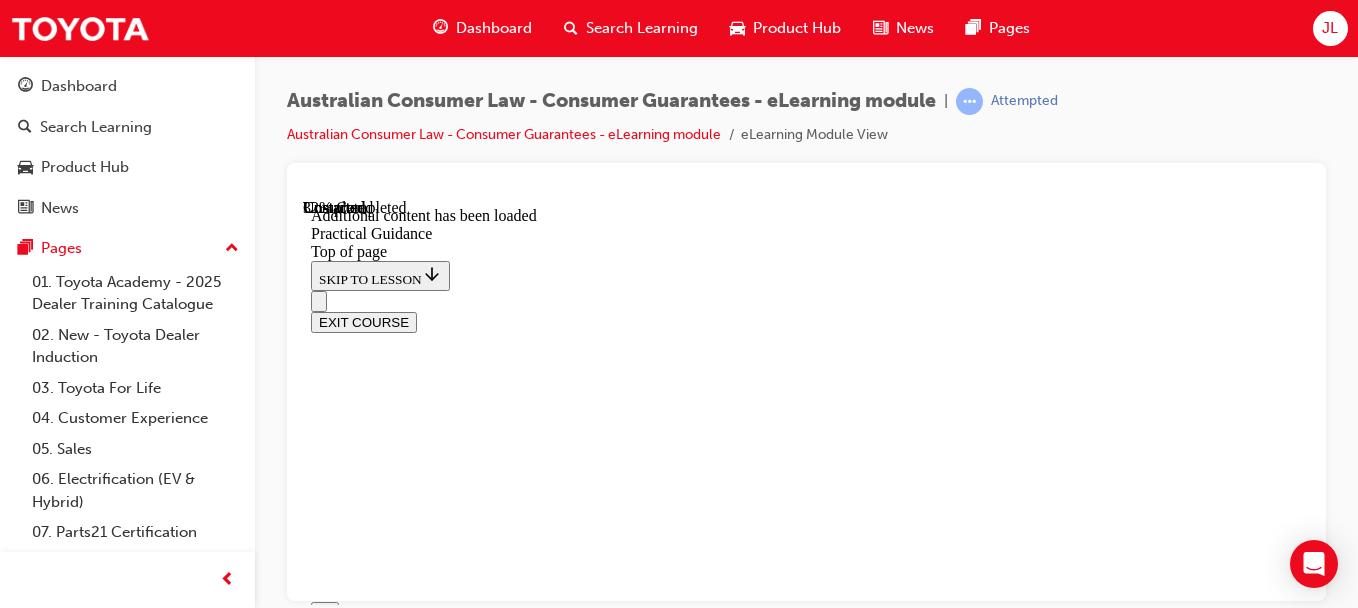 scroll, scrollTop: 1927, scrollLeft: 0, axis: vertical 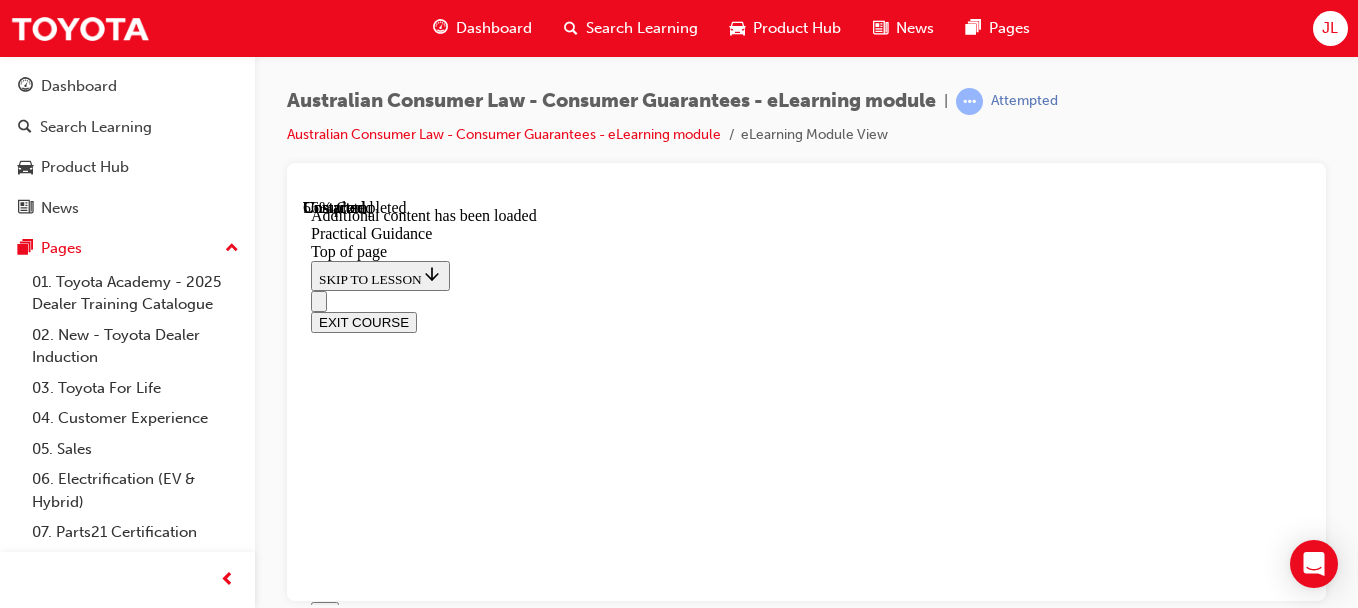 click on "CONTINUE" at bounding box center [353, 16060] 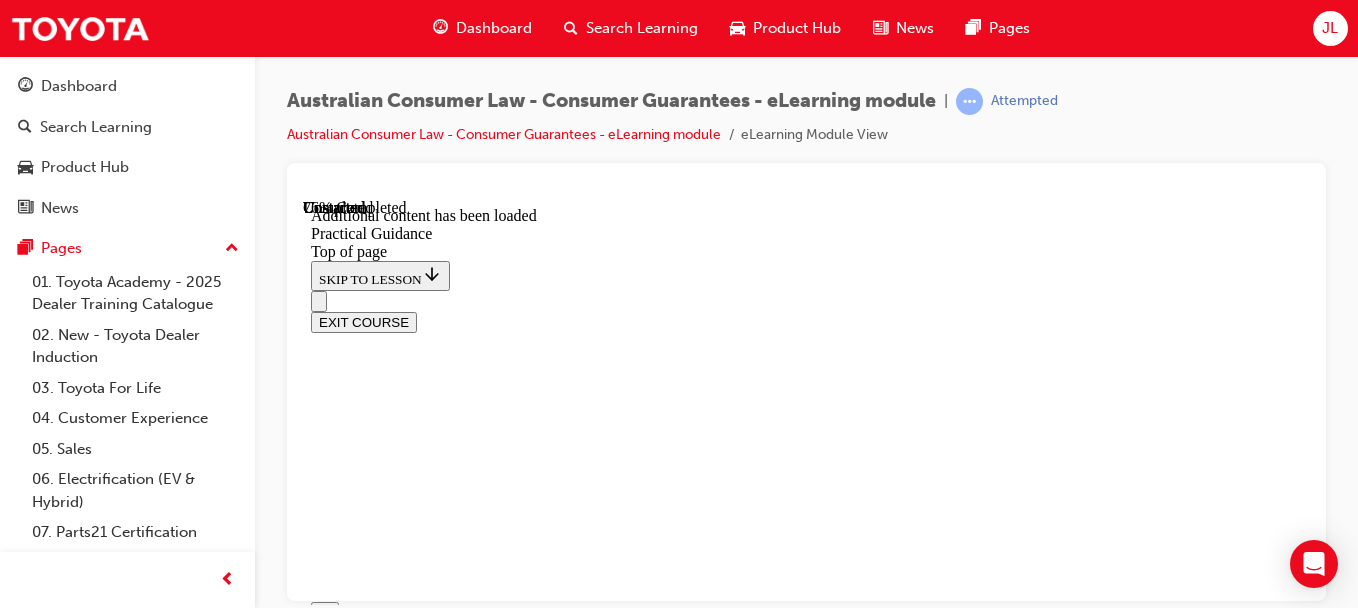 scroll, scrollTop: 4502, scrollLeft: 0, axis: vertical 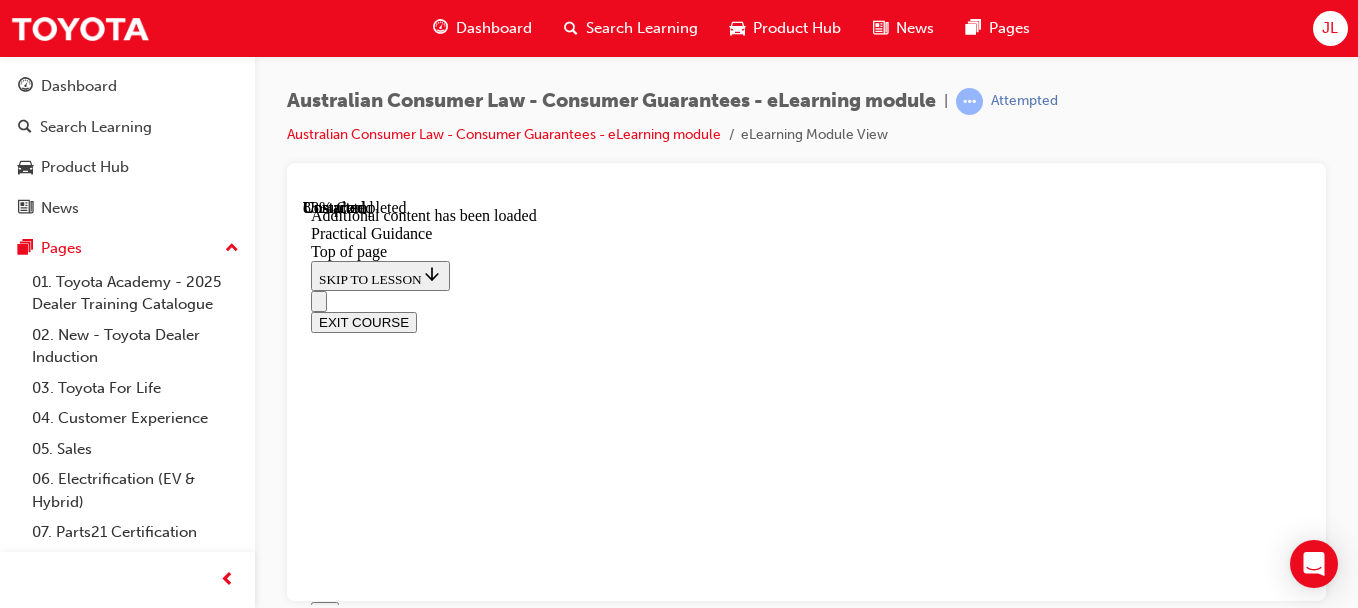 click on "CONTINUE" at bounding box center (353, 22186) 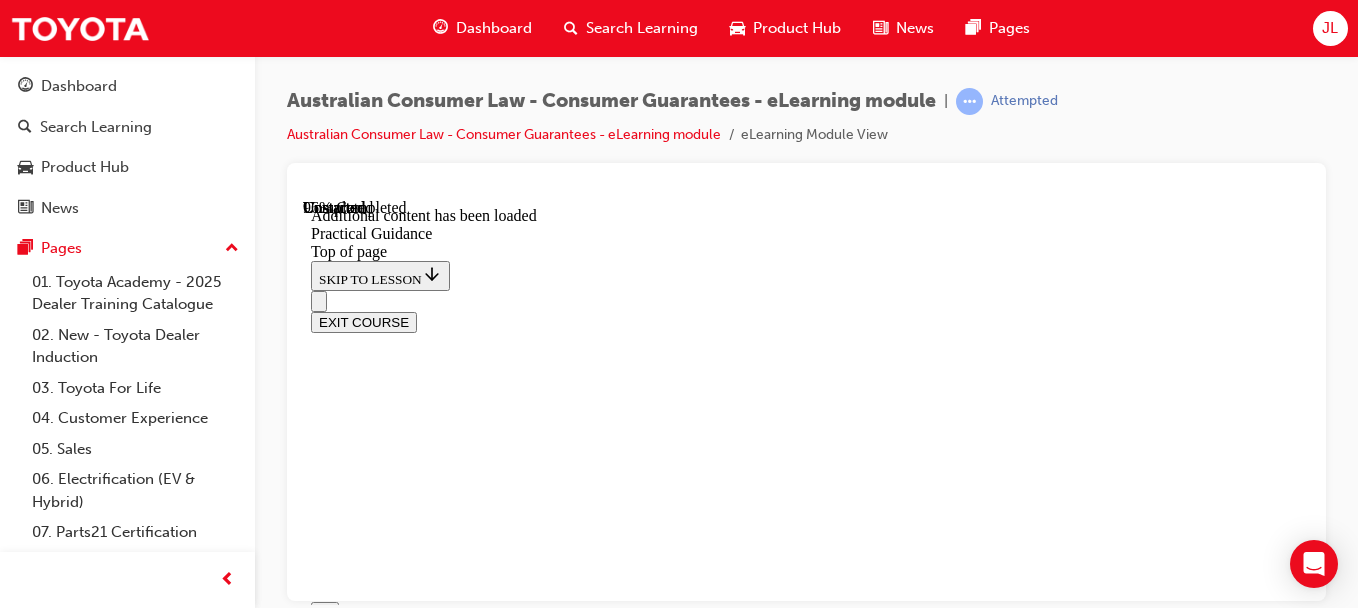scroll, scrollTop: 6315, scrollLeft: 0, axis: vertical 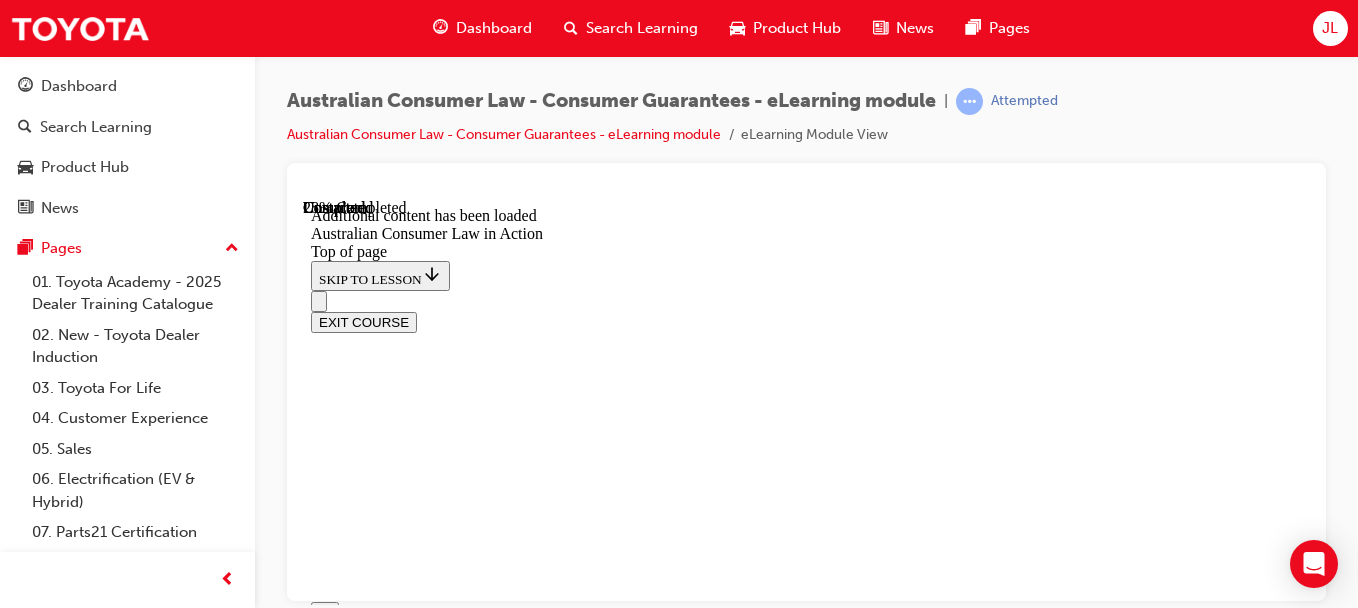 click on "CONTINUE" at bounding box center (353, 10773) 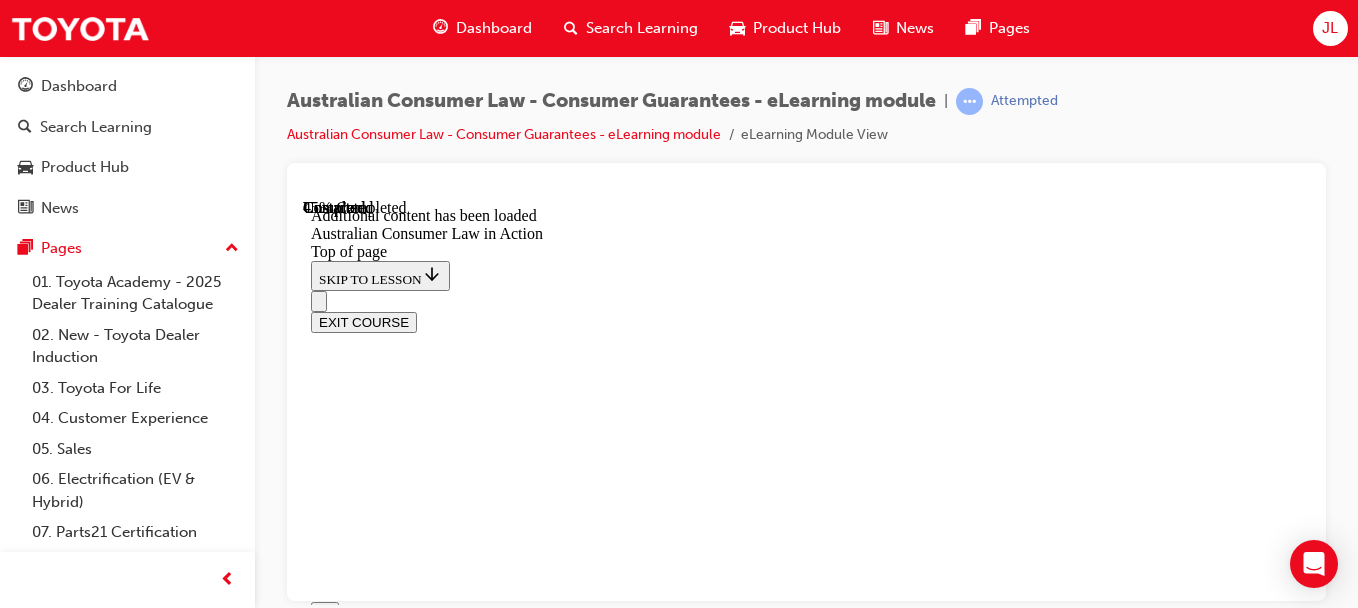 scroll, scrollTop: 2057, scrollLeft: 0, axis: vertical 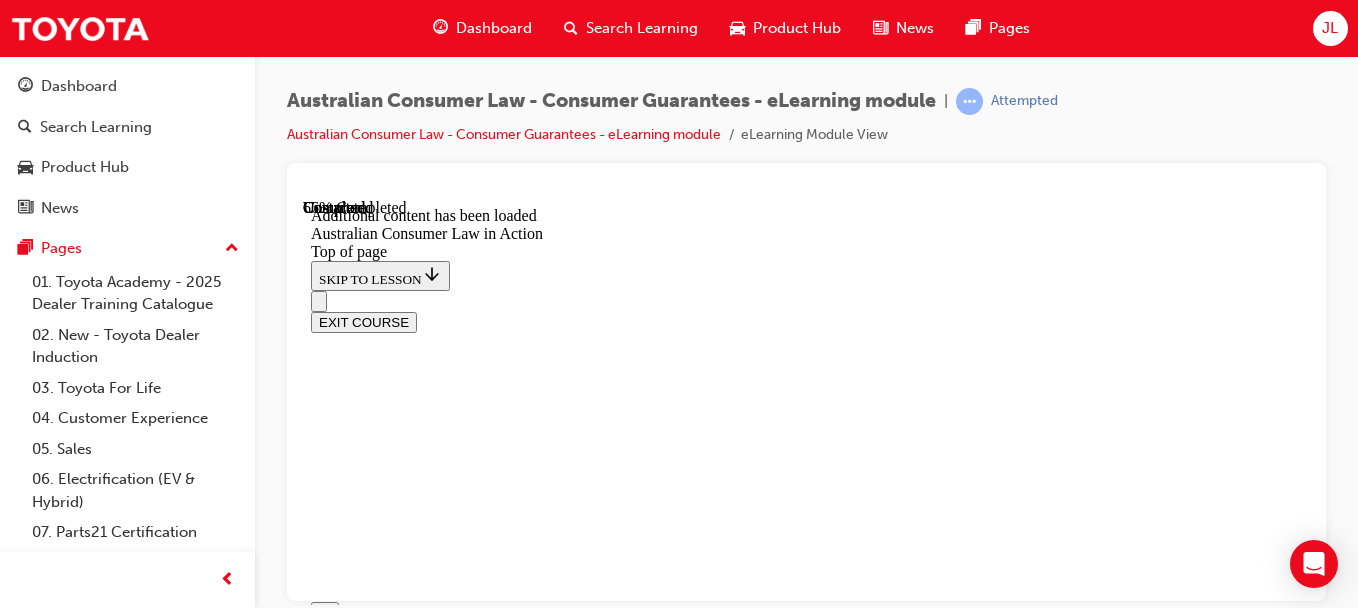 click on "CONTINUE" at bounding box center [353, 16923] 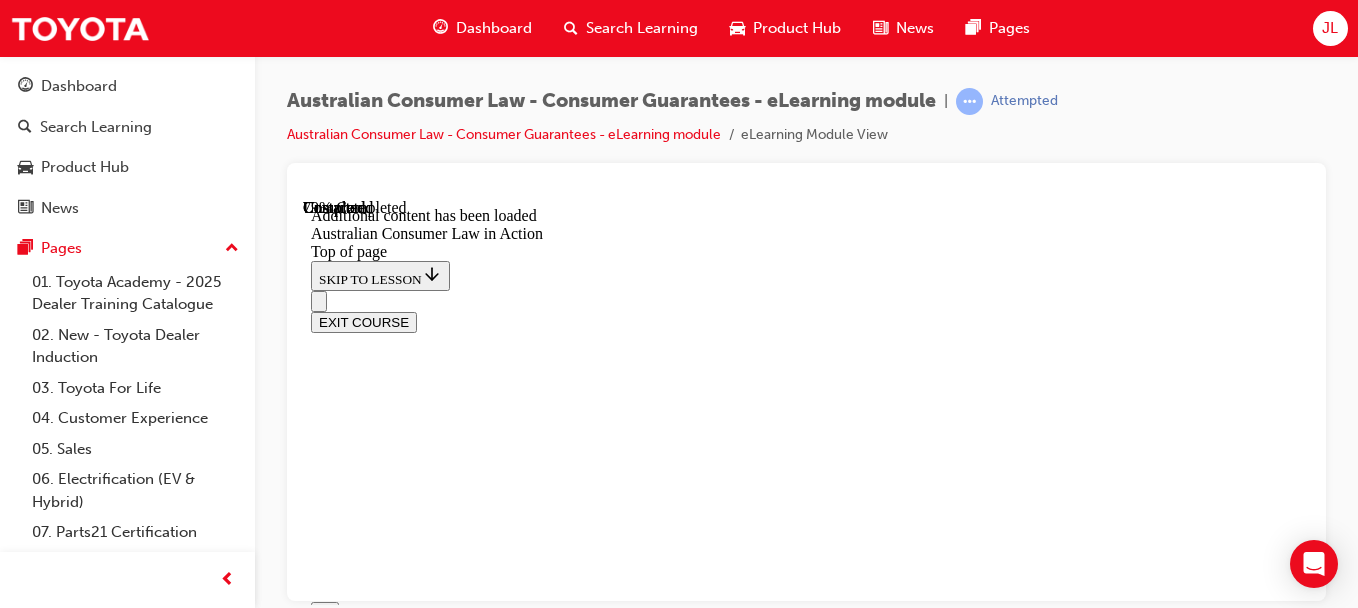 scroll, scrollTop: 3905, scrollLeft: 0, axis: vertical 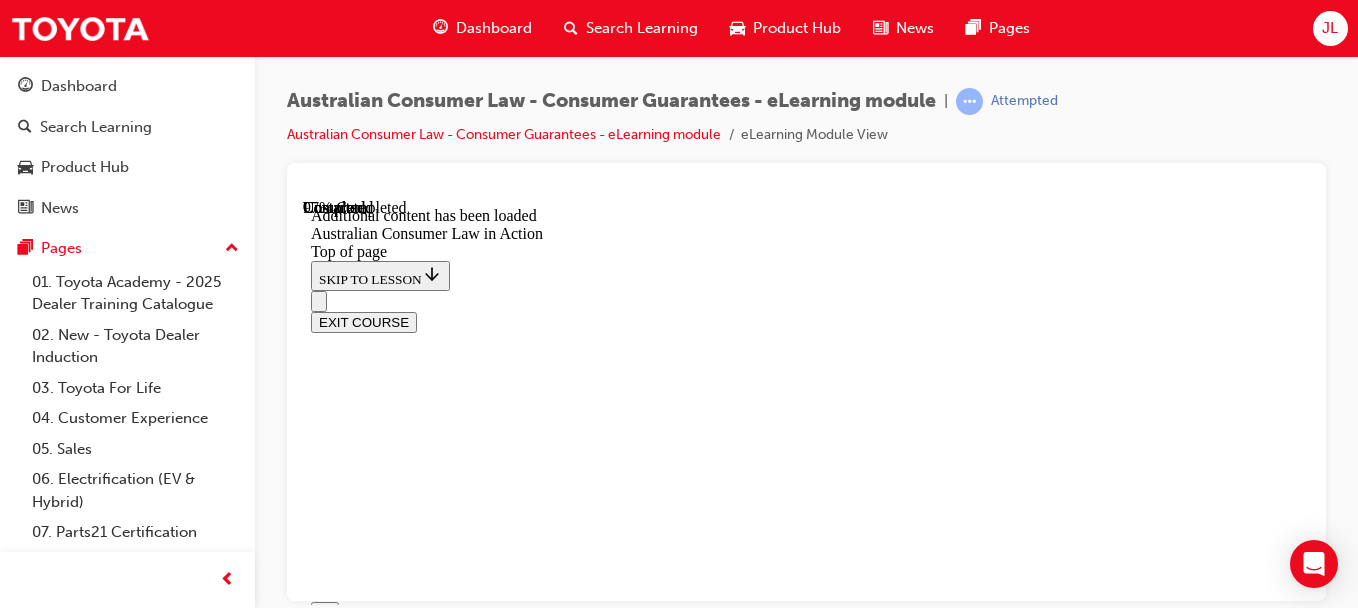 click on "CONTINUE" at bounding box center [353, 24025] 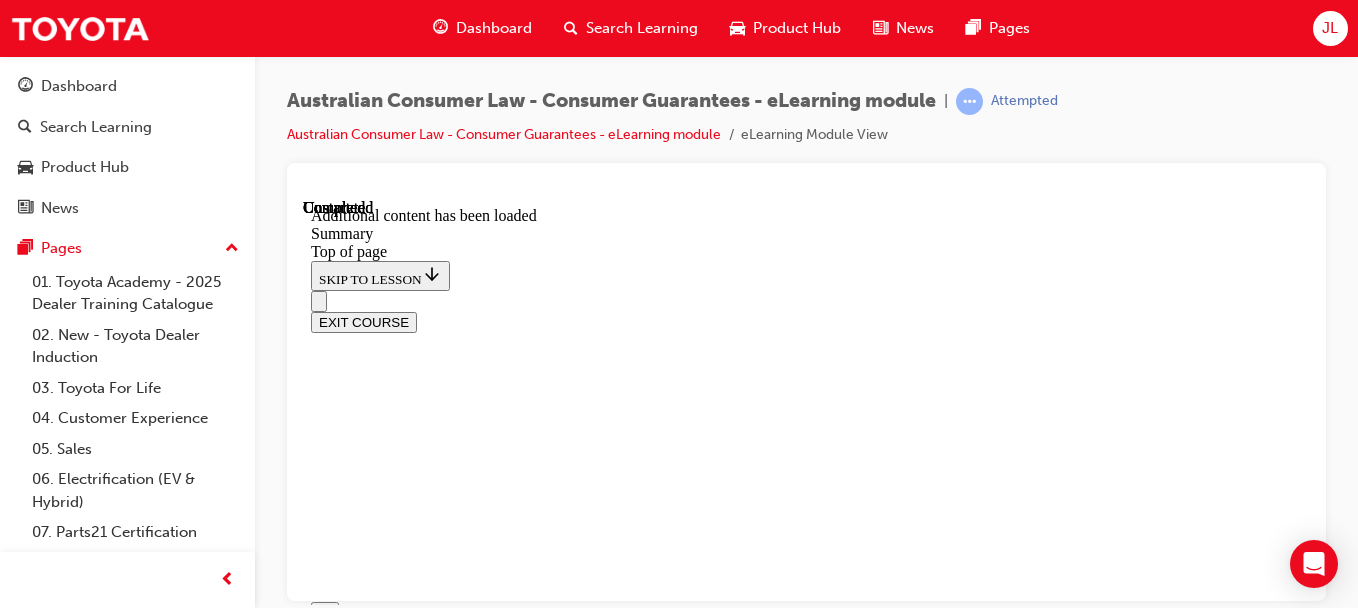 scroll, scrollTop: 0, scrollLeft: 0, axis: both 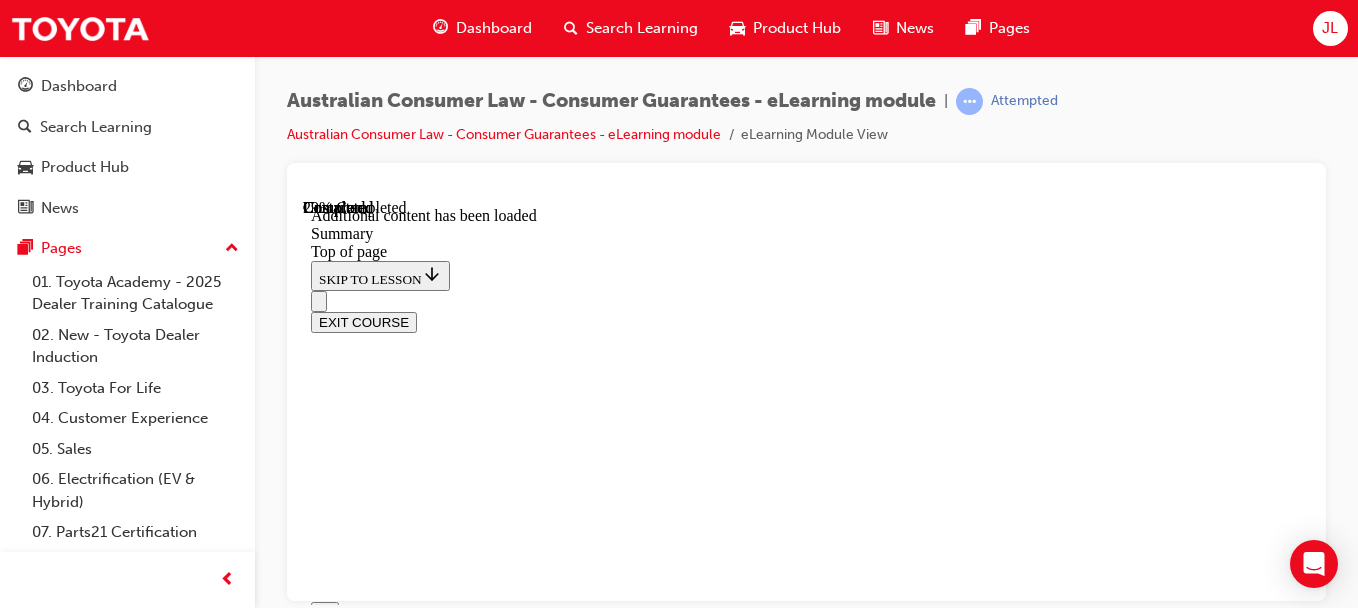 click on "CONTINUE" at bounding box center [353, 8413] 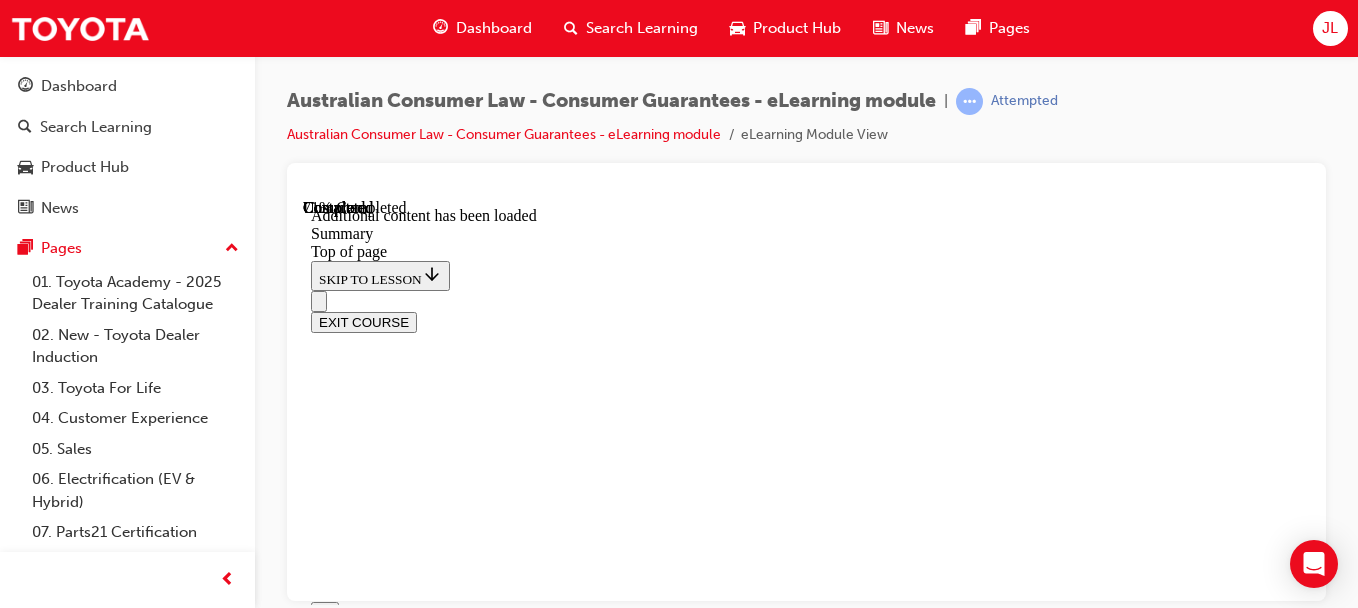 scroll, scrollTop: 1782, scrollLeft: 0, axis: vertical 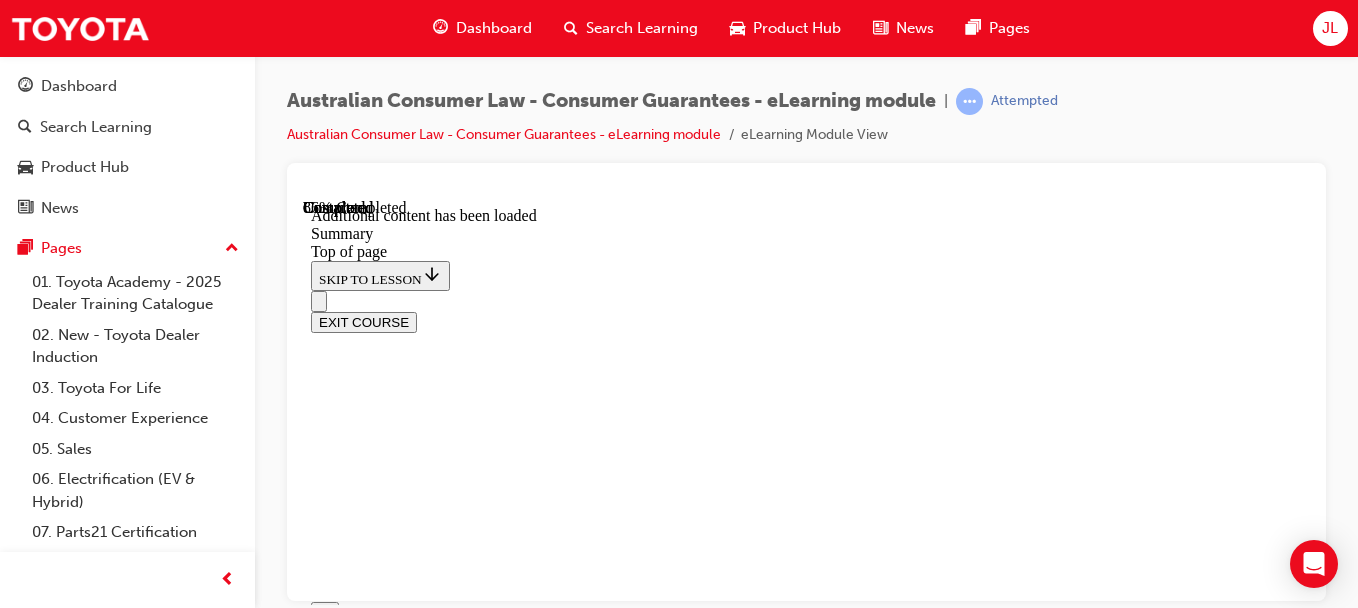 click on "CONTINUE" at bounding box center (353, 9995) 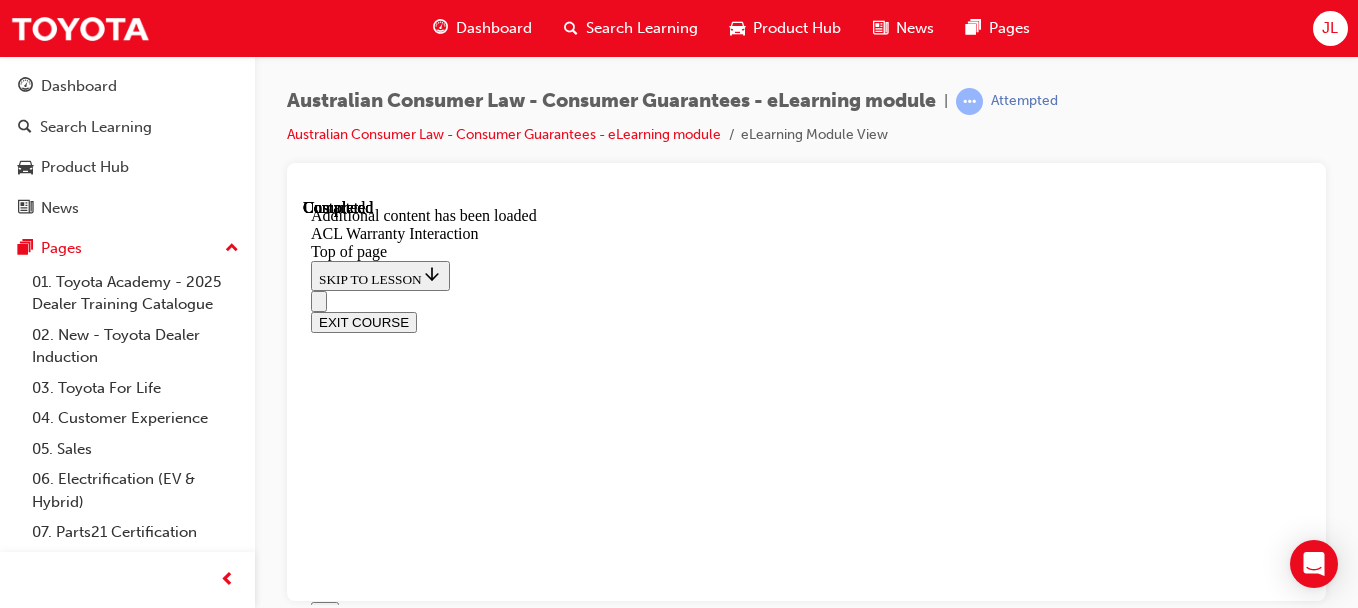 scroll, scrollTop: 0, scrollLeft: 0, axis: both 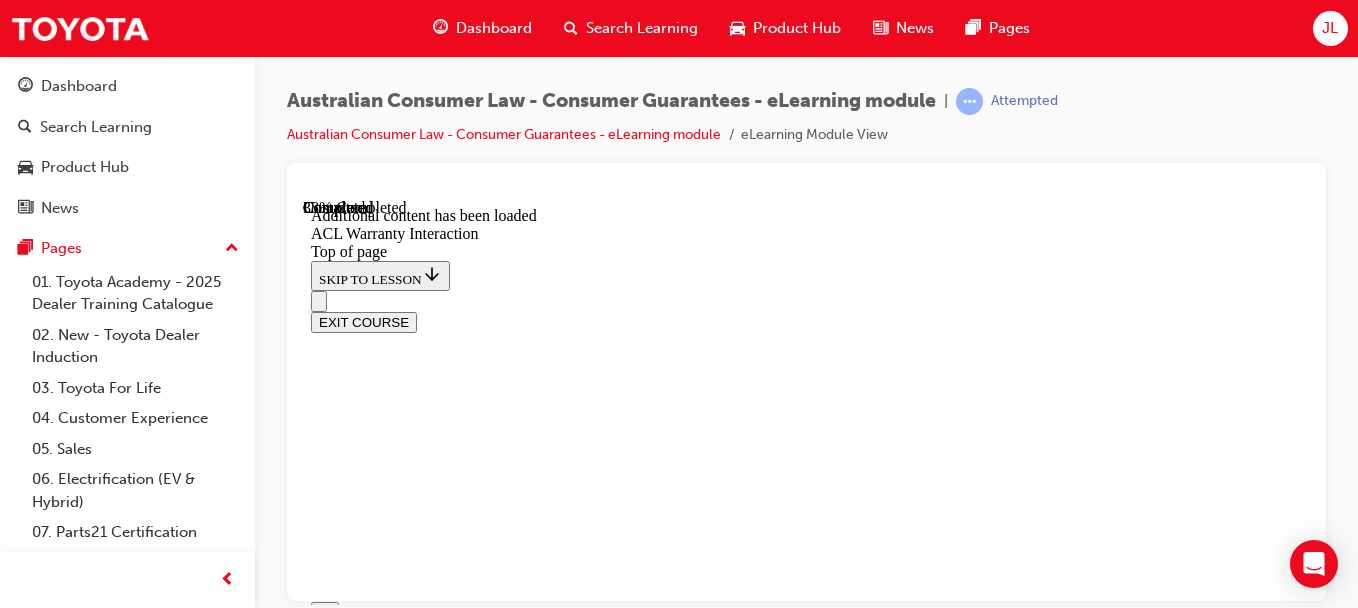 click at bounding box center (409, 8119) 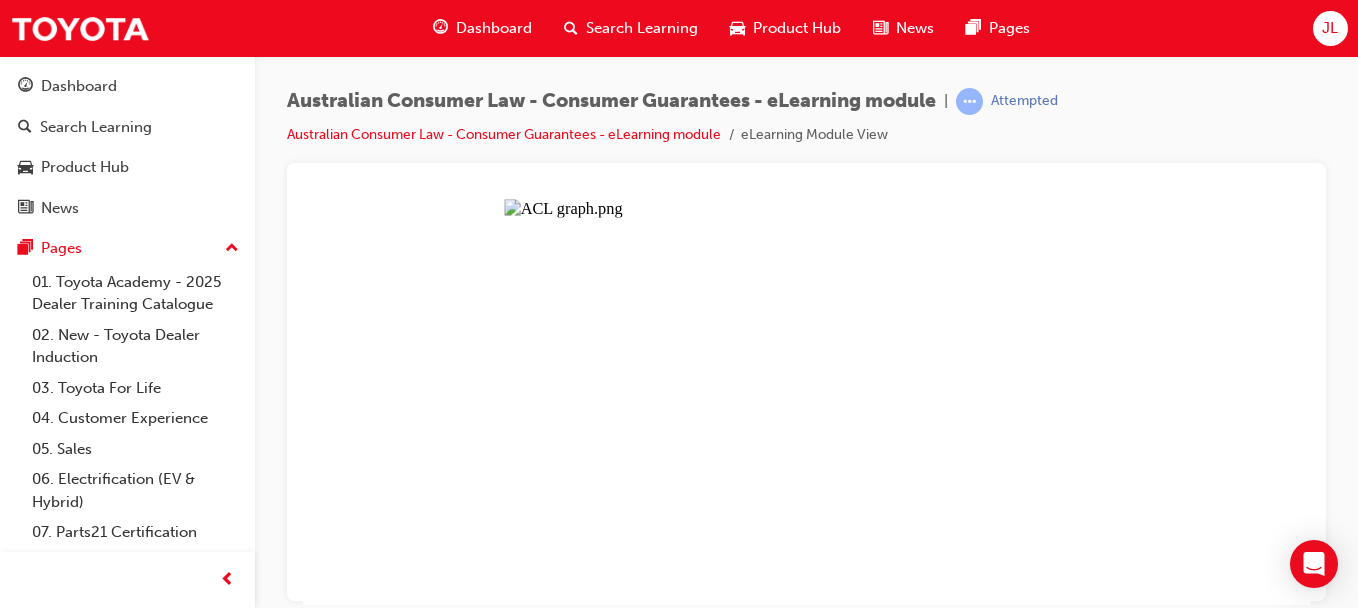 scroll, scrollTop: 1262, scrollLeft: 0, axis: vertical 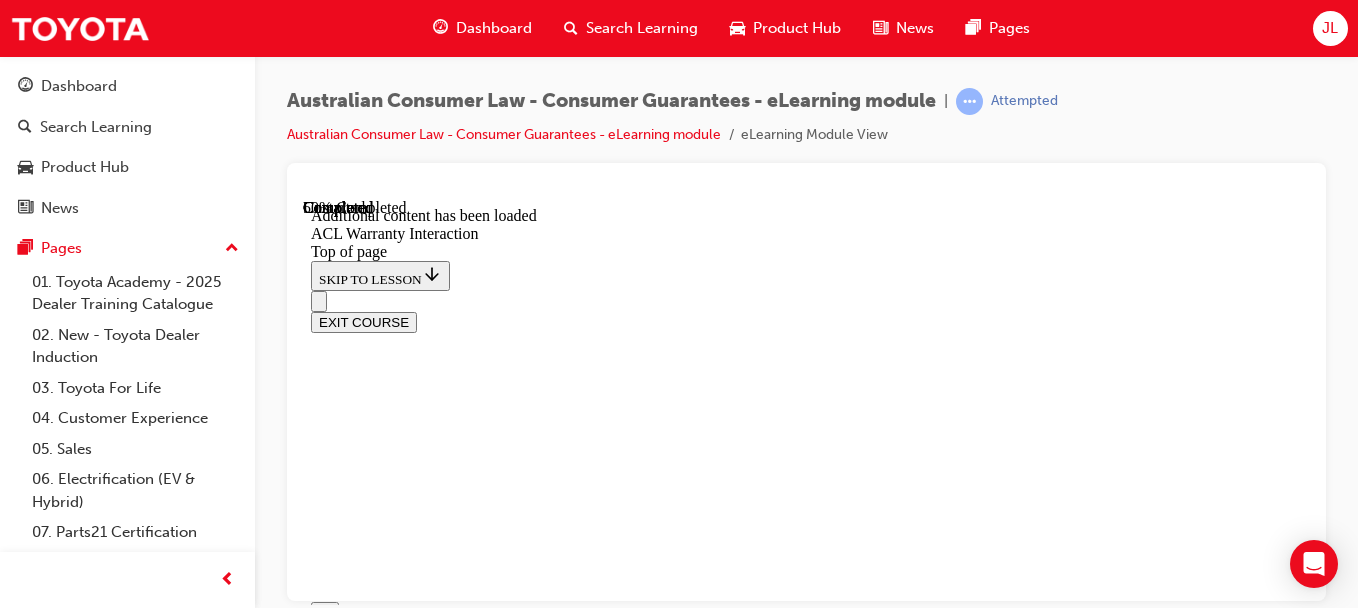 click on "Act quickly" at bounding box center (826, 8388) 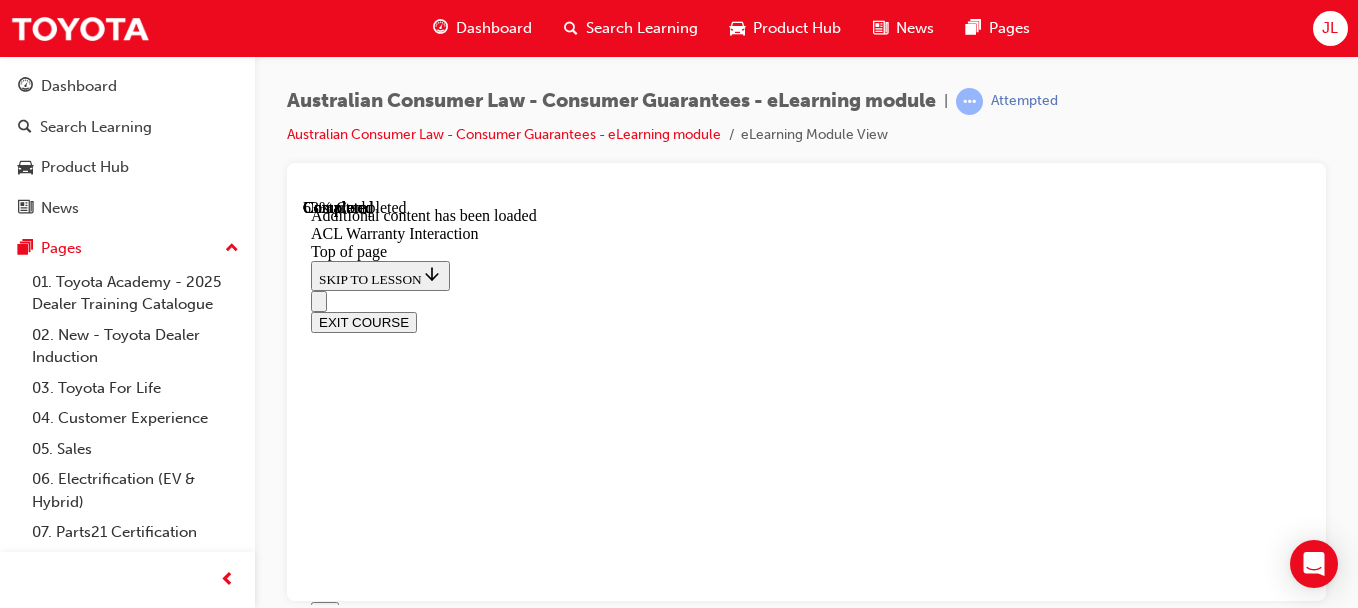 click on "CONTINUE" at bounding box center [353, 8620] 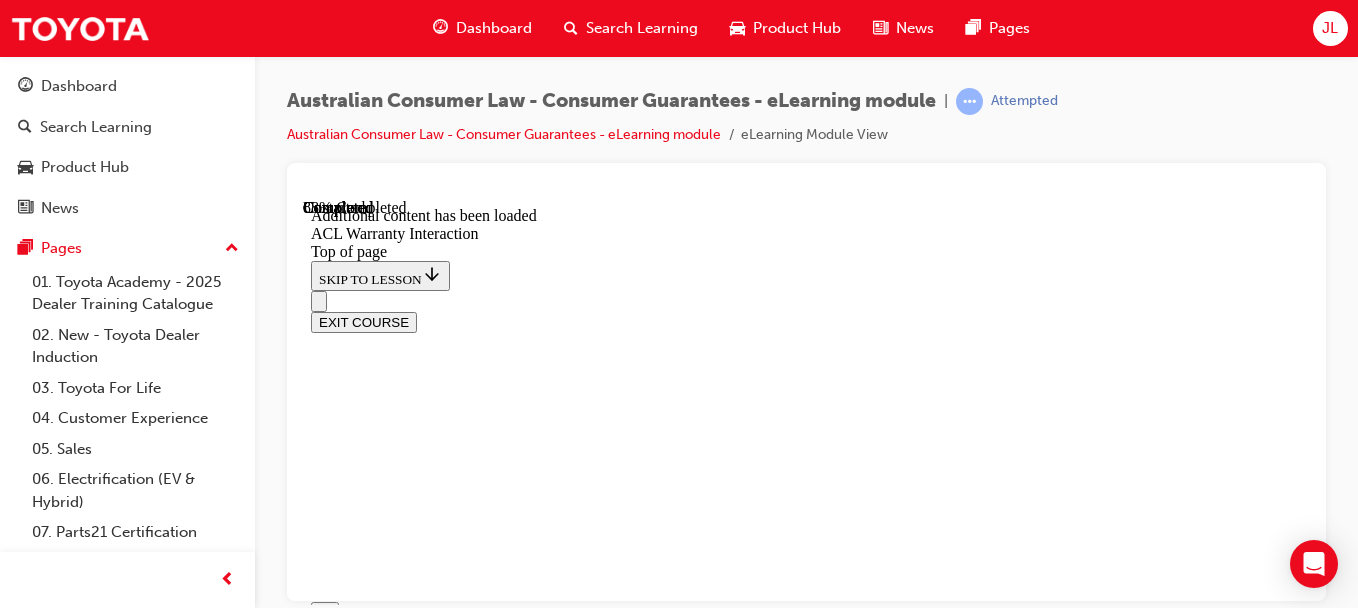 scroll, scrollTop: 2783, scrollLeft: 0, axis: vertical 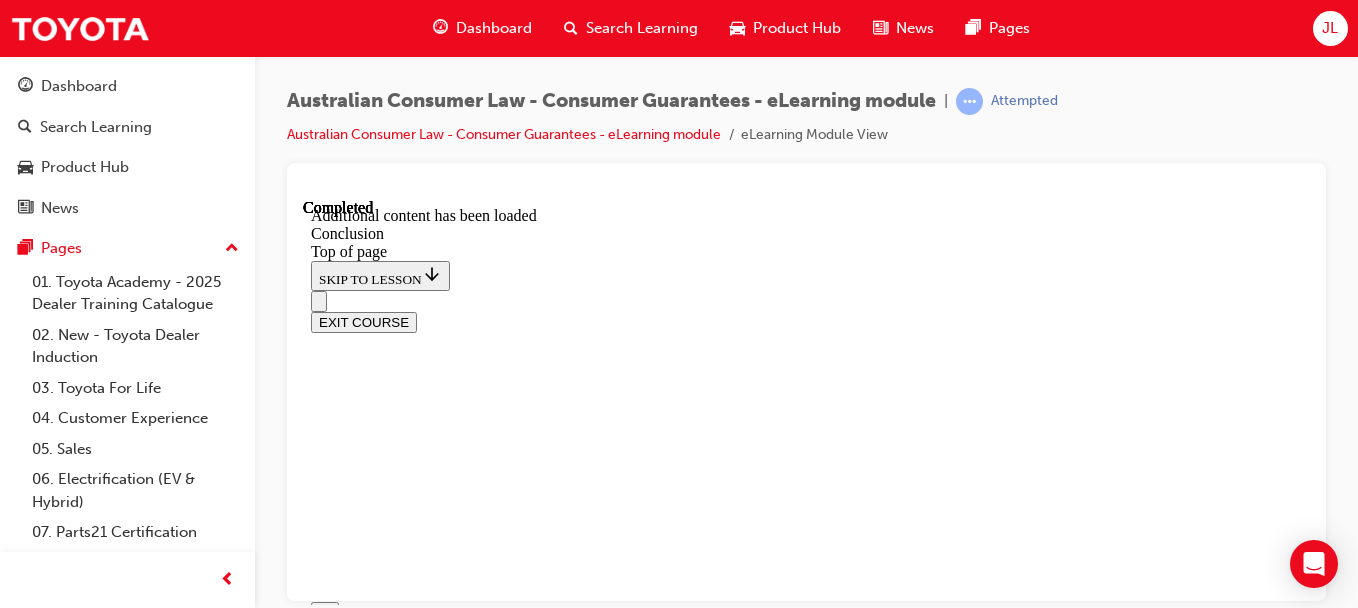 click on "That concludes the module. Thank you!" at bounding box center [806, 7913] 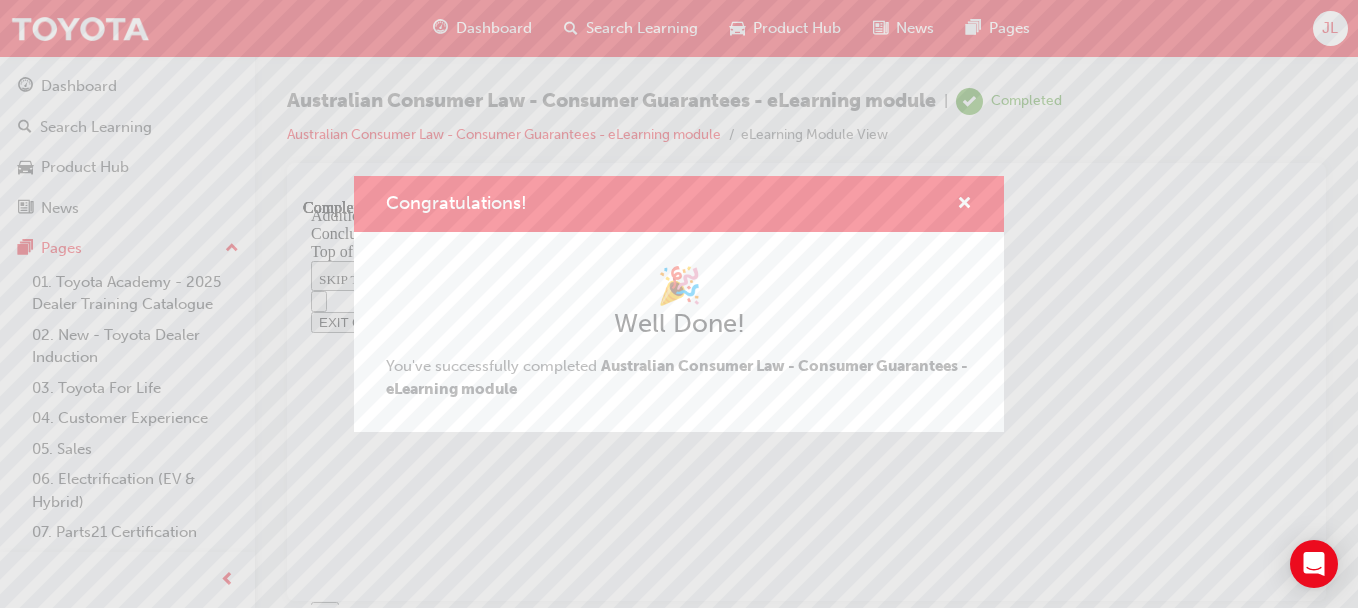 click on "Congratulations! 🎉 Well Done! You've successfully completed   Australian Consumer Law - Consumer Guarantees - eLearning module" at bounding box center [679, 304] 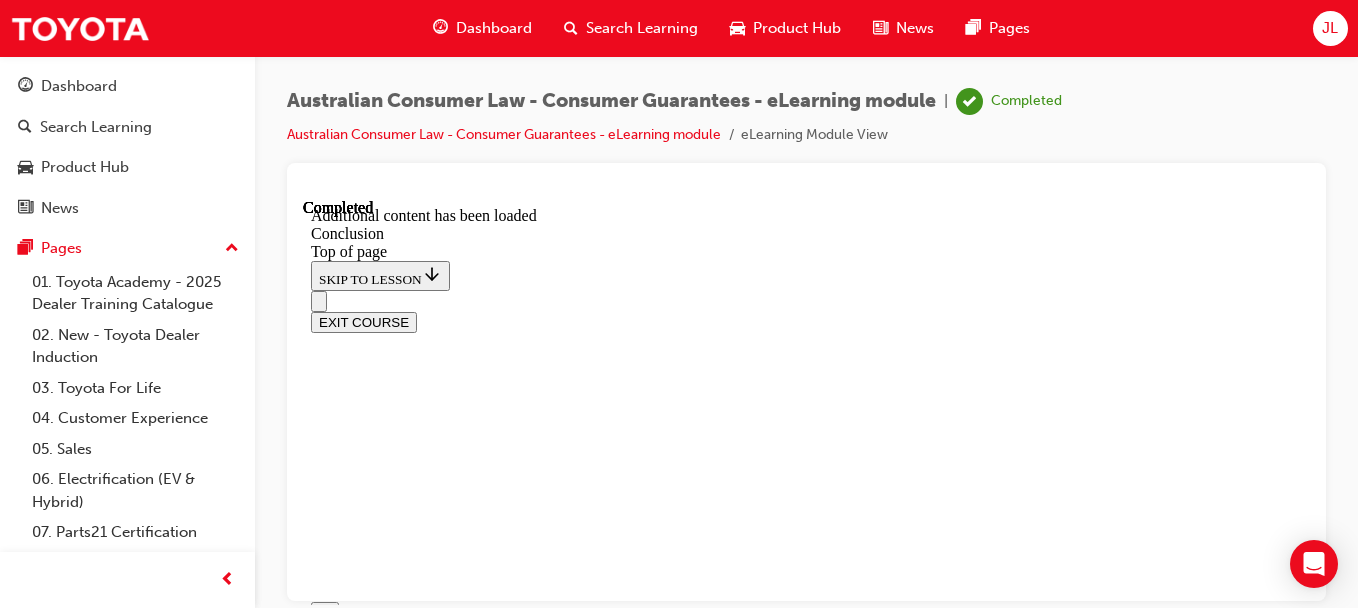click on "EXIT COURSE" at bounding box center (364, 321) 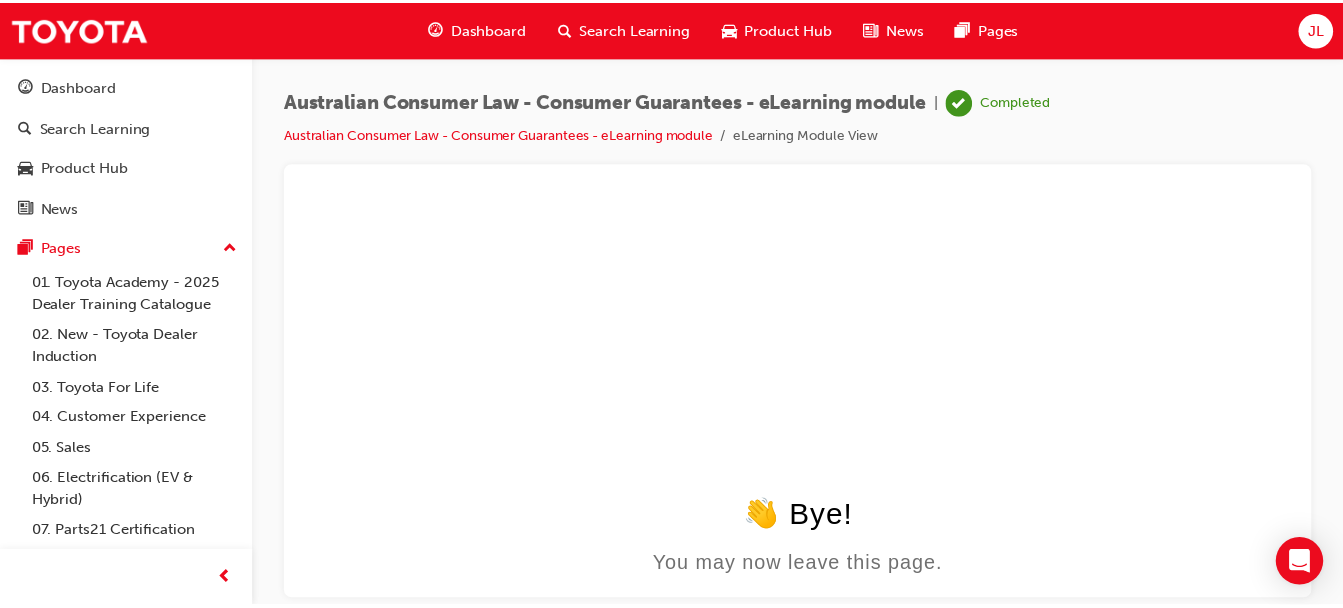scroll, scrollTop: 0, scrollLeft: 0, axis: both 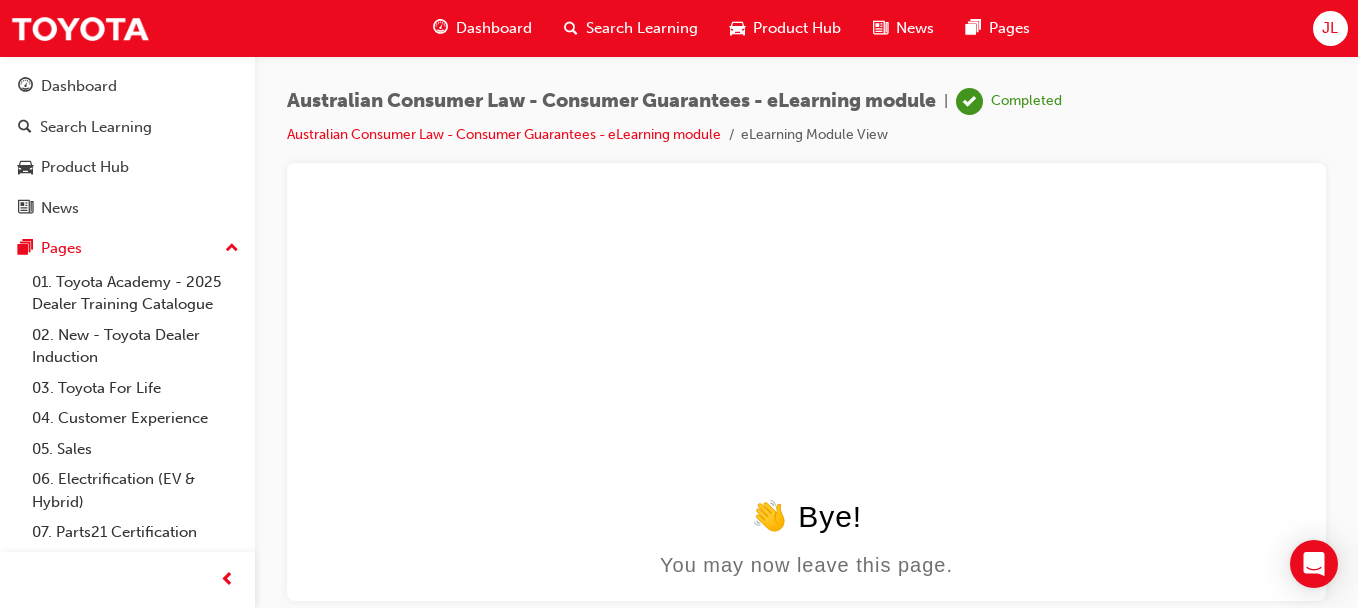click on "Search Learning" at bounding box center (642, 28) 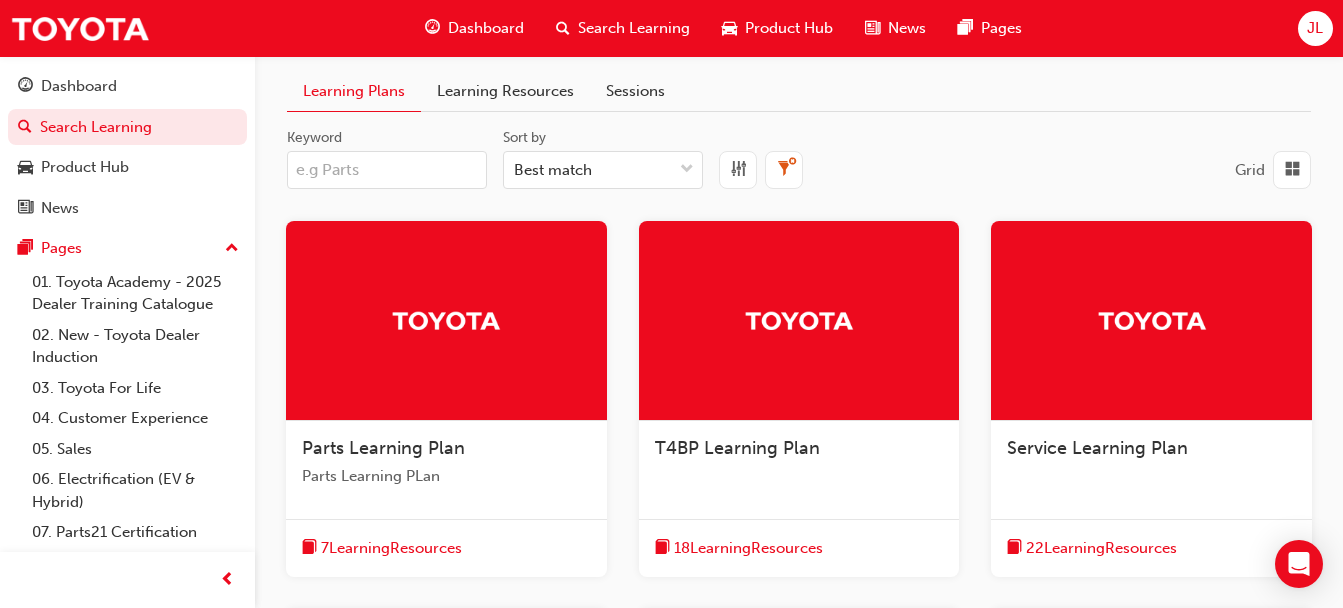 click on "Keyword" at bounding box center [387, 170] 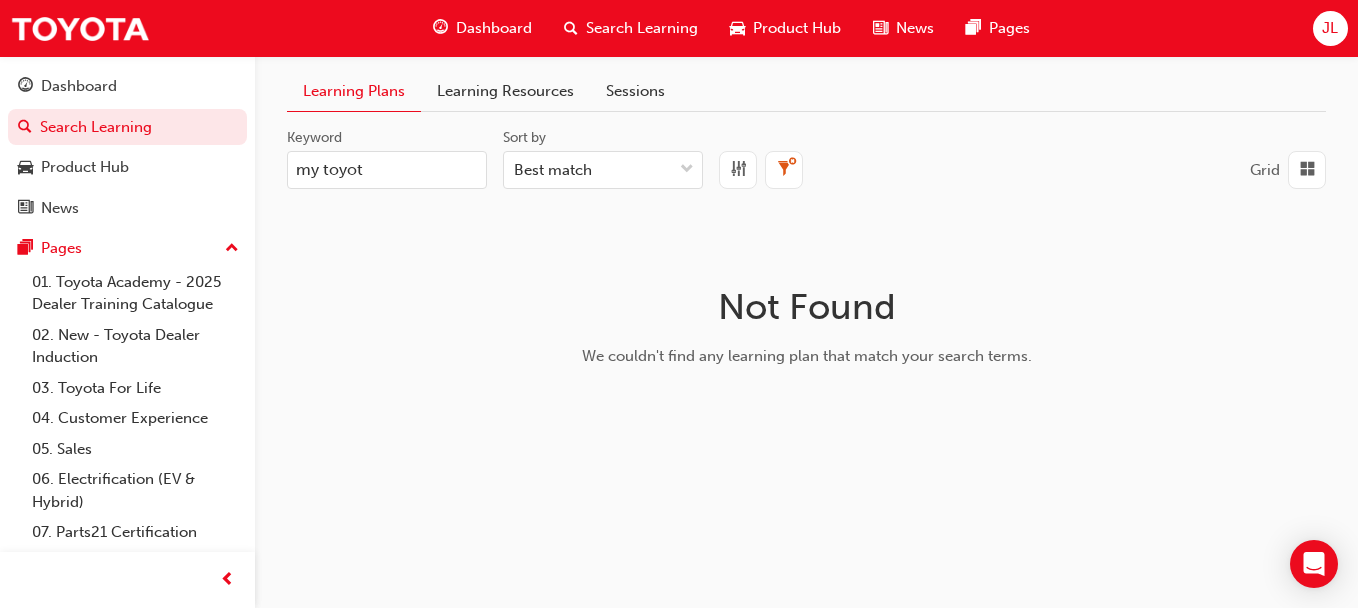 type on "my toyot" 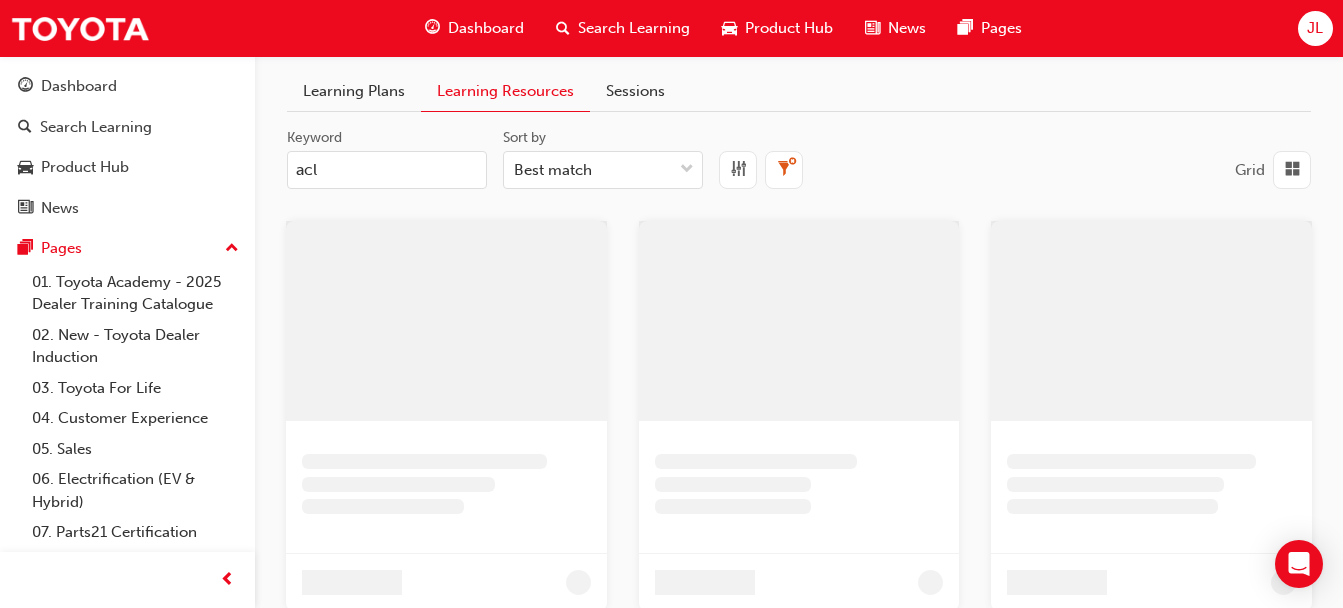 click on "acl" at bounding box center (387, 170) 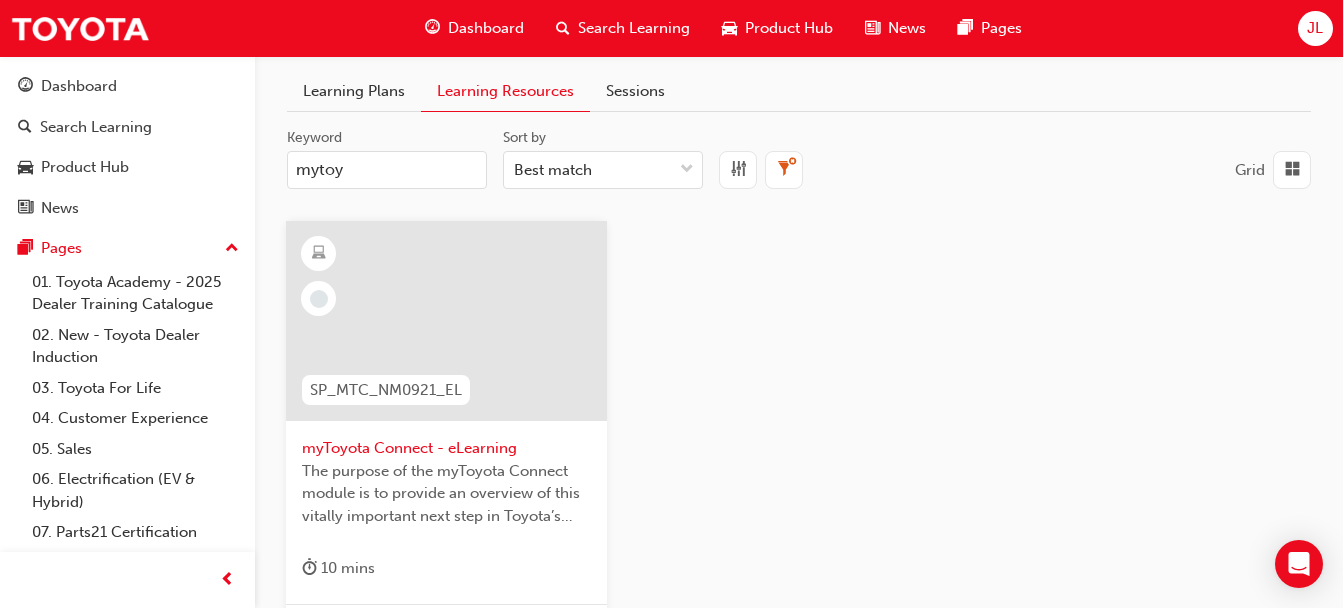type on "mytoy" 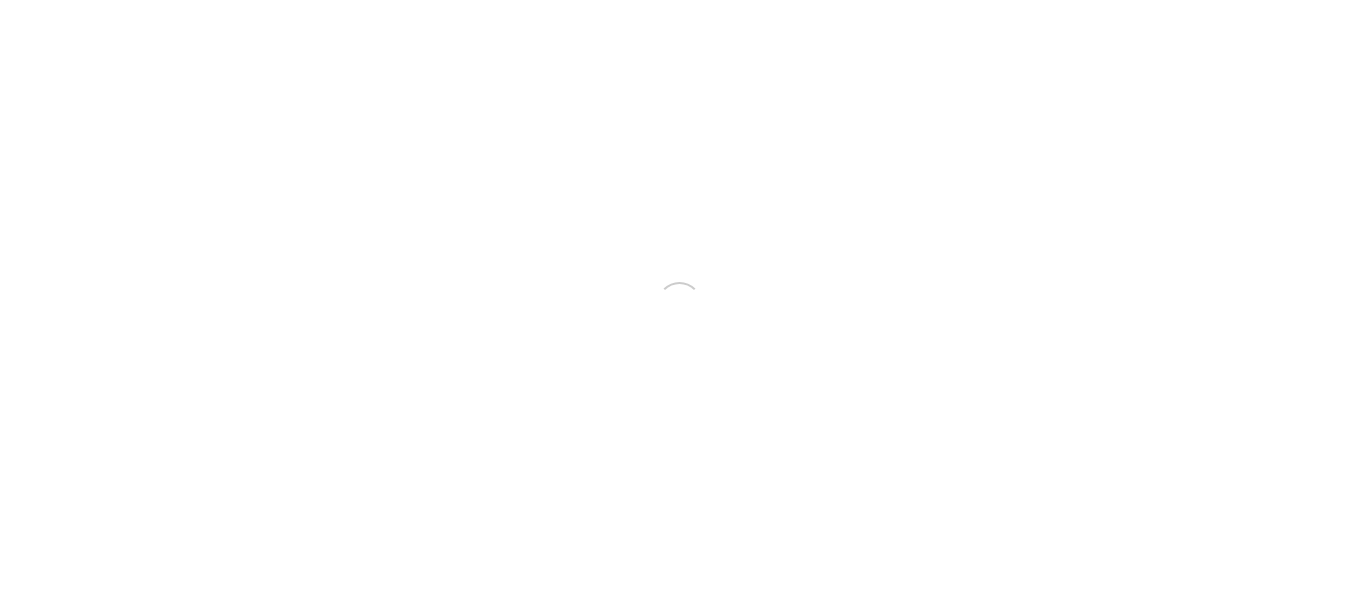 scroll, scrollTop: 0, scrollLeft: 0, axis: both 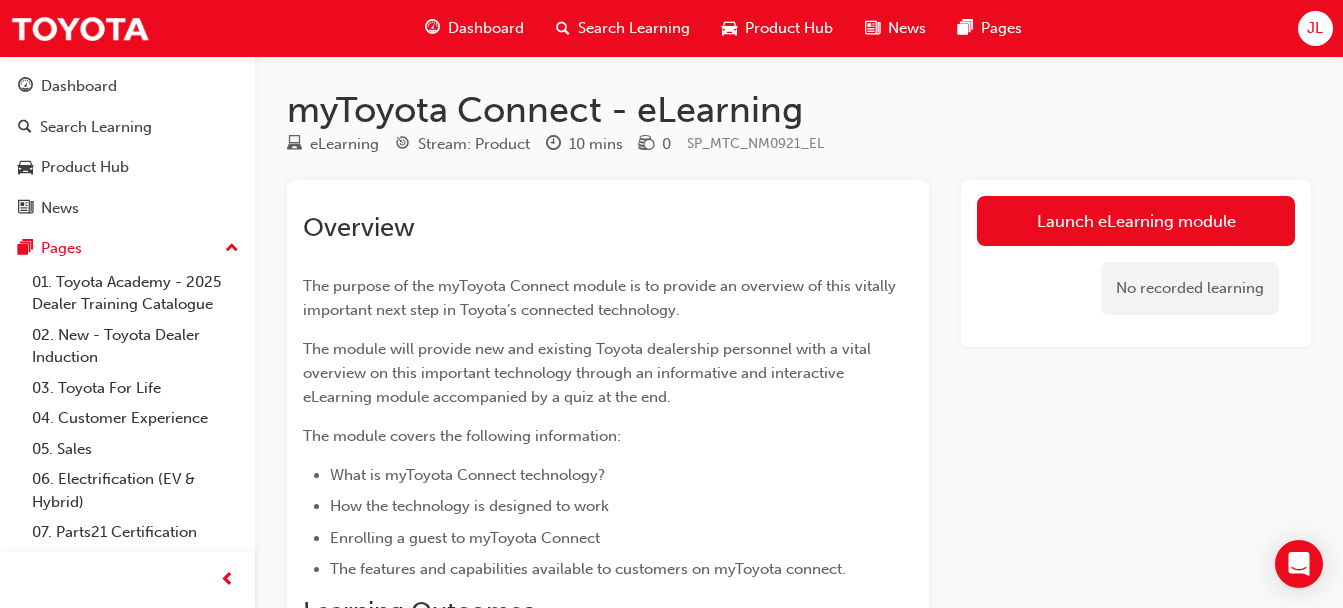 click on "Launch eLearning module" at bounding box center (1136, 221) 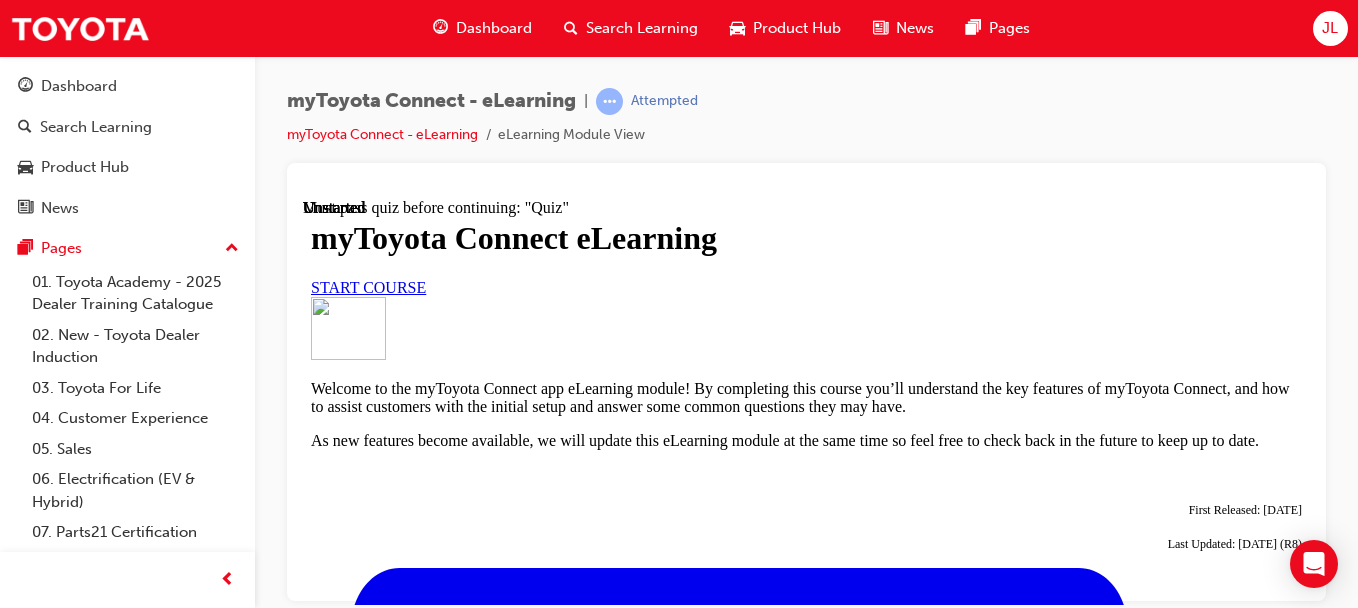 scroll, scrollTop: 0, scrollLeft: 0, axis: both 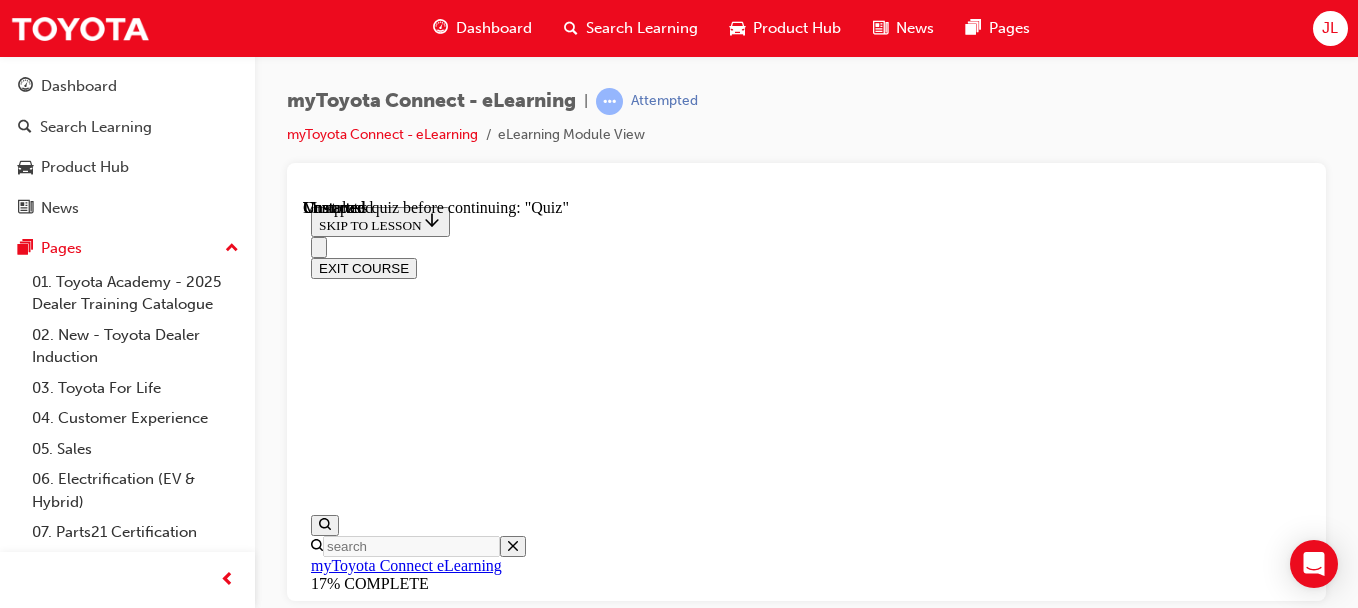 click on "Lesson 2 - What is myToyota Connect?" at bounding box center (437, 8672) 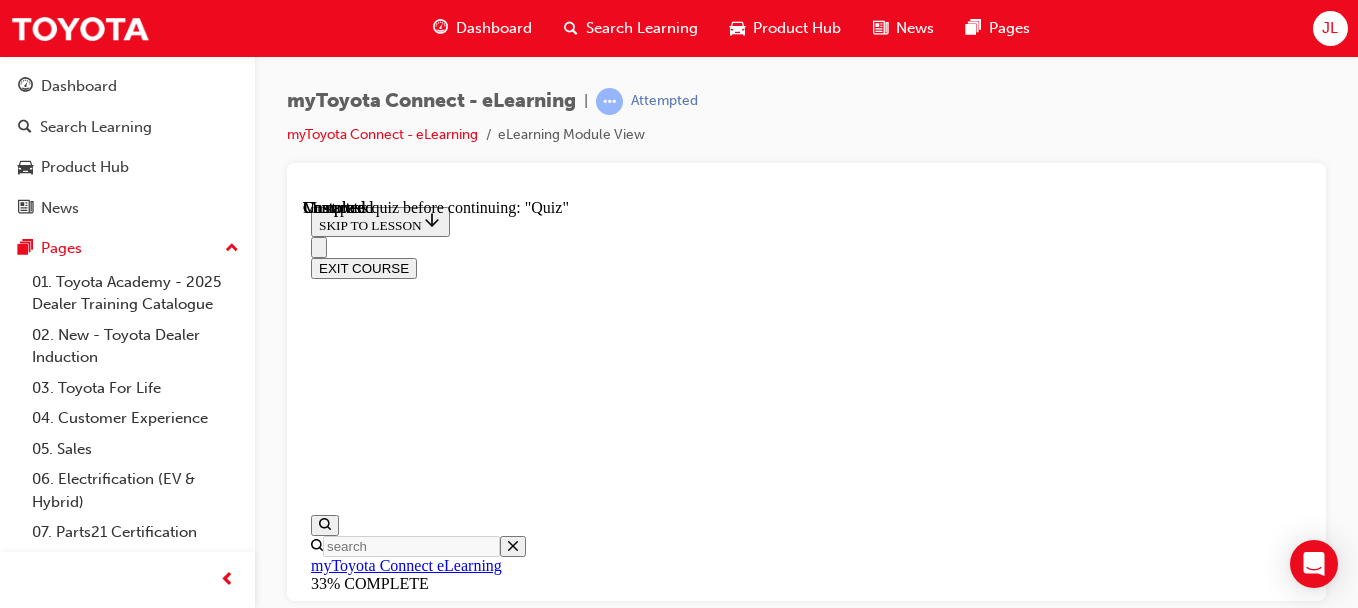 scroll, scrollTop: 5235, scrollLeft: 0, axis: vertical 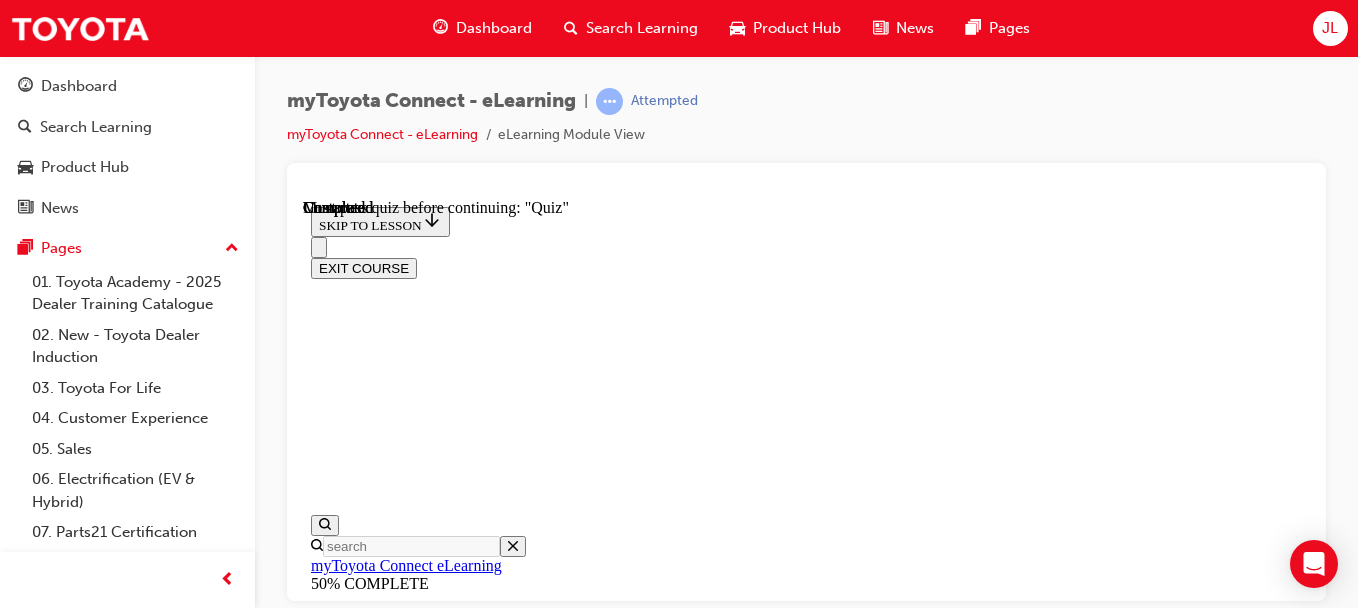 click 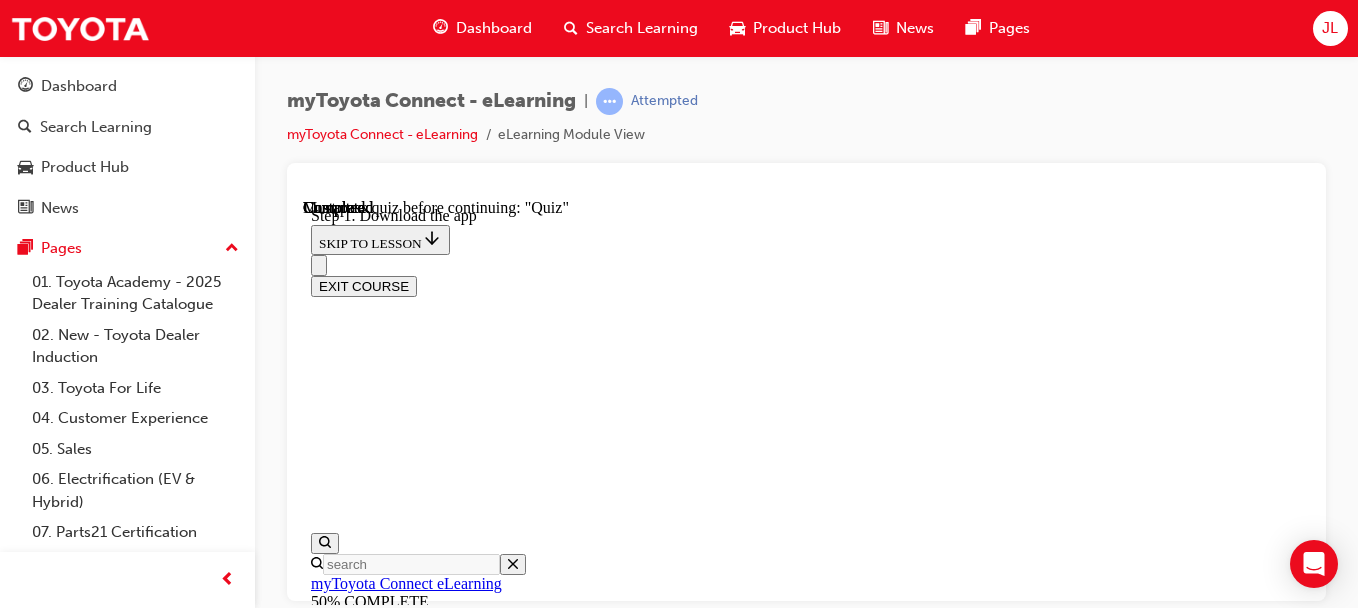 click at bounding box center [335, 7916] 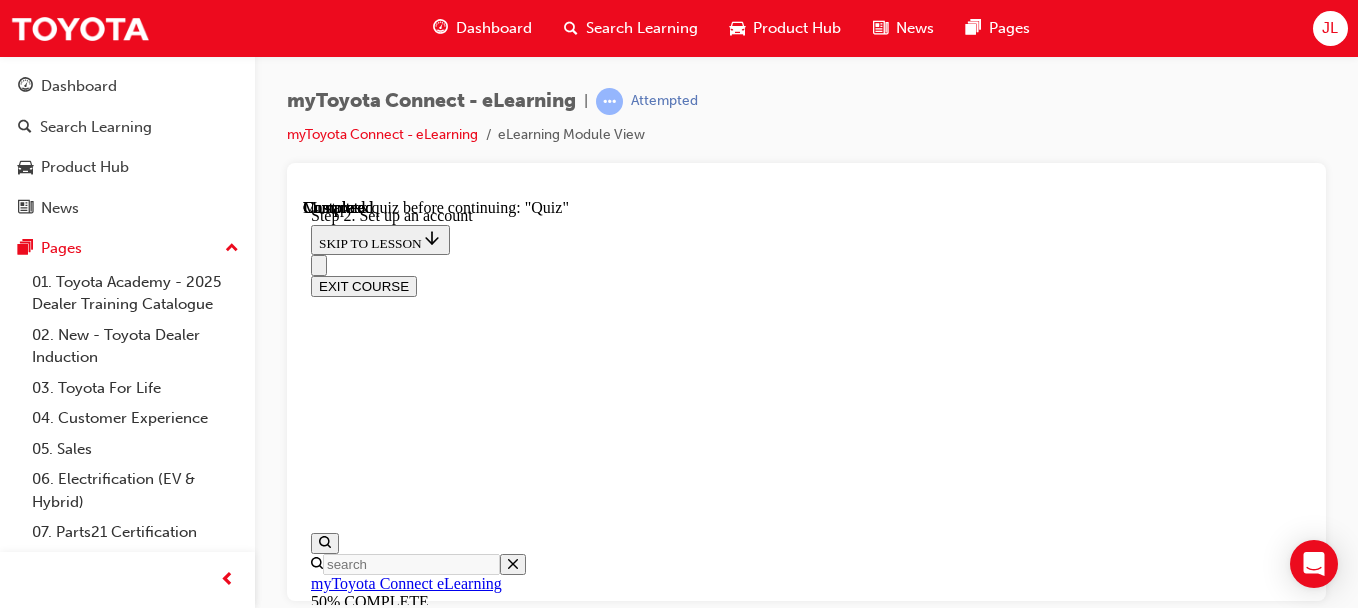 scroll, scrollTop: 457, scrollLeft: 0, axis: vertical 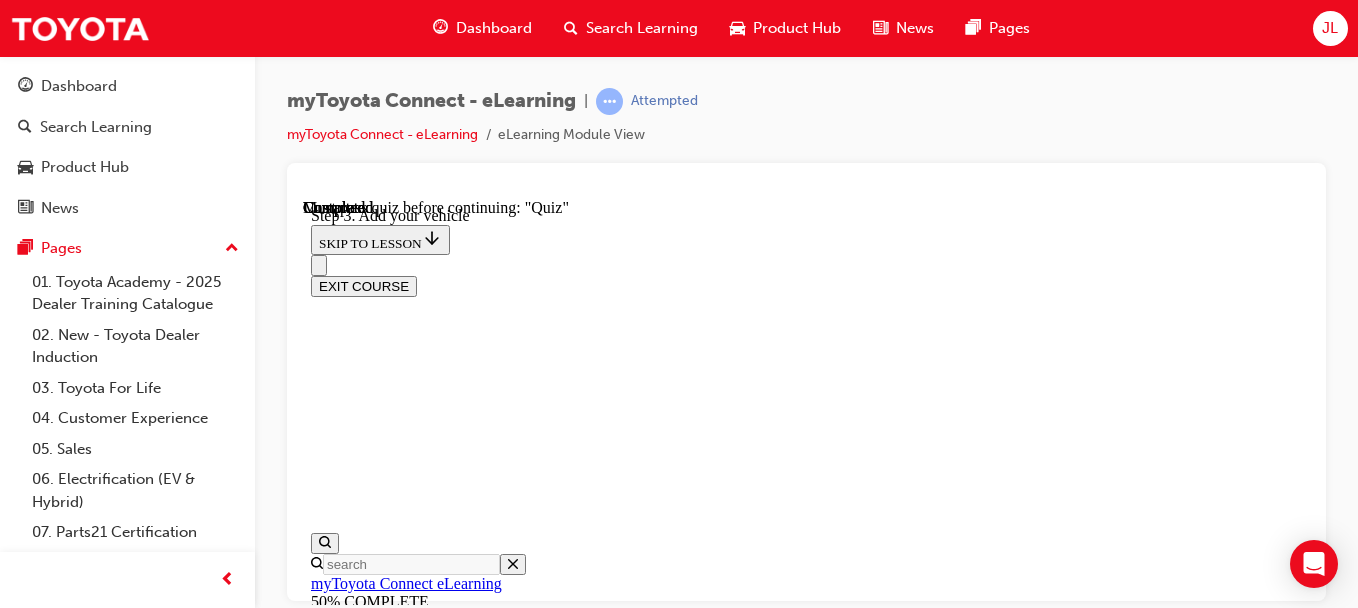 click at bounding box center (335, 7916) 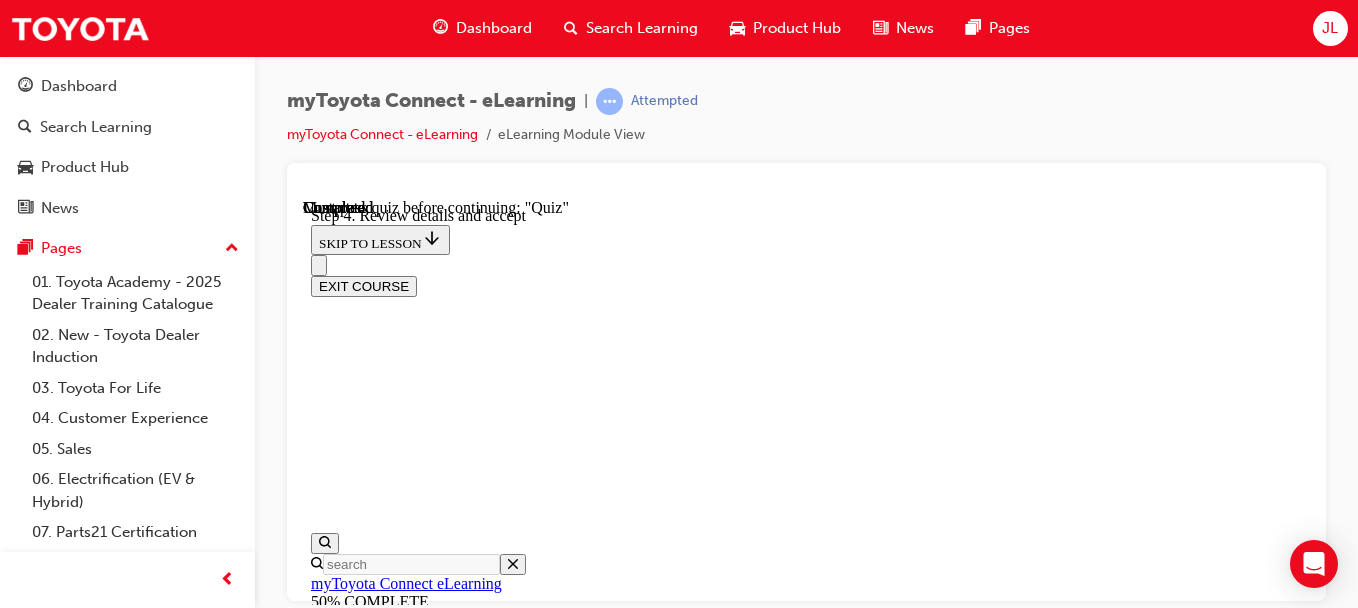 click at bounding box center [335, 7916] 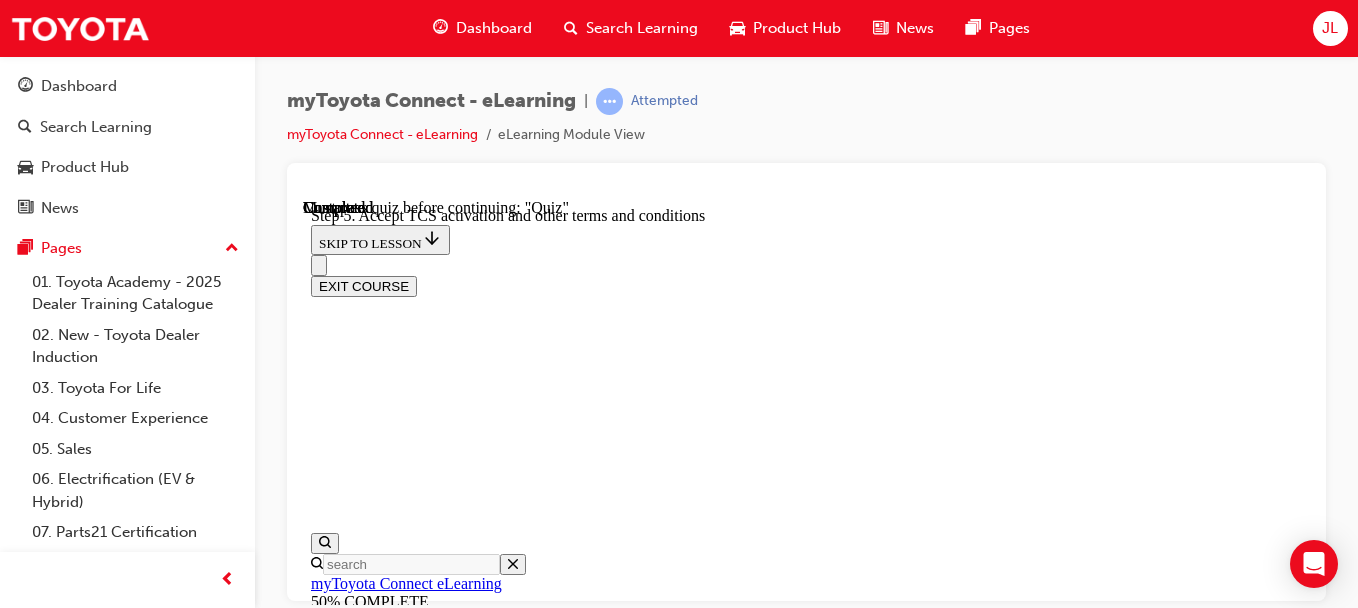 click at bounding box center [335, 7916] 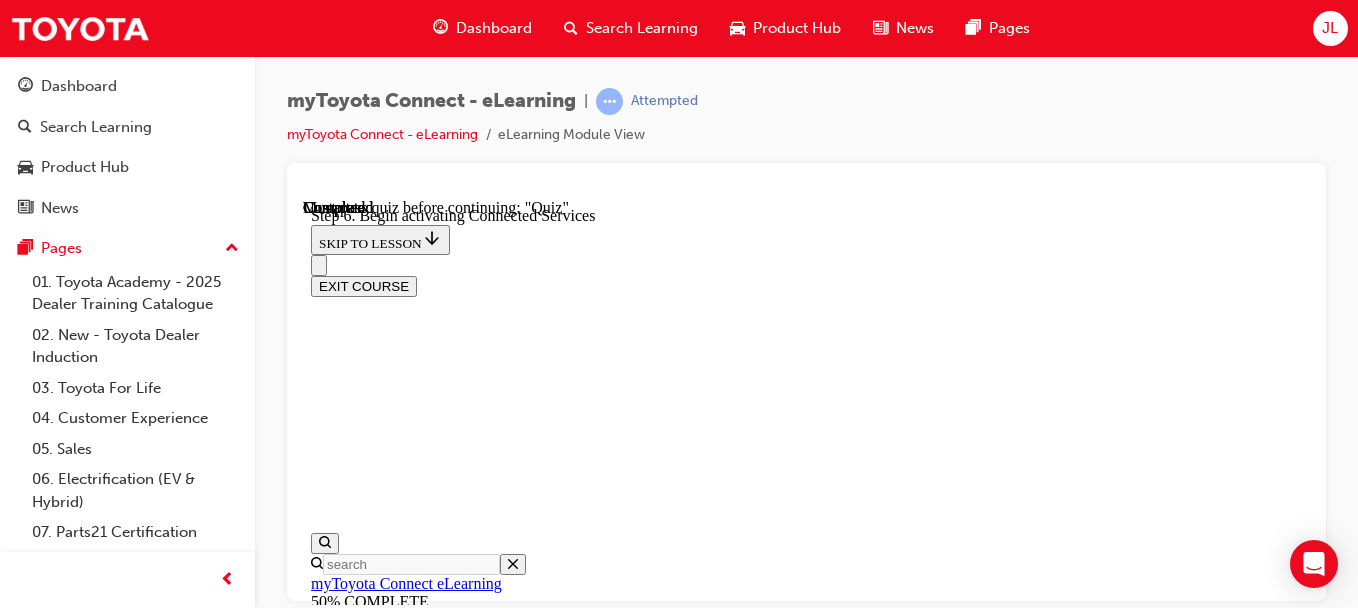 click at bounding box center [335, 7916] 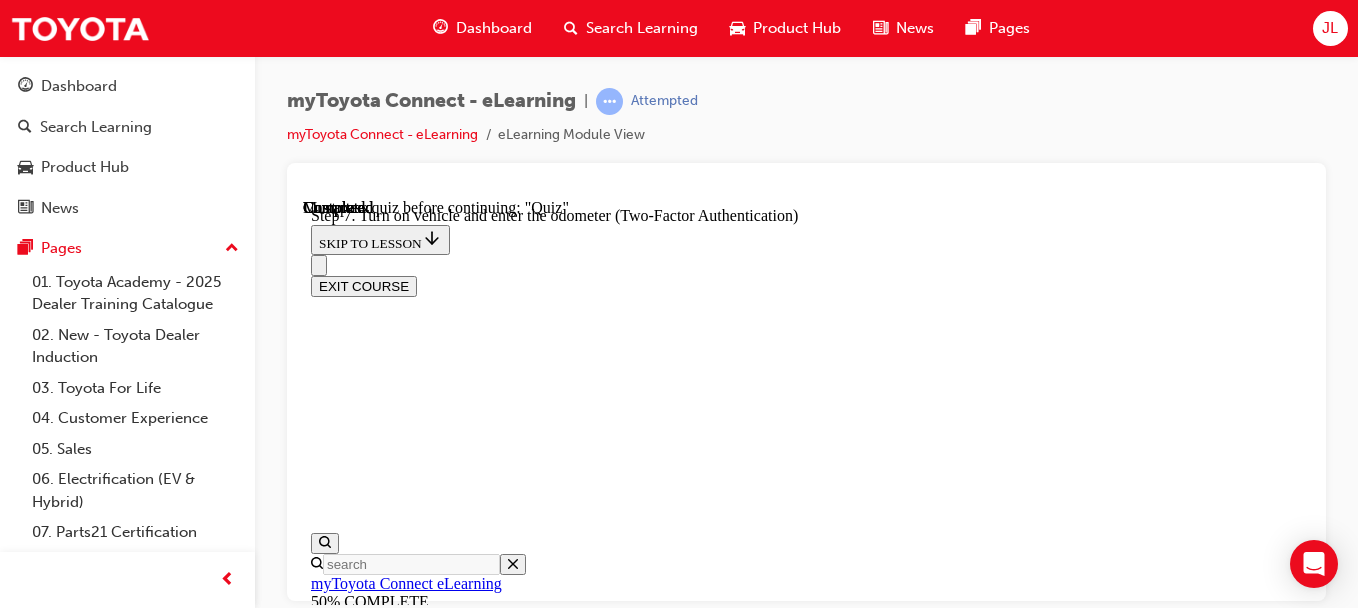 click at bounding box center (335, 7916) 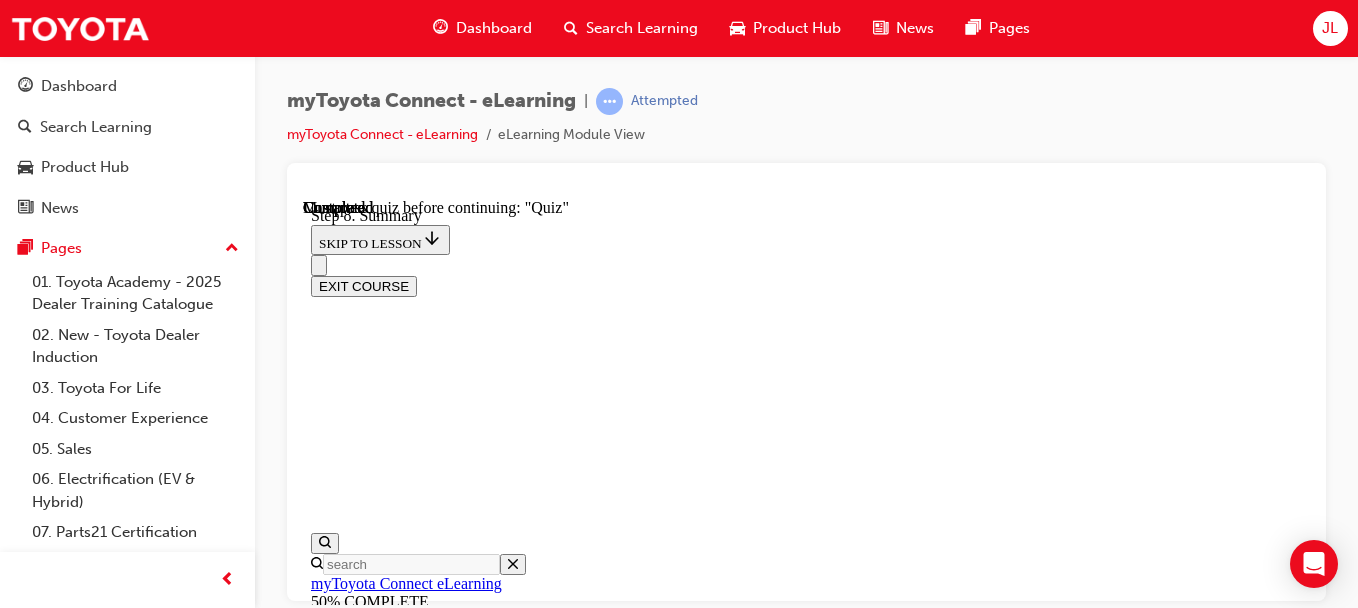 scroll, scrollTop: 1041, scrollLeft: 0, axis: vertical 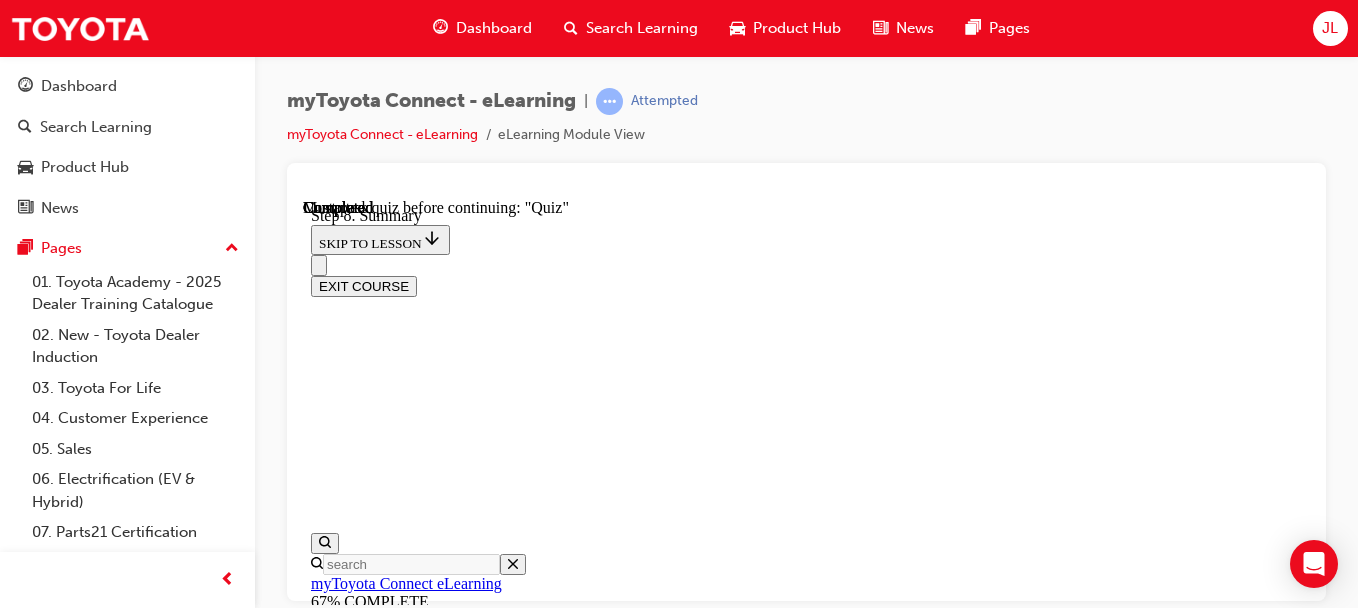 click on "Lesson 5 - Quiz" at bounding box center [806, 9674] 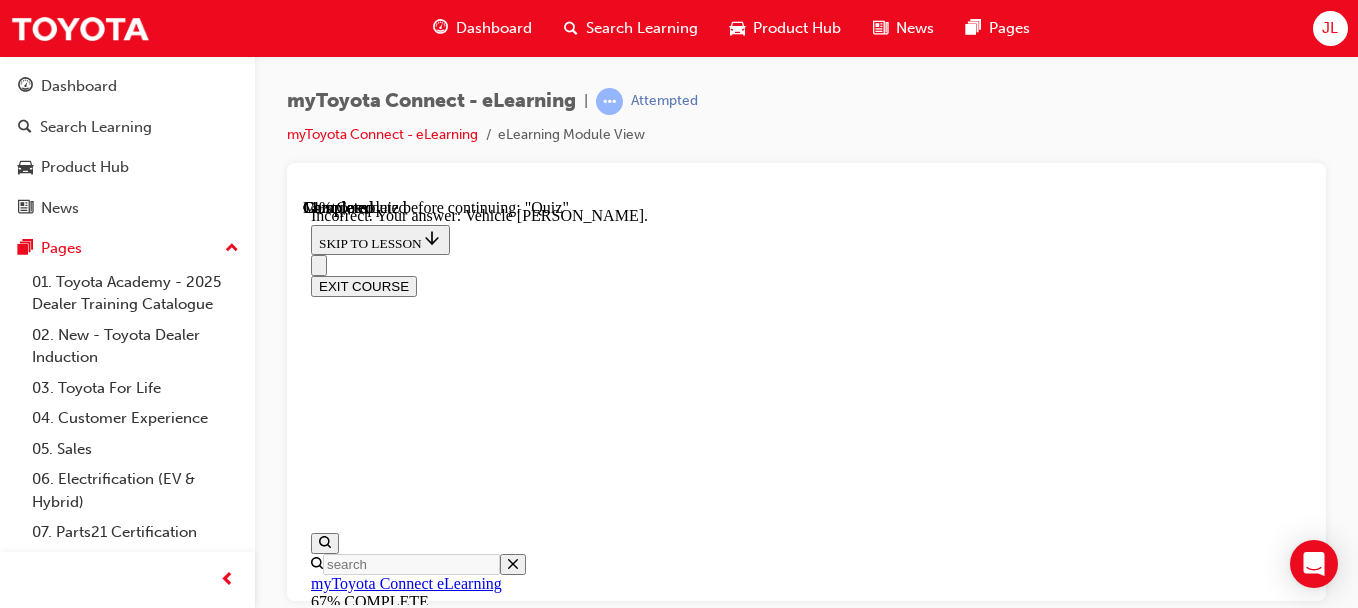 scroll, scrollTop: 468, scrollLeft: 0, axis: vertical 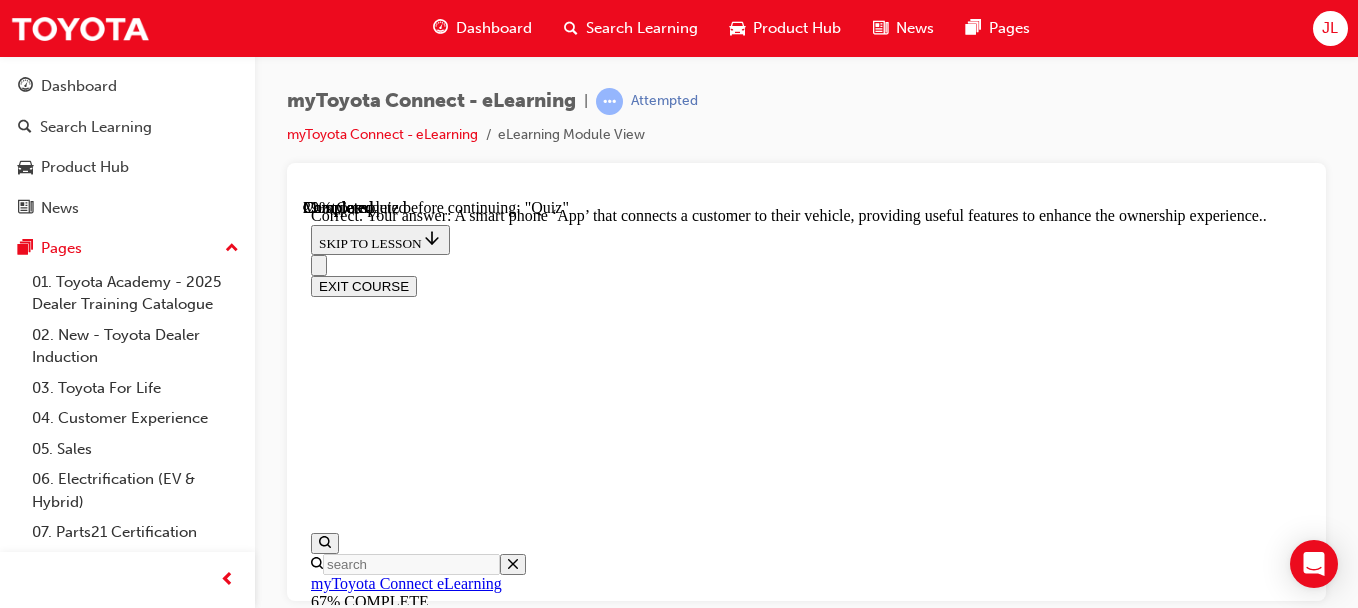 click on "NEXT" at bounding box center (337, 20697) 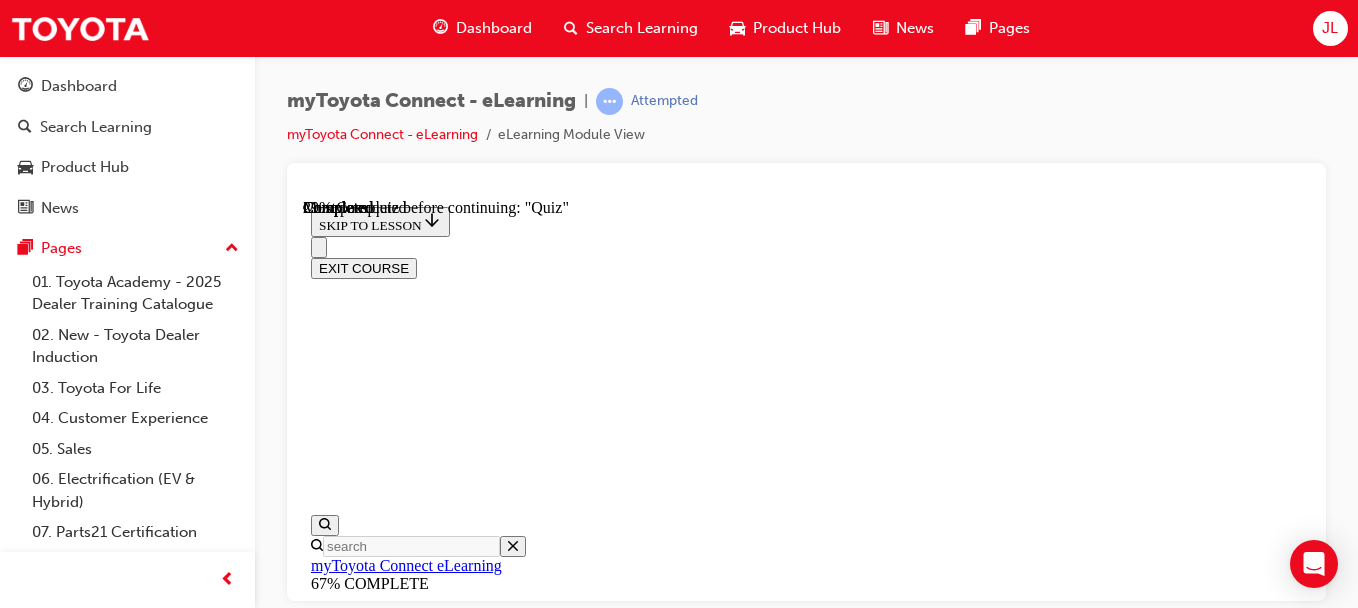 scroll, scrollTop: 349, scrollLeft: 0, axis: vertical 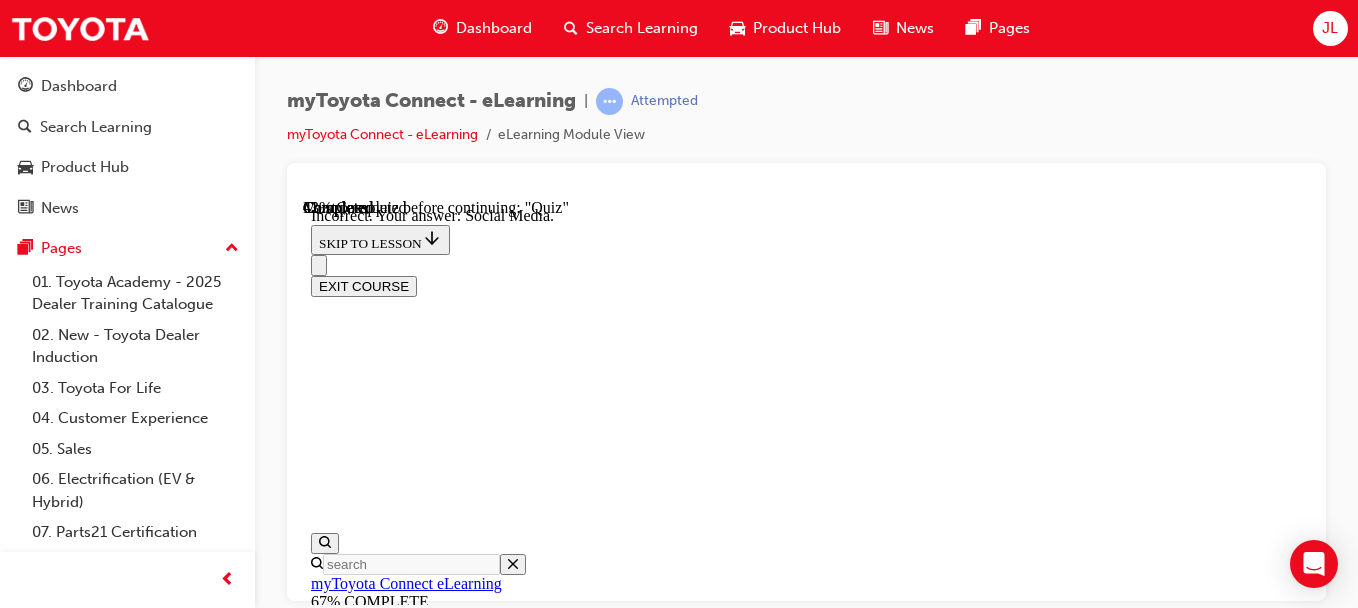 click on "NEXT" at bounding box center (806, 20697) 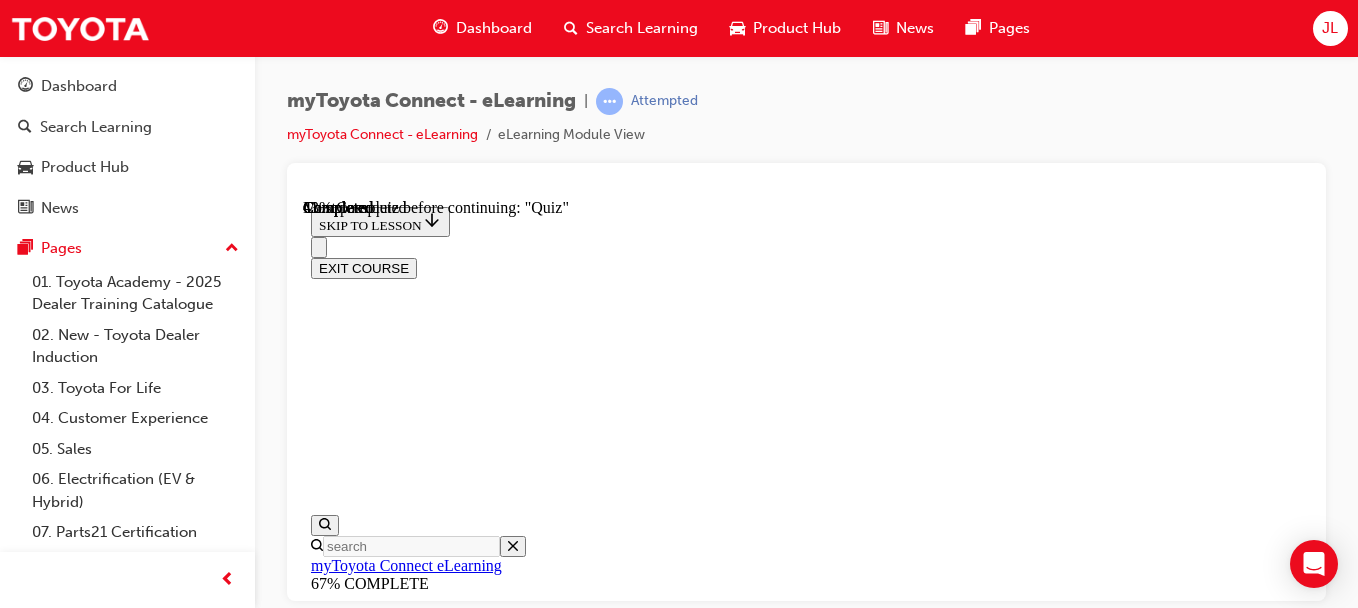scroll, scrollTop: 249, scrollLeft: 0, axis: vertical 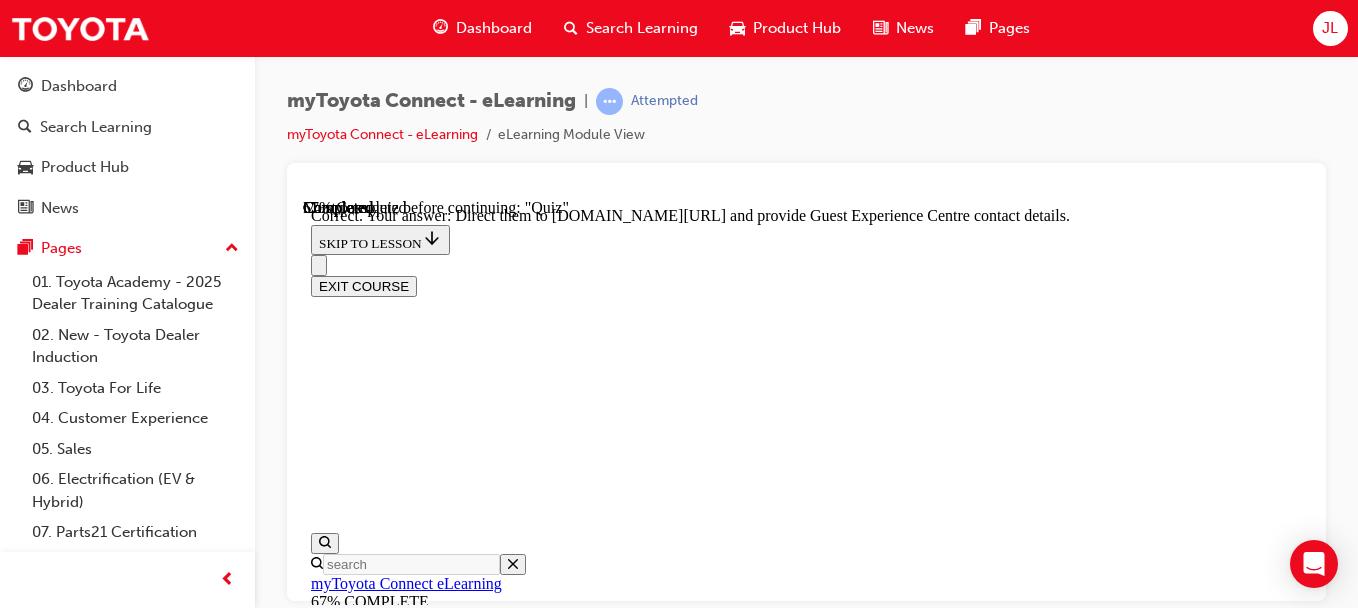 click on "NEXT" at bounding box center (337, 22502) 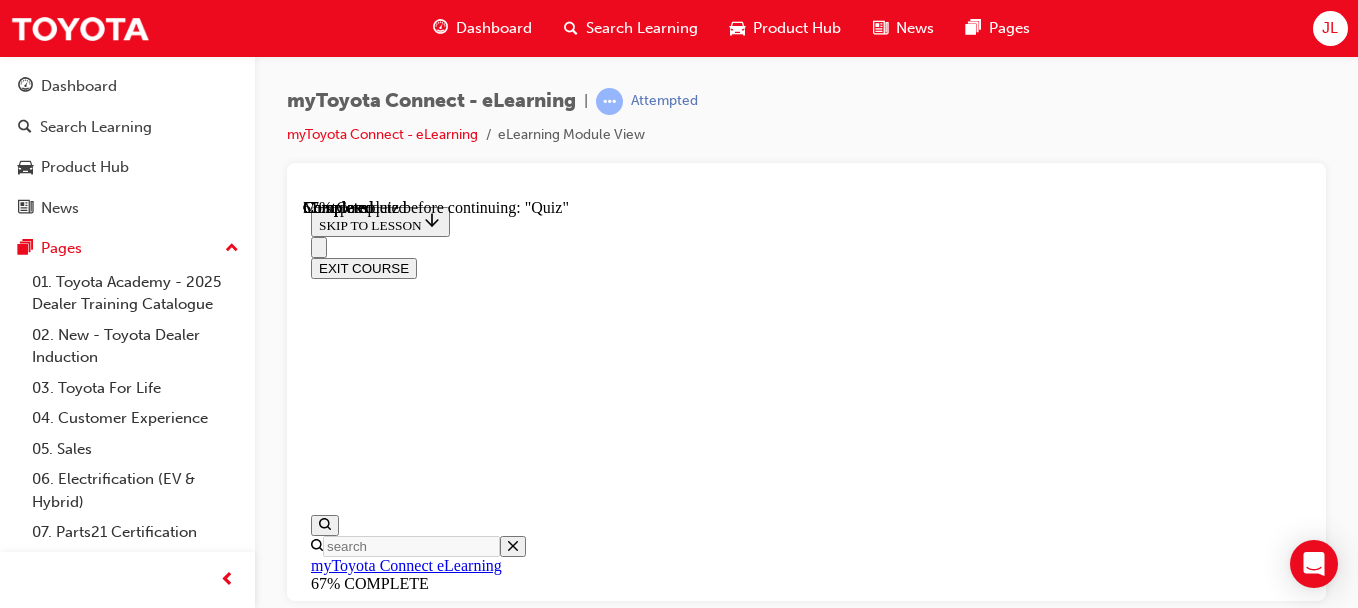 scroll, scrollTop: 448, scrollLeft: 0, axis: vertical 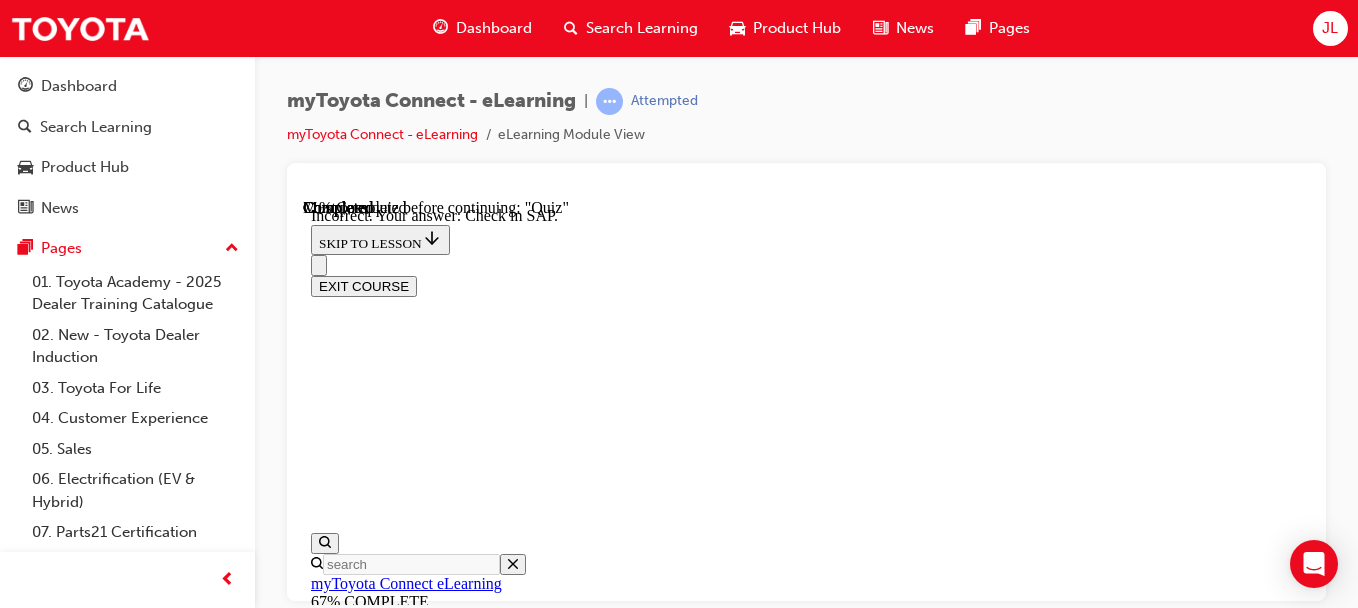 click on "NEXT" at bounding box center (806, 20715) 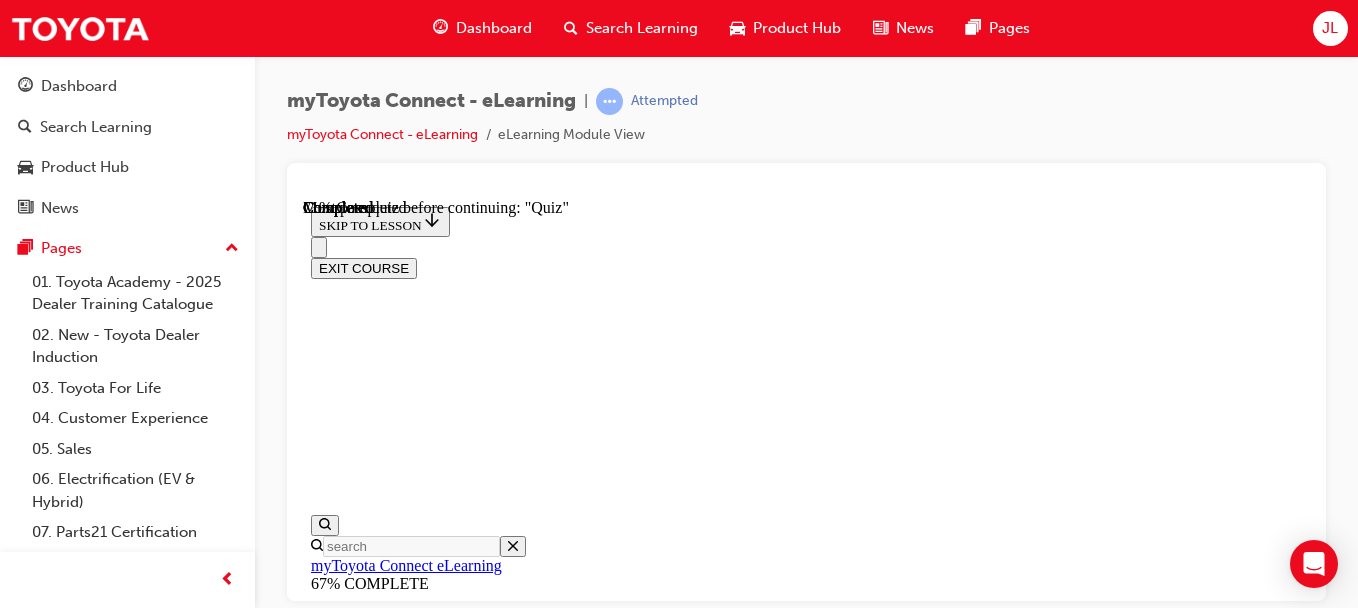 scroll, scrollTop: 448, scrollLeft: 0, axis: vertical 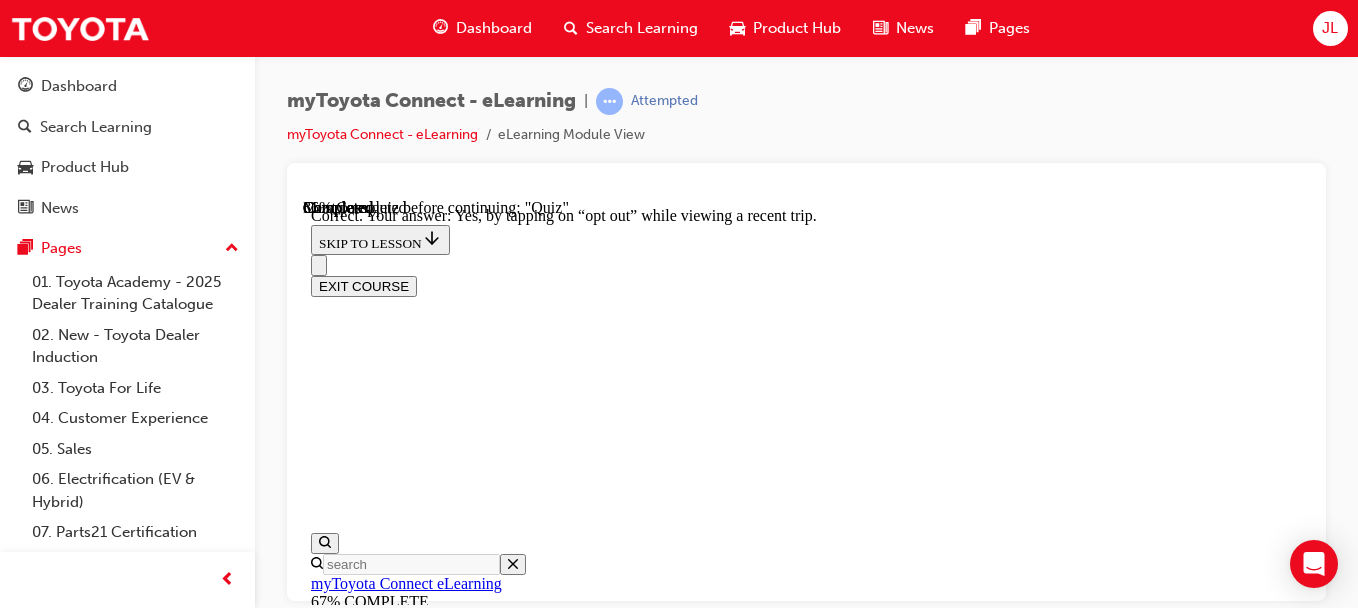 click on "NEXT" at bounding box center (337, 17103) 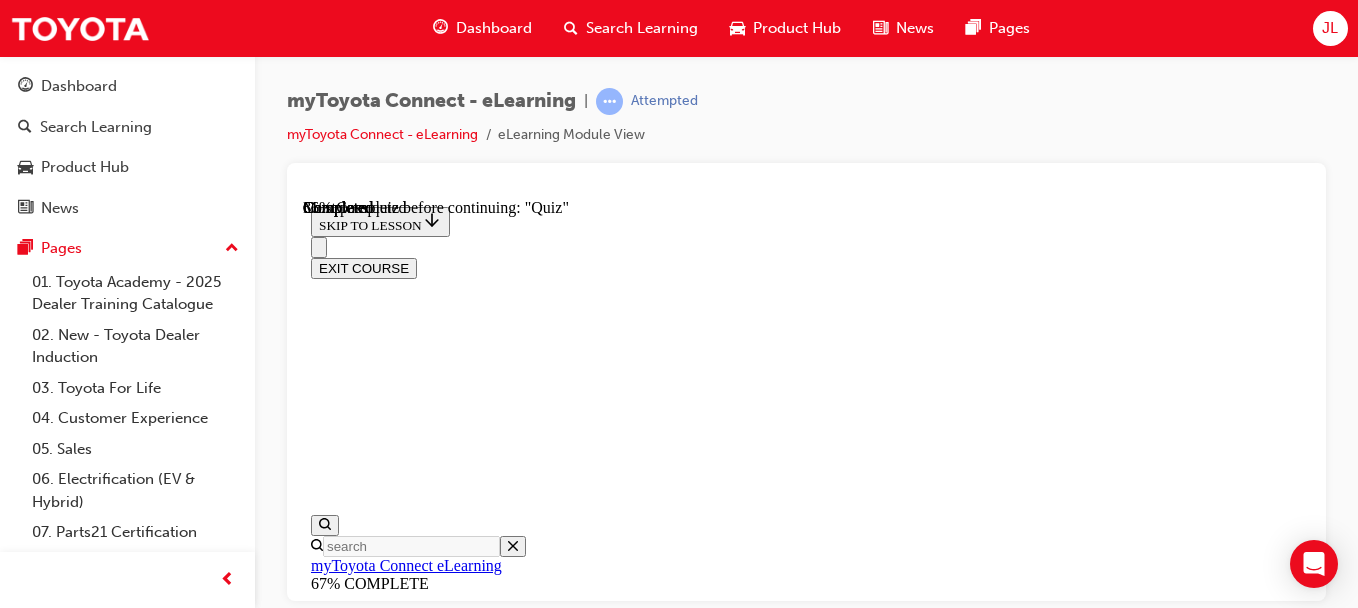 scroll, scrollTop: 348, scrollLeft: 0, axis: vertical 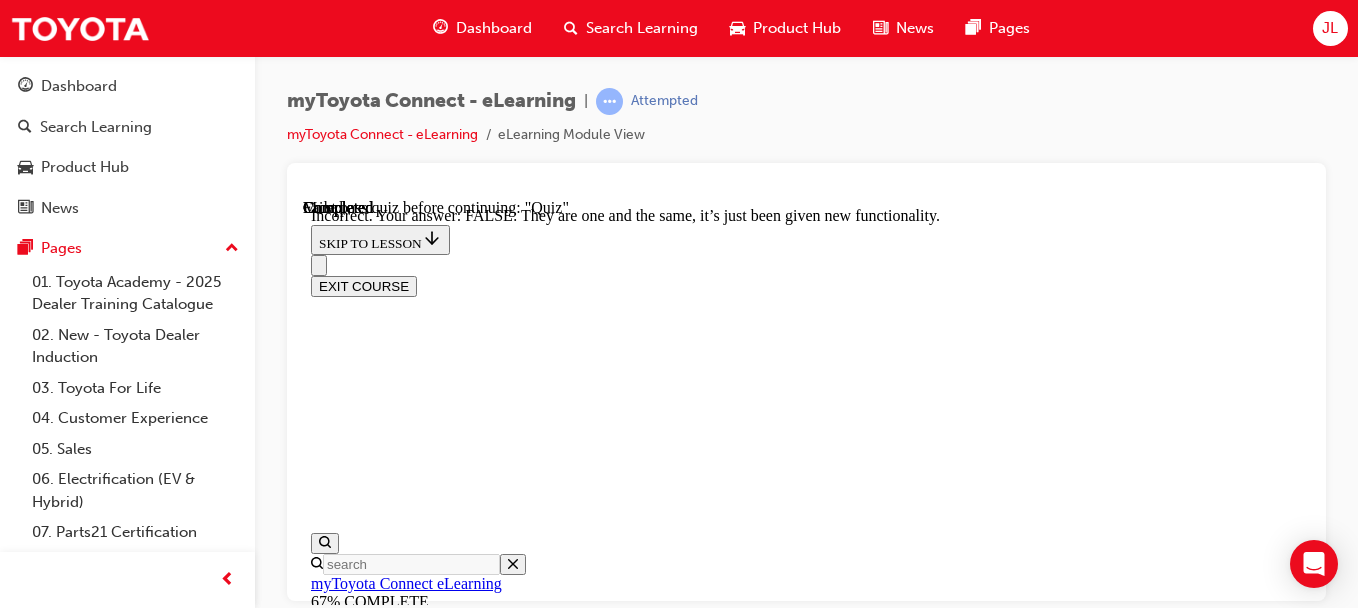 click on "TRUE : They are separate apps, however the same email address can be used when signing up to both apps." at bounding box center (806, 15222) 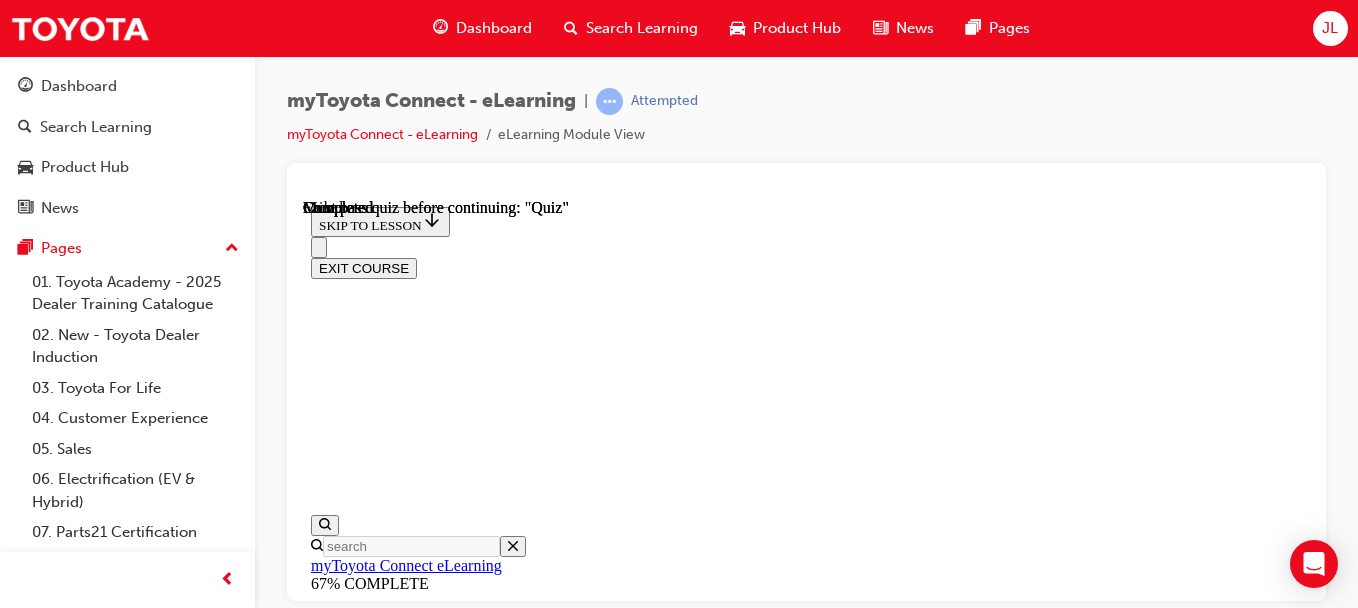 scroll, scrollTop: 280, scrollLeft: 0, axis: vertical 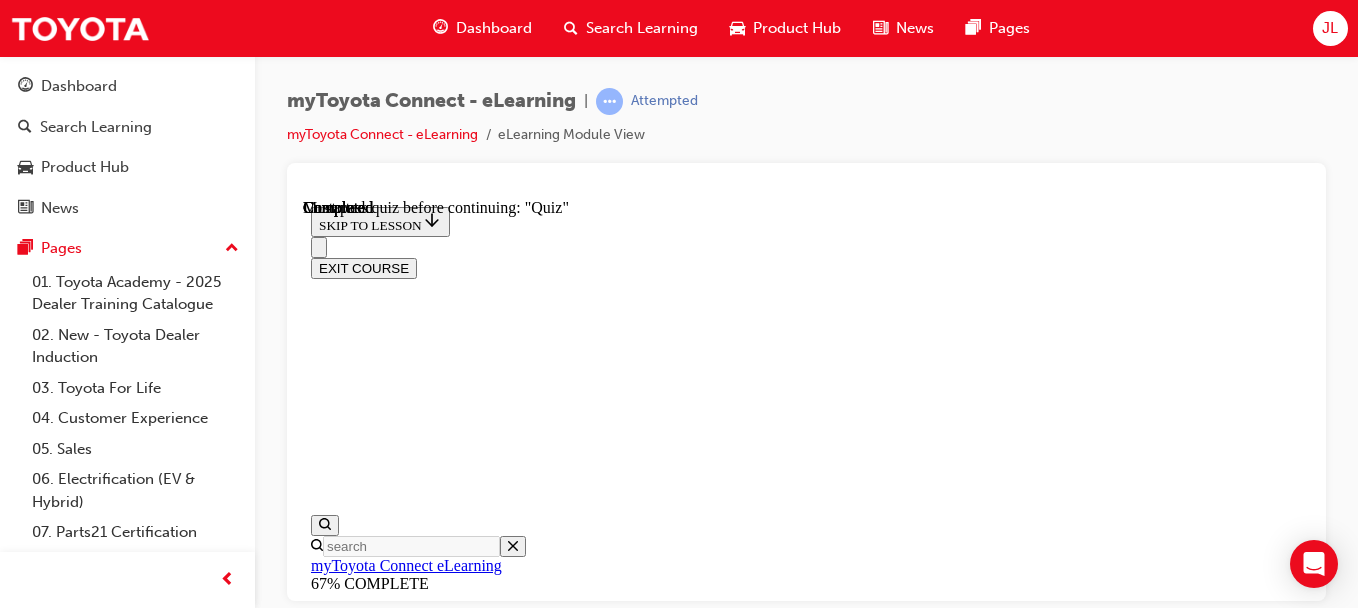 click on "Lesson 5 of 6 Quiz Now that you've gone through the myToyota Connect eLearning module, let's see how much you've learnt! TAKE AGAIN" at bounding box center (806, 7812) 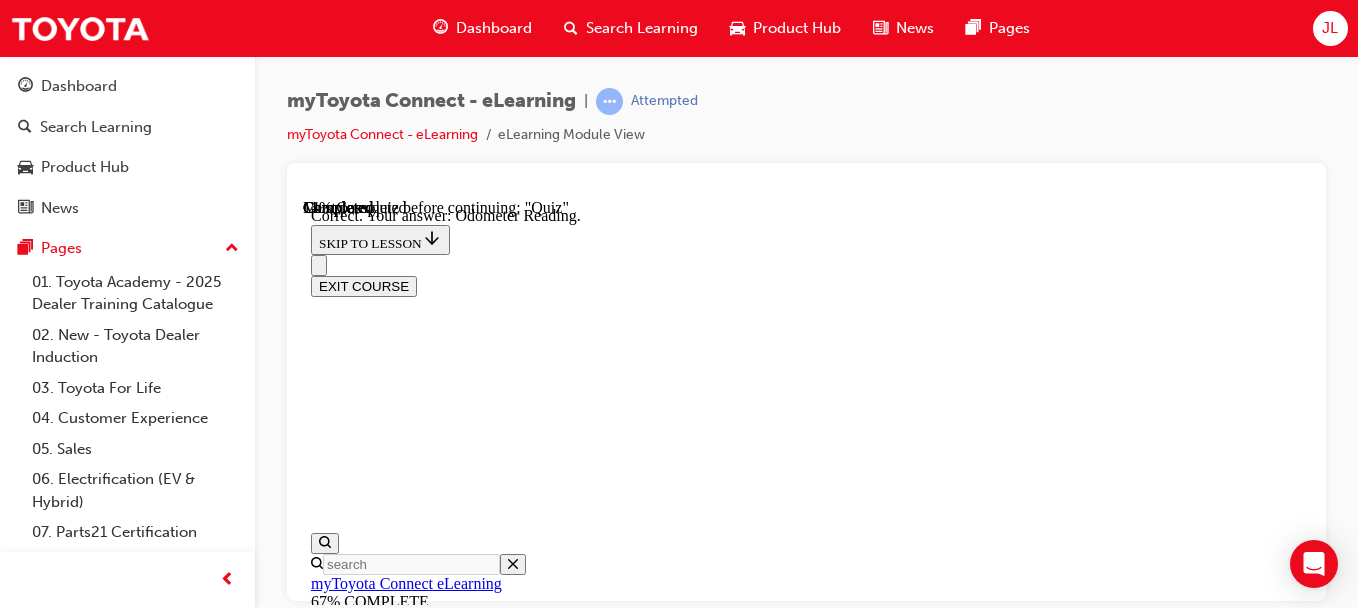 scroll, scrollTop: 768, scrollLeft: 0, axis: vertical 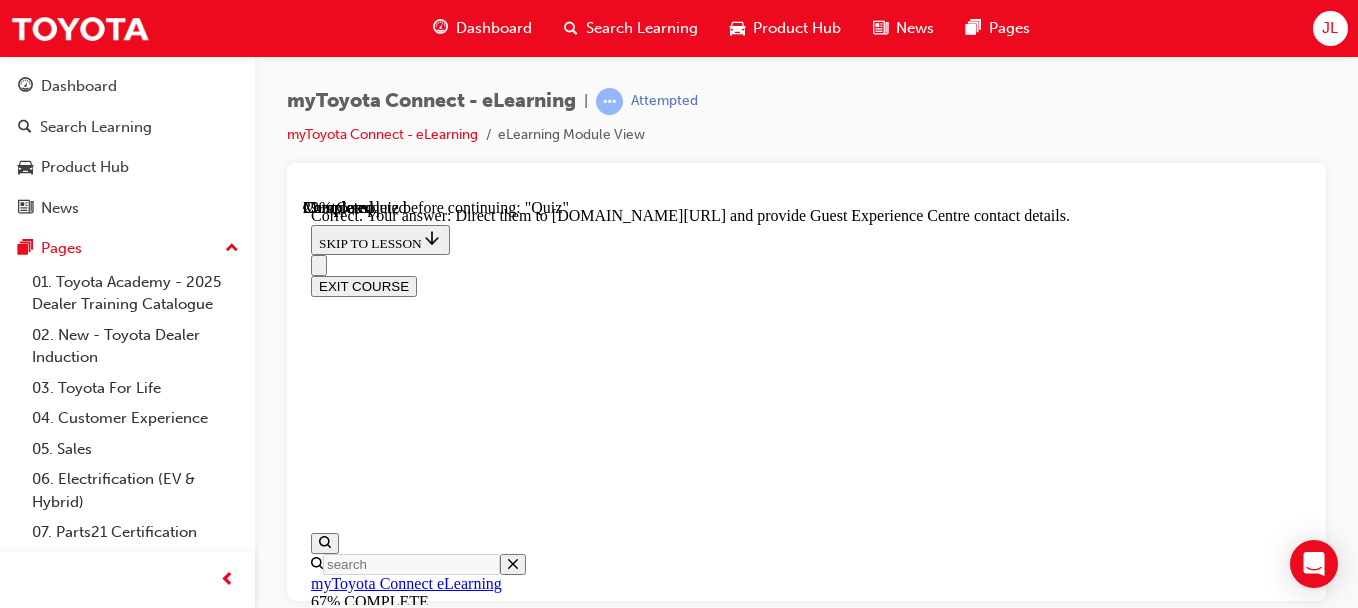 click on "NEXT" at bounding box center [337, 22556] 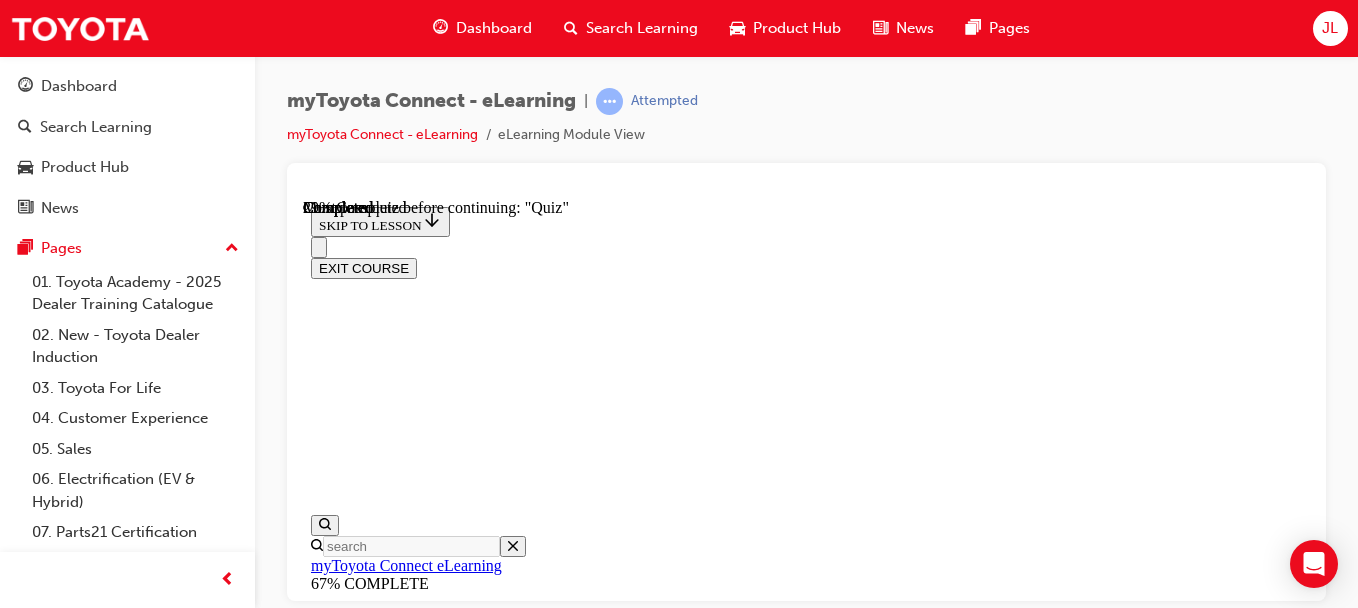 scroll, scrollTop: 348, scrollLeft: 0, axis: vertical 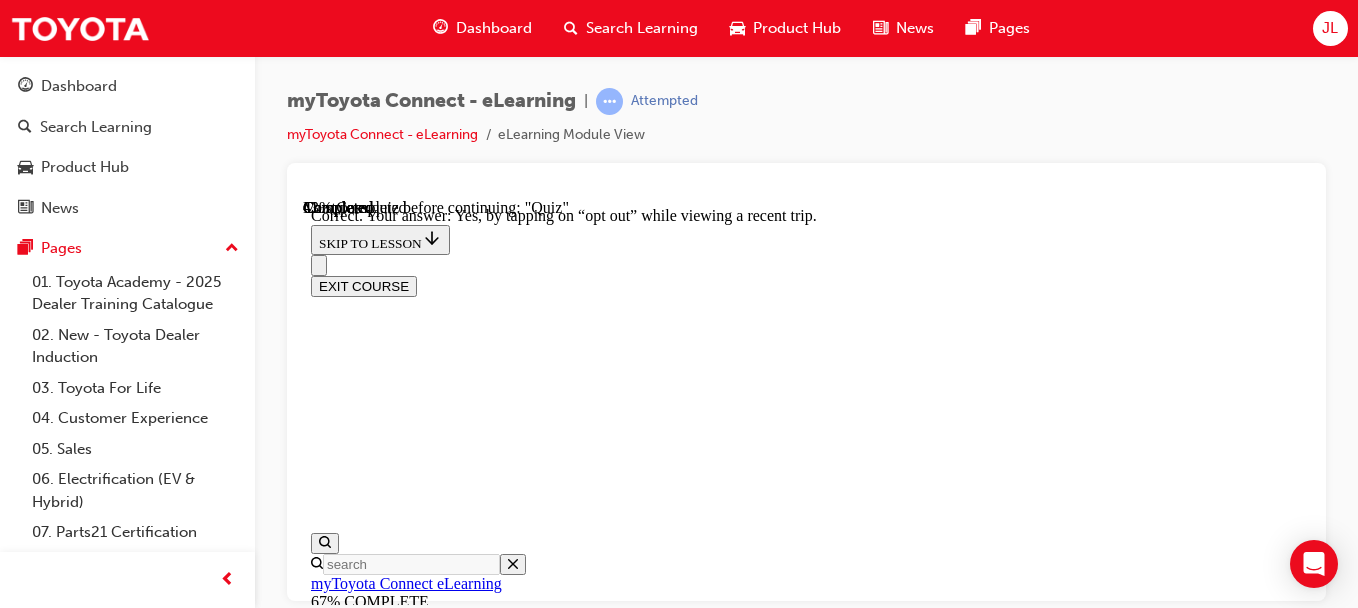 click on "NEXT" at bounding box center (337, 18945) 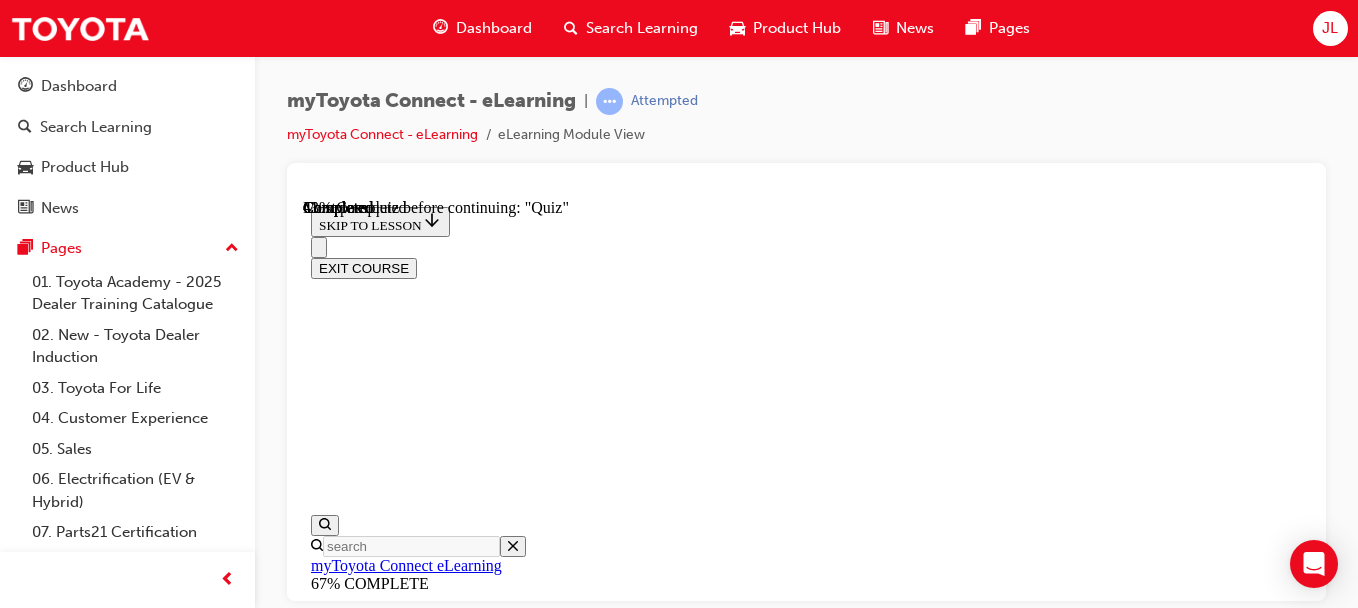 scroll, scrollTop: 448, scrollLeft: 0, axis: vertical 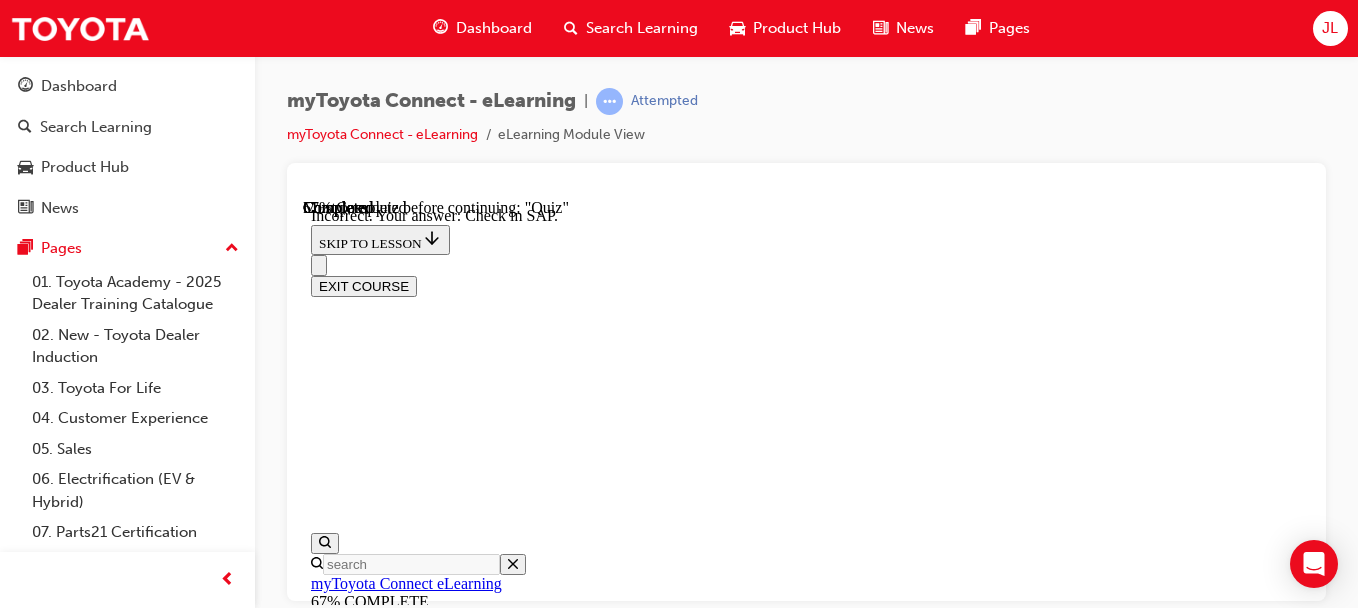 click on "NEXT" at bounding box center [337, 17103] 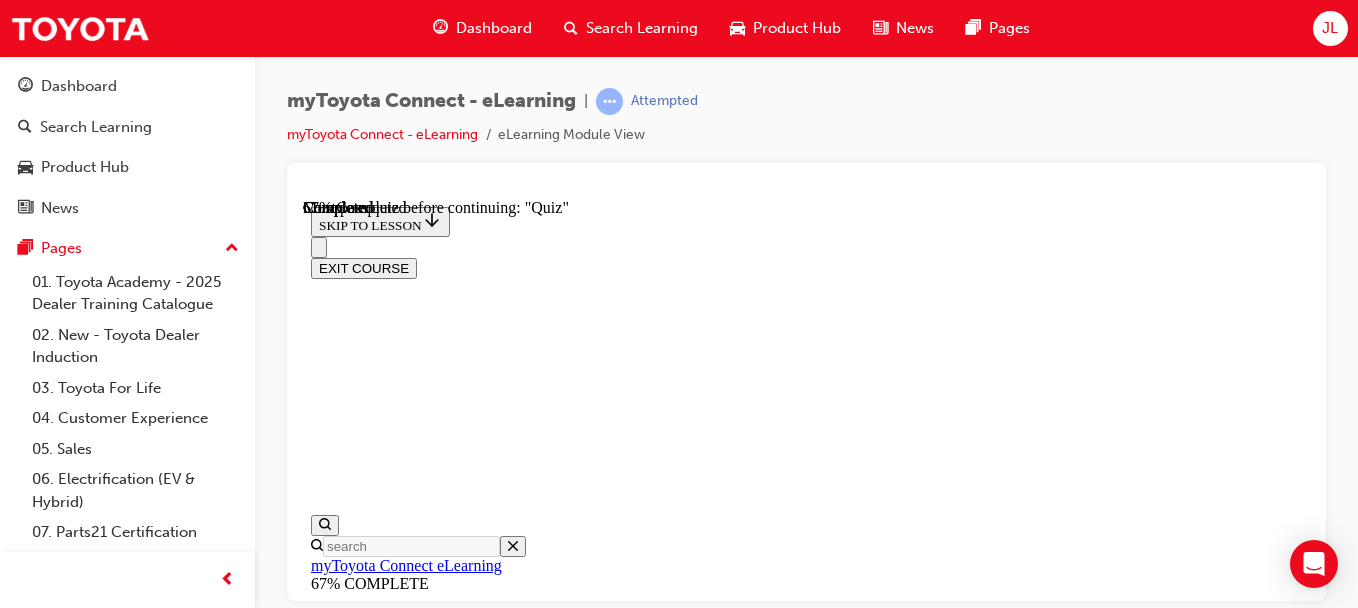 scroll, scrollTop: 449, scrollLeft: 0, axis: vertical 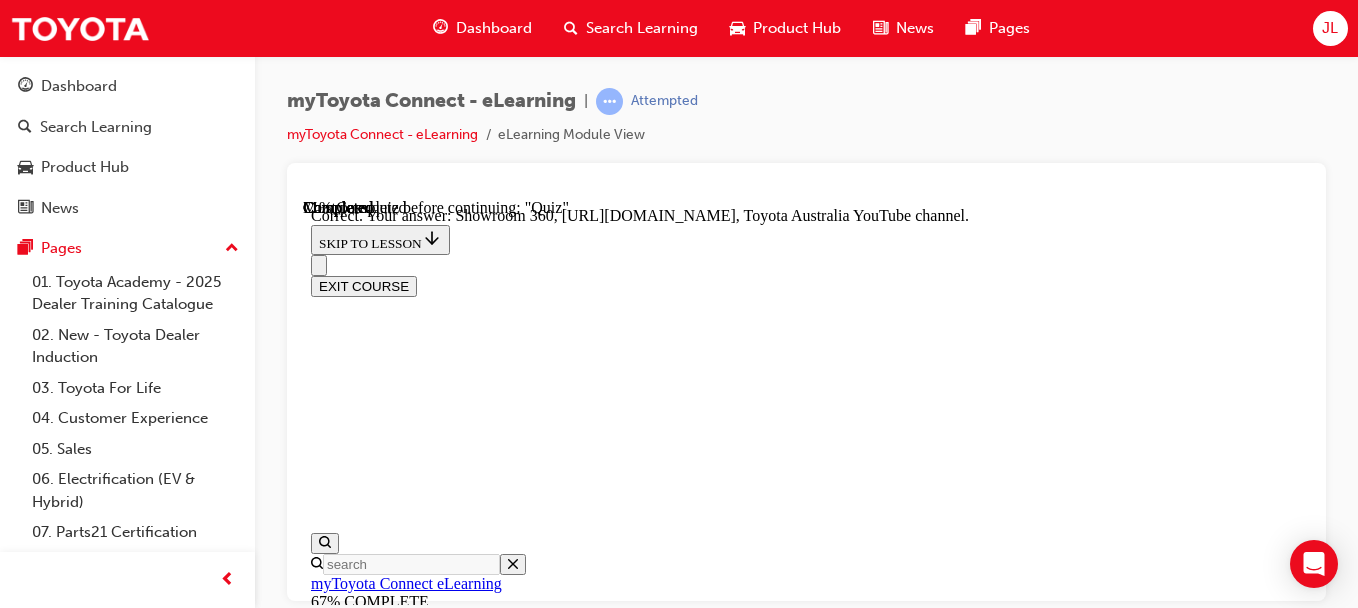 click on "NEXT" at bounding box center (806, 20715) 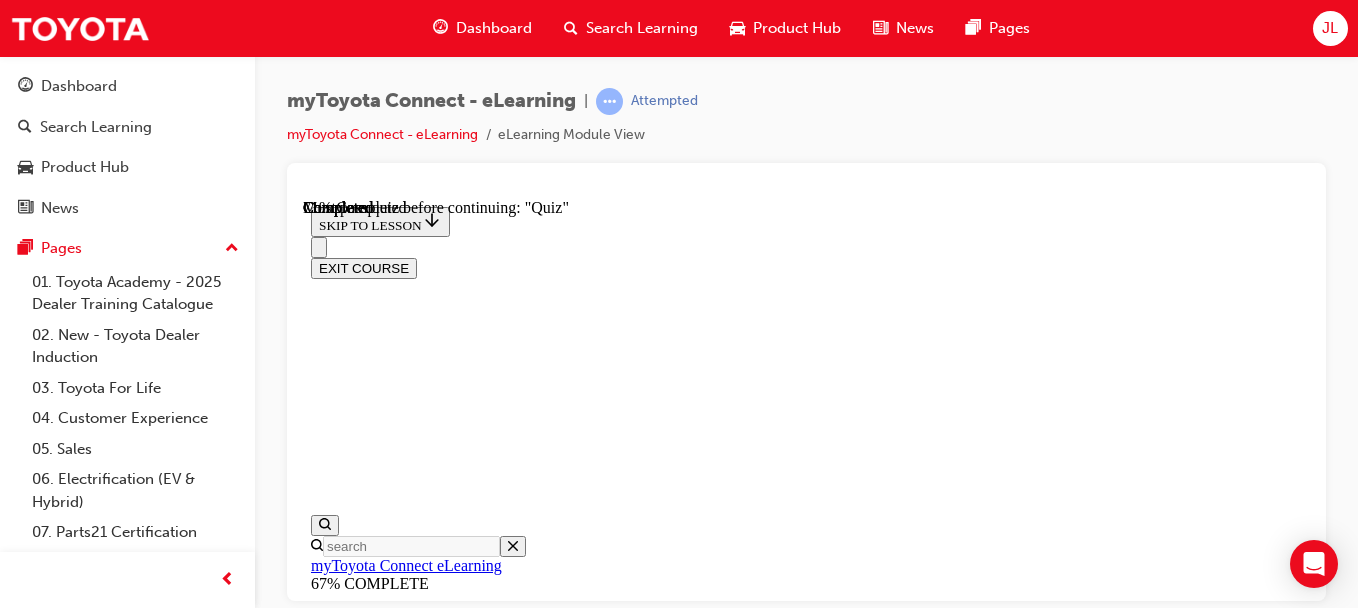 scroll, scrollTop: 248, scrollLeft: 0, axis: vertical 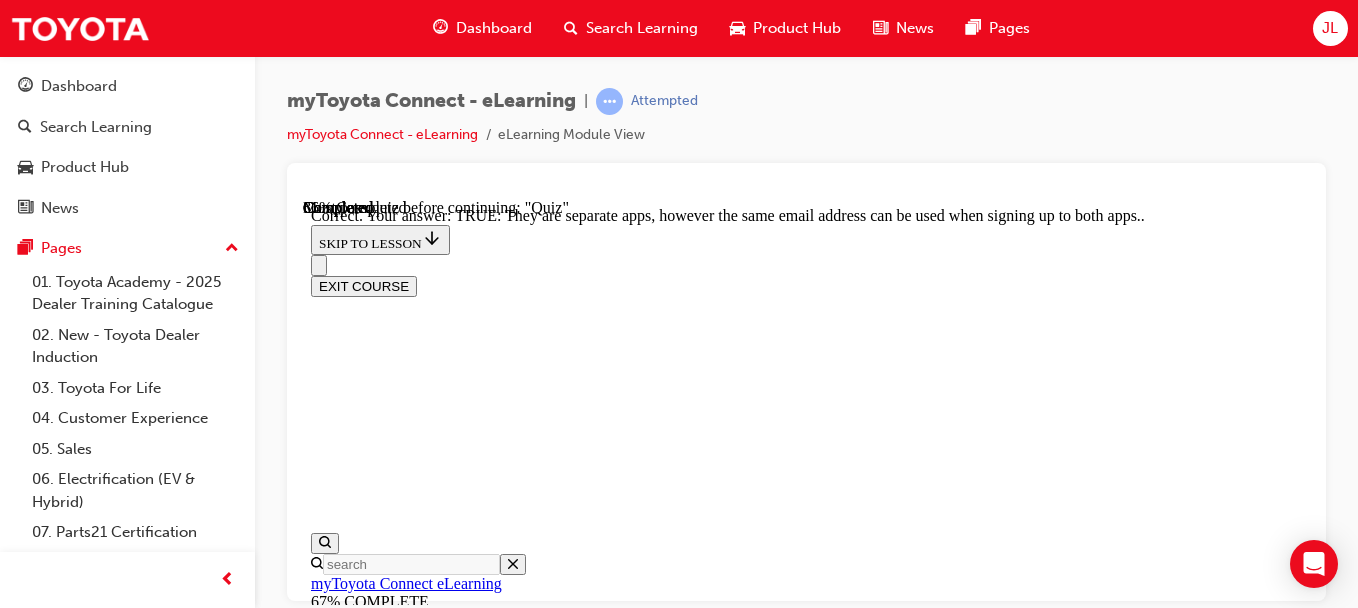 click on "SUBMIT NEXT" at bounding box center (806, 18925) 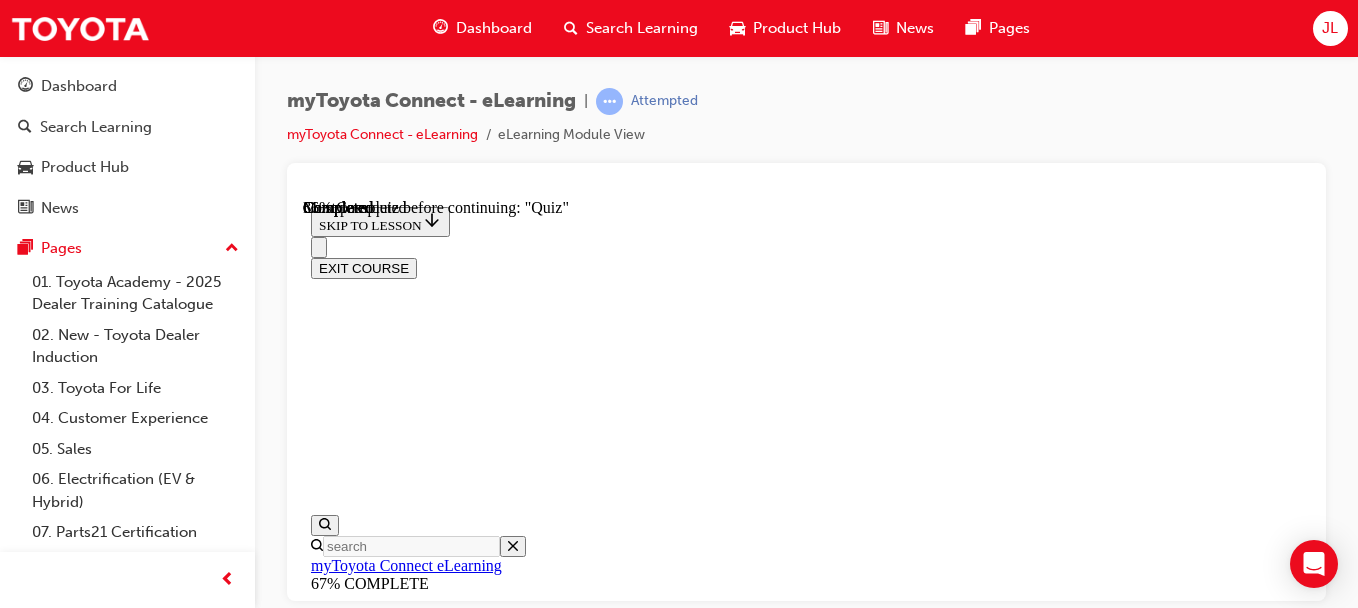 scroll, scrollTop: 349, scrollLeft: 0, axis: vertical 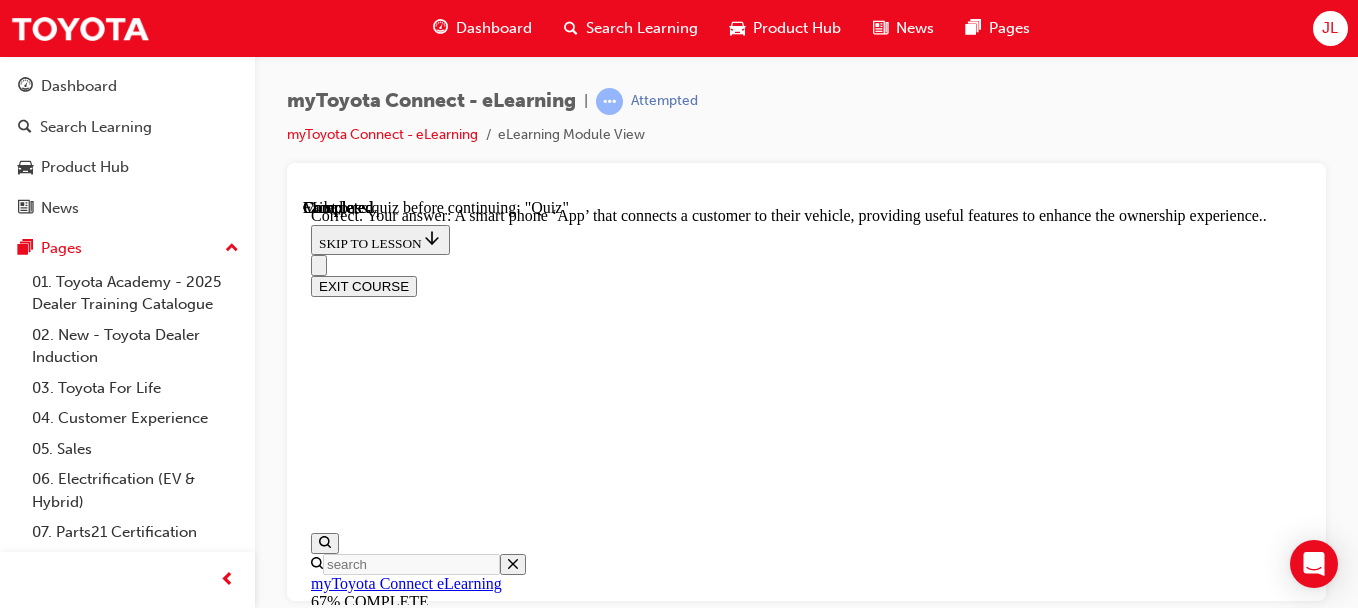 click on "NEXT" at bounding box center (337, 17139) 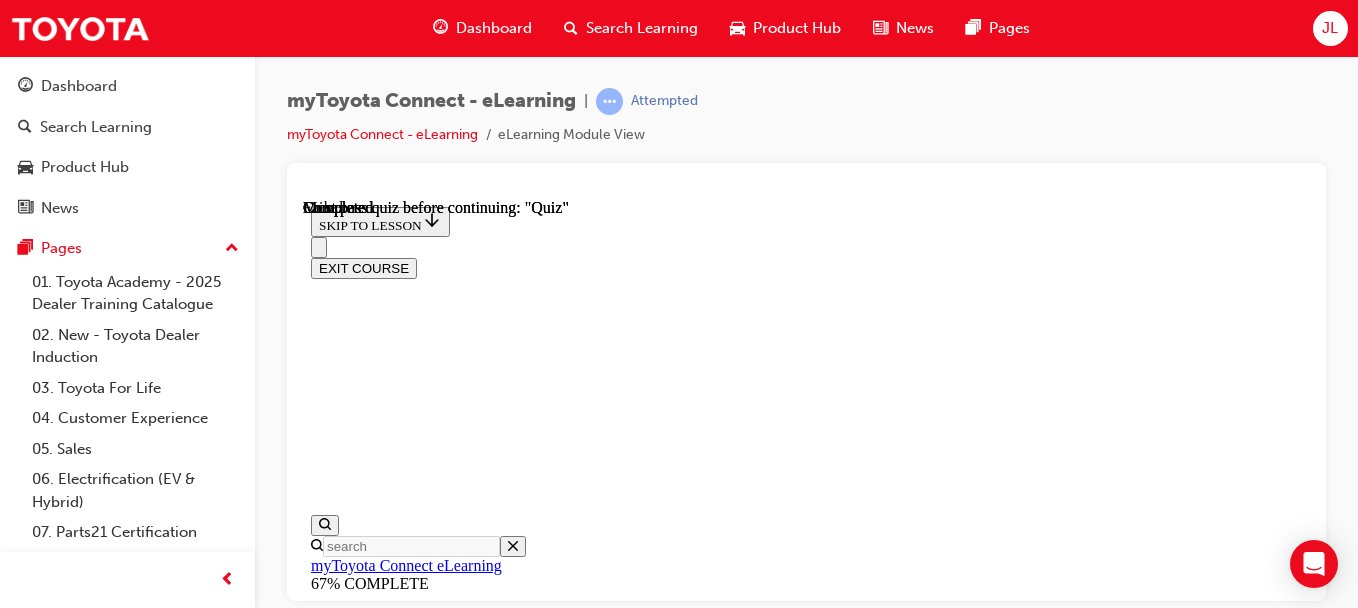 scroll, scrollTop: 680, scrollLeft: 0, axis: vertical 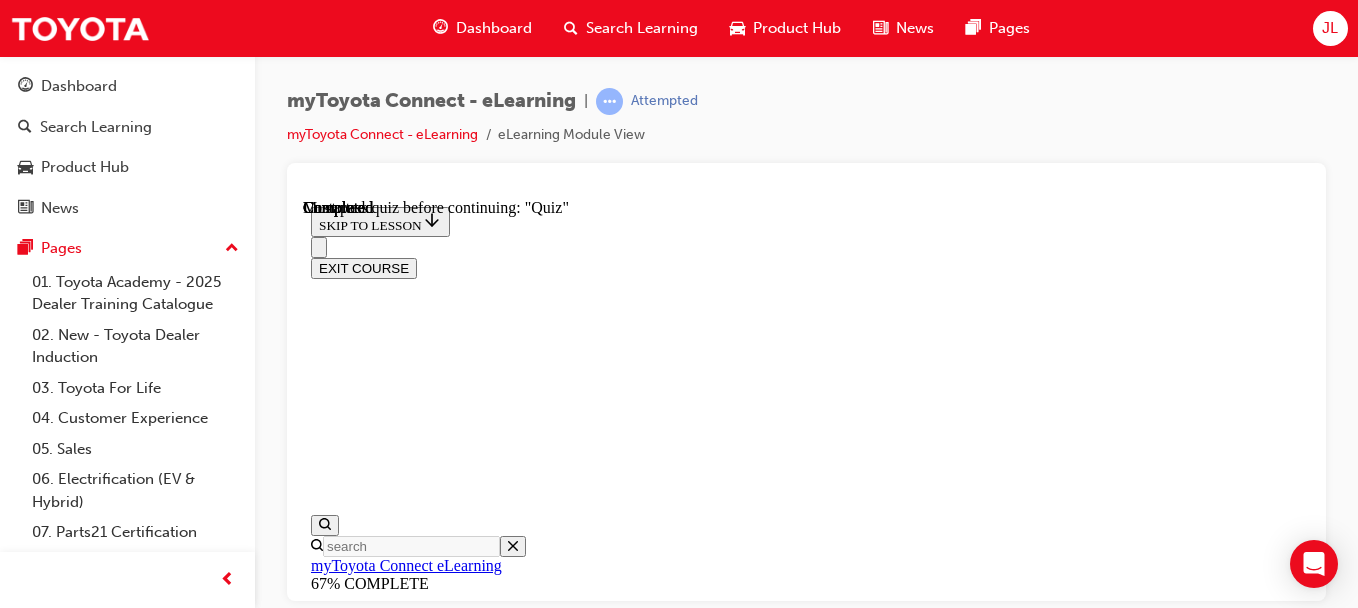 click on "Lesson 5 of 6 Quiz Now that you've gone through the myToyota Connect eLearning module, let's see how much you've learnt! TAKE AGAIN" at bounding box center [806, 7812] 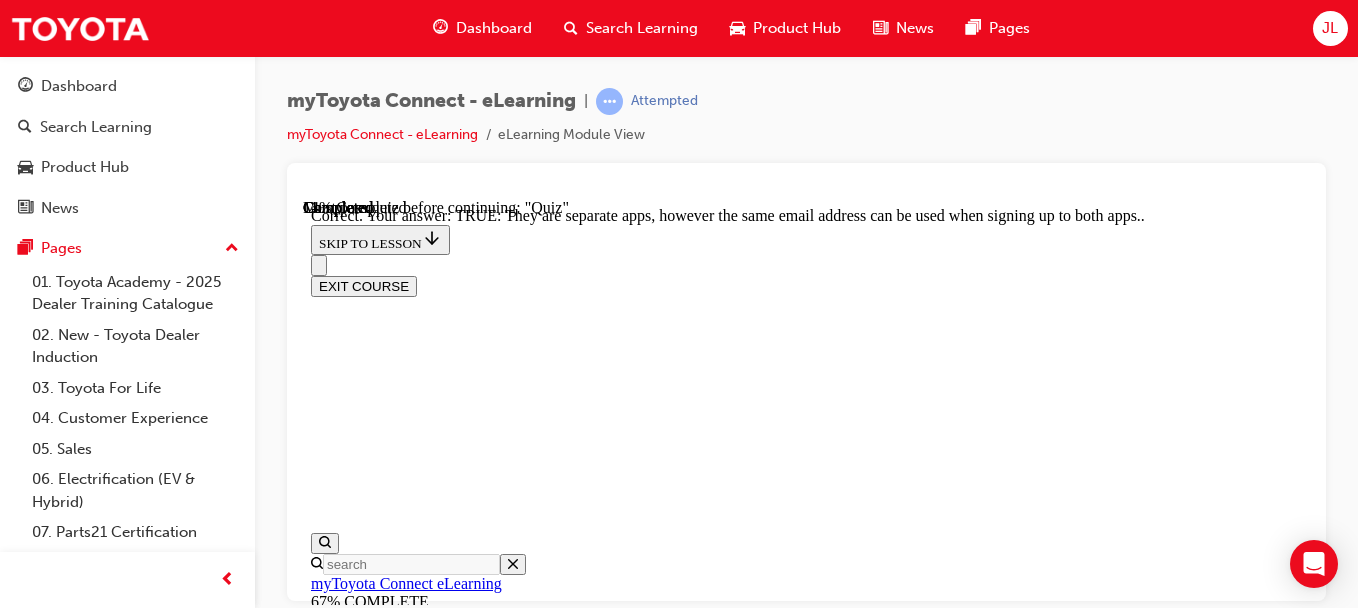 click on "NEXT" at bounding box center (337, 11682) 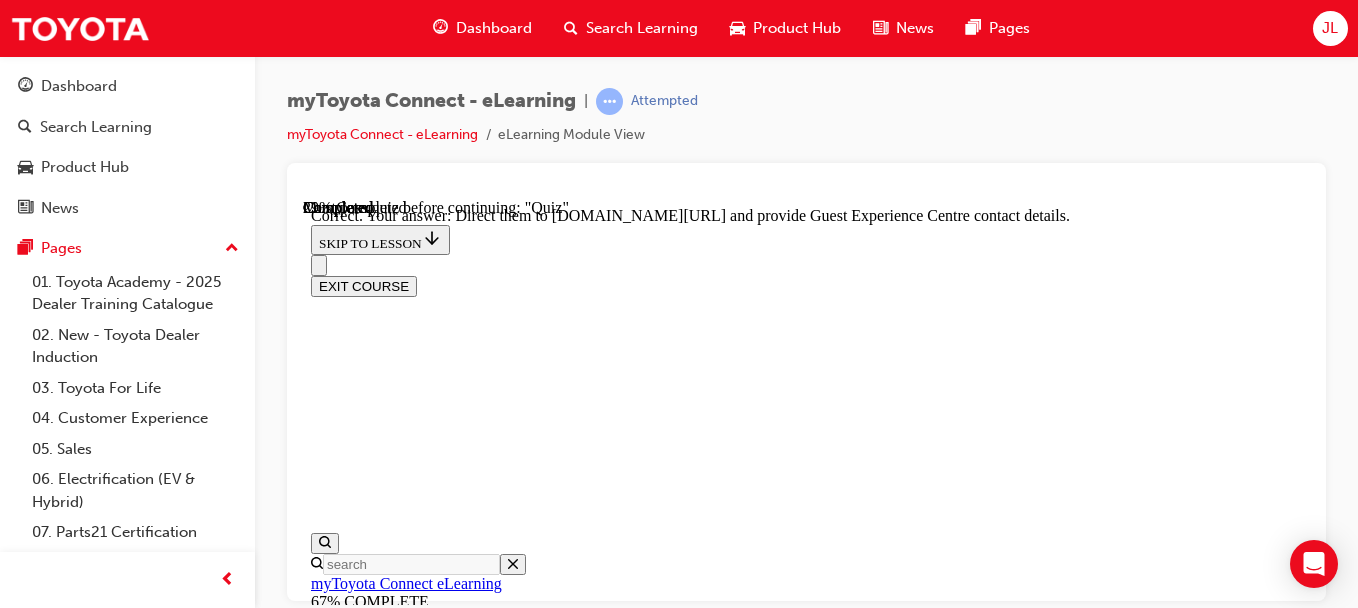 scroll, scrollTop: 760, scrollLeft: 0, axis: vertical 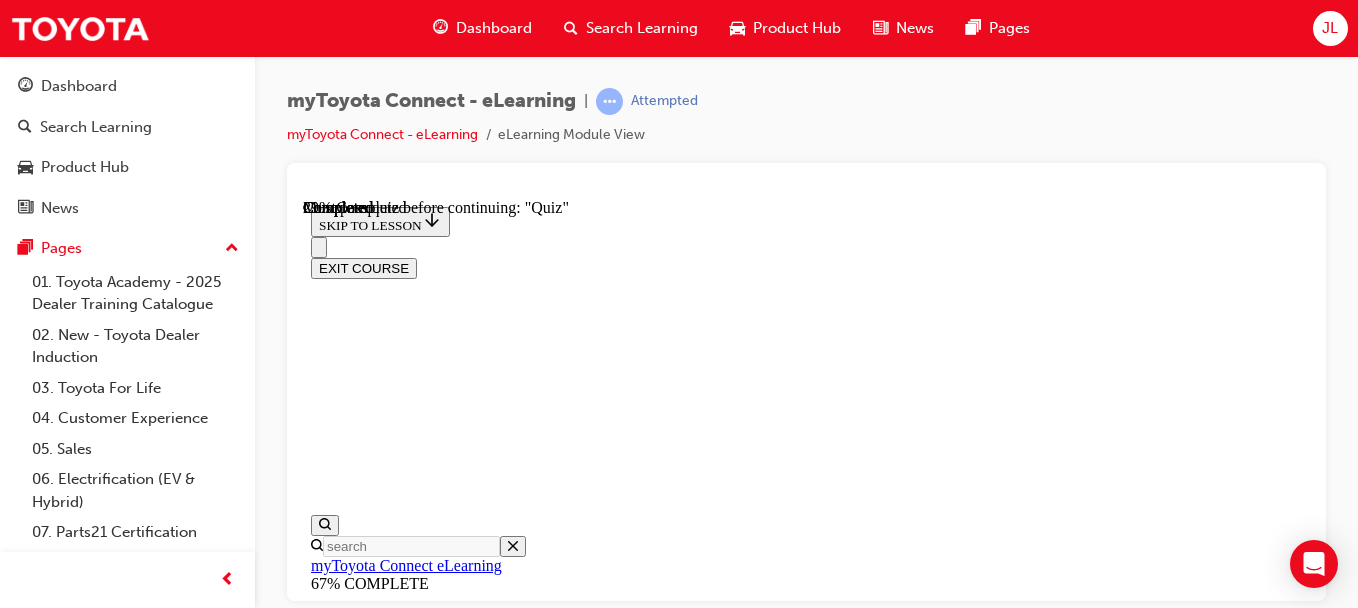 click on "Check in SAP" at bounding box center (806, 20585) 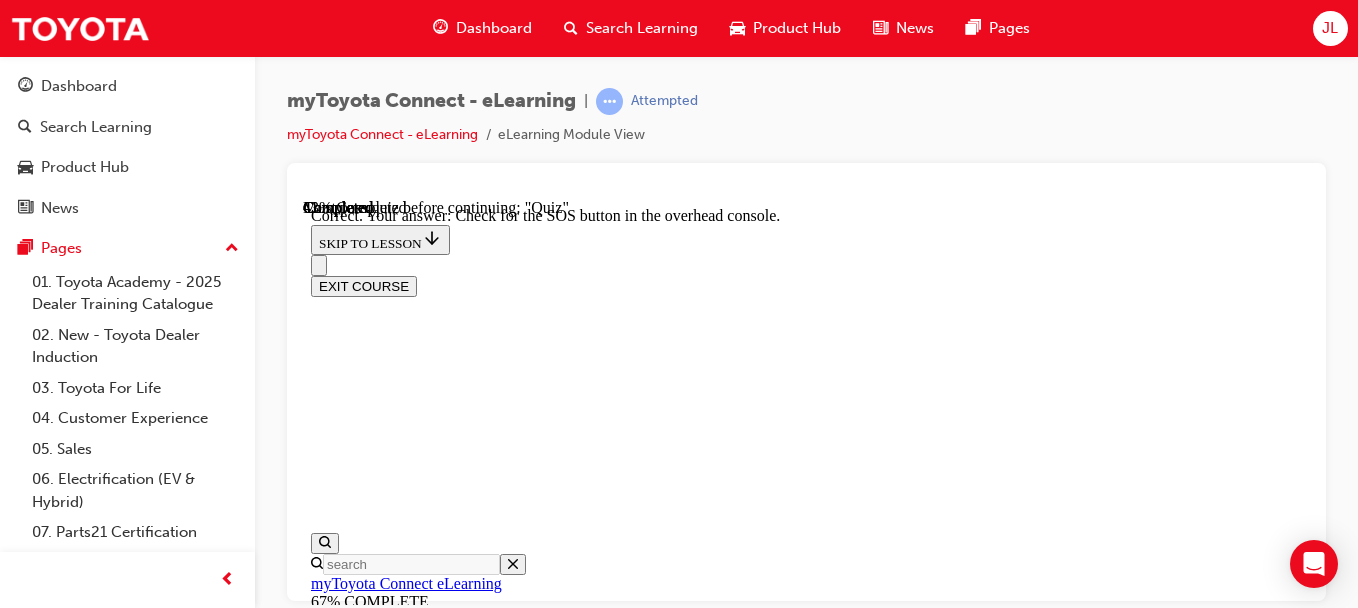 scroll, scrollTop: 674, scrollLeft: 0, axis: vertical 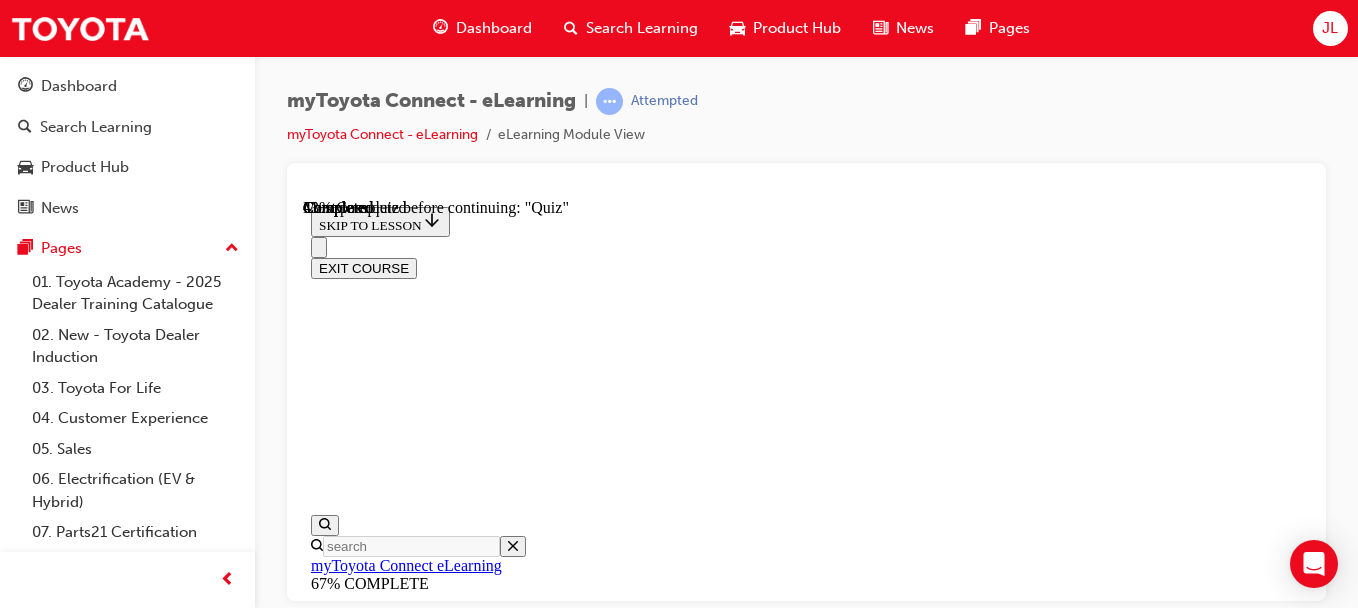 click on "A smart phone ‘App’ that connects a customer to their vehicle, providing useful features to enhance the ownership experience." at bounding box center (806, 15204) 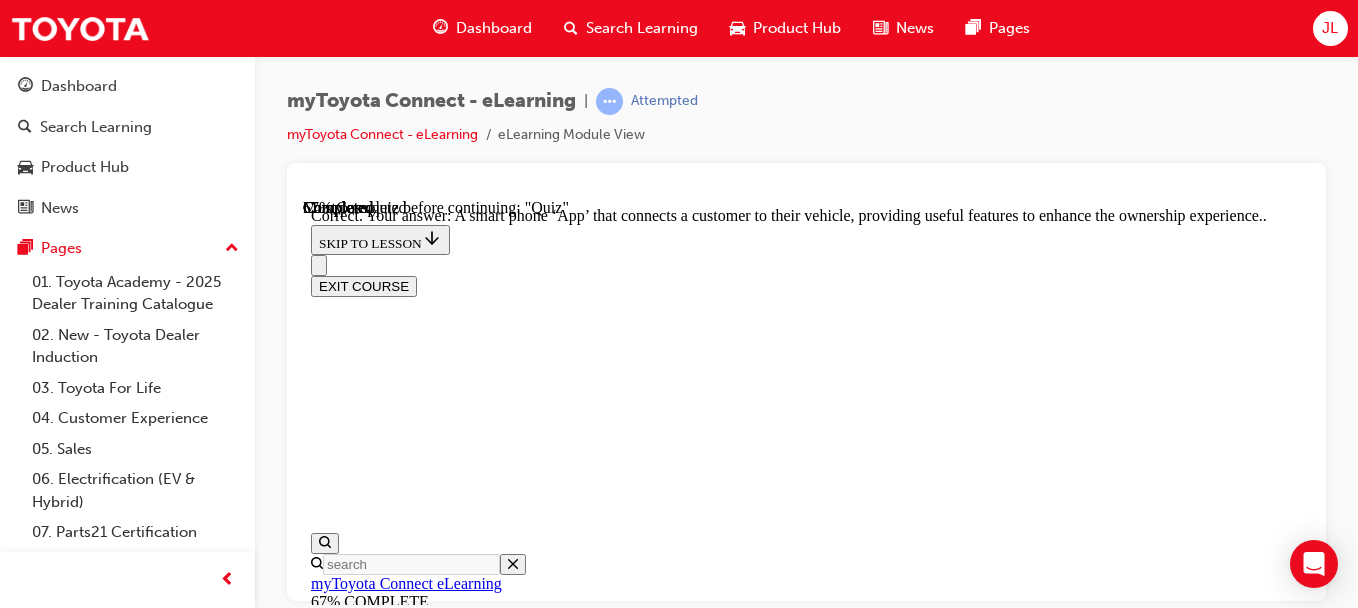 scroll, scrollTop: 814, scrollLeft: 0, axis: vertical 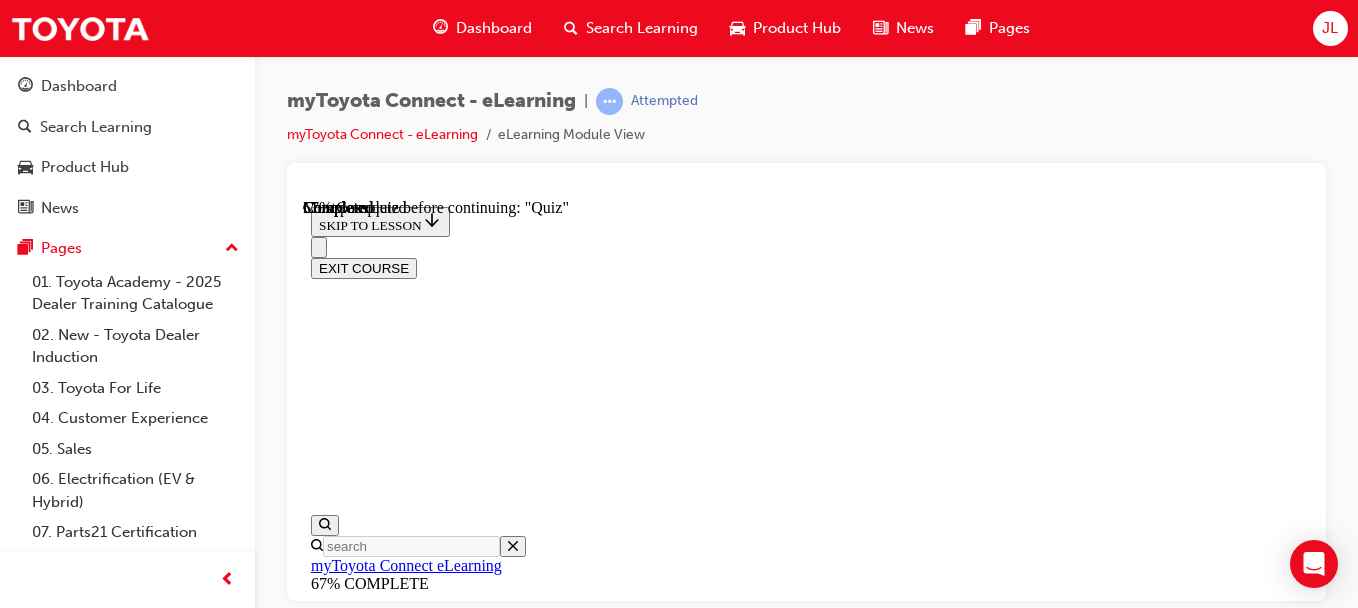 click on "Yes, by tapping on “opt out” while viewing a recent trip" at bounding box center (806, 16991) 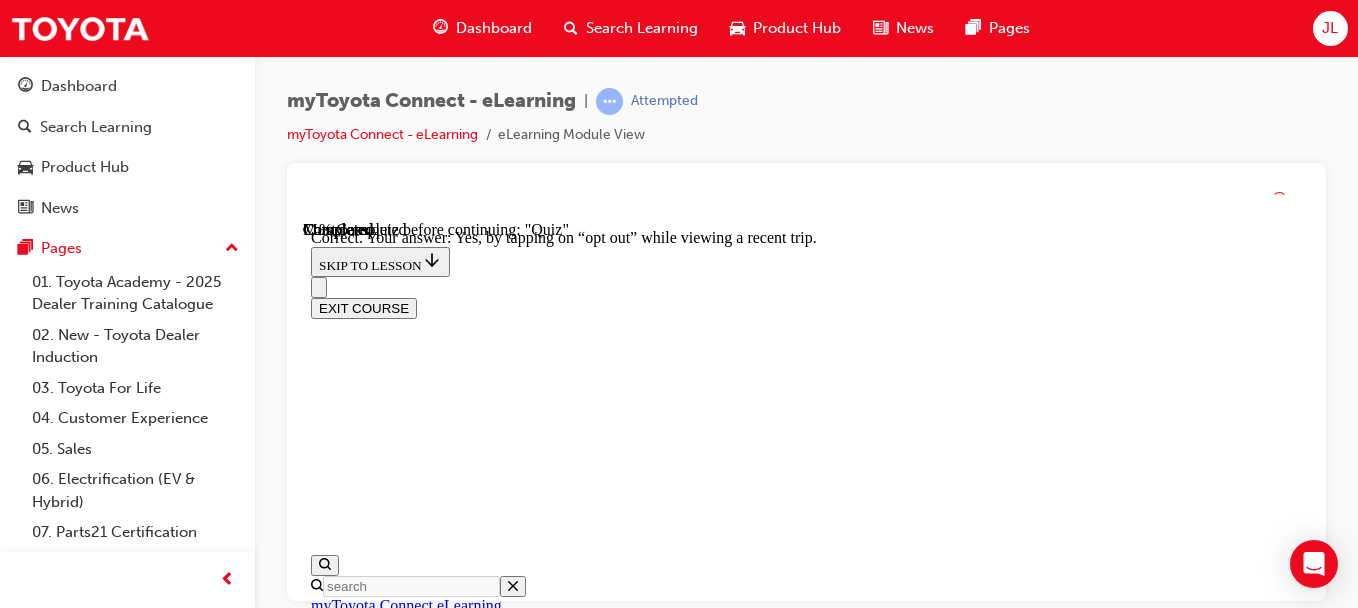 scroll, scrollTop: 614, scrollLeft: 0, axis: vertical 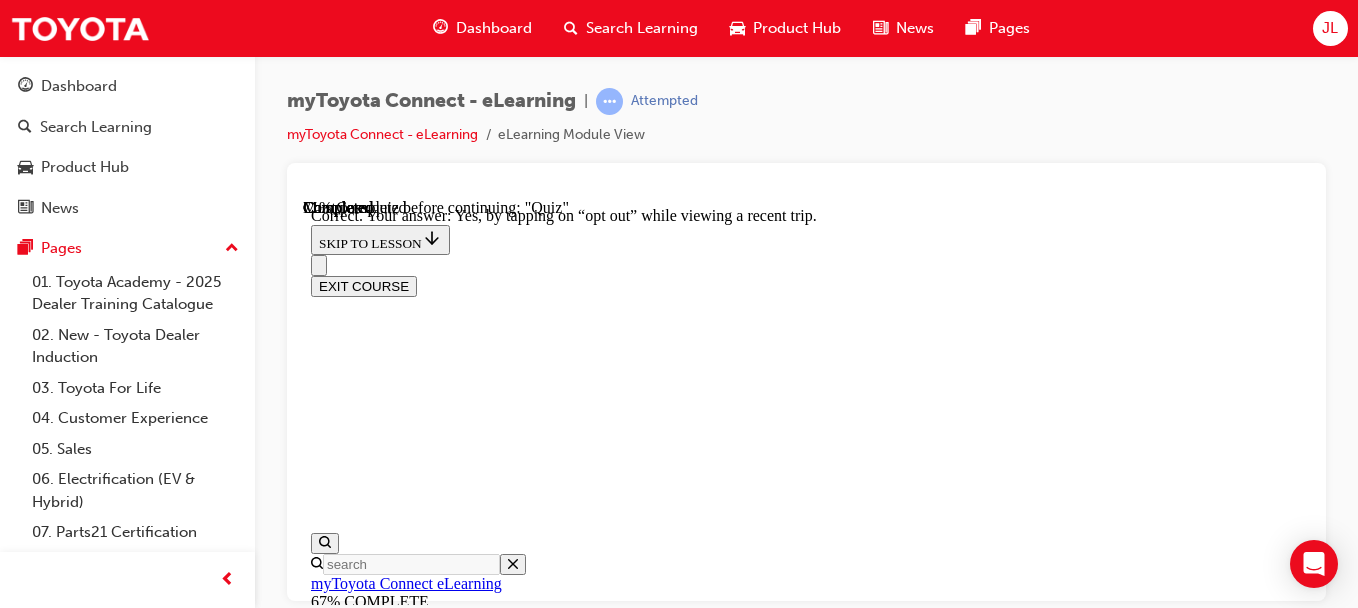 click on "NEXT" at bounding box center (337, 17139) 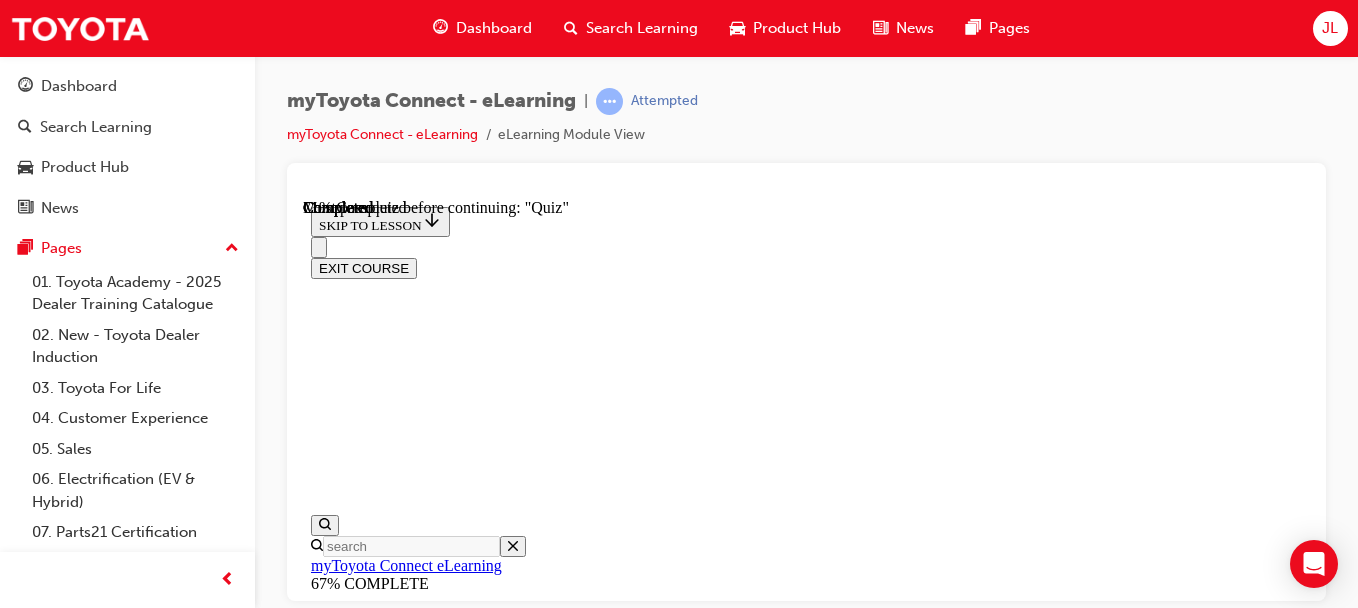 scroll, scrollTop: 549, scrollLeft: 0, axis: vertical 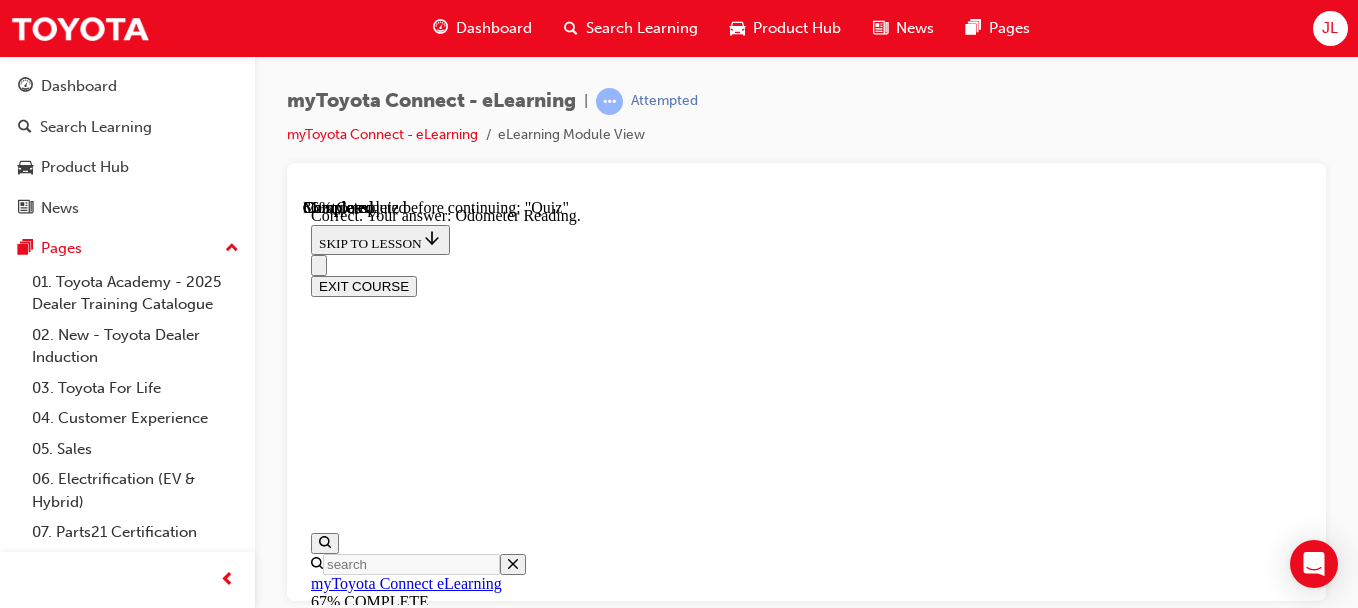 click on "NEXT" at bounding box center (337, 18945) 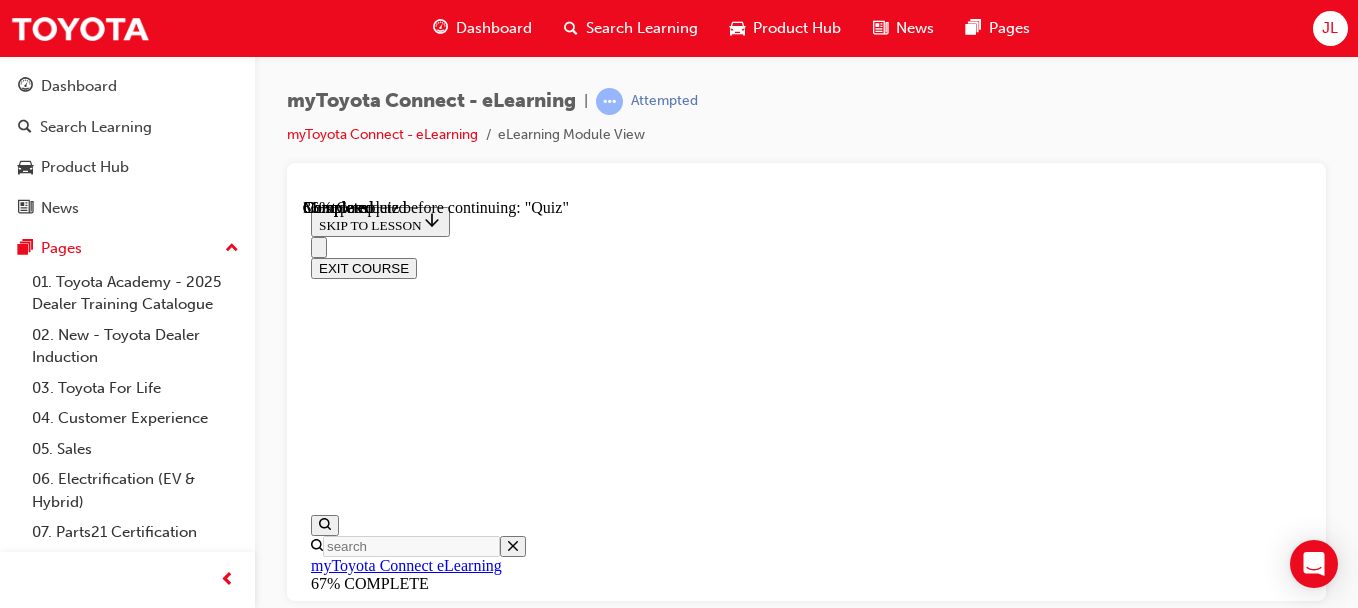 scroll, scrollTop: 449, scrollLeft: 0, axis: vertical 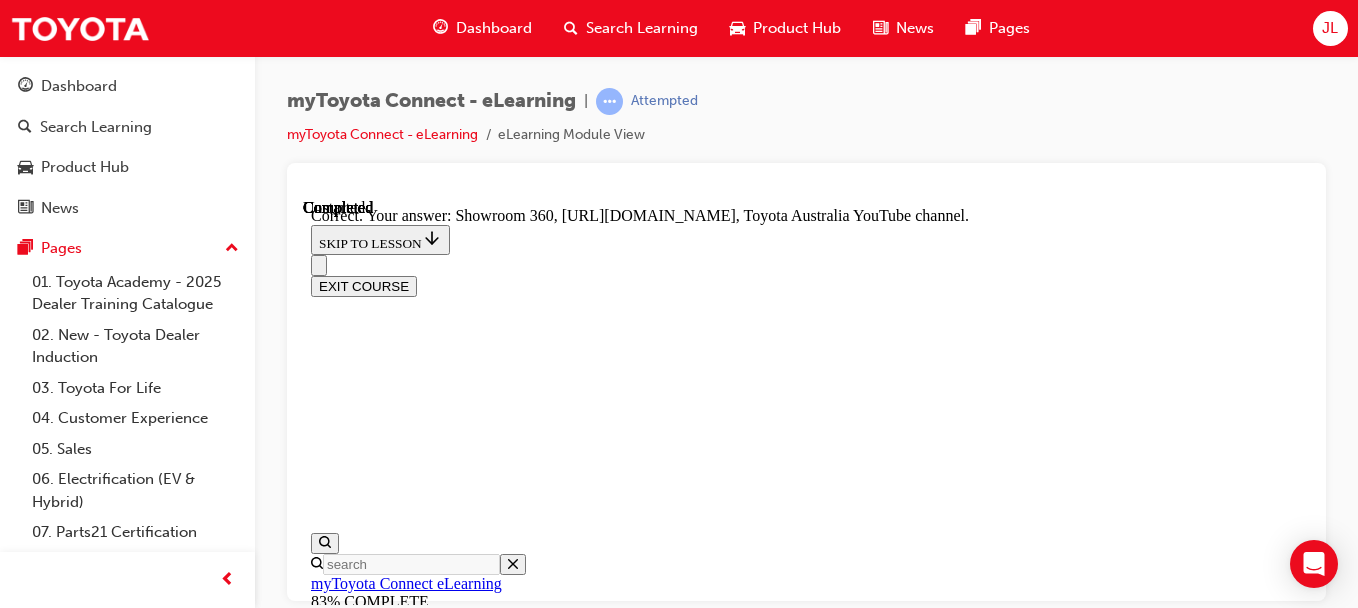 click on "NEXT" at bounding box center [337, 22520] 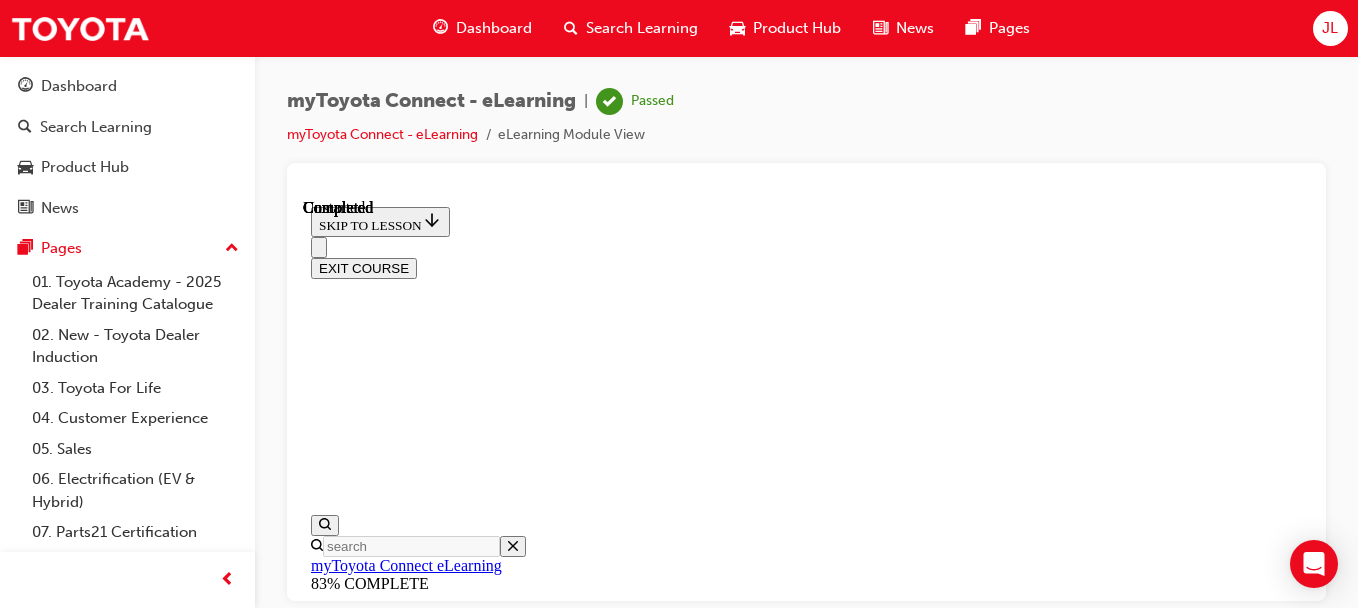 scroll, scrollTop: 680, scrollLeft: 0, axis: vertical 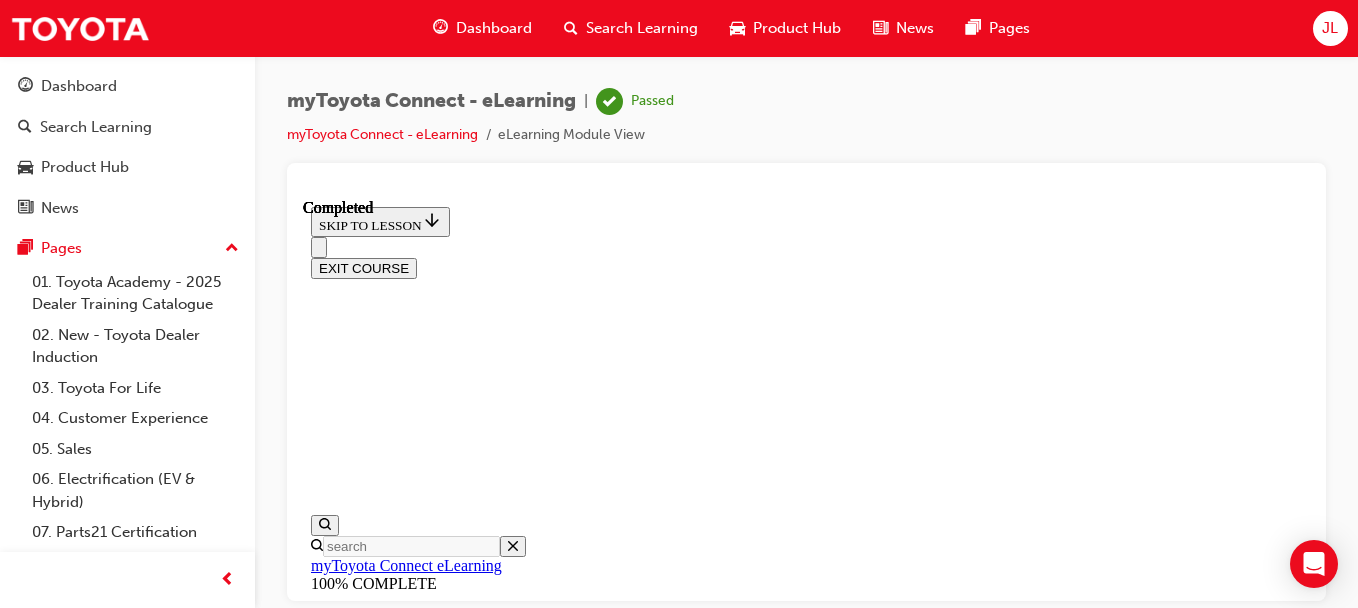 click on "myToyota Connect process and QR codes.pdf" at bounding box center [806, 9253] 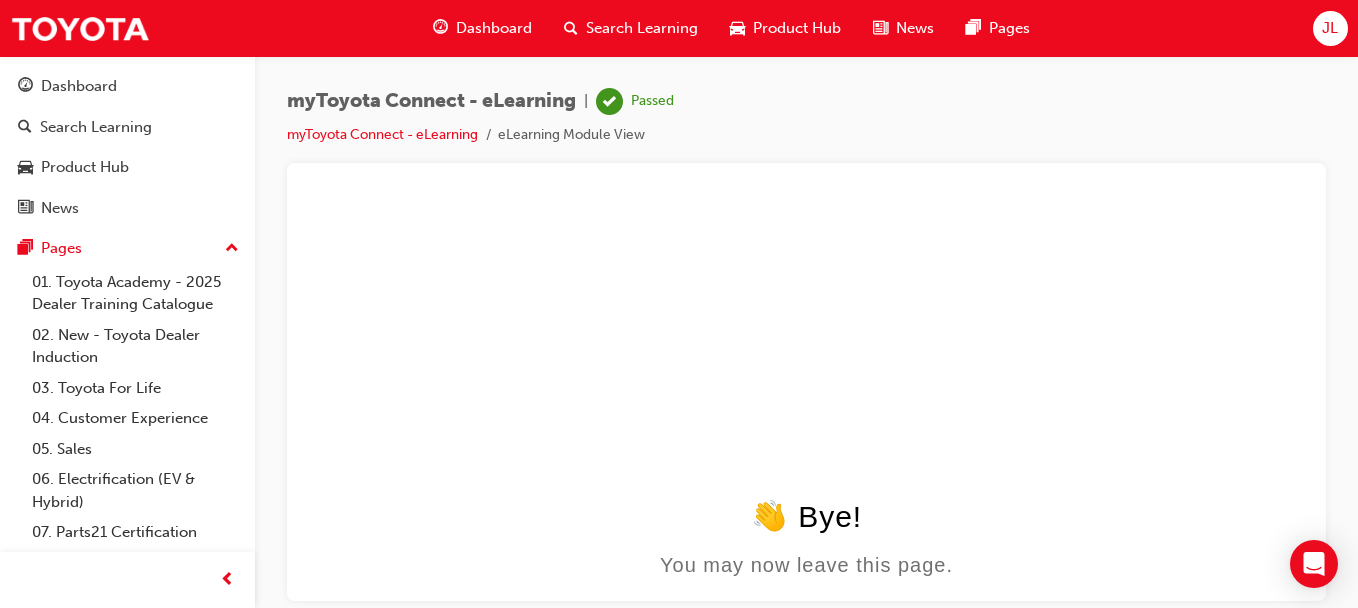 scroll, scrollTop: 0, scrollLeft: 0, axis: both 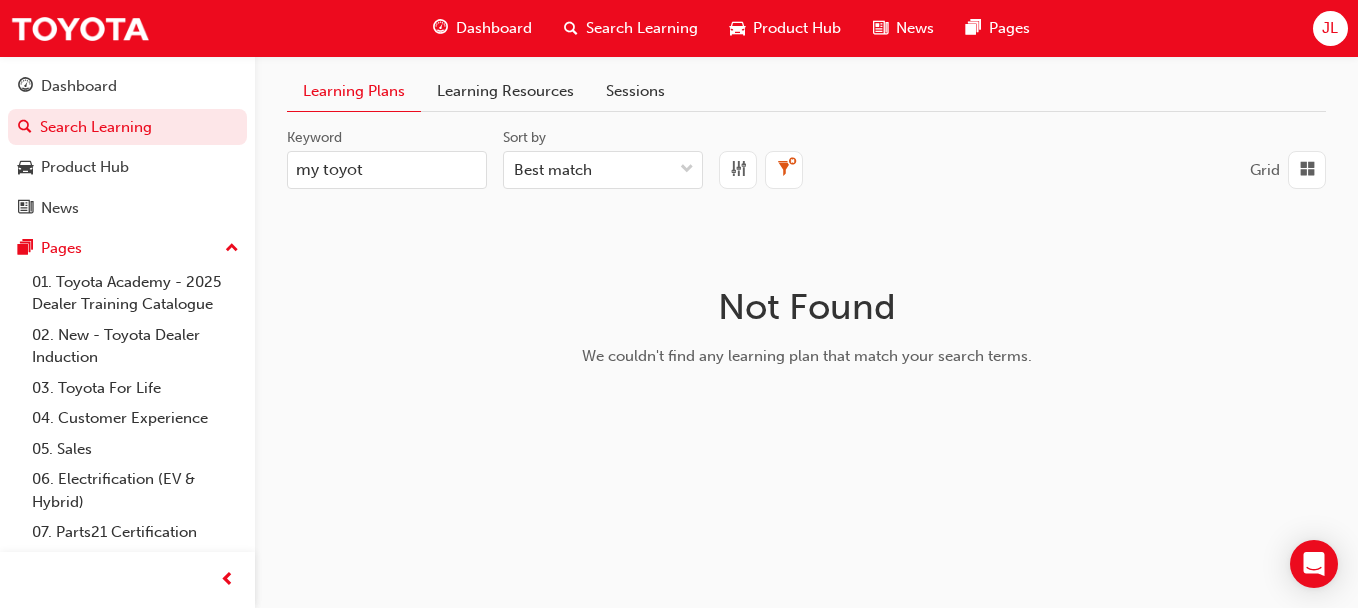 click on "Keyword my toyot Sort by Best match Grid Not Found We couldn't find any learning plan that match your search terms." at bounding box center [806, 288] 